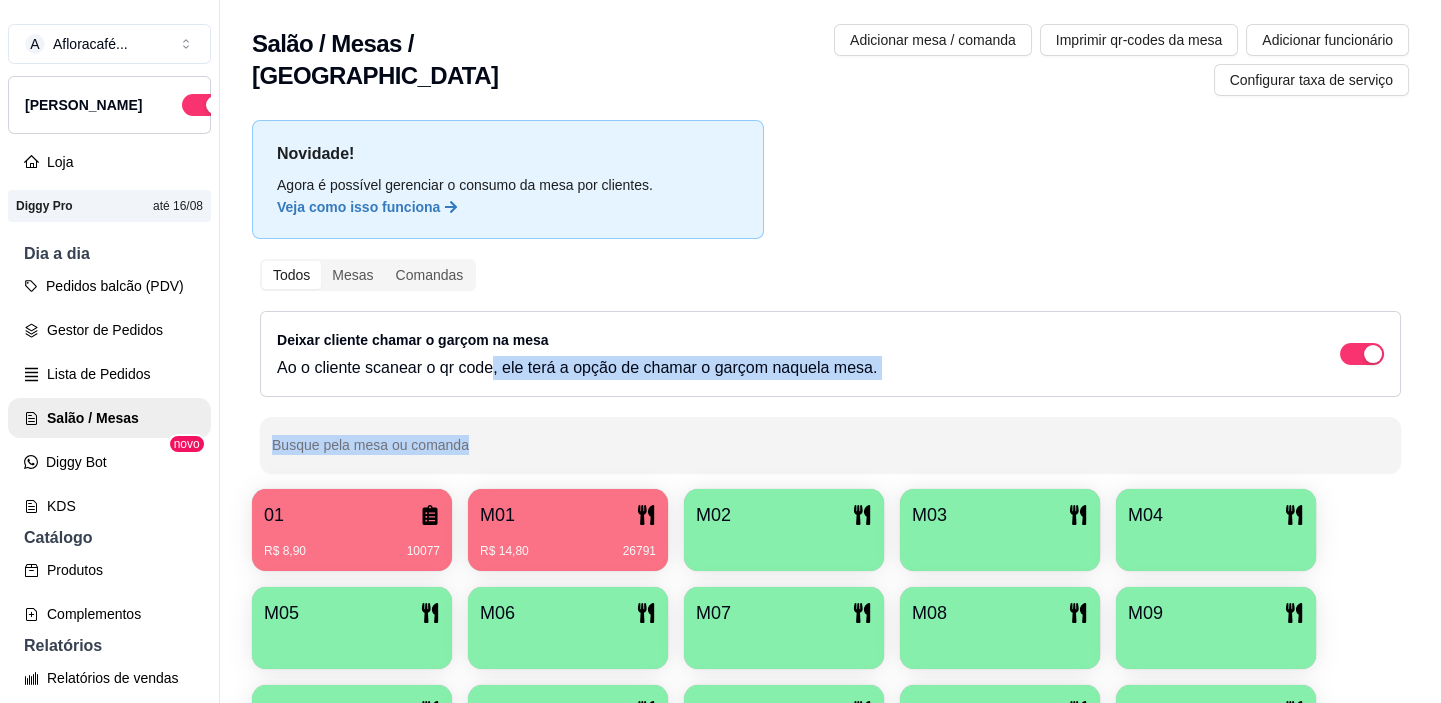 scroll, scrollTop: 0, scrollLeft: 0, axis: both 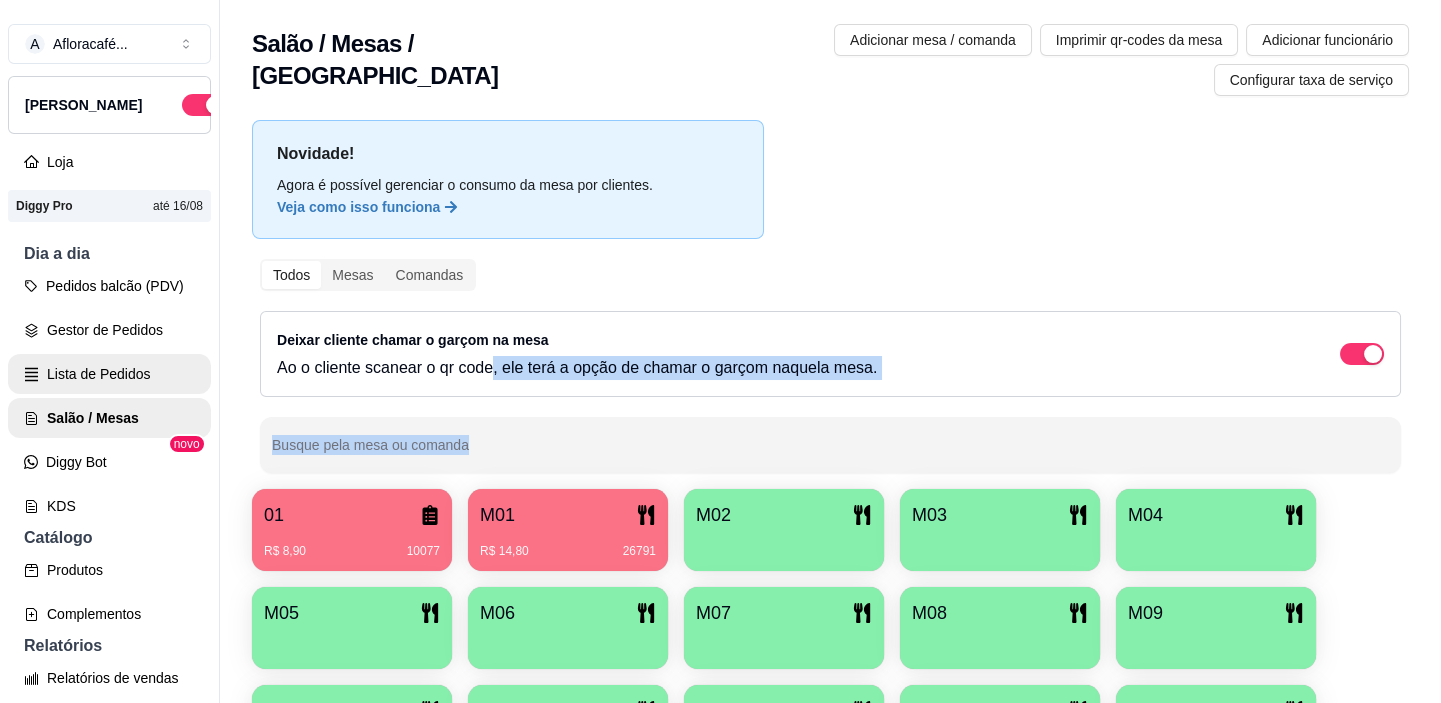 click on "Lista de Pedidos" at bounding box center (109, 374) 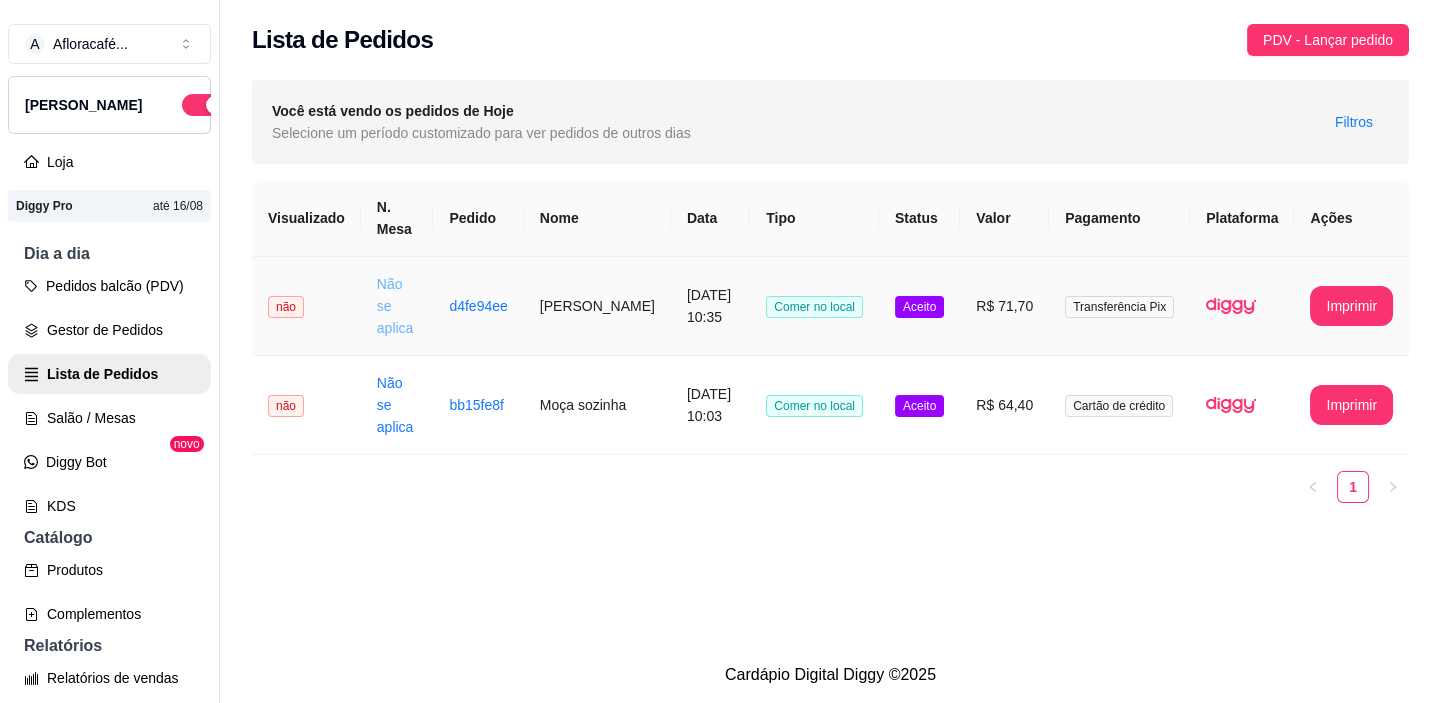 click on "Não se aplica" at bounding box center (395, 306) 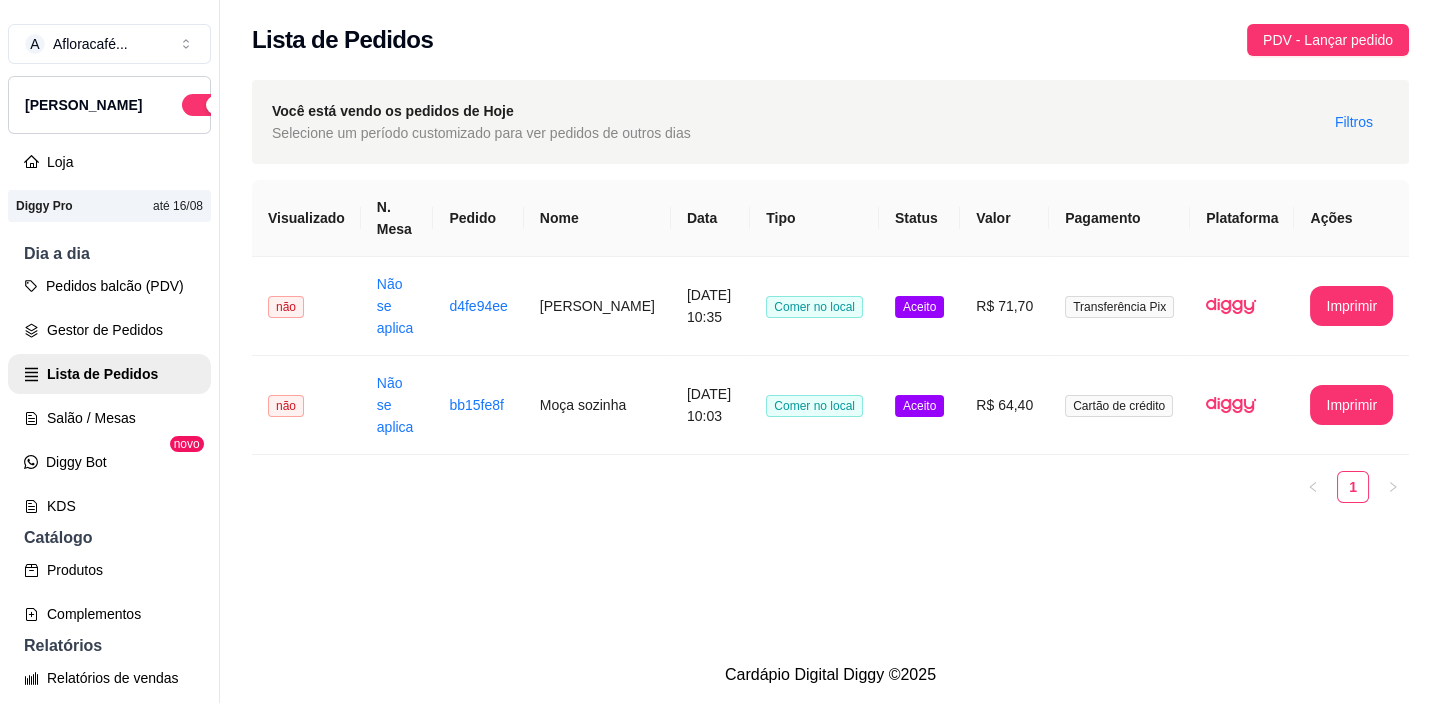 scroll, scrollTop: 31, scrollLeft: 0, axis: vertical 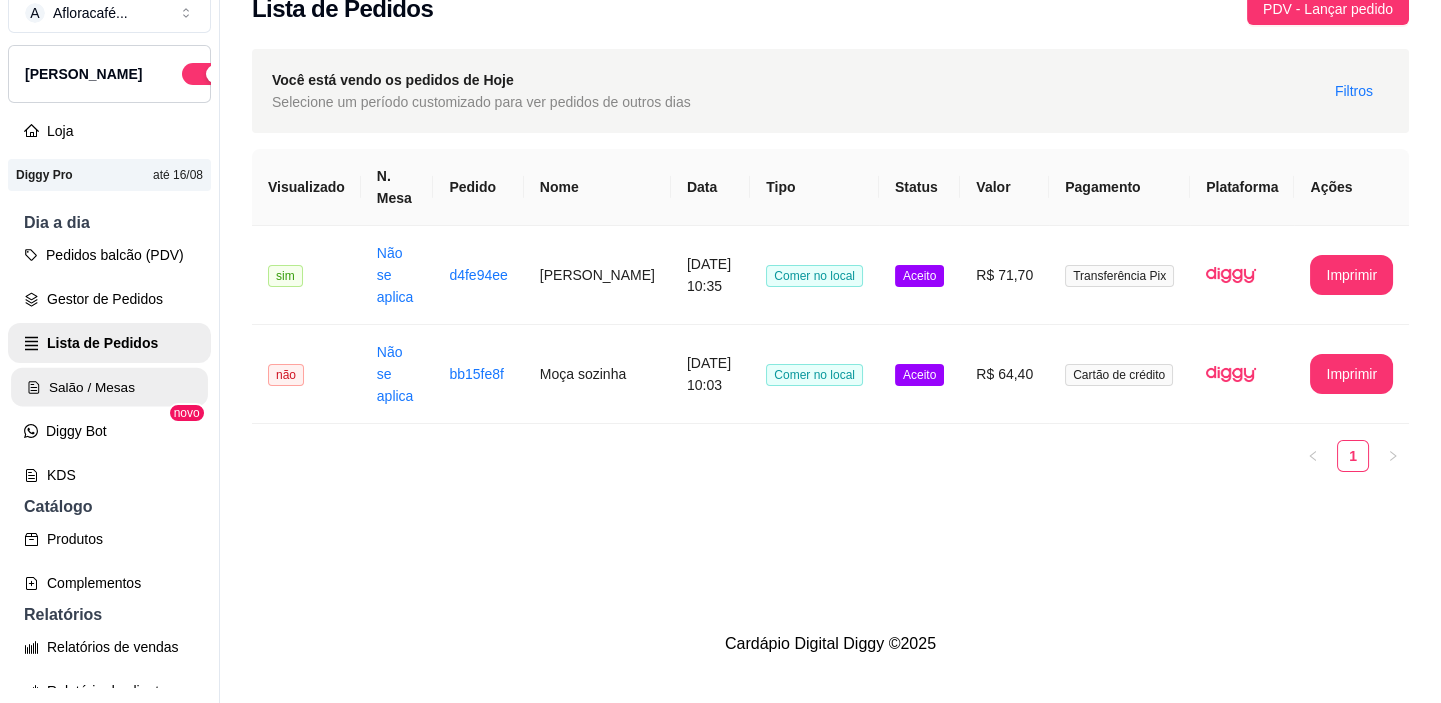 click on "Salão / Mesas" at bounding box center (109, 387) 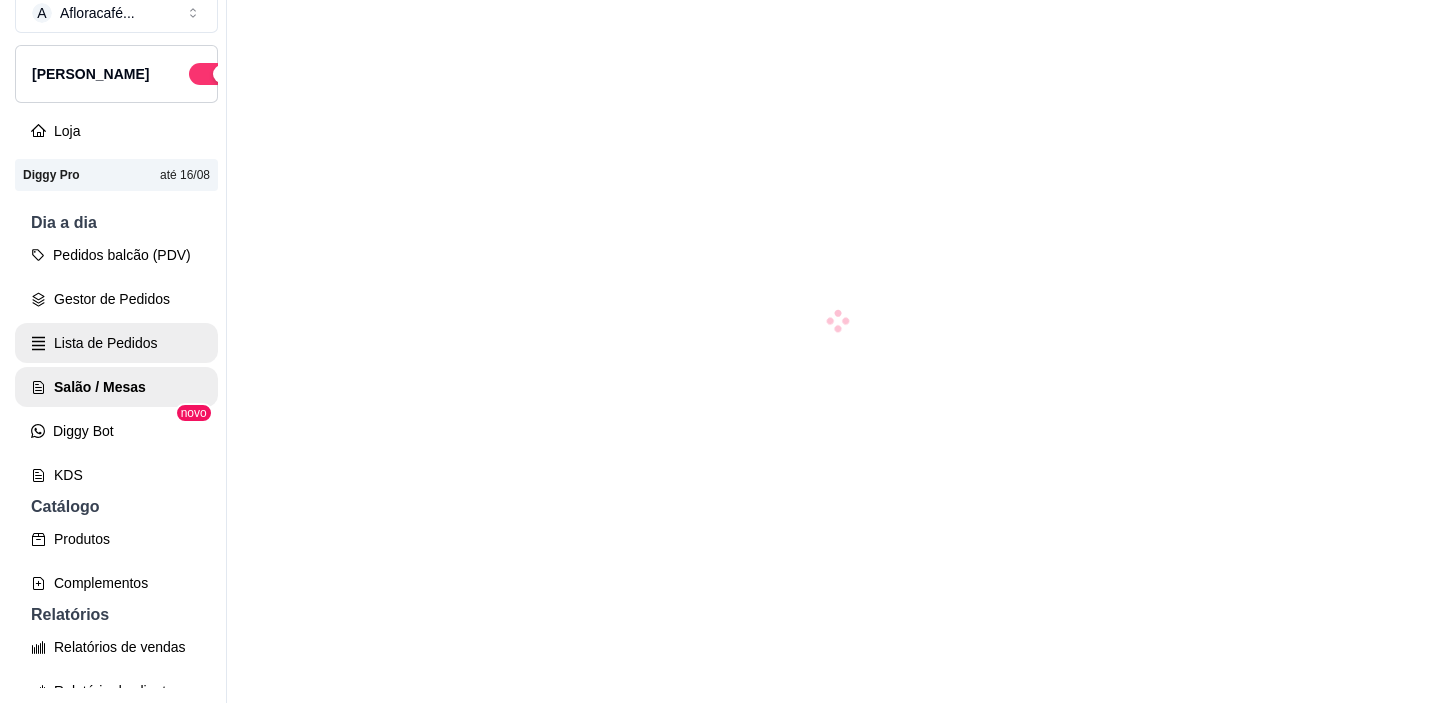 scroll, scrollTop: 0, scrollLeft: 0, axis: both 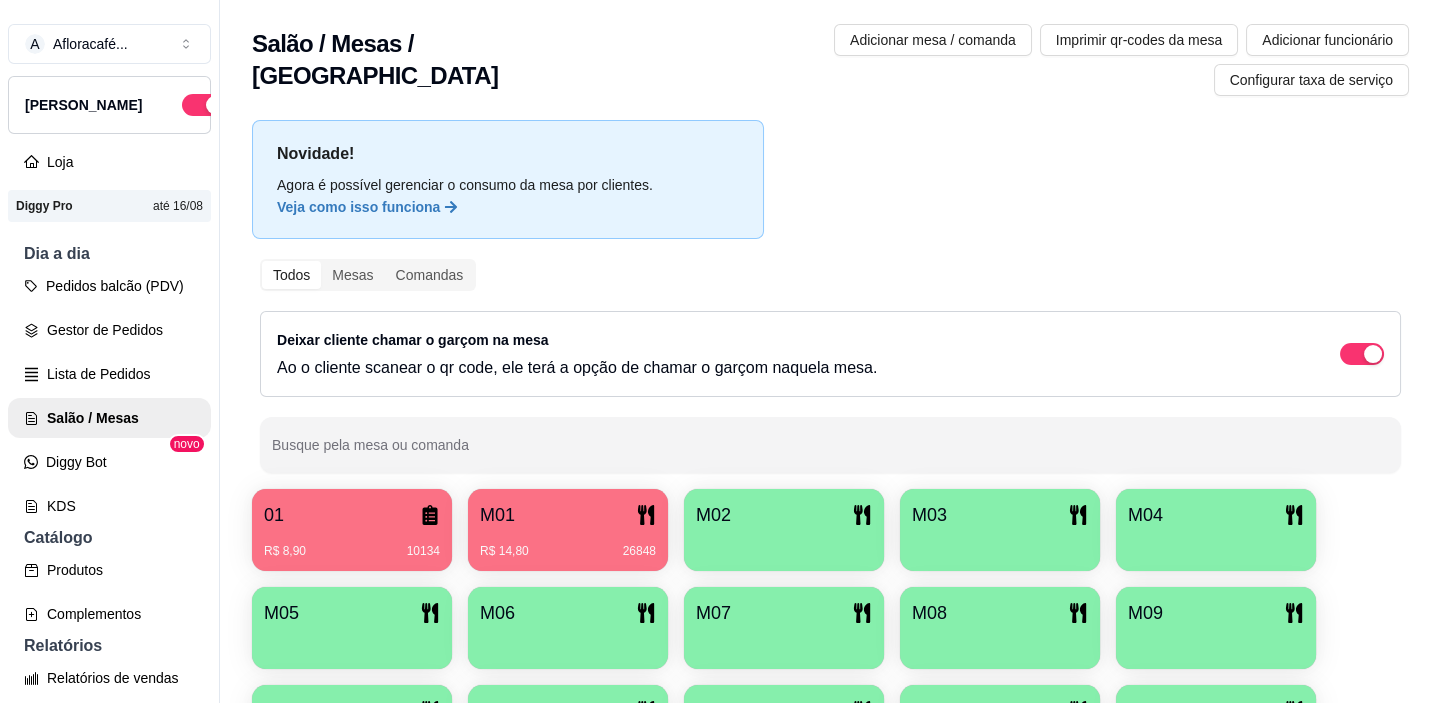 click on "Salão / Mesas" at bounding box center (109, 418) 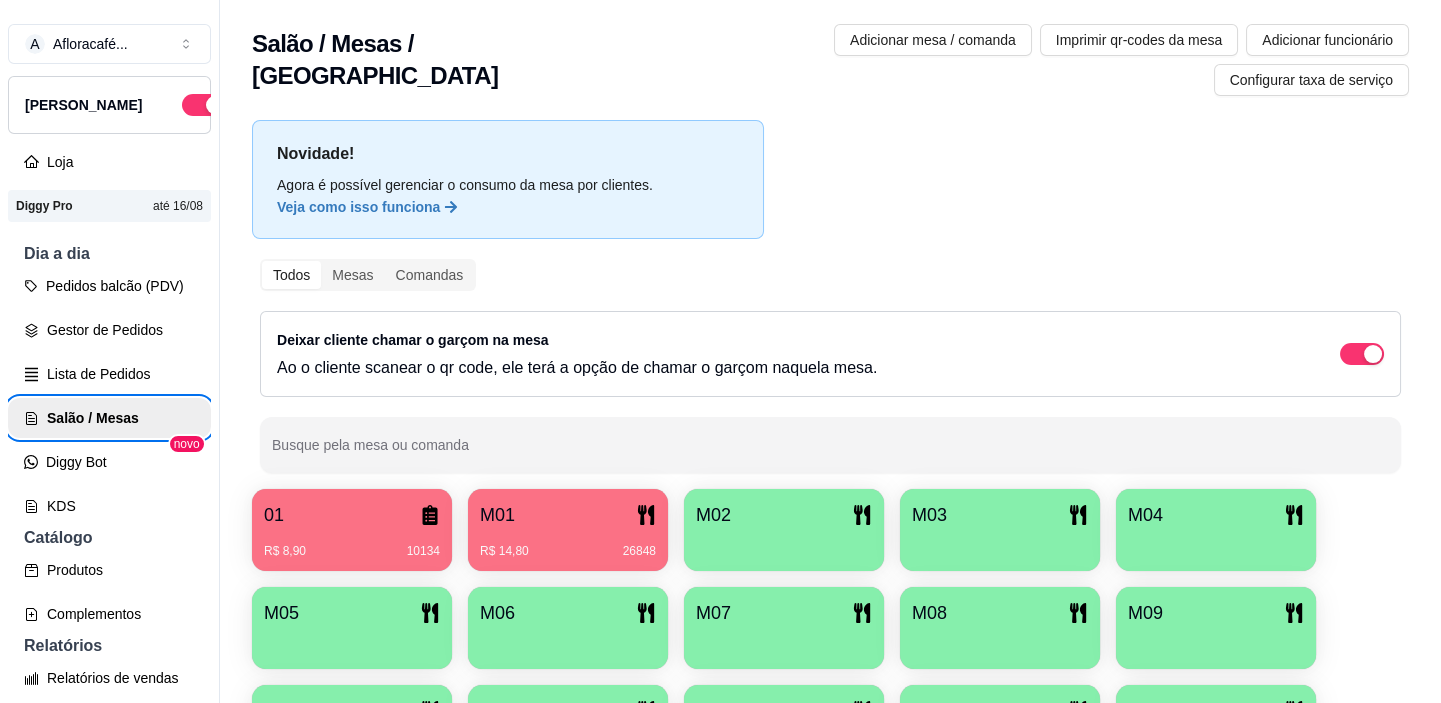 click on "Salão / Mesas" at bounding box center (109, 418) 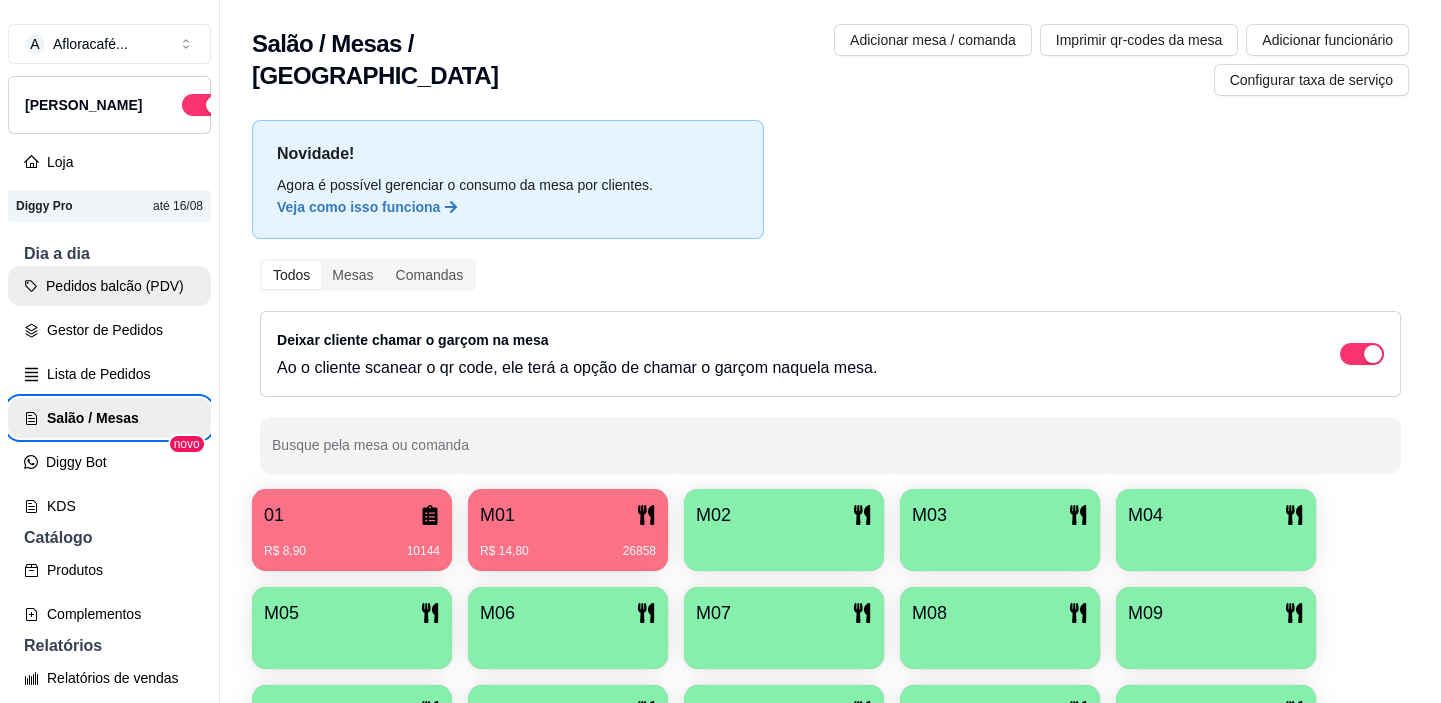 click on "Pedidos balcão (PDV)" at bounding box center [109, 286] 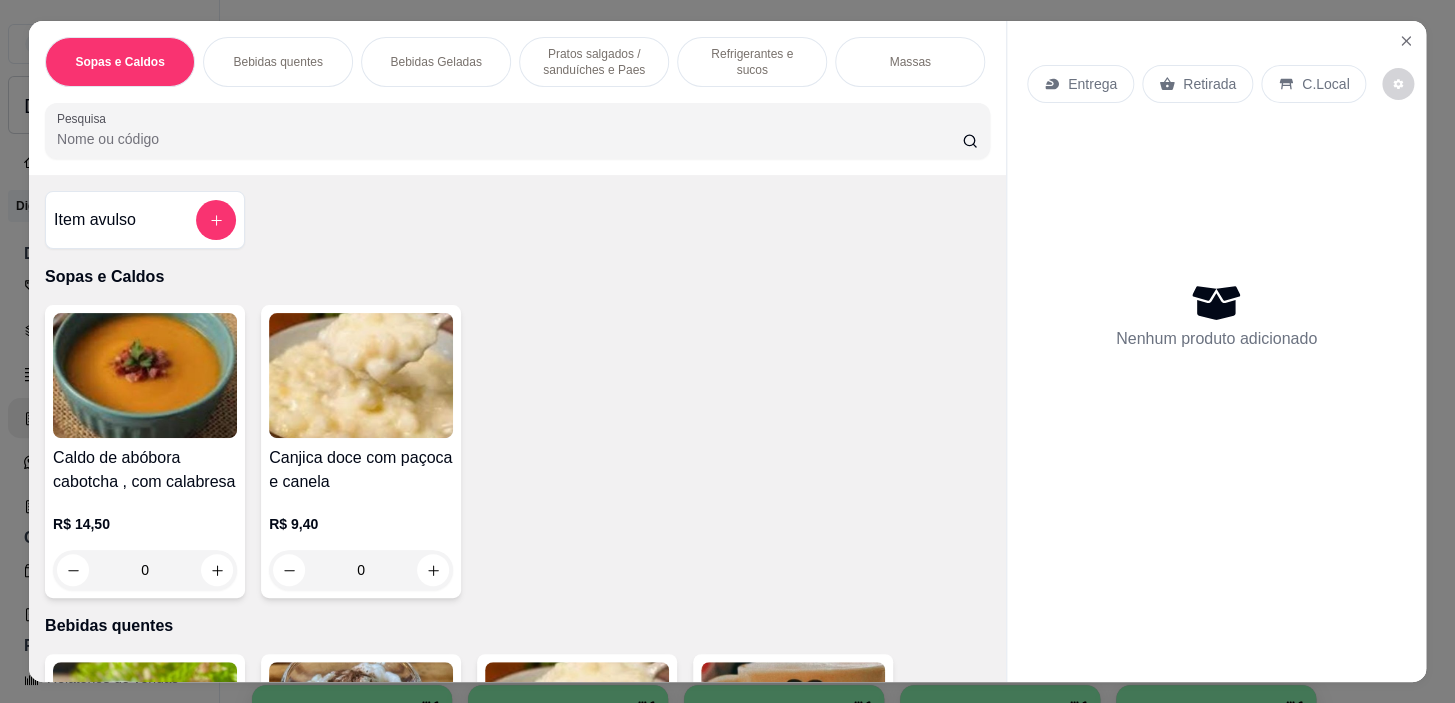 scroll, scrollTop: 50, scrollLeft: 0, axis: vertical 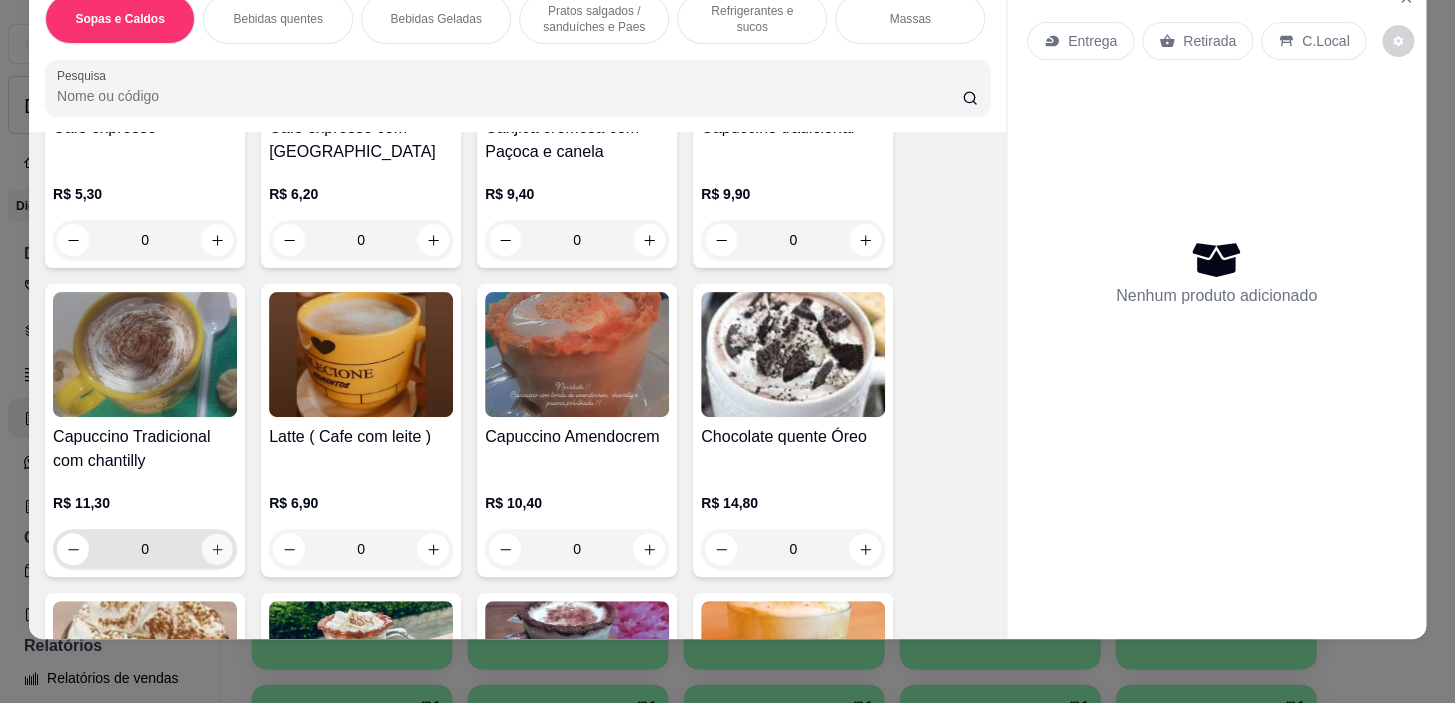click 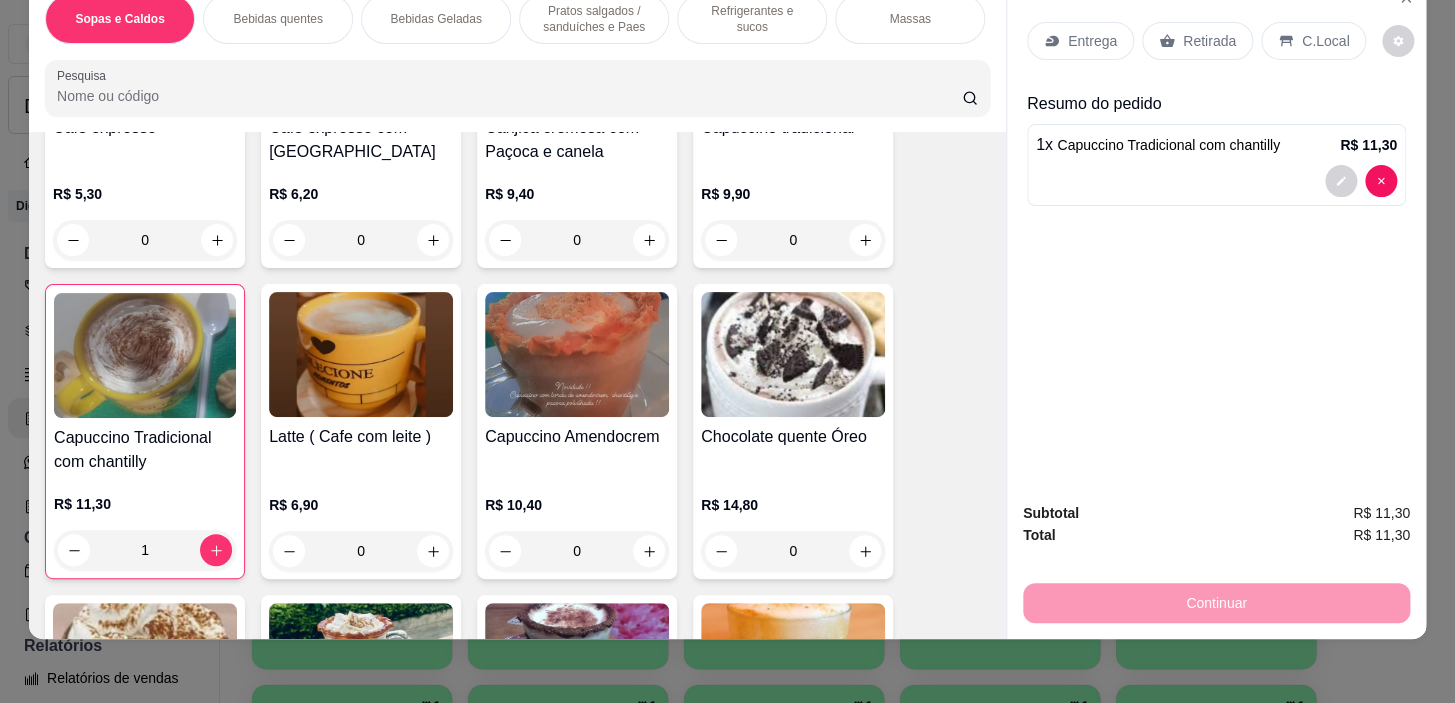 click on "C.Local" at bounding box center (1313, 41) 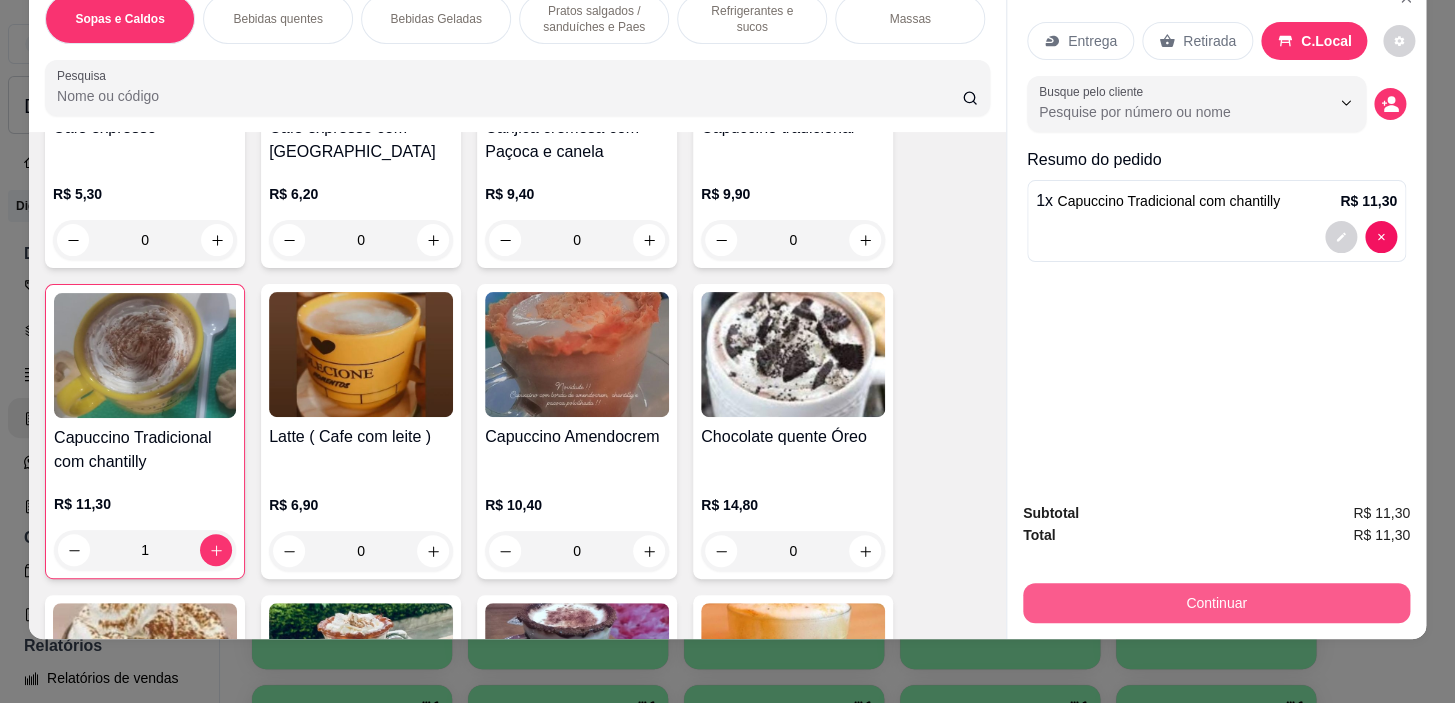 click on "Continuar" at bounding box center [1216, 603] 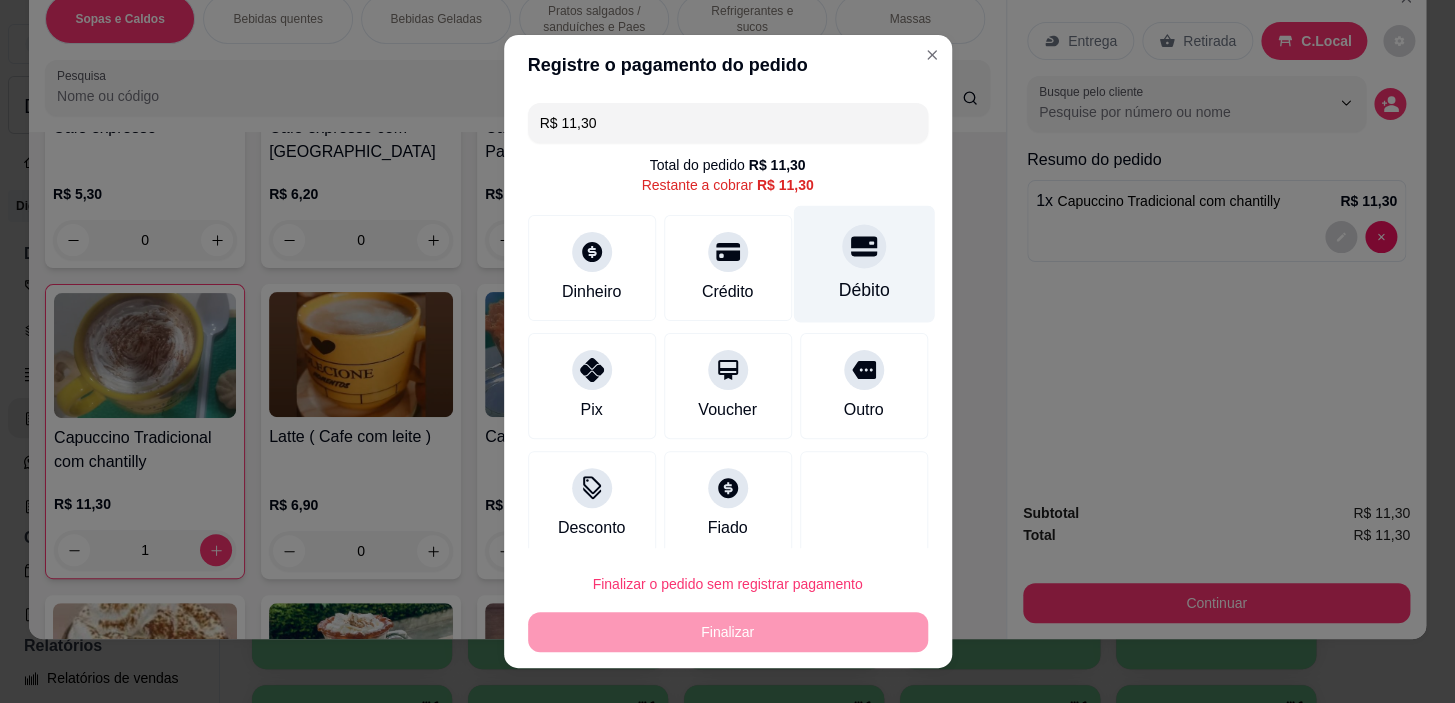 drag, startPoint x: 858, startPoint y: 286, endPoint x: 857, endPoint y: 299, distance: 13.038404 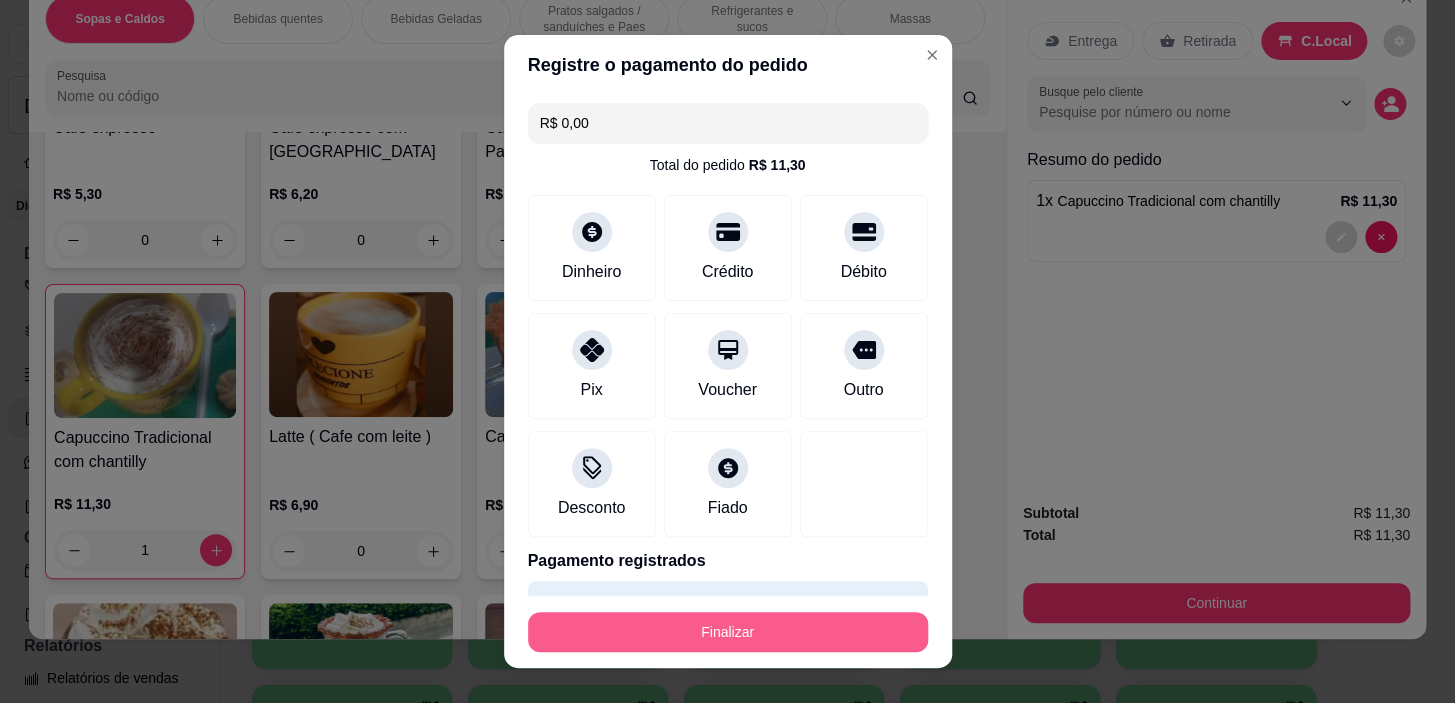 click on "Finalizar" at bounding box center (728, 632) 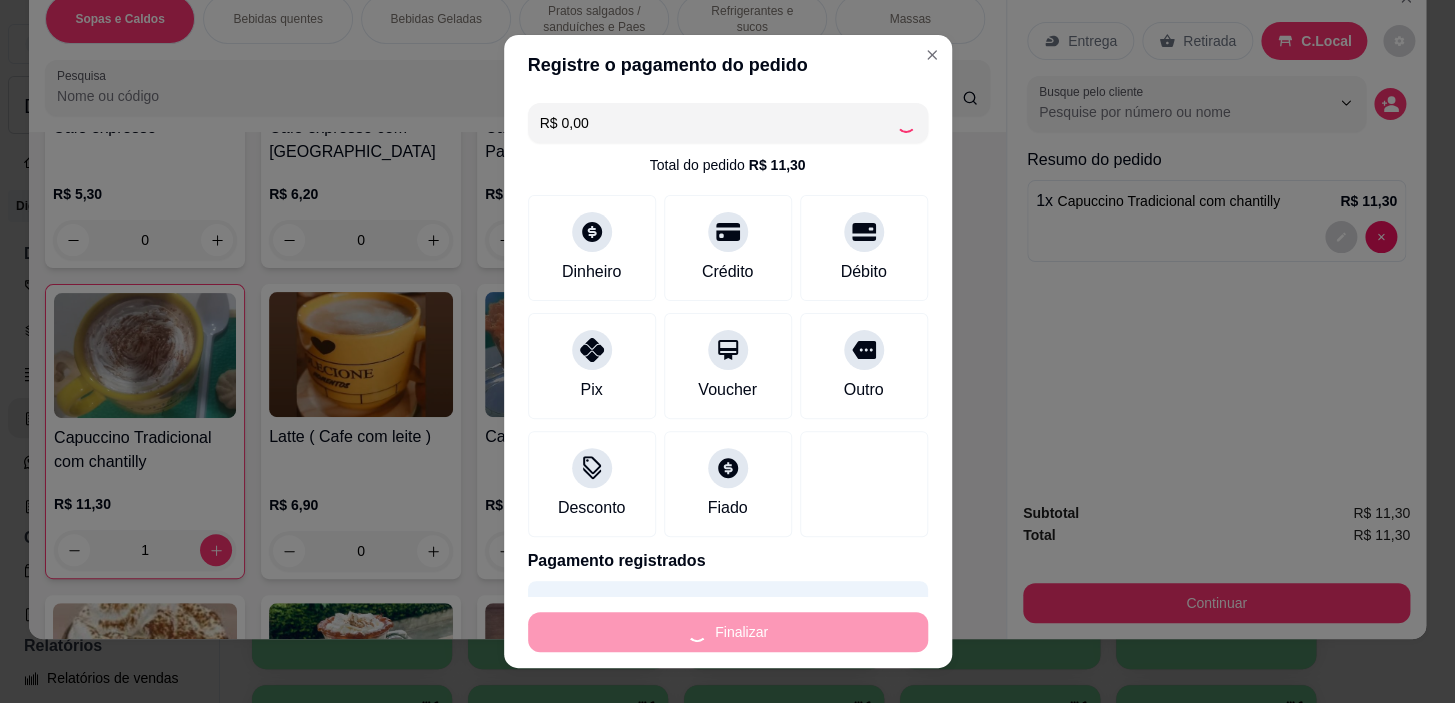 type on "0" 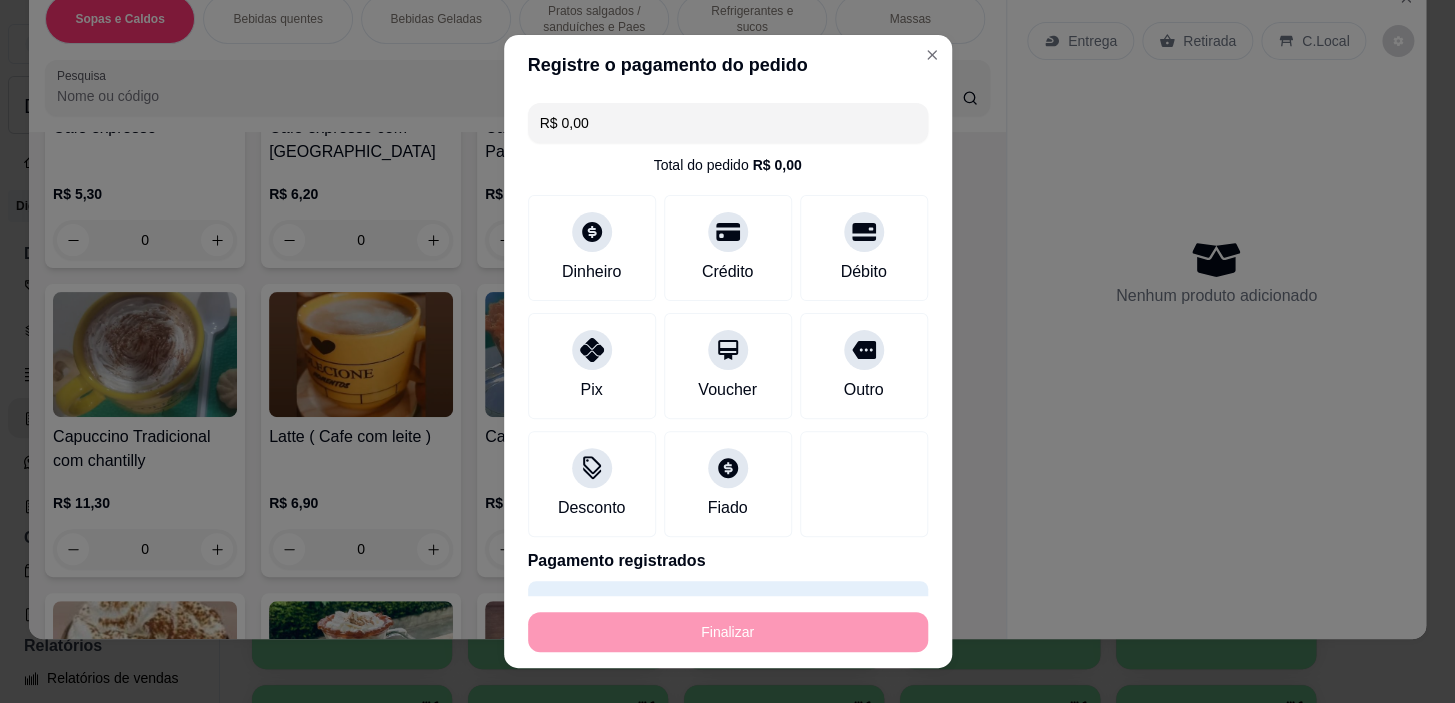 type on "-R$ 11,30" 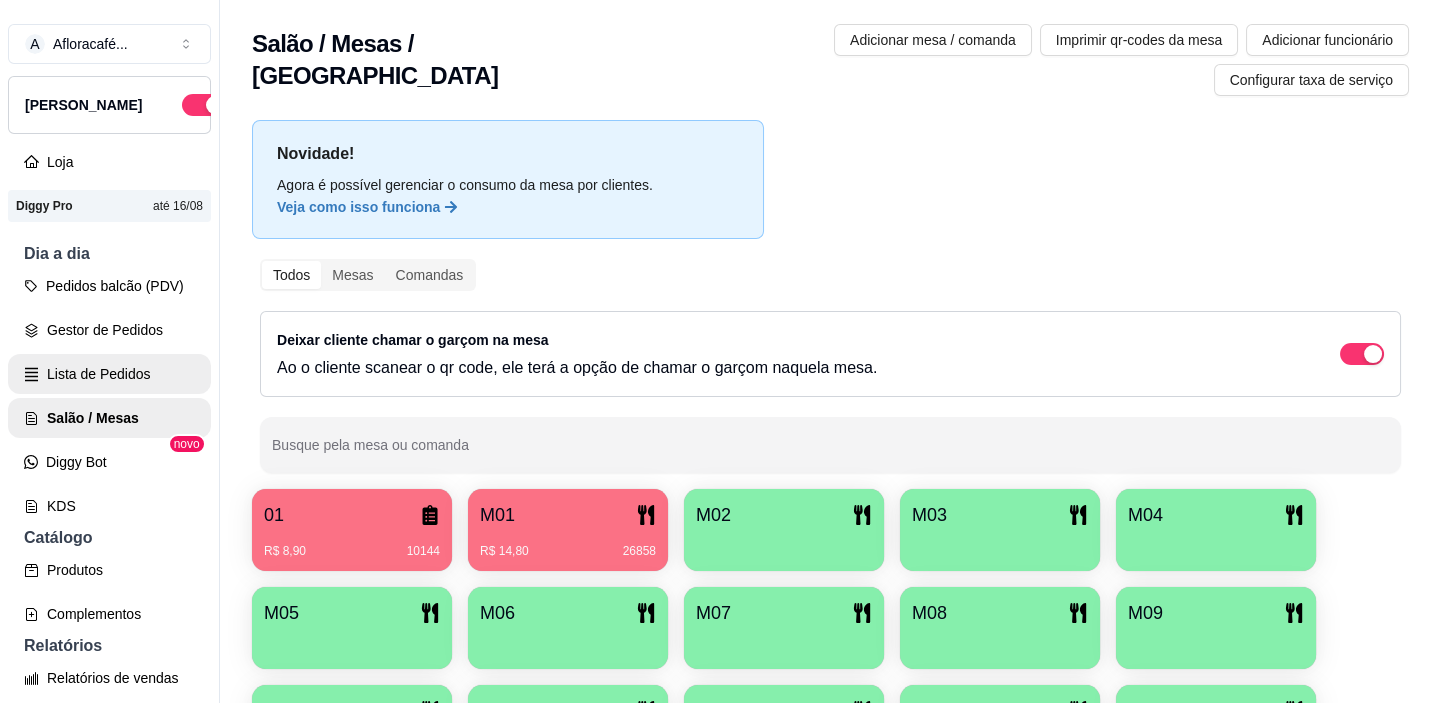 click on "Lista de Pedidos" at bounding box center (109, 374) 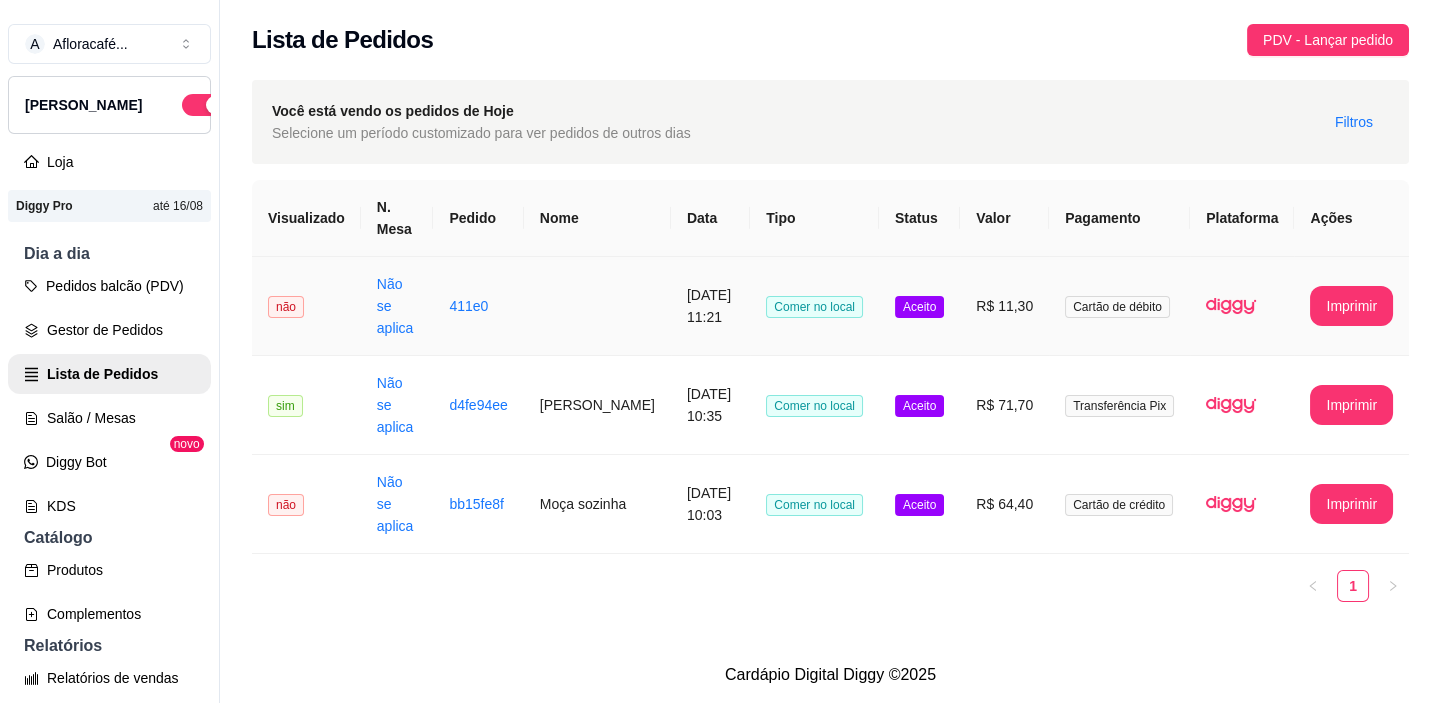 click on "Comer no local" at bounding box center (814, 306) 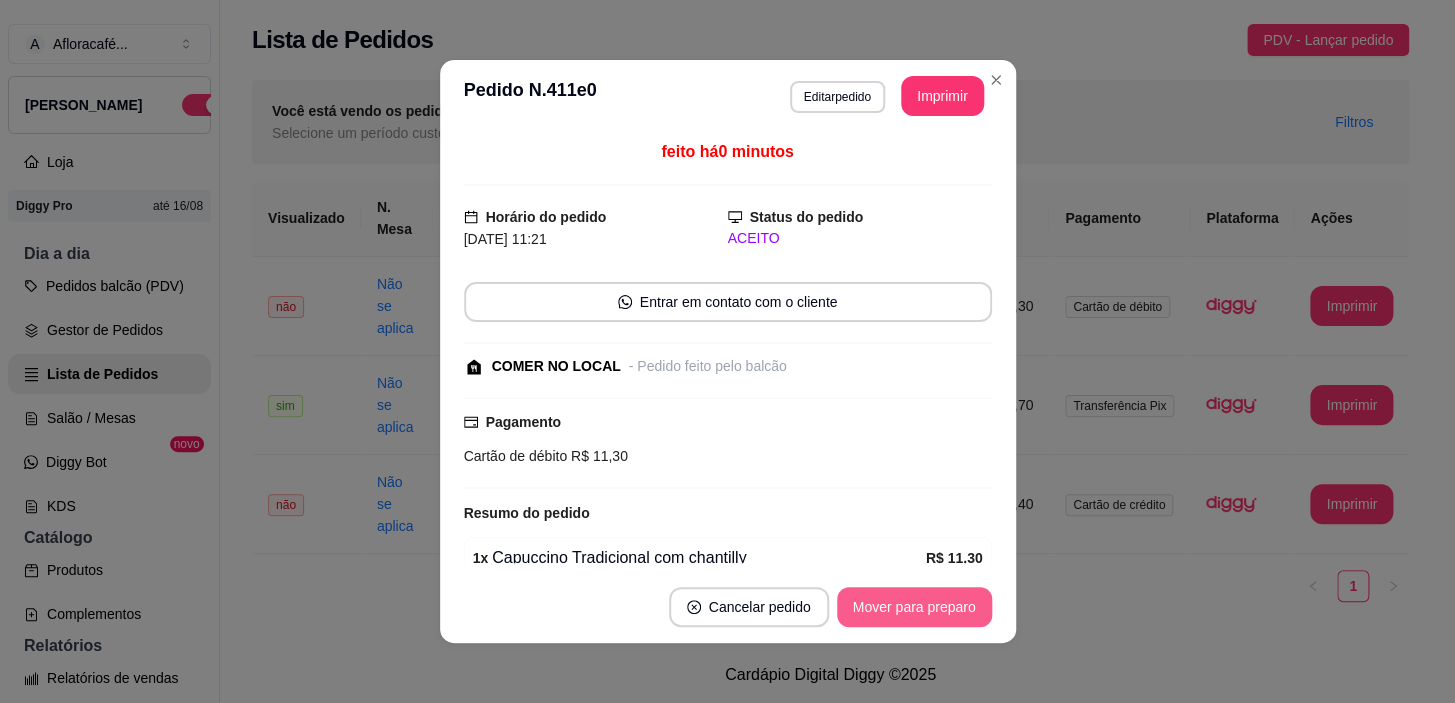 click on "Mover para preparo" at bounding box center [914, 607] 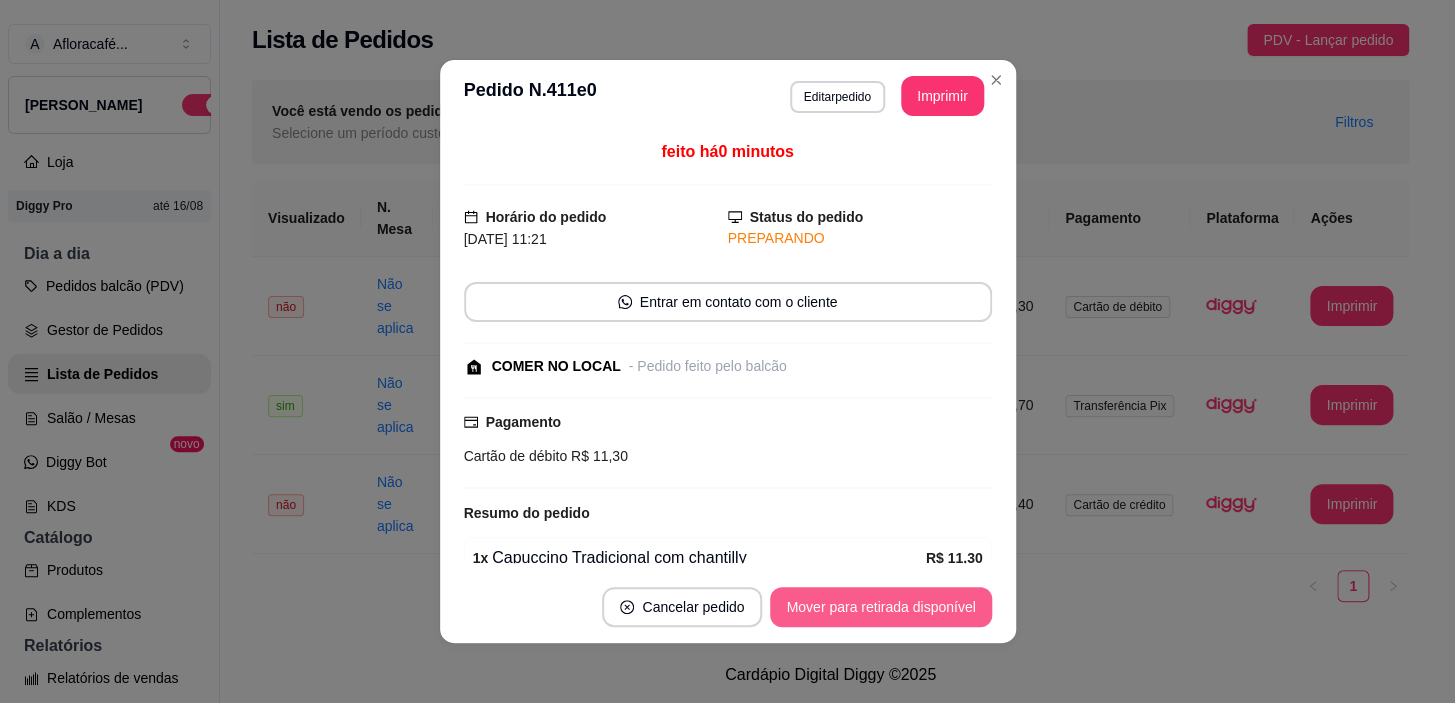click on "Mover para retirada disponível" at bounding box center (880, 607) 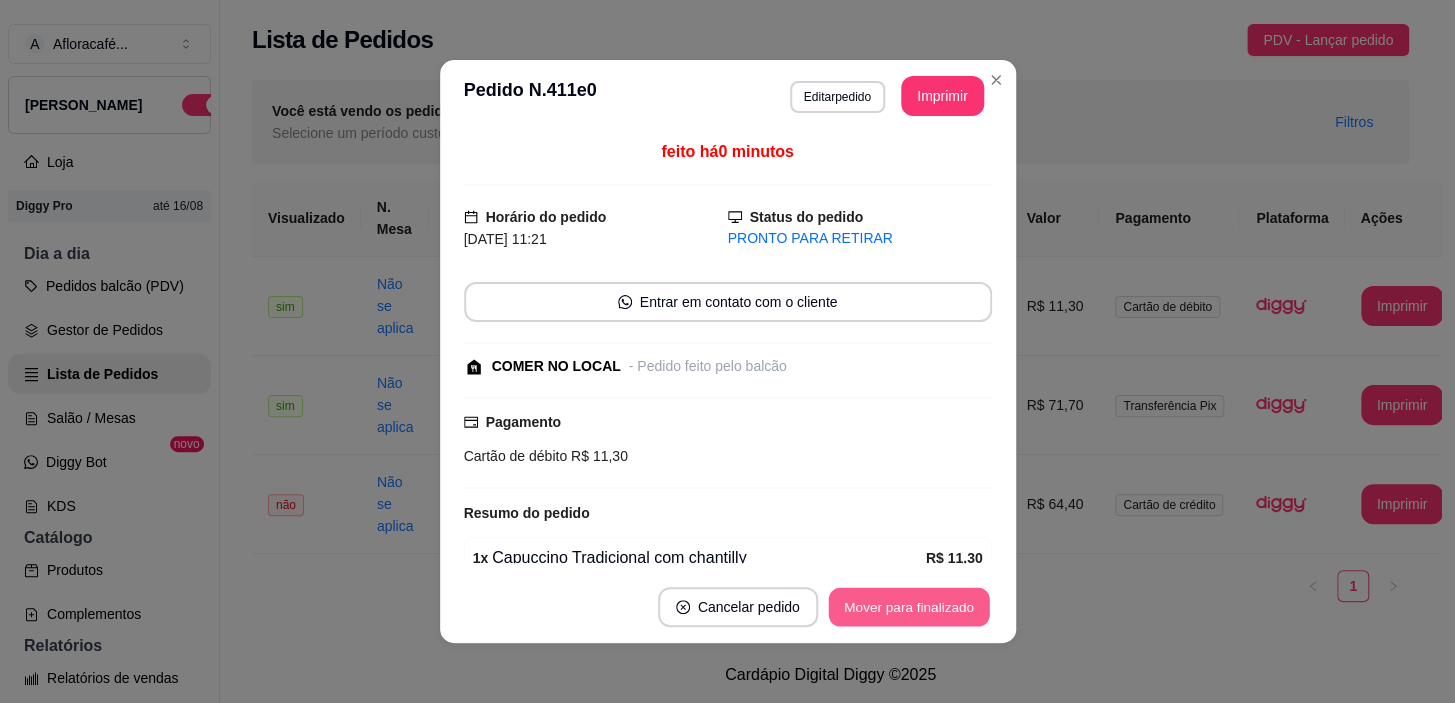 click on "Mover para finalizado" at bounding box center [908, 607] 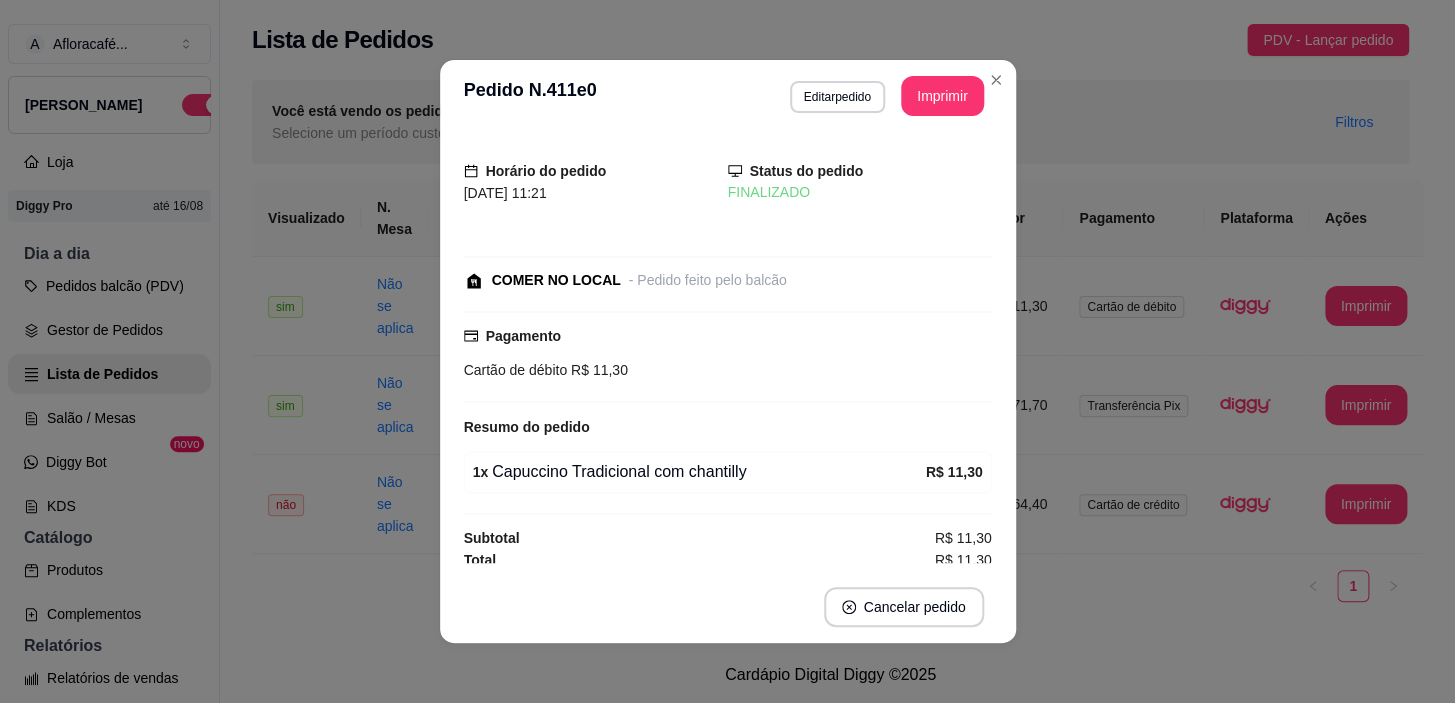 click on "**********" at bounding box center (728, 96) 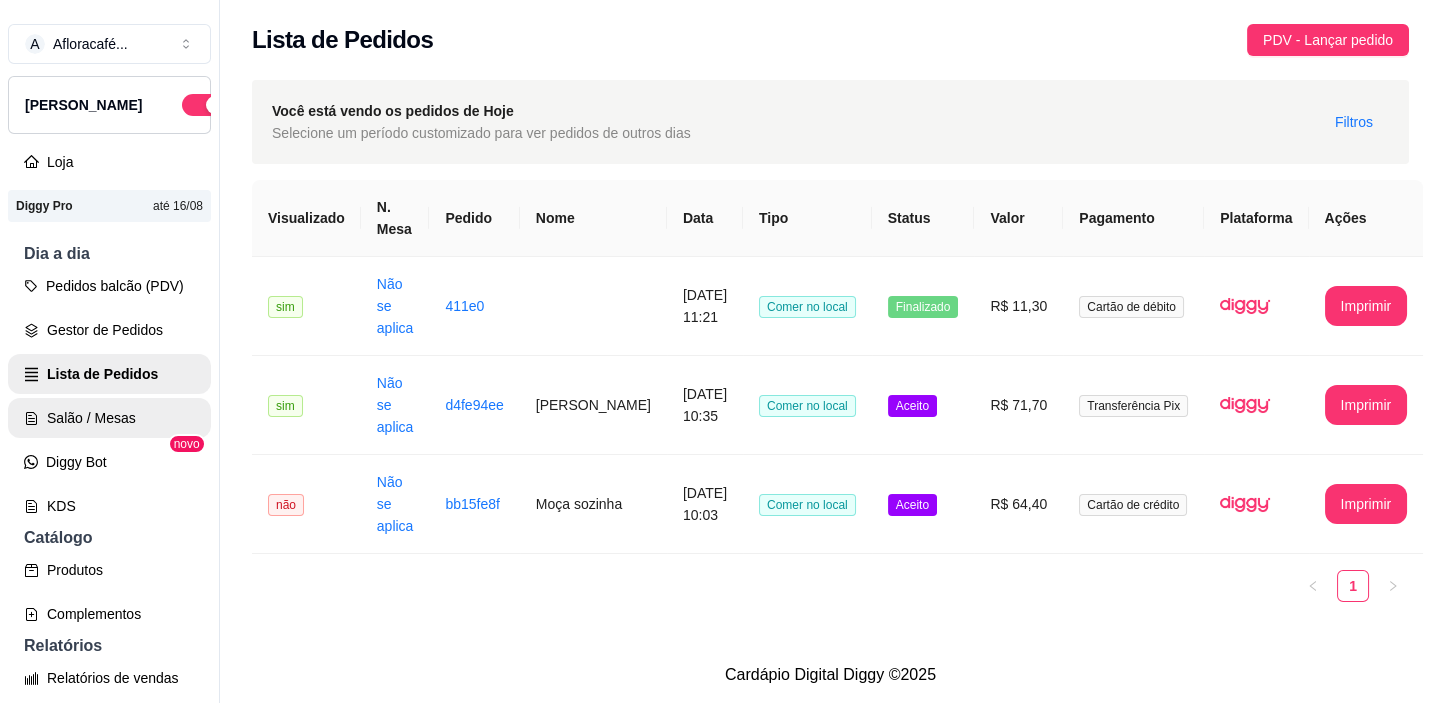 click on "Salão / Mesas" at bounding box center (109, 418) 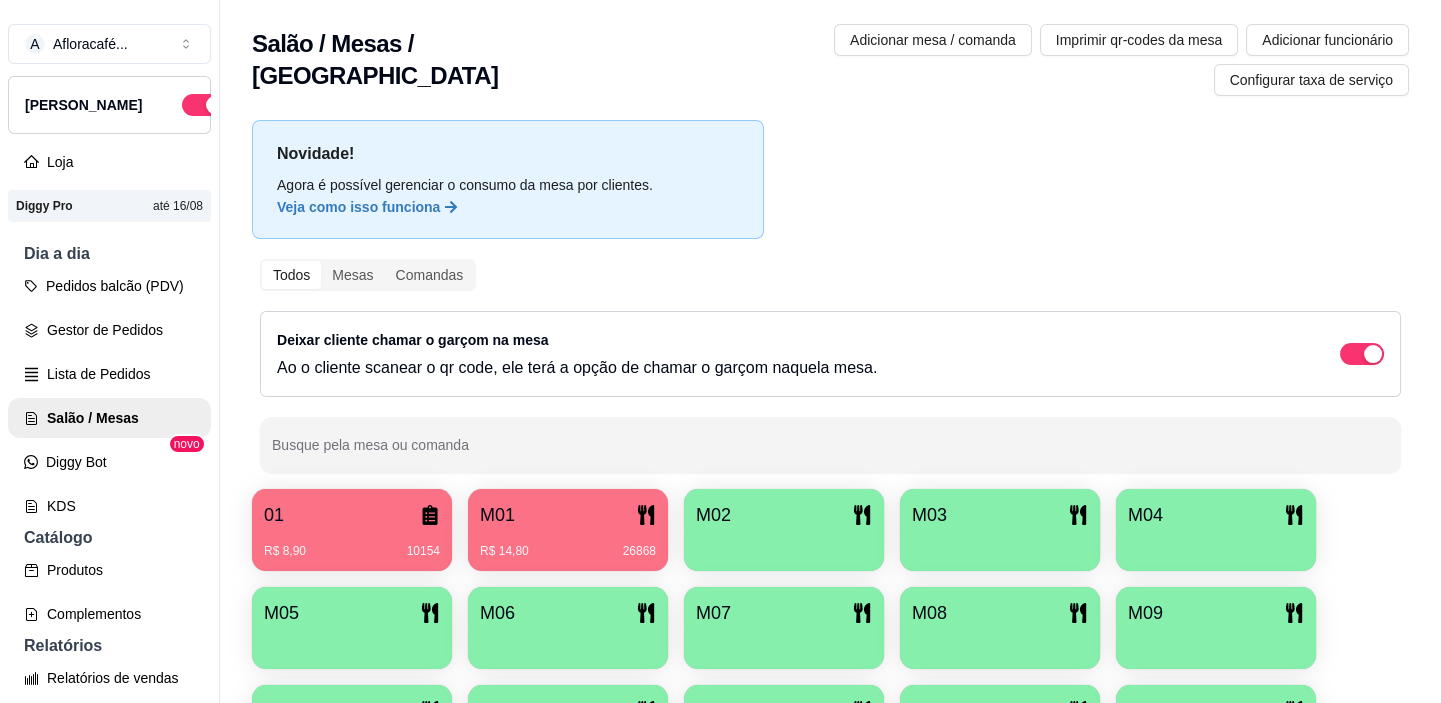 click on "01 R$ 8,90 10154 M01 R$ 14,80 26868 M02 M03 M04 M05 M06 M07 M08 M09 M10 M11 M12 M13 M14 sara" at bounding box center [830, 677] 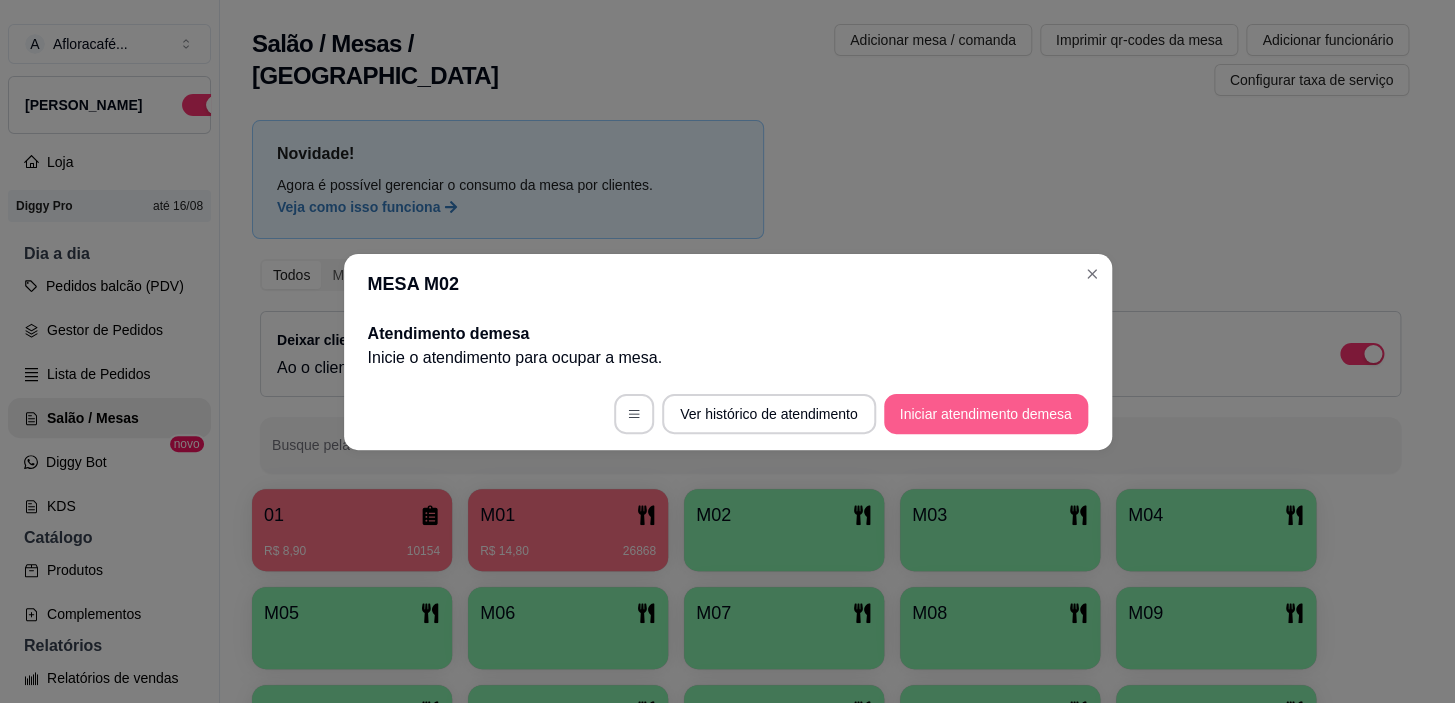 click on "Iniciar atendimento de  mesa" at bounding box center (986, 414) 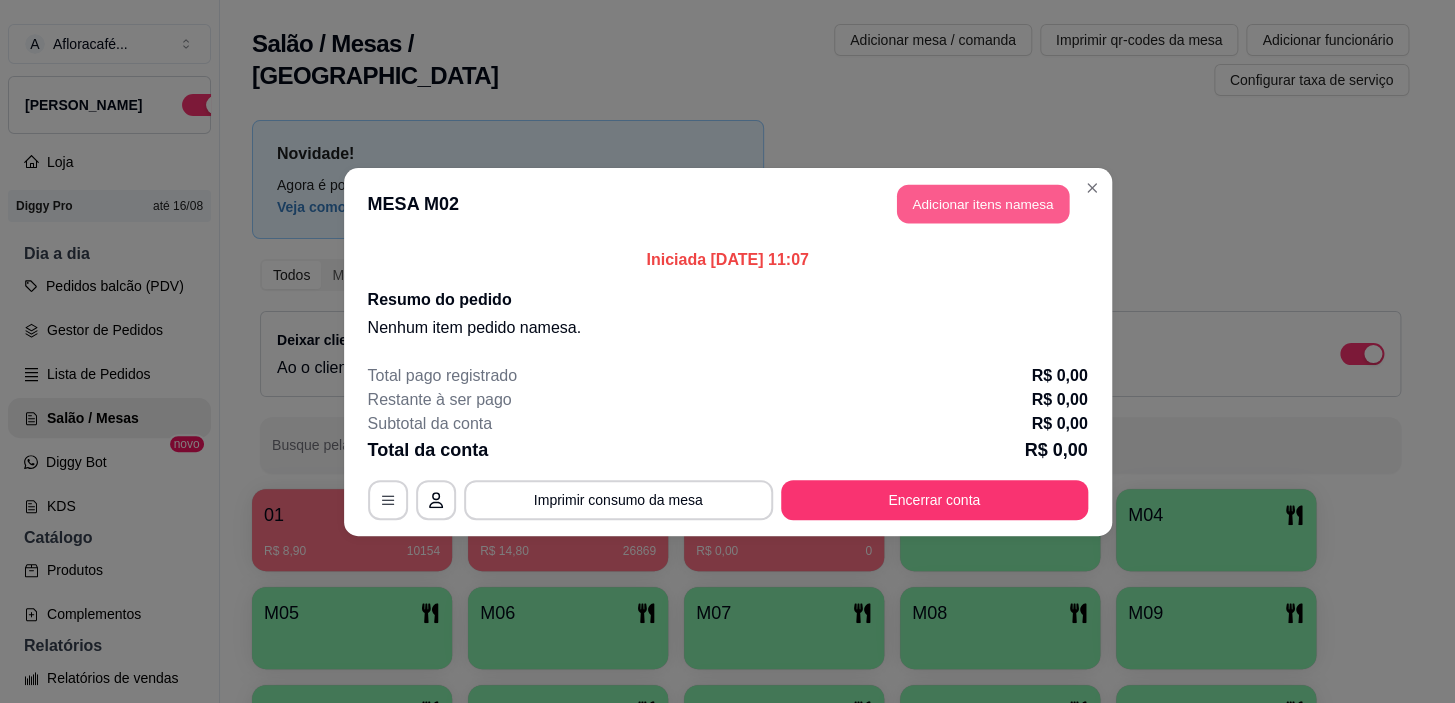 click on "Adicionar itens na  mesa" at bounding box center [983, 203] 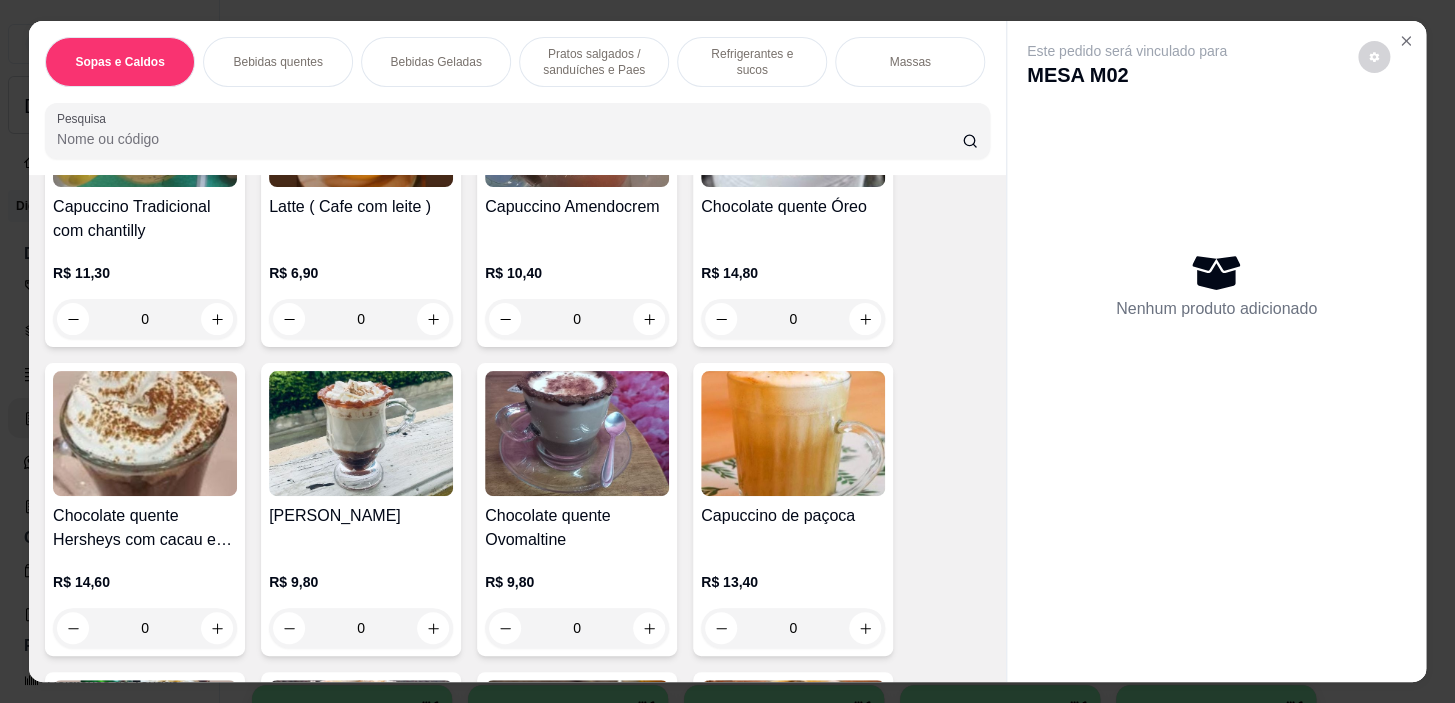 scroll, scrollTop: 1000, scrollLeft: 0, axis: vertical 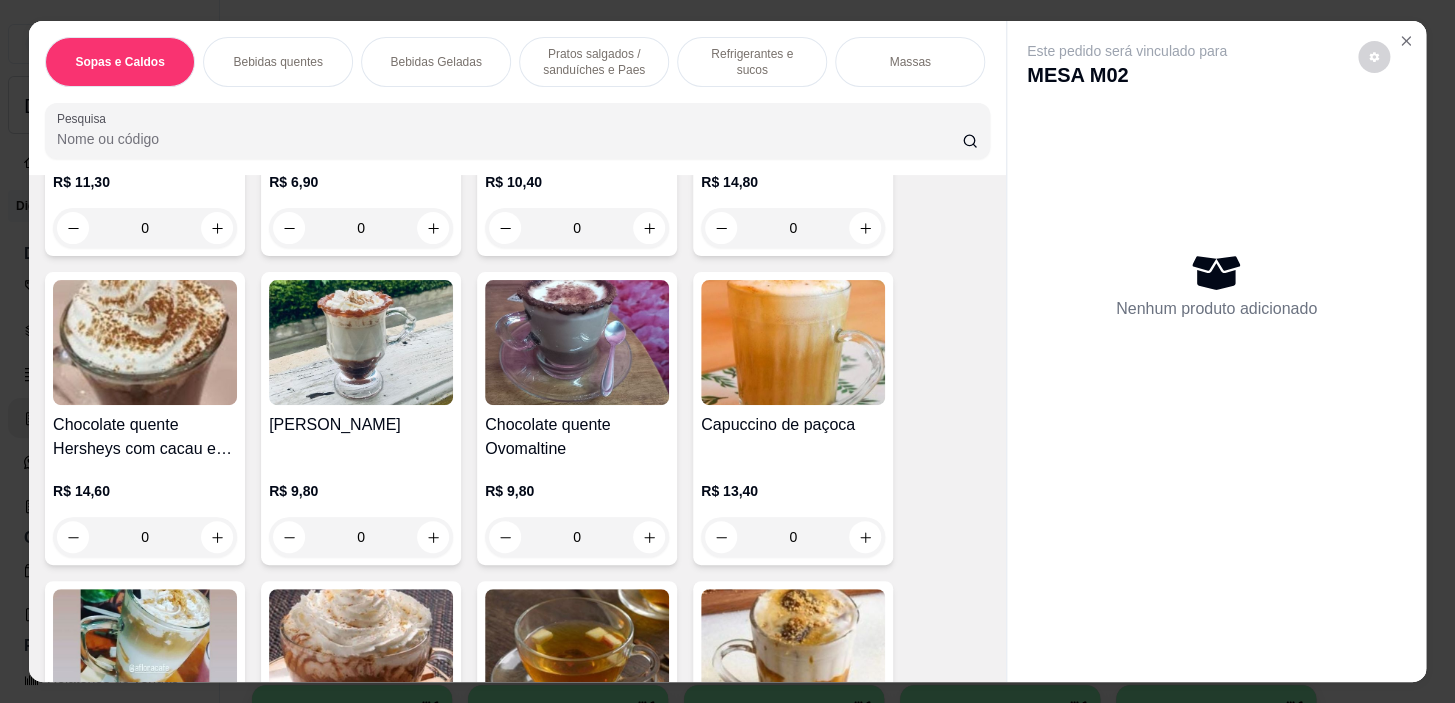 click on "Bebidas quentes" at bounding box center (278, 62) 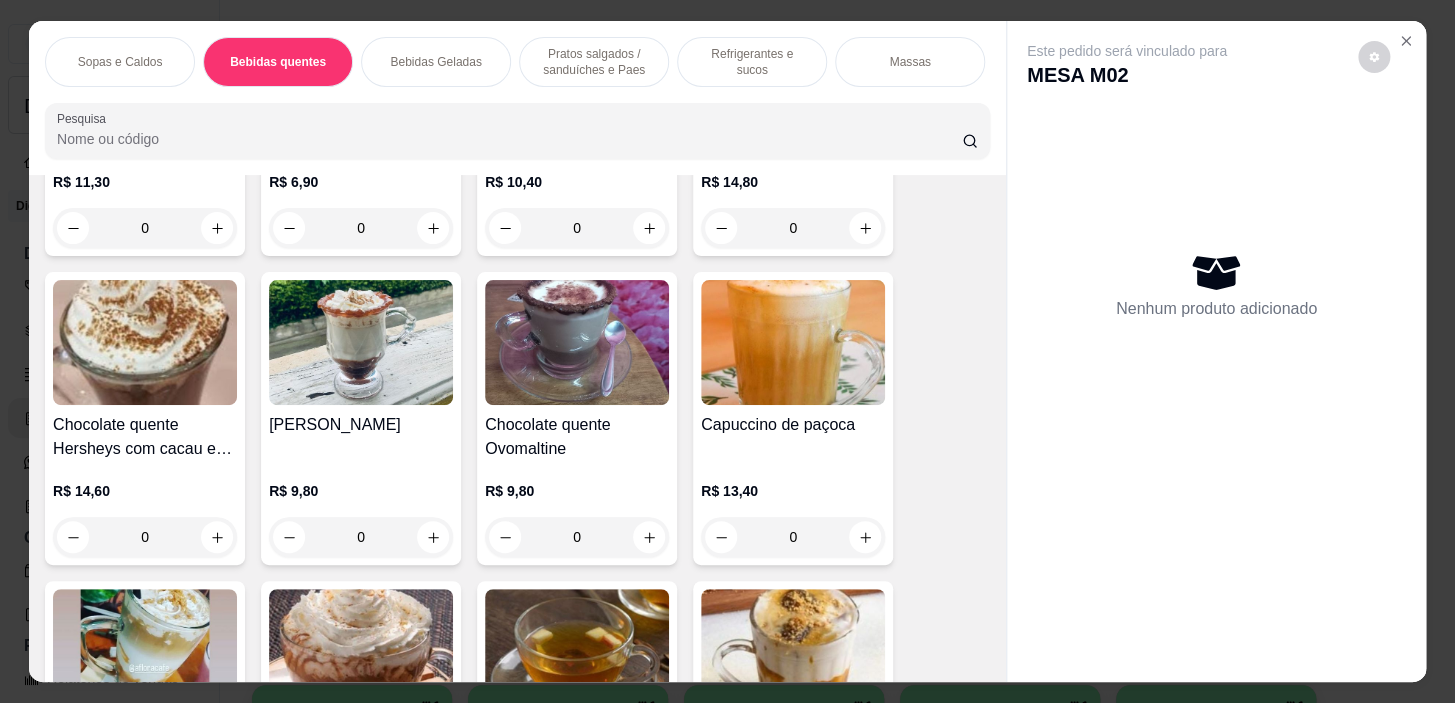 scroll, scrollTop: 439, scrollLeft: 0, axis: vertical 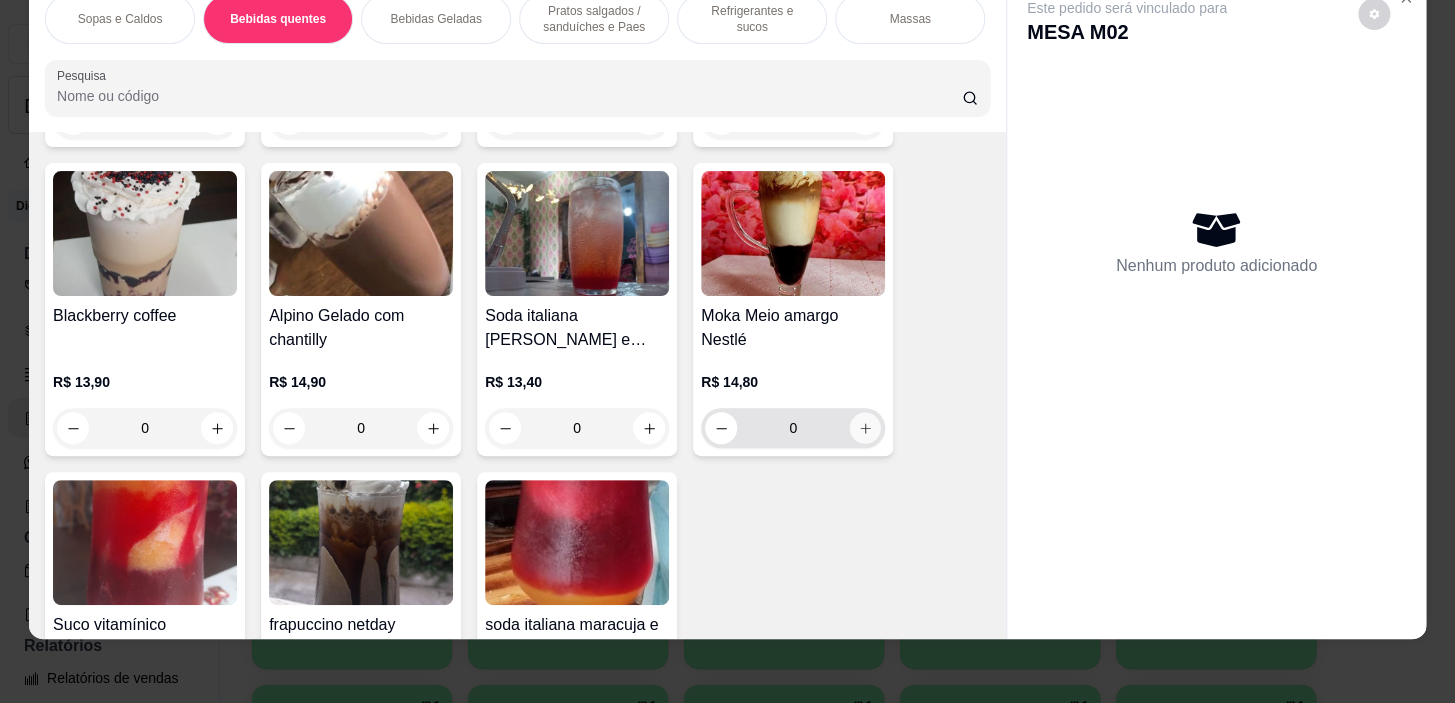 click 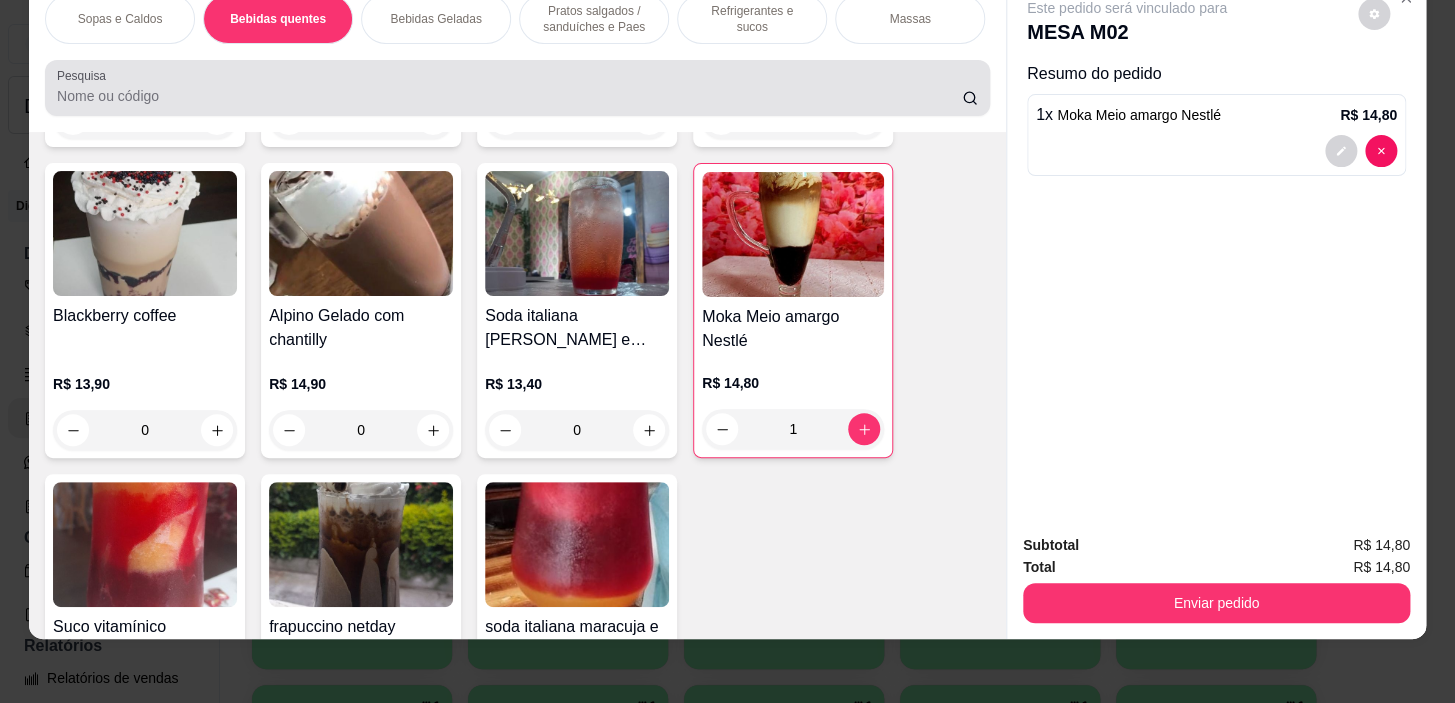 scroll, scrollTop: 0, scrollLeft: 0, axis: both 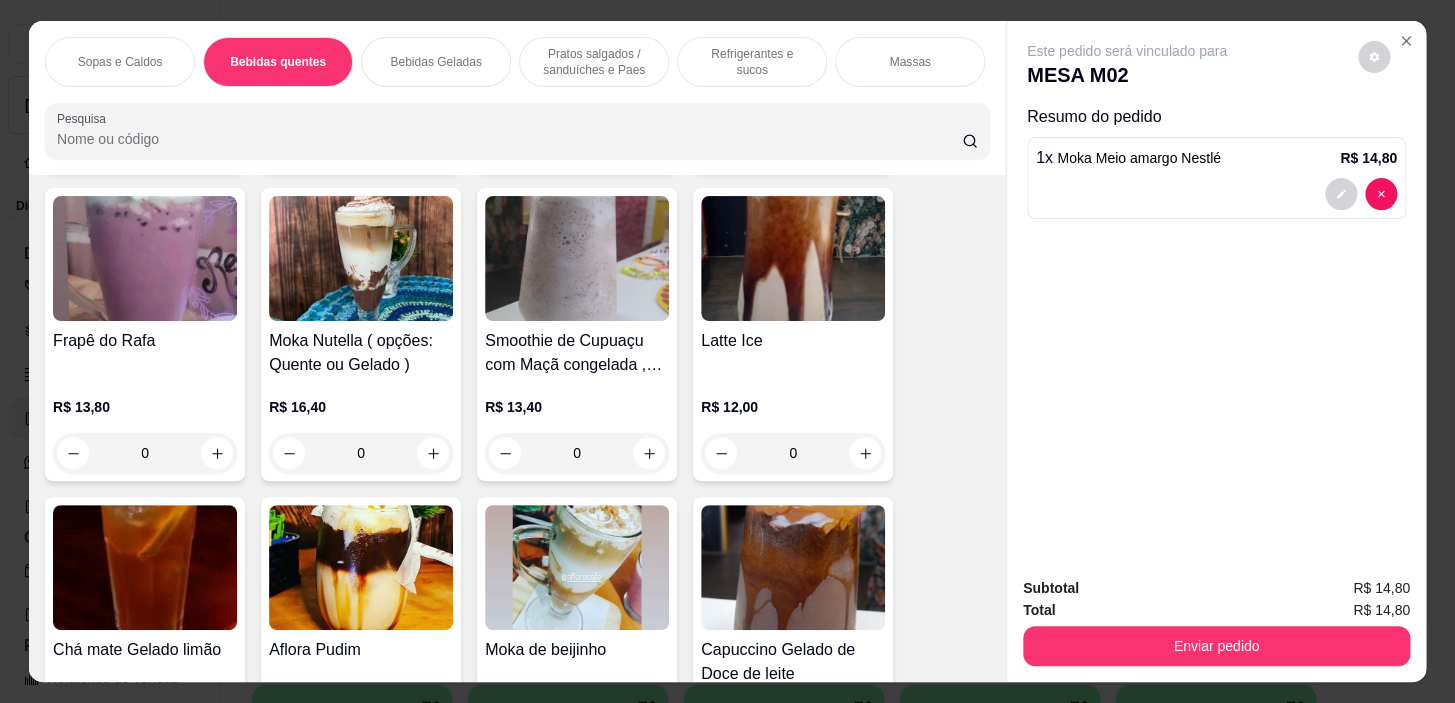 click on "Pratos salgados / sanduíches e Paes" at bounding box center (594, 62) 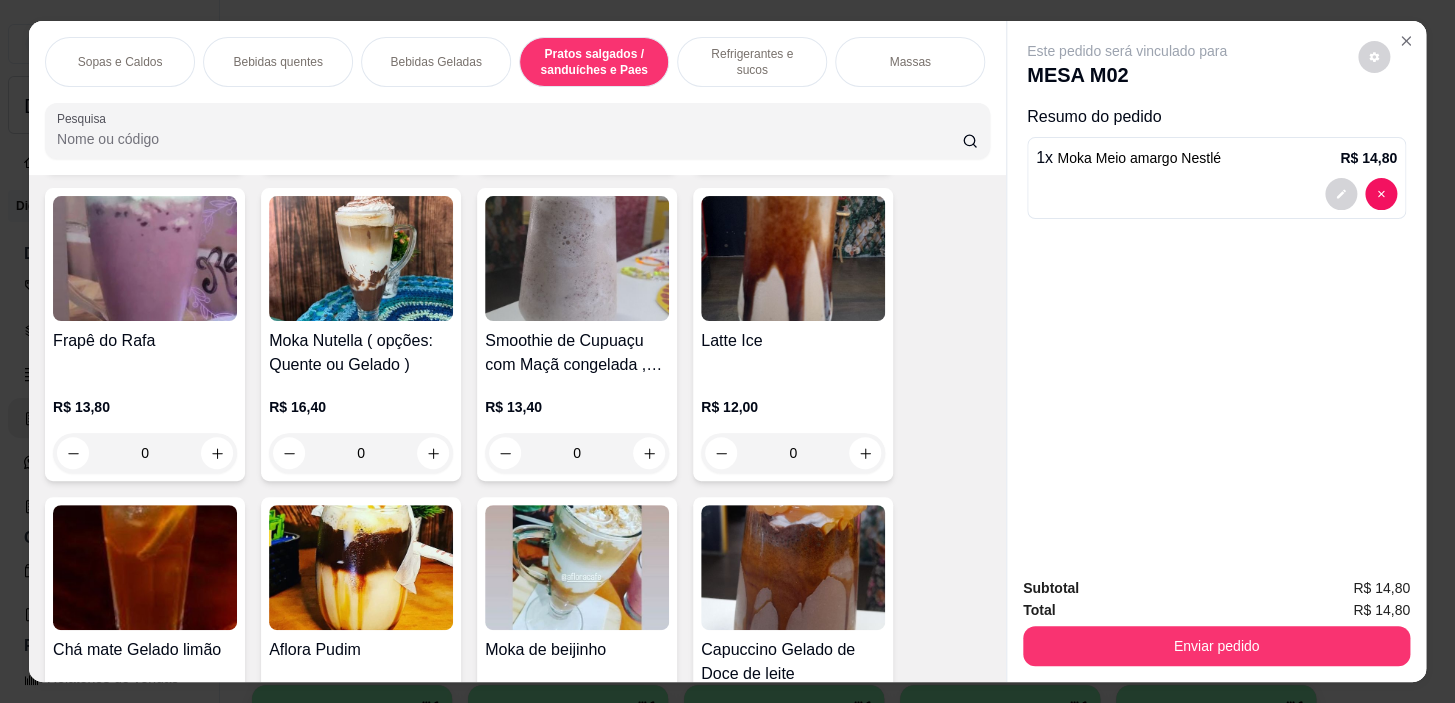 scroll, scrollTop: 5724, scrollLeft: 0, axis: vertical 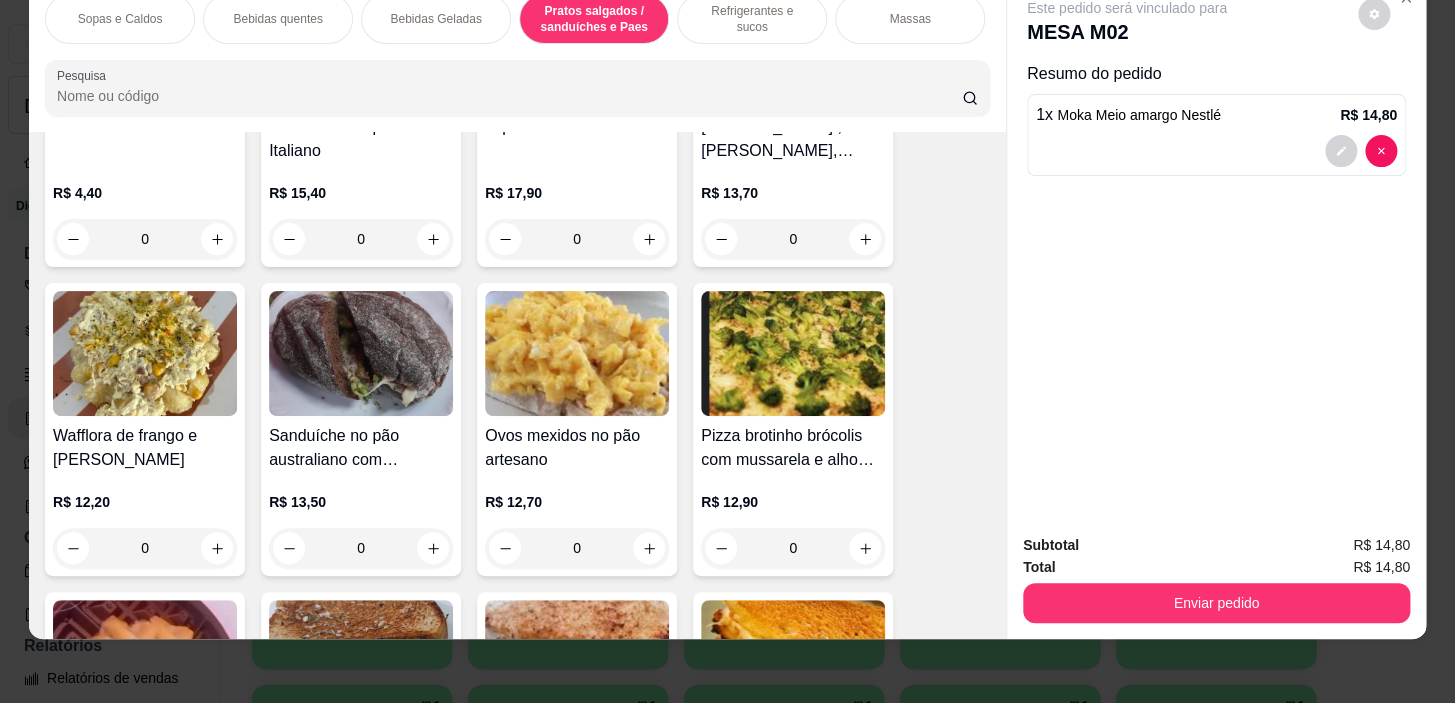 click on "Pizza brotinho brócolis com mussarela e alho frito OU Pizza 3 queijos    R$ 12,90 0" at bounding box center [793, 429] 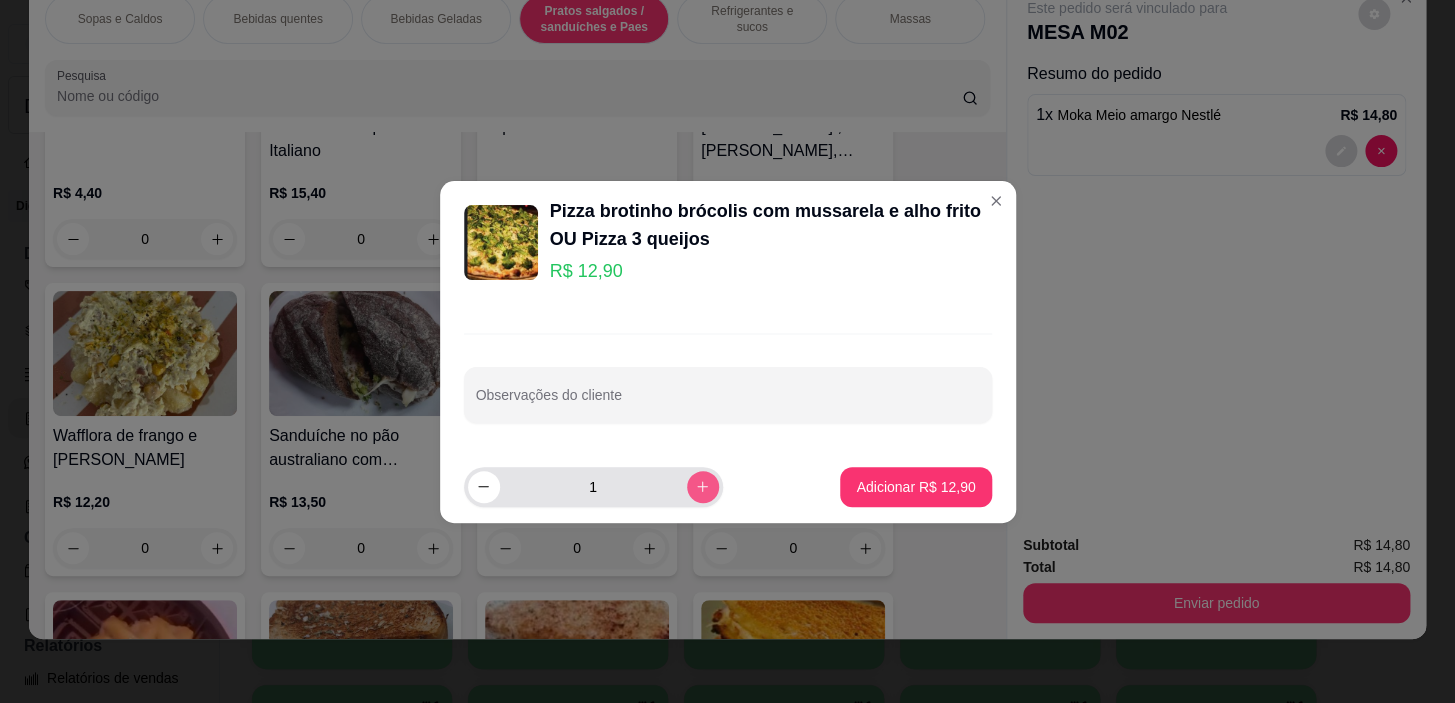 click at bounding box center [703, 487] 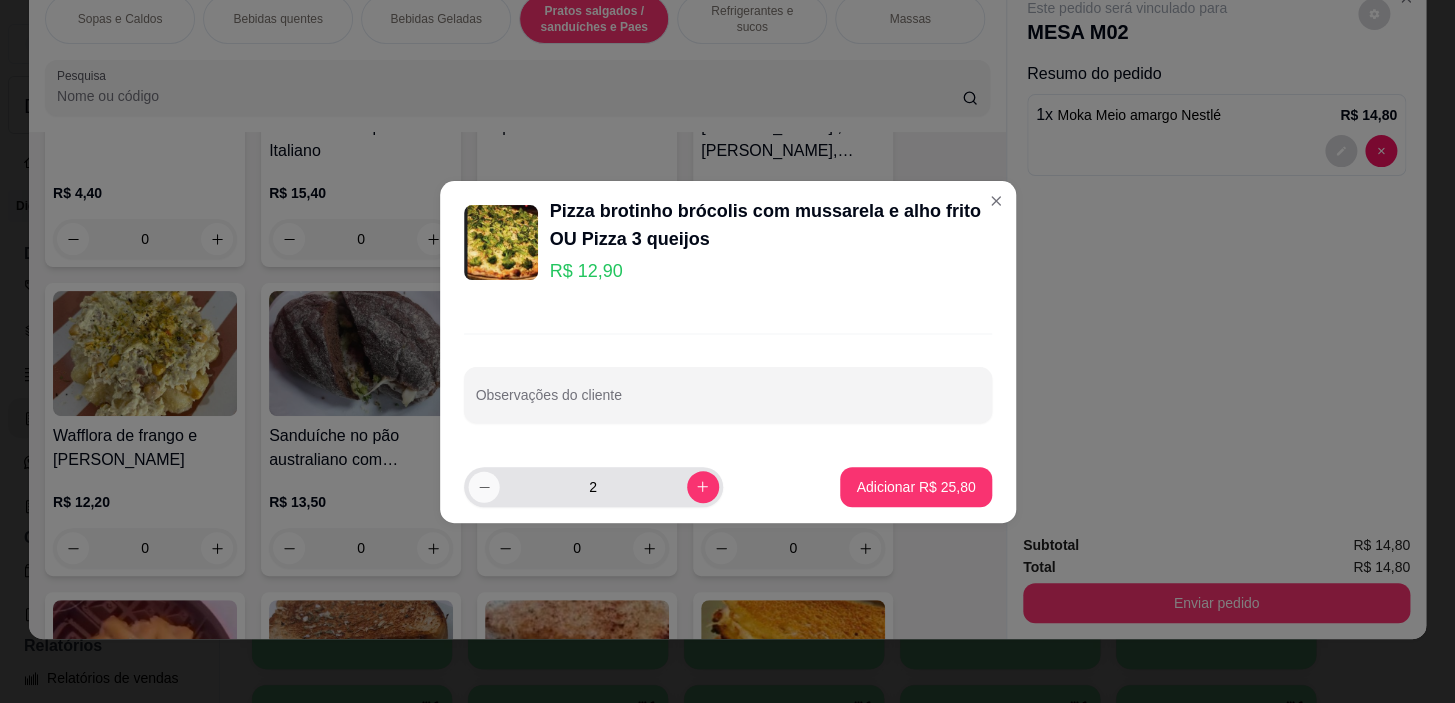 click 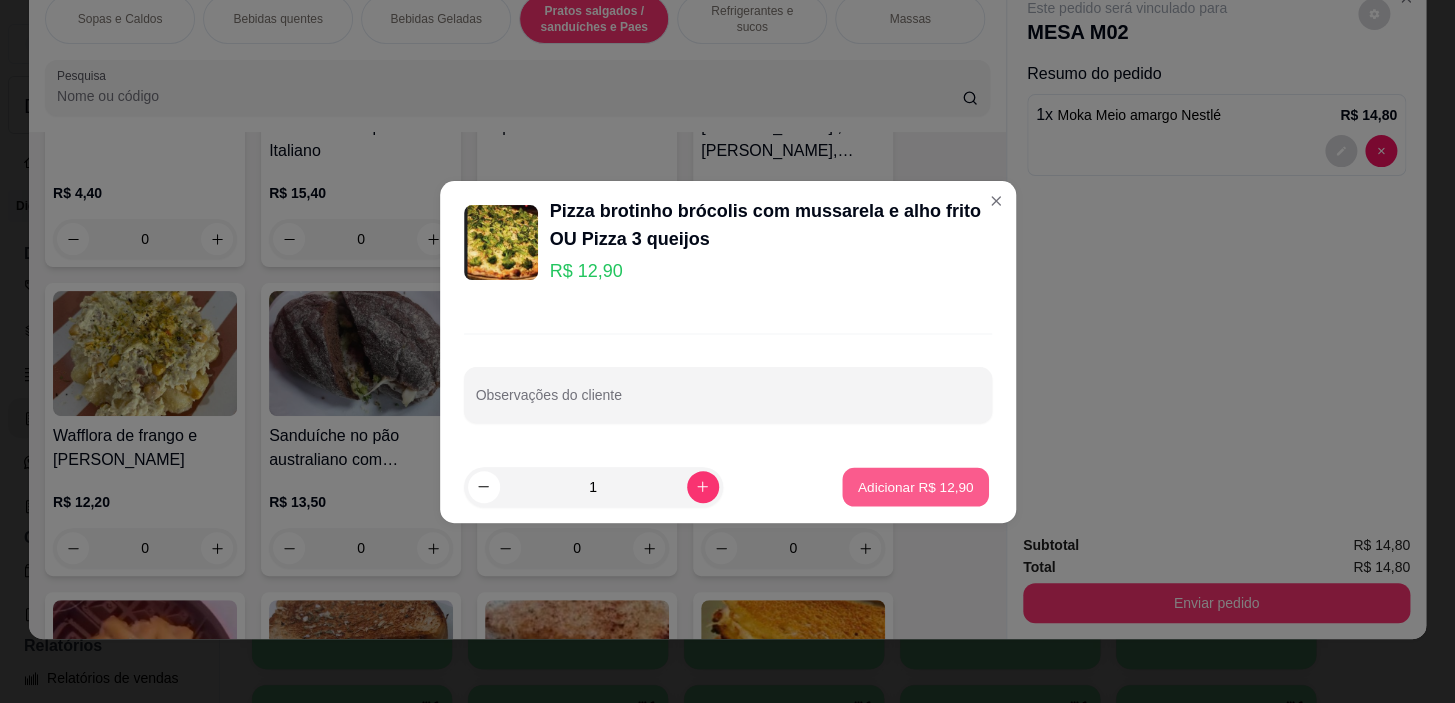 click on "Adicionar   R$ 12,90" at bounding box center [916, 486] 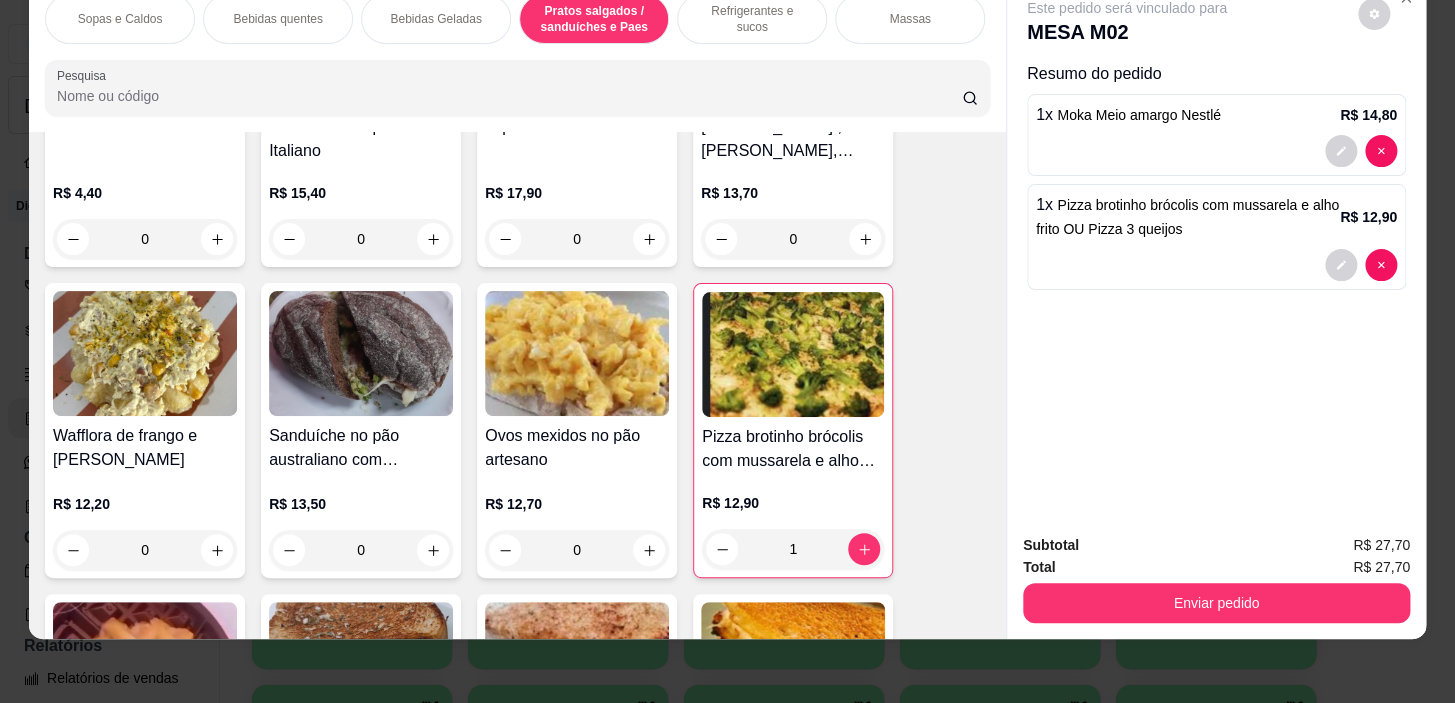 scroll, scrollTop: 0, scrollLeft: 785, axis: horizontal 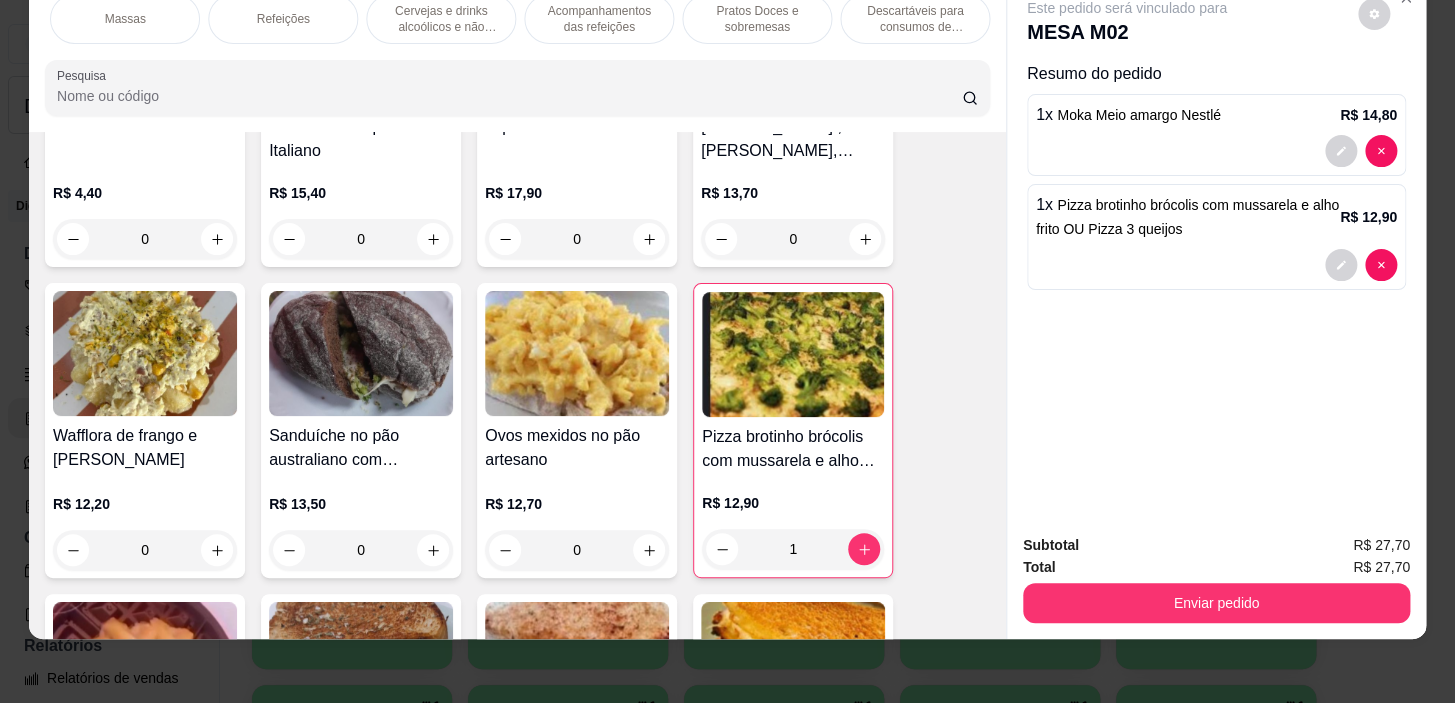 click on "Pratos Doces e sobremesas" at bounding box center (757, 19) 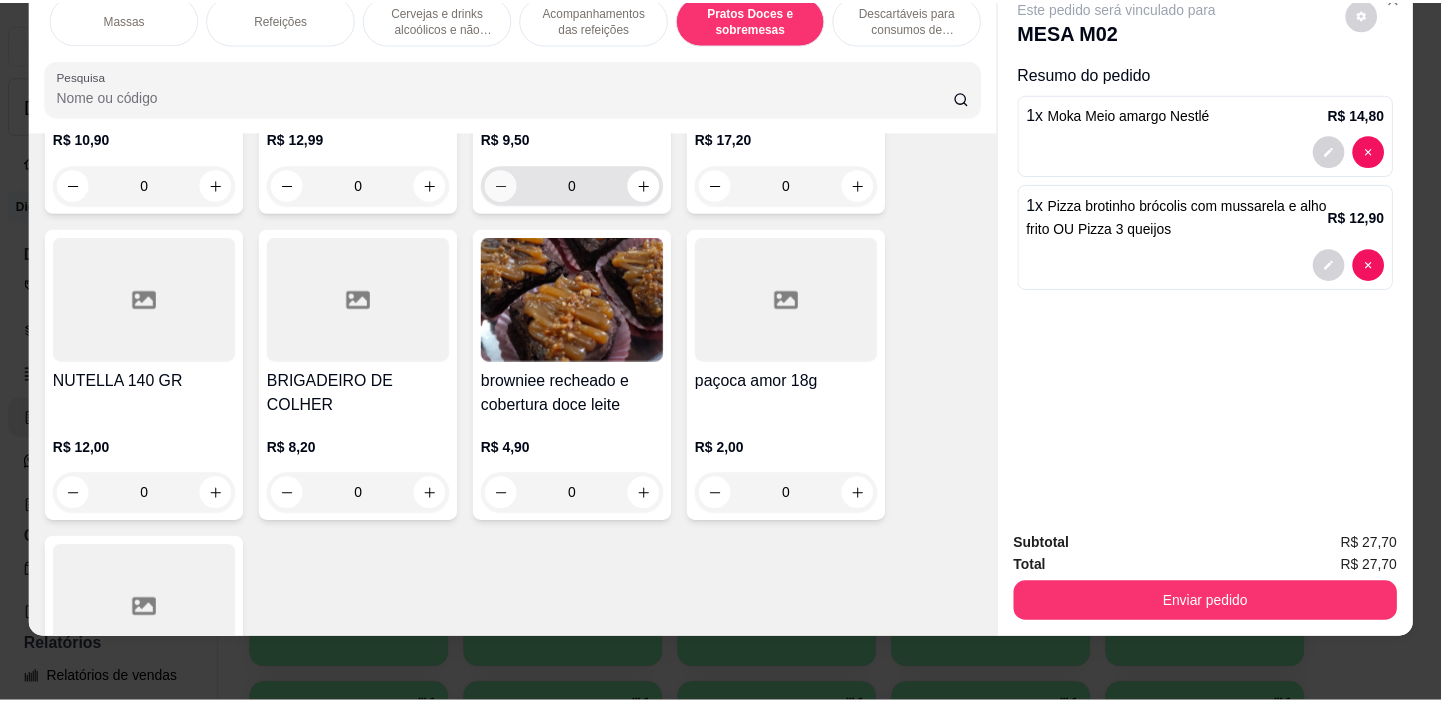 scroll, scrollTop: 15818, scrollLeft: 0, axis: vertical 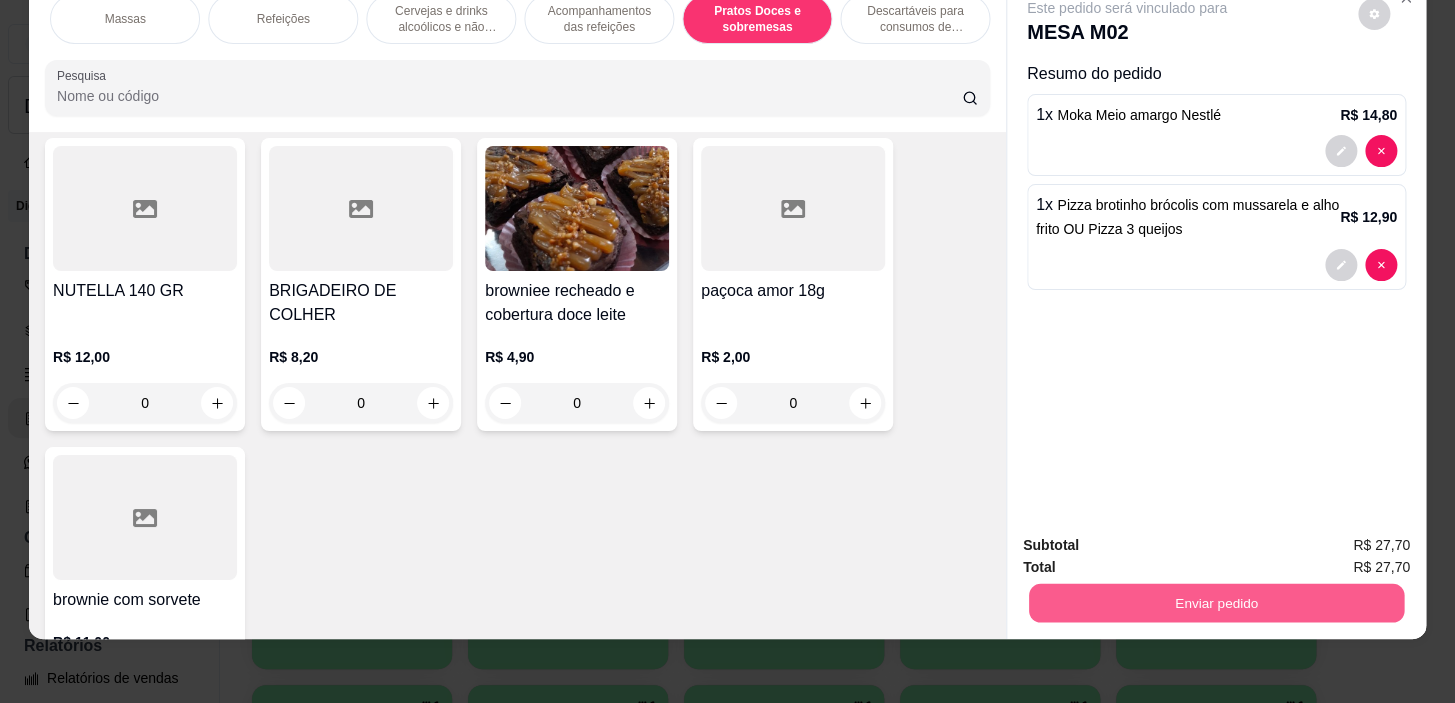 click on "Enviar pedido" at bounding box center (1216, 603) 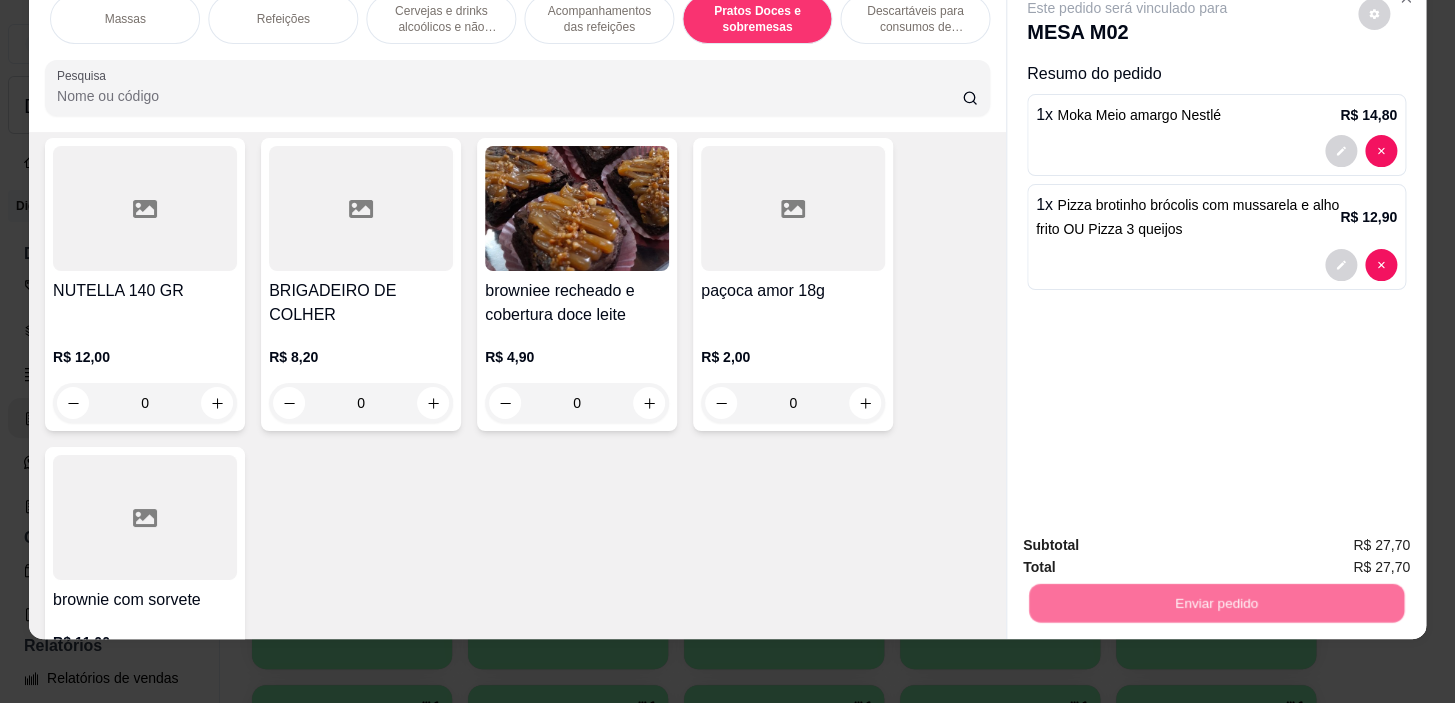 click on "Não registrar e enviar pedido" at bounding box center (1150, 540) 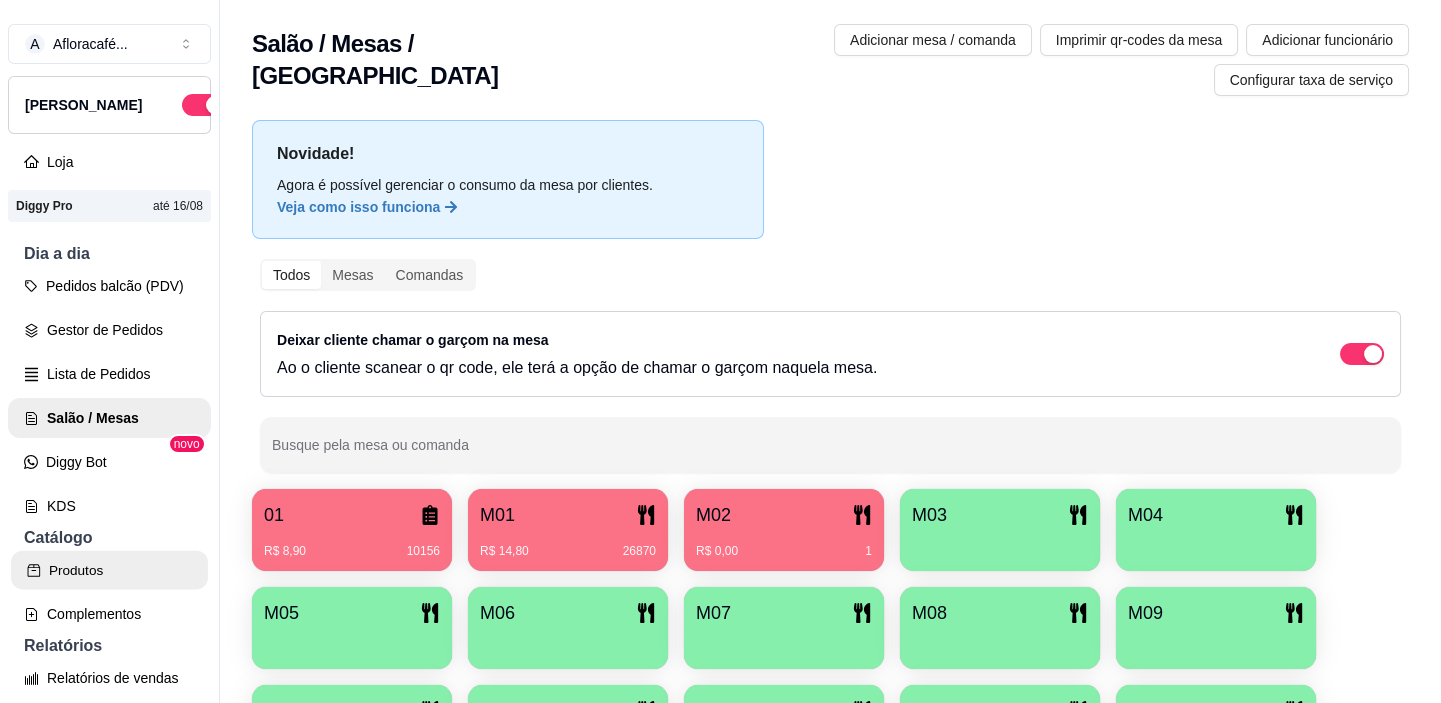 click on "Produtos" at bounding box center (109, 570) 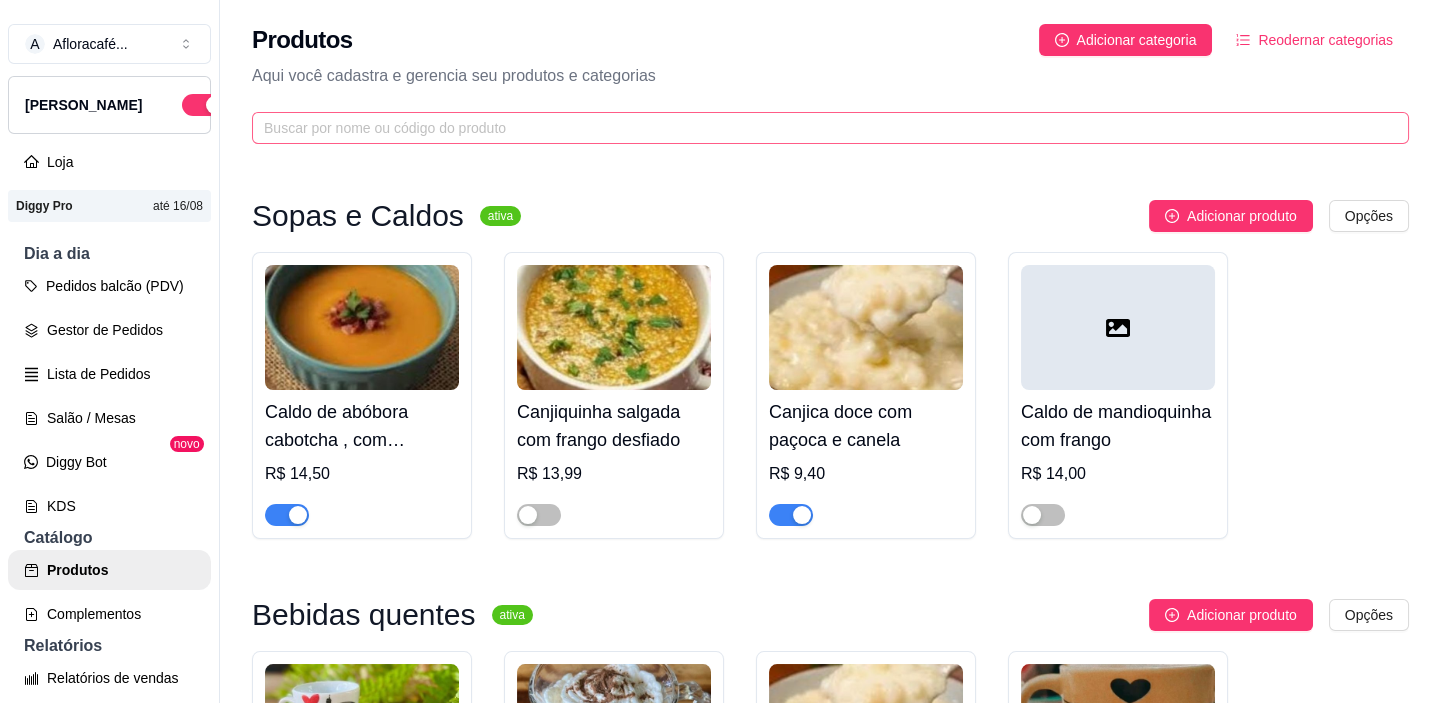 click at bounding box center [830, 128] 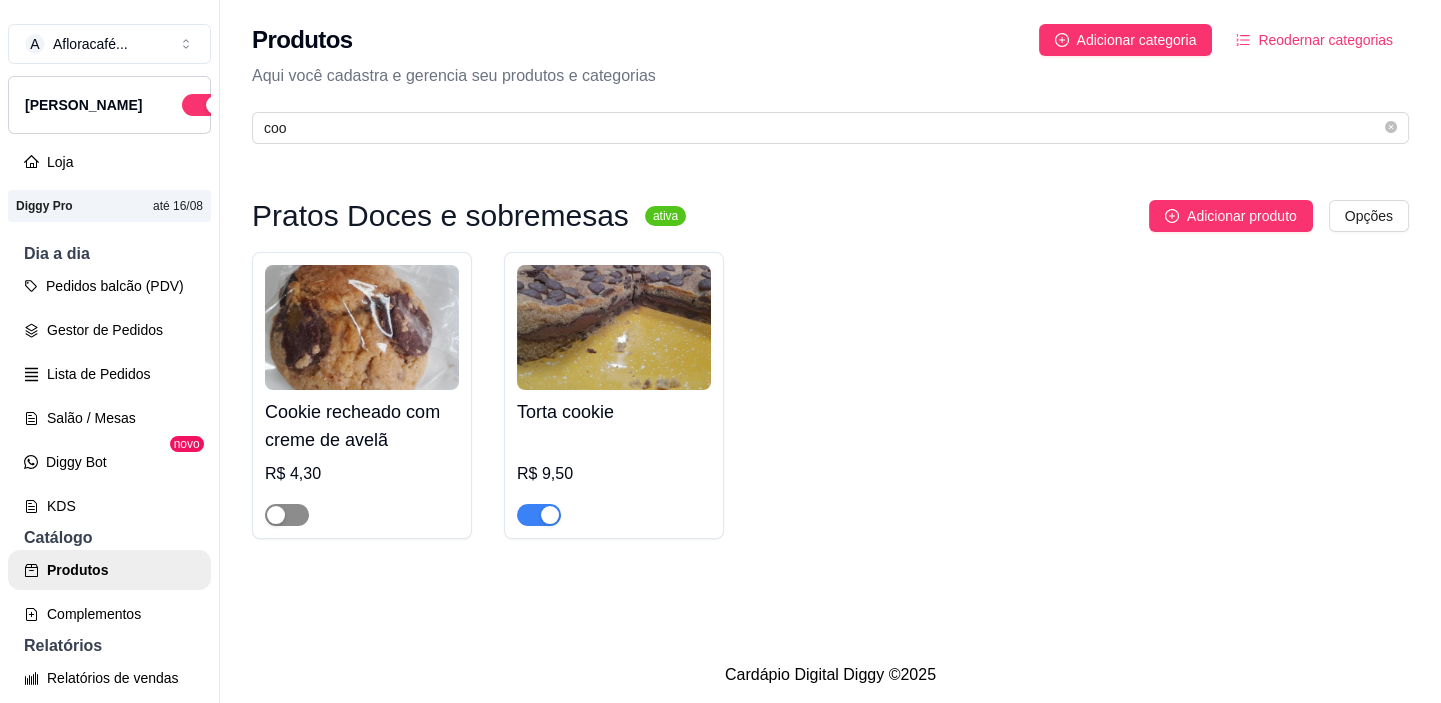 click at bounding box center (287, 515) 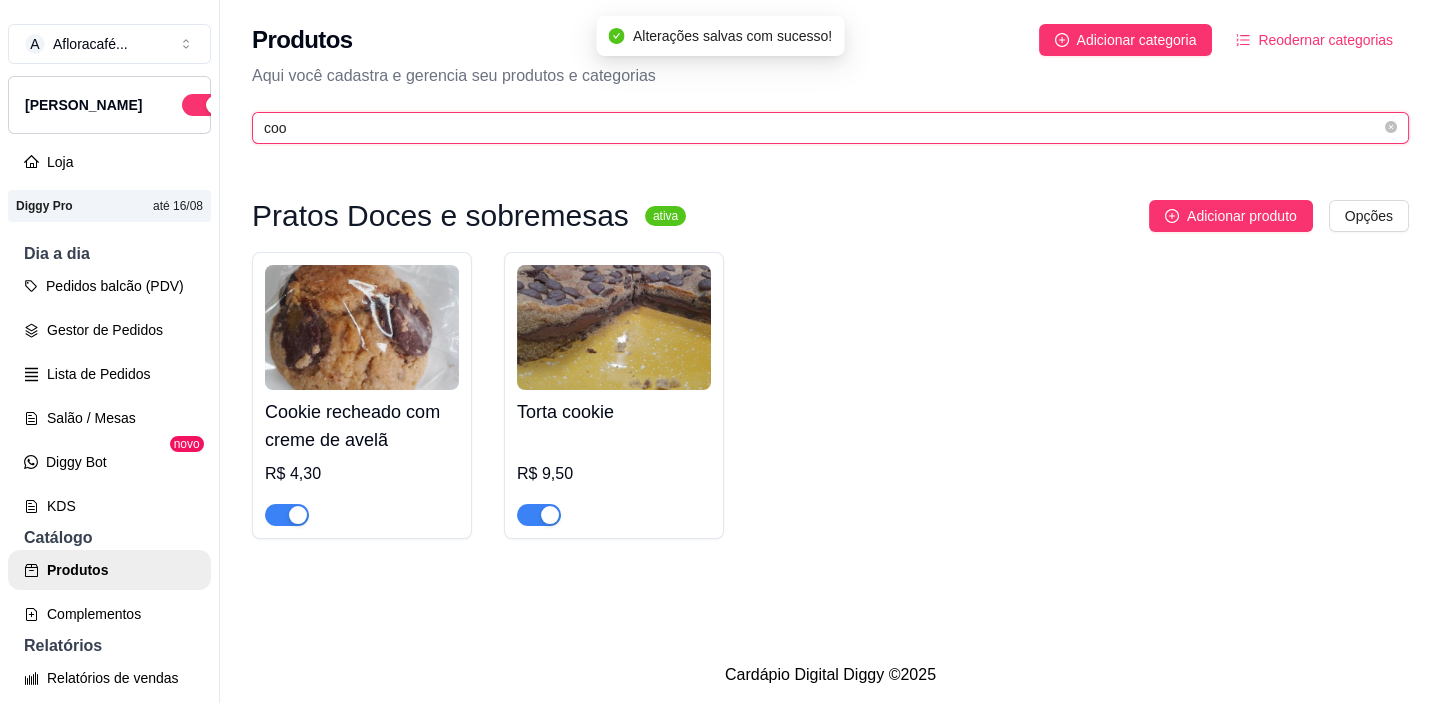 click on "coo" at bounding box center [822, 128] 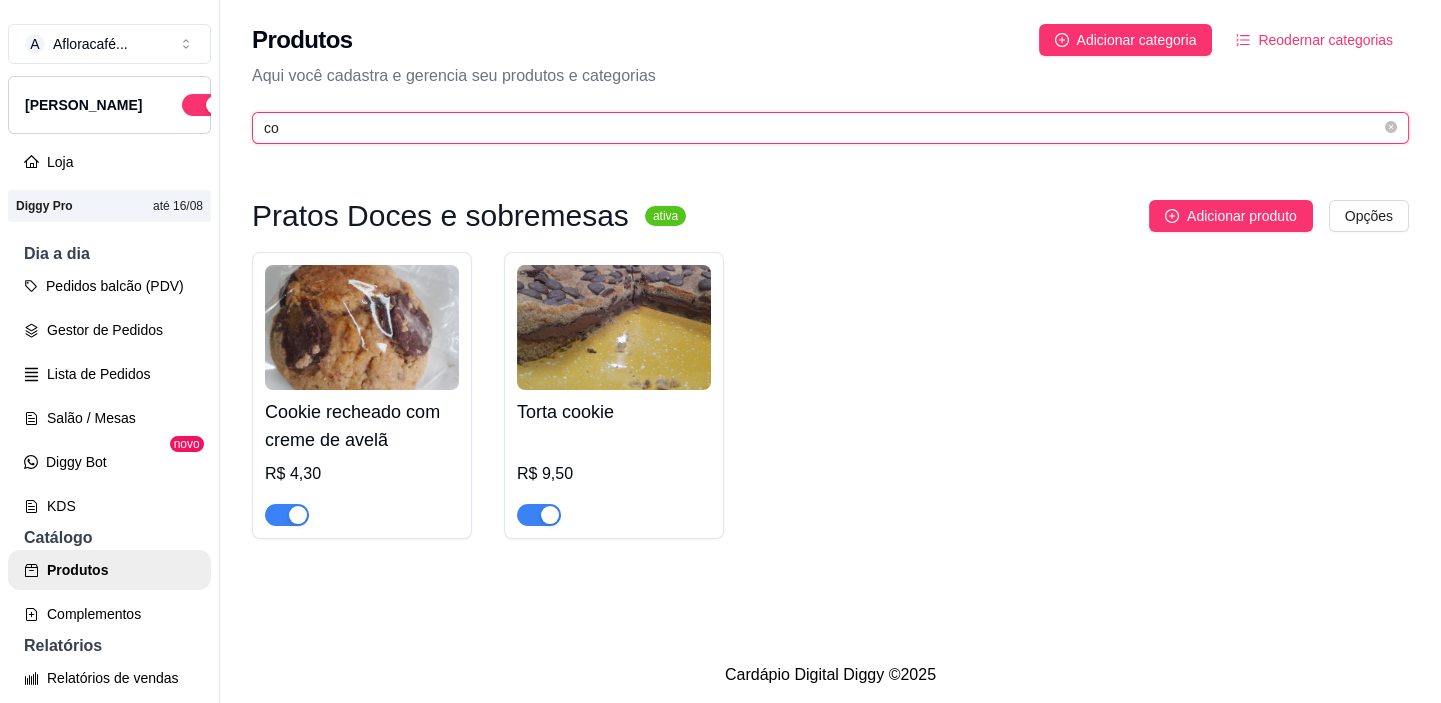 type on "c" 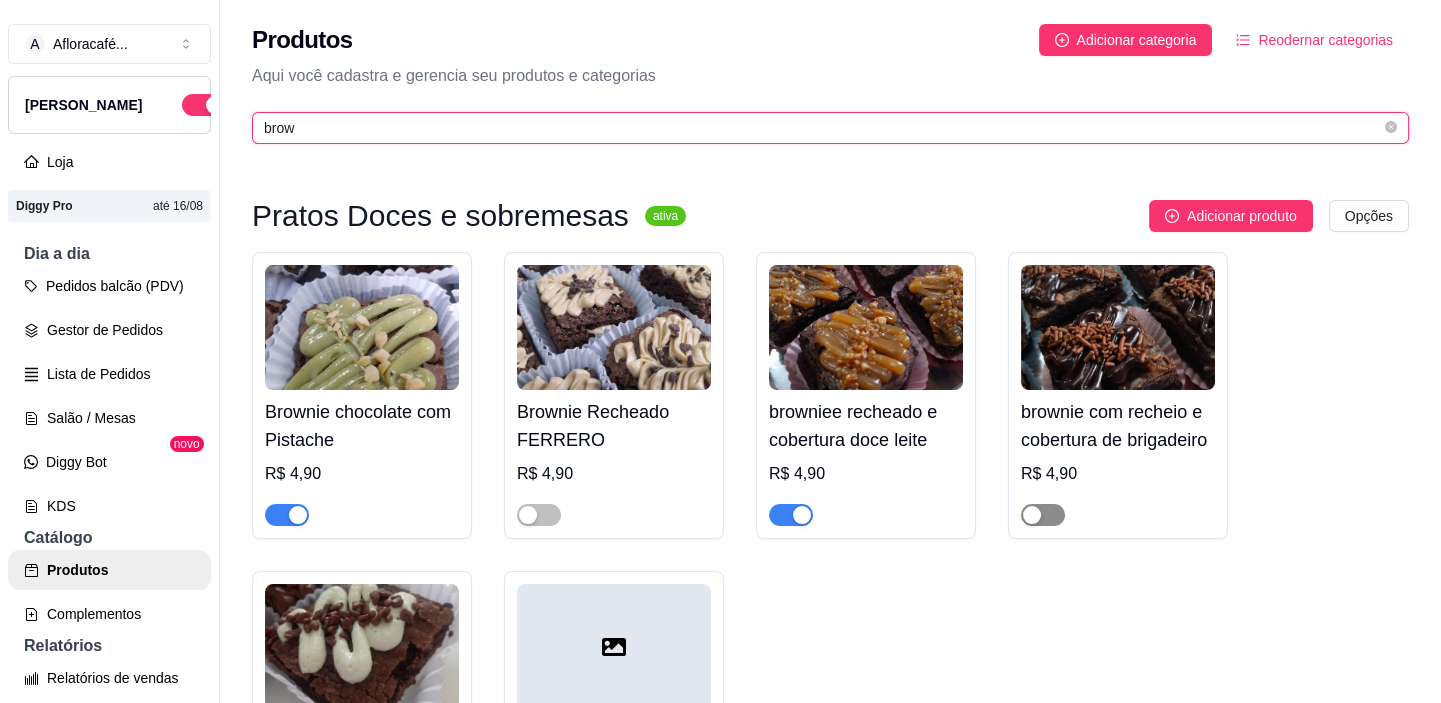type on "brow" 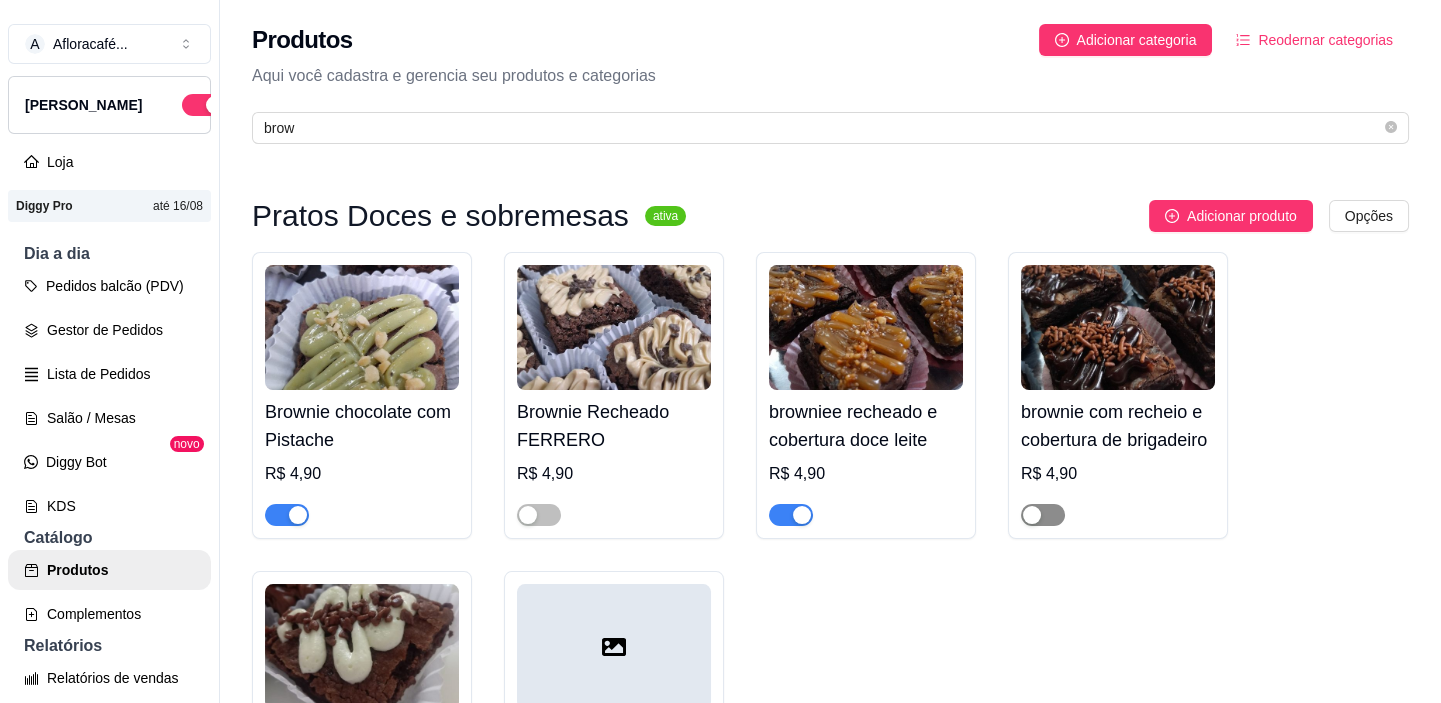 click at bounding box center (1043, 515) 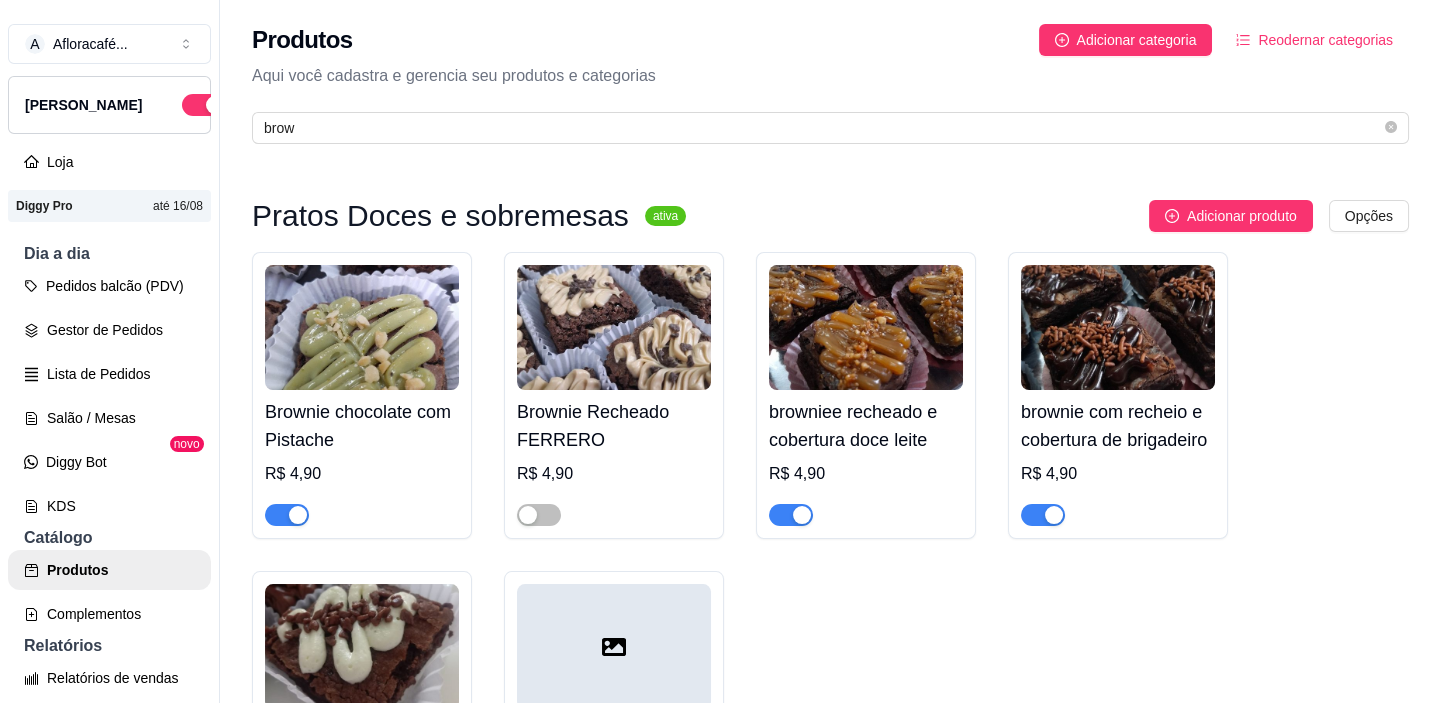 scroll, scrollTop: 270, scrollLeft: 0, axis: vertical 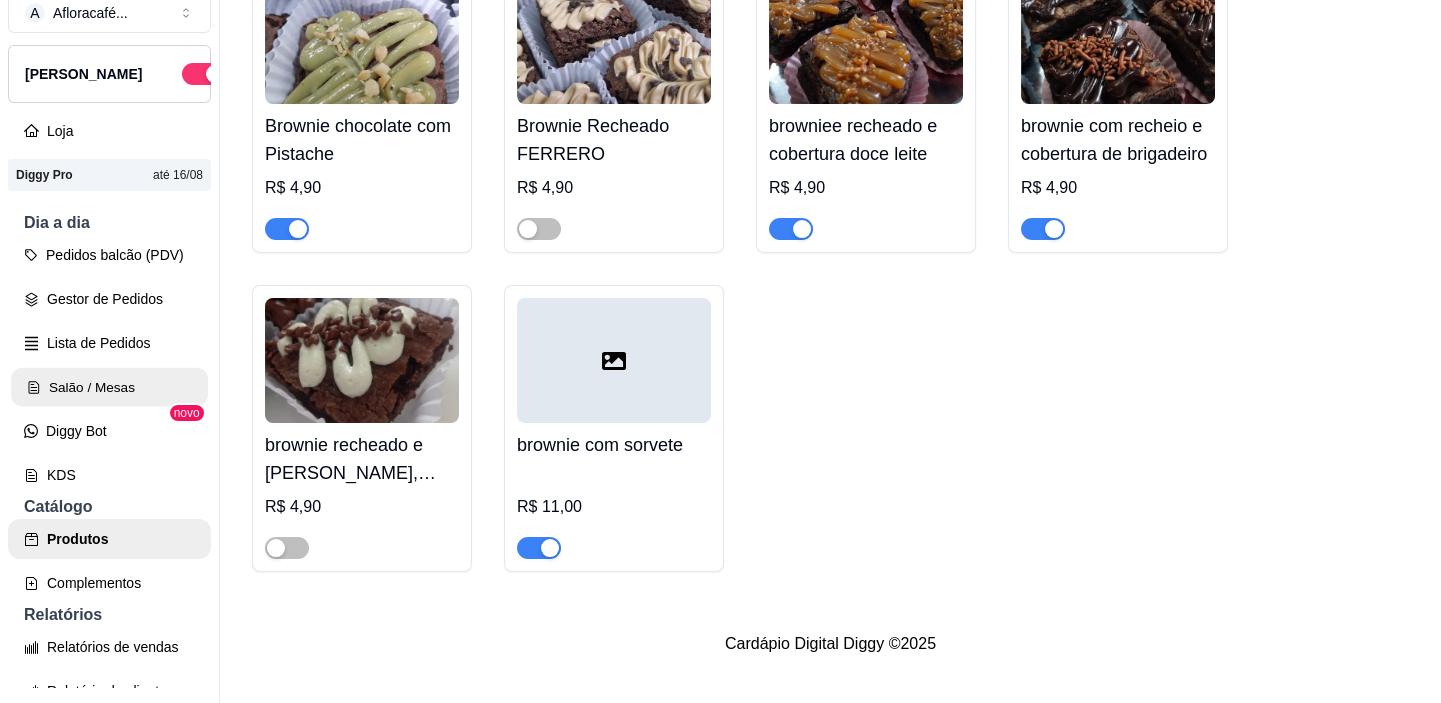 click on "Salão / Mesas" at bounding box center [109, 387] 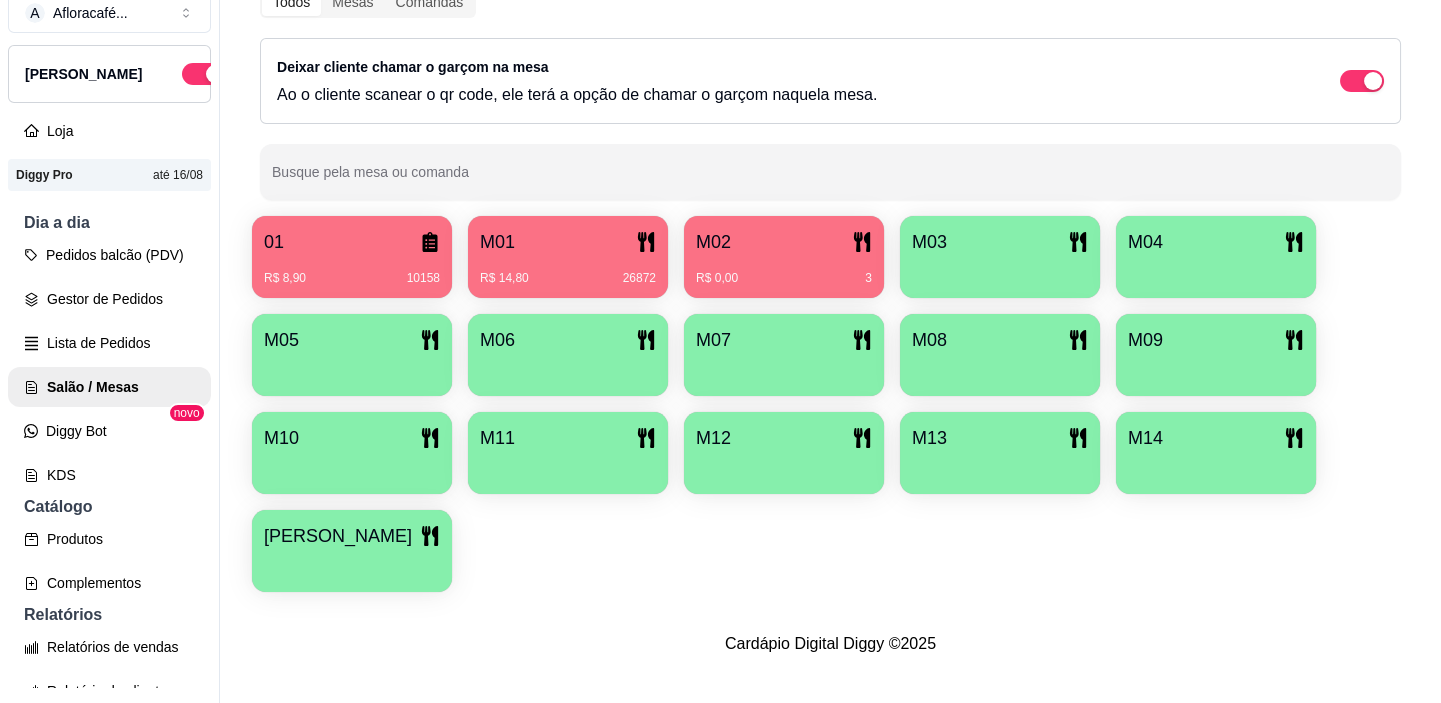 scroll, scrollTop: 0, scrollLeft: 0, axis: both 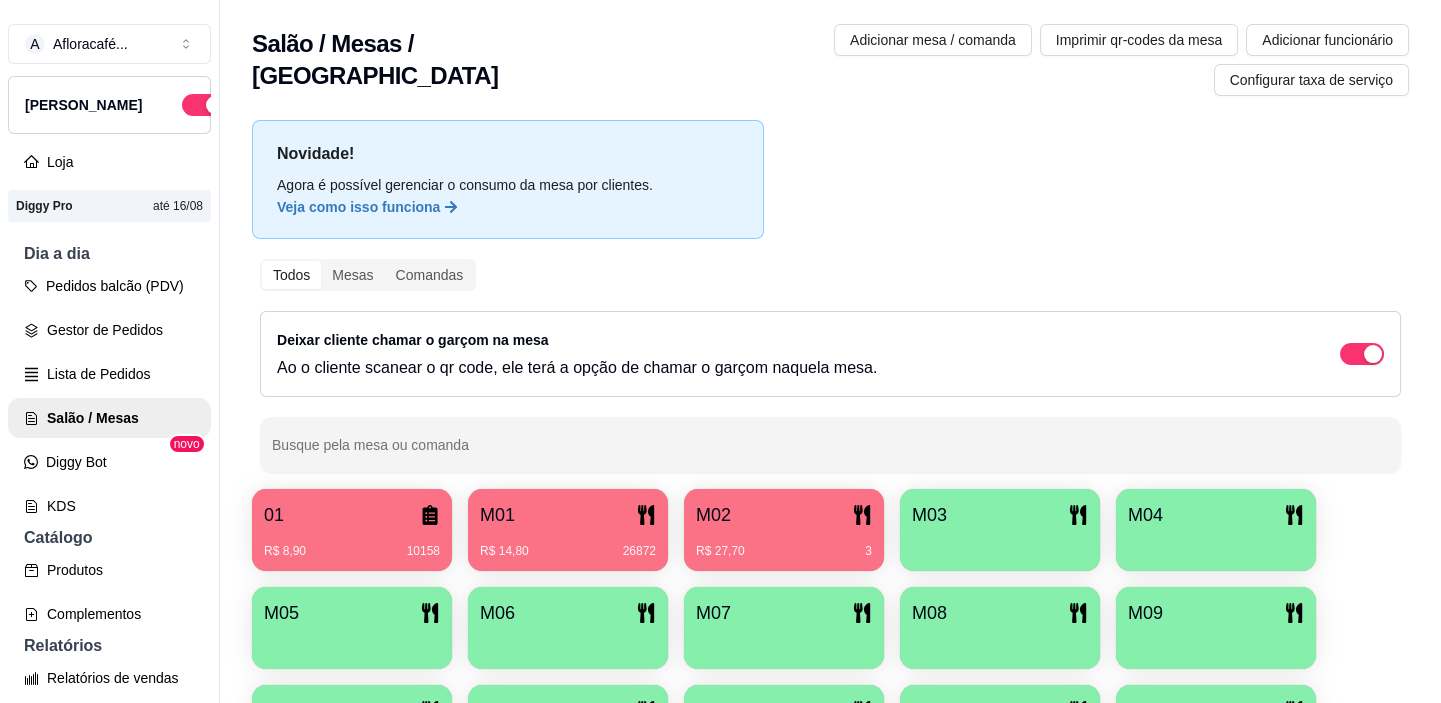 click on "M02 R$ 27,70 3" at bounding box center [784, 530] 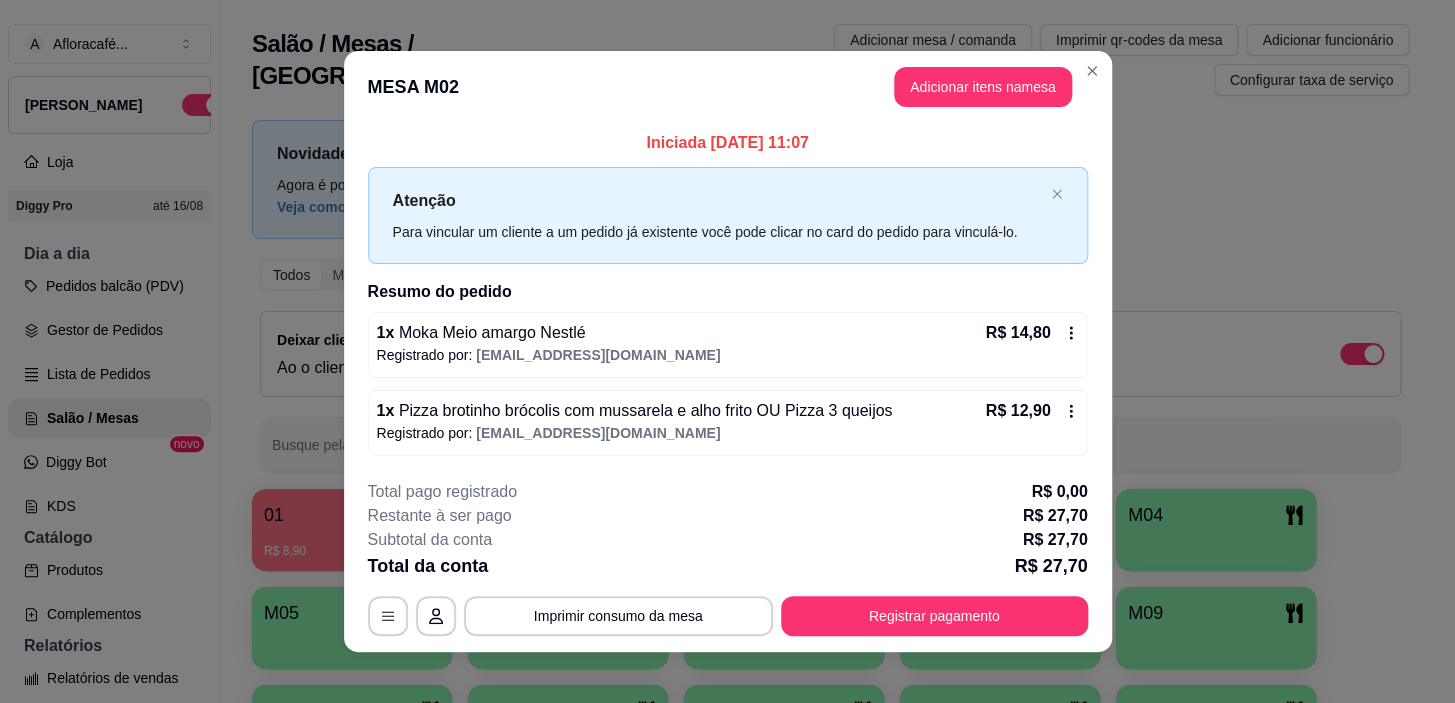 scroll, scrollTop: 12, scrollLeft: 0, axis: vertical 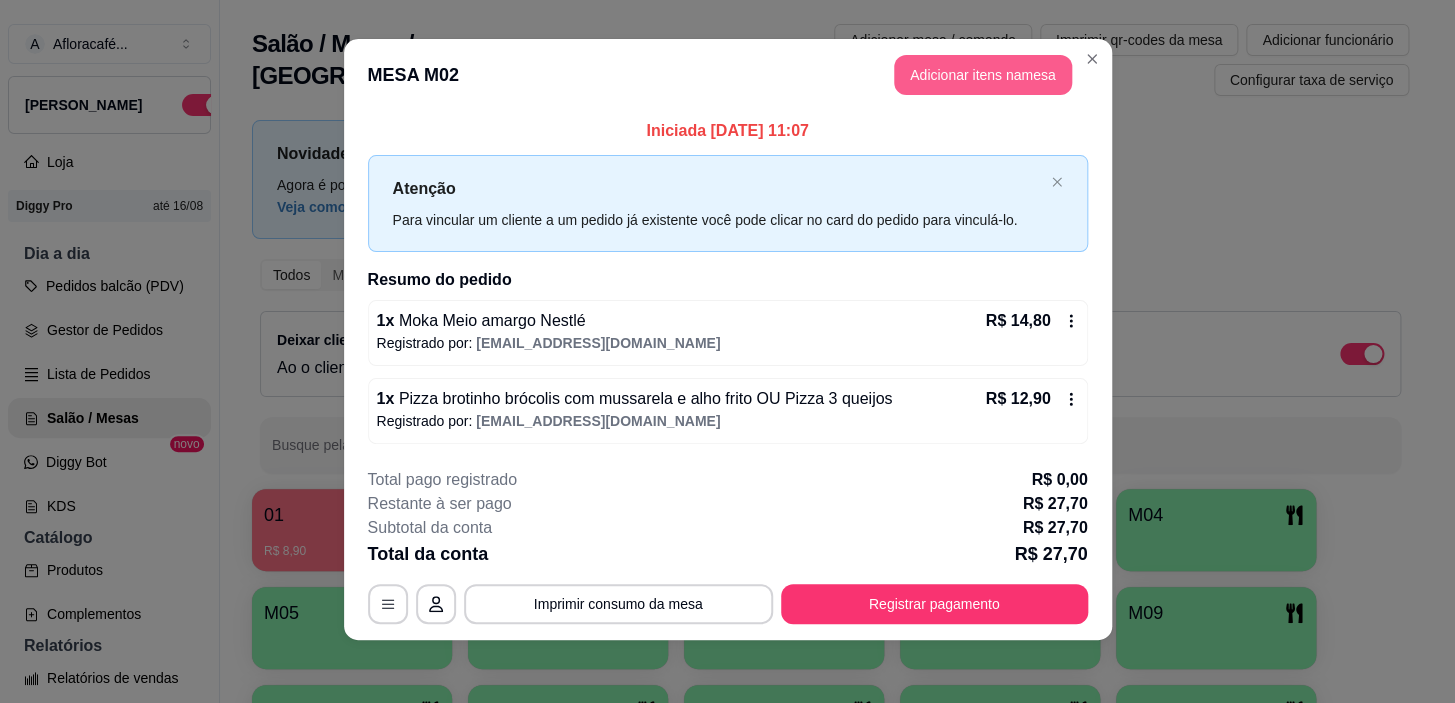 click on "Adicionar itens na  mesa" at bounding box center (983, 75) 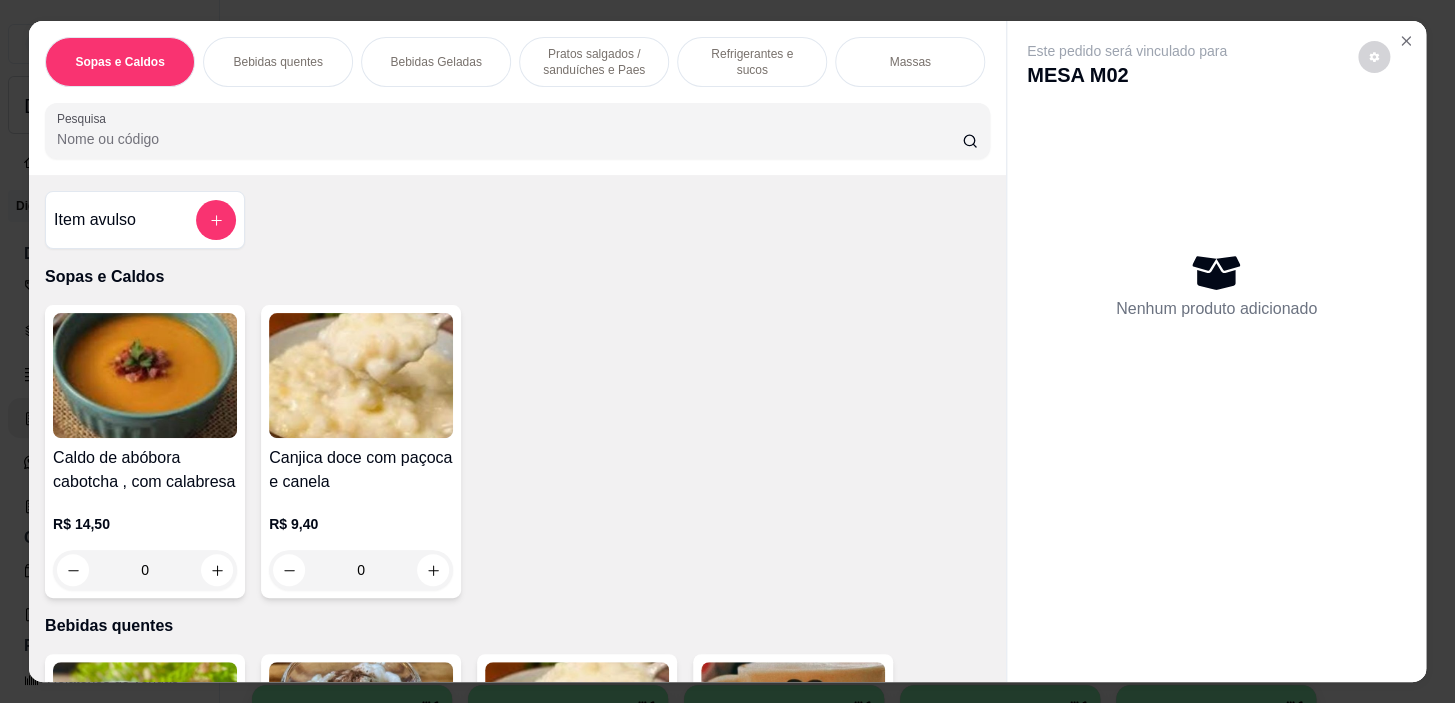 scroll, scrollTop: 0, scrollLeft: 785, axis: horizontal 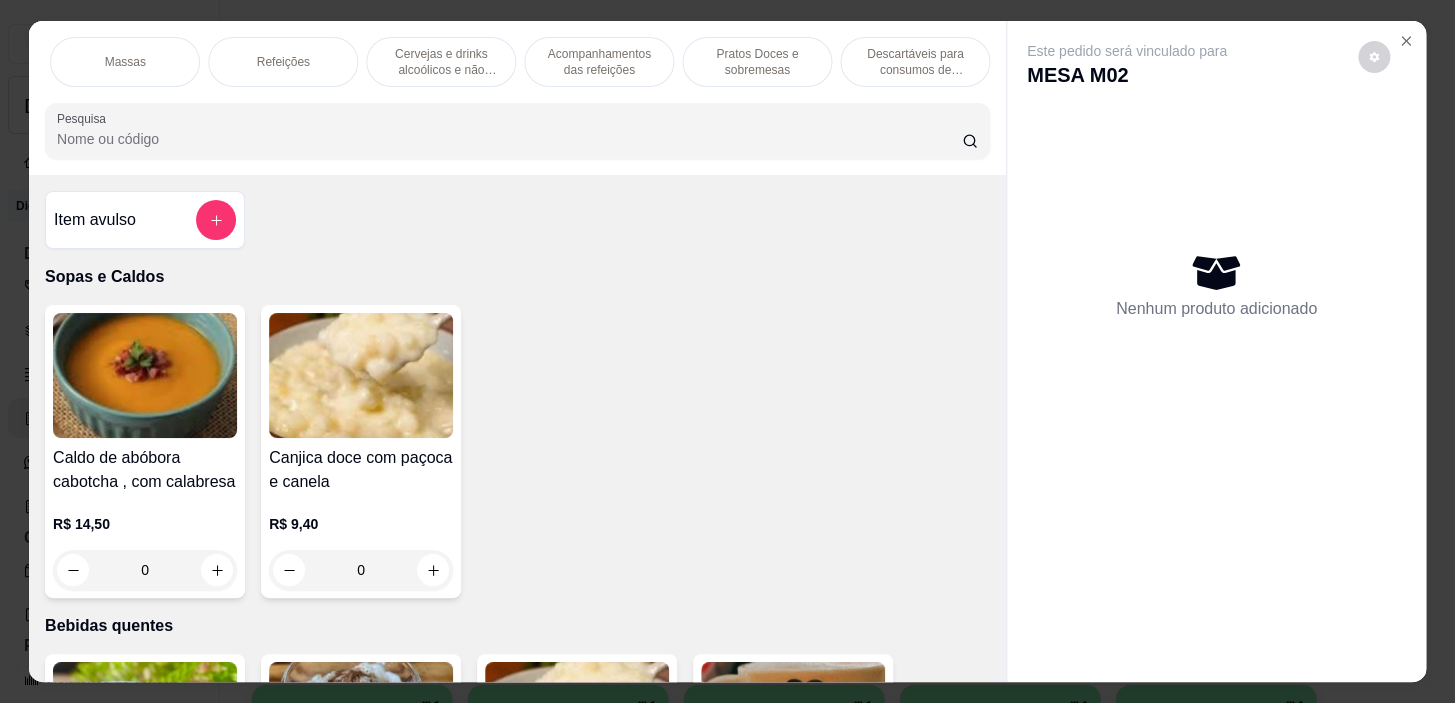click on "Pratos Doces e sobremesas" at bounding box center [757, 62] 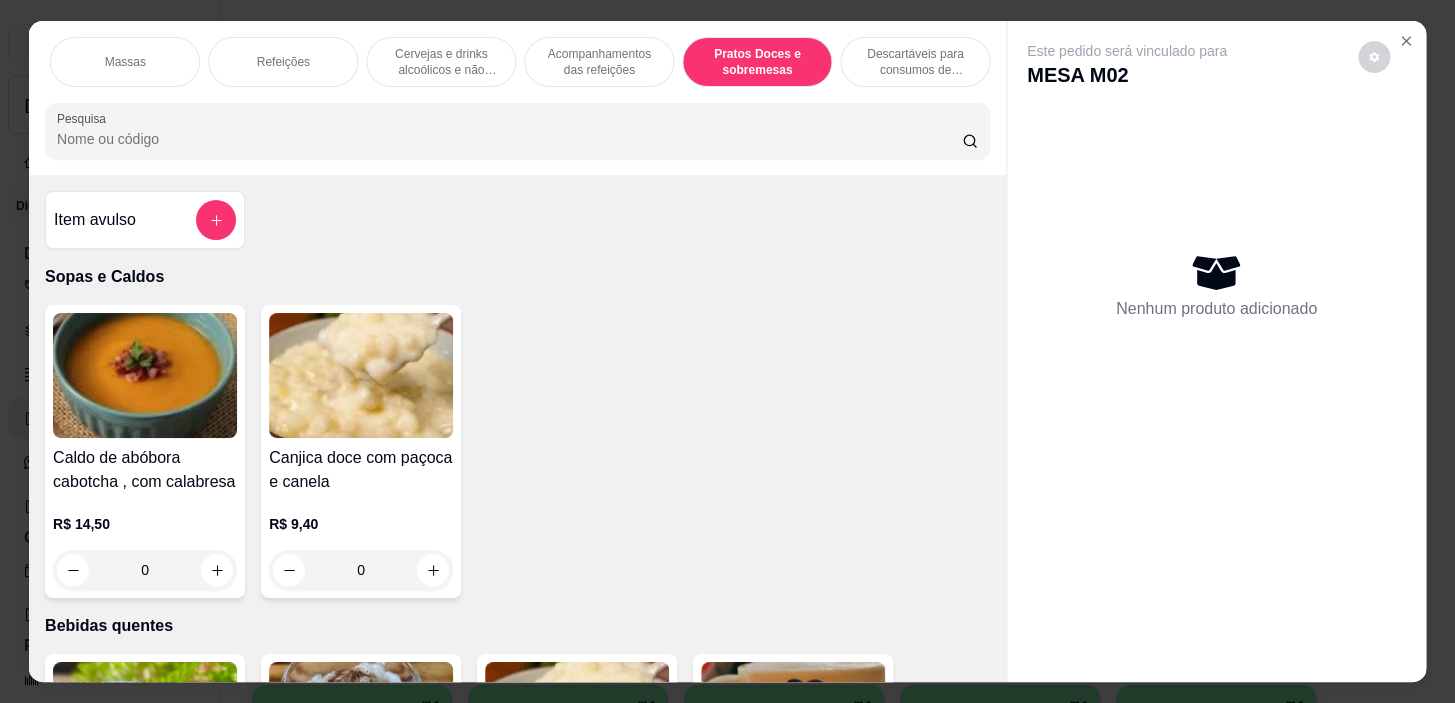 scroll, scrollTop: 14541, scrollLeft: 0, axis: vertical 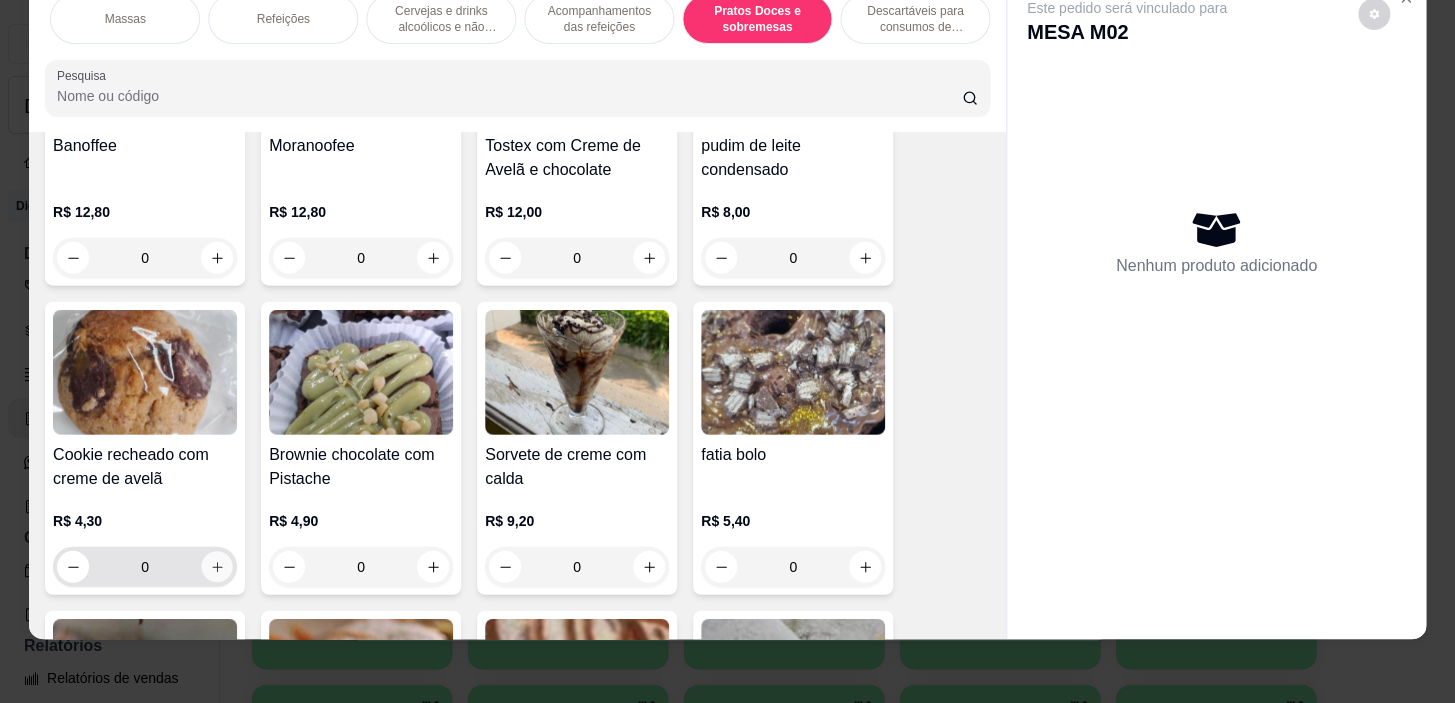 click 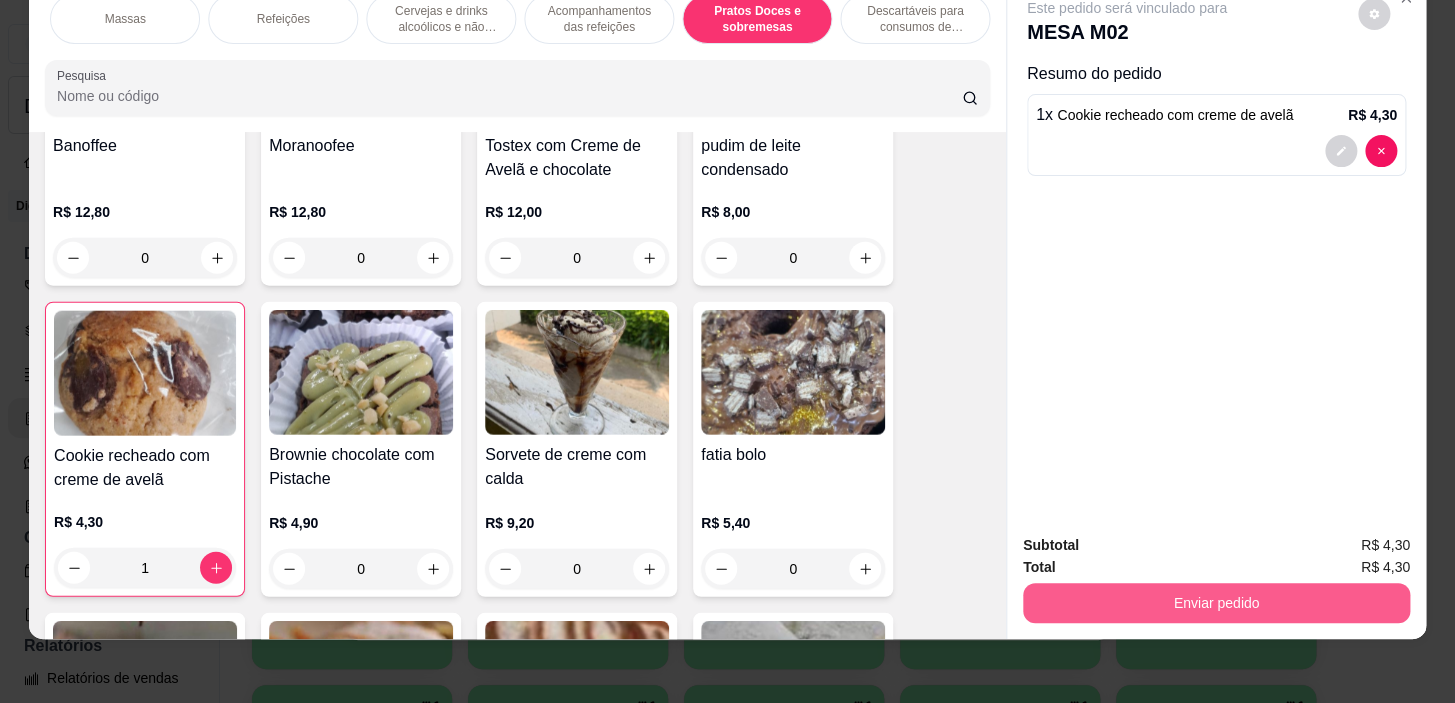click on "Enviar pedido" at bounding box center (1216, 603) 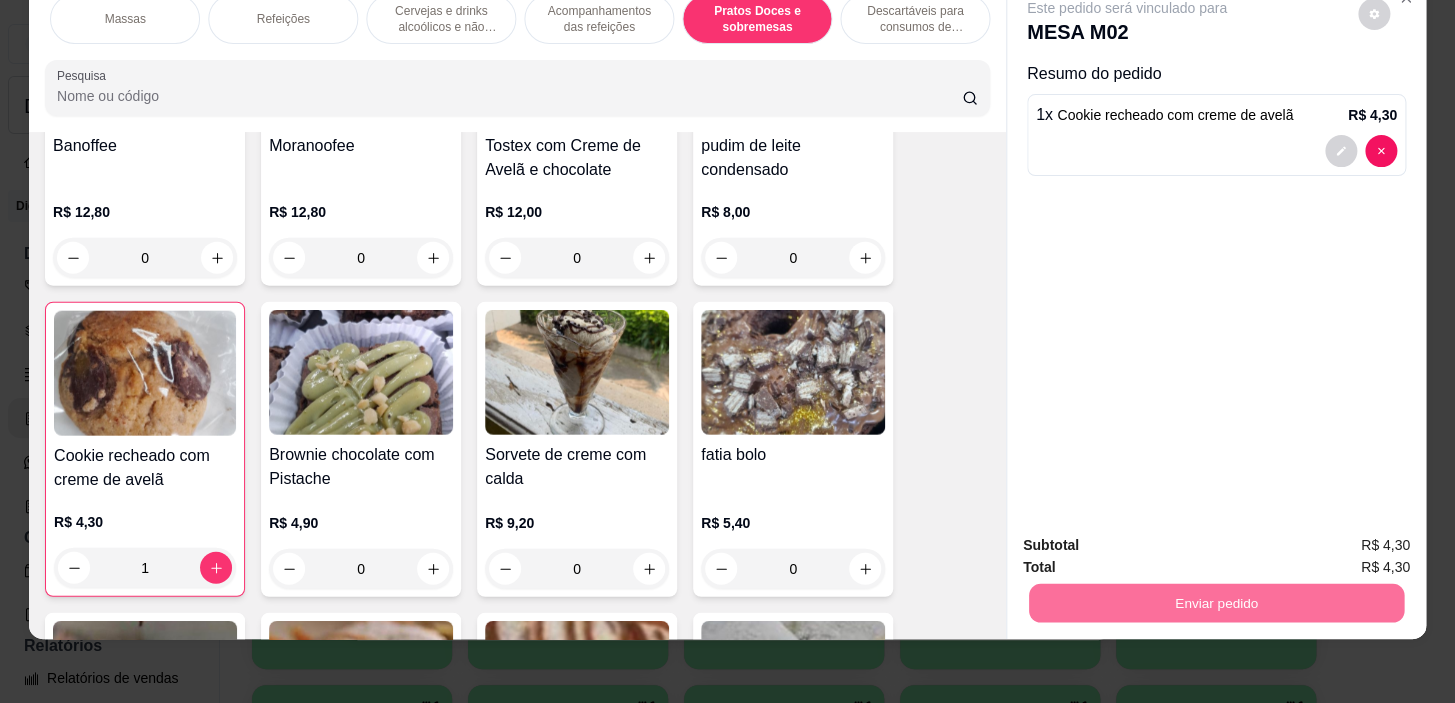 click on "Não registrar e enviar pedido" at bounding box center (1150, 540) 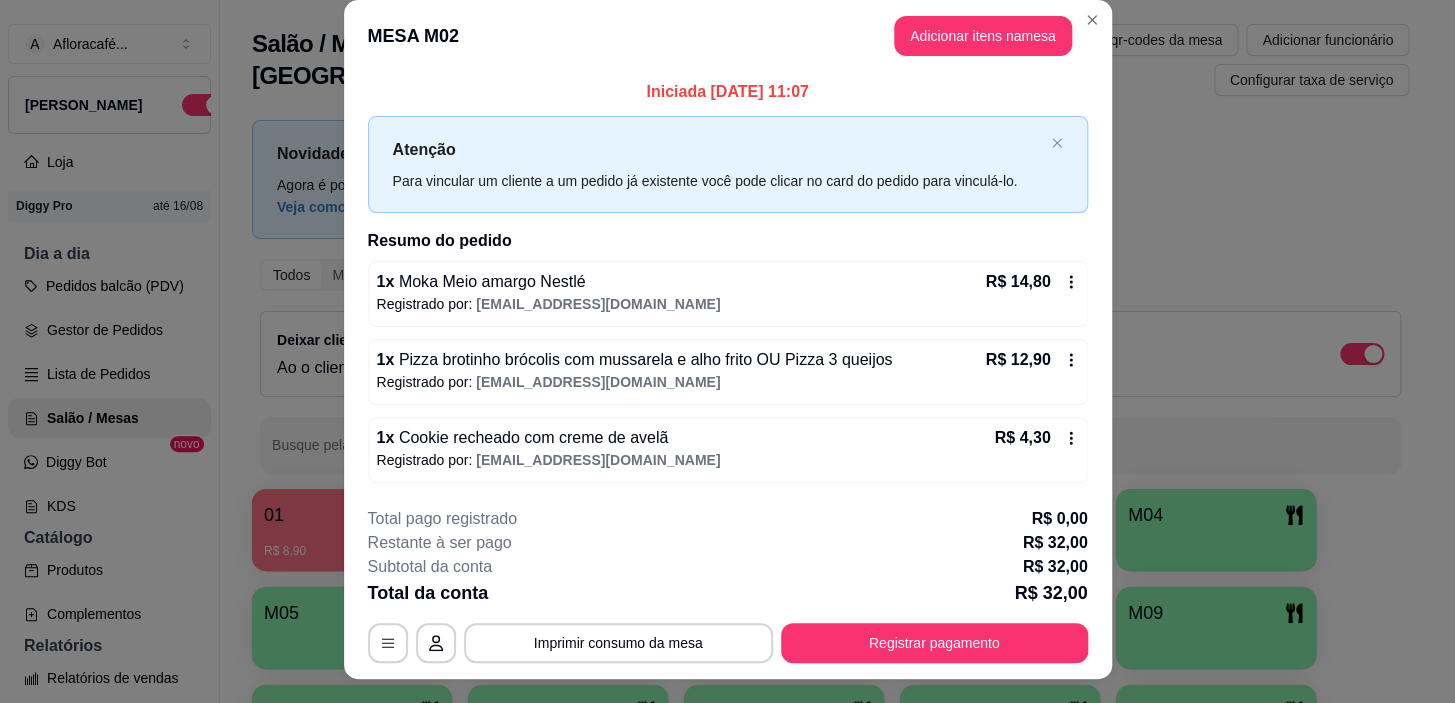 scroll, scrollTop: 0, scrollLeft: 0, axis: both 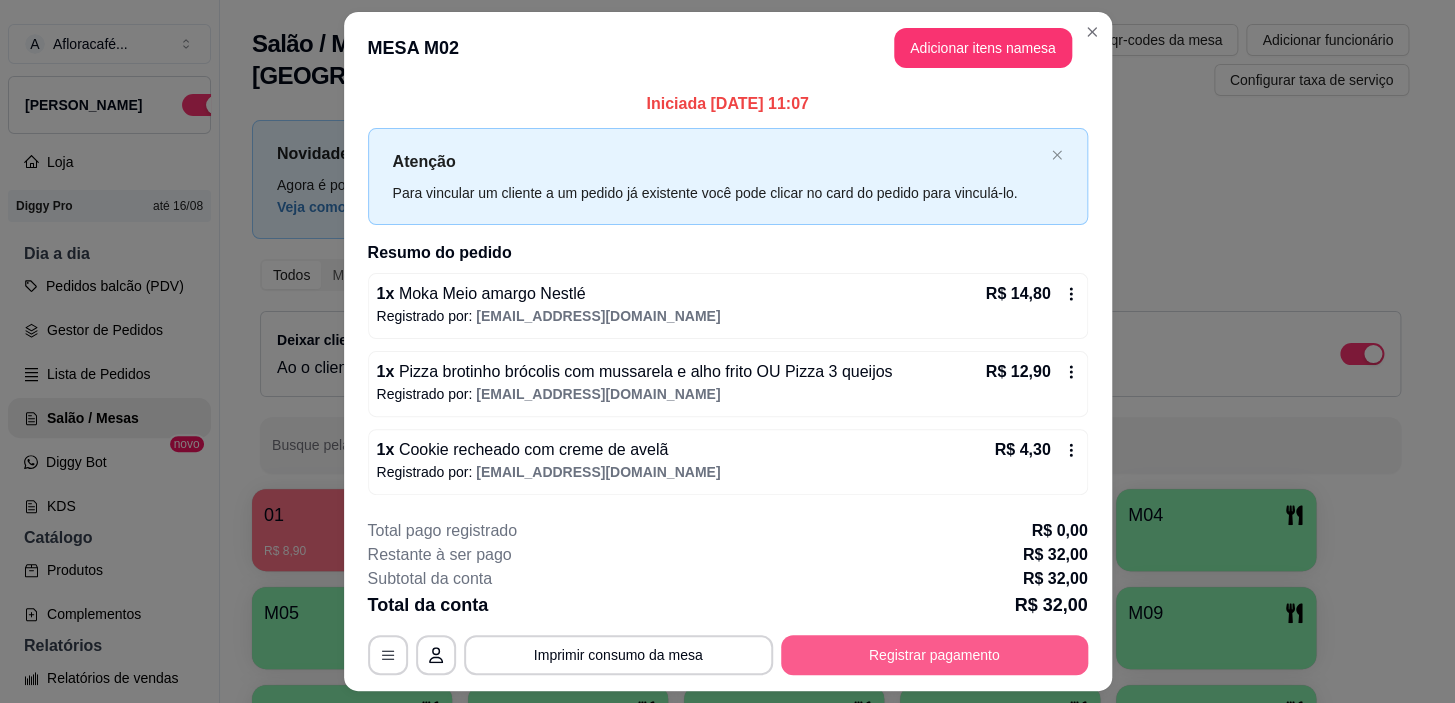 click on "Registrar pagamento" at bounding box center (934, 655) 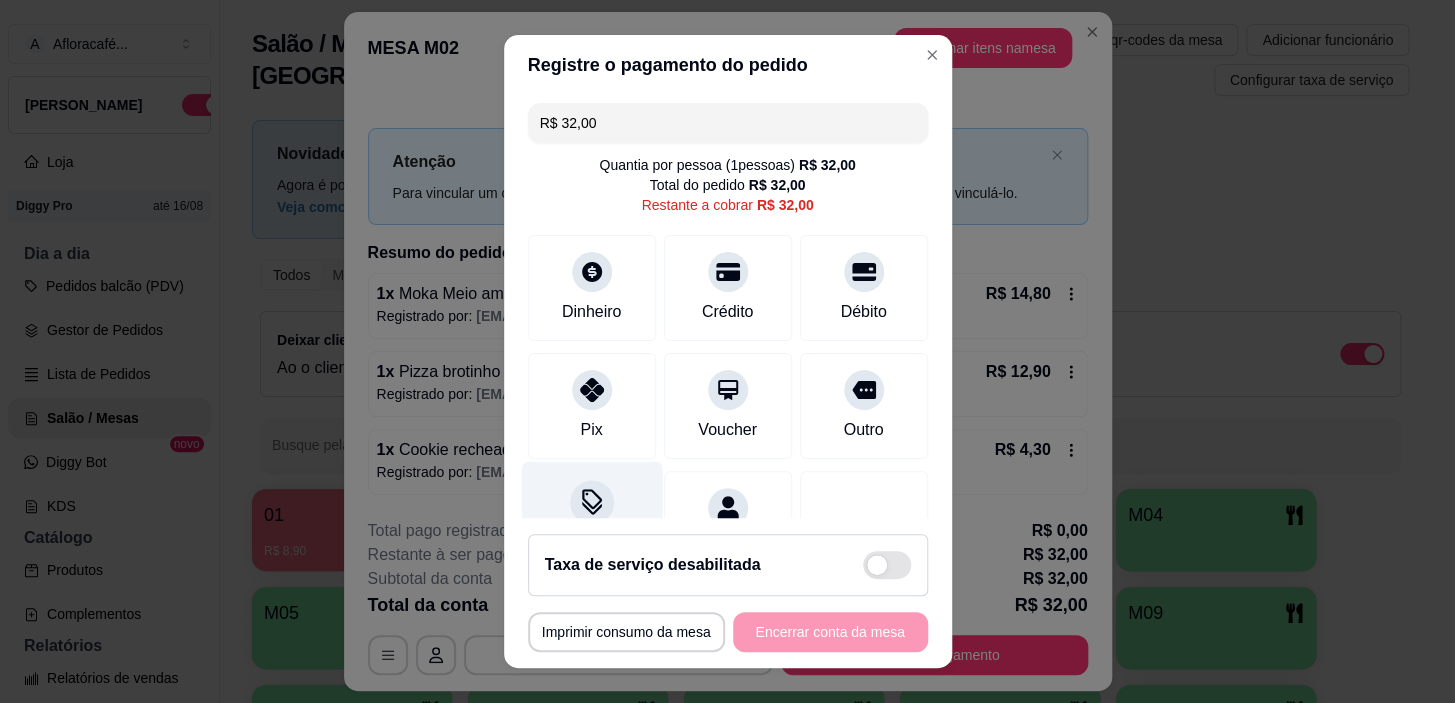 scroll, scrollTop: 90, scrollLeft: 0, axis: vertical 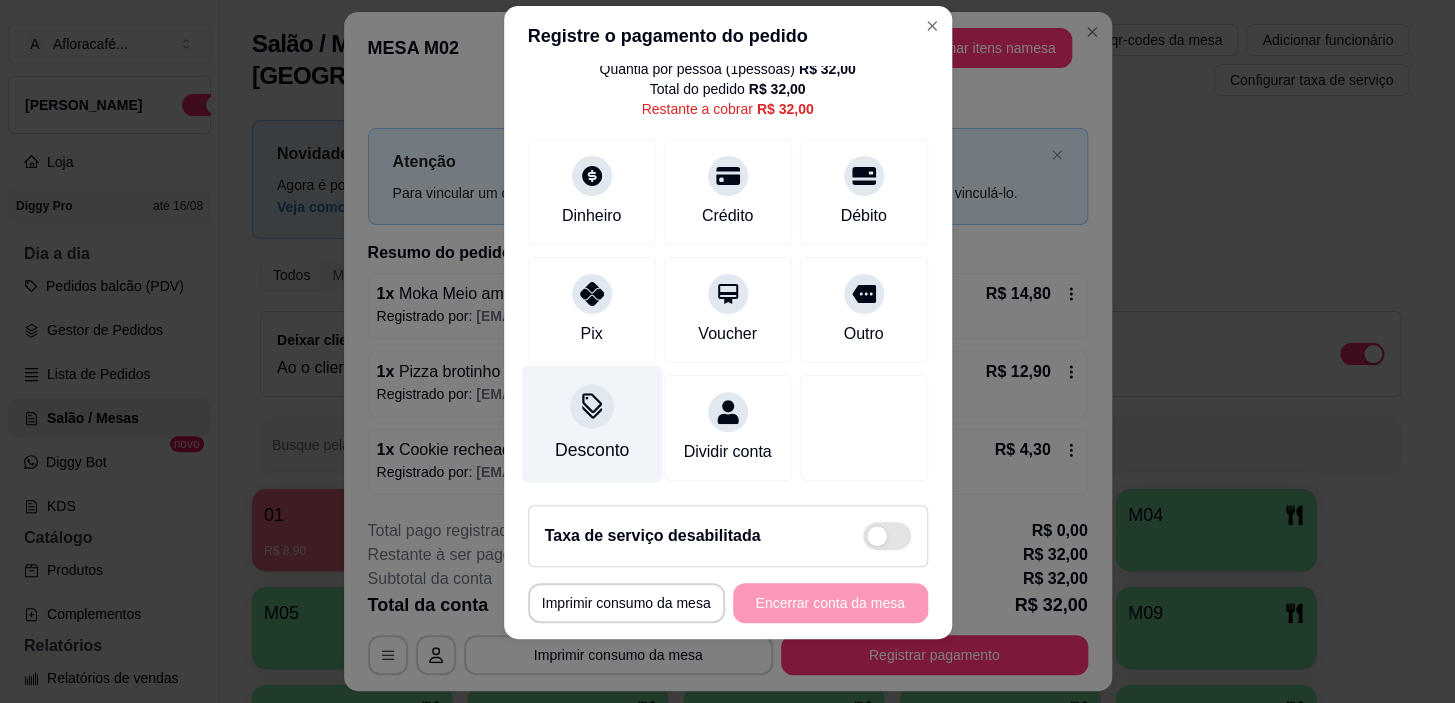 click on "Desconto" at bounding box center [591, 450] 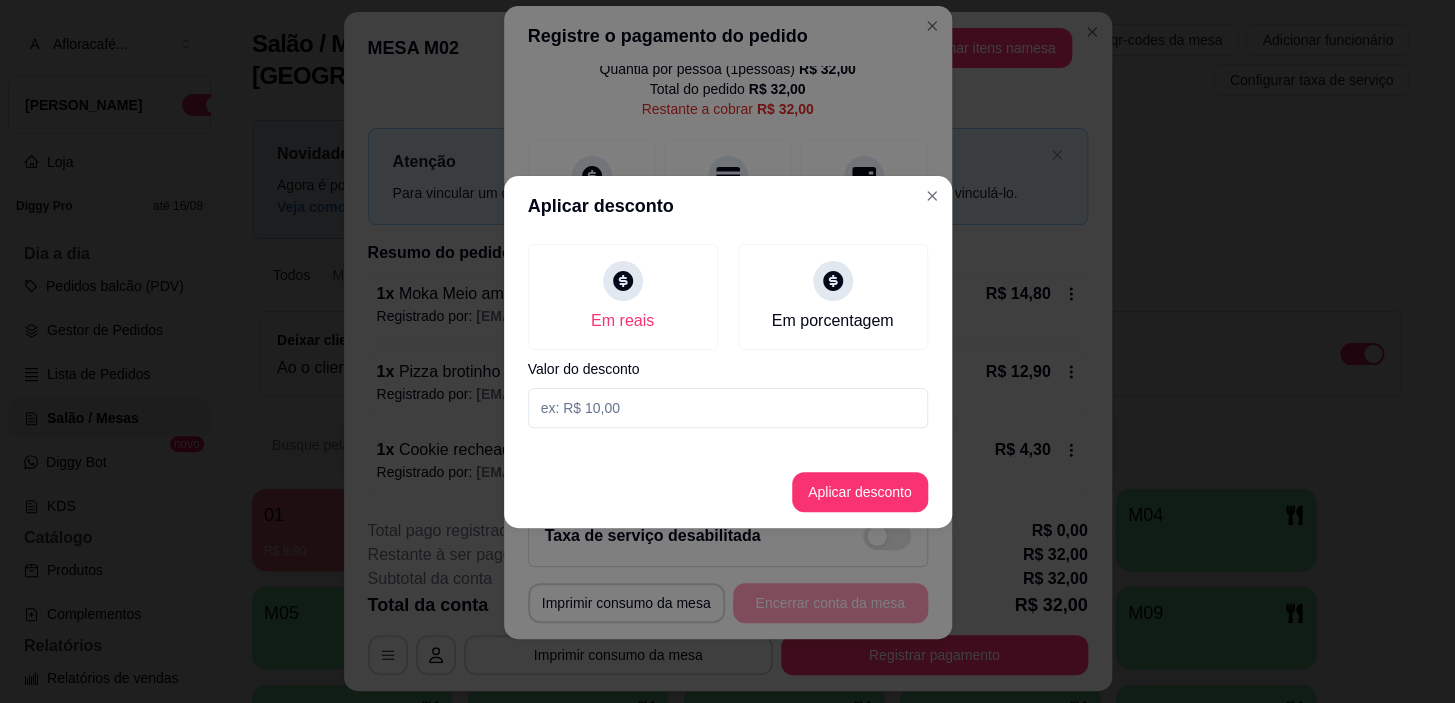 drag, startPoint x: 729, startPoint y: 366, endPoint x: 730, endPoint y: 402, distance: 36.013885 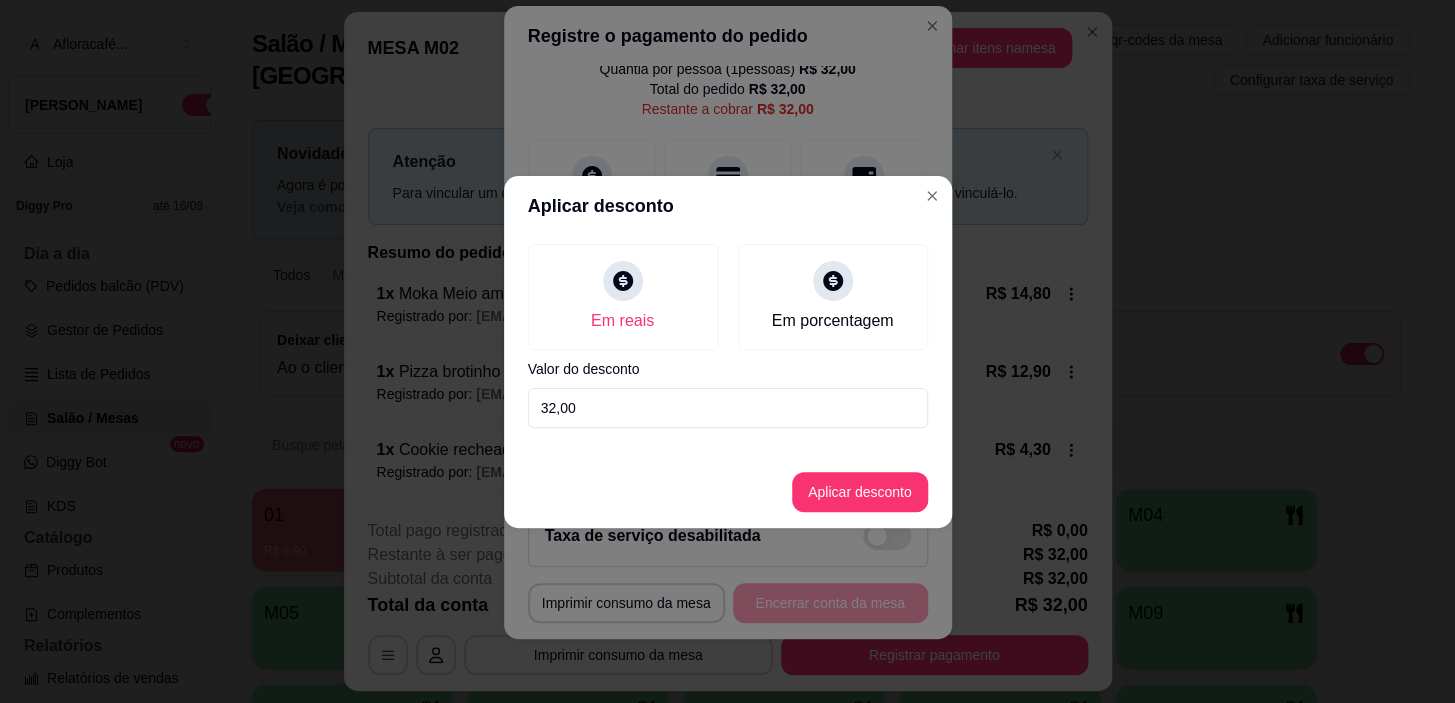 type on "32,00" 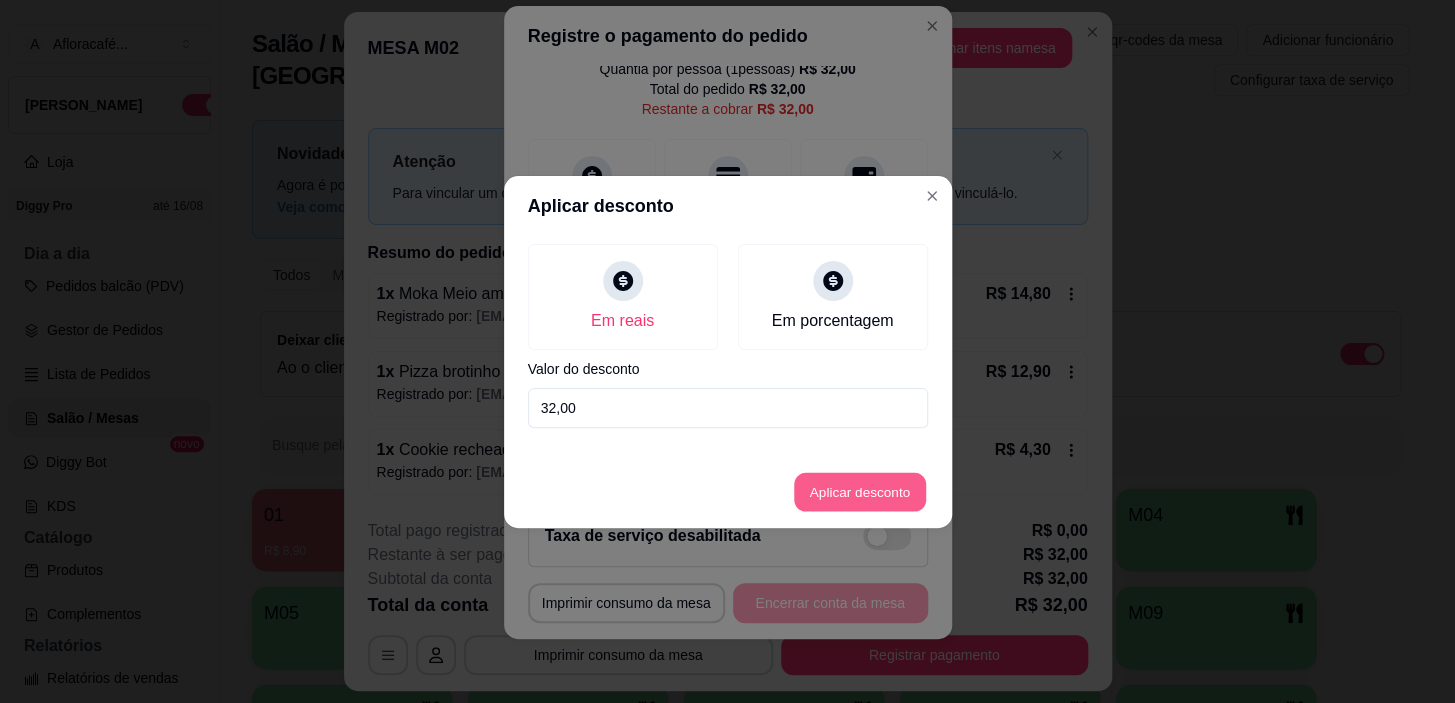 click on "Aplicar desconto" at bounding box center (859, 491) 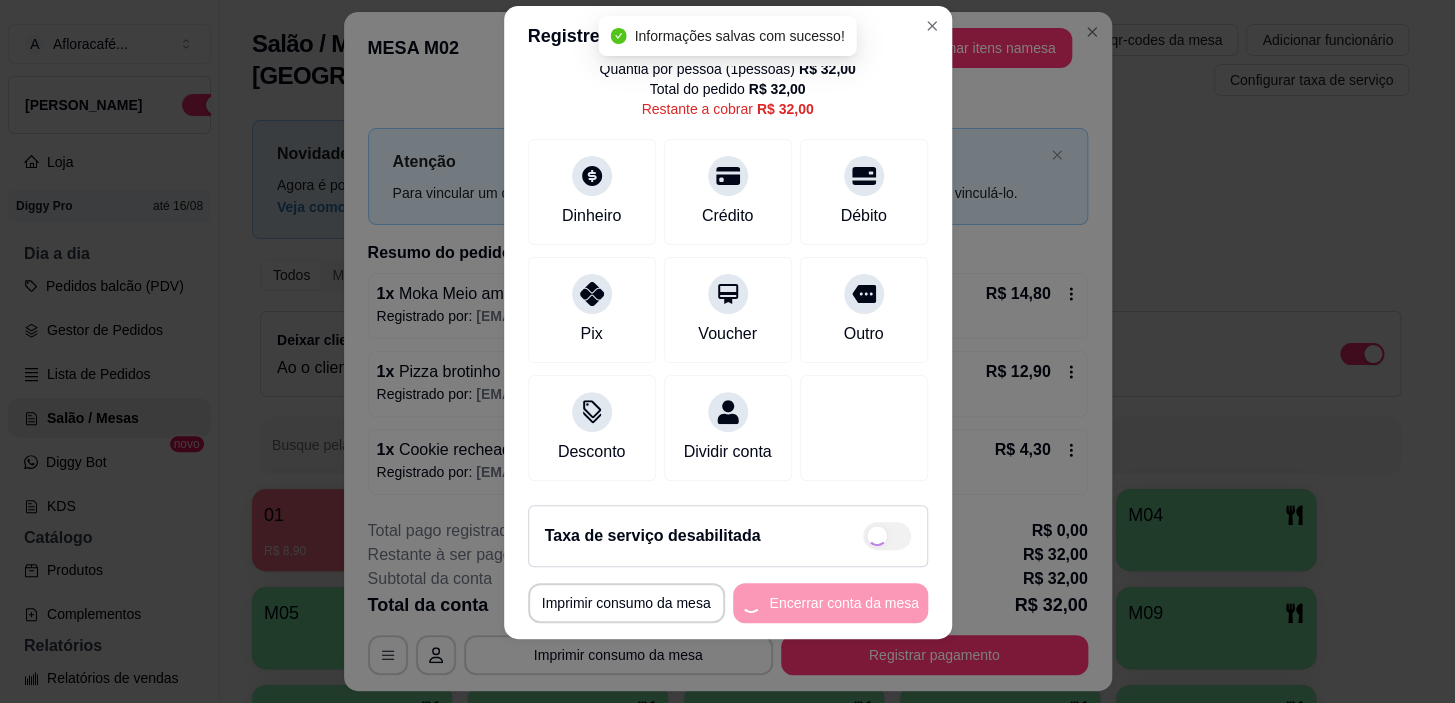 type on "R$ 0,00" 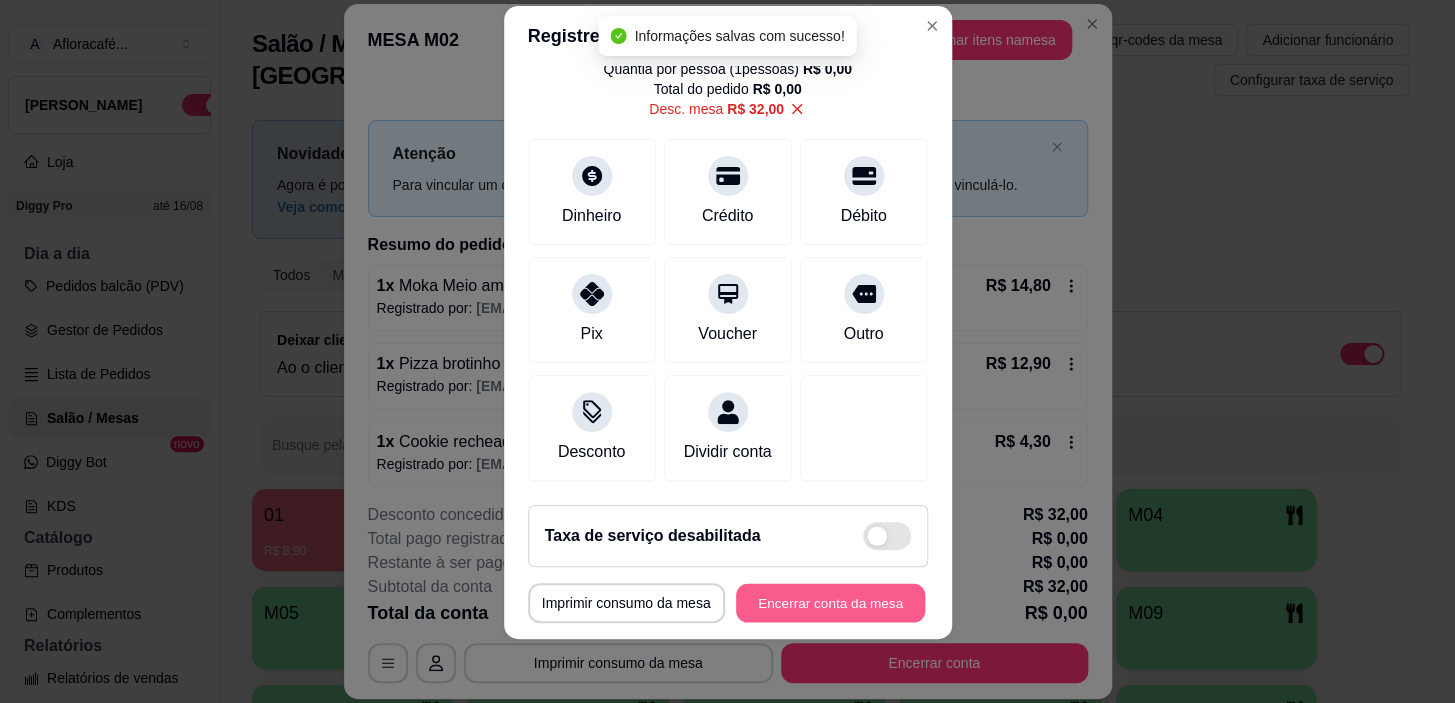 click on "Encerrar conta da mesa" at bounding box center (830, 602) 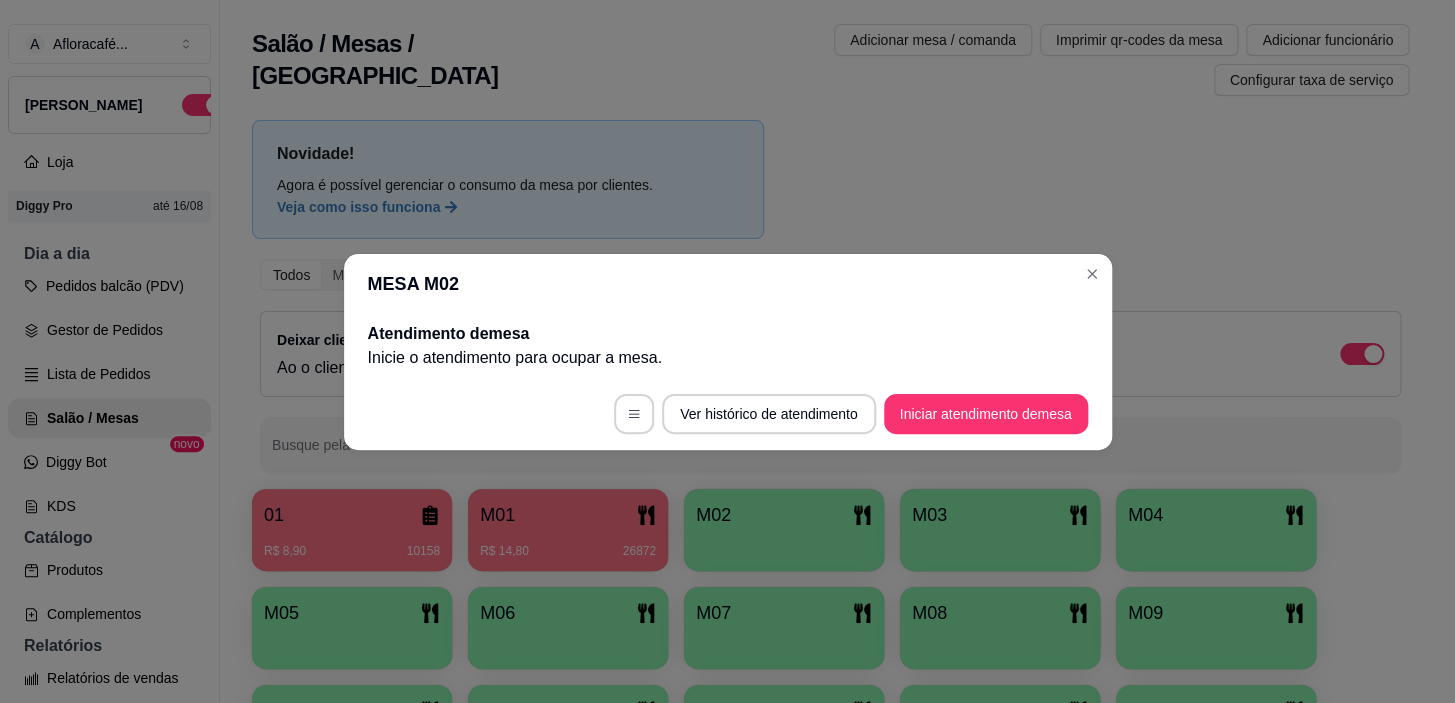 click on "MESA M02" at bounding box center (728, 284) 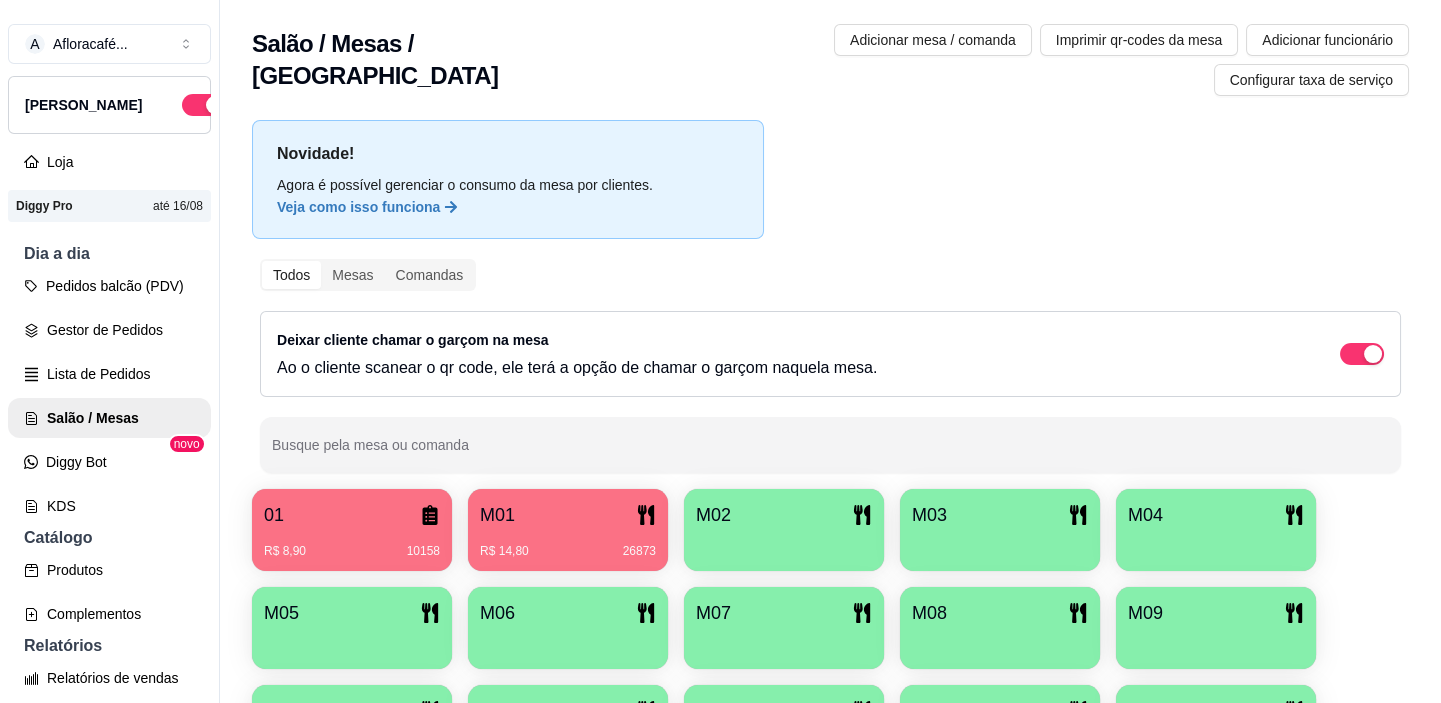 type 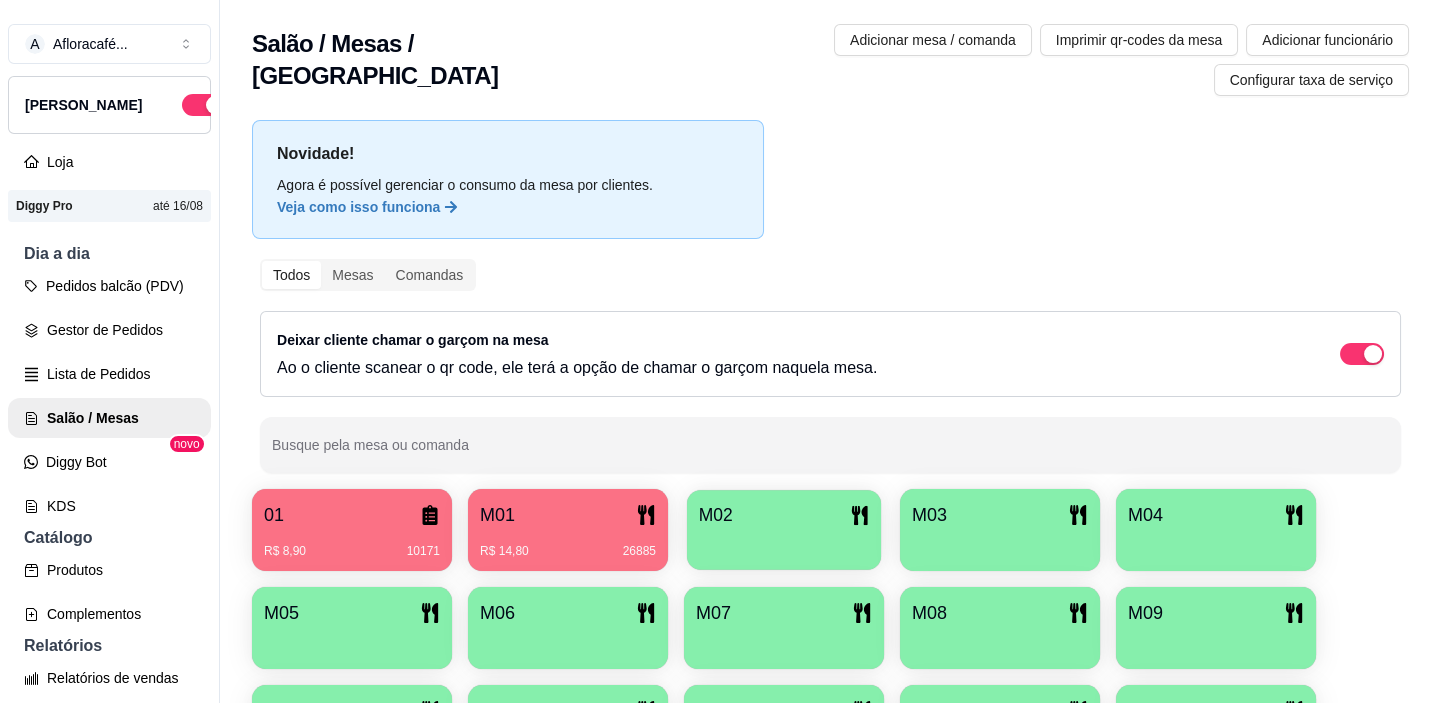 click at bounding box center [784, 543] 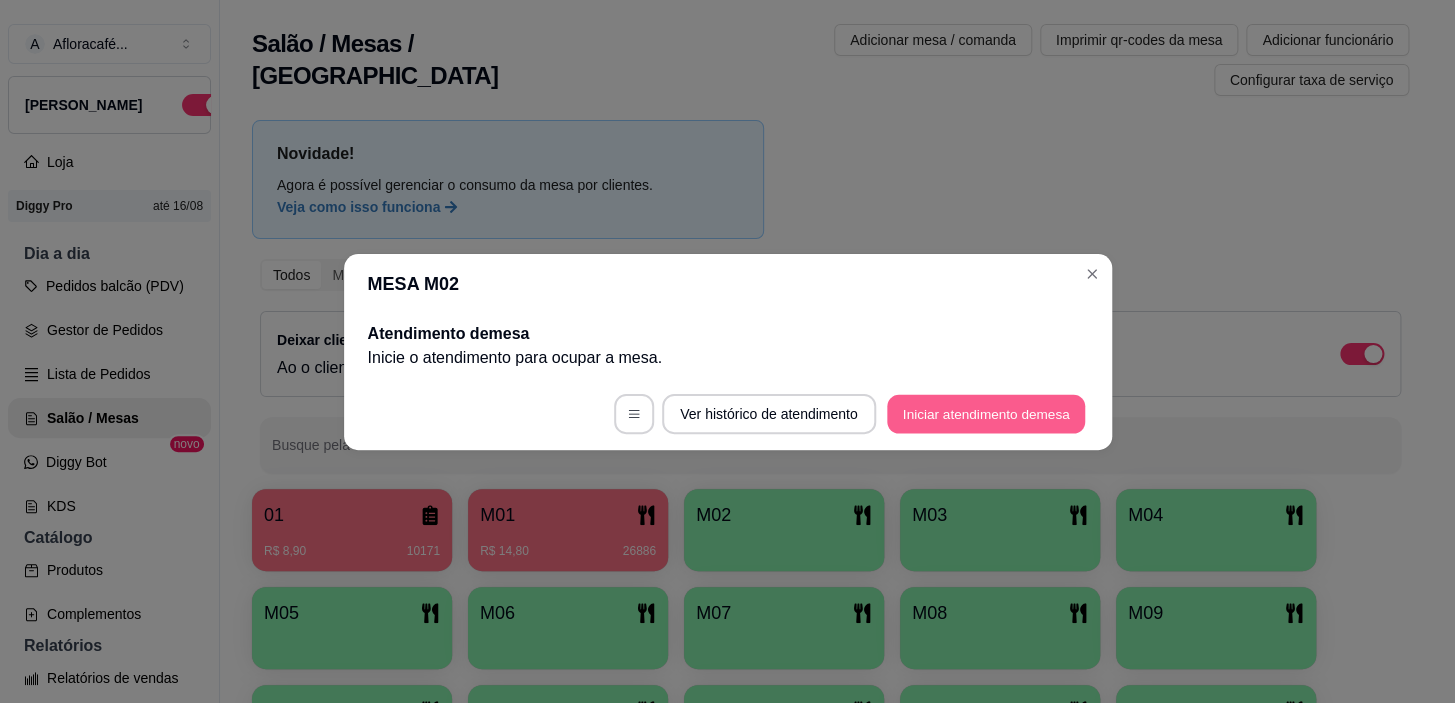 click on "Iniciar atendimento de  mesa" at bounding box center (986, 413) 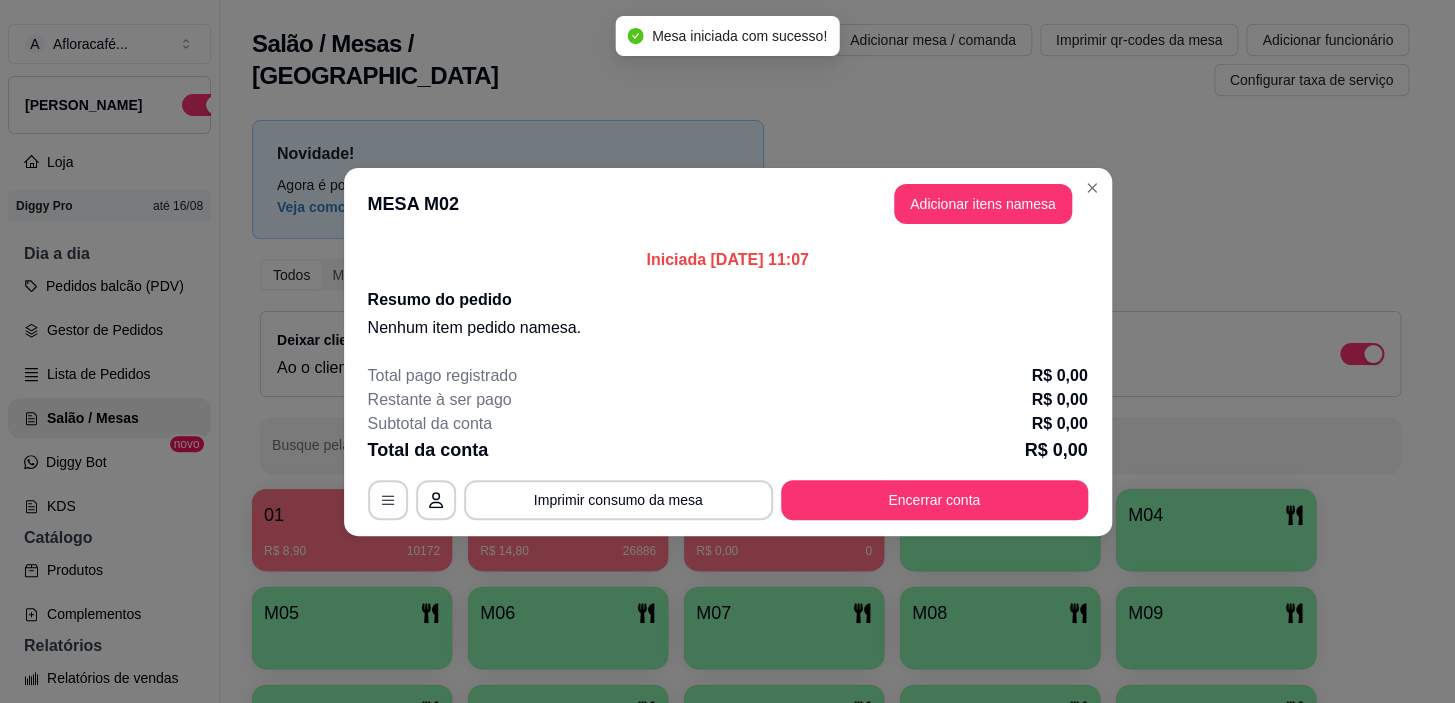 click on "MESA M02 Adicionar itens na  mesa" at bounding box center (728, 204) 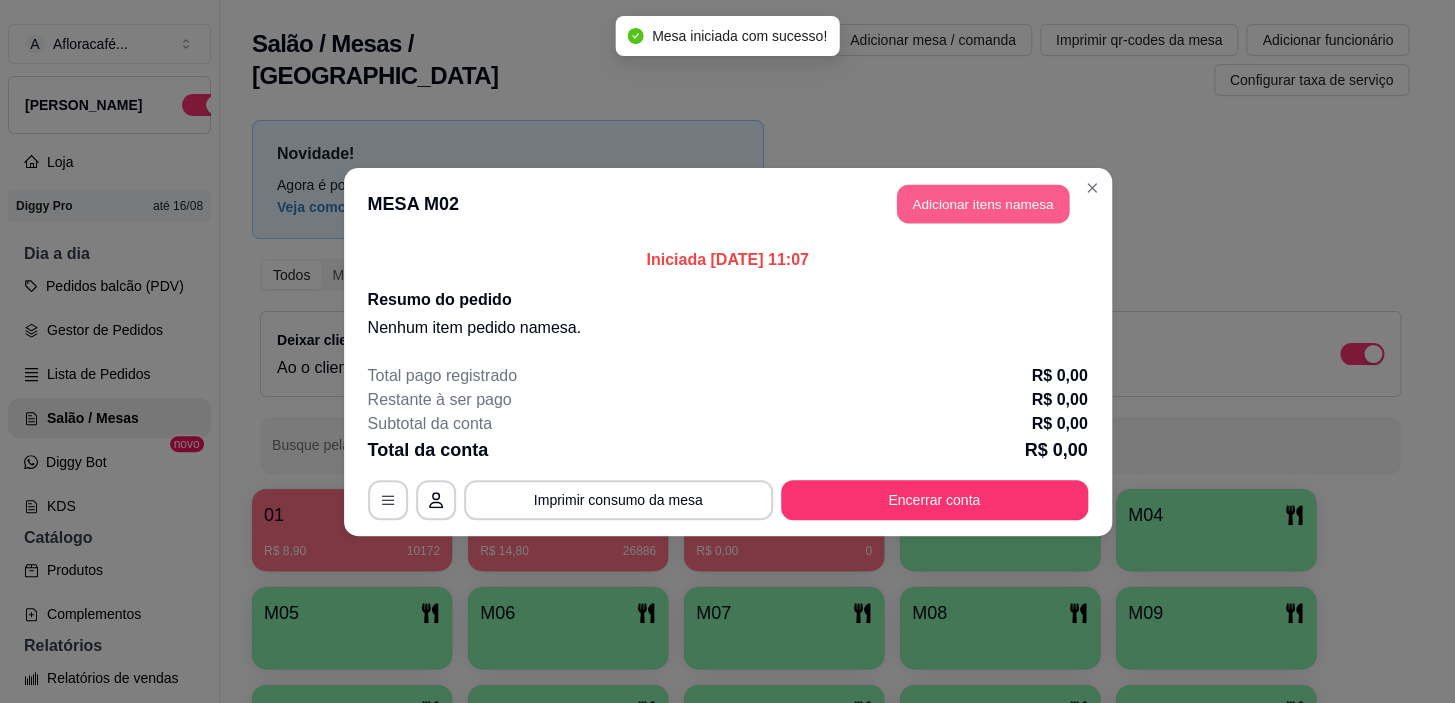 click on "Adicionar itens na  mesa" at bounding box center (983, 203) 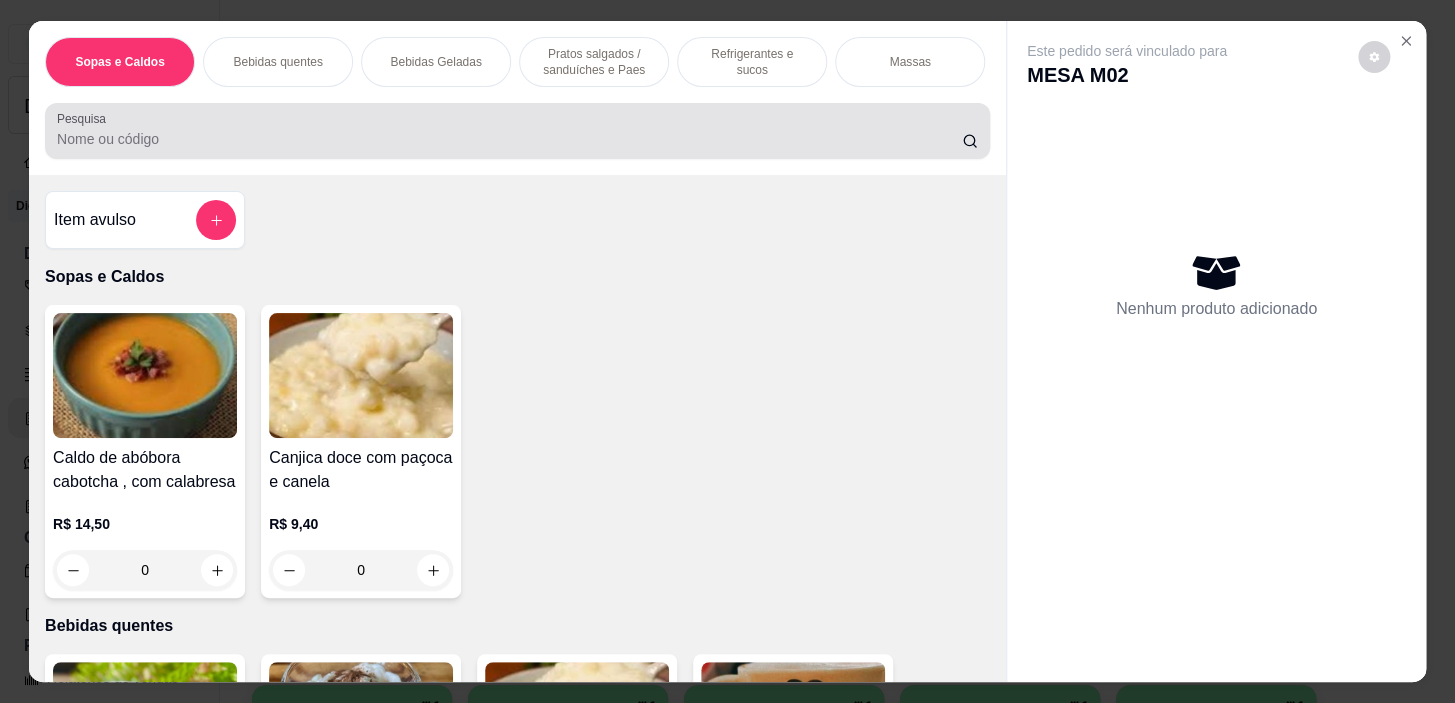 click at bounding box center [517, 131] 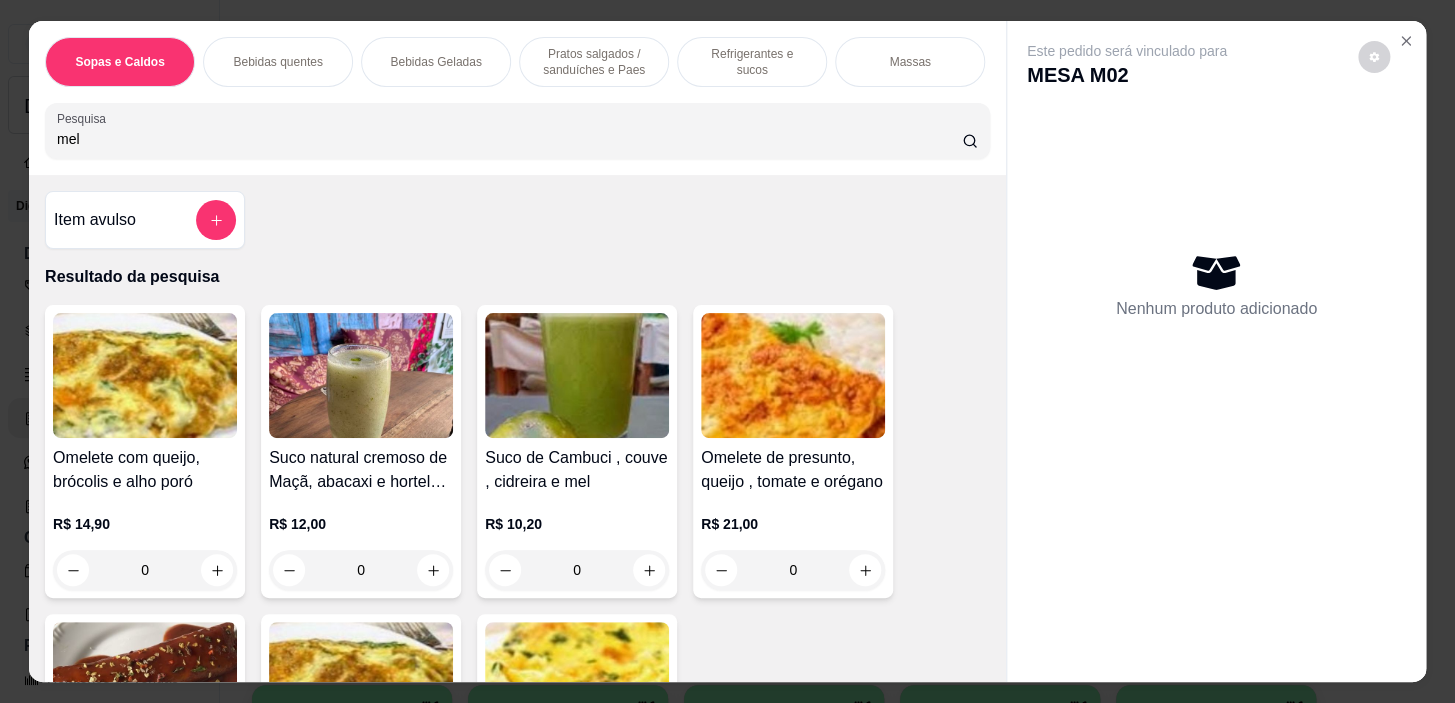 scroll, scrollTop: 50, scrollLeft: 0, axis: vertical 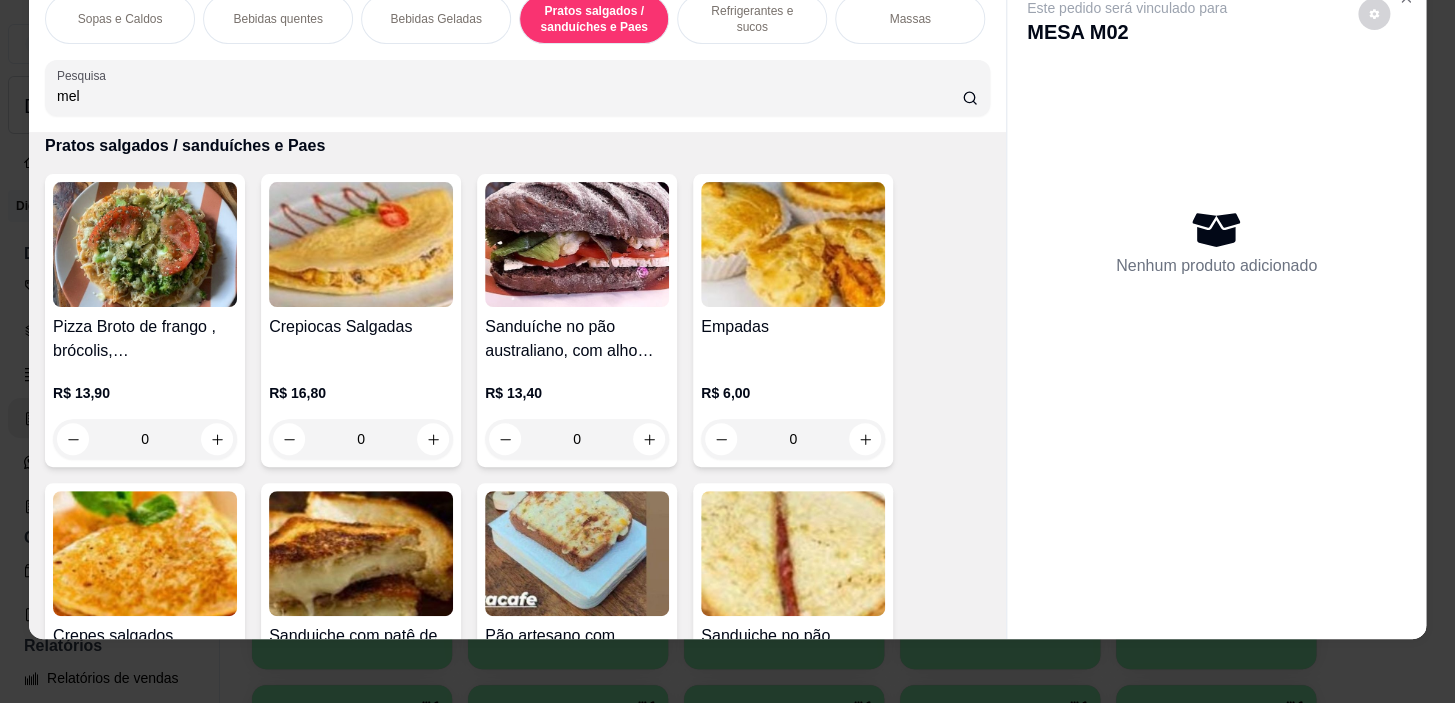 click on "Refrigerantes e sucos" at bounding box center [752, 19] 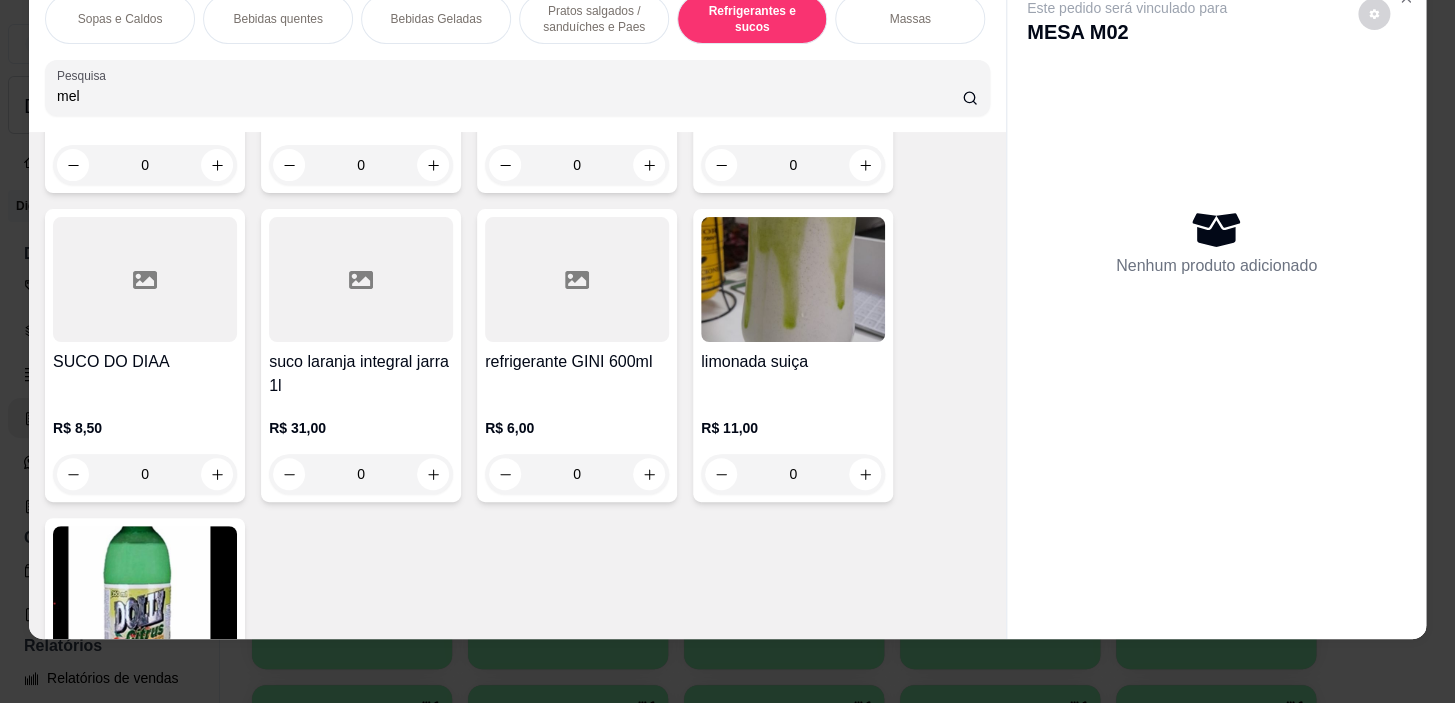 scroll, scrollTop: 11510, scrollLeft: 0, axis: vertical 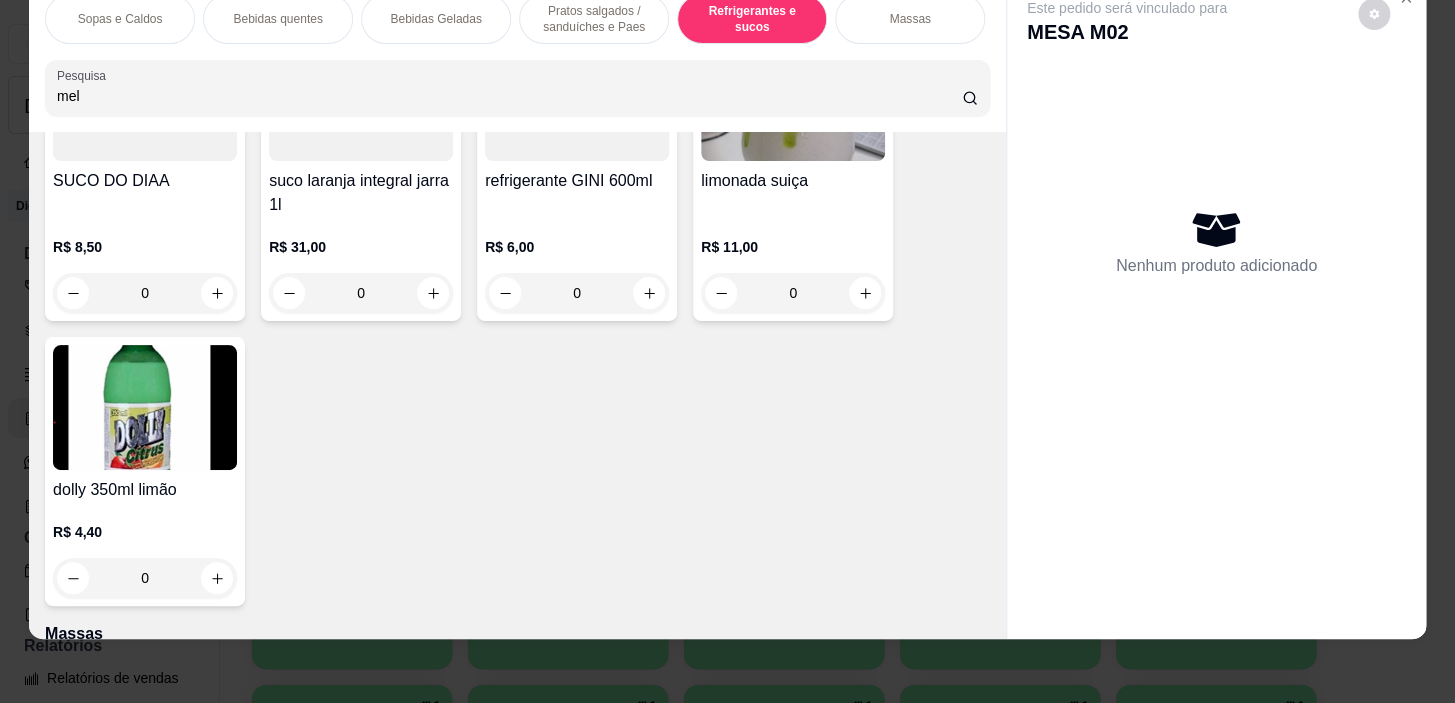 click on "R$ 8,50" at bounding box center (145, 247) 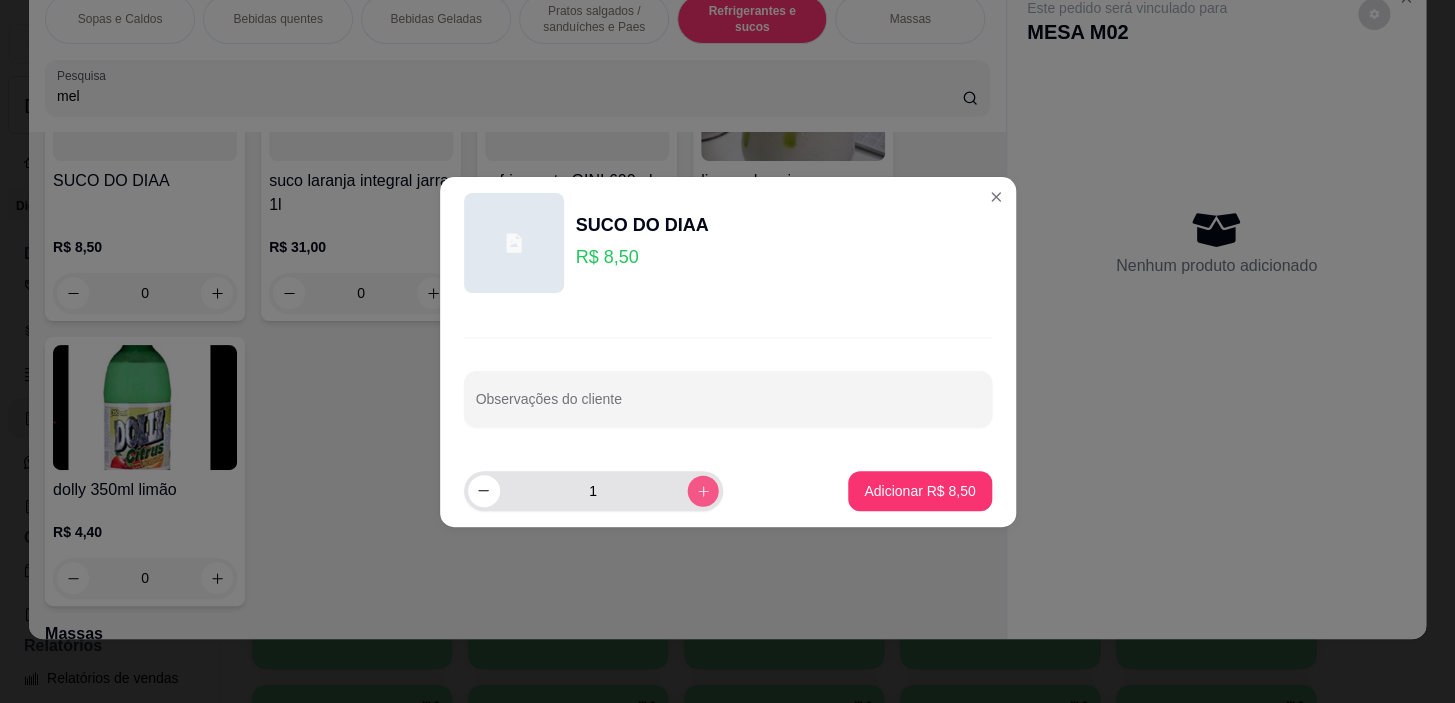 click 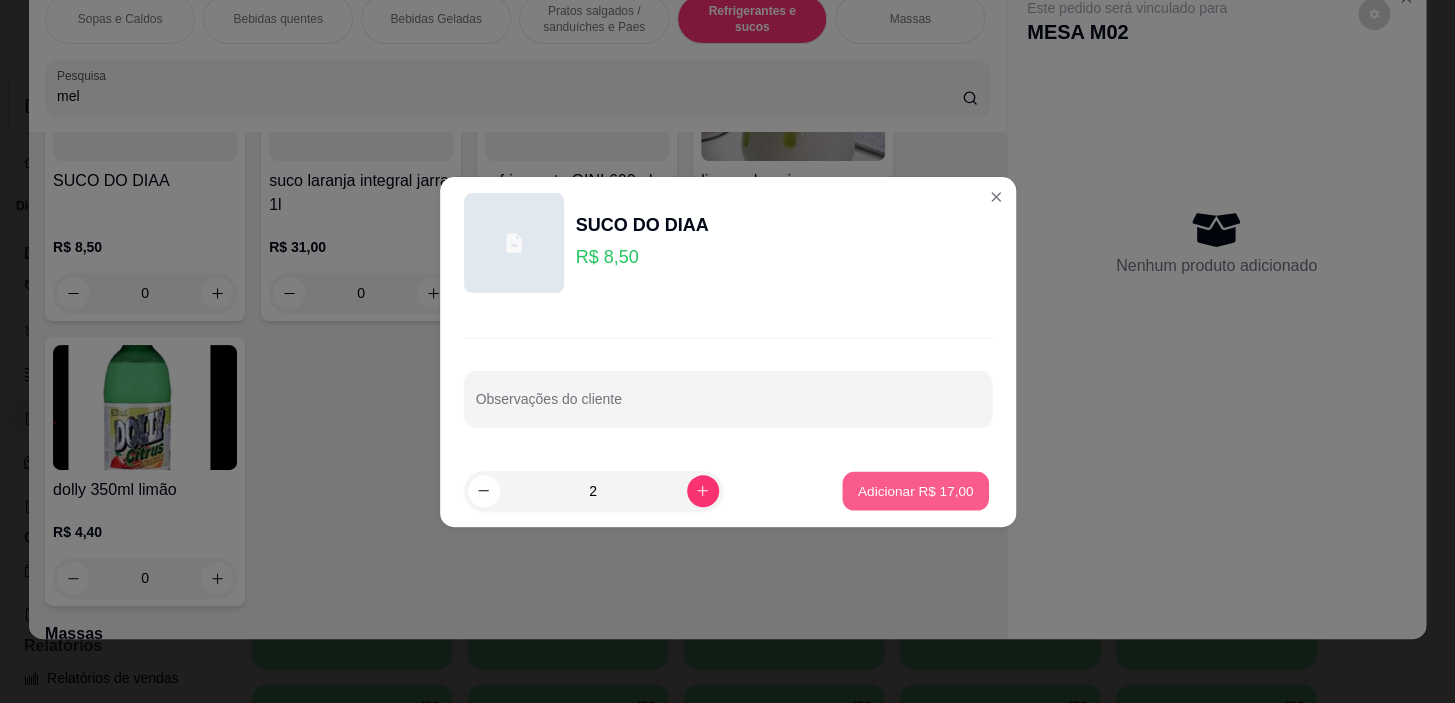click on "Adicionar   R$ 17,00" at bounding box center (916, 490) 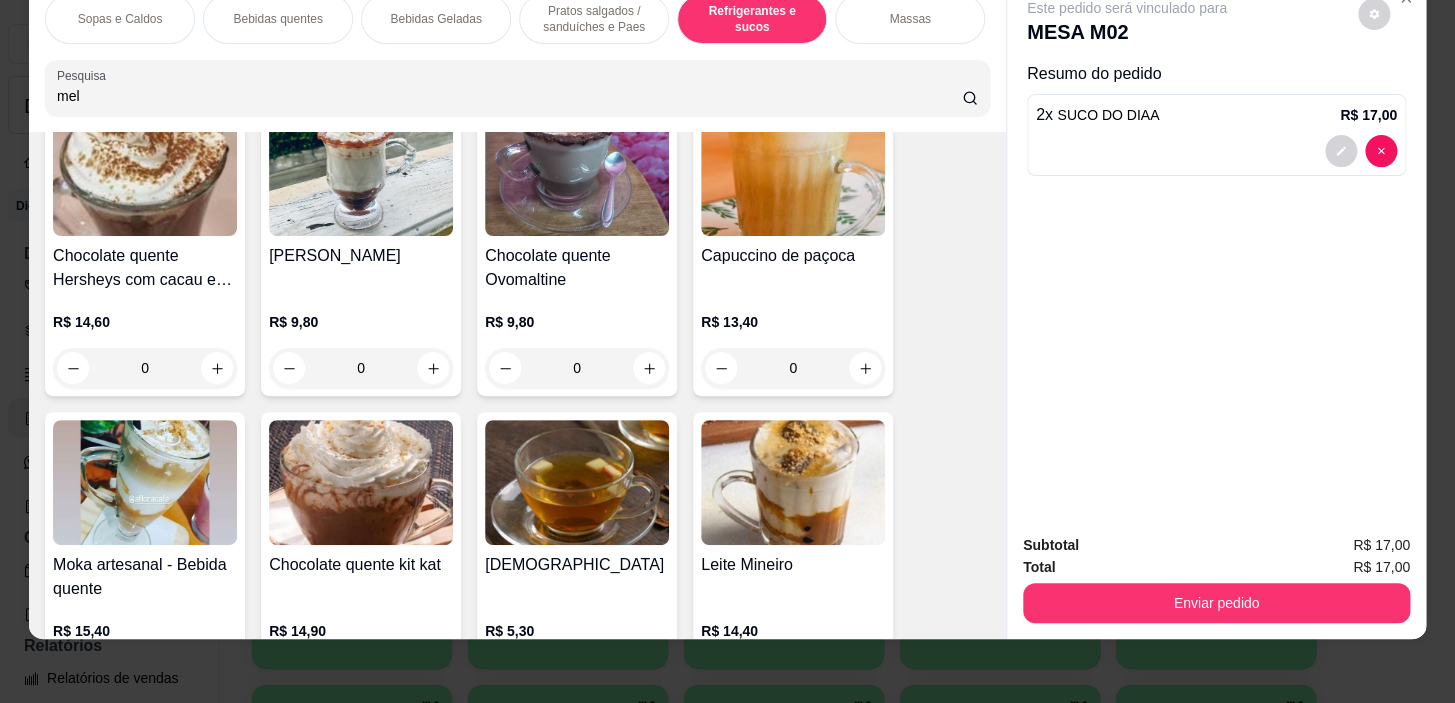 scroll, scrollTop: 1057, scrollLeft: 0, axis: vertical 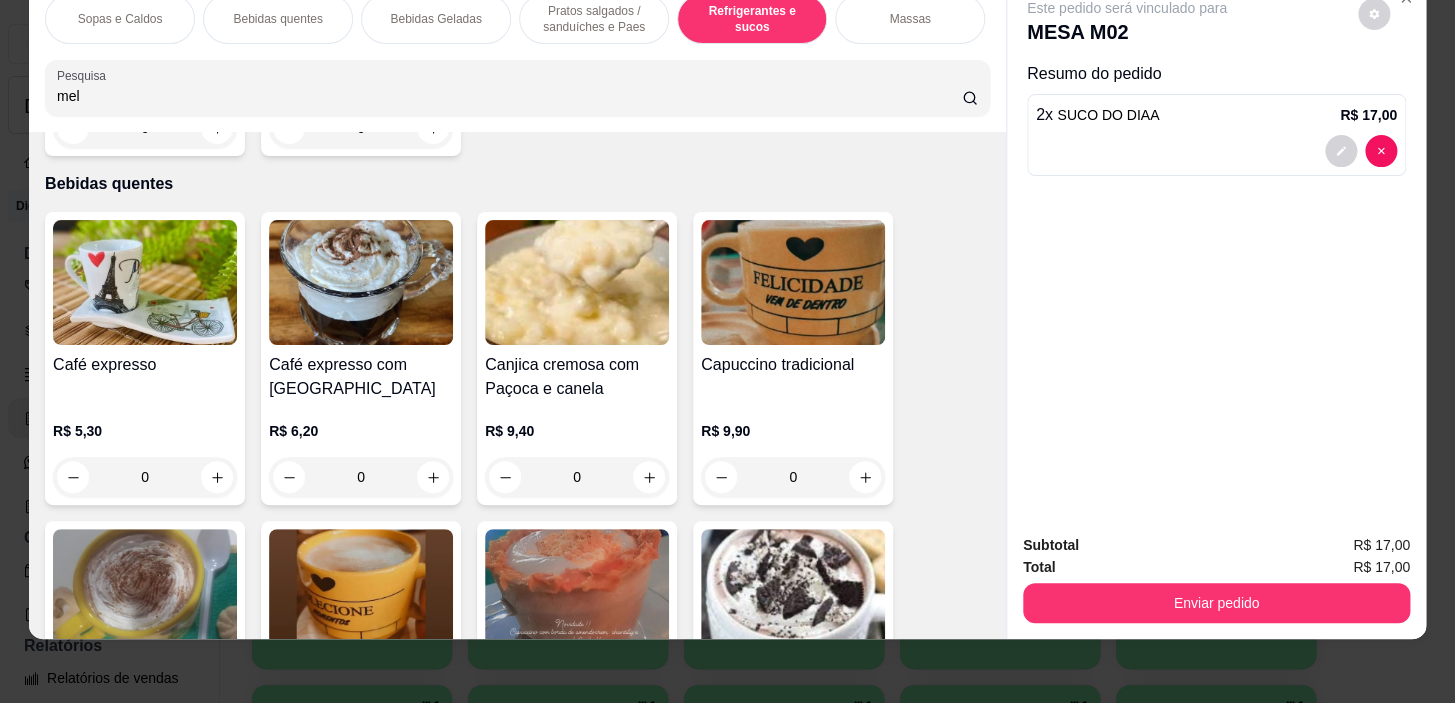 click on "Sopas e Caldos" at bounding box center [120, 19] 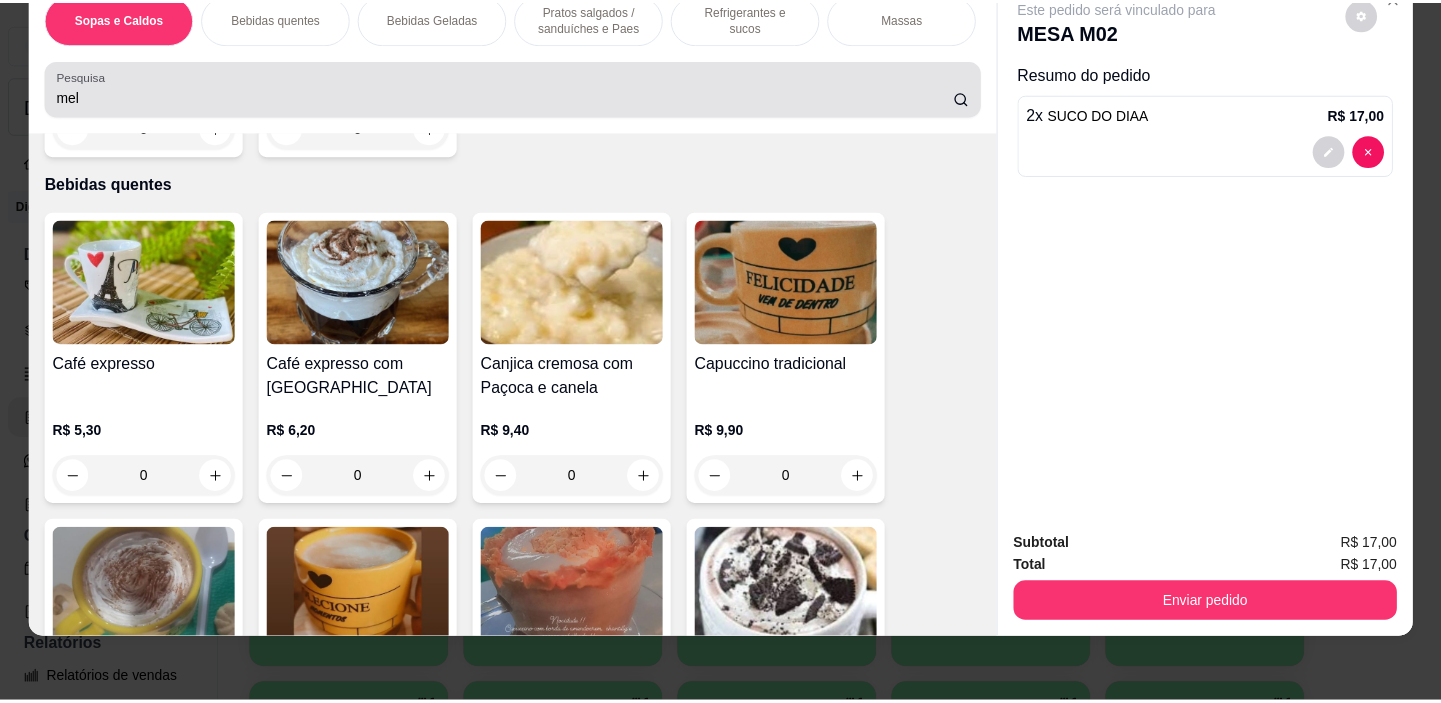 scroll, scrollTop: 748, scrollLeft: 0, axis: vertical 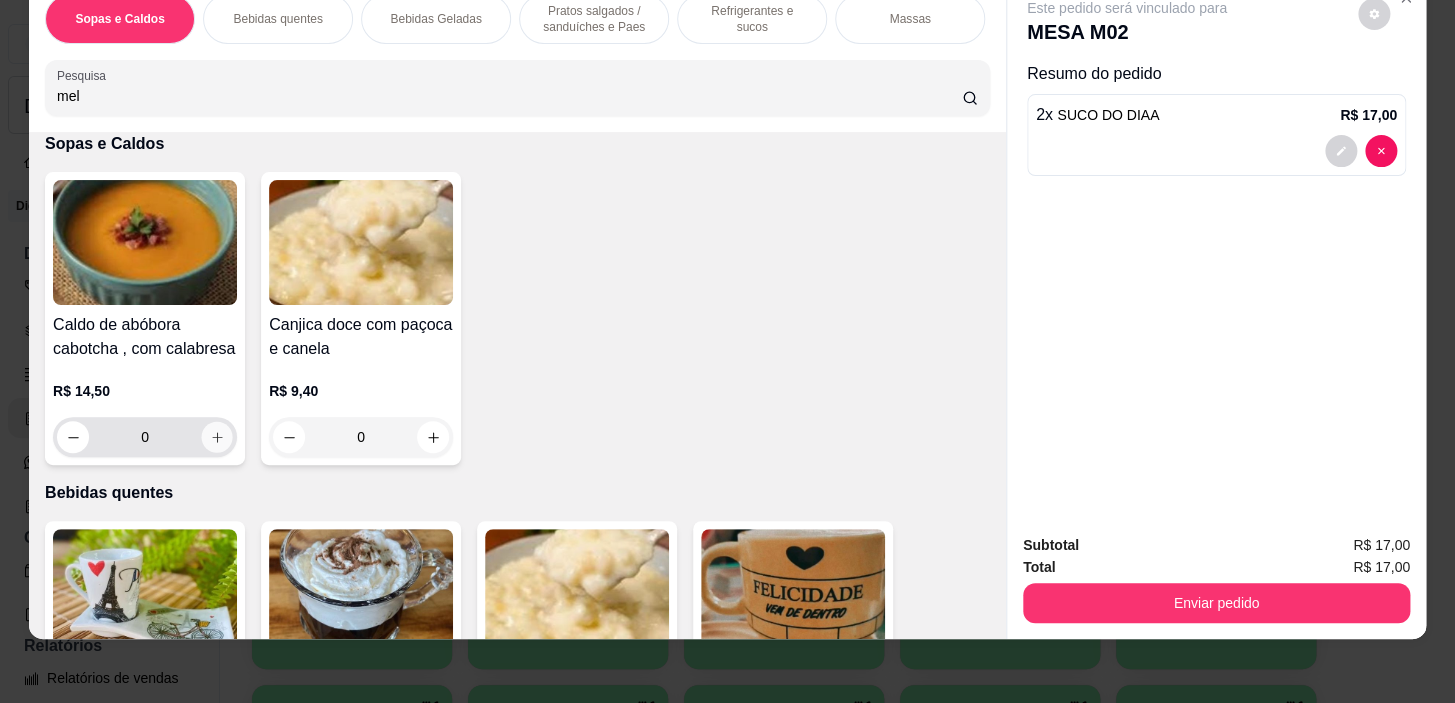 click at bounding box center [217, 437] 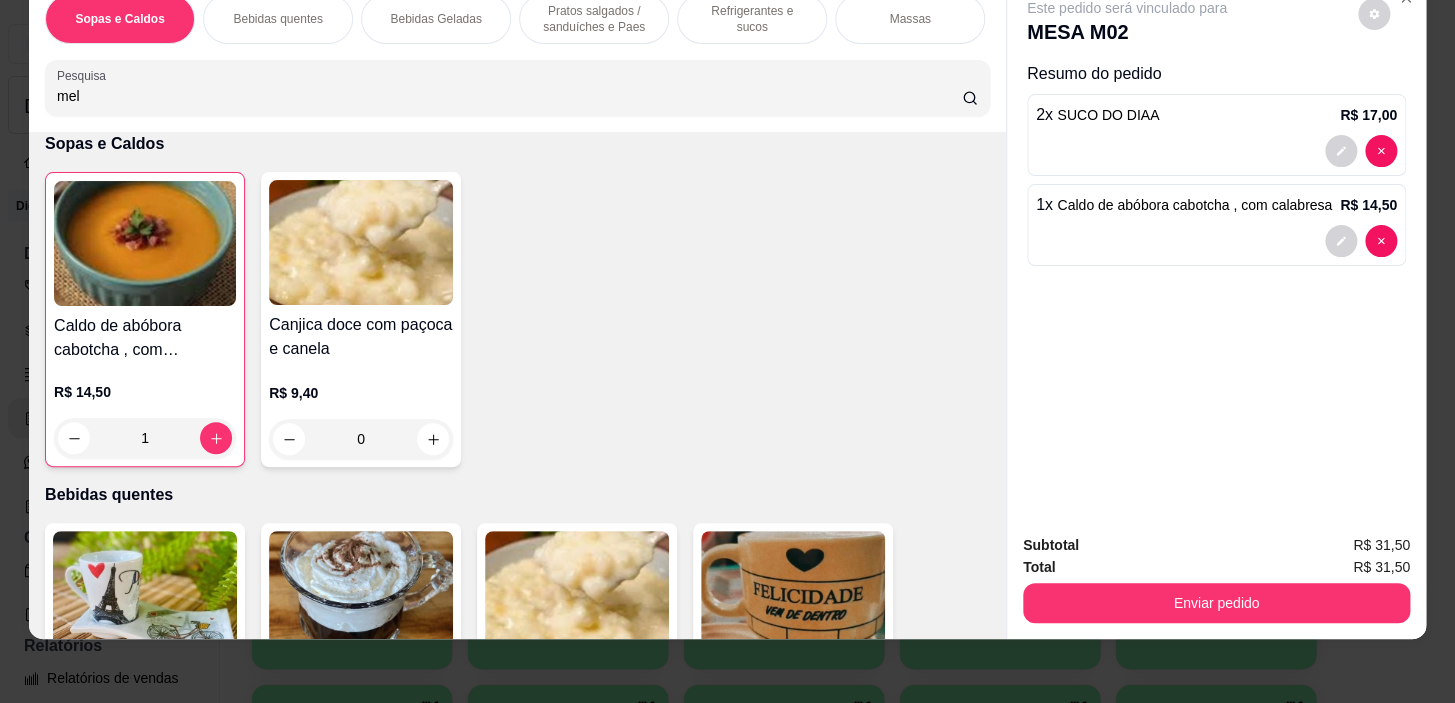 click on "Subtotal R$ 31,50 Total R$ 31,50 Enviar pedido" at bounding box center (1216, 578) 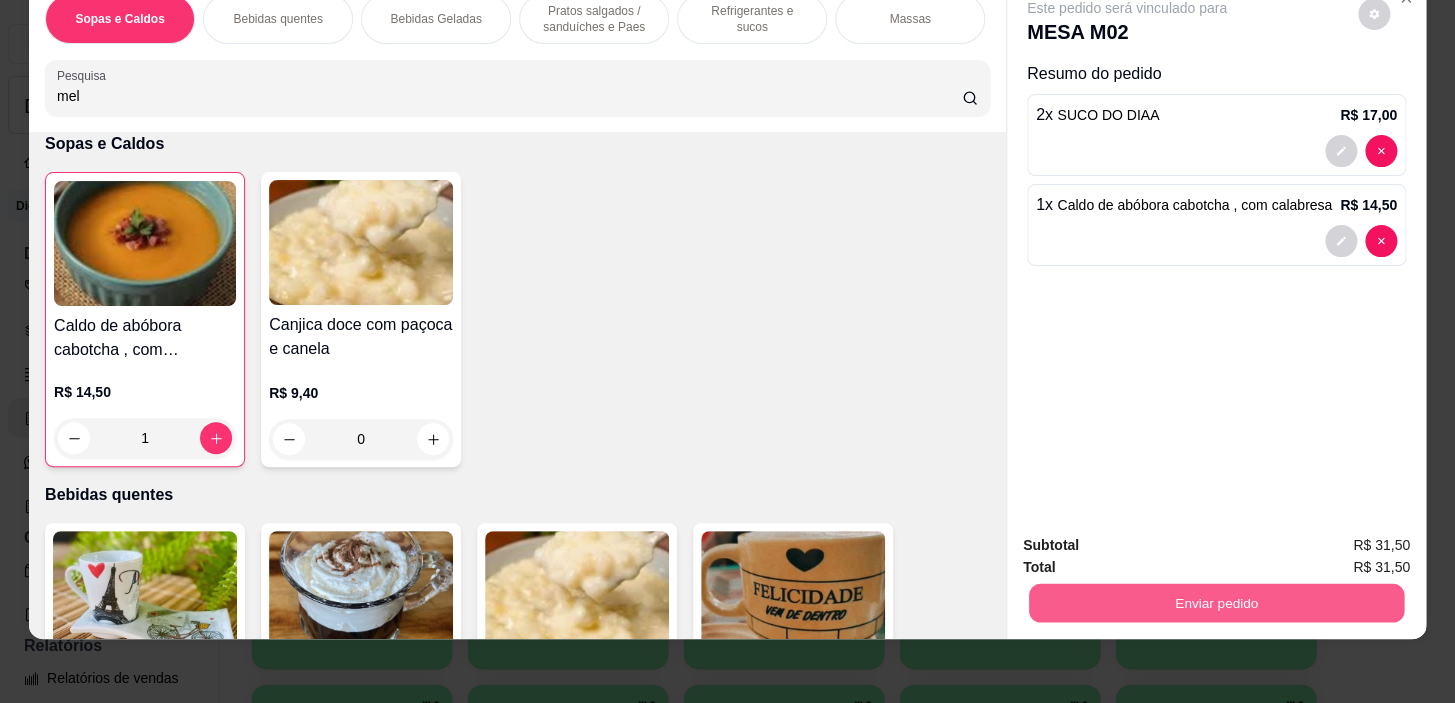 click on "Enviar pedido" at bounding box center (1216, 603) 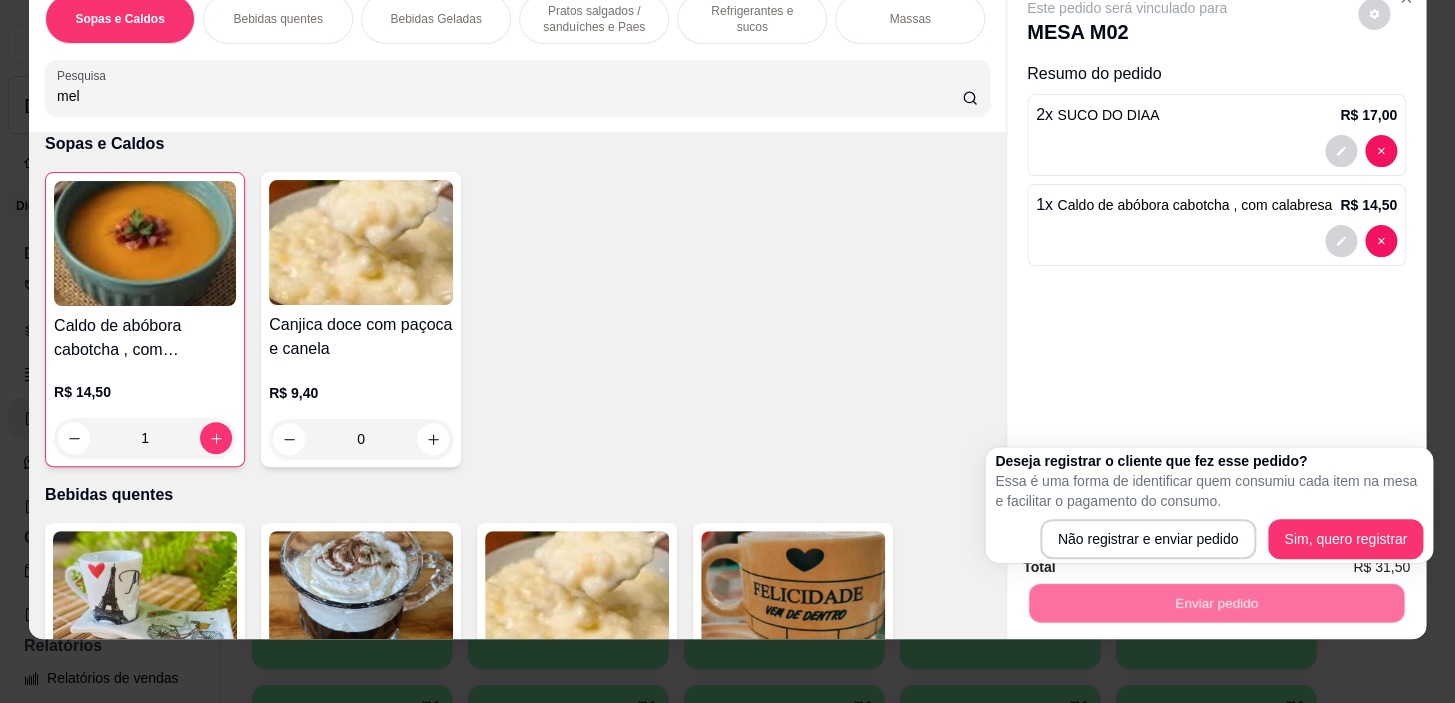 click on "Deseja registrar o cliente que fez esse pedido? Essa é uma forma de identificar quem consumiu cada item na mesa e facilitar o pagamento do consumo. Não registrar e enviar pedido Sim, quero registrar" at bounding box center [1209, 505] 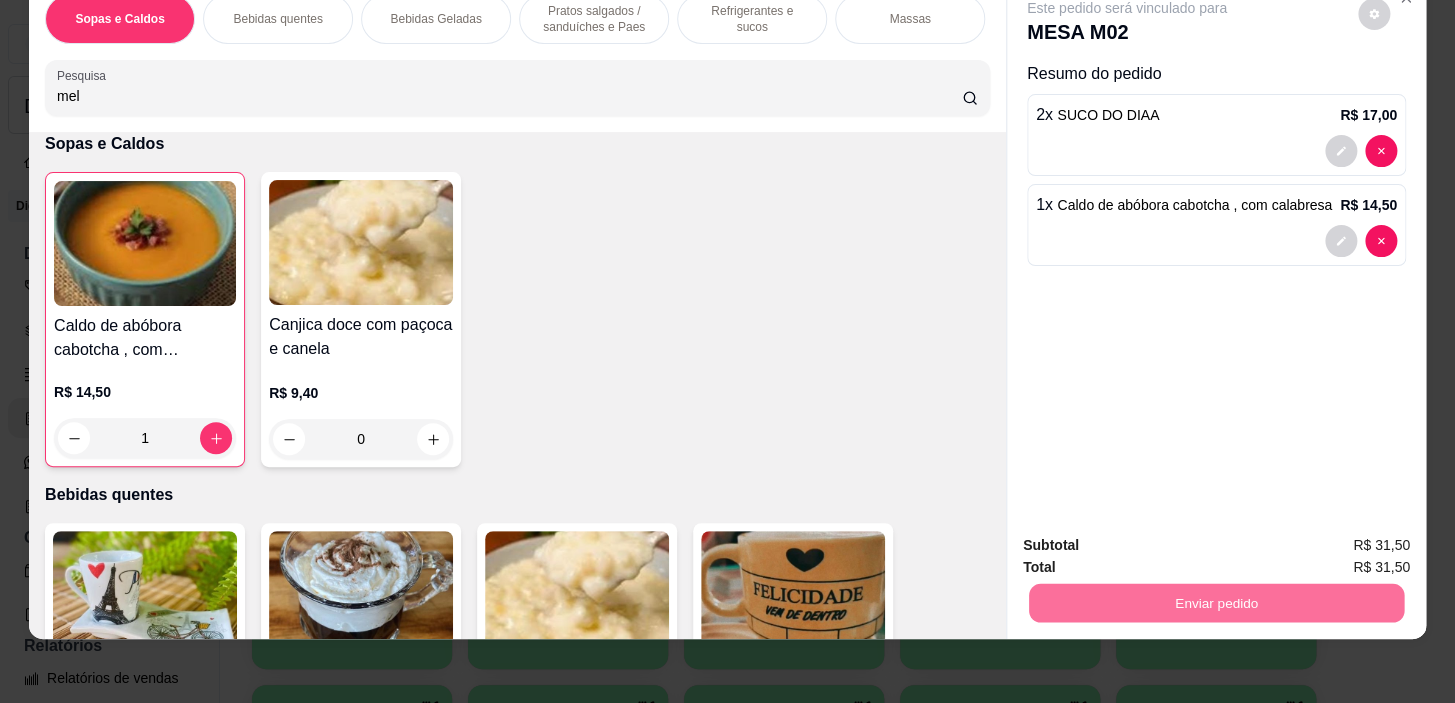 click on "Não registrar e enviar pedido" at bounding box center (1150, 539) 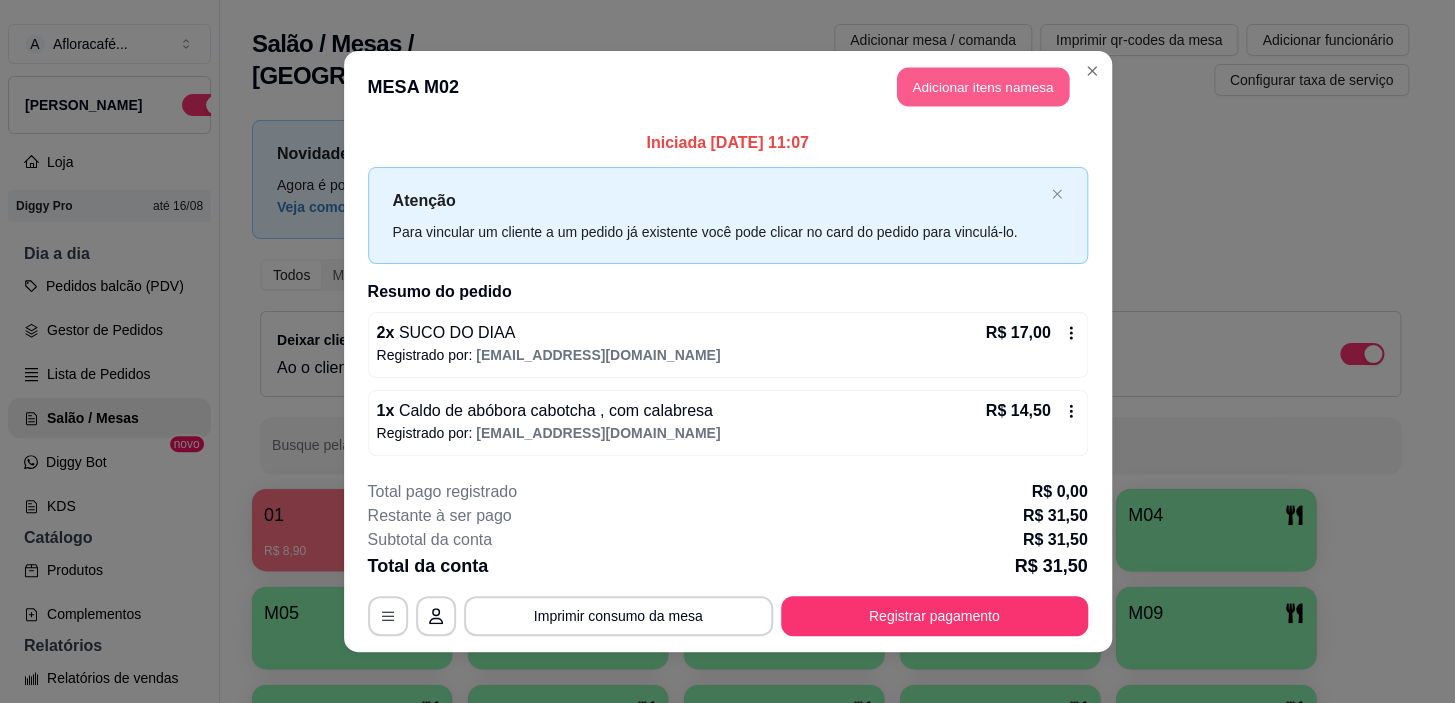 click on "Adicionar itens na  mesa" at bounding box center [983, 87] 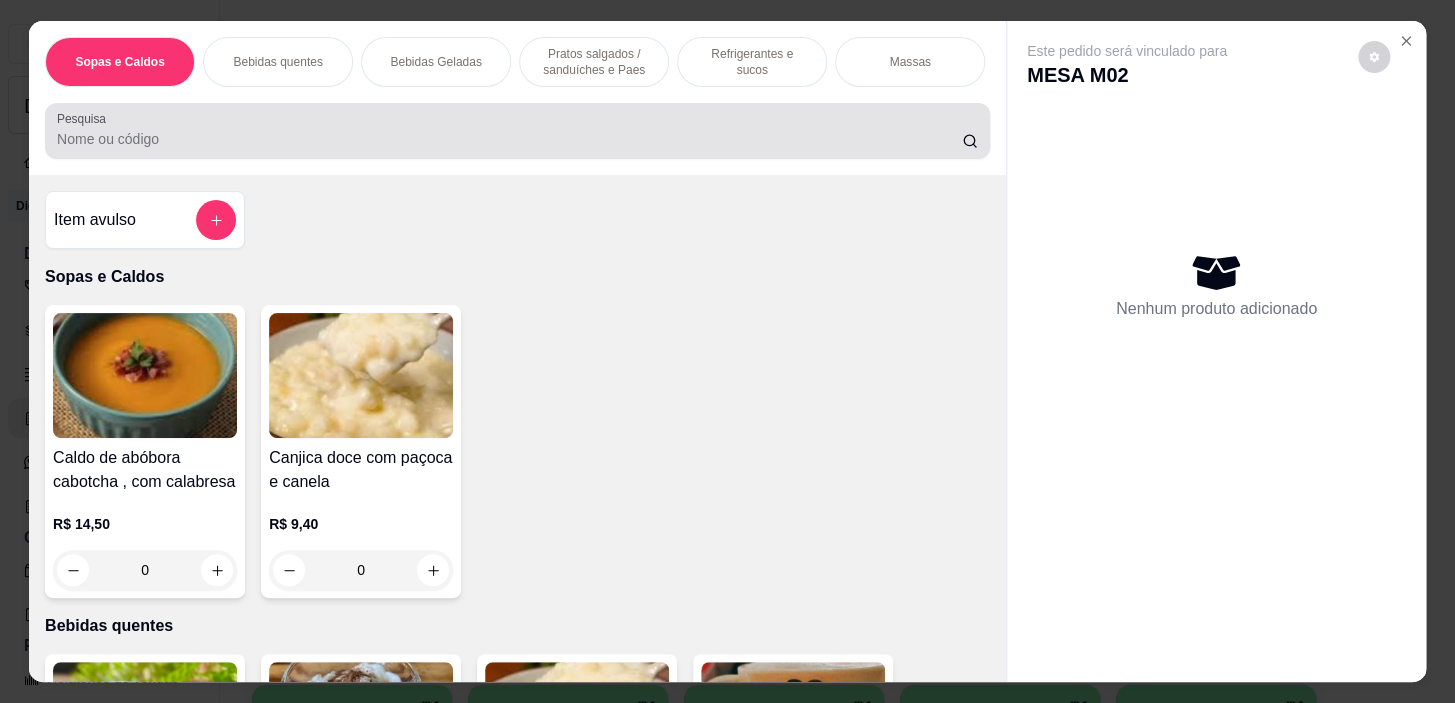 click at bounding box center (517, 131) 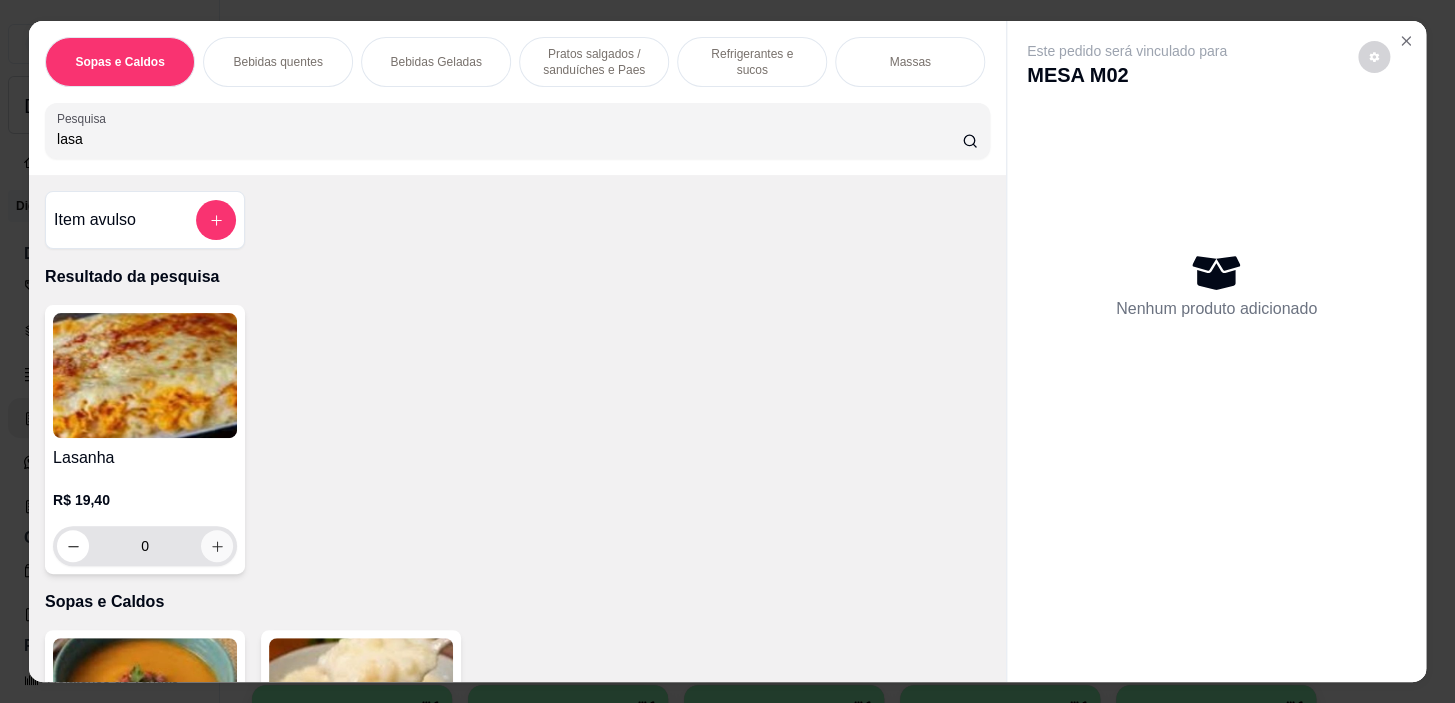type on "lasa" 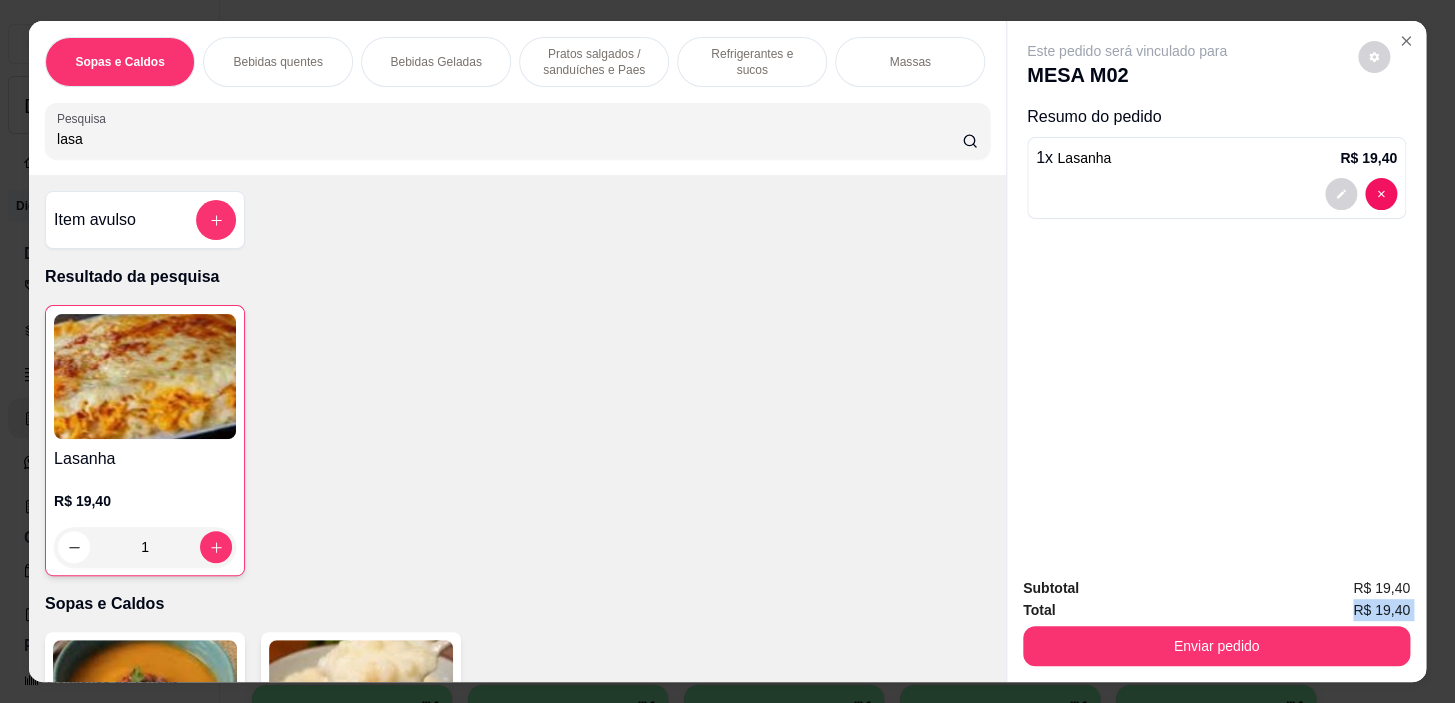 click on "Subtotal R$ 19,40 Total R$ 19,40 Enviar pedido" at bounding box center (1216, 621) 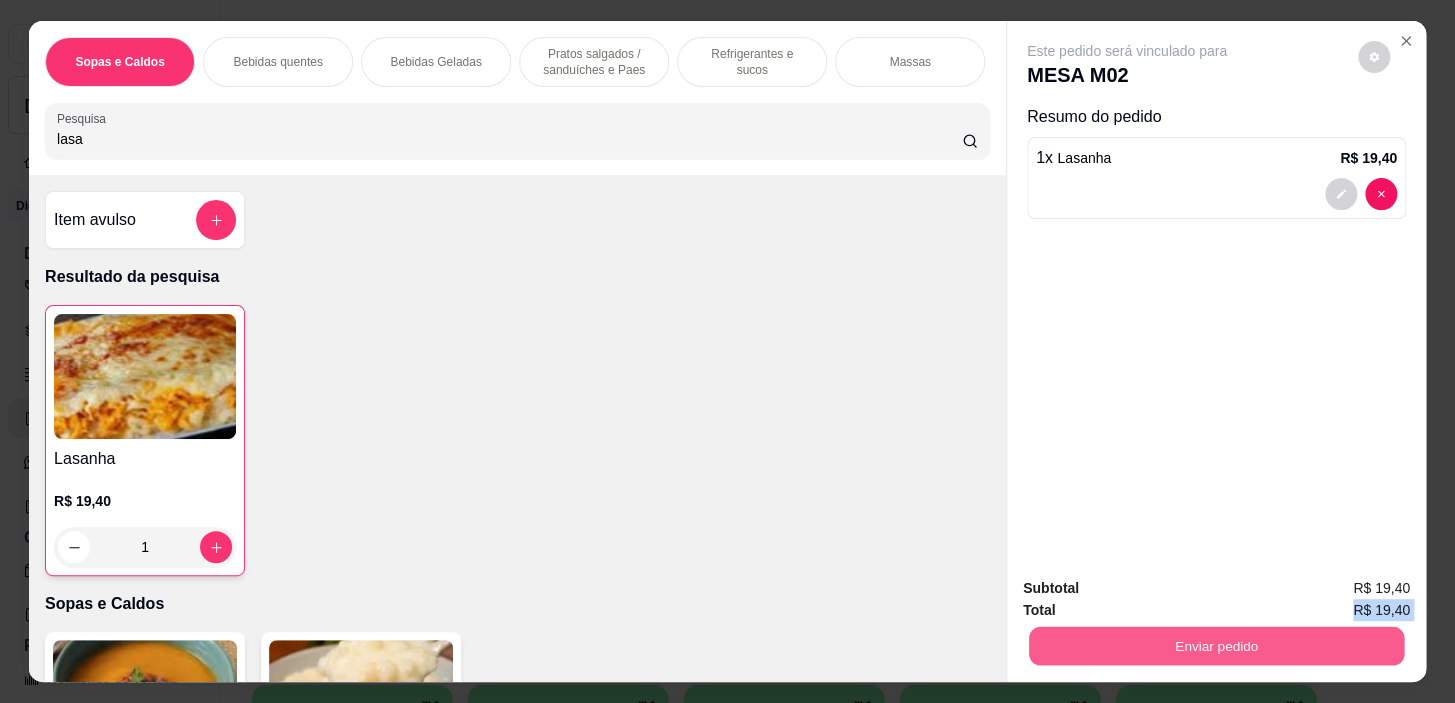 click on "Enviar pedido" at bounding box center (1216, 646) 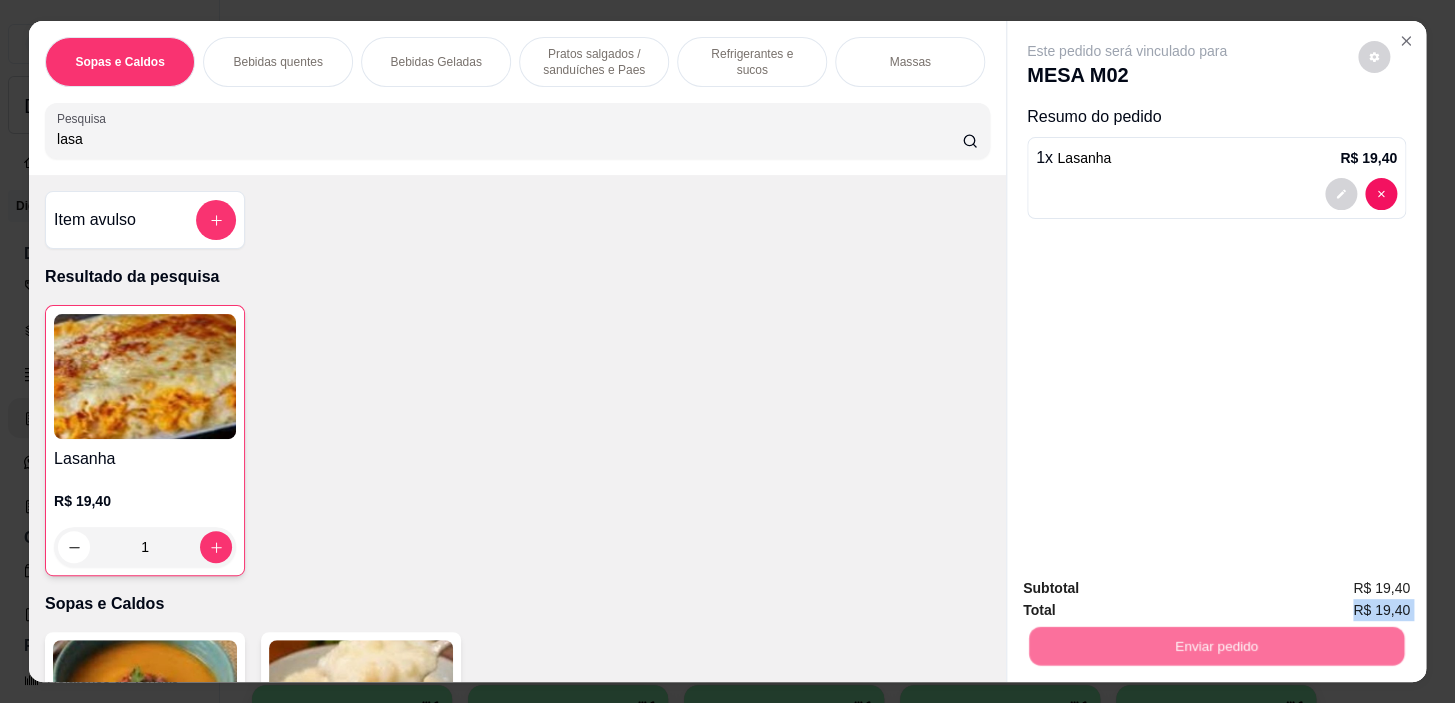 click on "Não registrar e enviar pedido" at bounding box center (1150, 590) 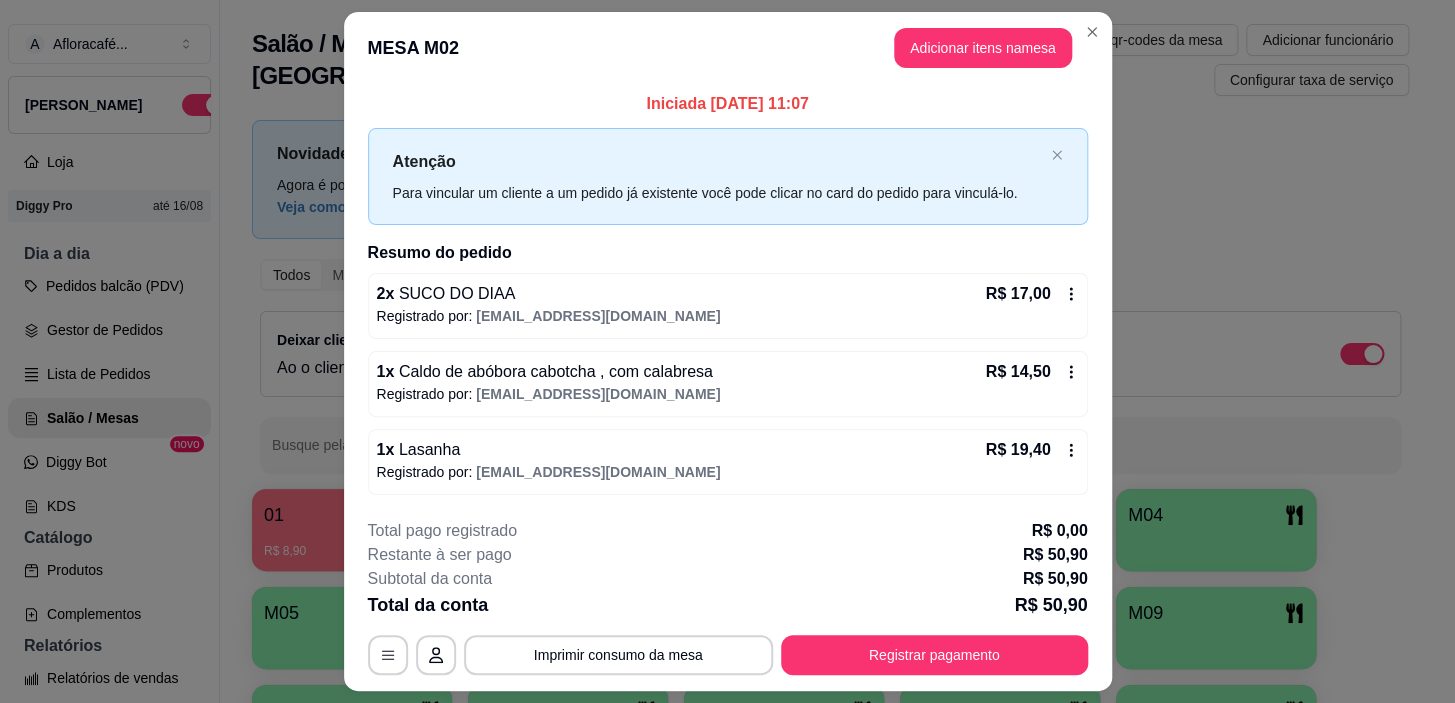 type 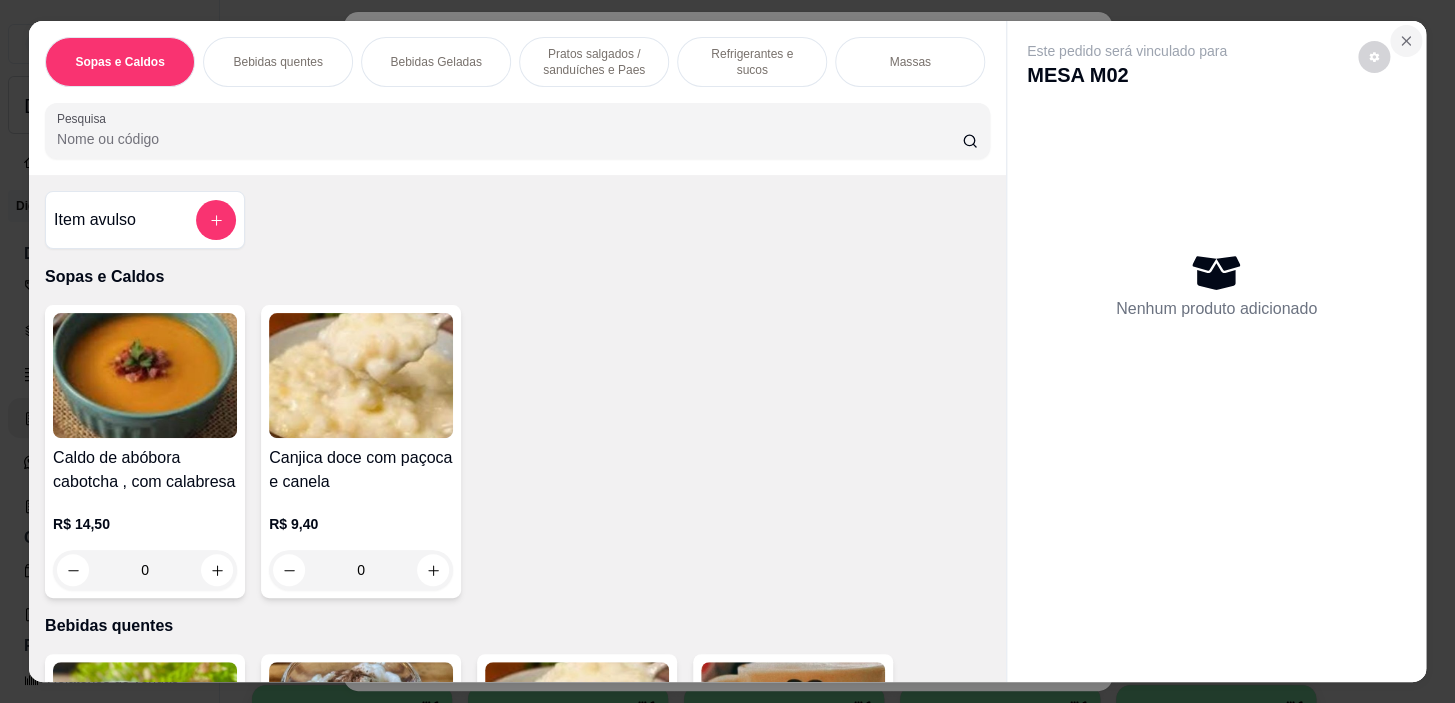 click 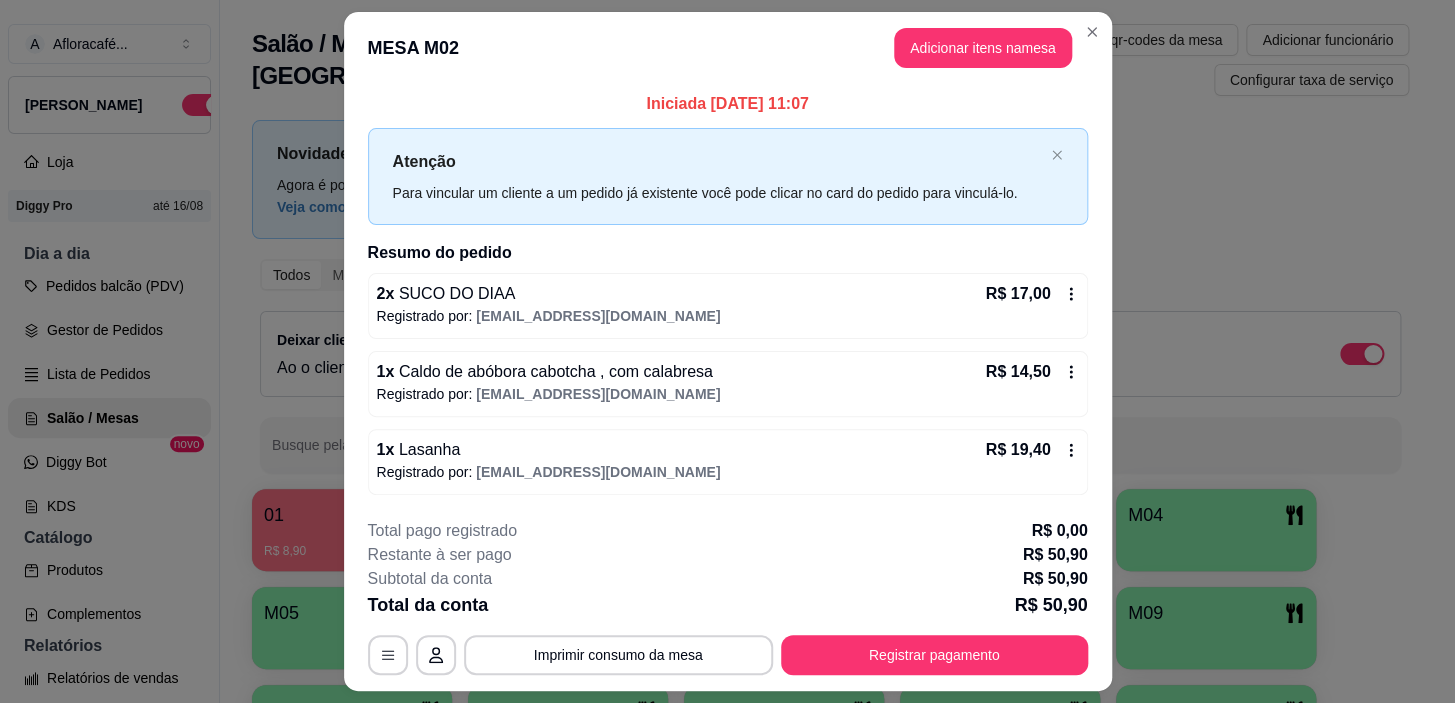 click on "MESA M02 Adicionar itens na  mesa" at bounding box center (728, 48) 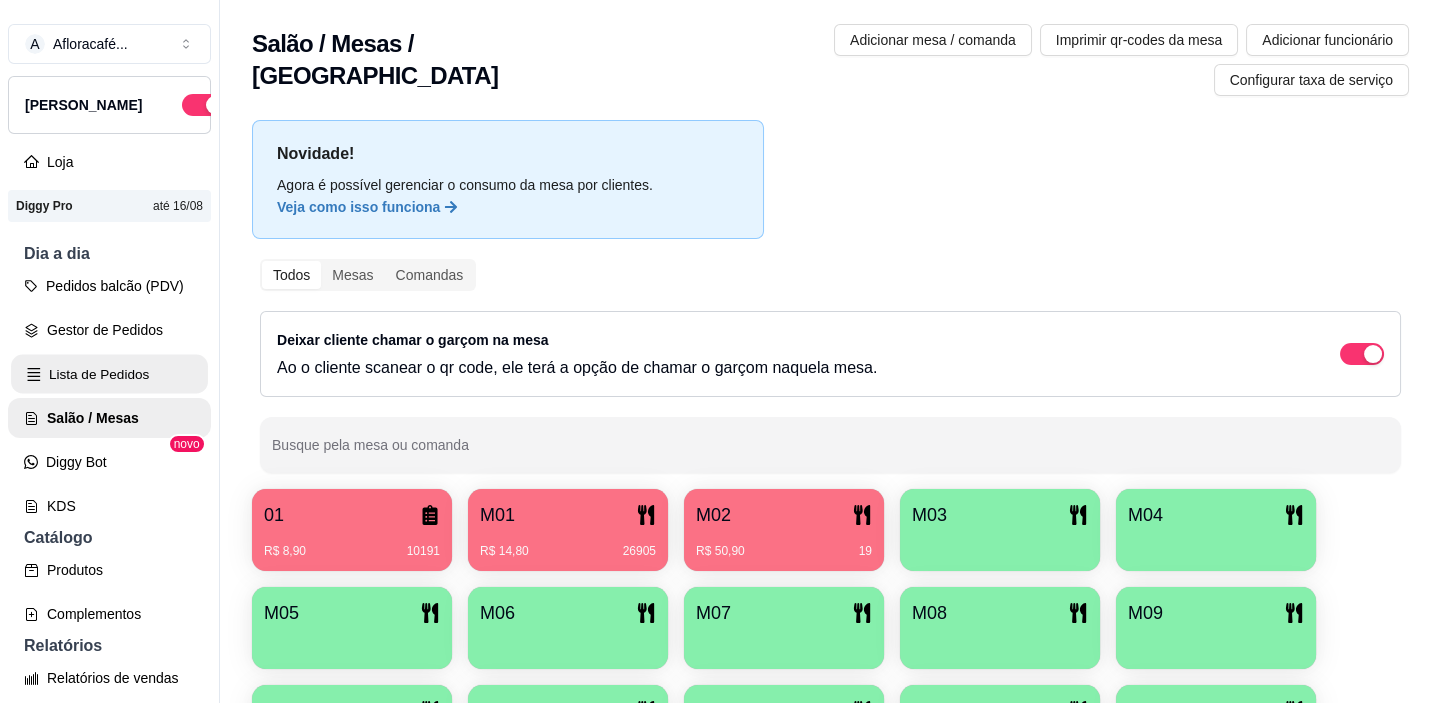click on "Lista de Pedidos" at bounding box center [109, 374] 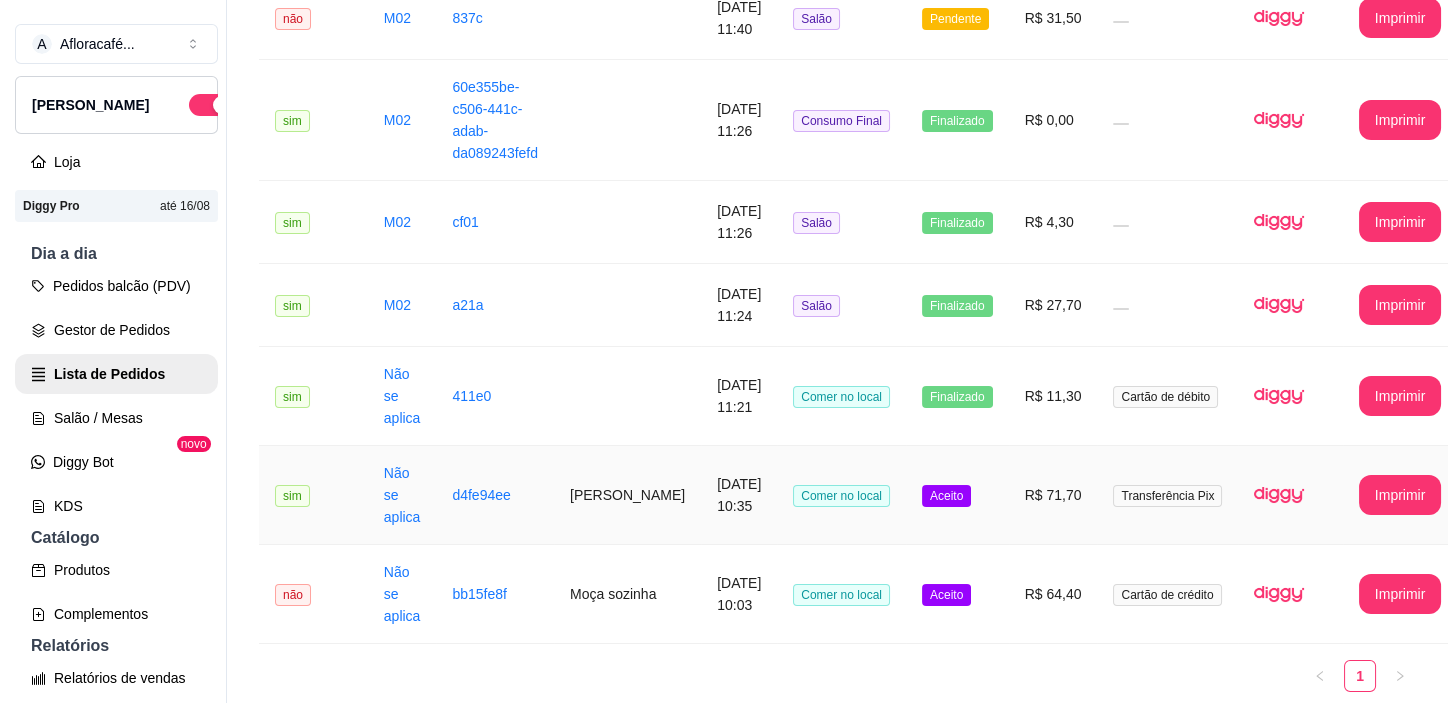 scroll, scrollTop: 454, scrollLeft: 0, axis: vertical 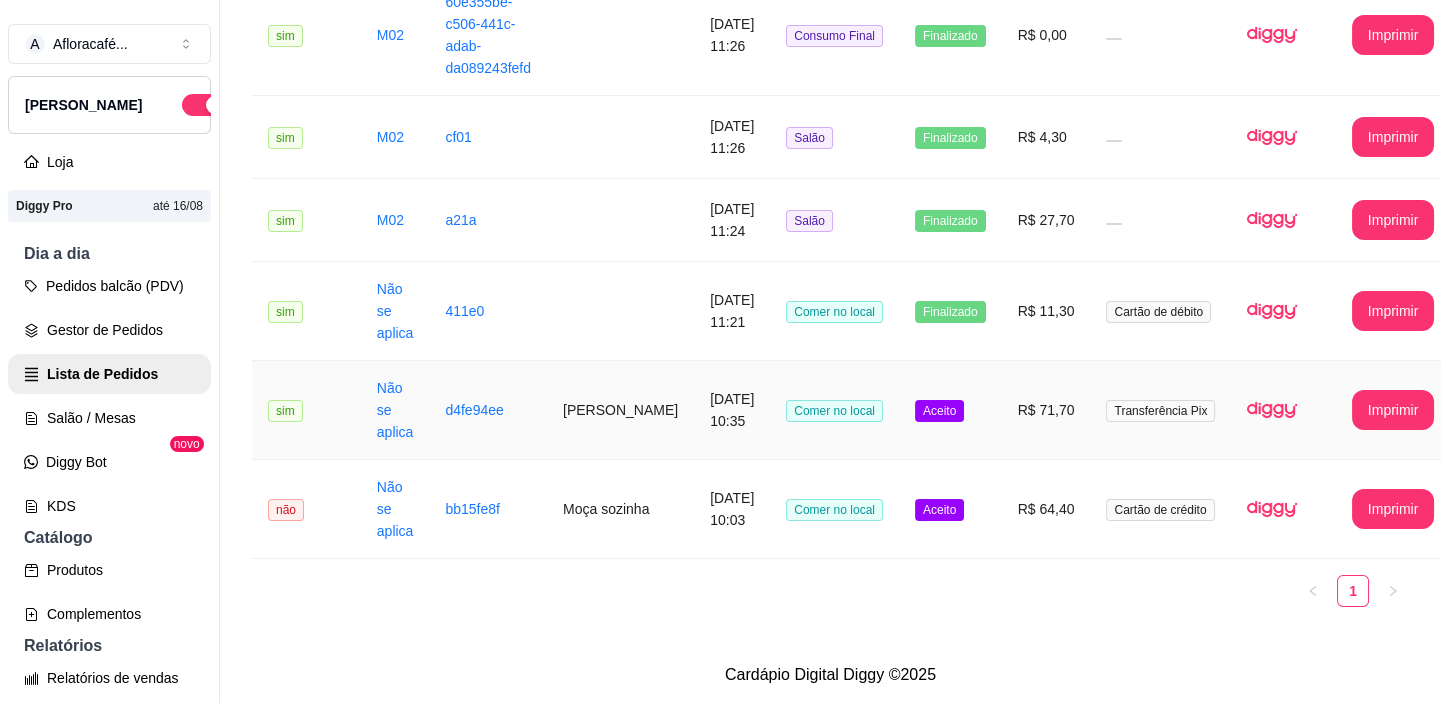 click on "[PERSON_NAME]" at bounding box center [620, 410] 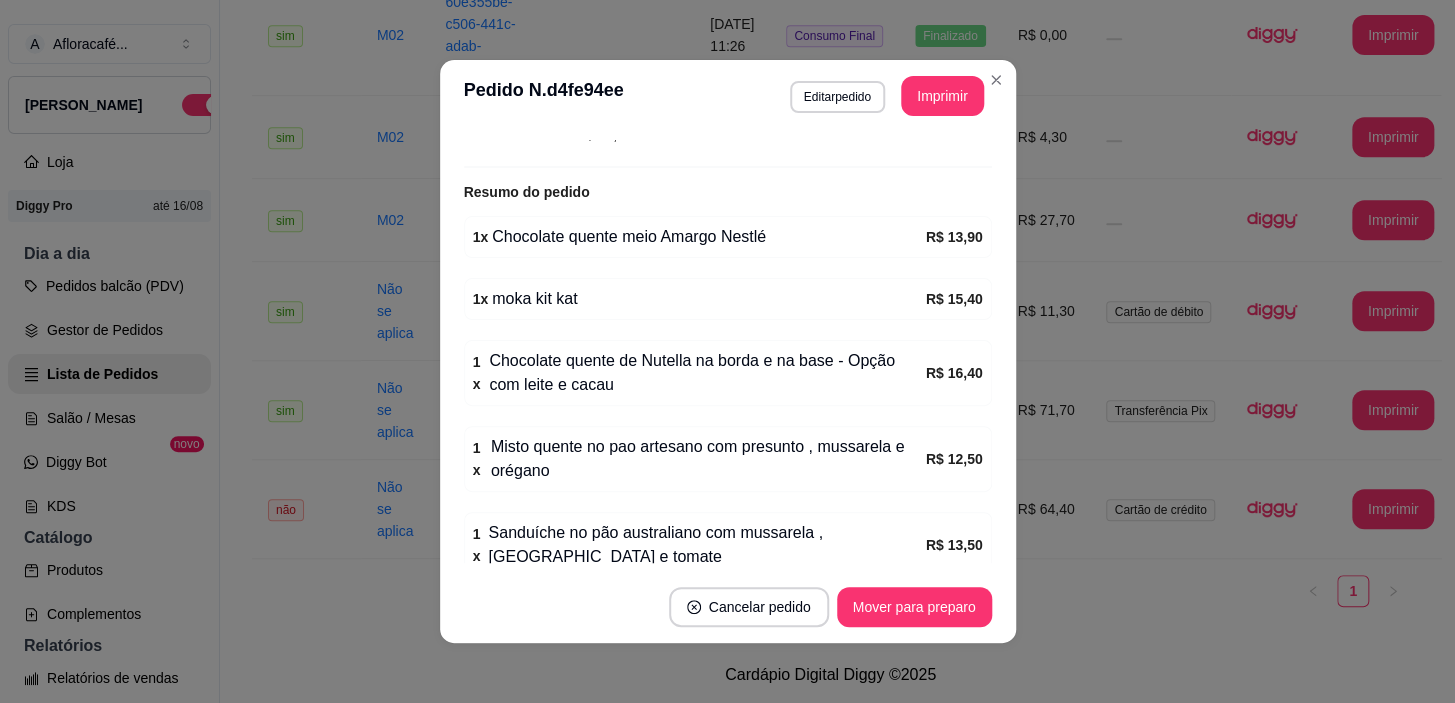 scroll, scrollTop: 456, scrollLeft: 0, axis: vertical 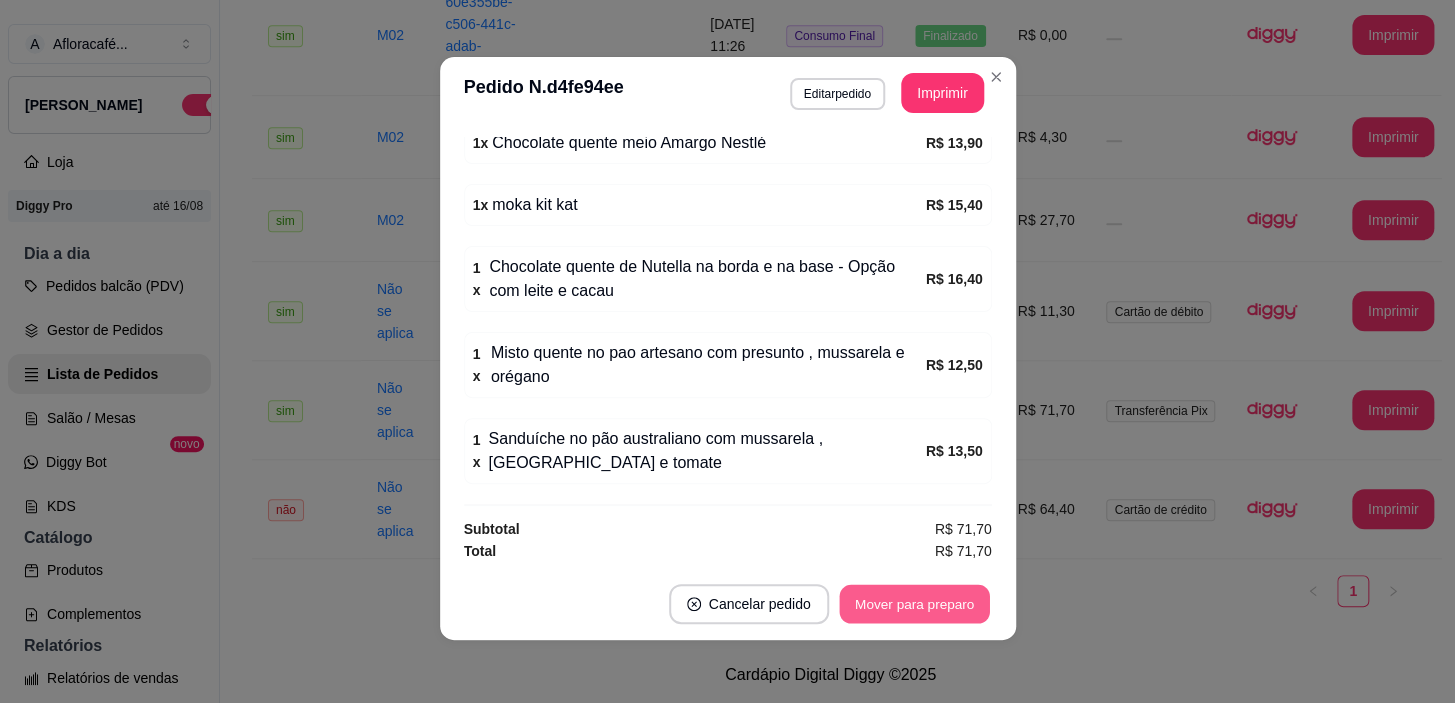 click on "Mover para preparo" at bounding box center (914, 604) 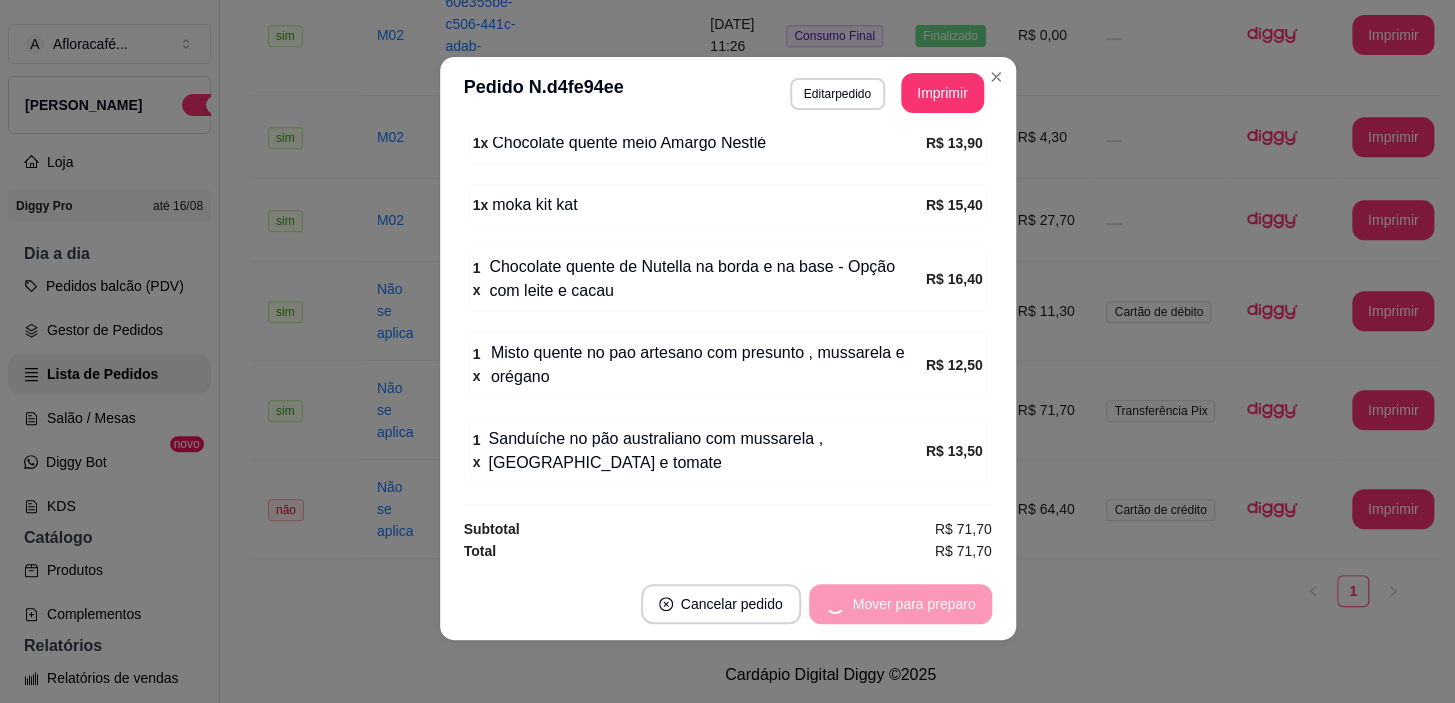 click on "Mover para preparo" at bounding box center (900, 604) 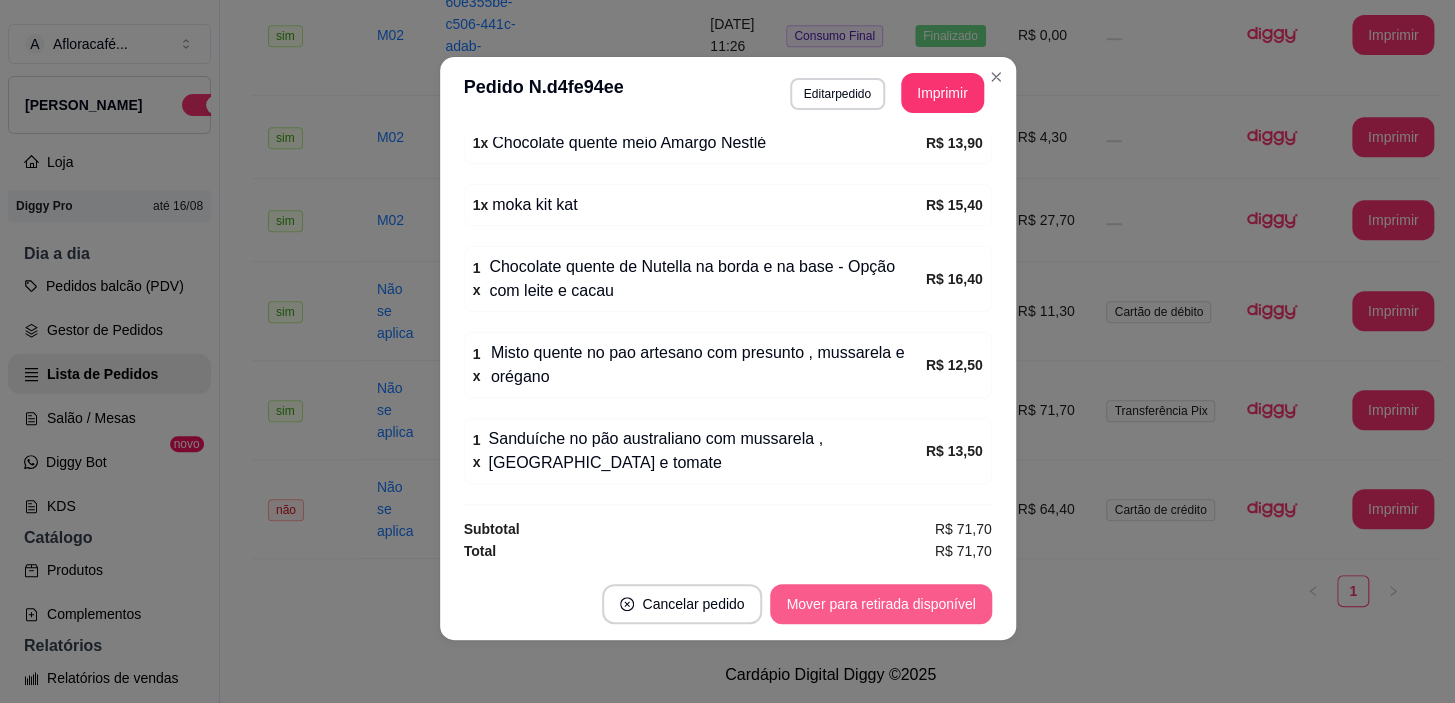 type 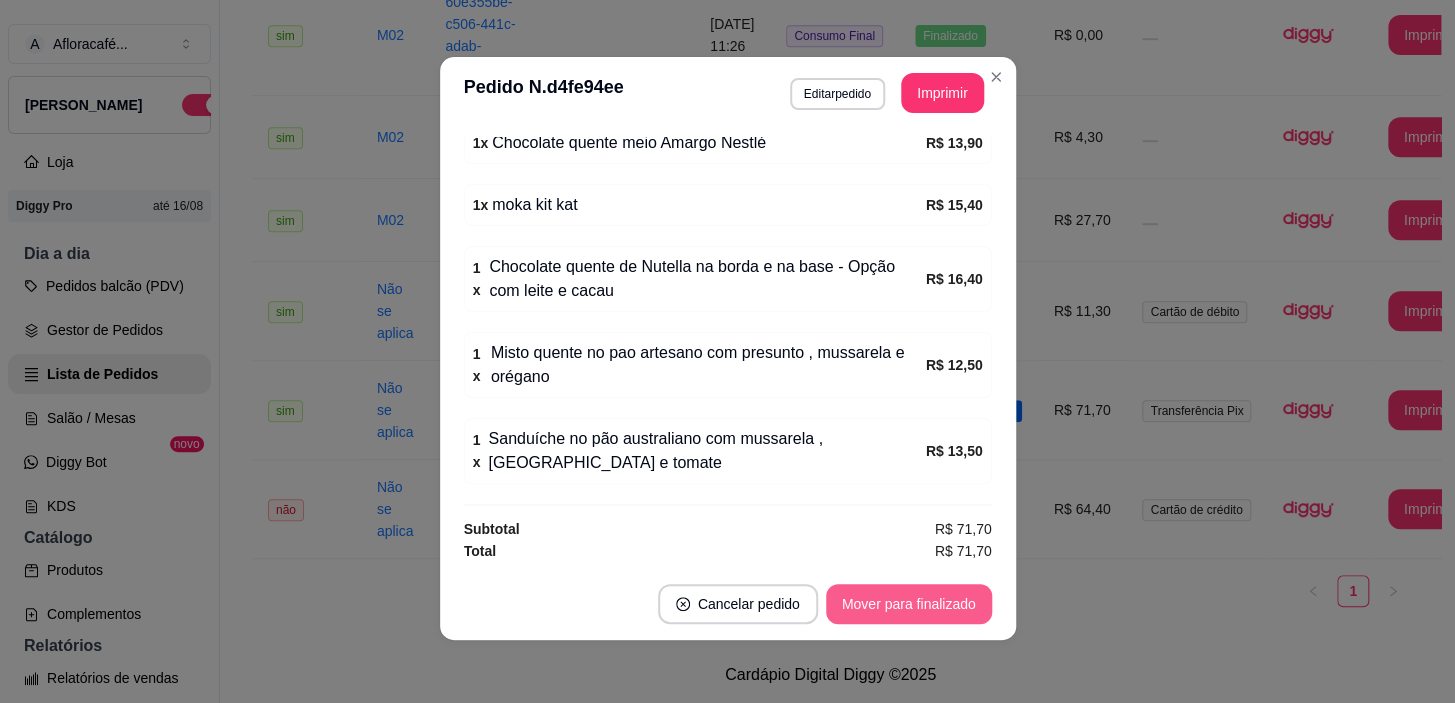 type 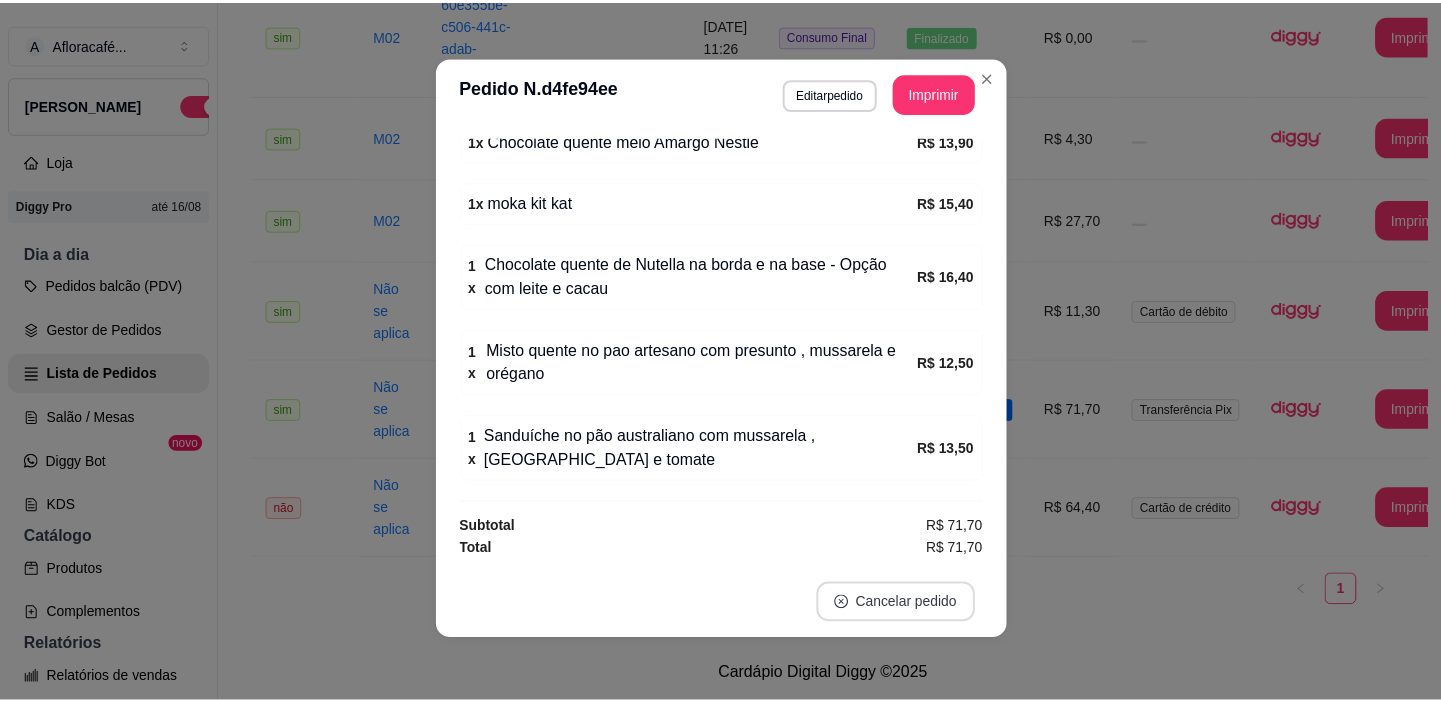 scroll, scrollTop: 410, scrollLeft: 0, axis: vertical 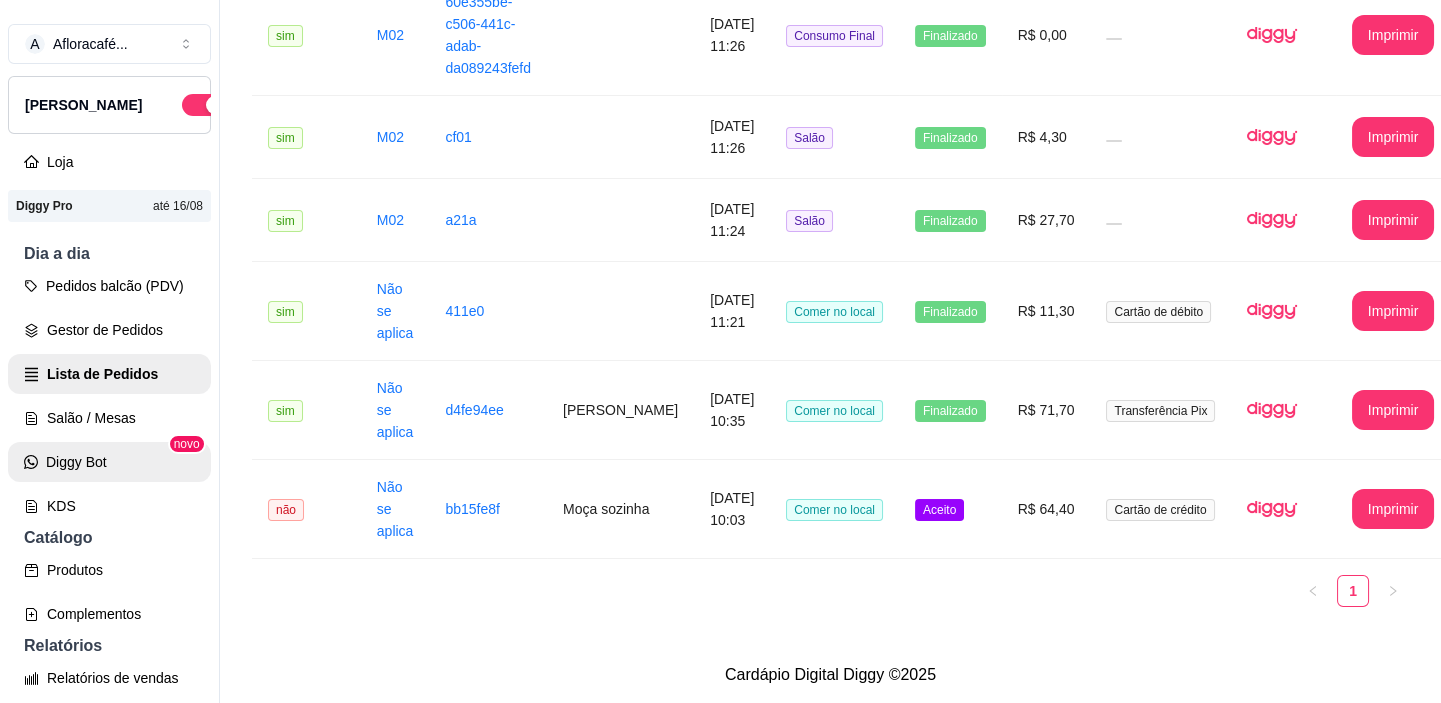 click on "Diggy Bot" at bounding box center [109, 462] 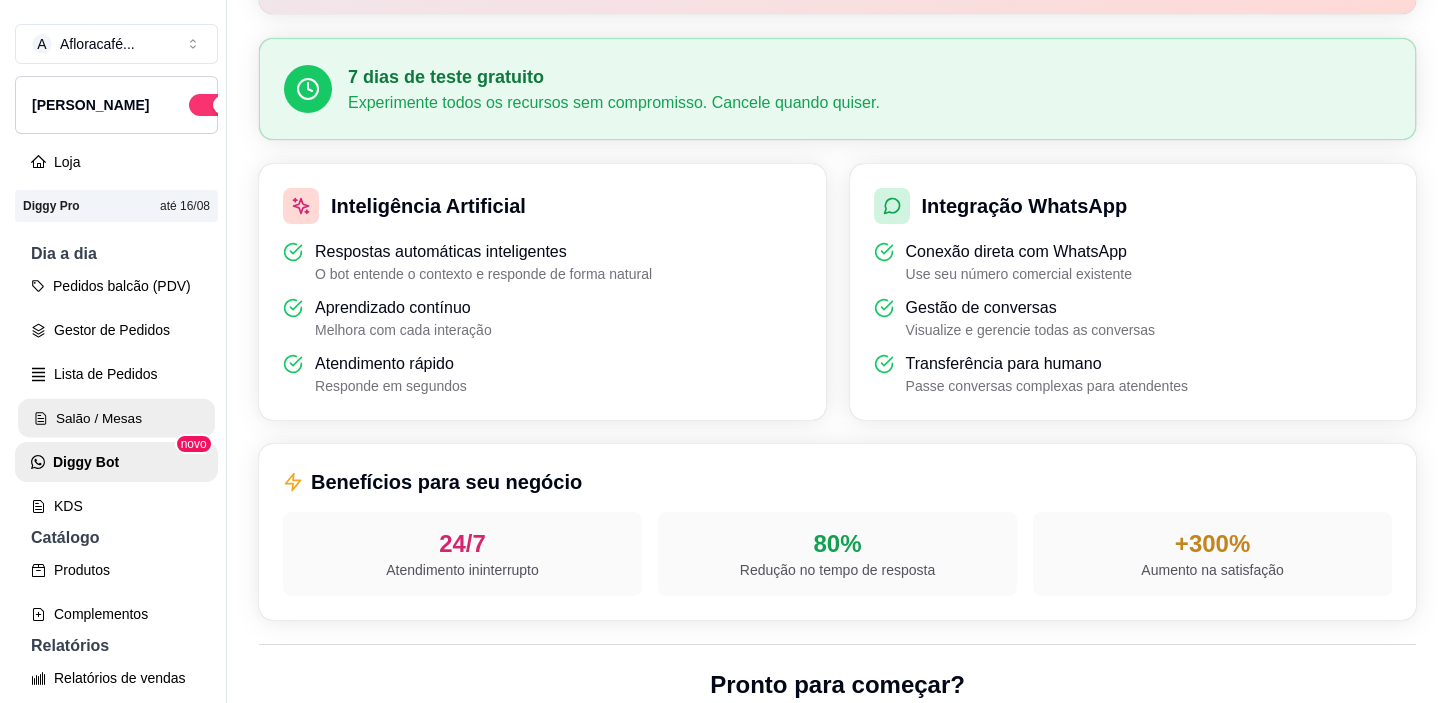 scroll, scrollTop: 0, scrollLeft: 0, axis: both 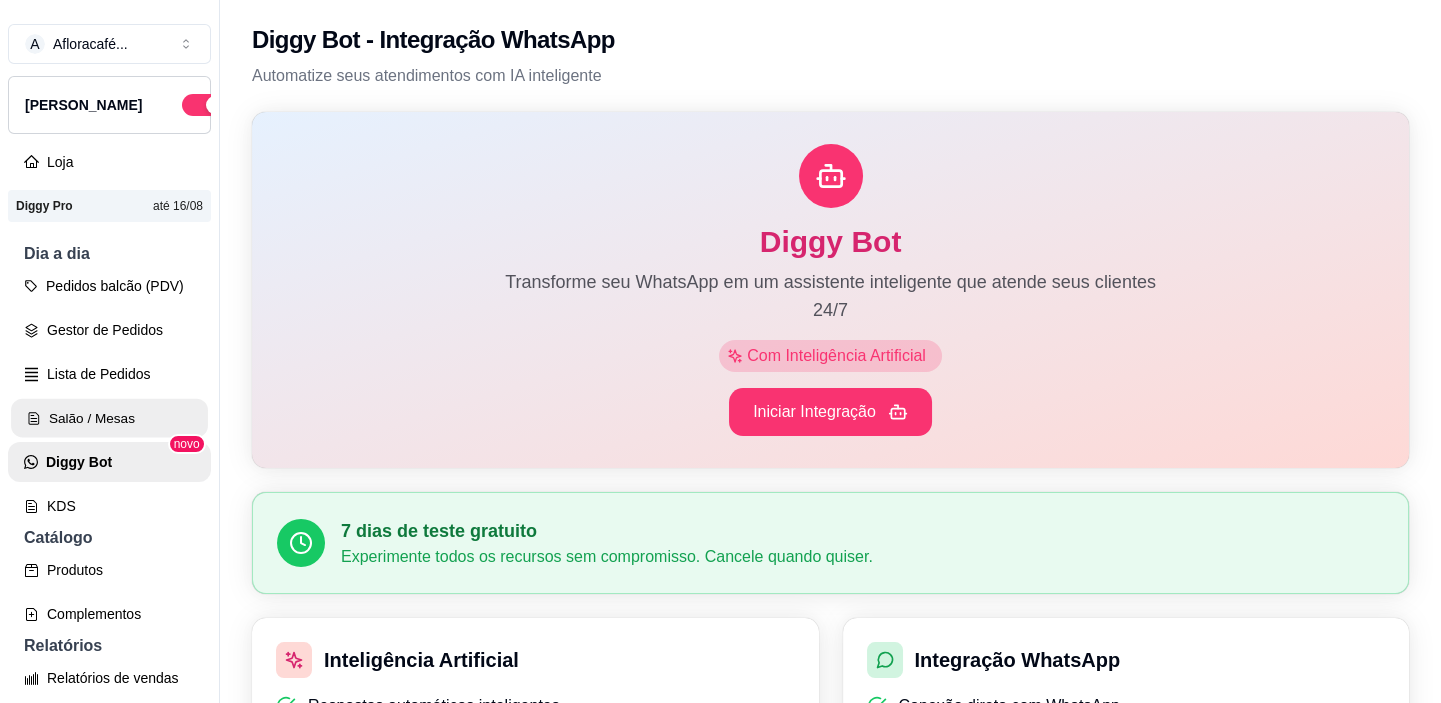 click on "Salão / Mesas" at bounding box center [109, 418] 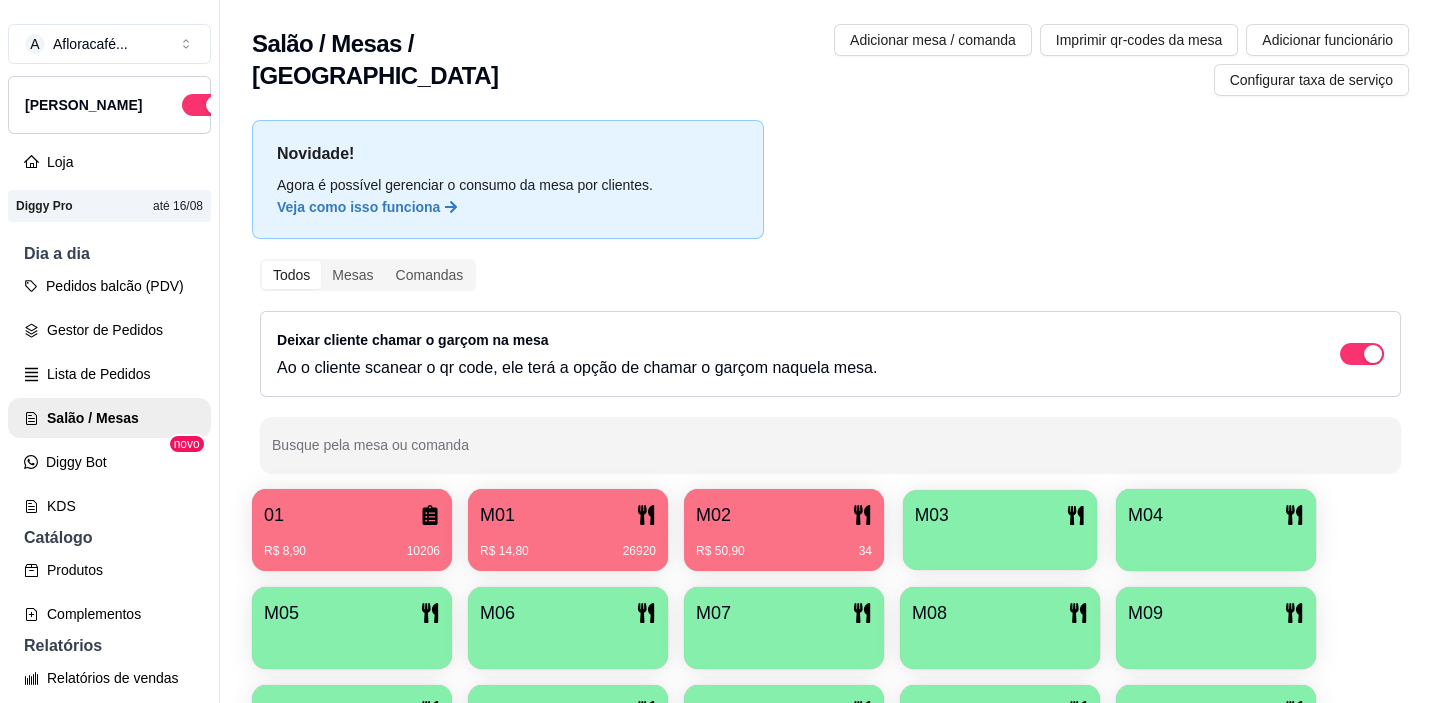 click on "M03" at bounding box center (1000, 515) 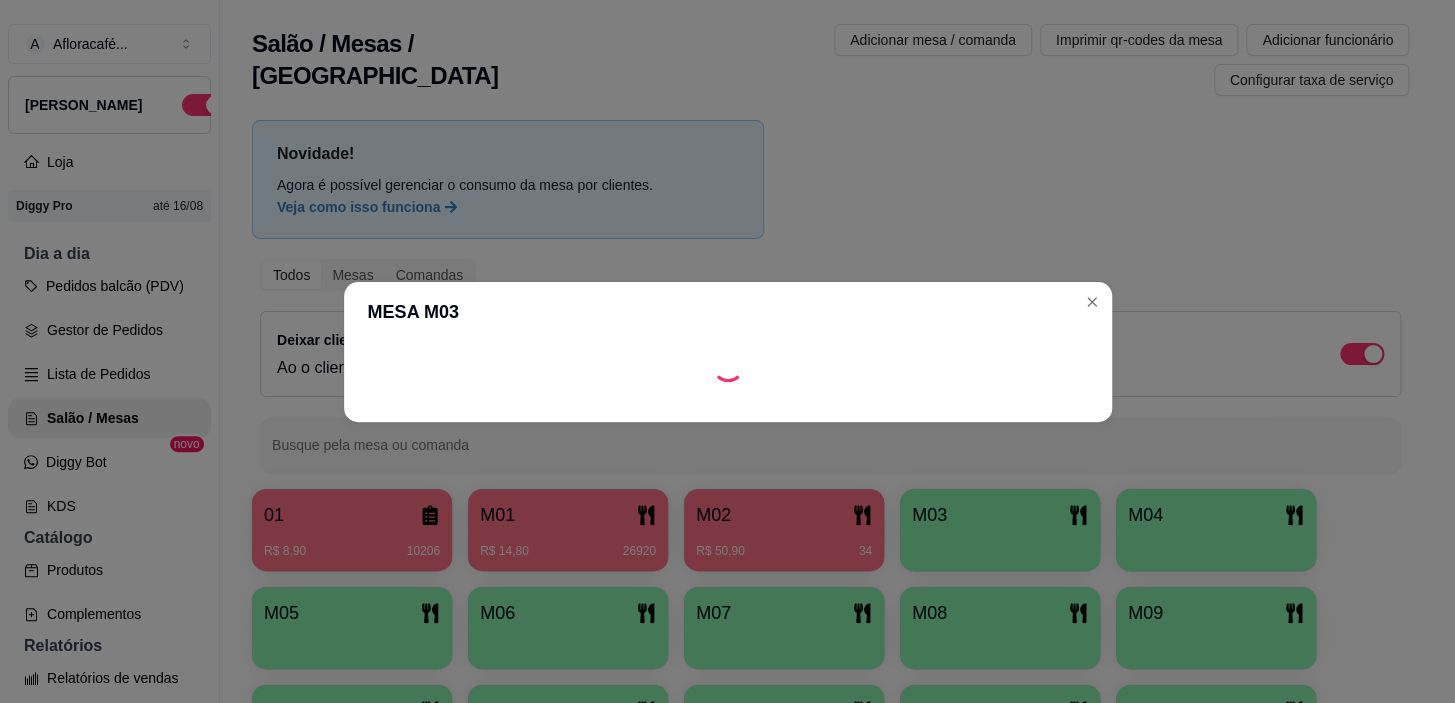 click at bounding box center (728, 406) 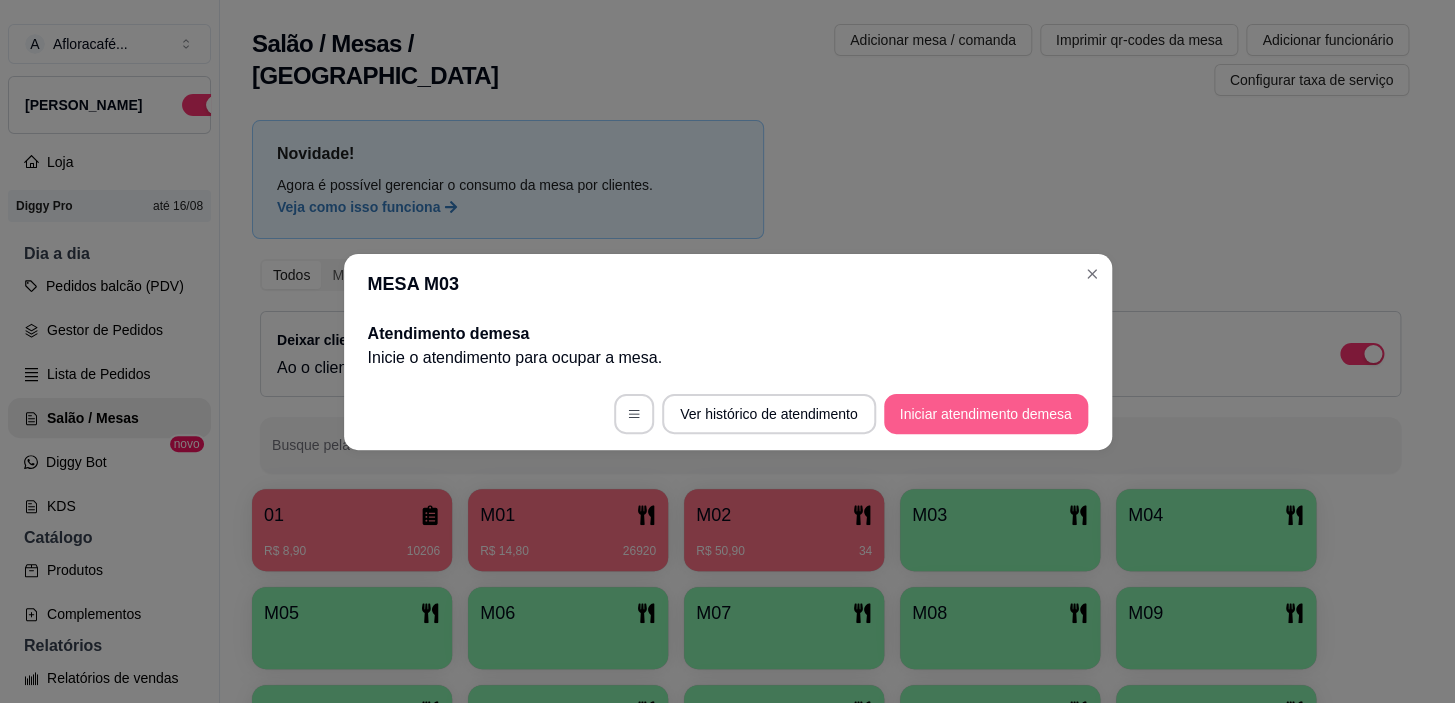 click on "Iniciar atendimento de  mesa" at bounding box center (986, 414) 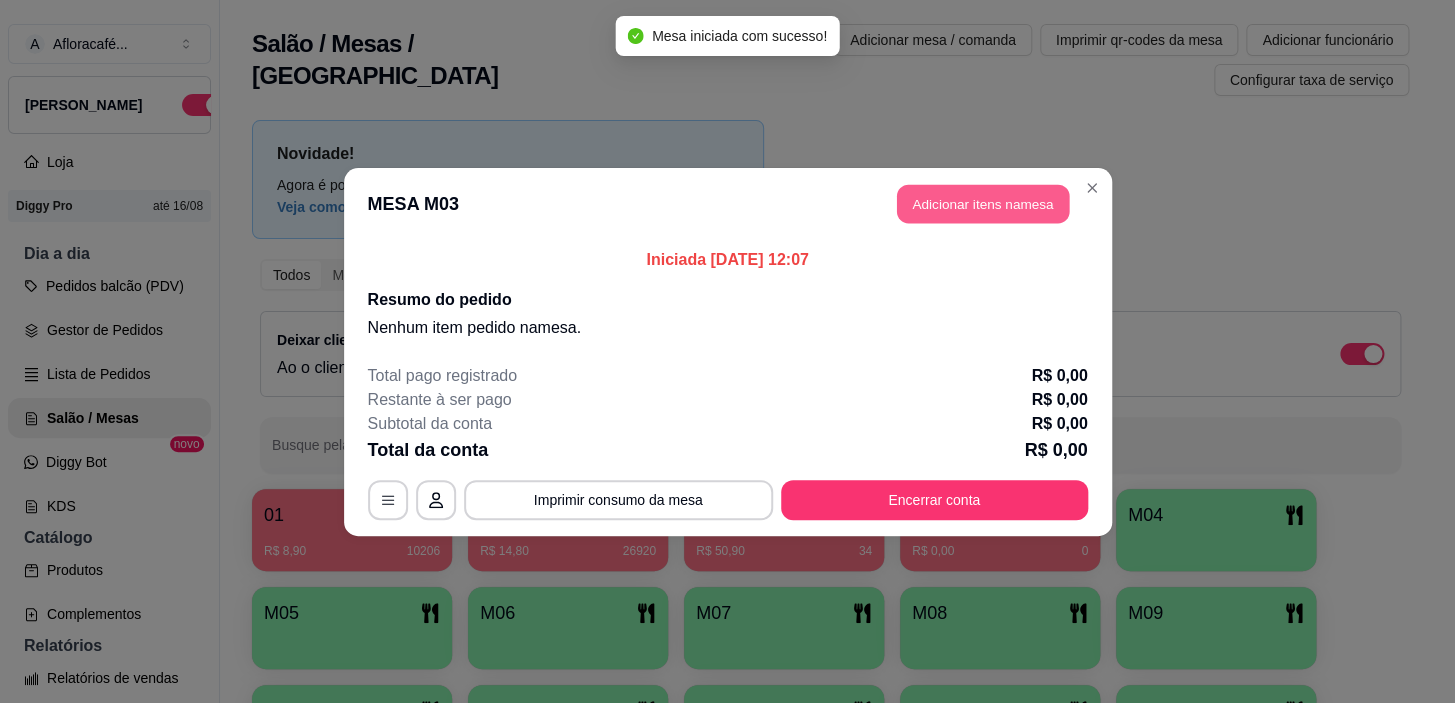 click on "Adicionar itens na  mesa" at bounding box center (983, 203) 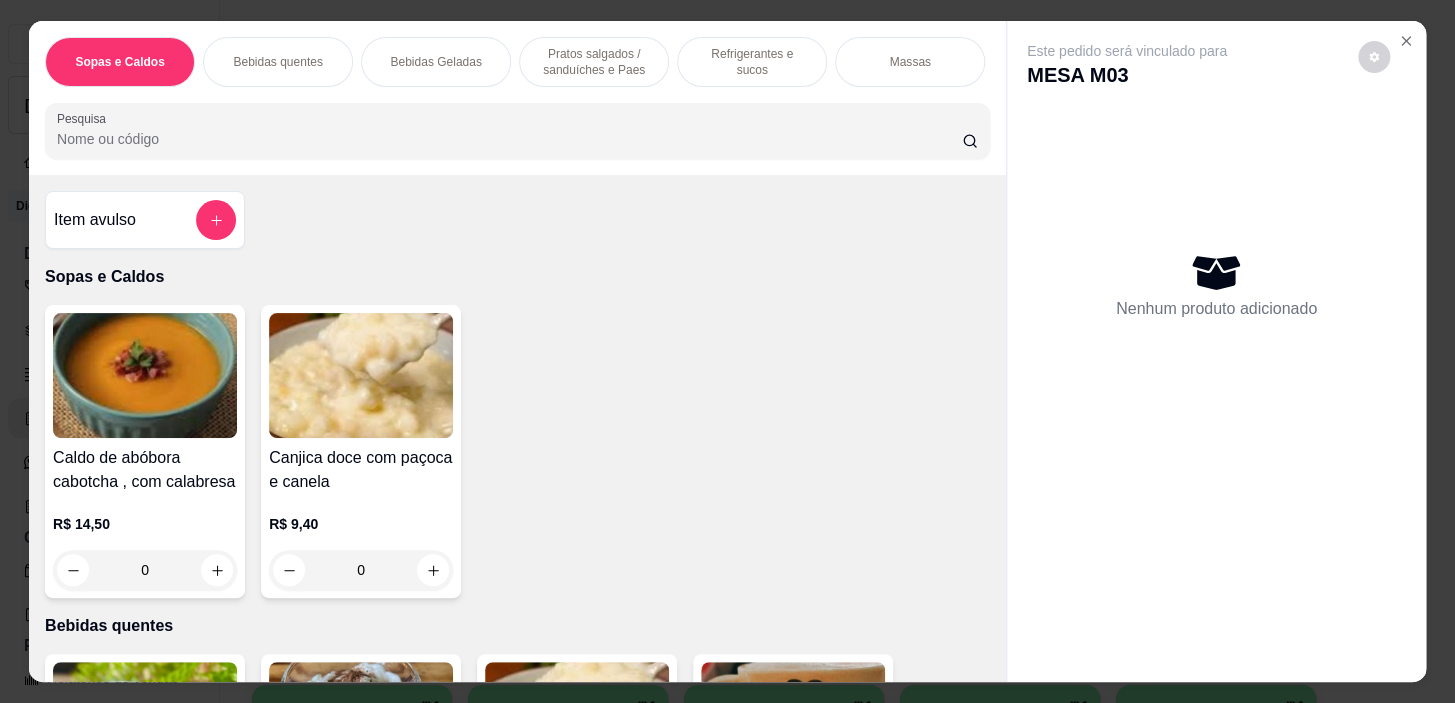scroll, scrollTop: 0, scrollLeft: 785, axis: horizontal 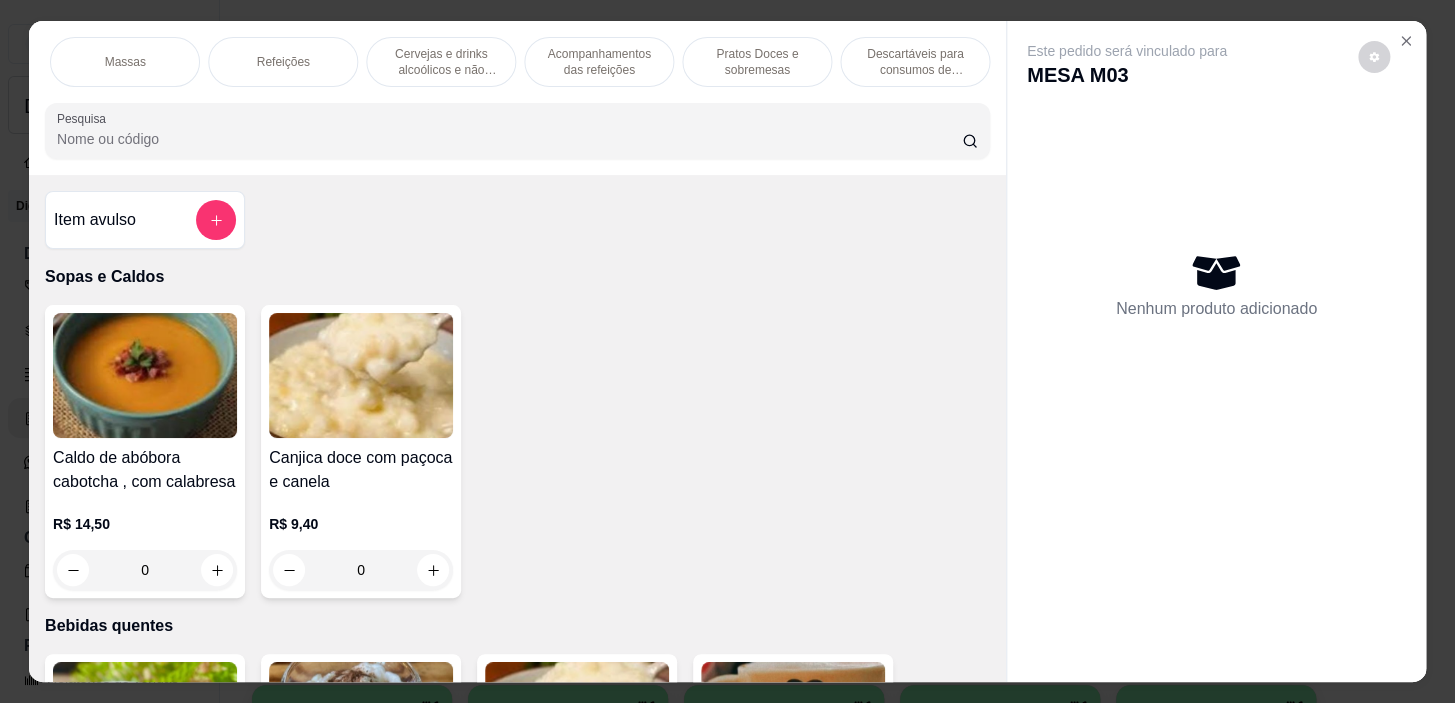click on "Pratos Doces e sobremesas" at bounding box center [757, 62] 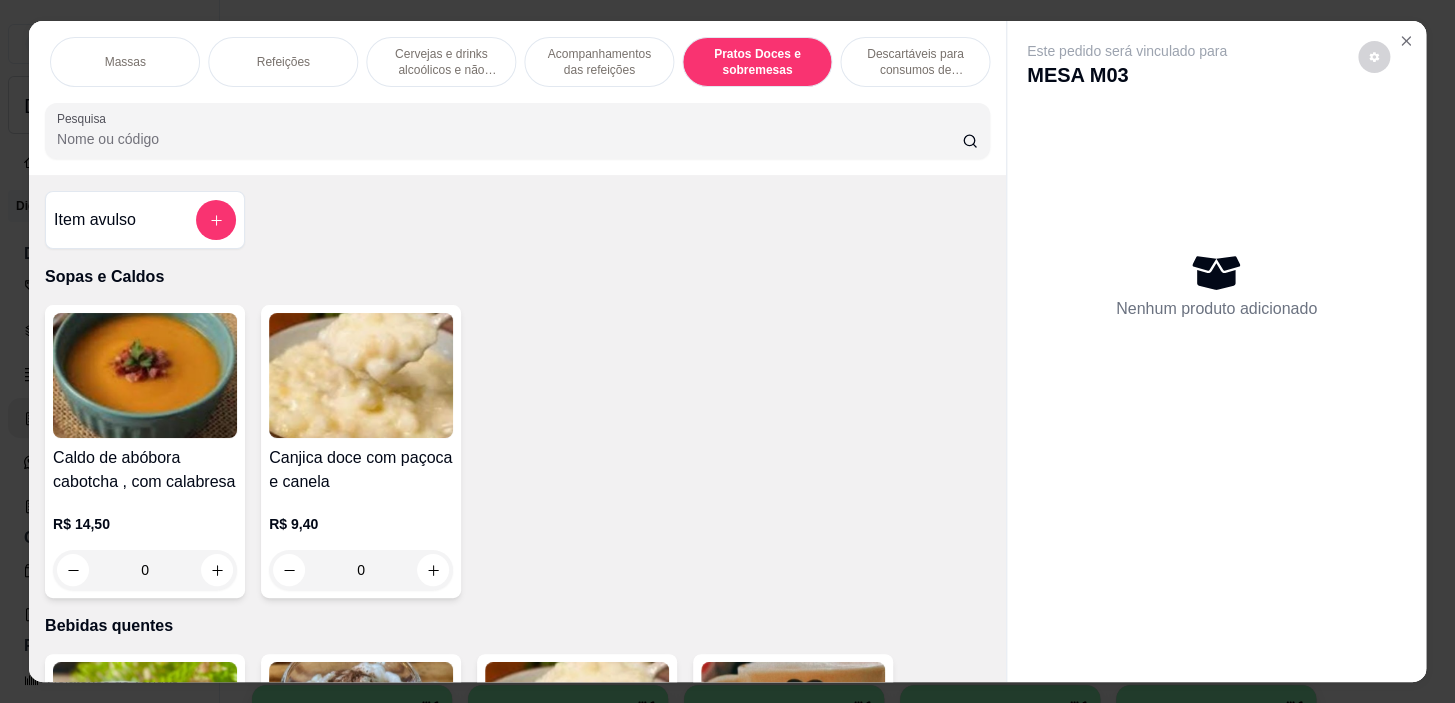 scroll, scrollTop: 14541, scrollLeft: 0, axis: vertical 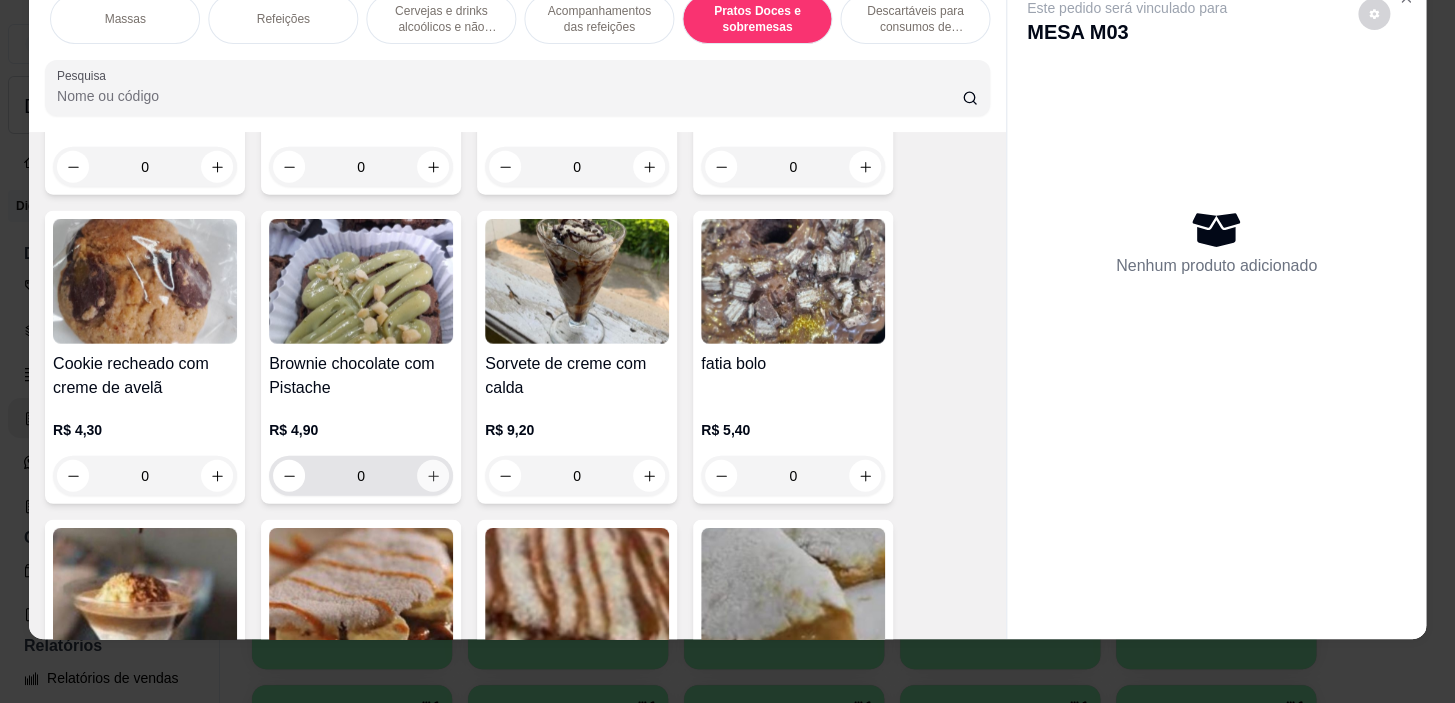 click at bounding box center [433, 476] 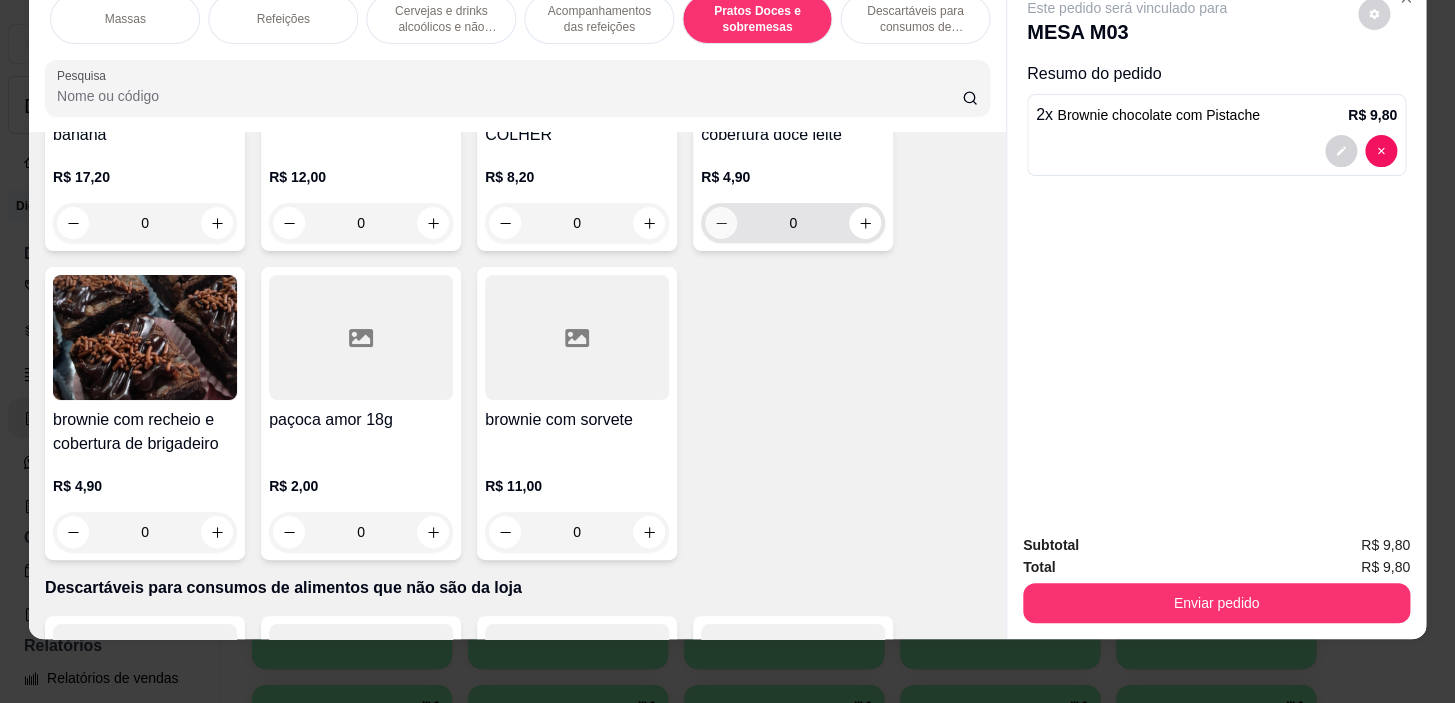 scroll, scrollTop: 15814, scrollLeft: 0, axis: vertical 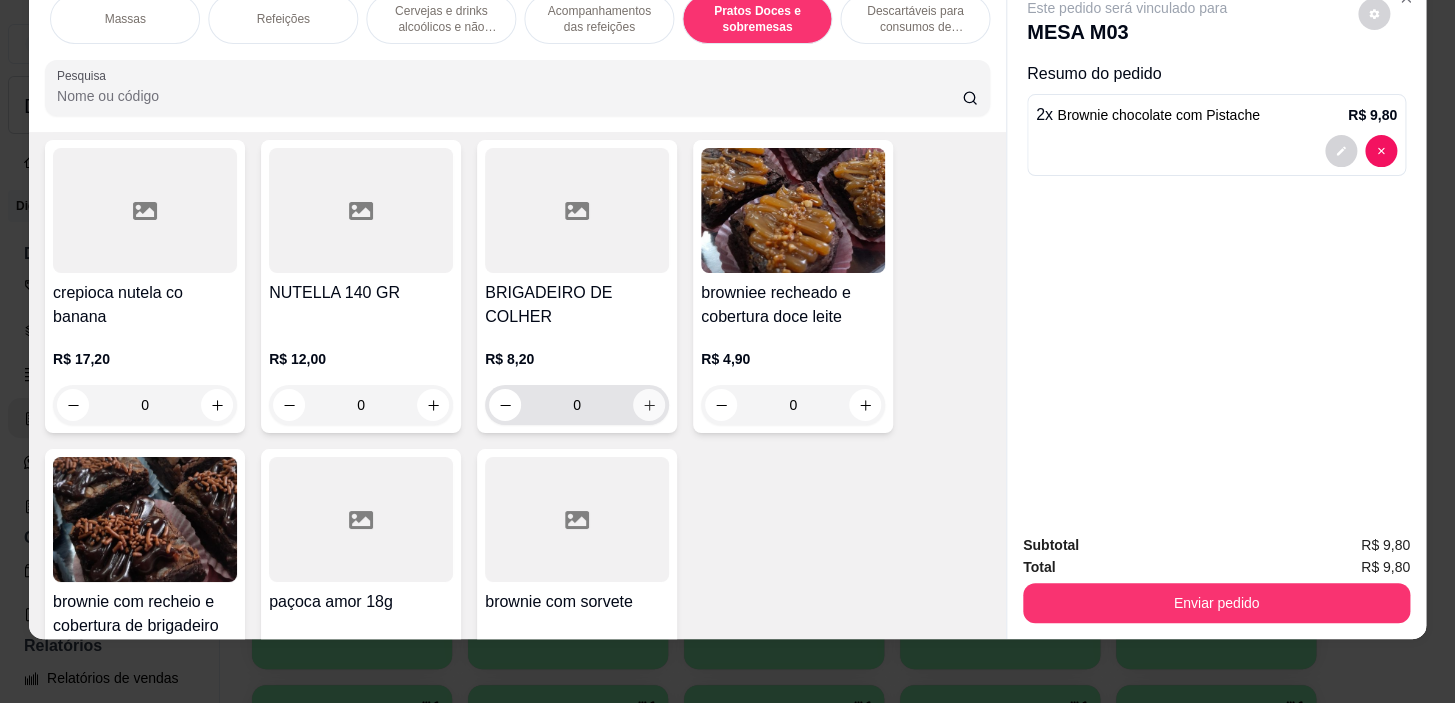 click 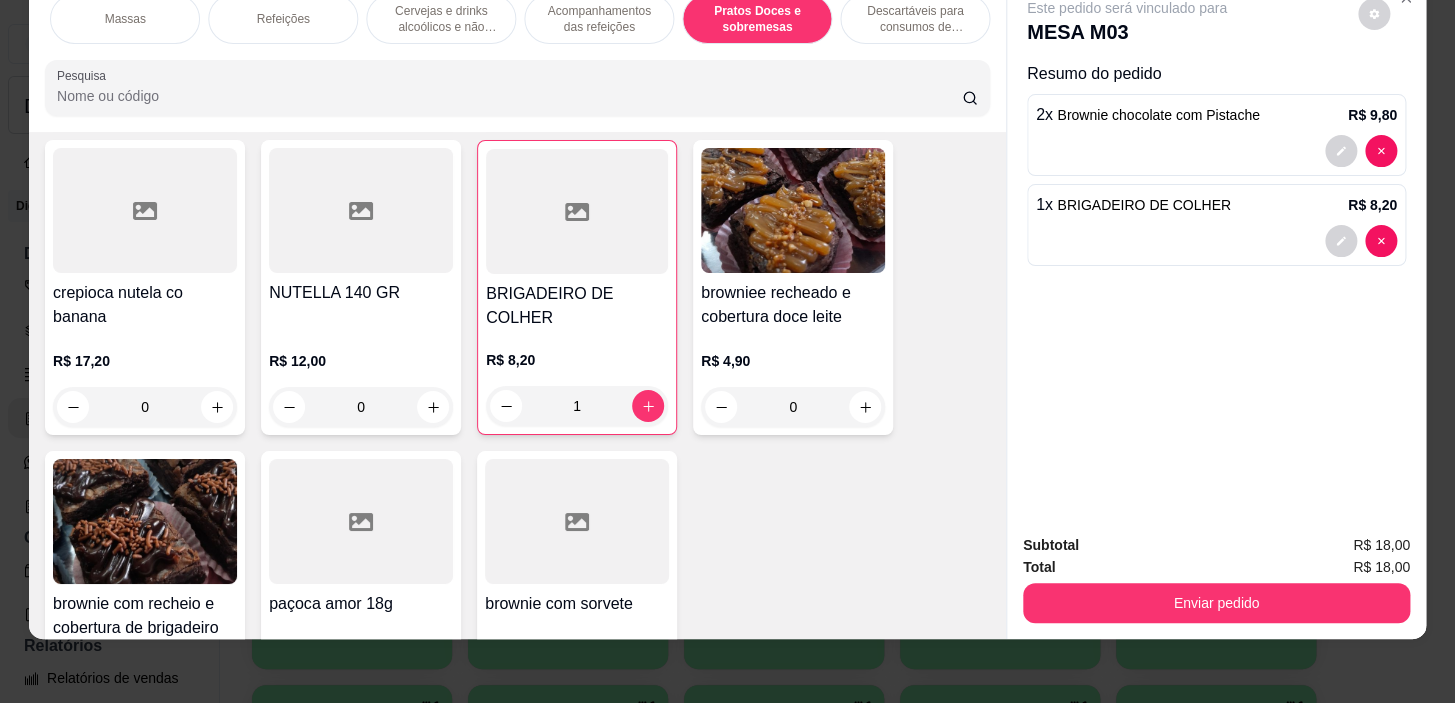 scroll, scrollTop: 0, scrollLeft: 0, axis: both 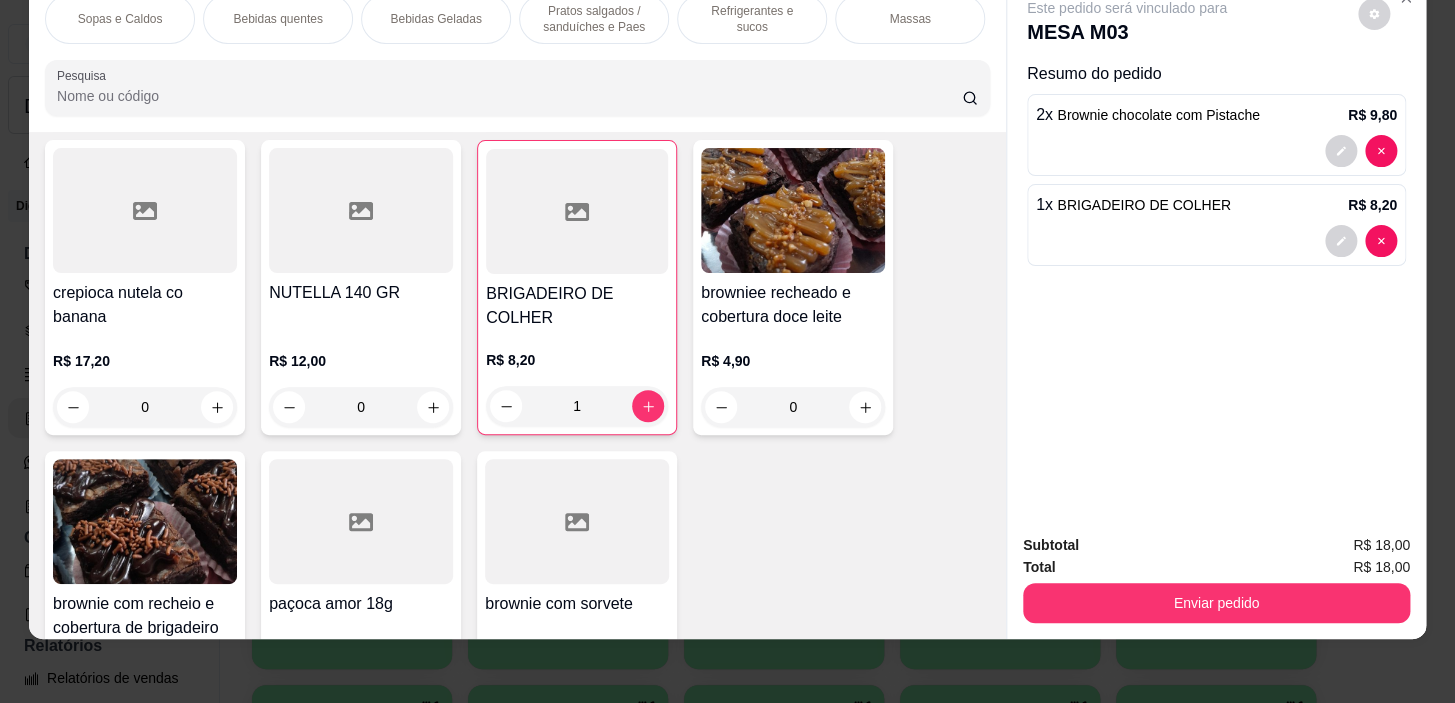 click on "Bebidas quentes" at bounding box center (277, 19) 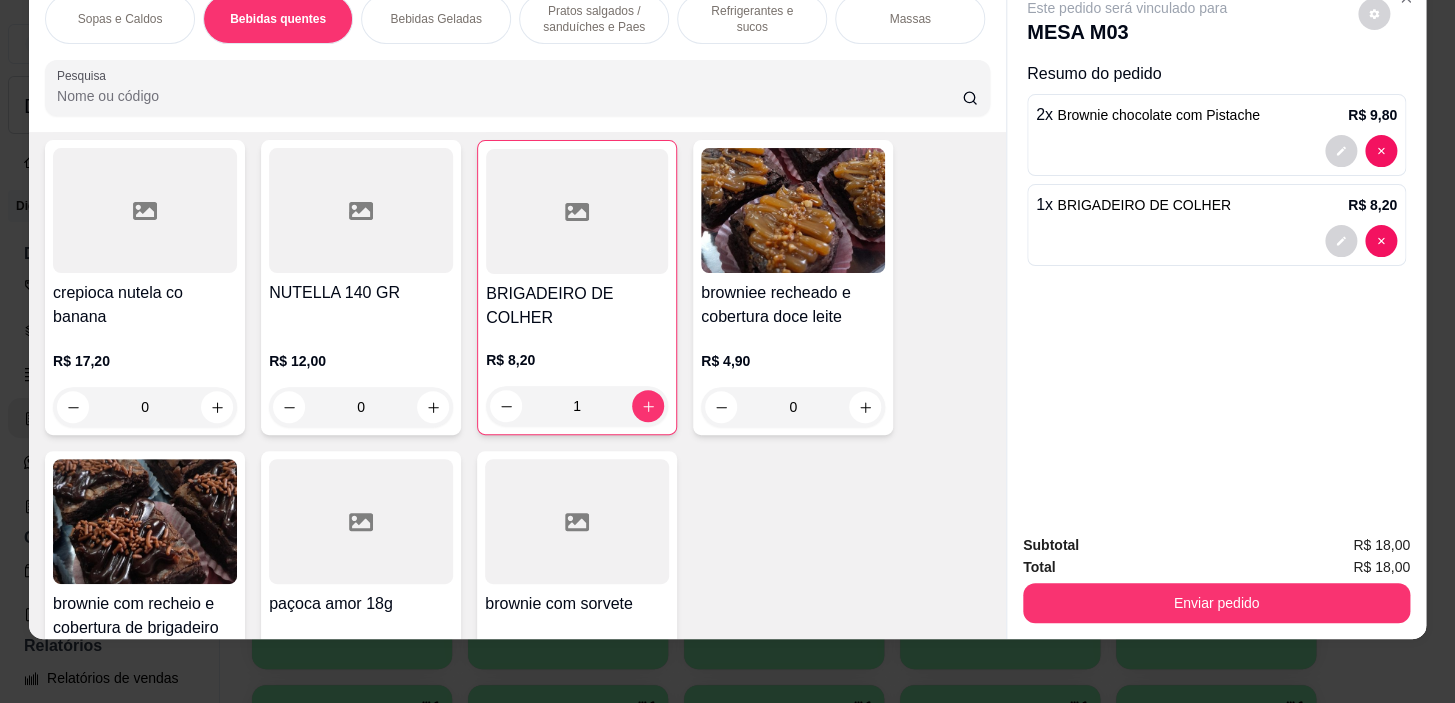 scroll, scrollTop: 439, scrollLeft: 0, axis: vertical 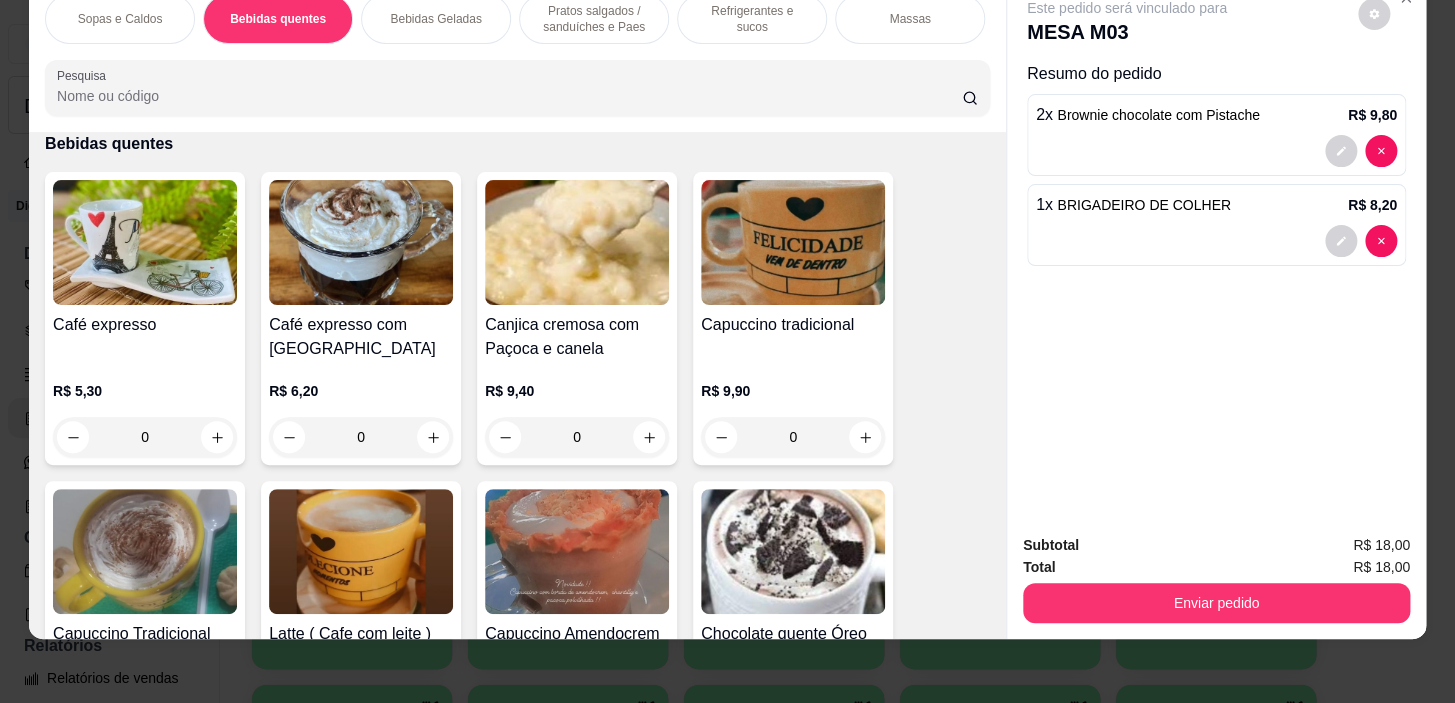 click on "Pratos salgados / sanduíches e Paes" at bounding box center [594, 19] 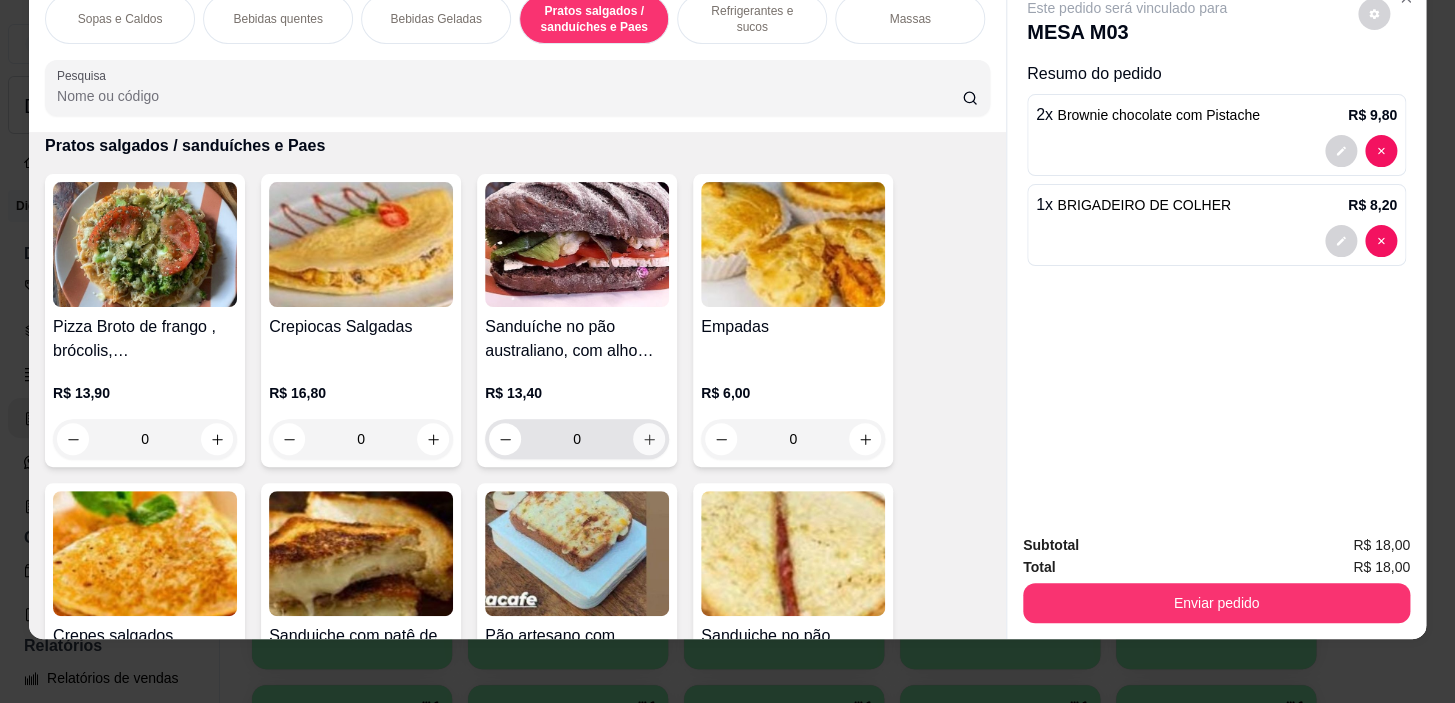 scroll, scrollTop: 5813, scrollLeft: 0, axis: vertical 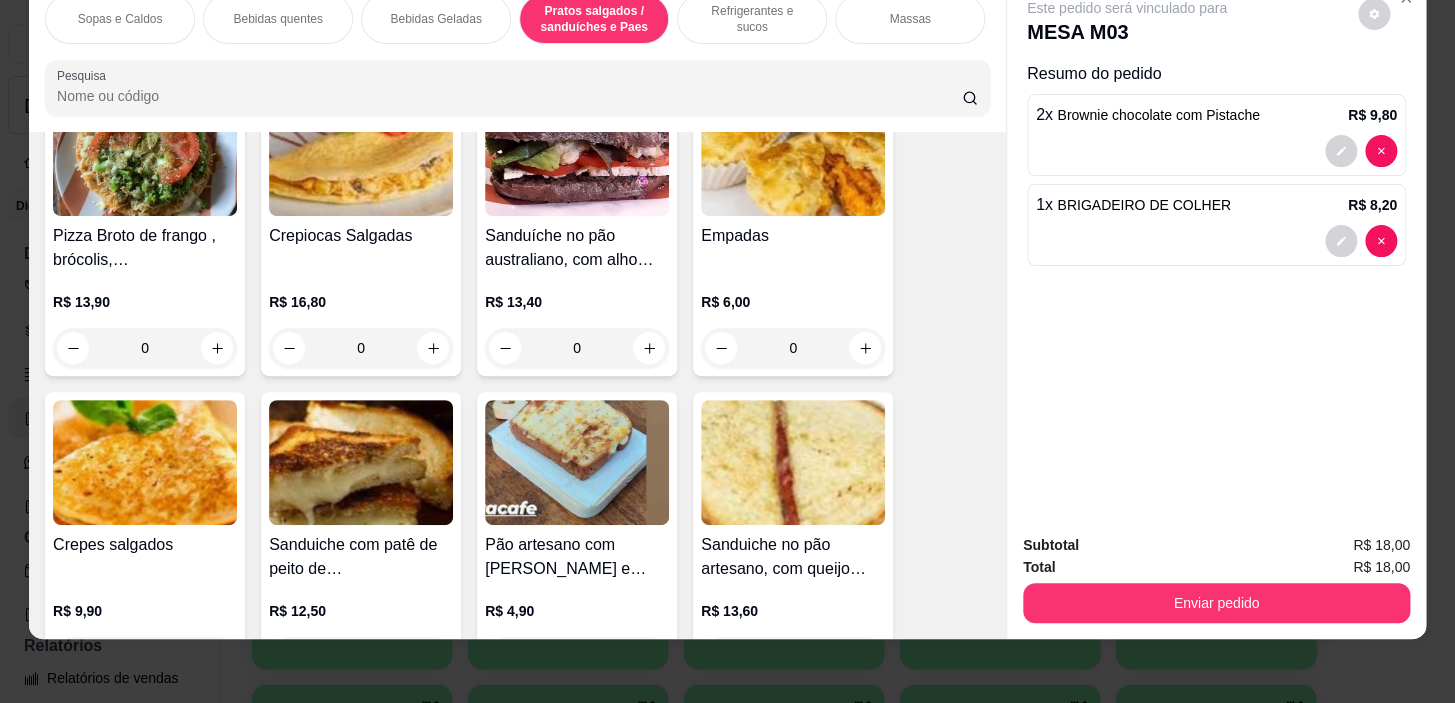 click on "Massas" at bounding box center (910, 19) 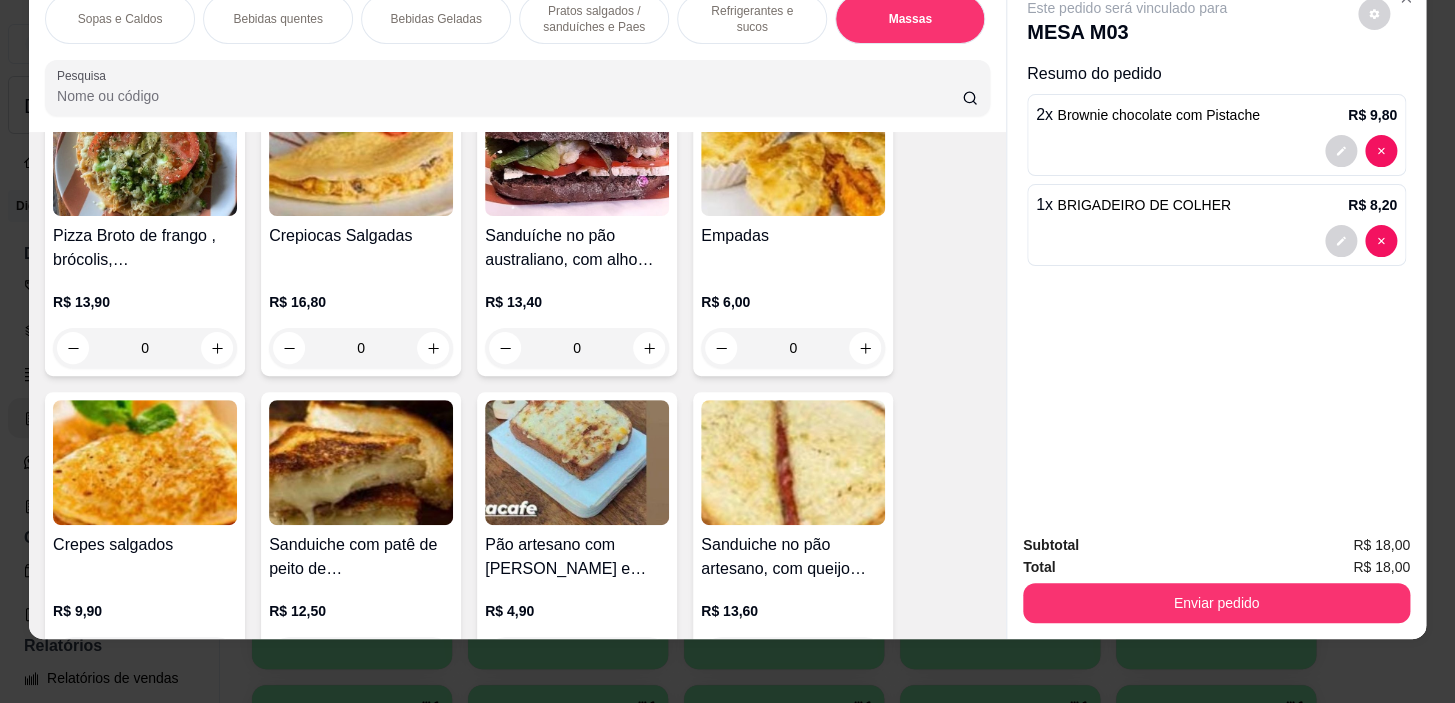 scroll, scrollTop: 11340, scrollLeft: 0, axis: vertical 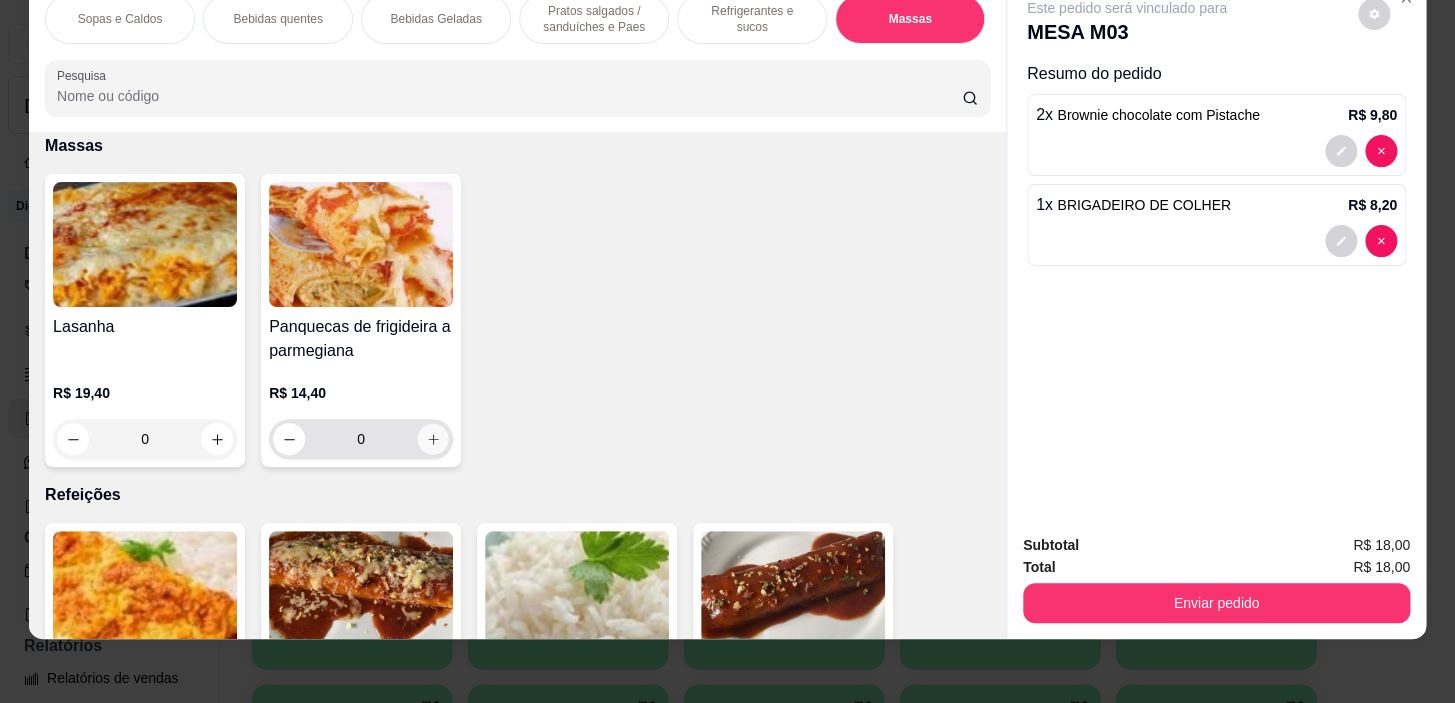 click 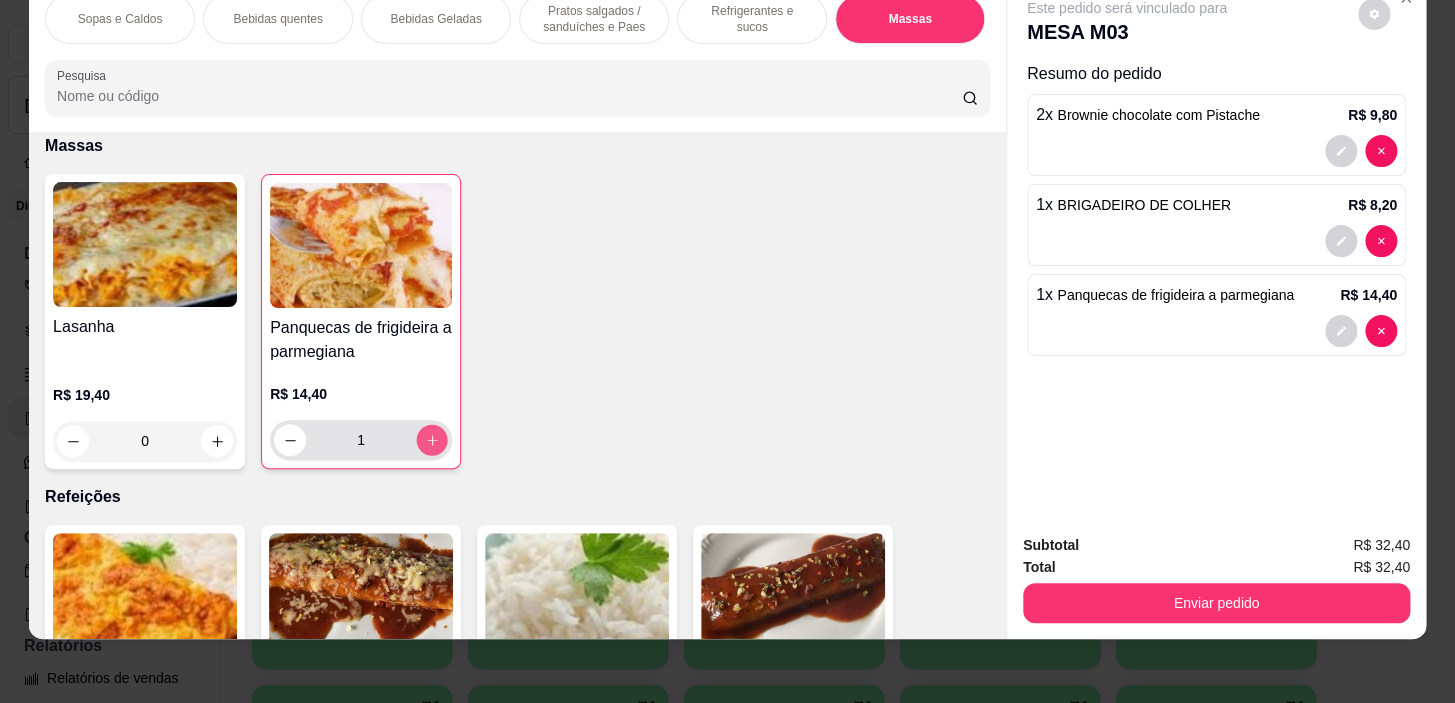 click 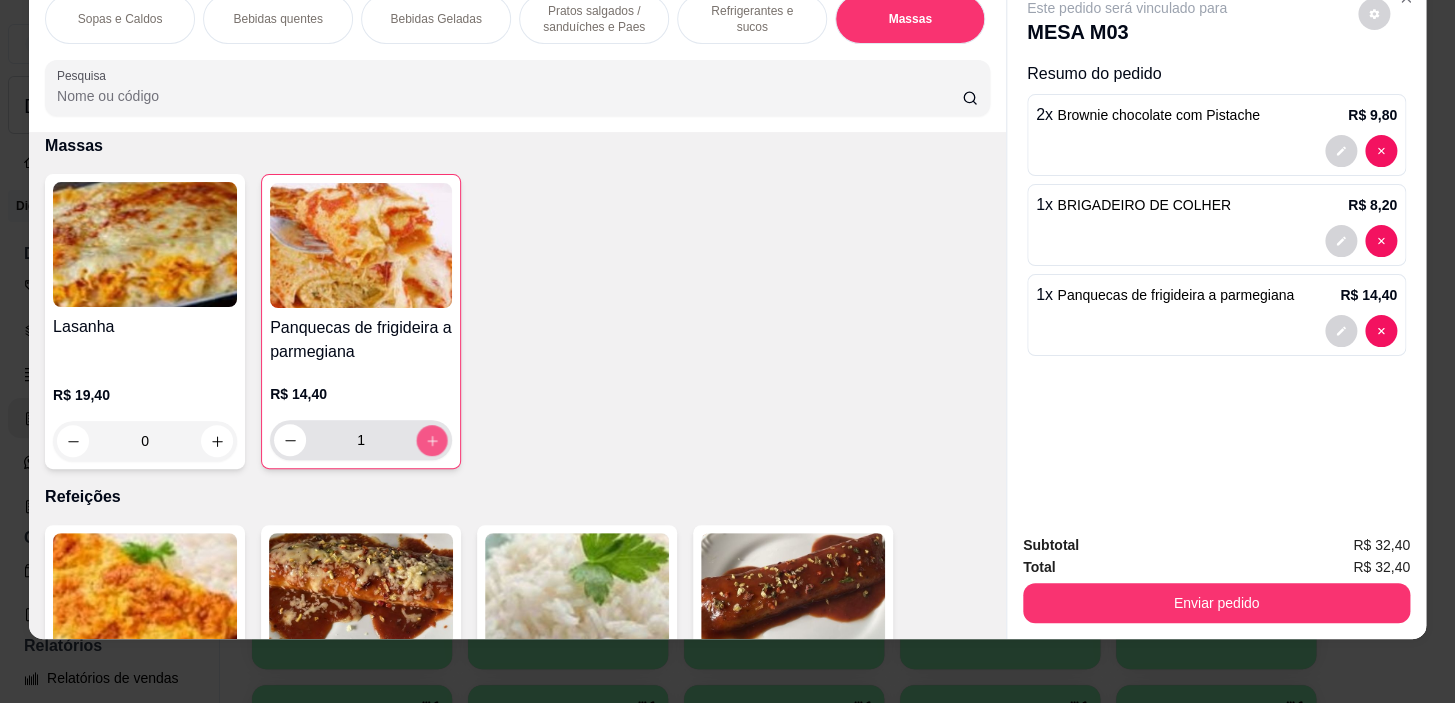 type on "2" 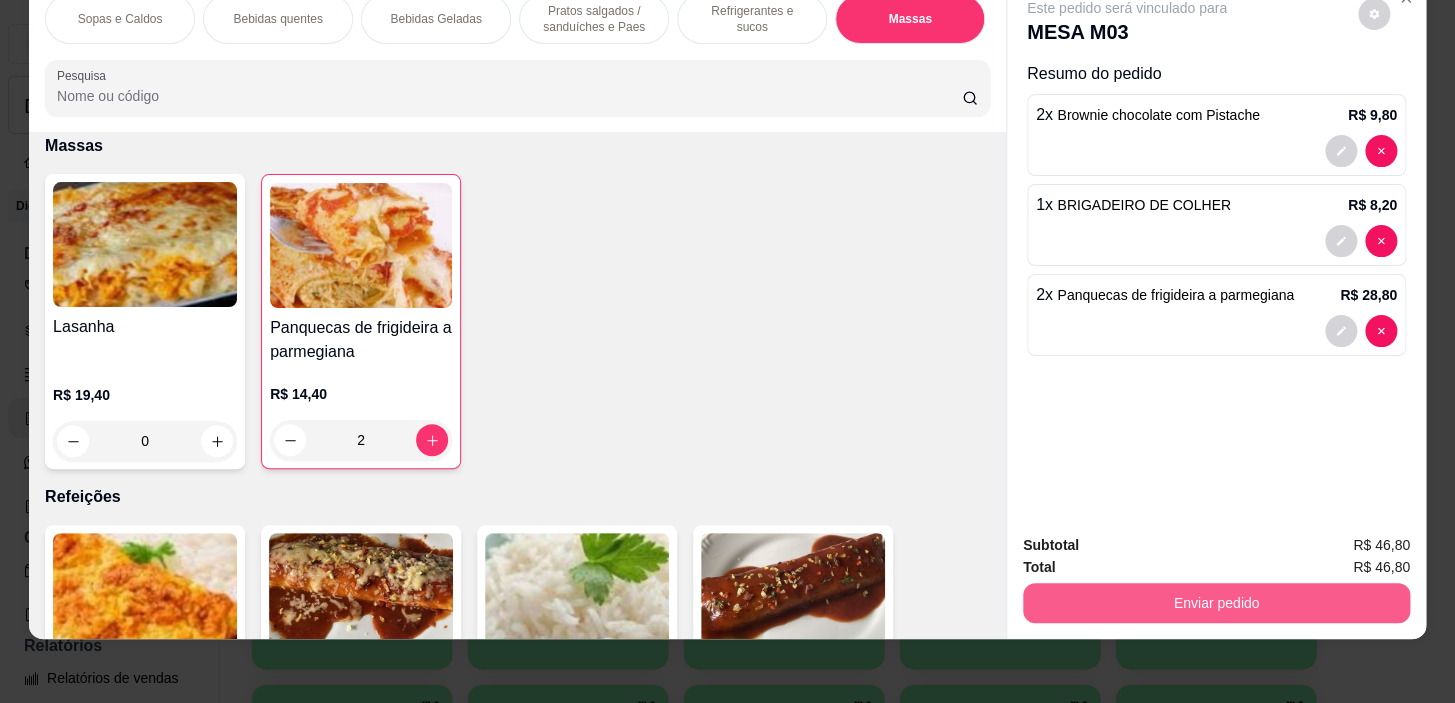 click on "Enviar pedido" at bounding box center [1216, 603] 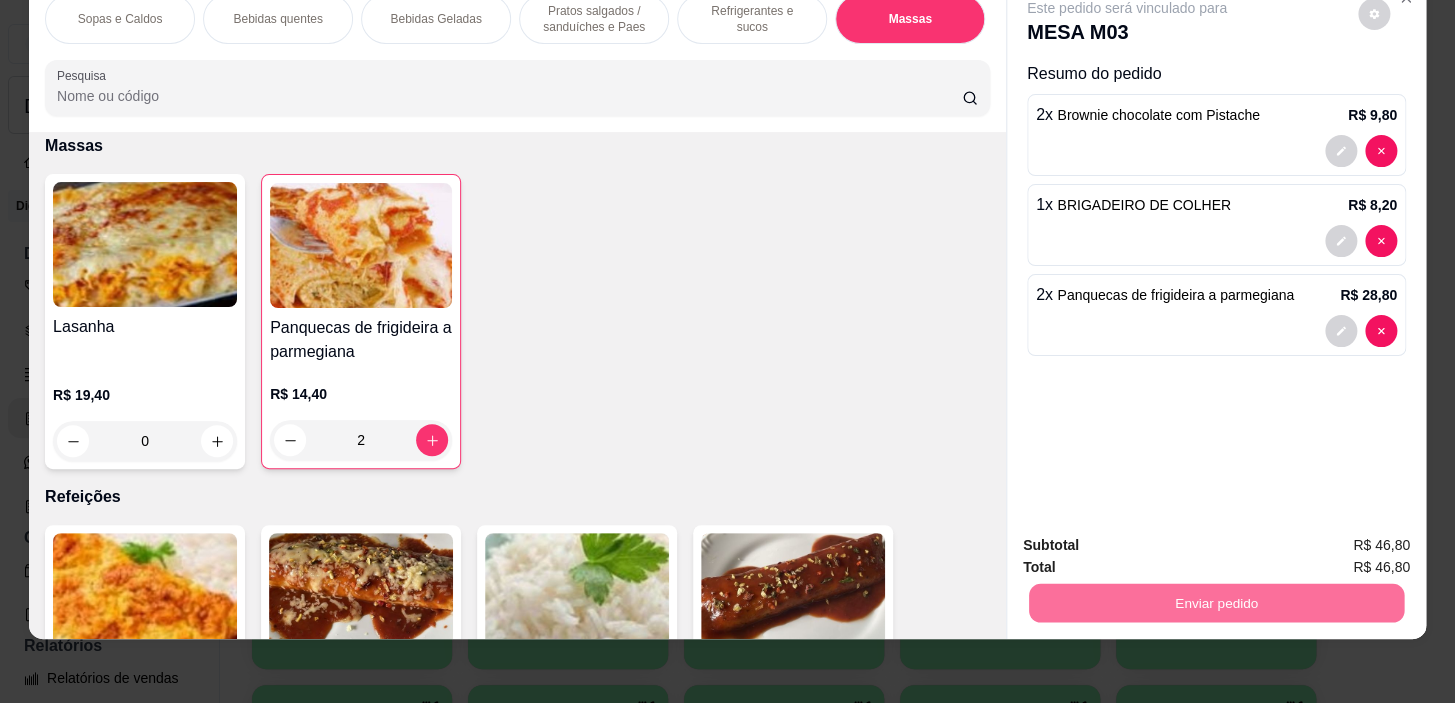 click on "Não registrar e enviar pedido" at bounding box center [1150, 539] 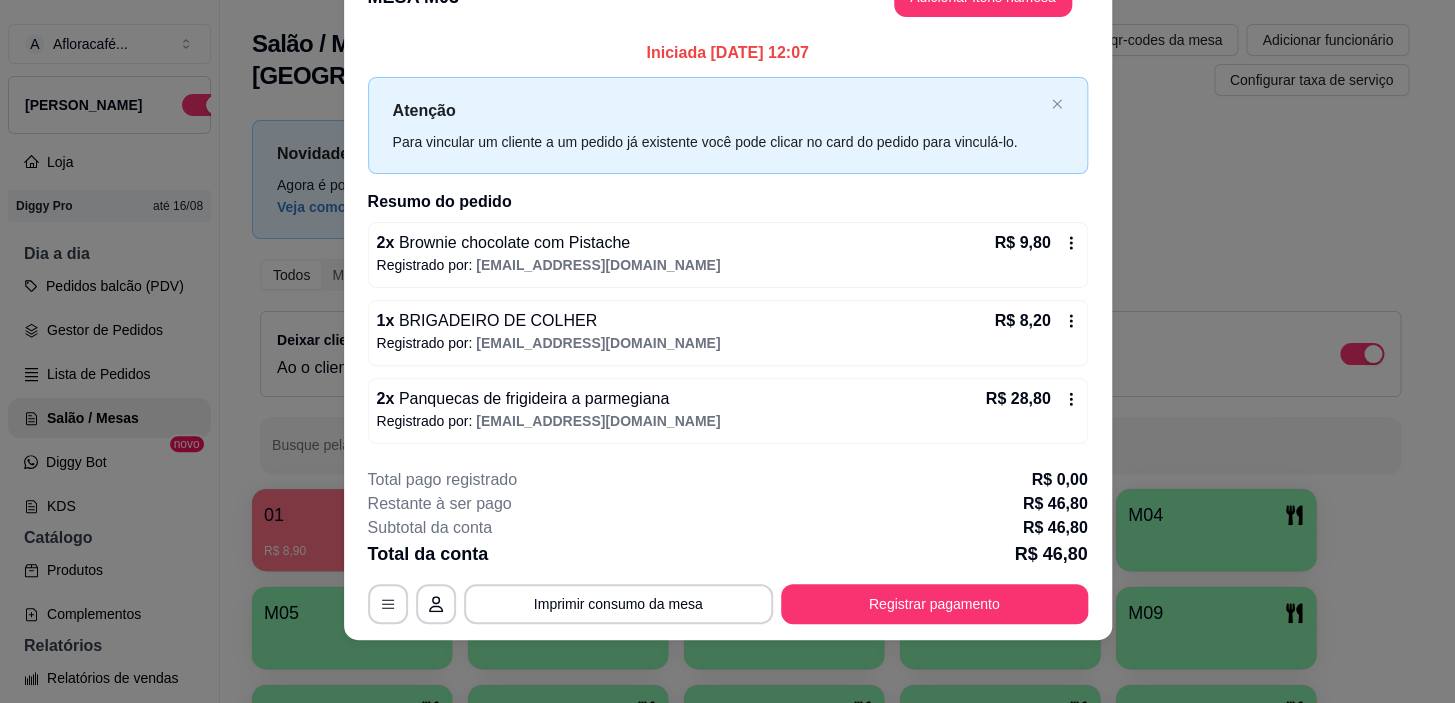 scroll, scrollTop: 0, scrollLeft: 0, axis: both 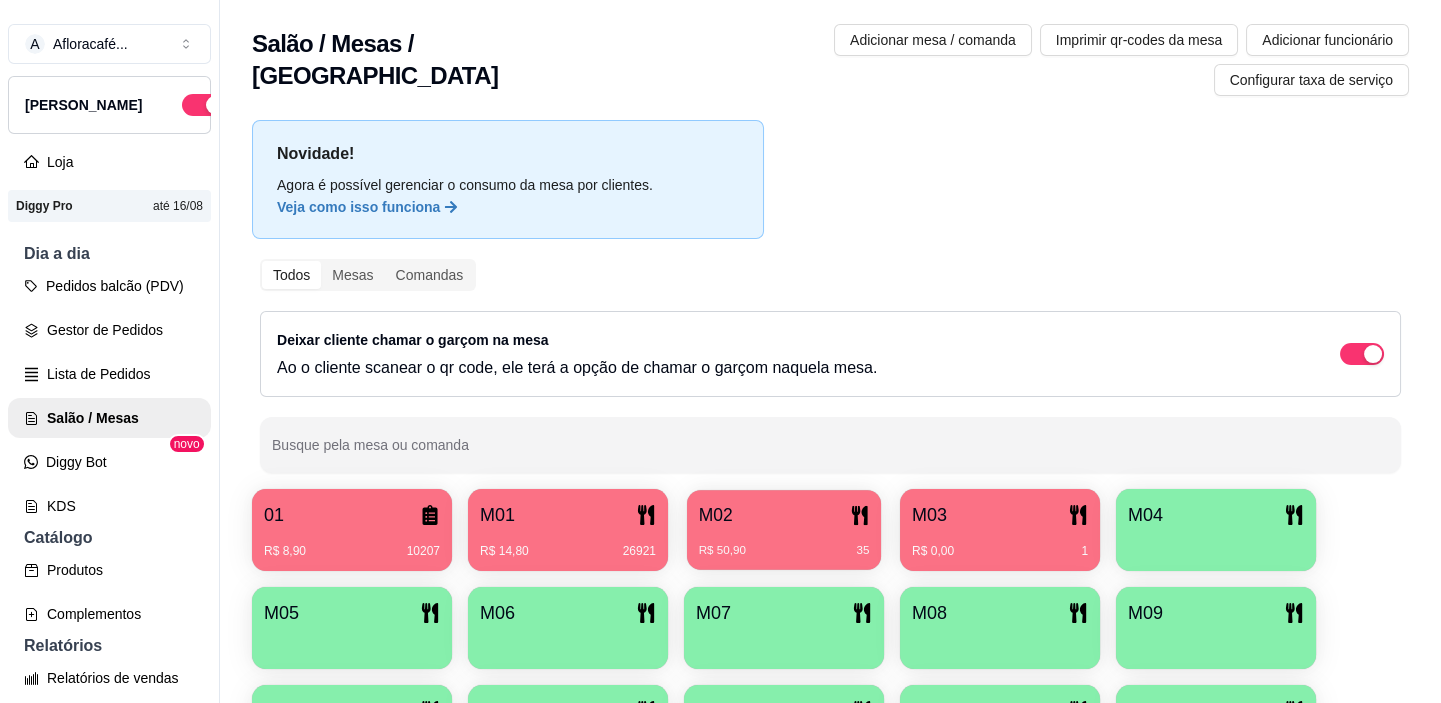 click on "M02" at bounding box center [784, 515] 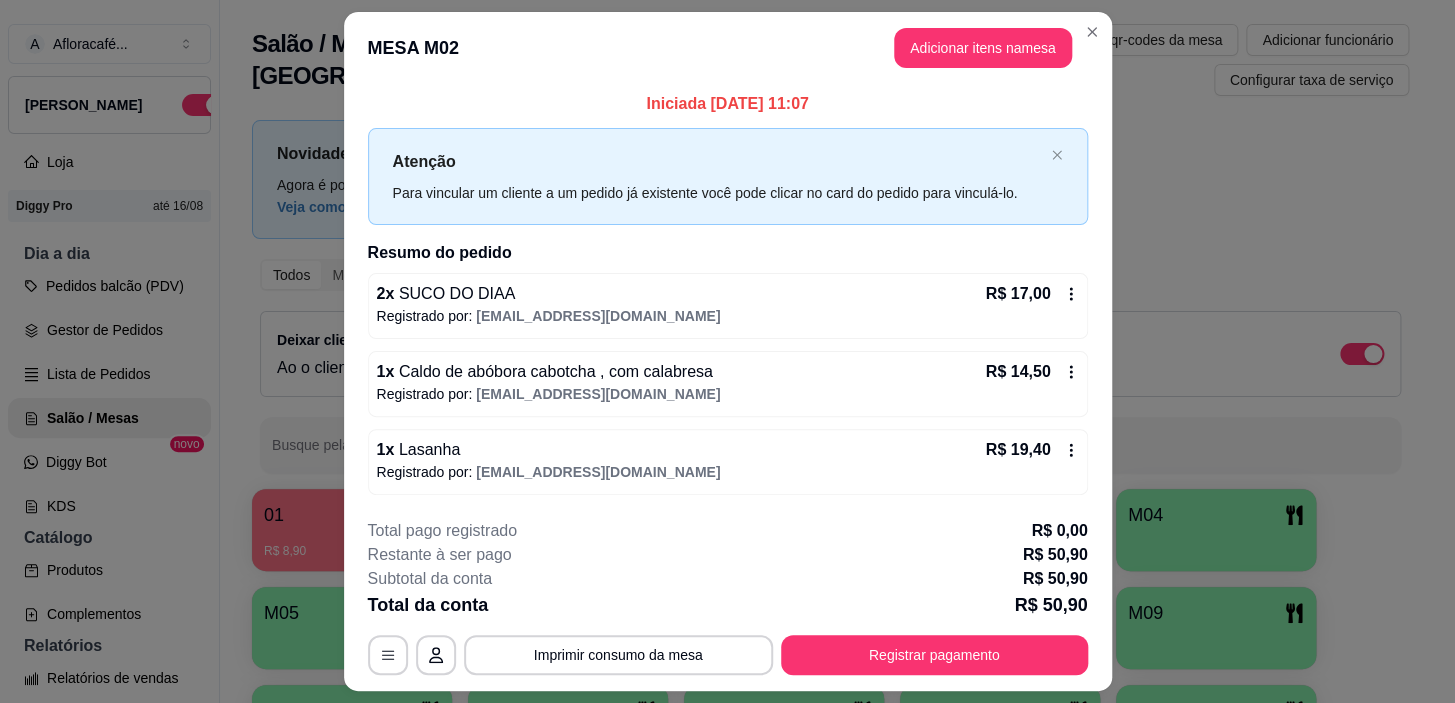 click on "**********" at bounding box center (727, 351) 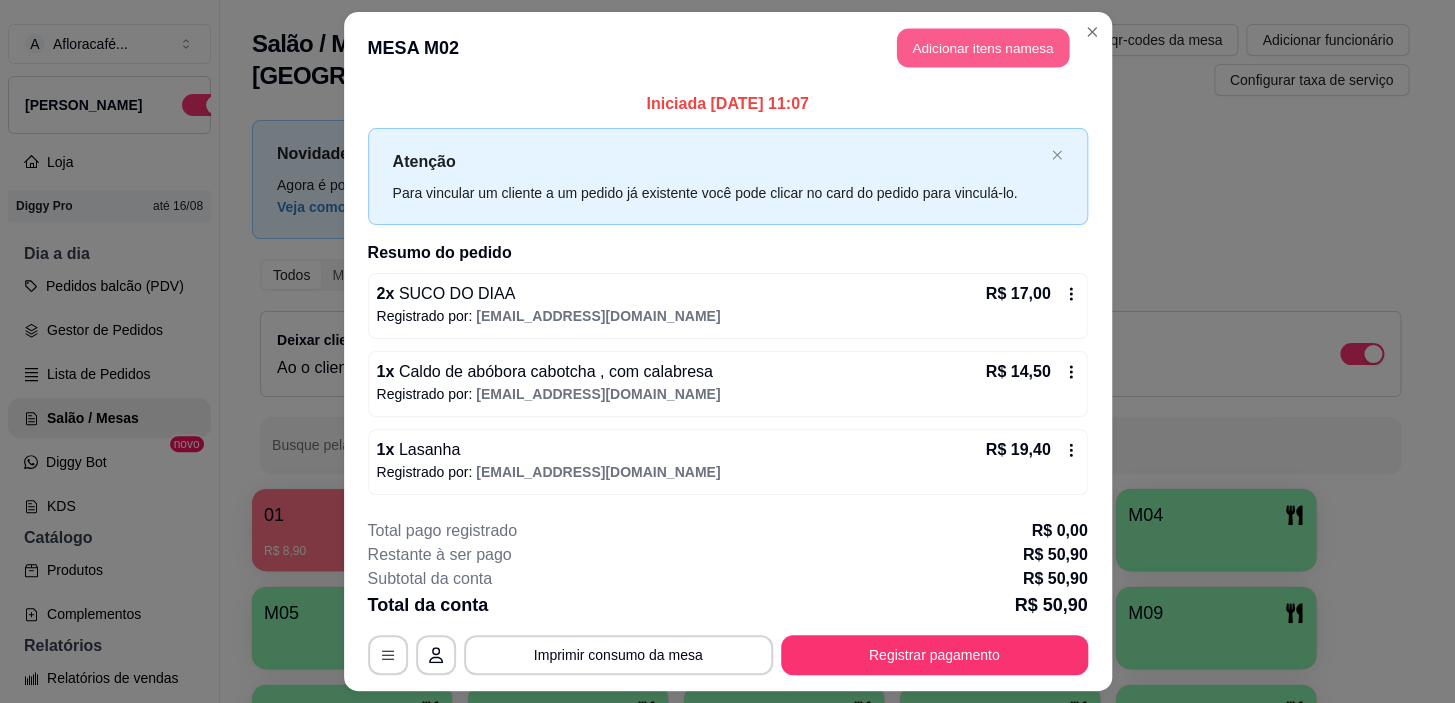 click on "Adicionar itens na  mesa" at bounding box center [983, 48] 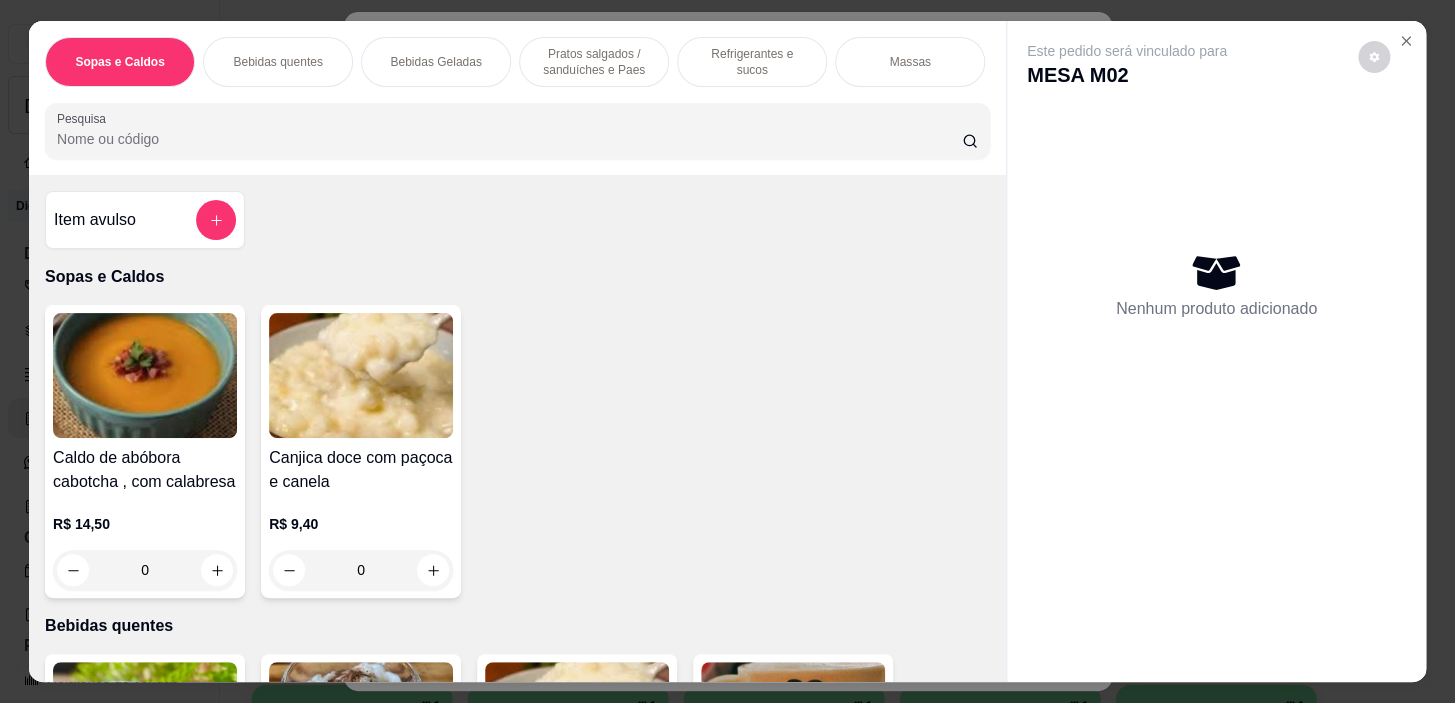click on "Bebidas quentes" at bounding box center [277, 62] 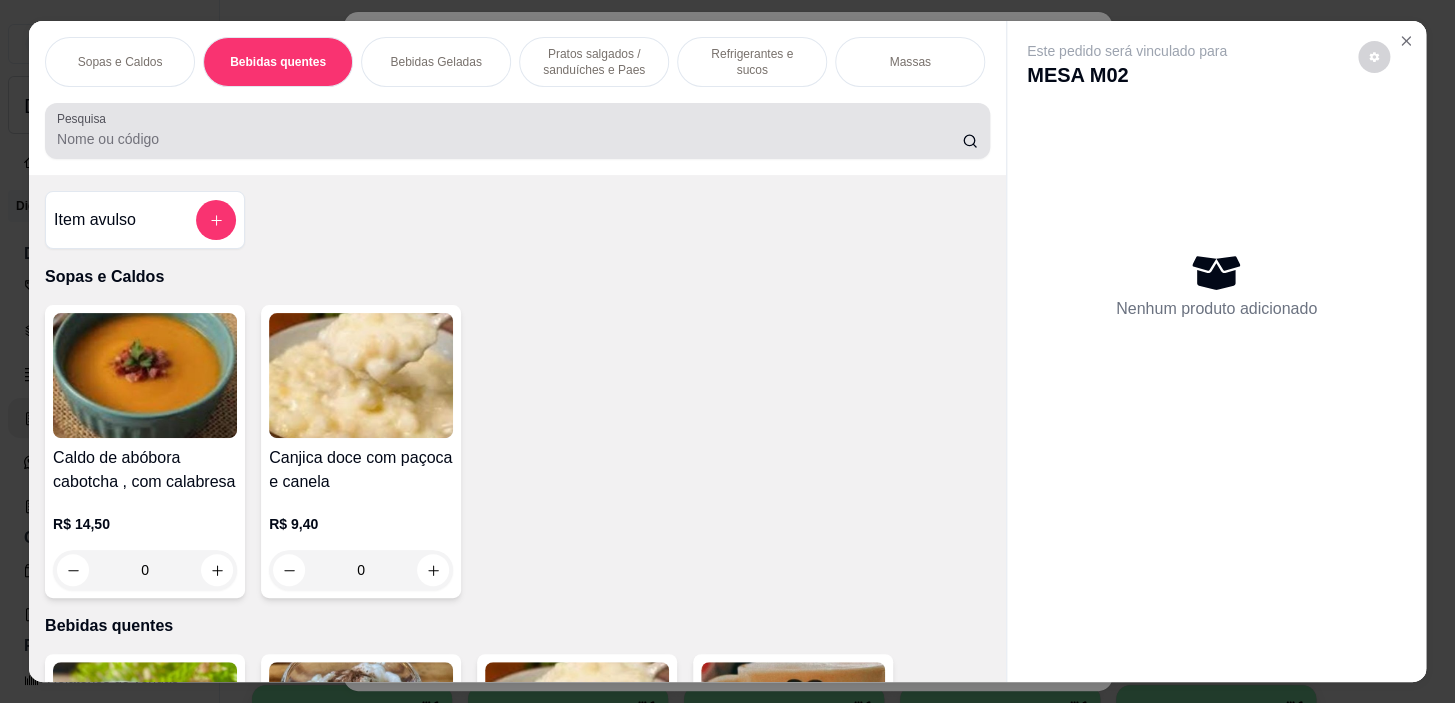 scroll, scrollTop: 439, scrollLeft: 0, axis: vertical 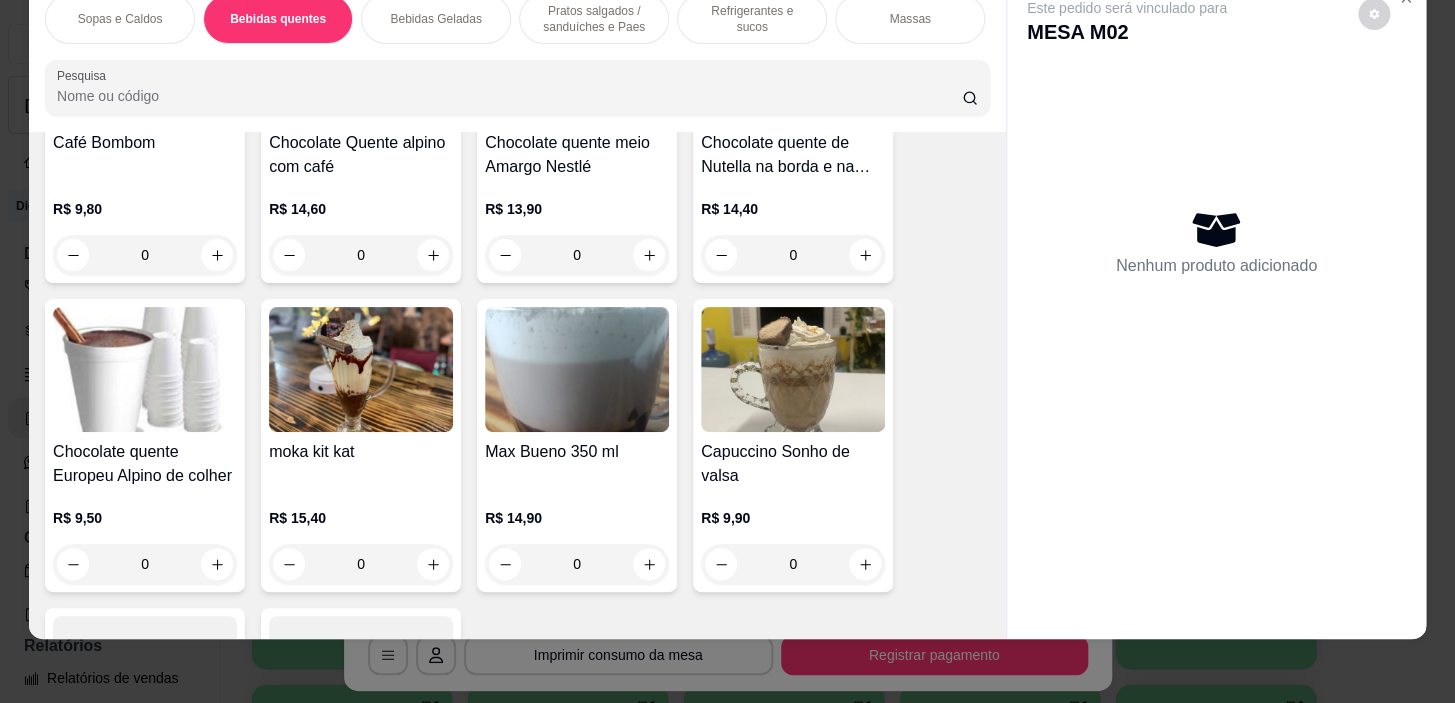 click on "0" at bounding box center [145, 564] 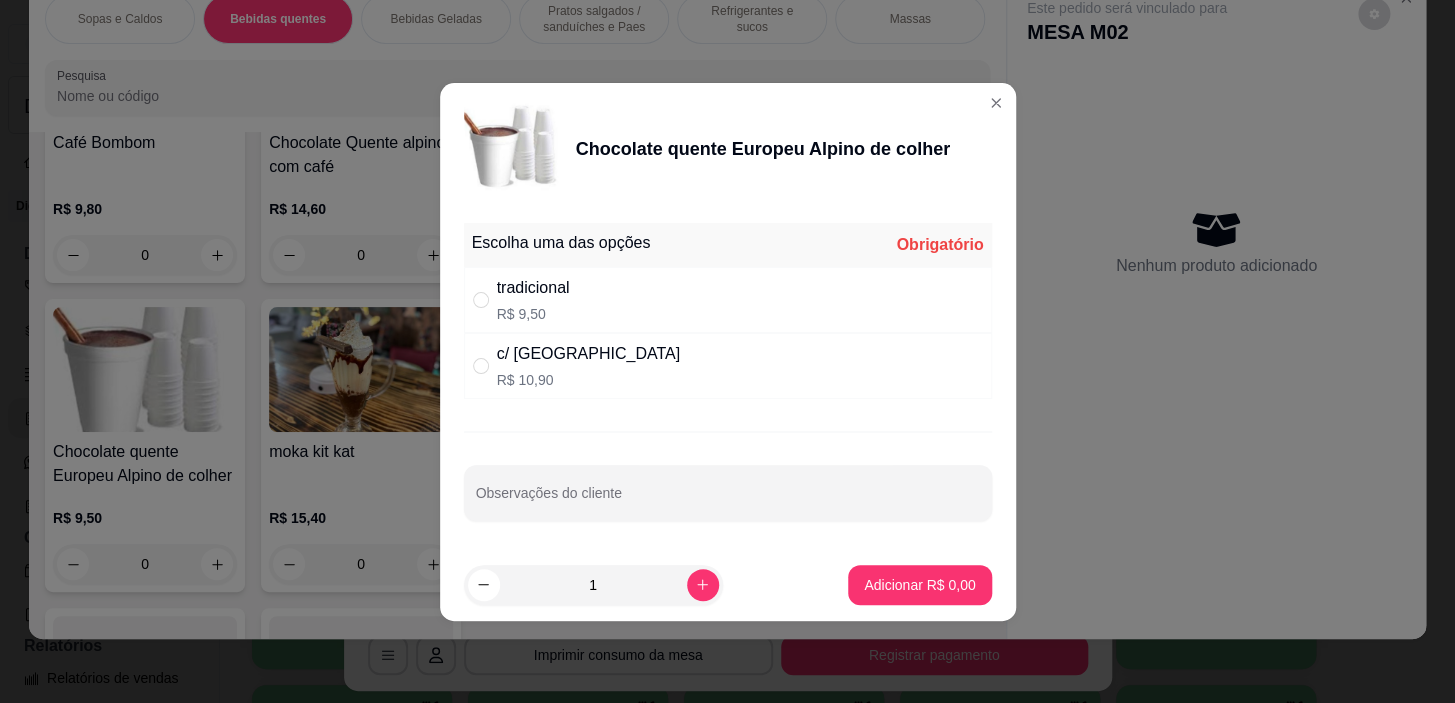 drag, startPoint x: 465, startPoint y: 356, endPoint x: 453, endPoint y: 364, distance: 14.422205 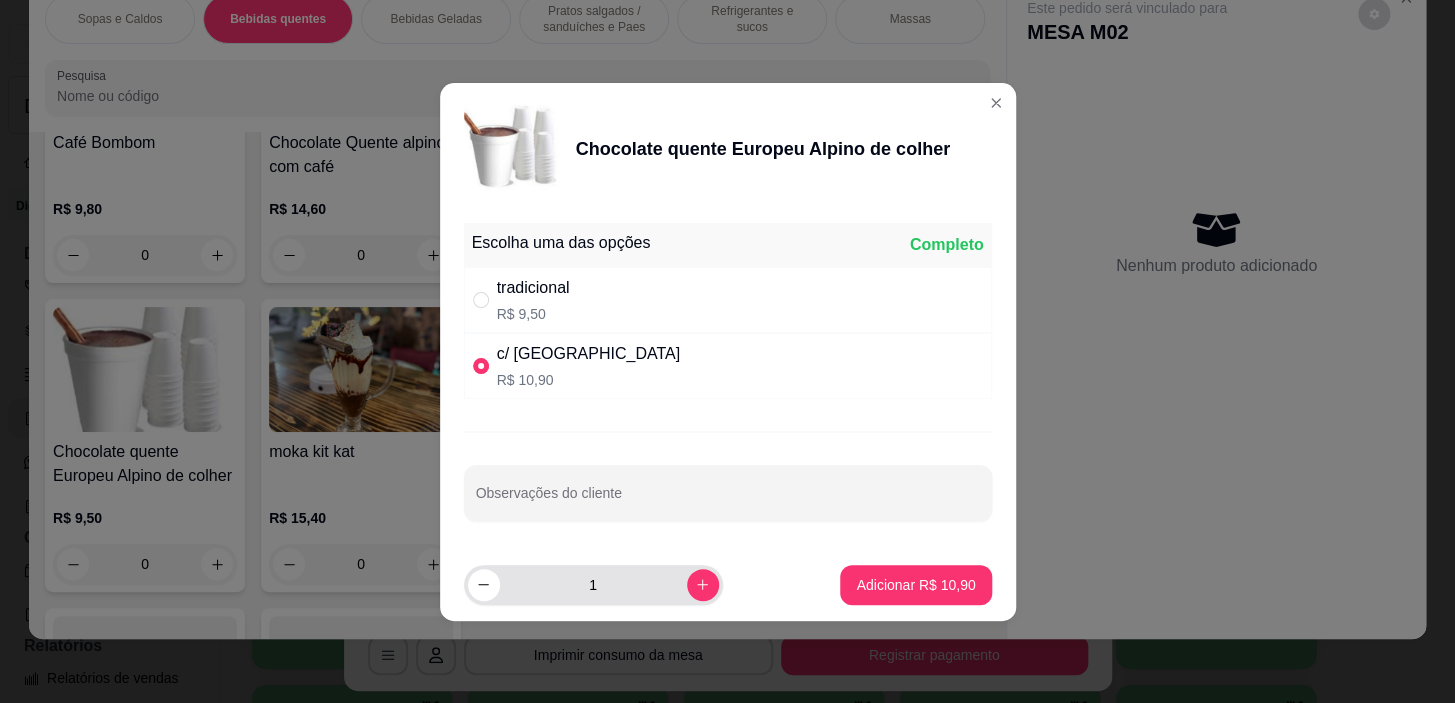 click on "1" at bounding box center (593, 585) 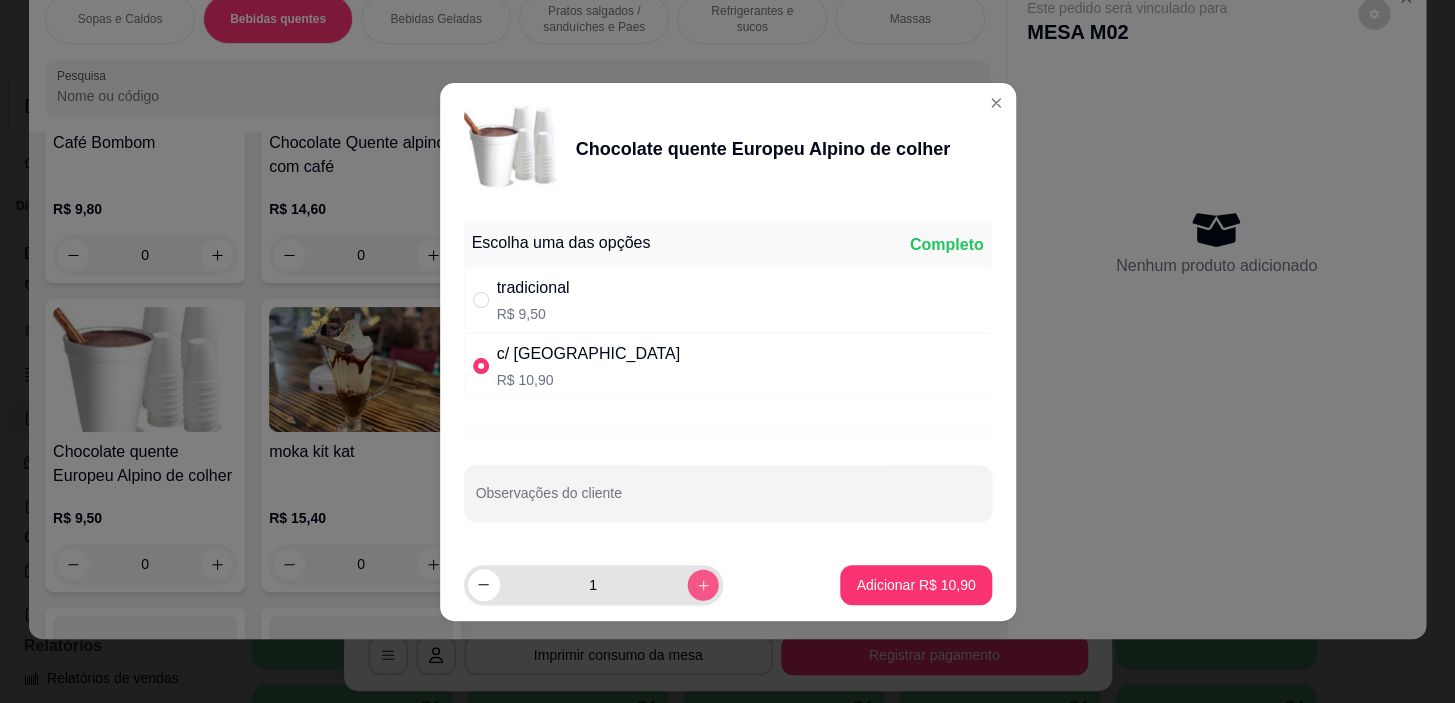 click on "1" at bounding box center (593, 585) 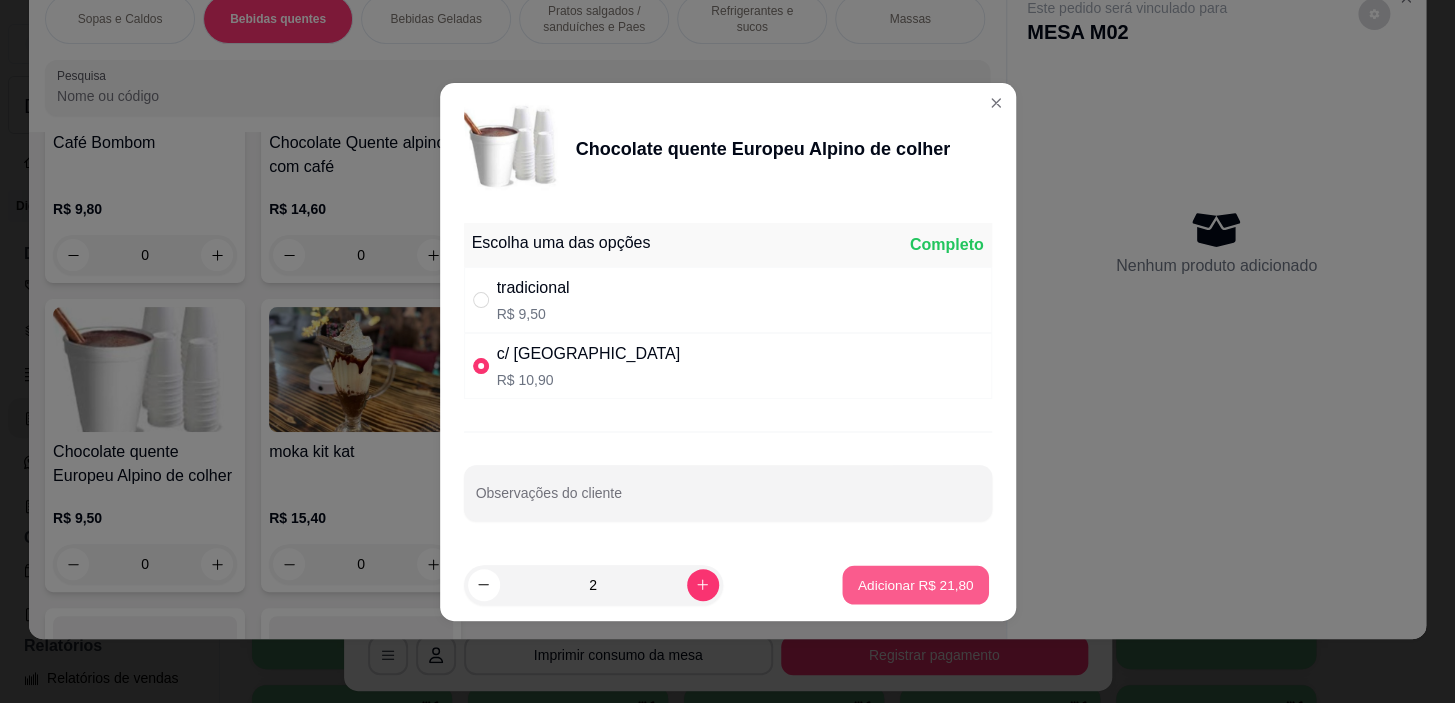 click on "Adicionar   R$ 21,80" at bounding box center (916, 584) 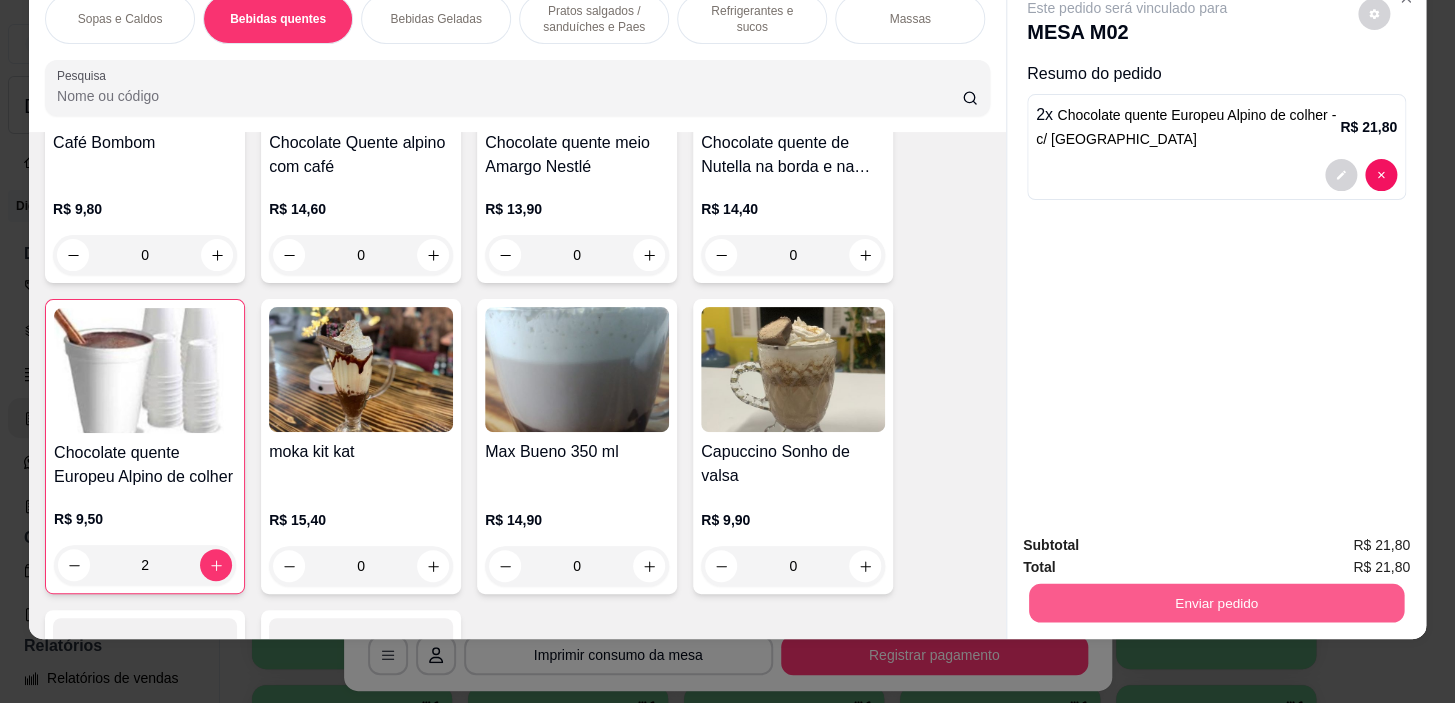 click on "Enviar pedido" at bounding box center (1216, 603) 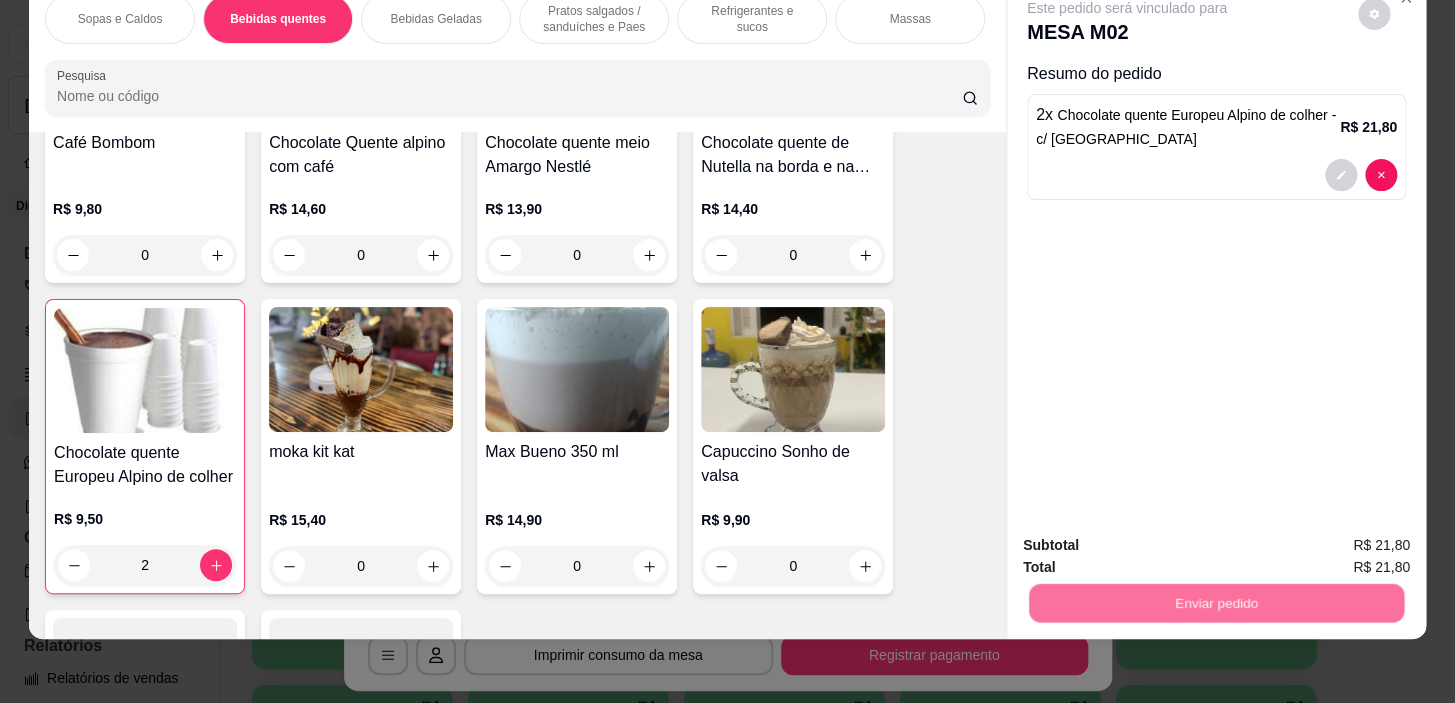 click on "Não registrar e enviar pedido" at bounding box center (1150, 539) 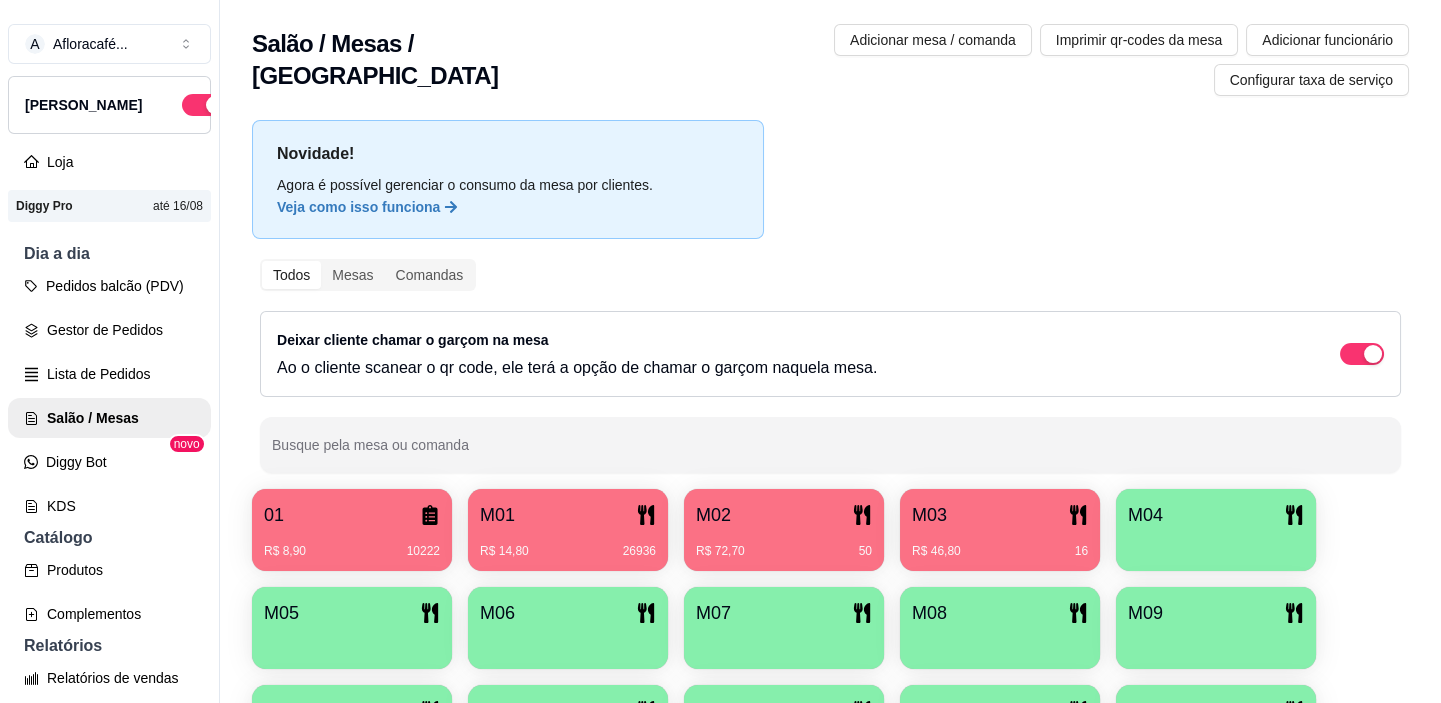 click on "M03" at bounding box center (1000, 515) 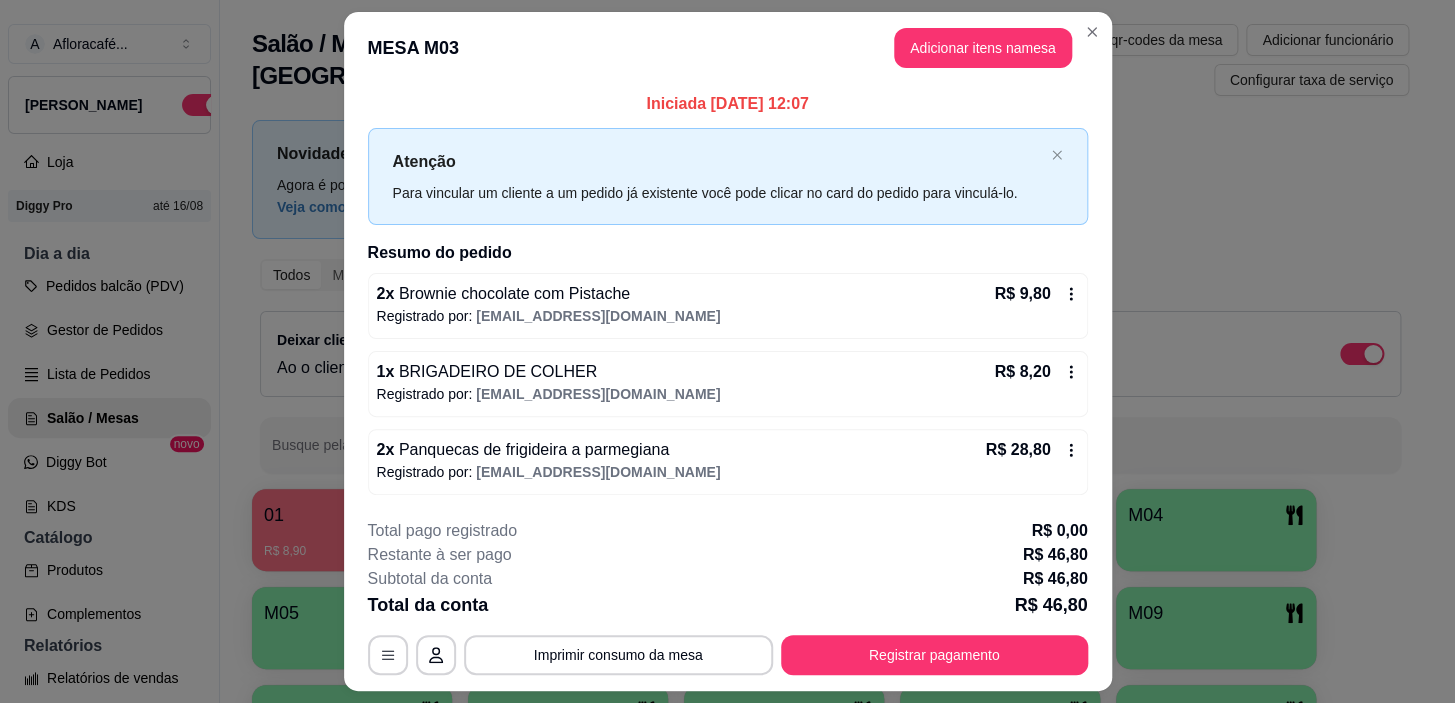 scroll, scrollTop: 51, scrollLeft: 0, axis: vertical 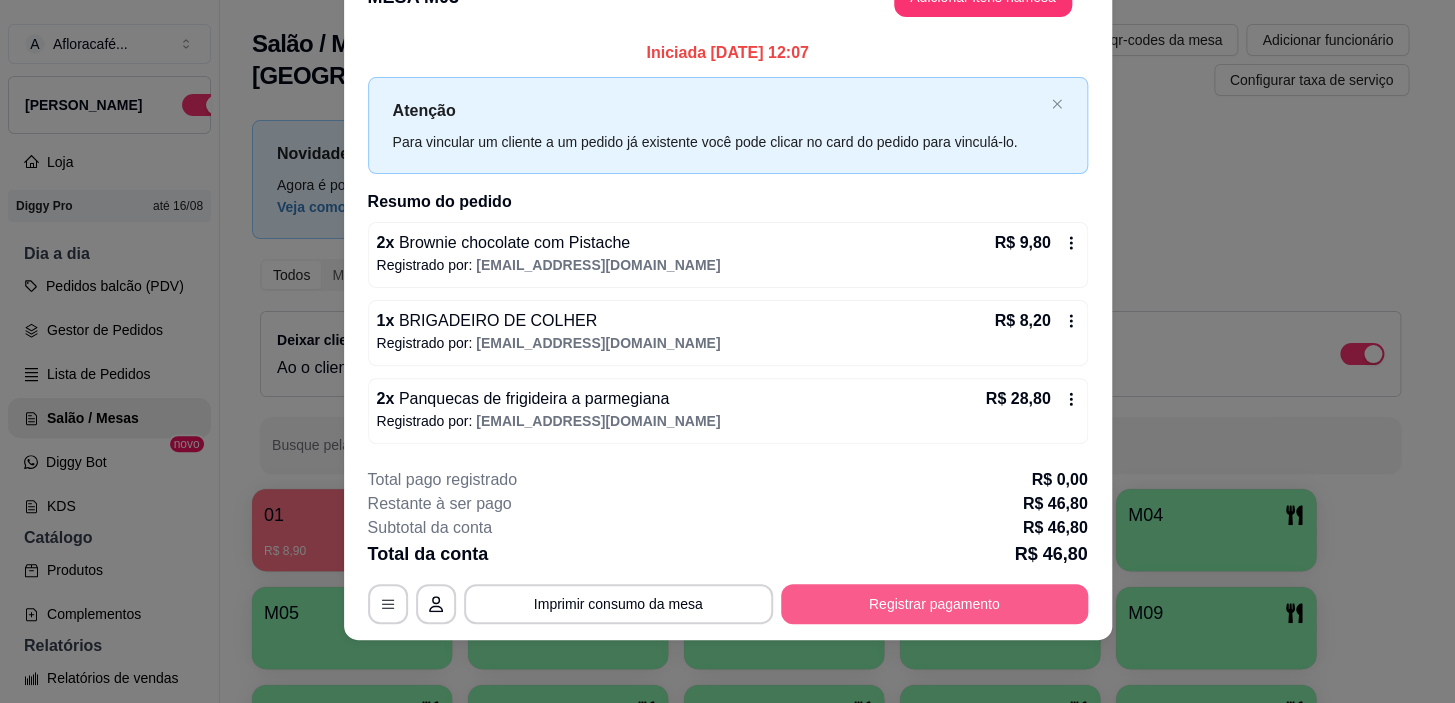 click on "Registrar pagamento" at bounding box center [934, 604] 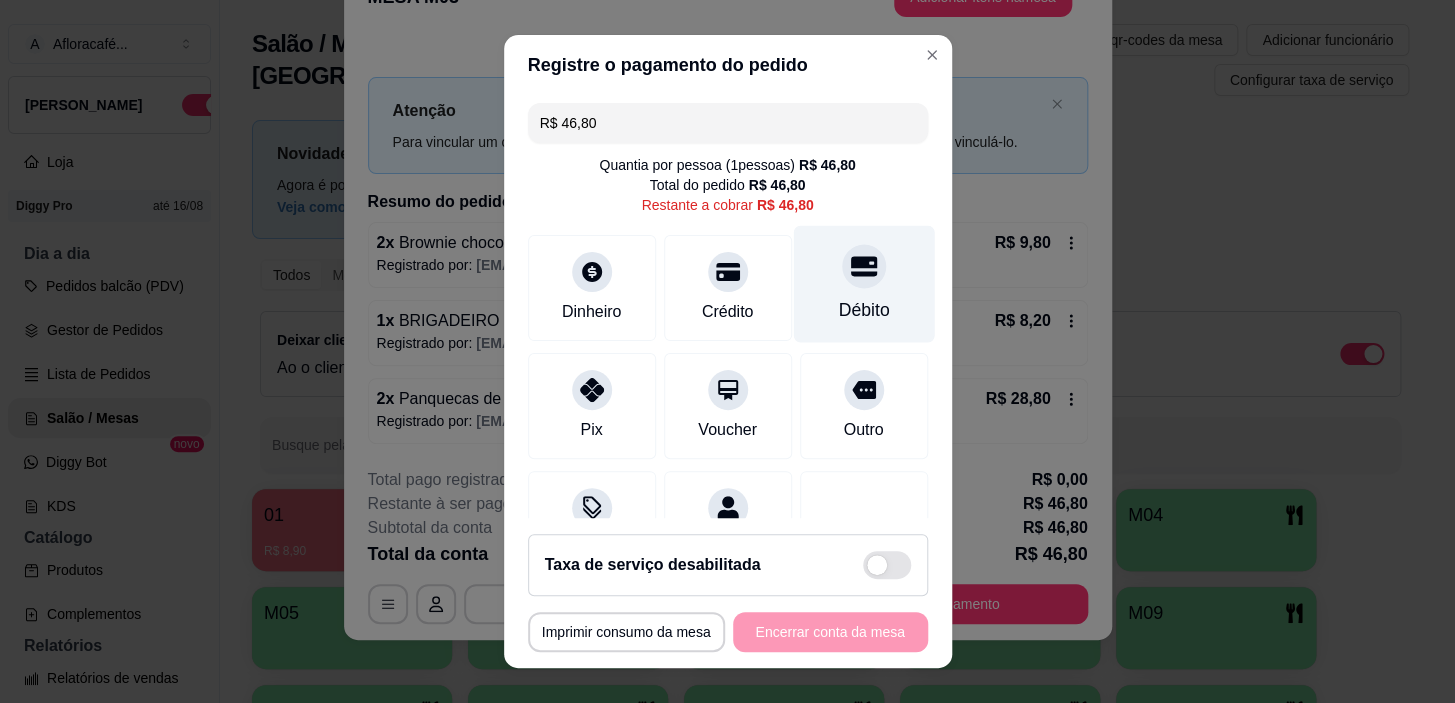 click on "Débito" at bounding box center [863, 284] 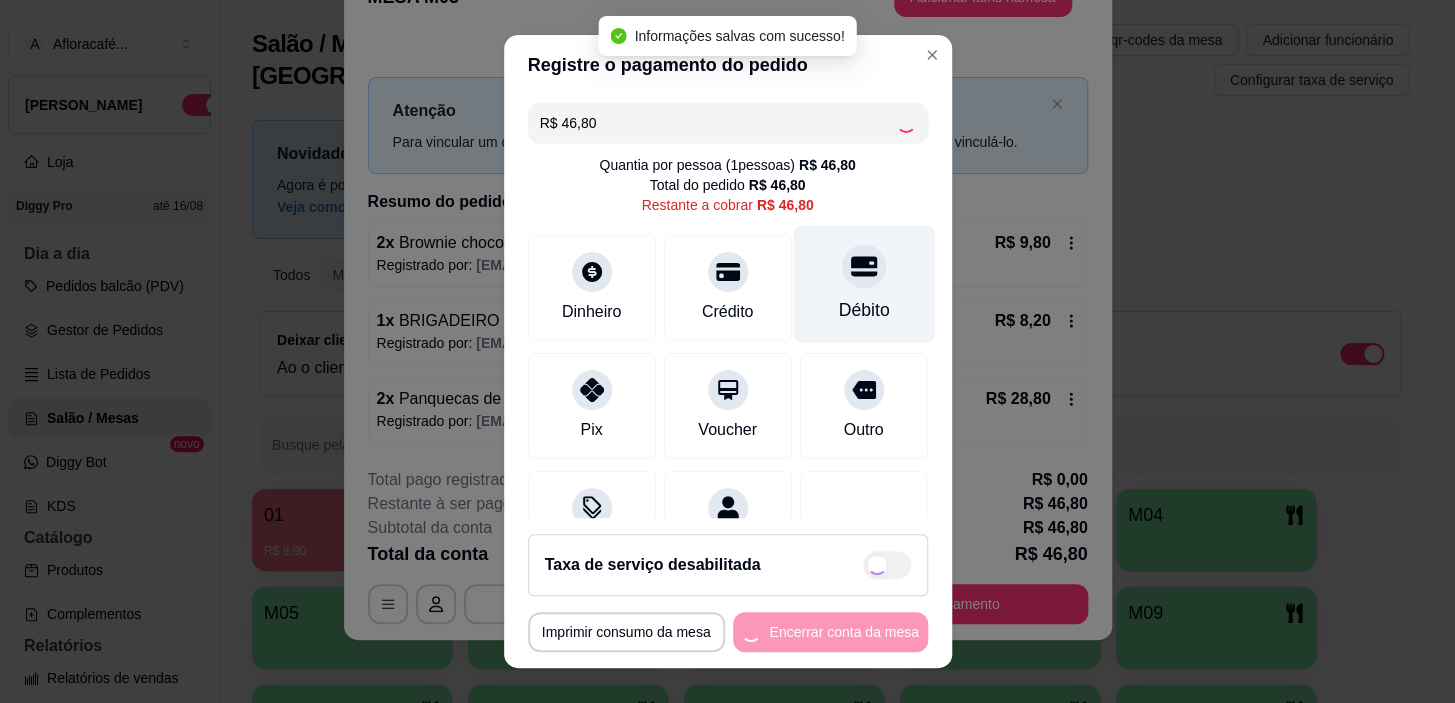 type on "R$ 0,00" 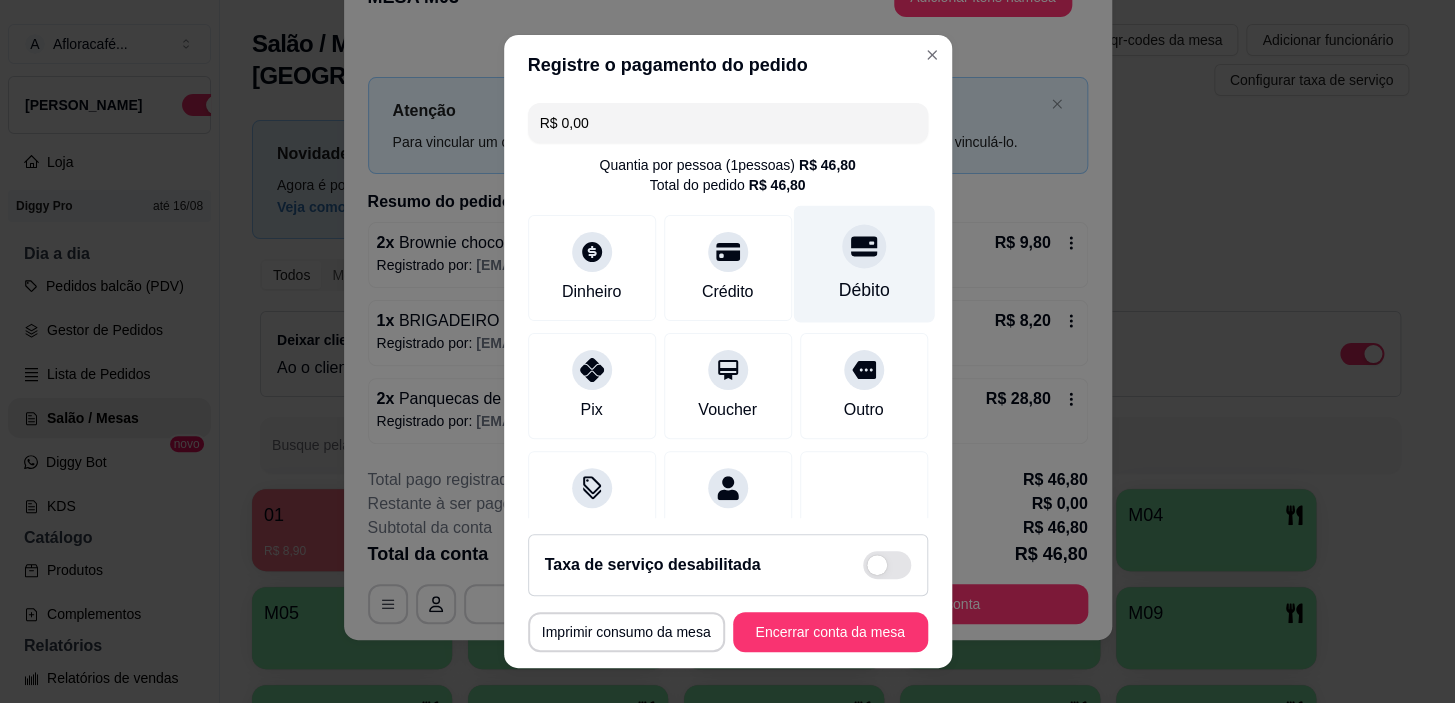 drag, startPoint x: 870, startPoint y: 242, endPoint x: 855, endPoint y: 251, distance: 17.492855 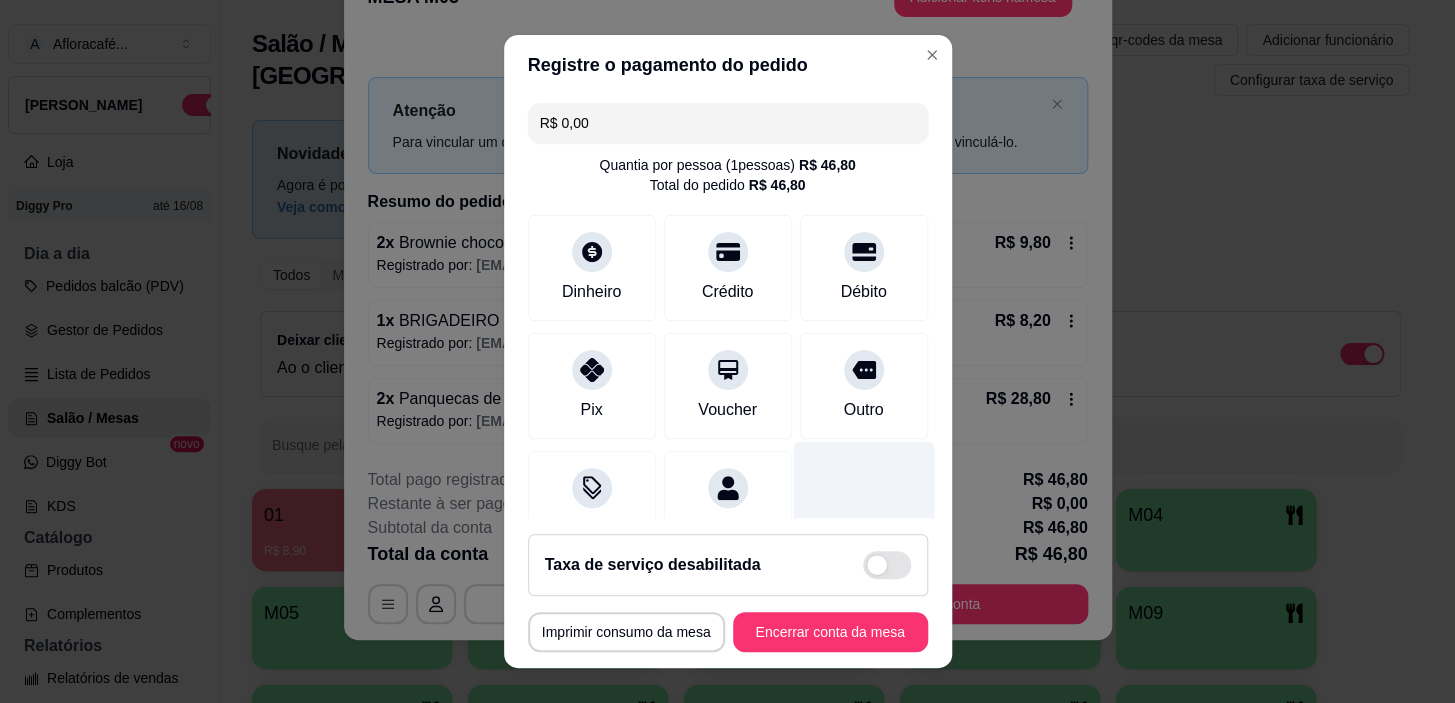 scroll, scrollTop: 174, scrollLeft: 0, axis: vertical 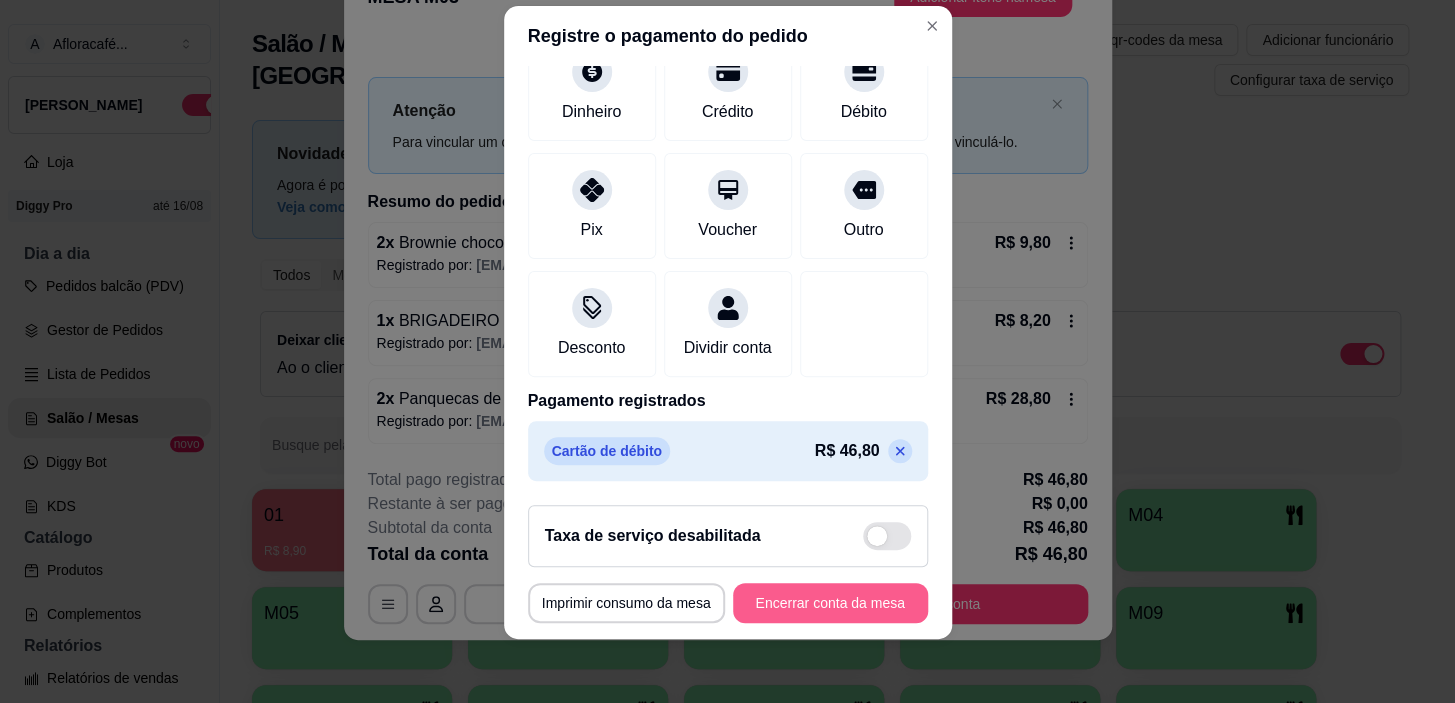 click on "Encerrar conta da mesa" at bounding box center [830, 603] 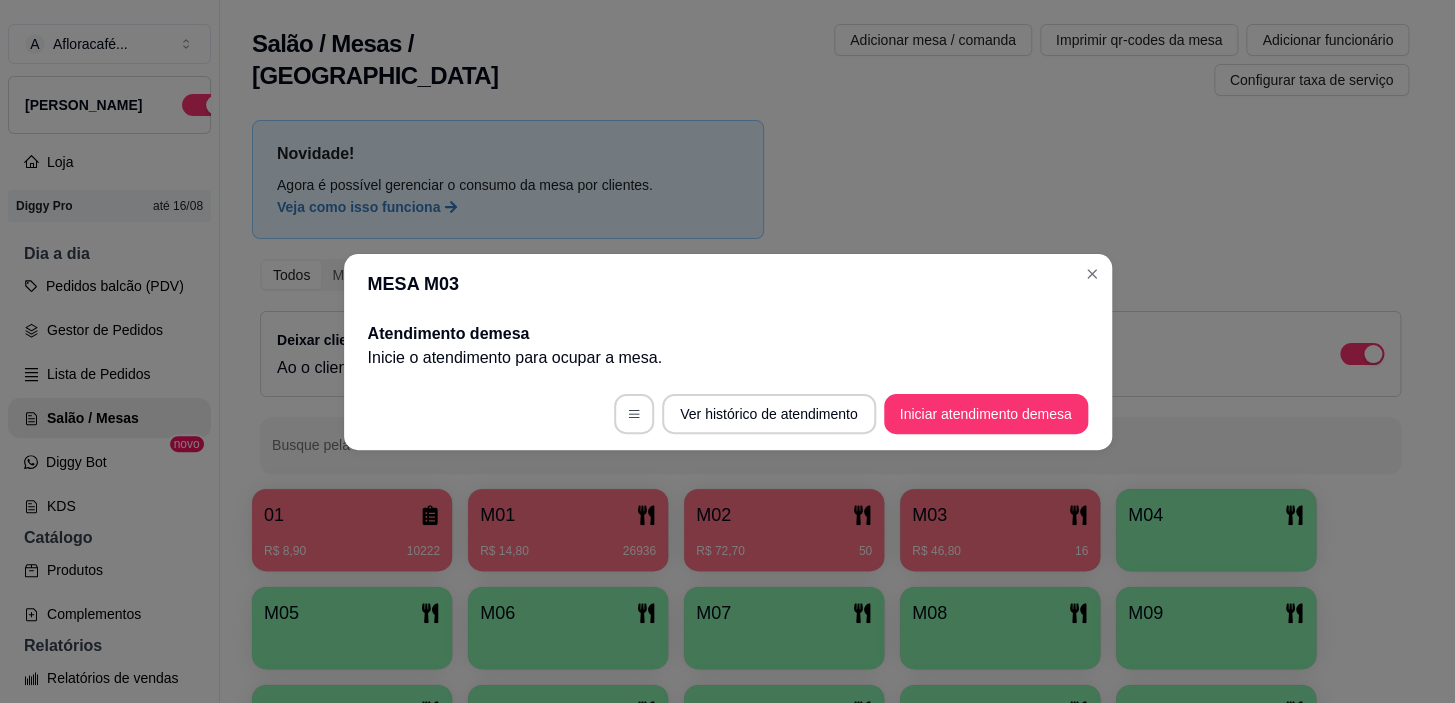 scroll, scrollTop: 0, scrollLeft: 0, axis: both 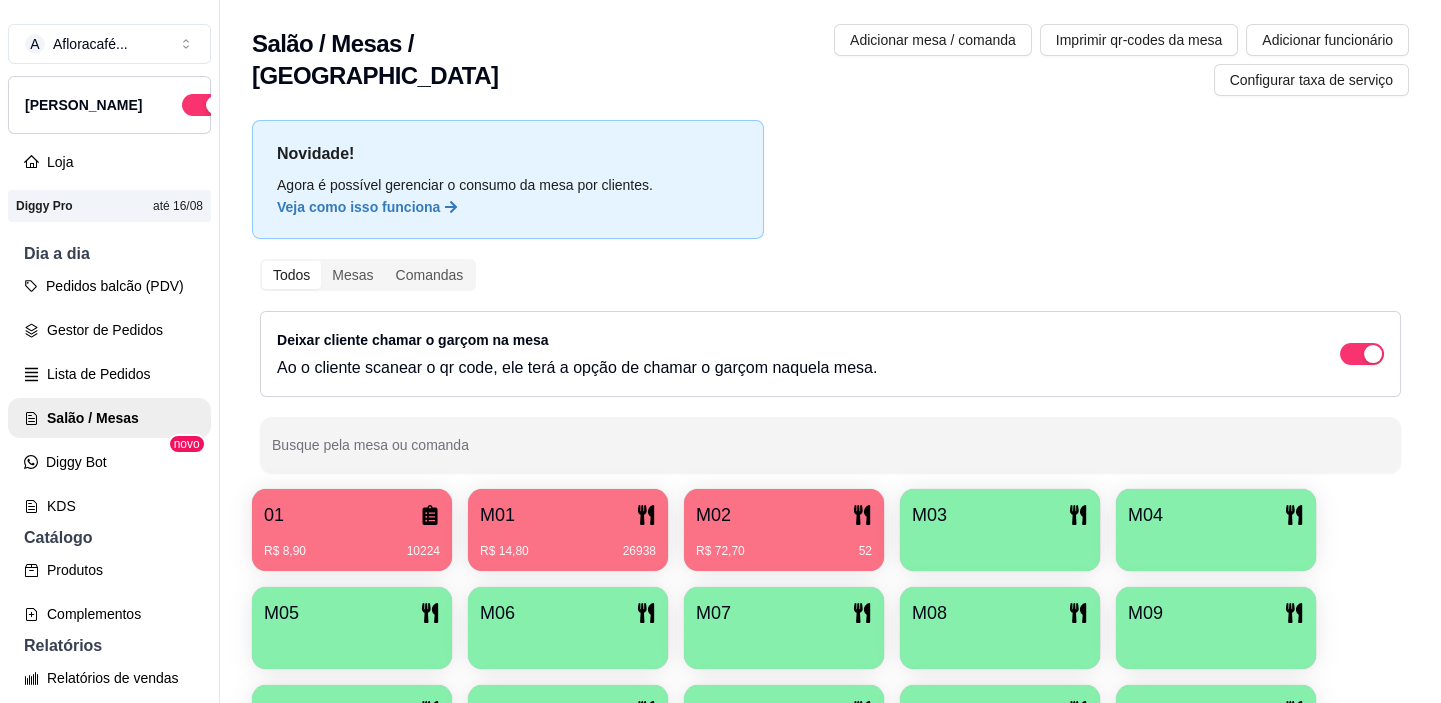 click 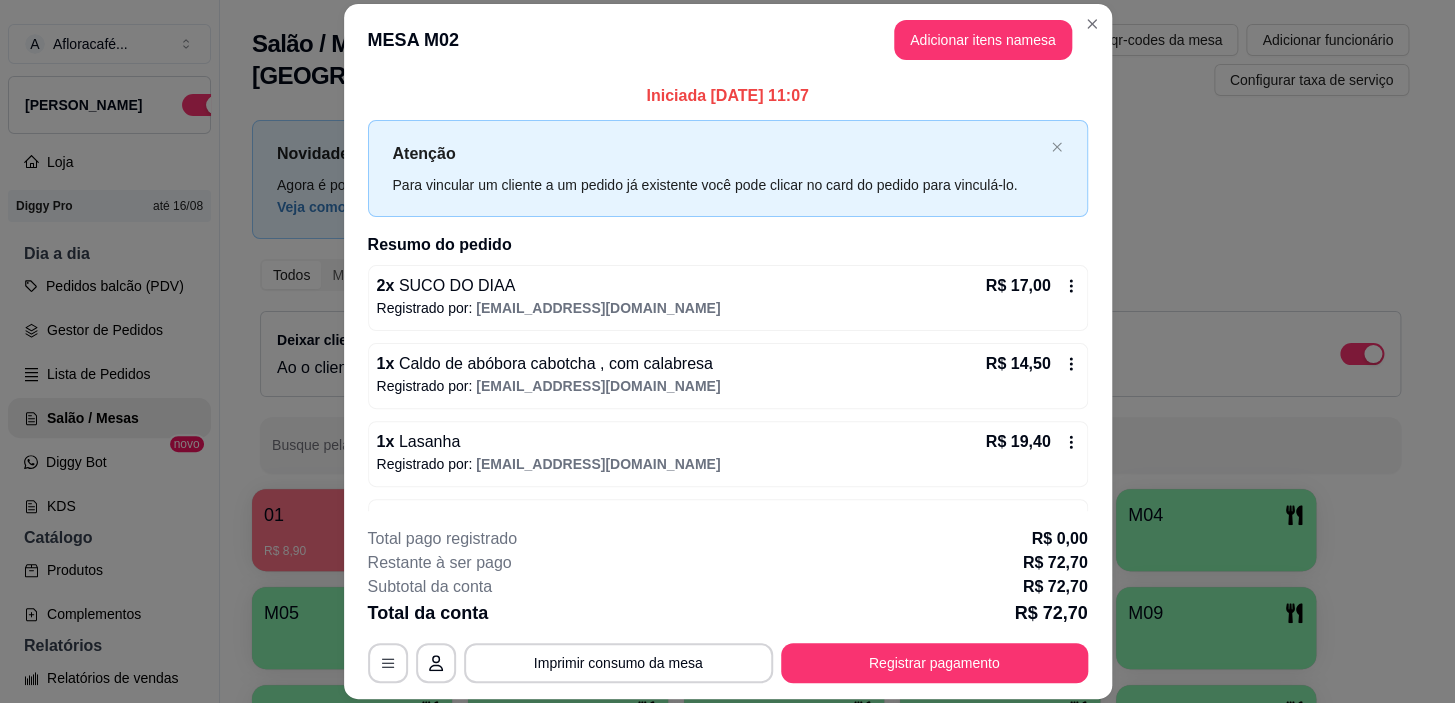 scroll, scrollTop: 60, scrollLeft: 0, axis: vertical 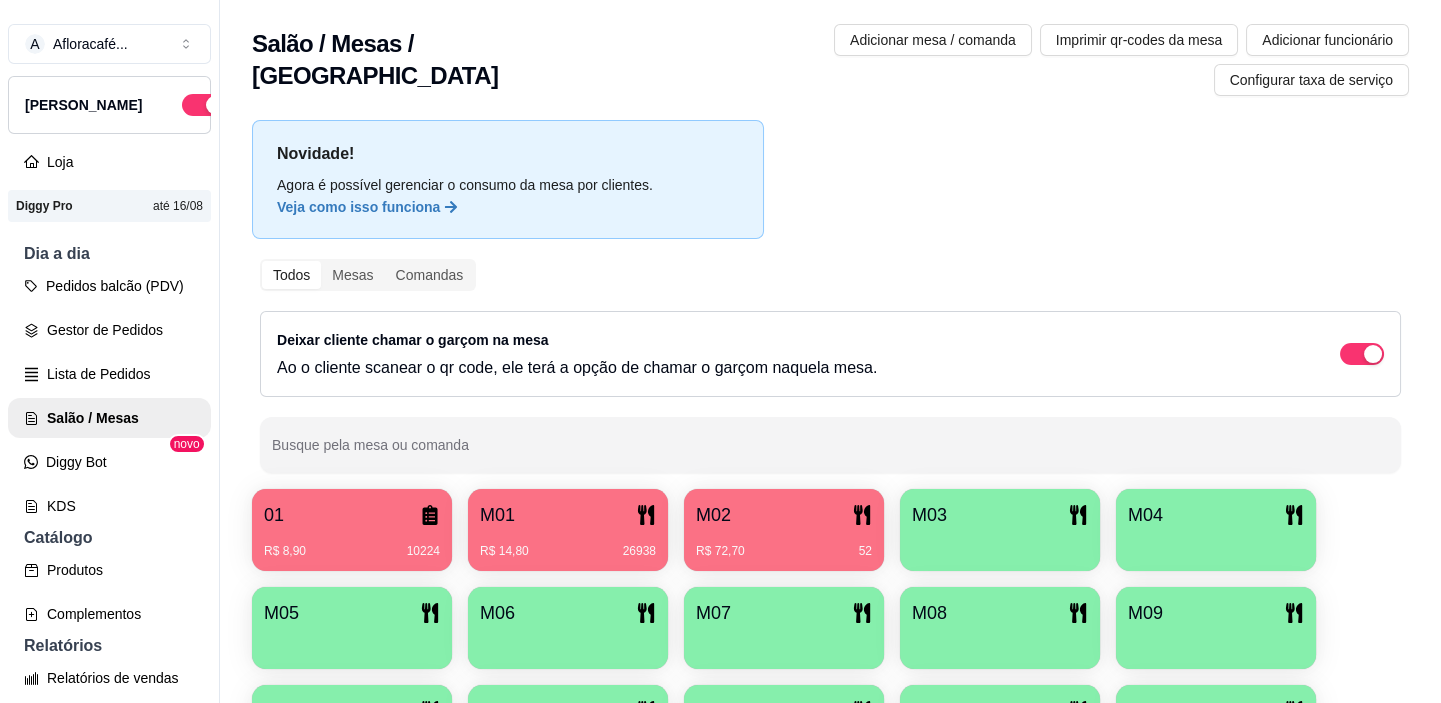 type 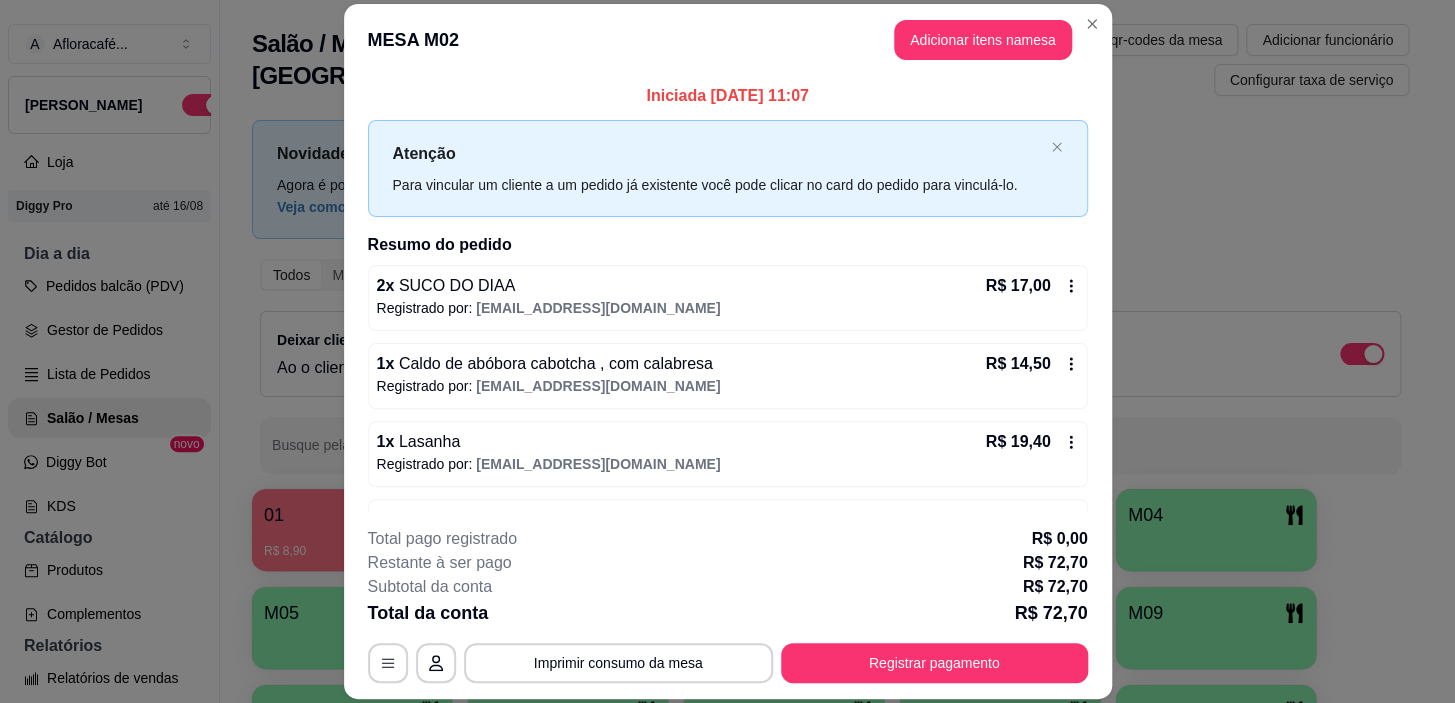 scroll, scrollTop: 60, scrollLeft: 0, axis: vertical 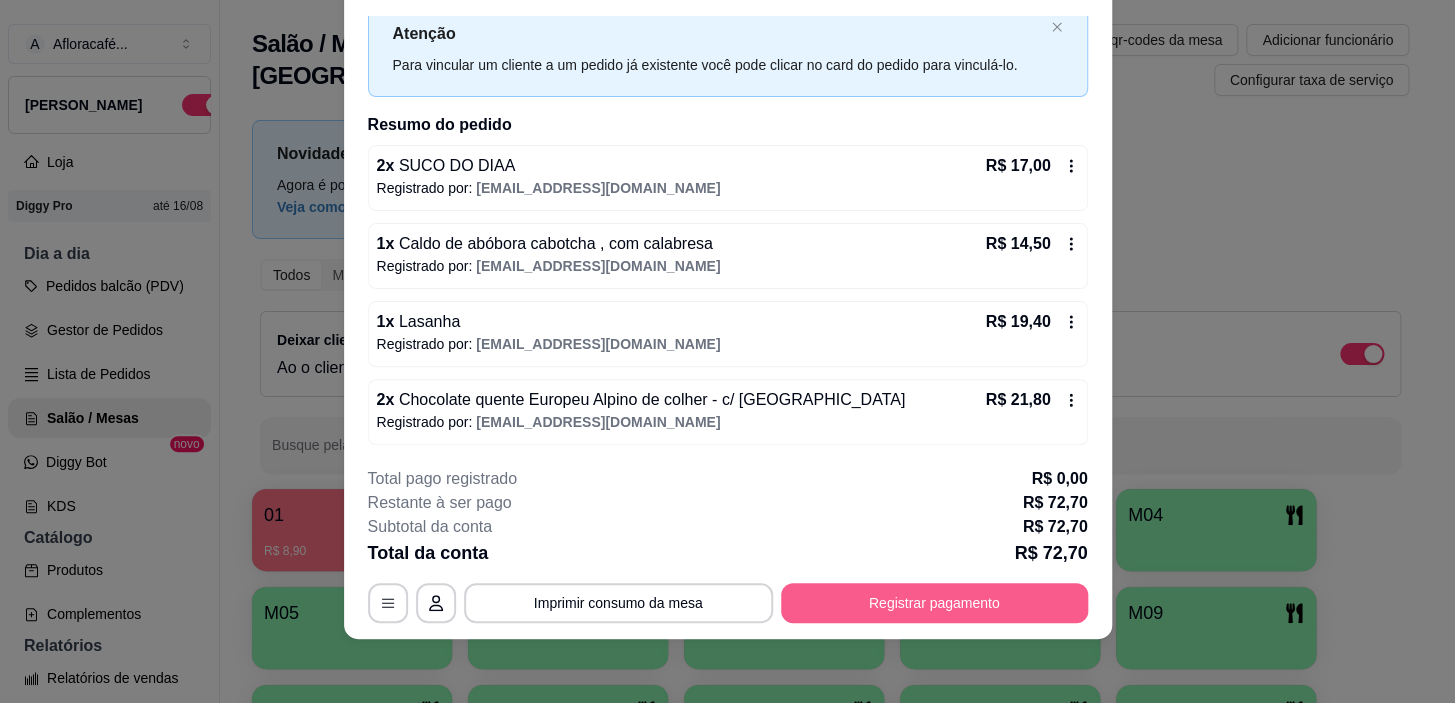 click on "Registrar pagamento" at bounding box center (934, 603) 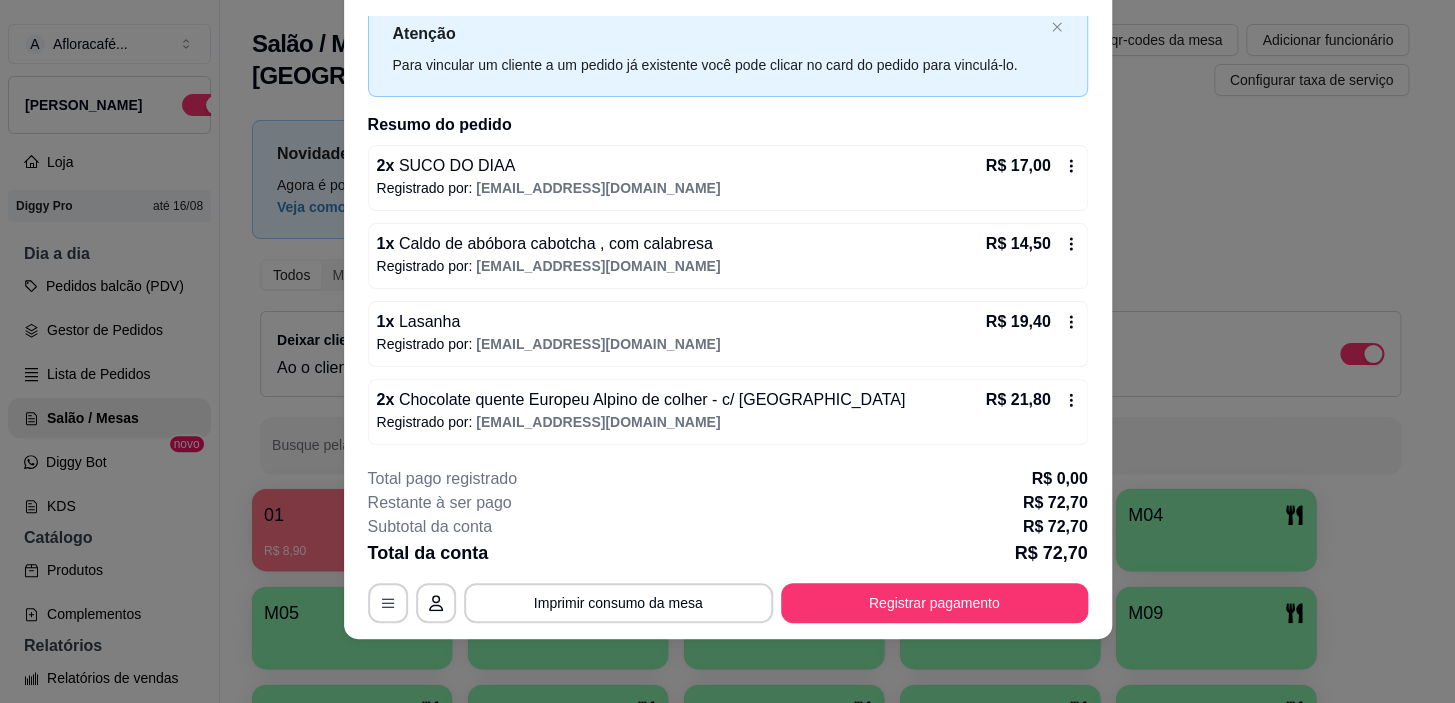 scroll, scrollTop: 0, scrollLeft: 0, axis: both 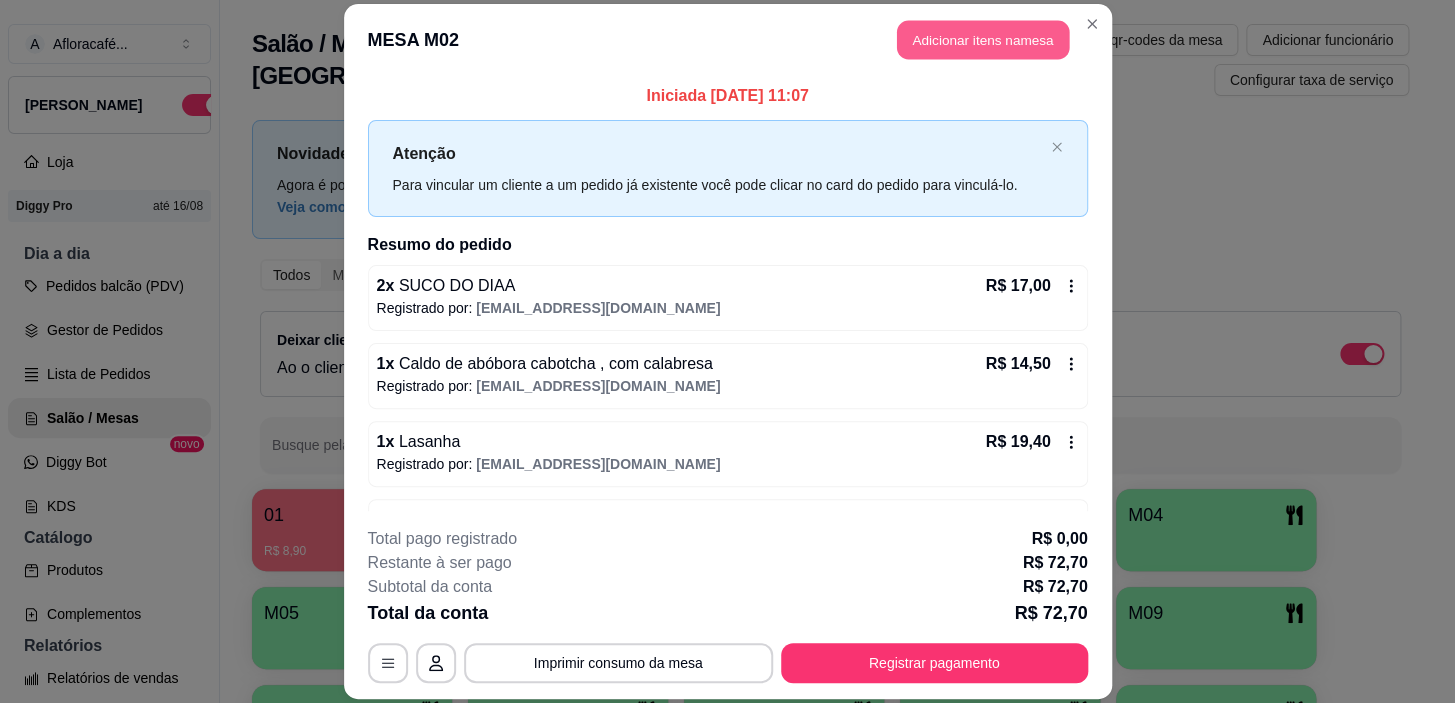 click on "Adicionar itens na  mesa" at bounding box center (983, 39) 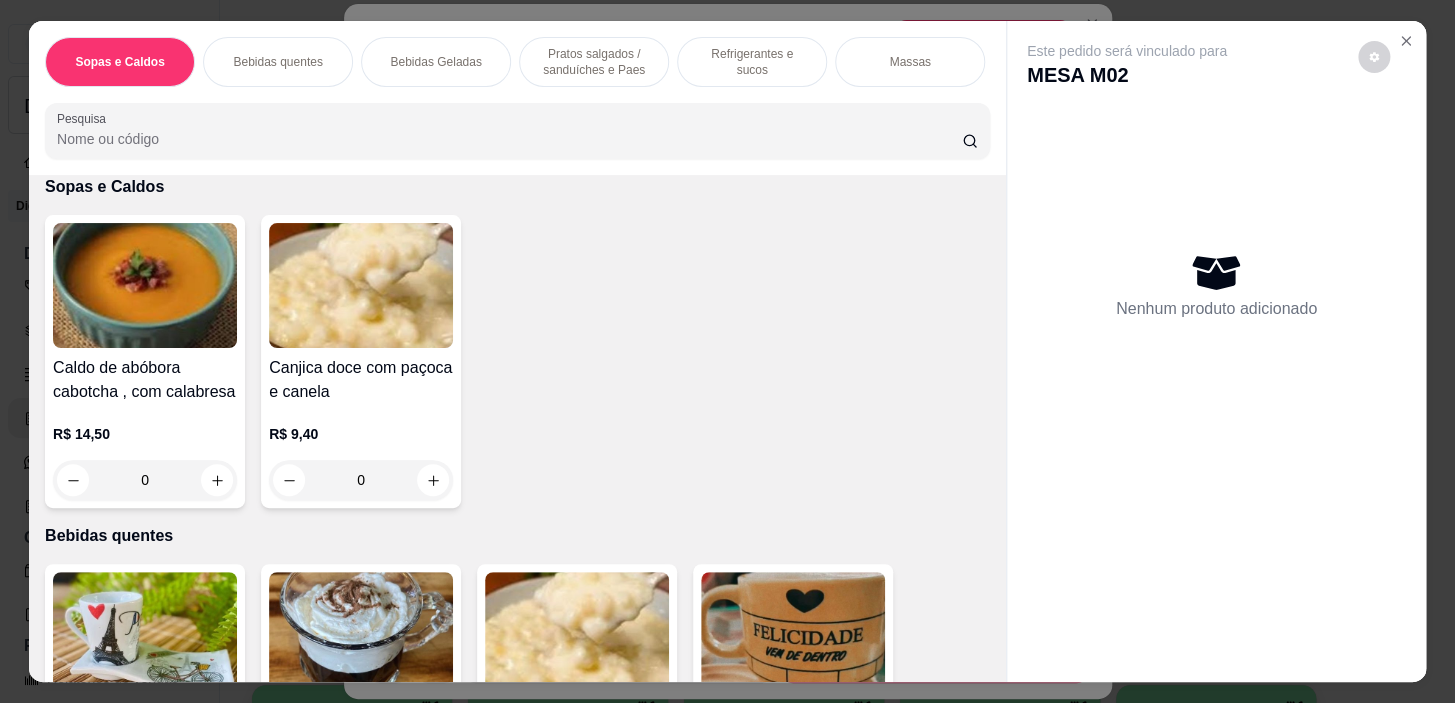 scroll, scrollTop: 0, scrollLeft: 0, axis: both 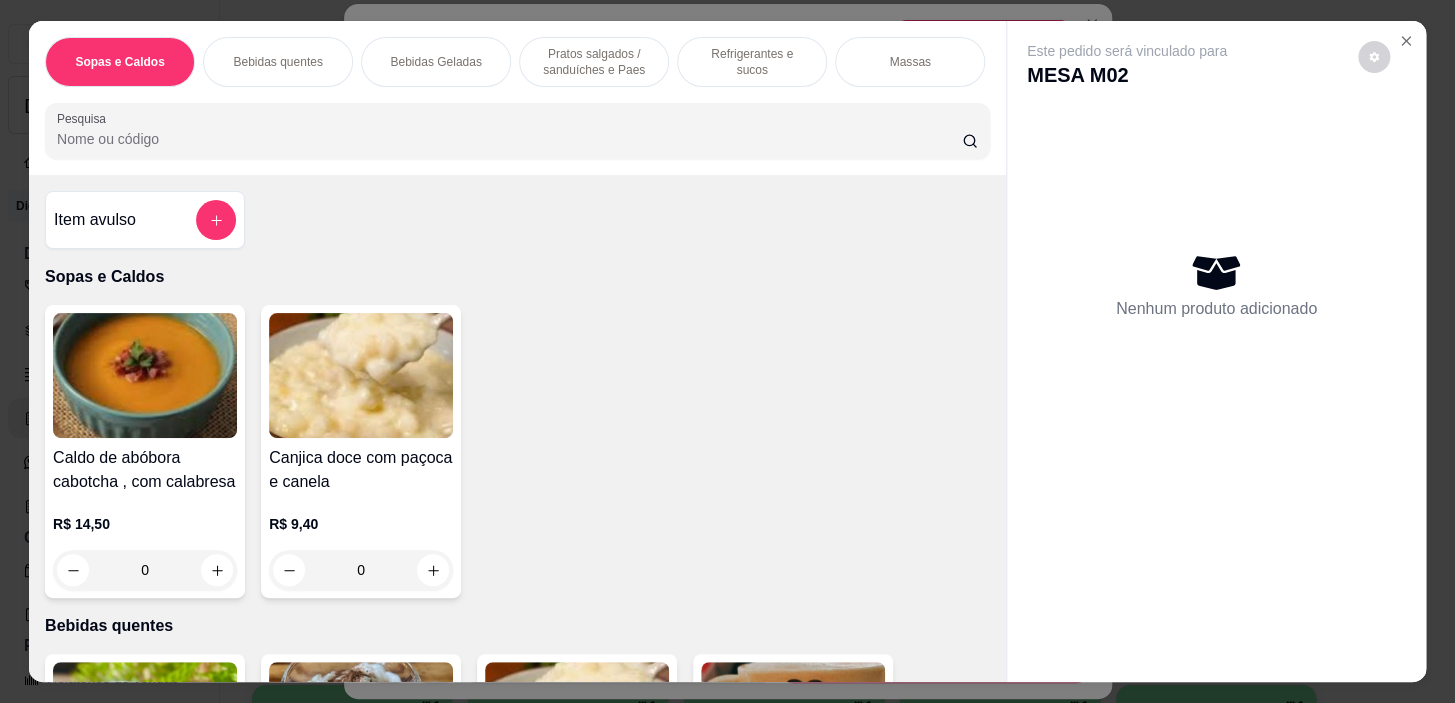 click at bounding box center (216, 220) 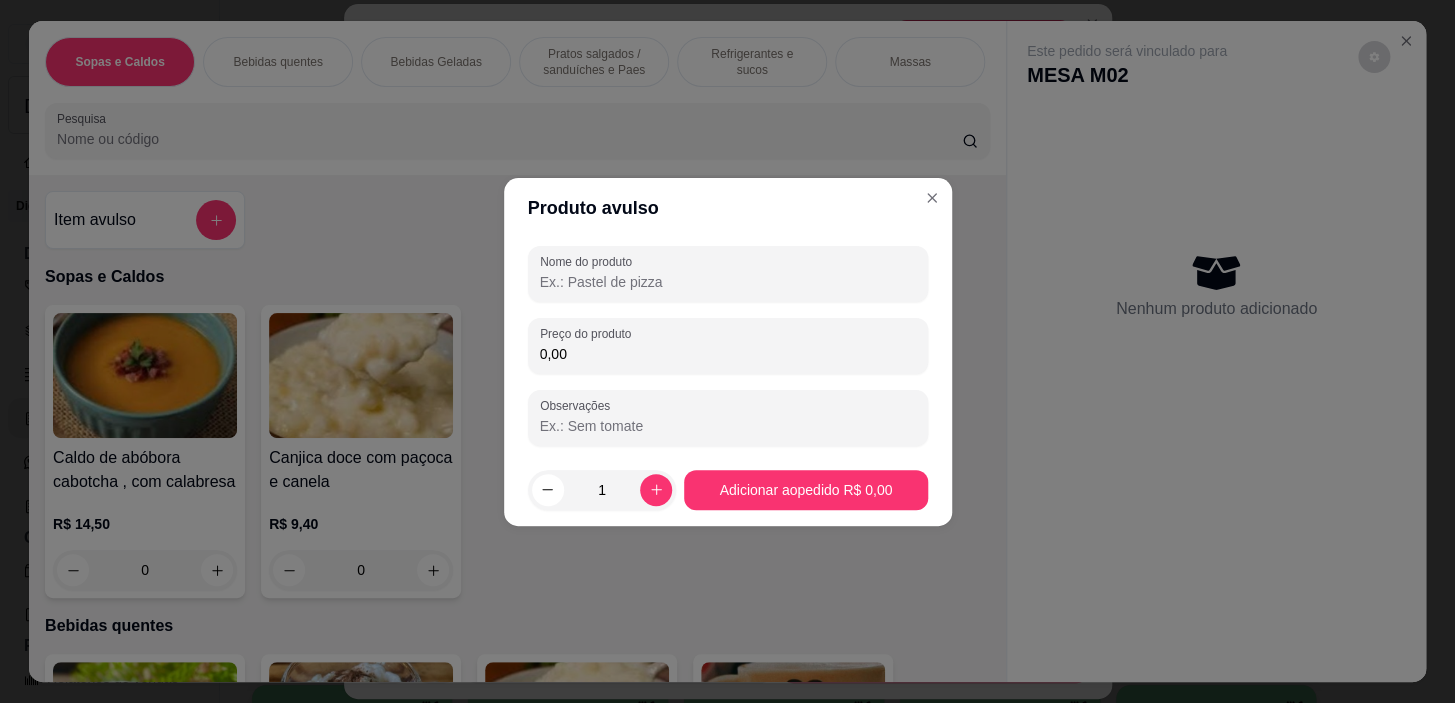 click on "Nome do produto" at bounding box center (728, 282) 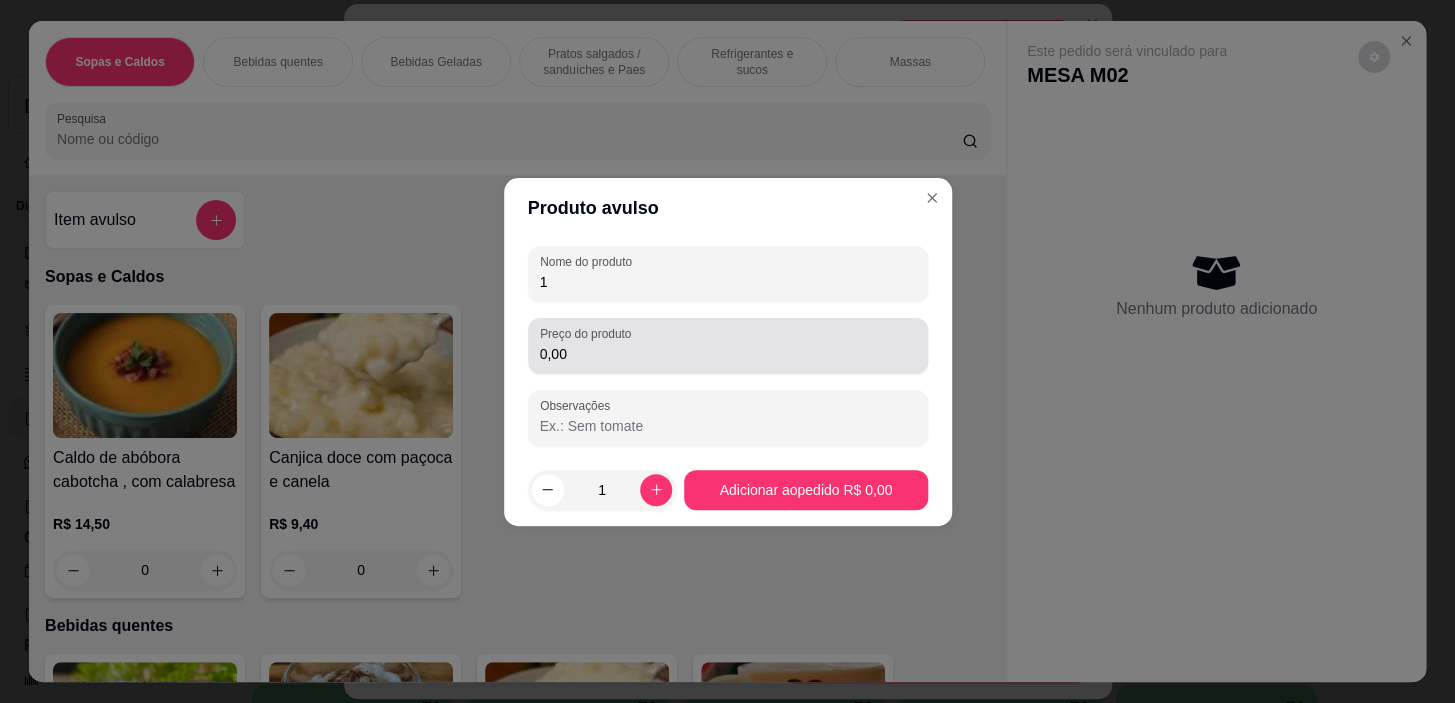 type on "1" 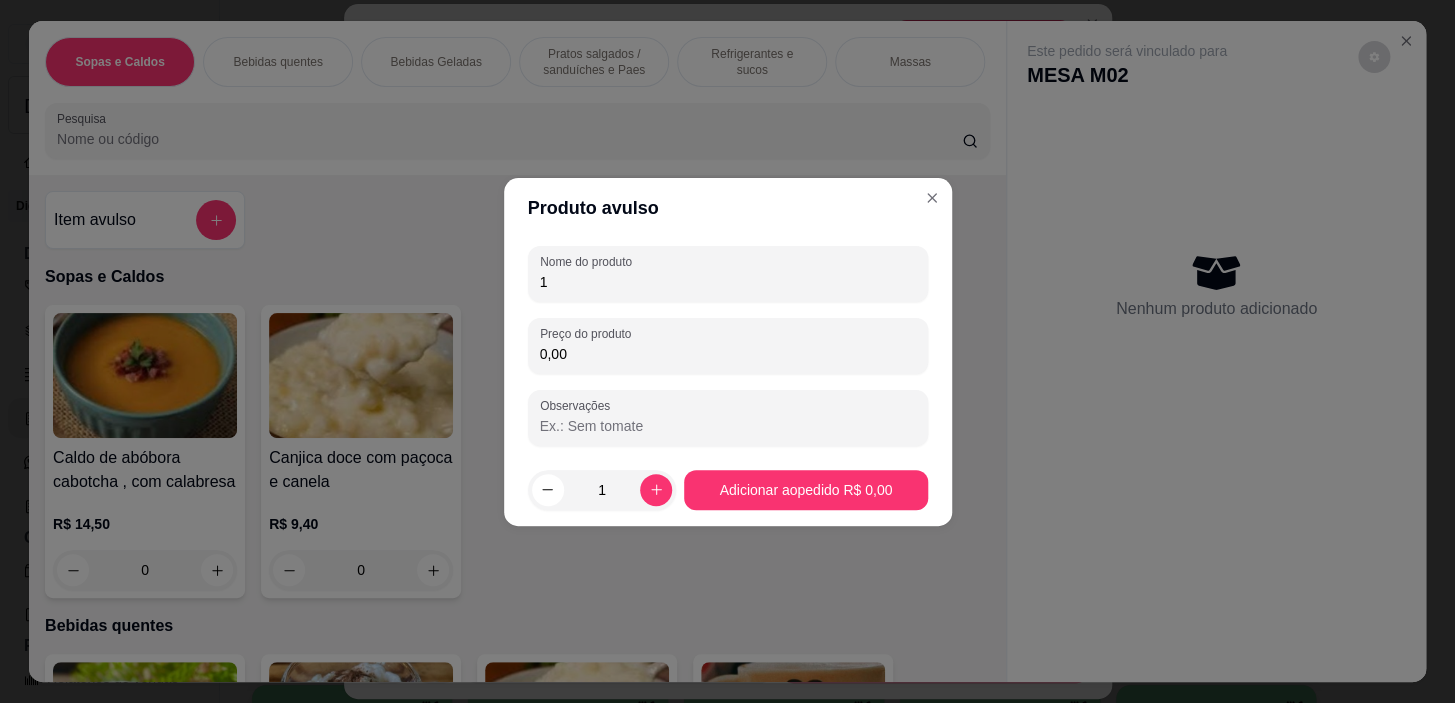 click on "Preço do produto 0,00" at bounding box center (728, 346) 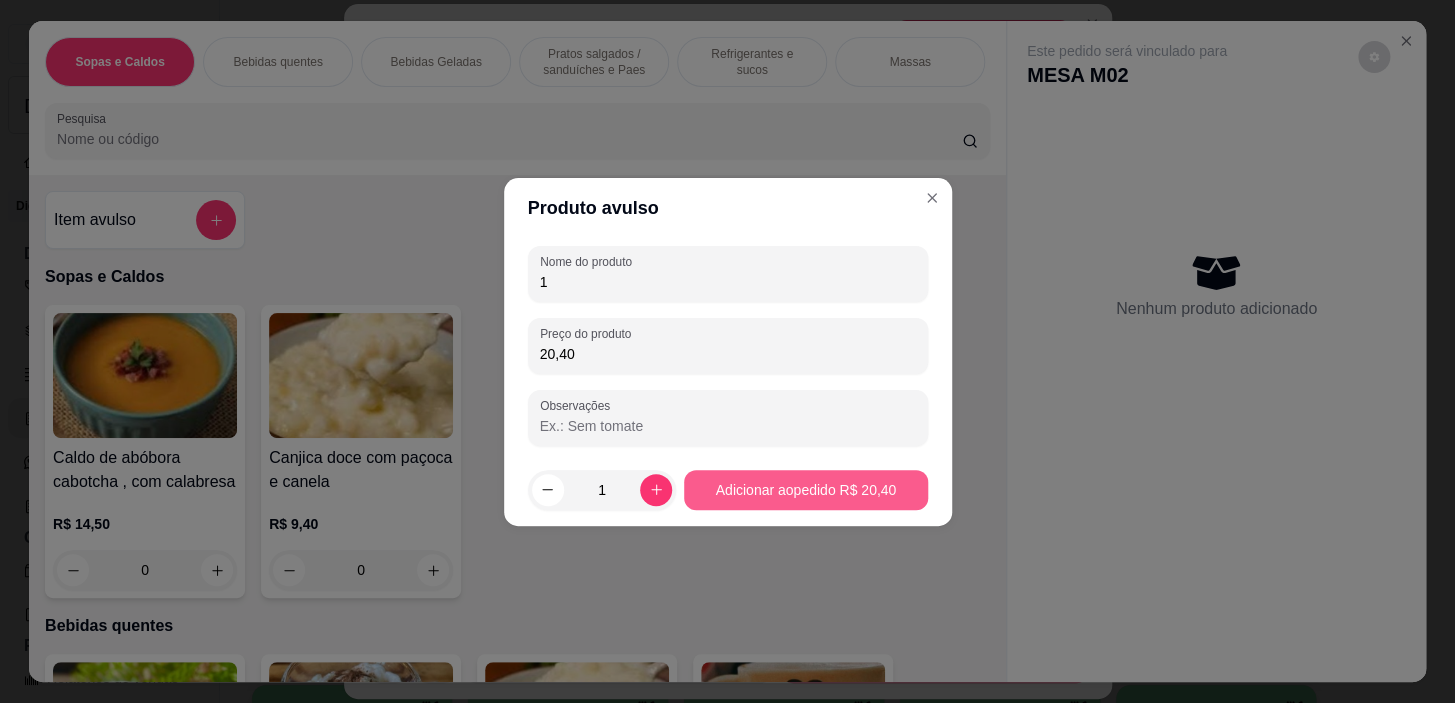 type on "20,40" 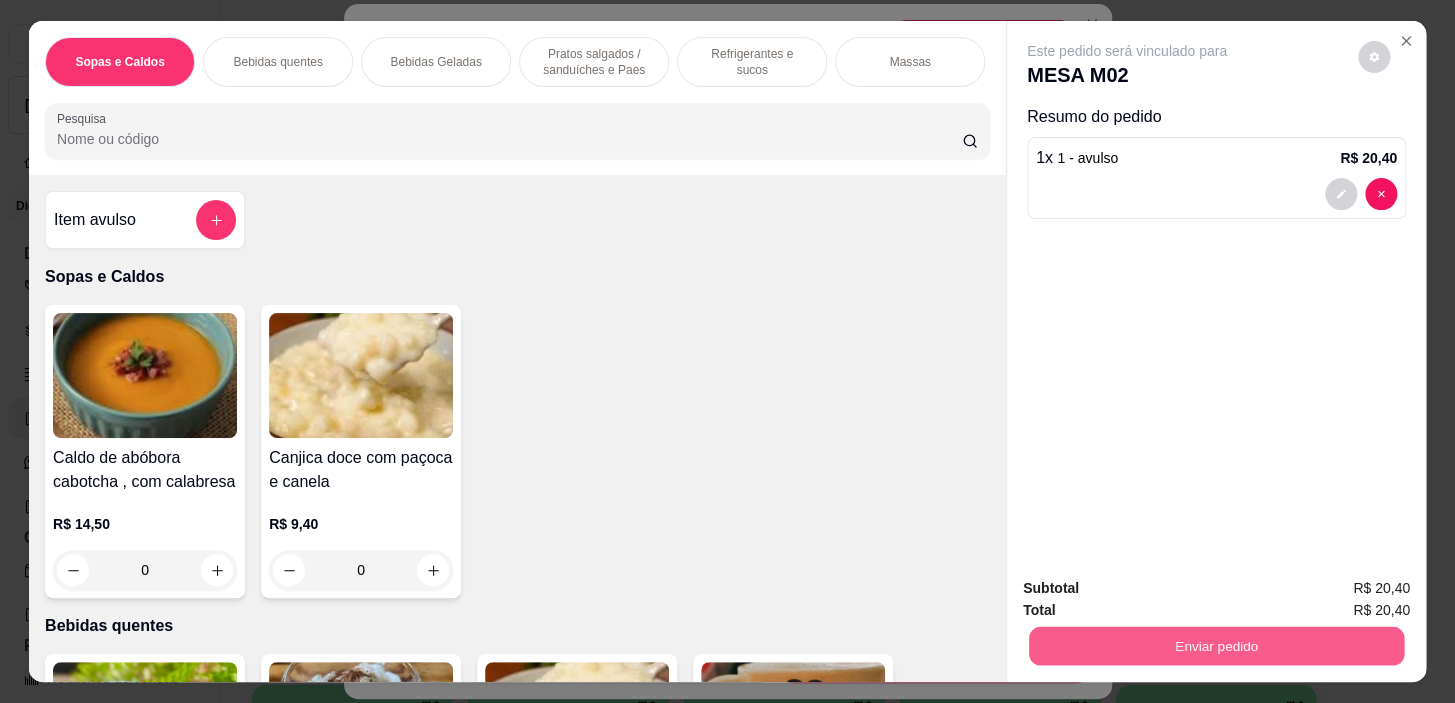 click on "Enviar pedido" at bounding box center [1216, 646] 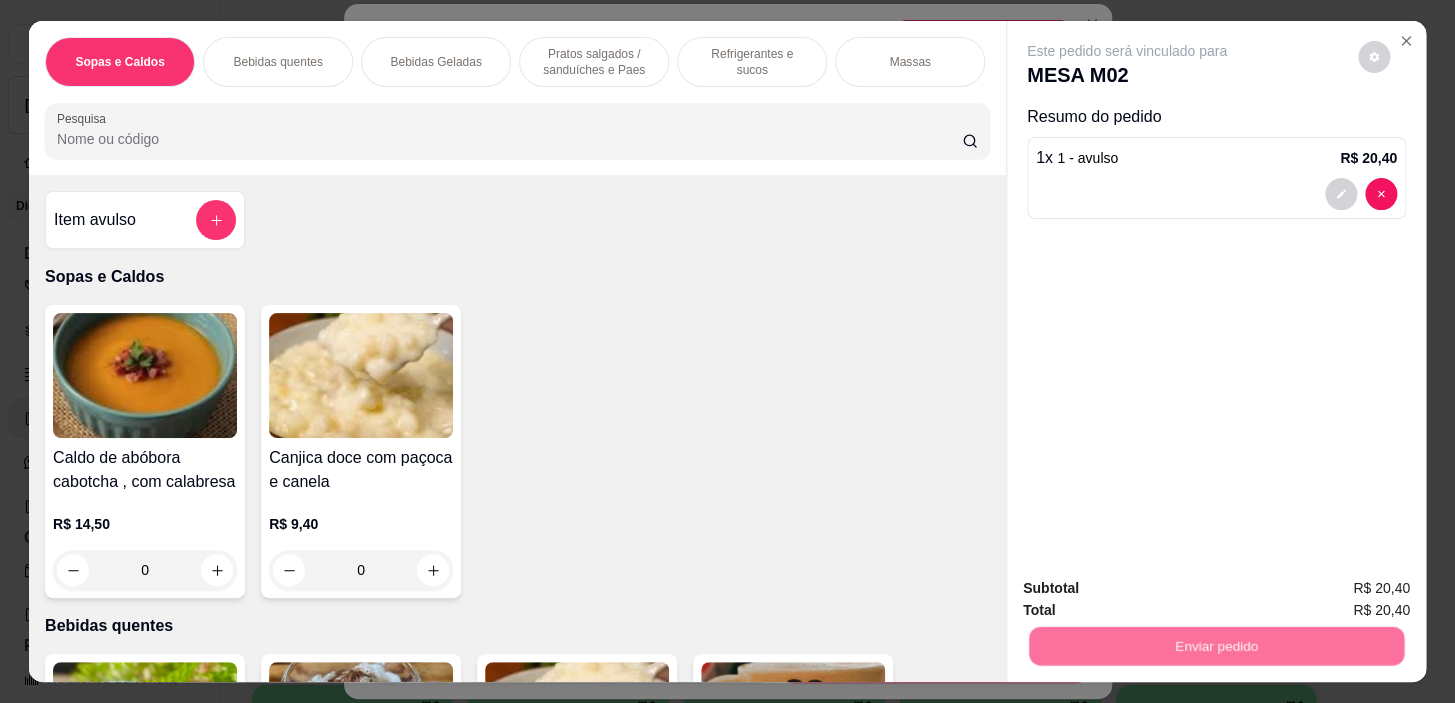 click on "Não registrar e enviar pedido" at bounding box center [1150, 589] 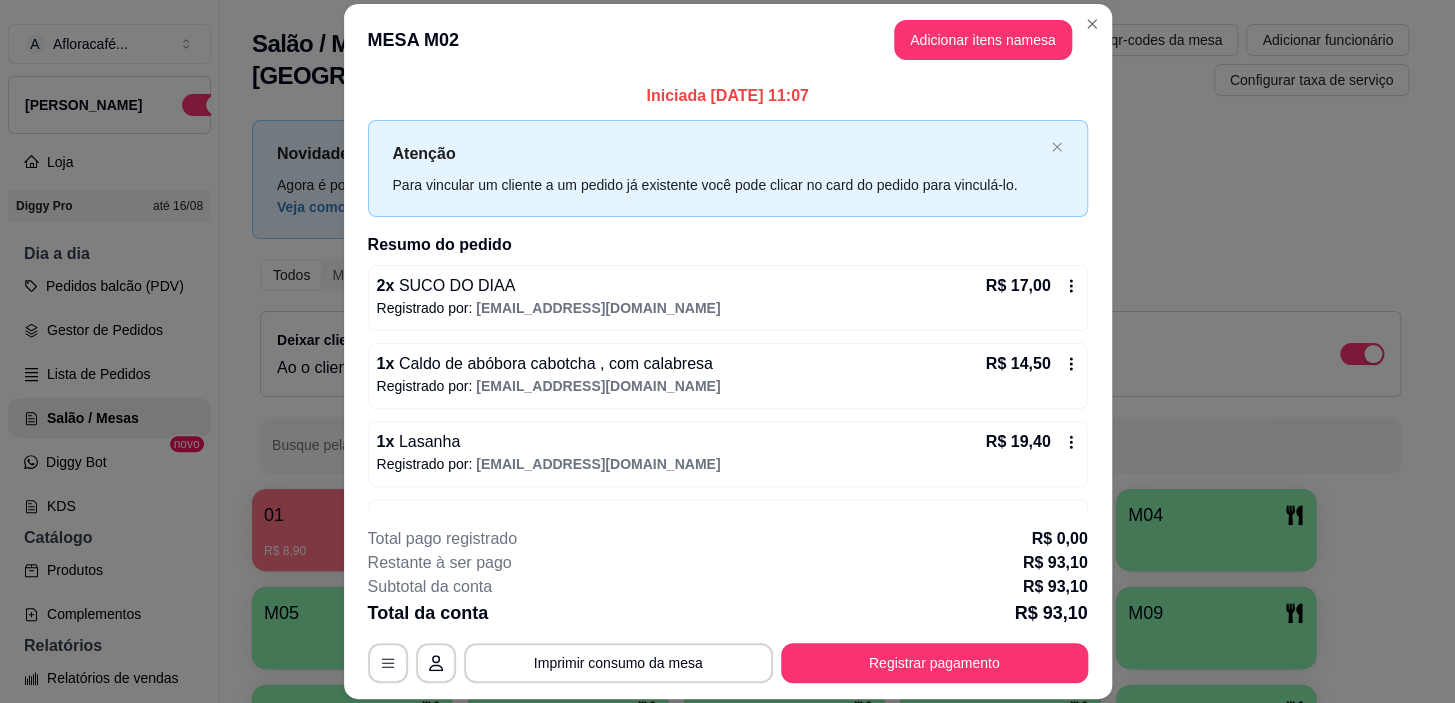 scroll, scrollTop: 138, scrollLeft: 0, axis: vertical 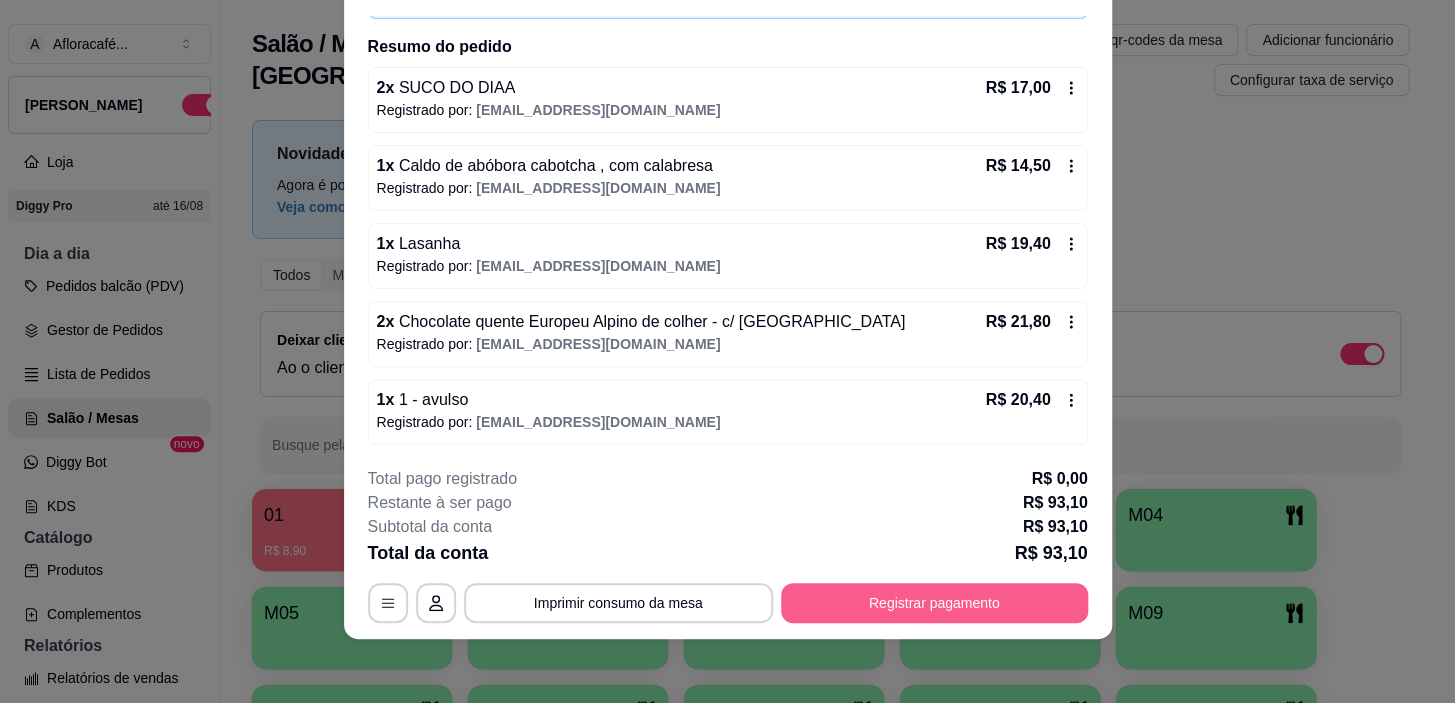 click on "Registrar pagamento" at bounding box center [934, 603] 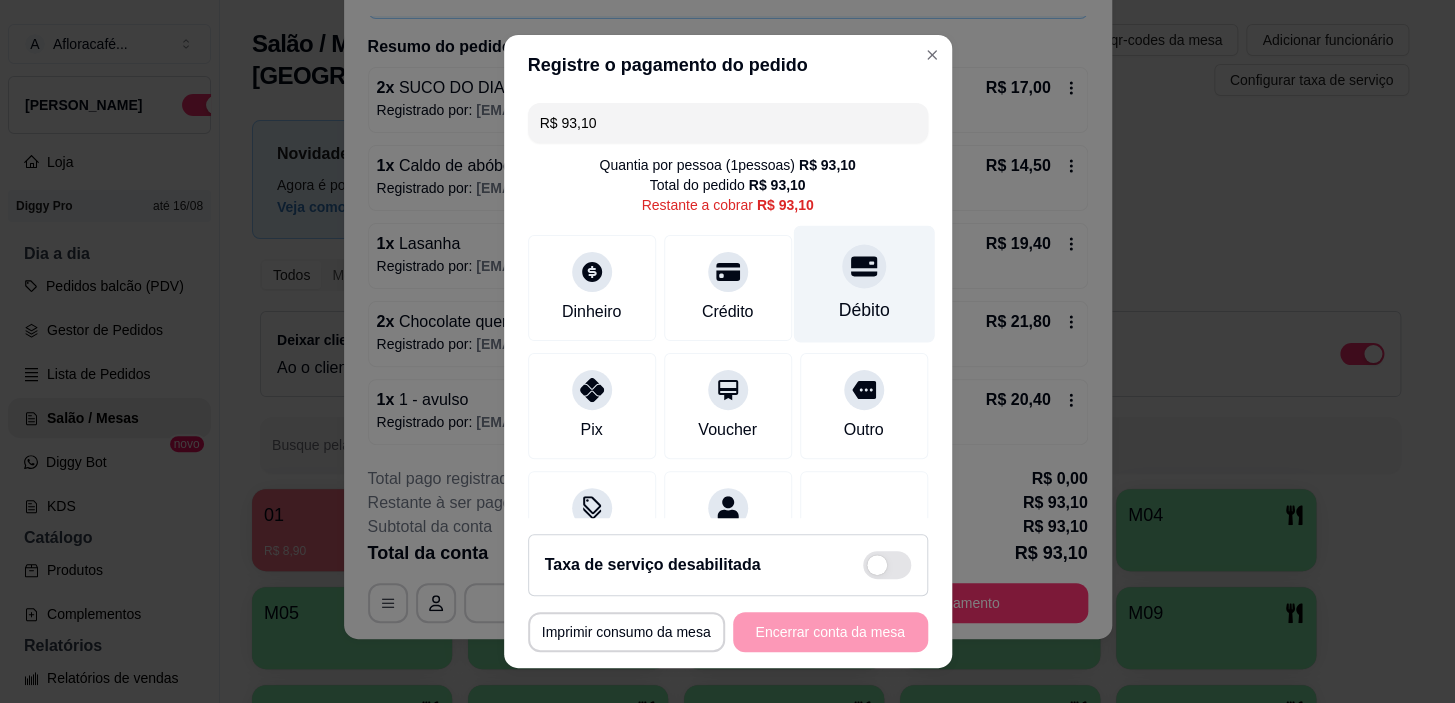 click on "Débito" at bounding box center [863, 284] 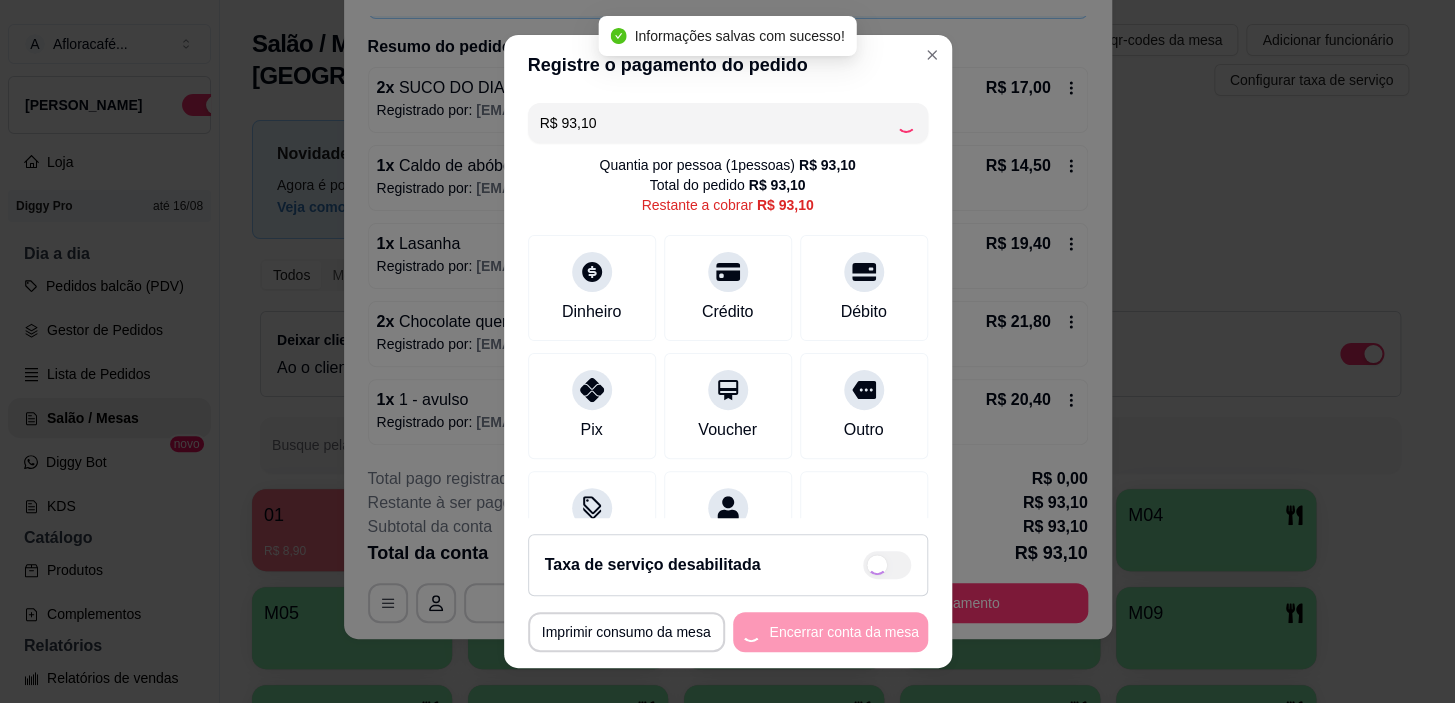 type on "R$ 0,00" 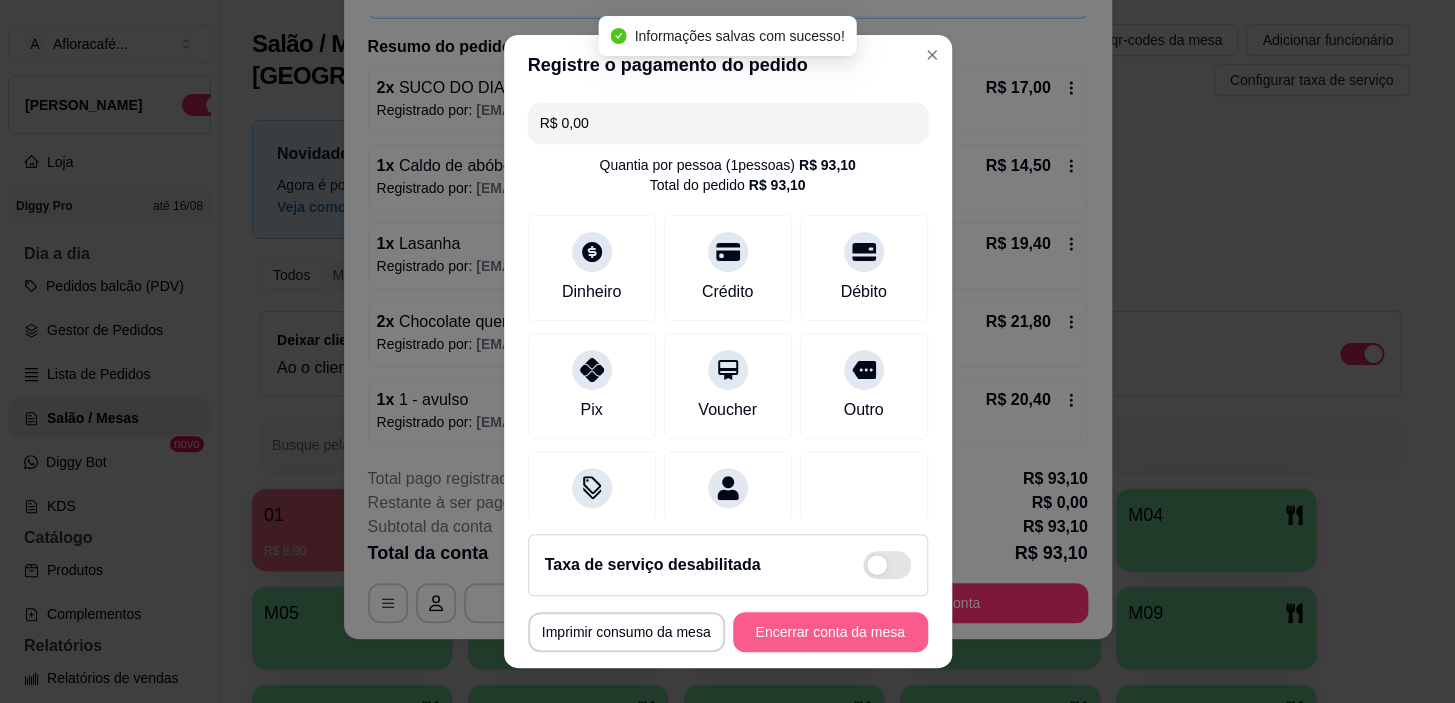 click on "Encerrar conta da mesa" at bounding box center [830, 632] 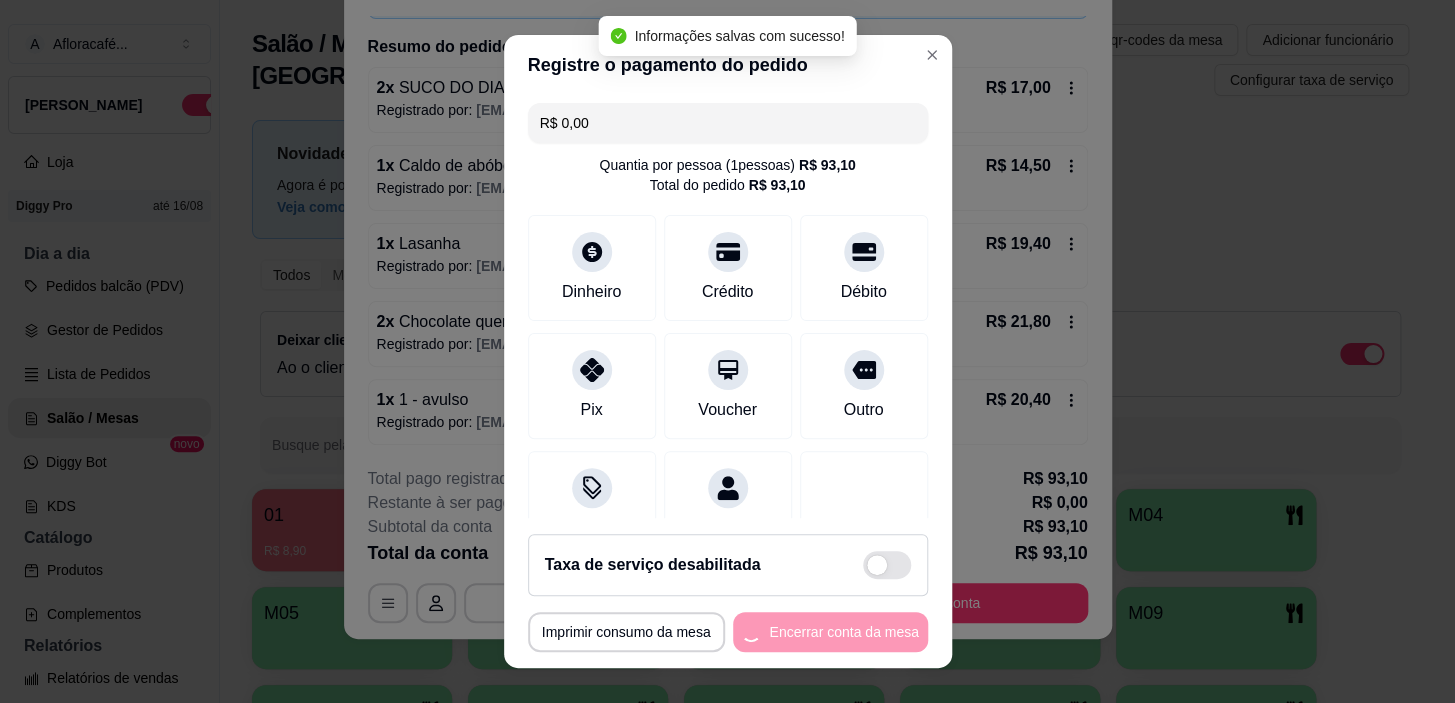scroll, scrollTop: 0, scrollLeft: 0, axis: both 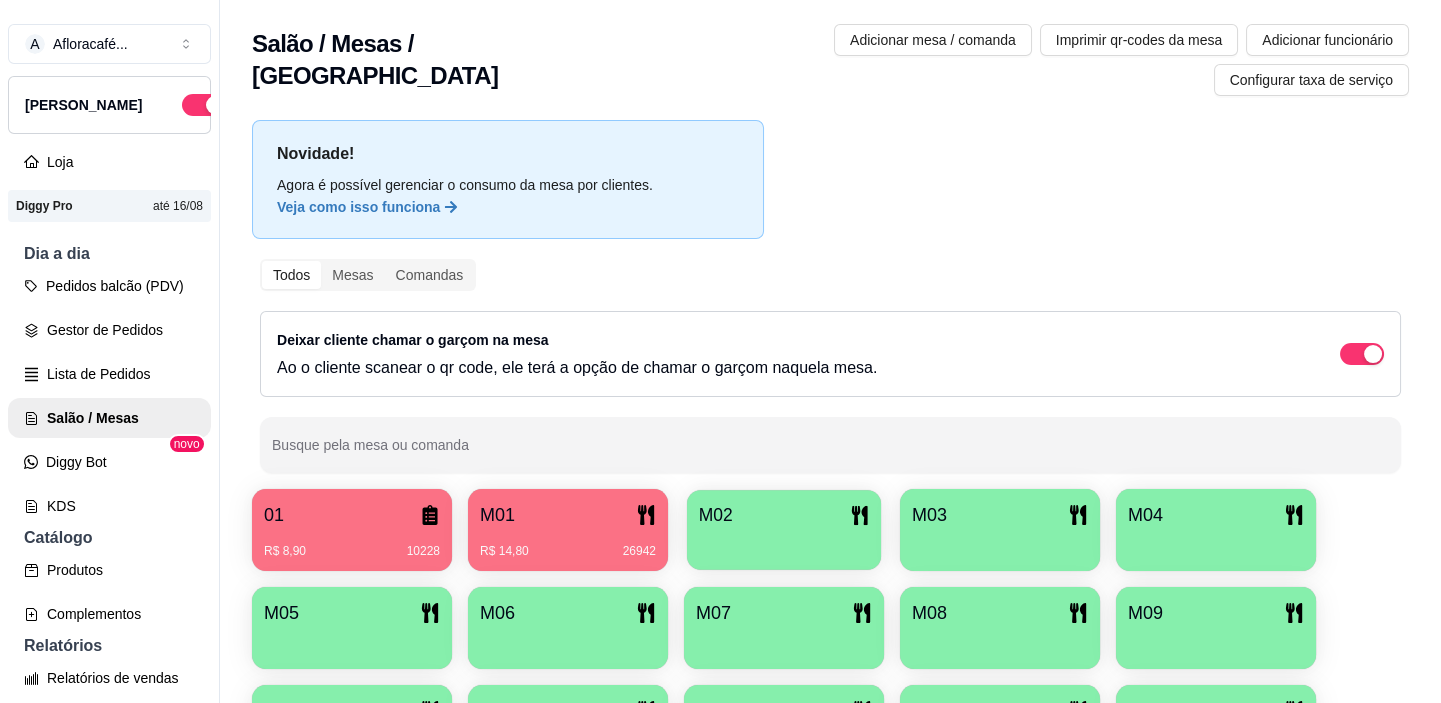 click on "M02" at bounding box center [784, 530] 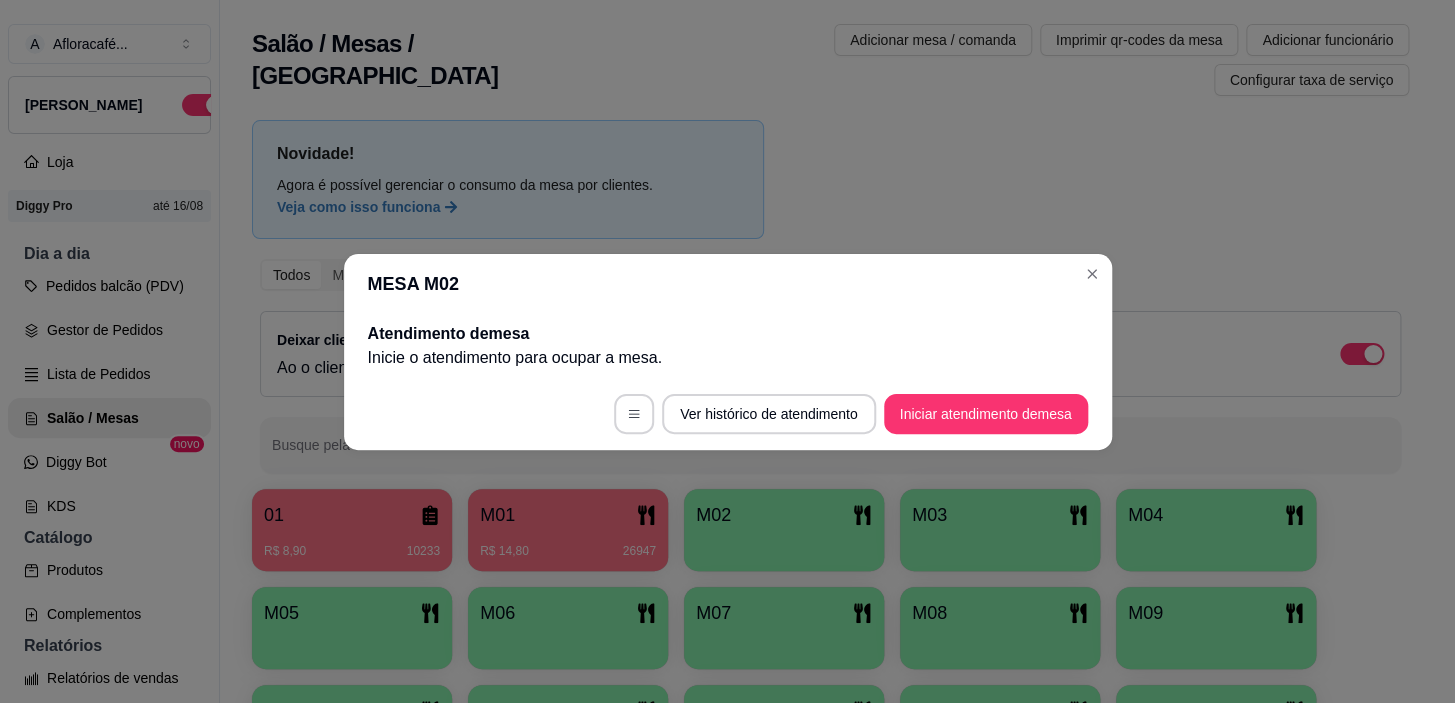 click on "Iniciar atendimento de  mesa" at bounding box center (986, 414) 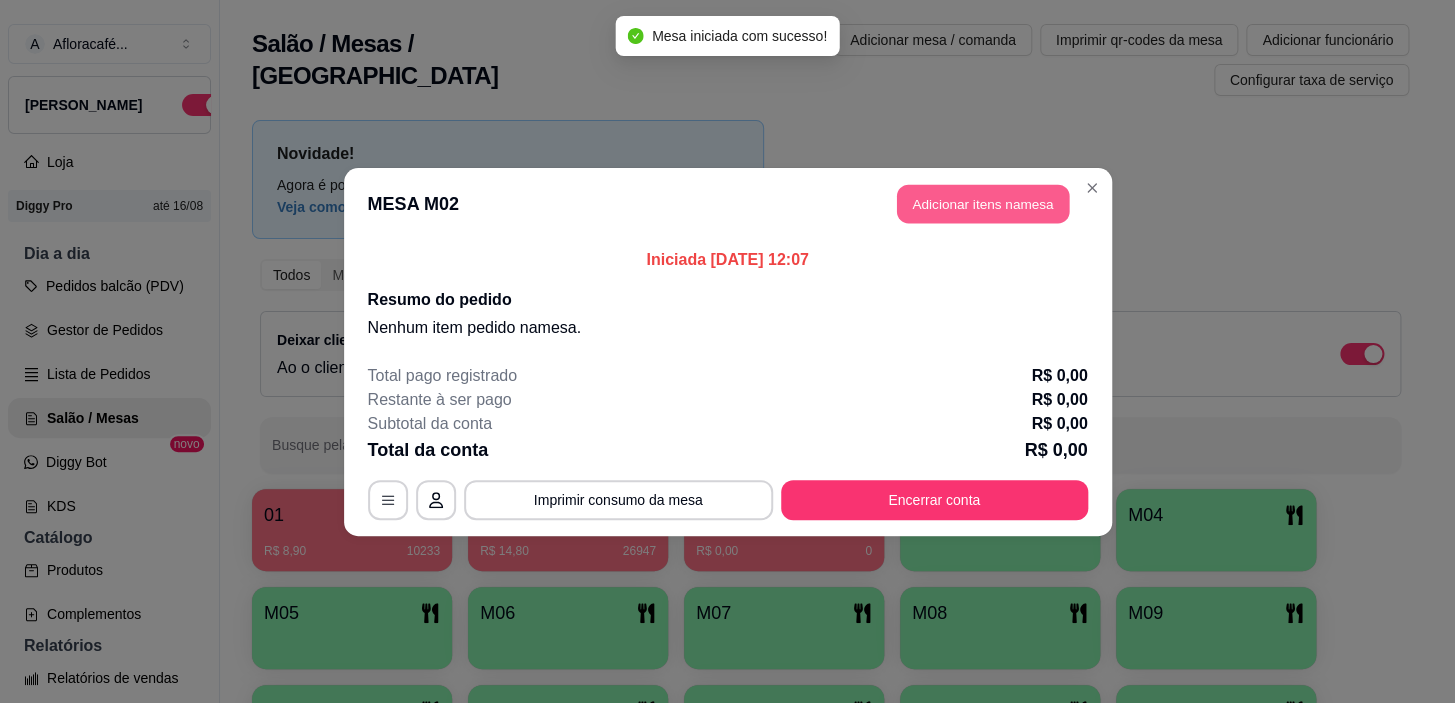 click on "Adicionar itens na  mesa" at bounding box center [983, 203] 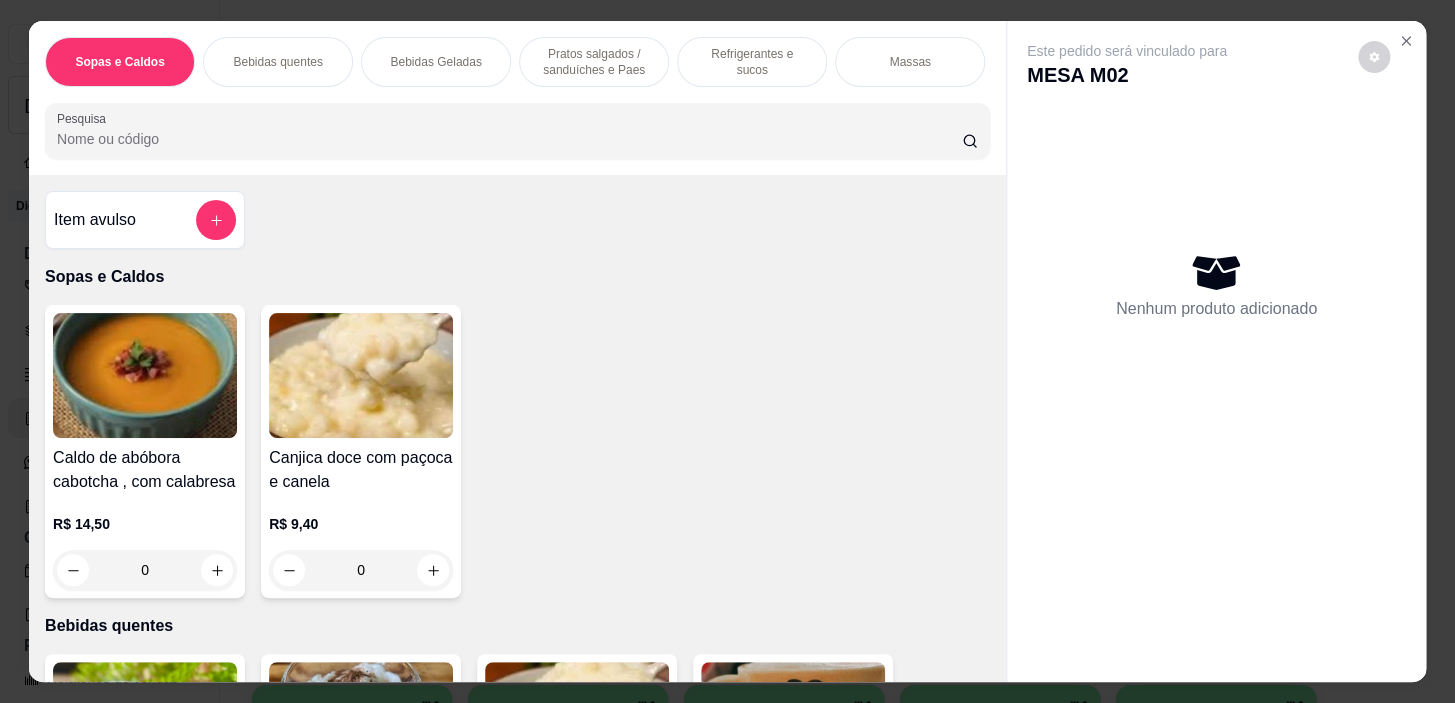 scroll, scrollTop: 0, scrollLeft: 785, axis: horizontal 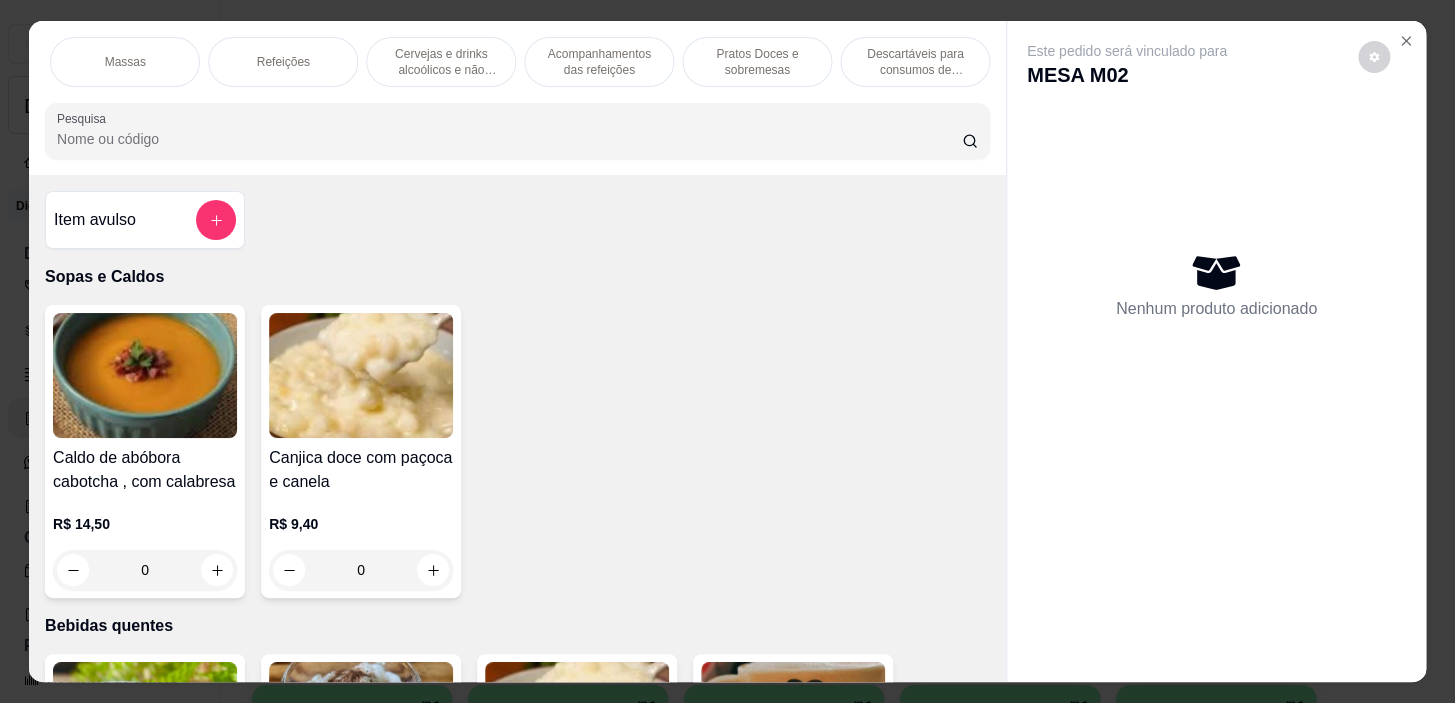 click on "Refeições" at bounding box center (282, 62) 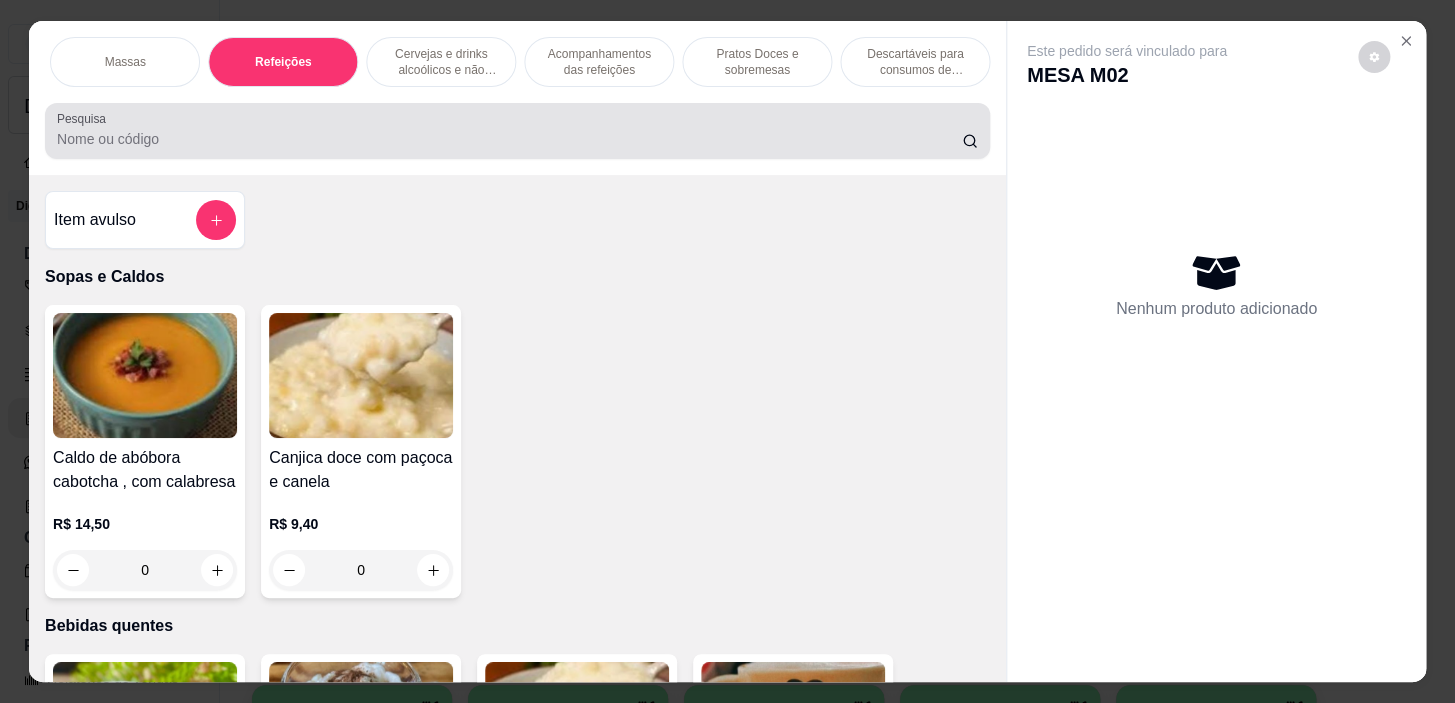 scroll, scrollTop: 11689, scrollLeft: 0, axis: vertical 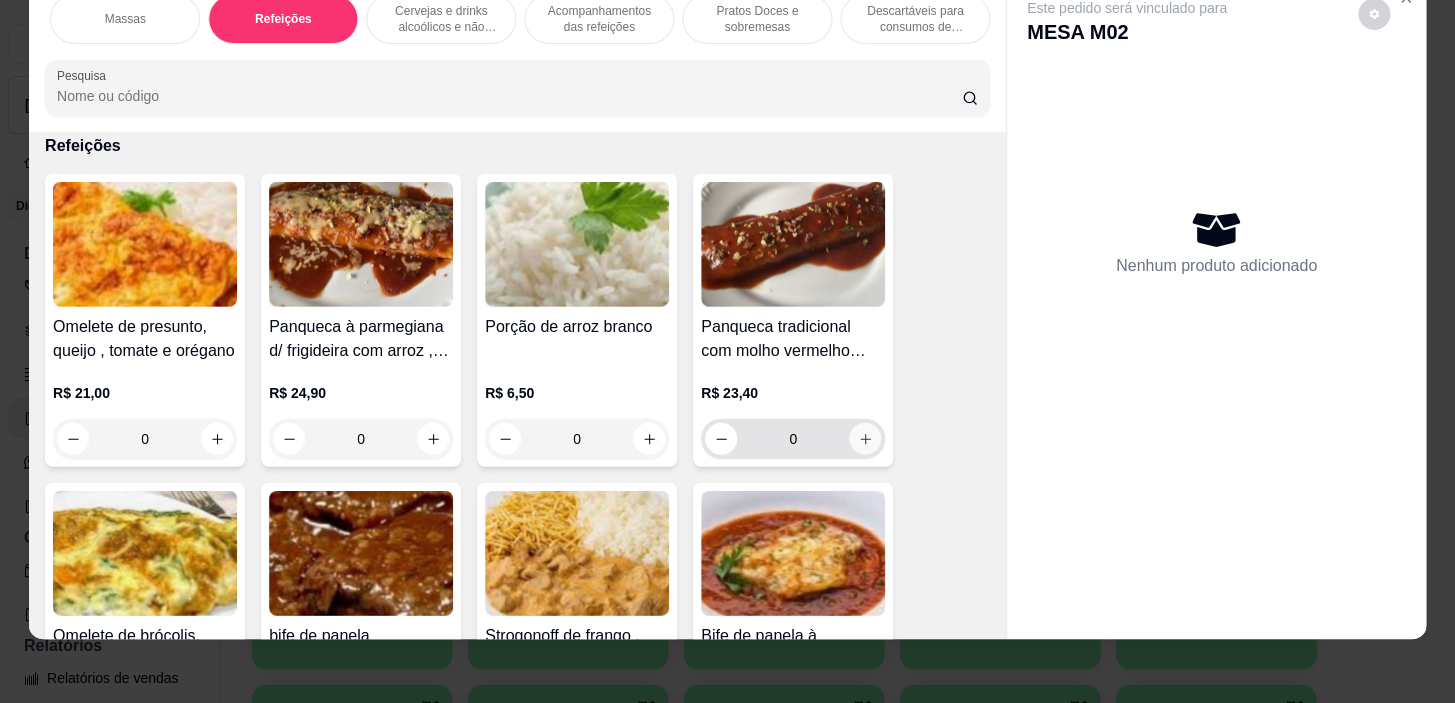 click 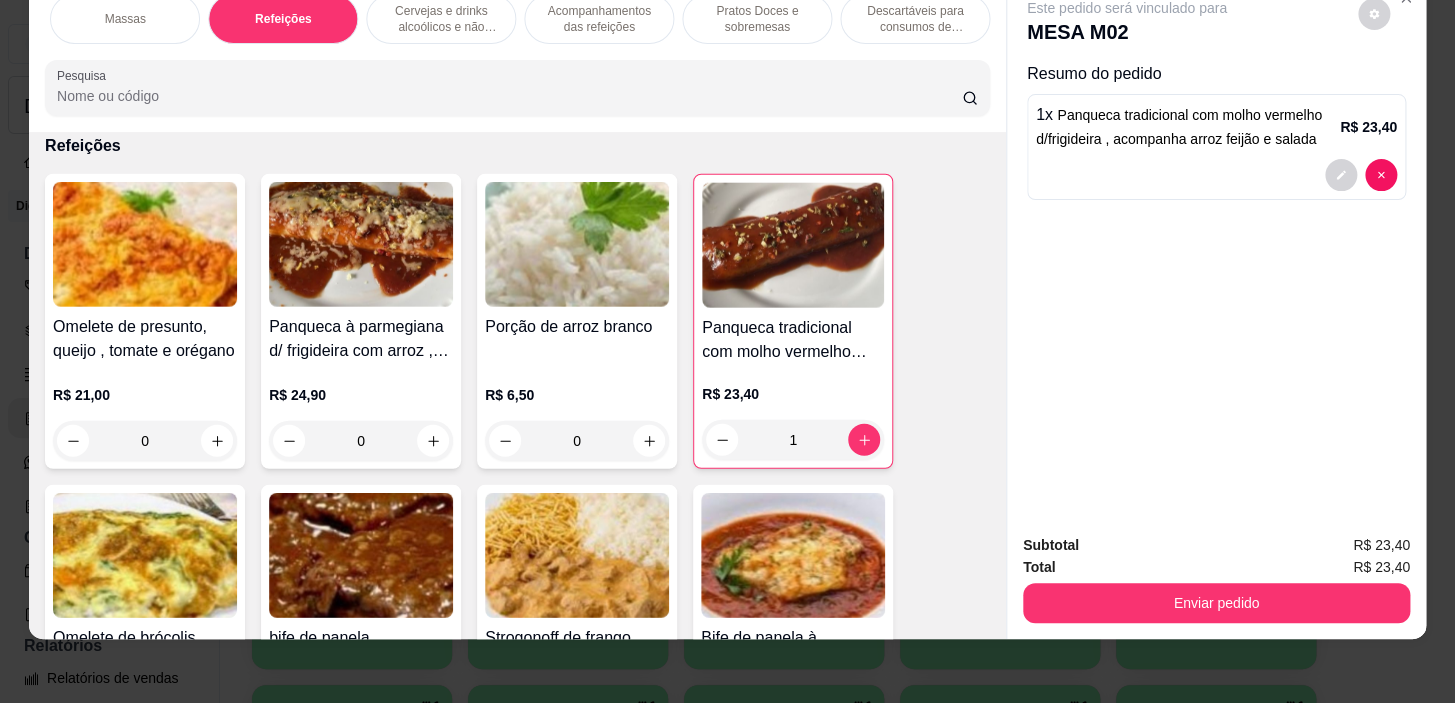 scroll, scrollTop: 12052, scrollLeft: 0, axis: vertical 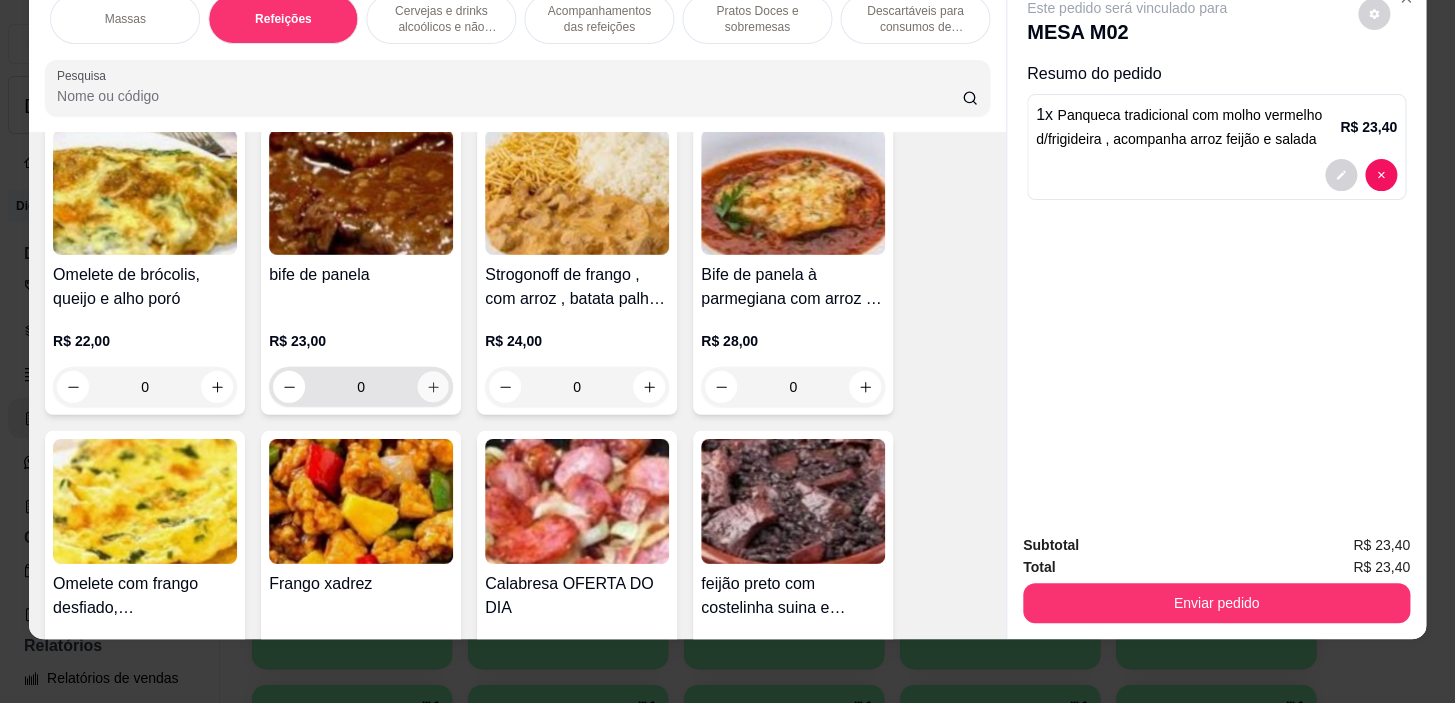 click 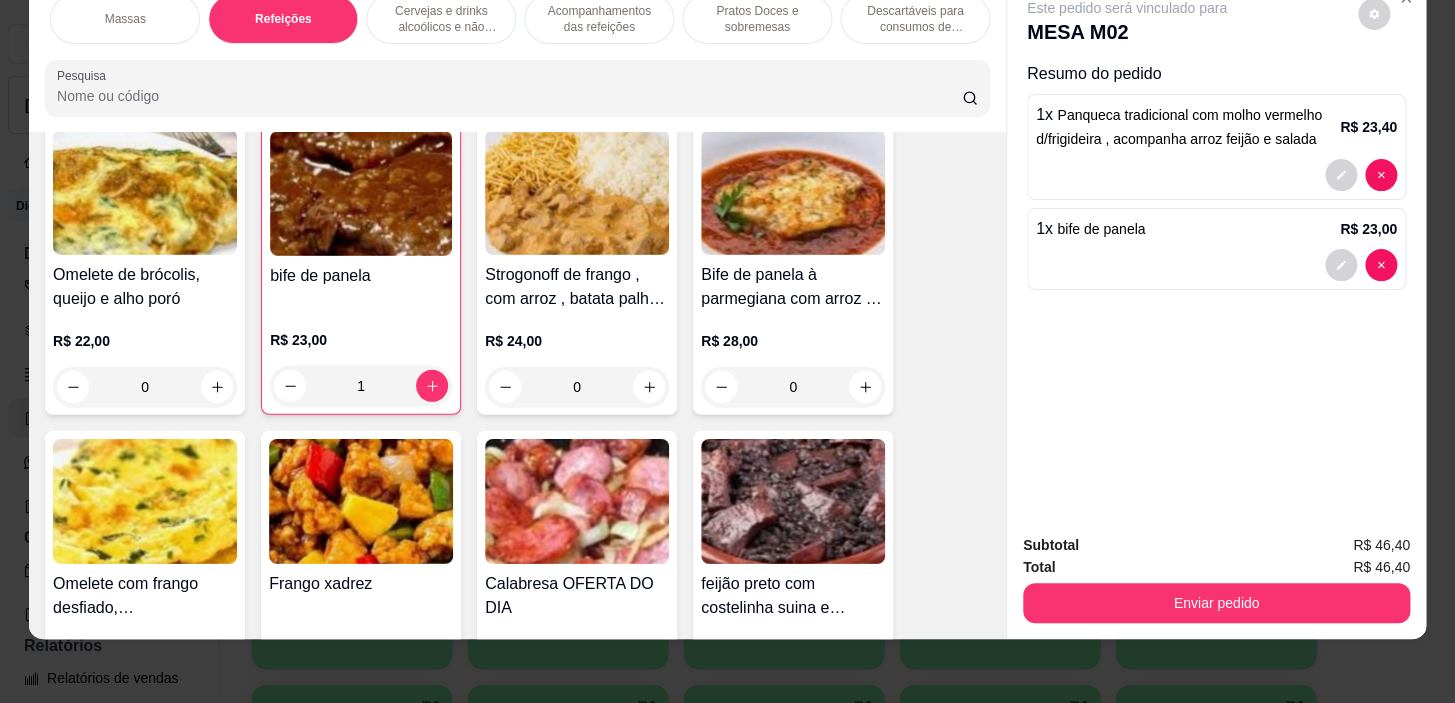 scroll, scrollTop: 0, scrollLeft: 0, axis: both 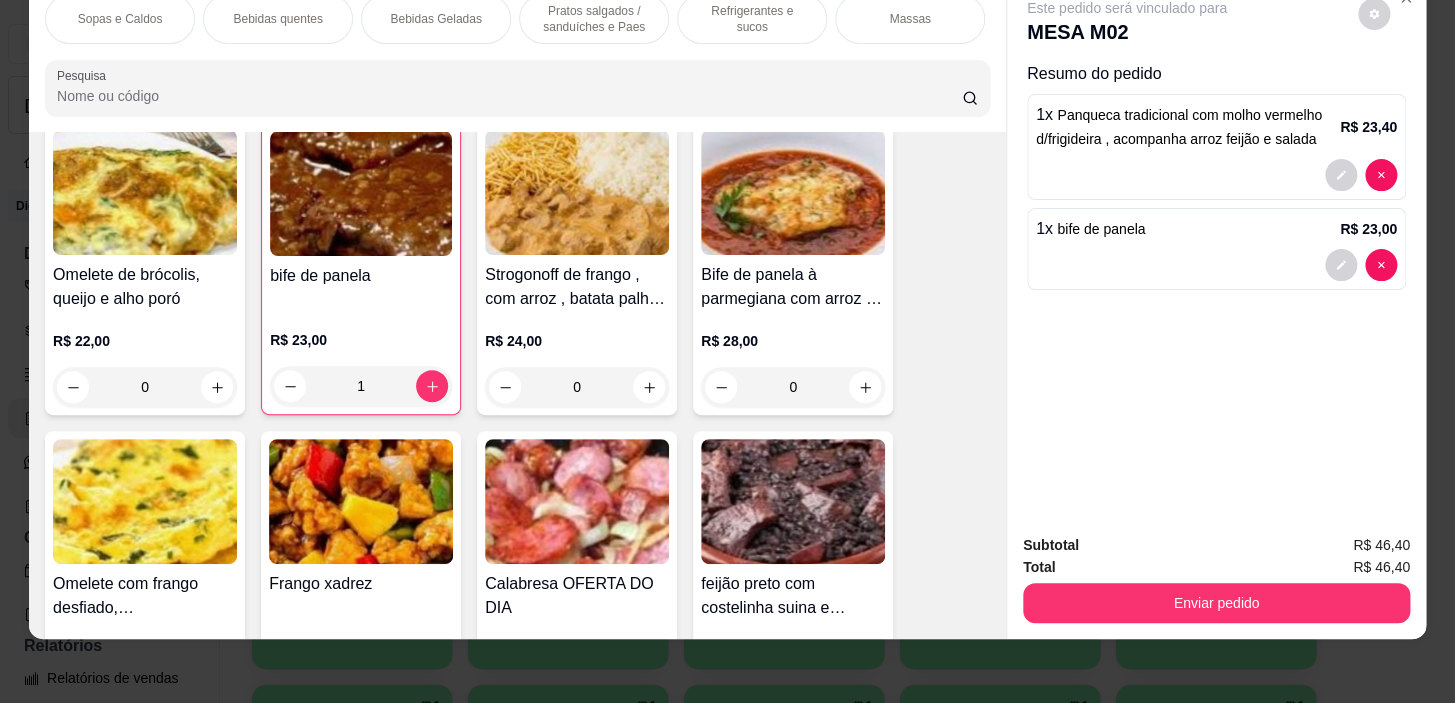 click on "Pratos salgados / sanduíches e Paes" at bounding box center [594, 19] 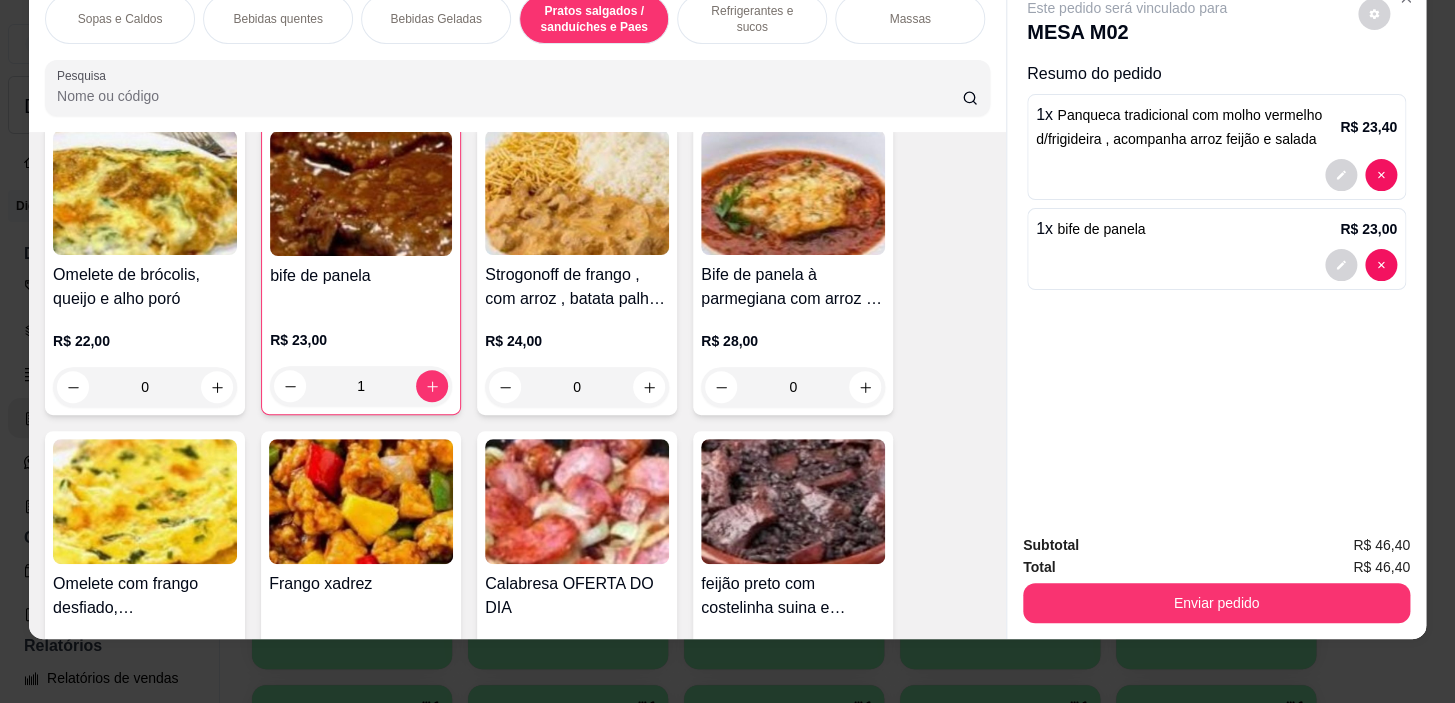 scroll, scrollTop: 5722, scrollLeft: 0, axis: vertical 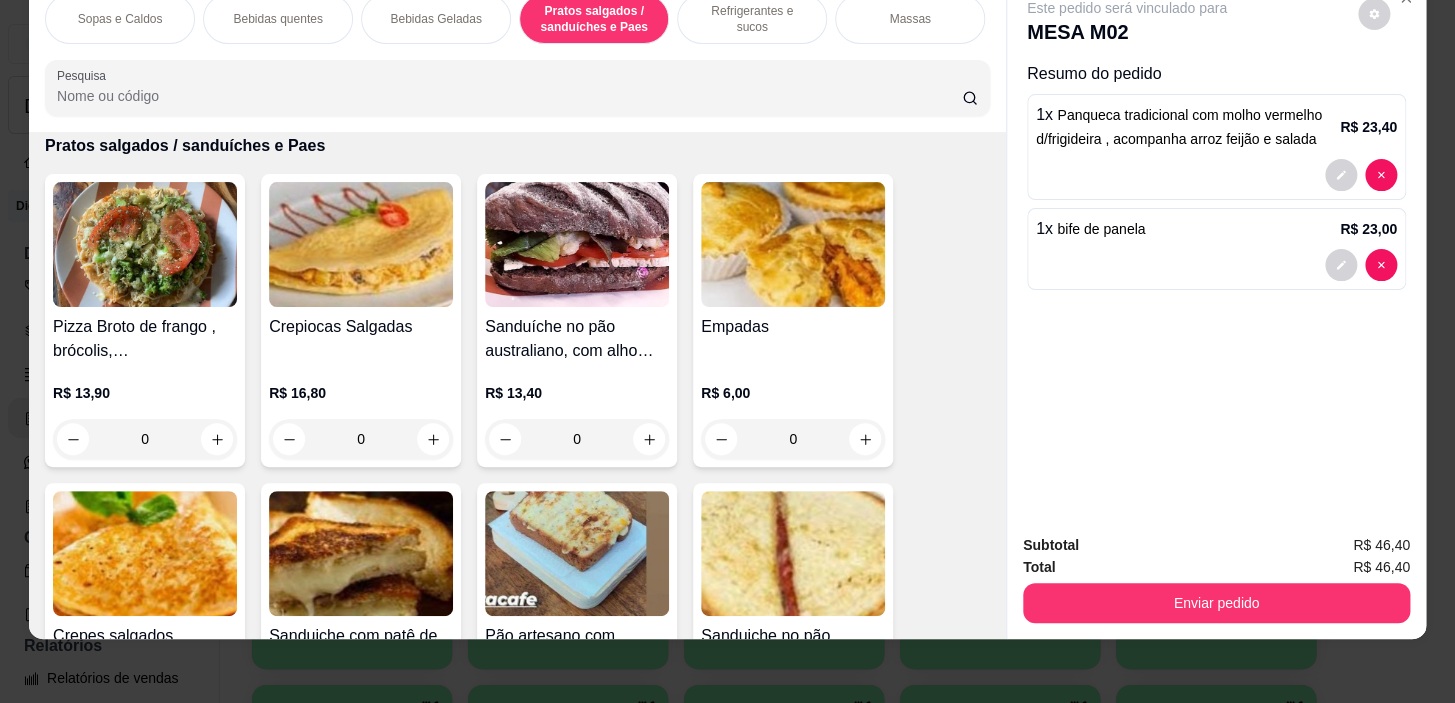 click on "Refrigerantes e sucos" at bounding box center [752, 19] 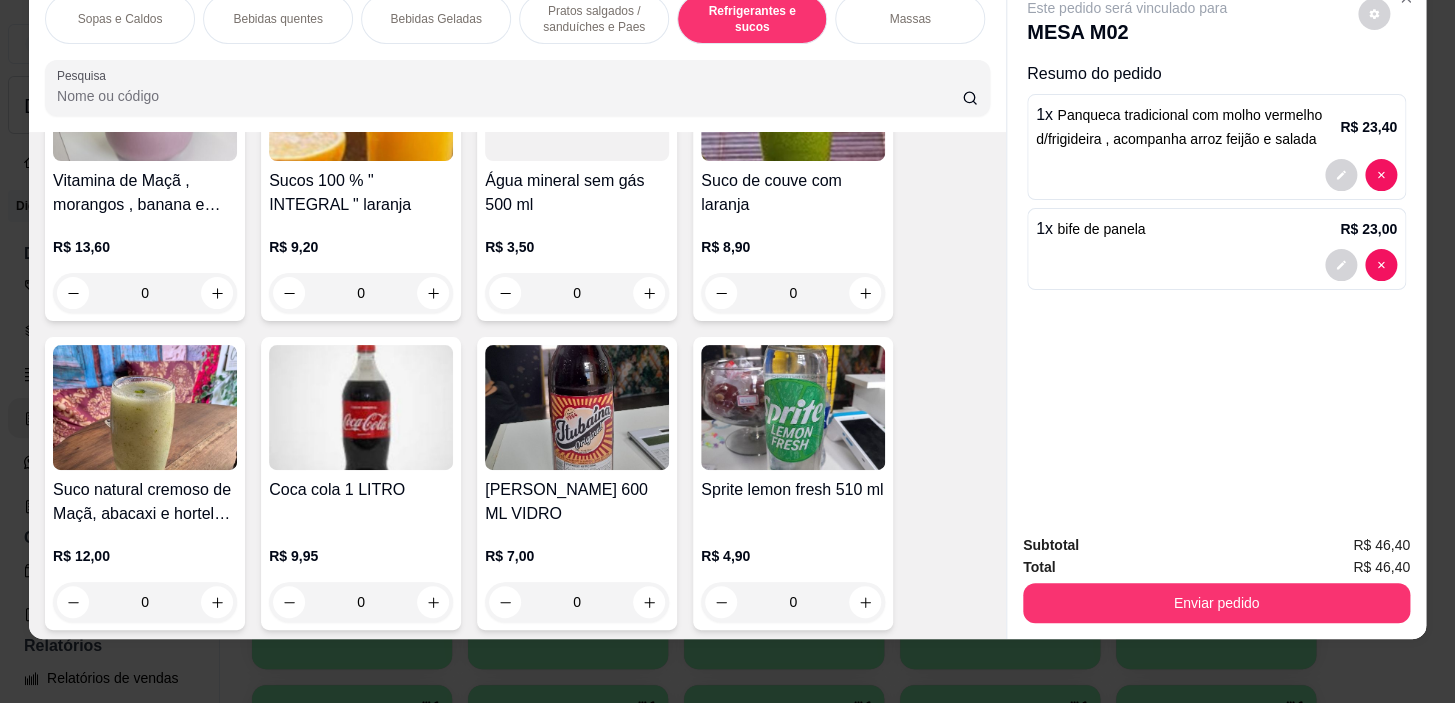 scroll, scrollTop: 9580, scrollLeft: 0, axis: vertical 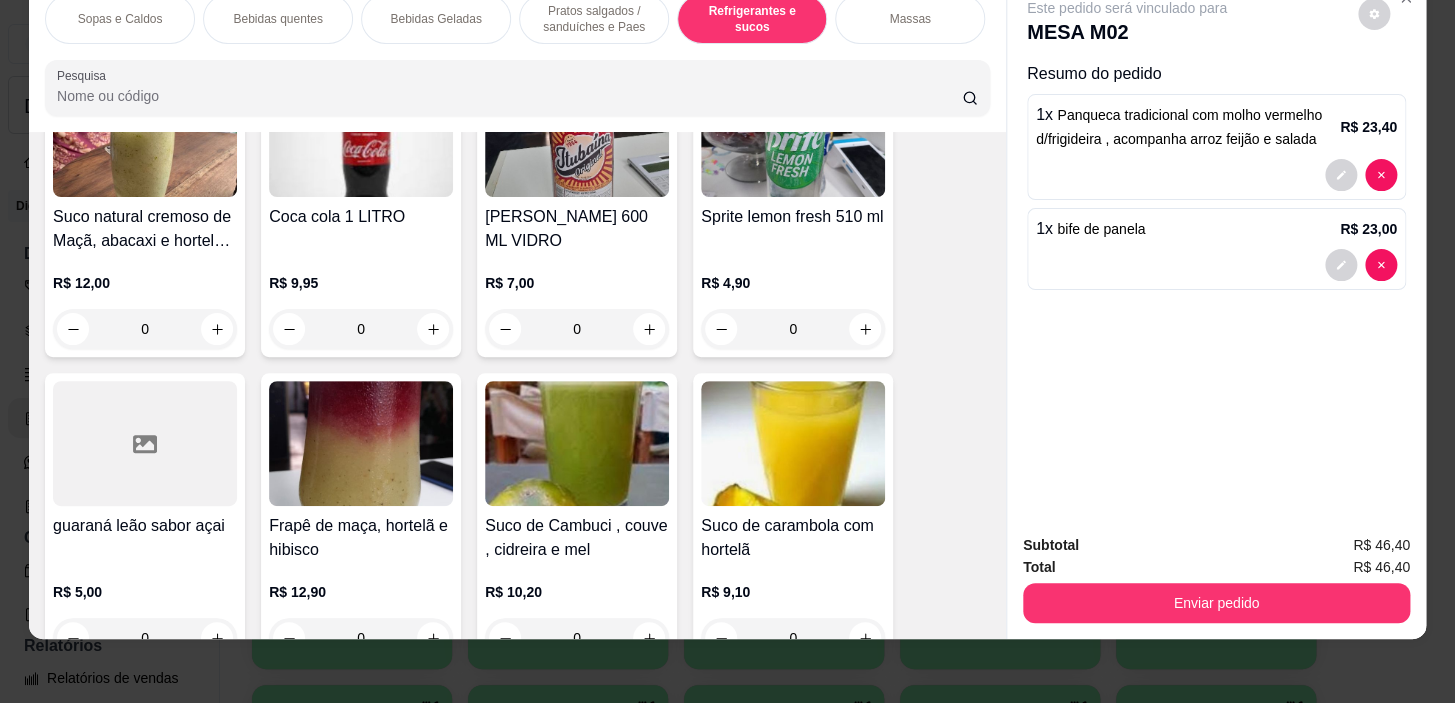 click on "0" at bounding box center (361, 329) 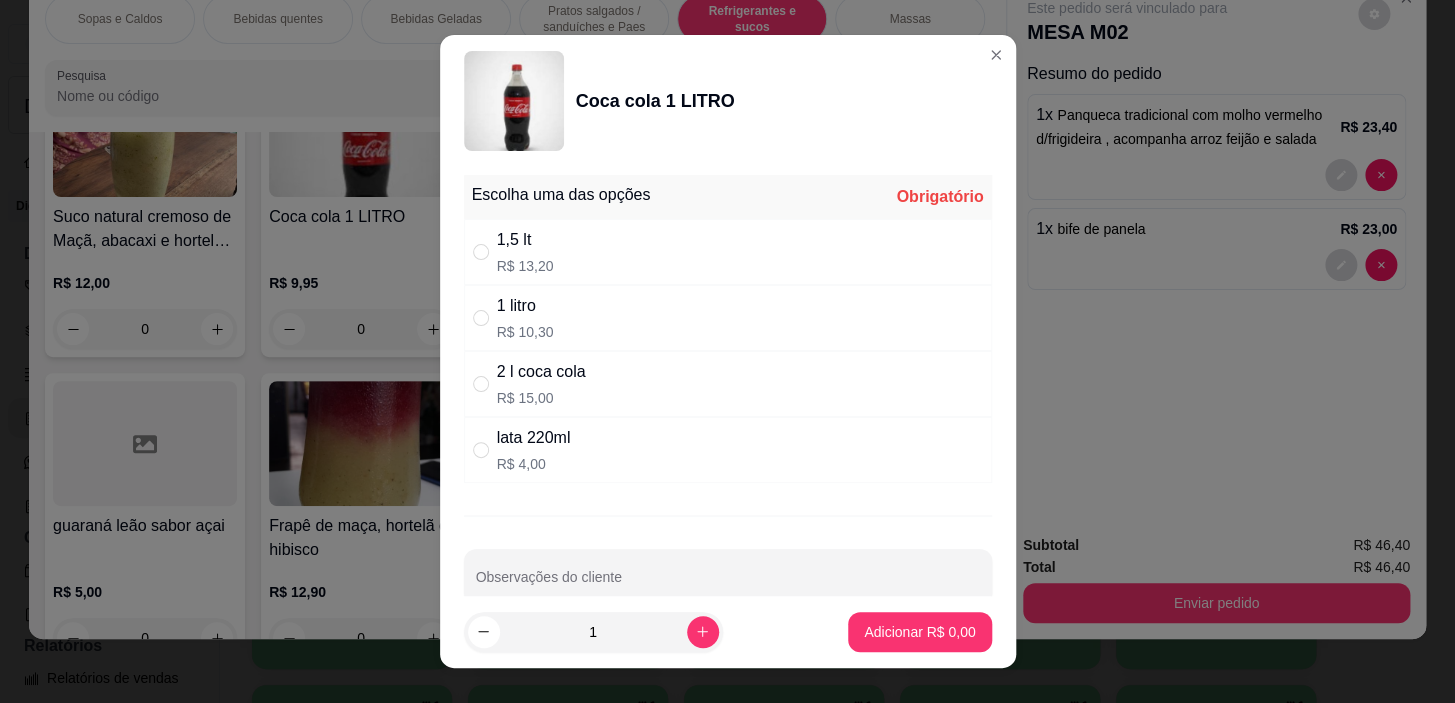 click on "1 litro  R$ 10,30" at bounding box center (728, 318) 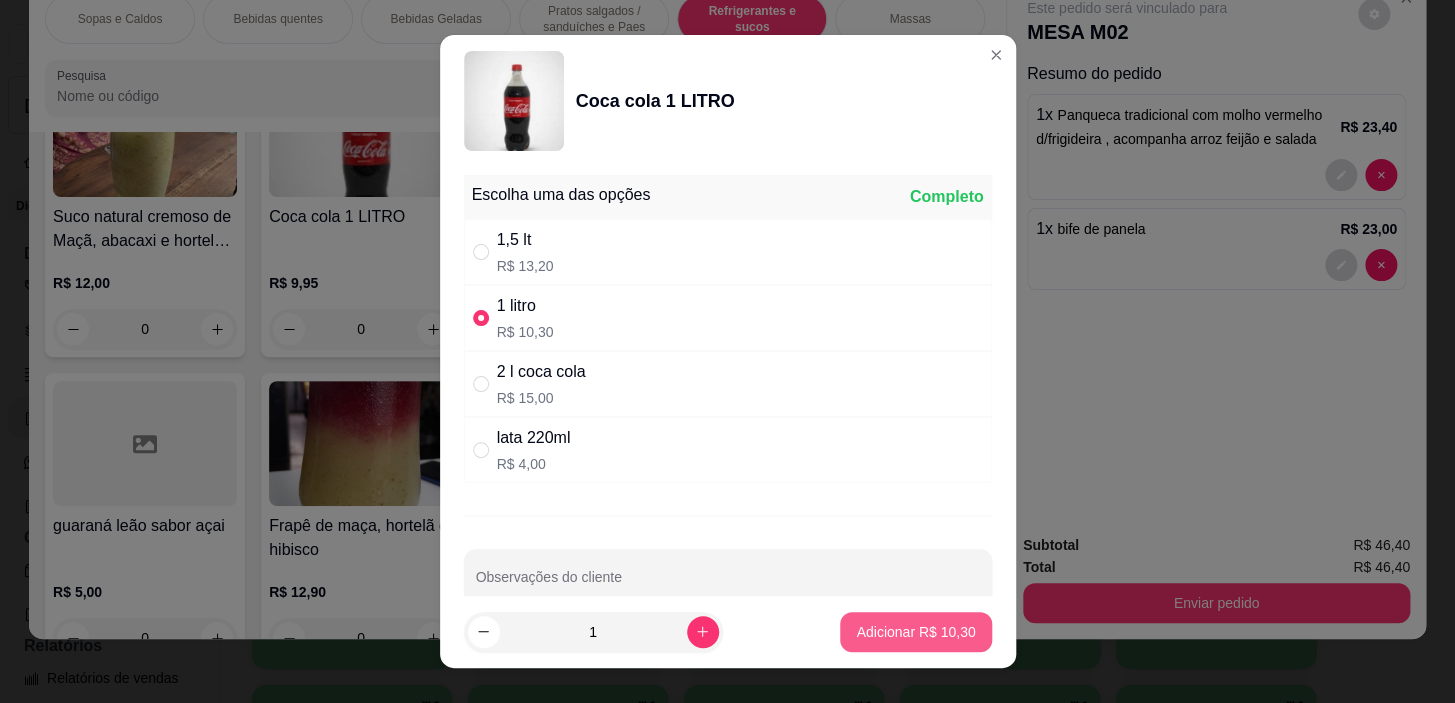 click on "Adicionar   R$ 10,30" at bounding box center [915, 632] 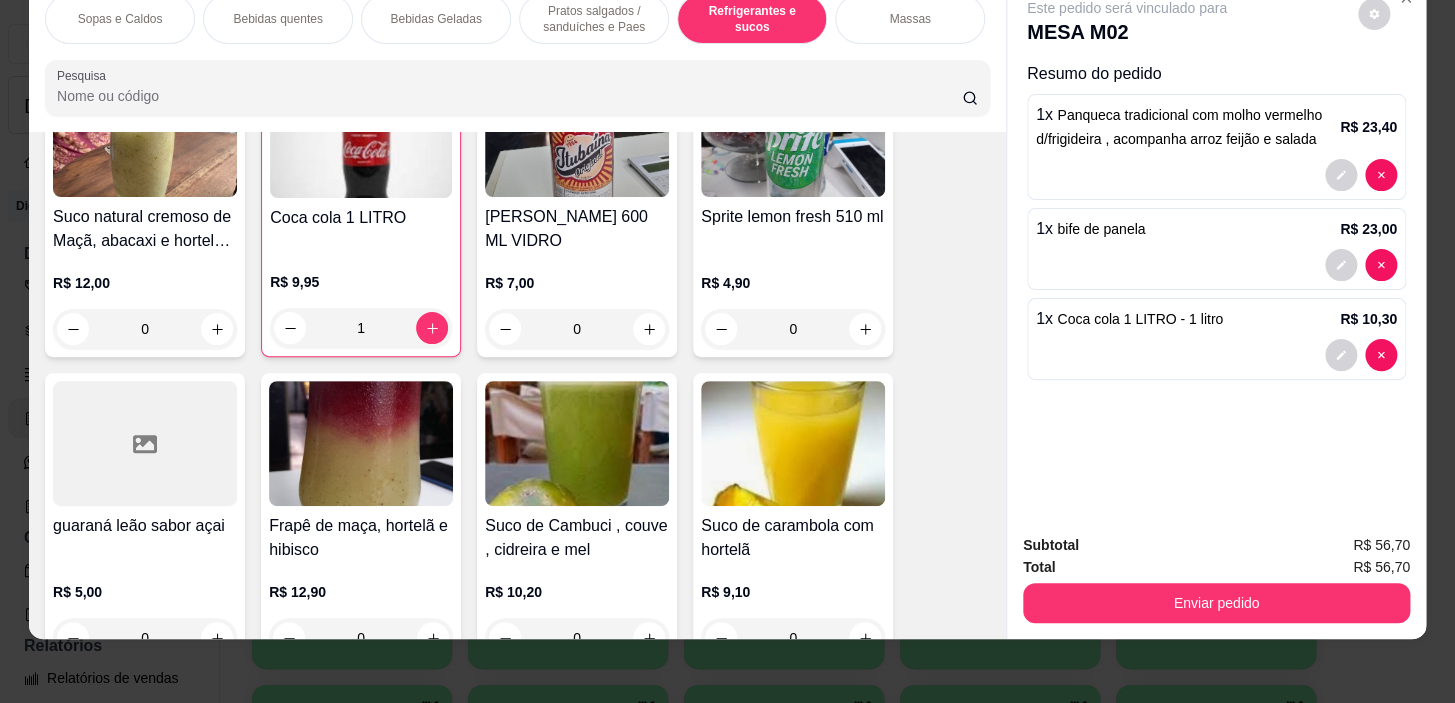 click on "Subtotal R$ 56,70 Total R$ 56,70 Enviar pedido" at bounding box center (1216, 578) 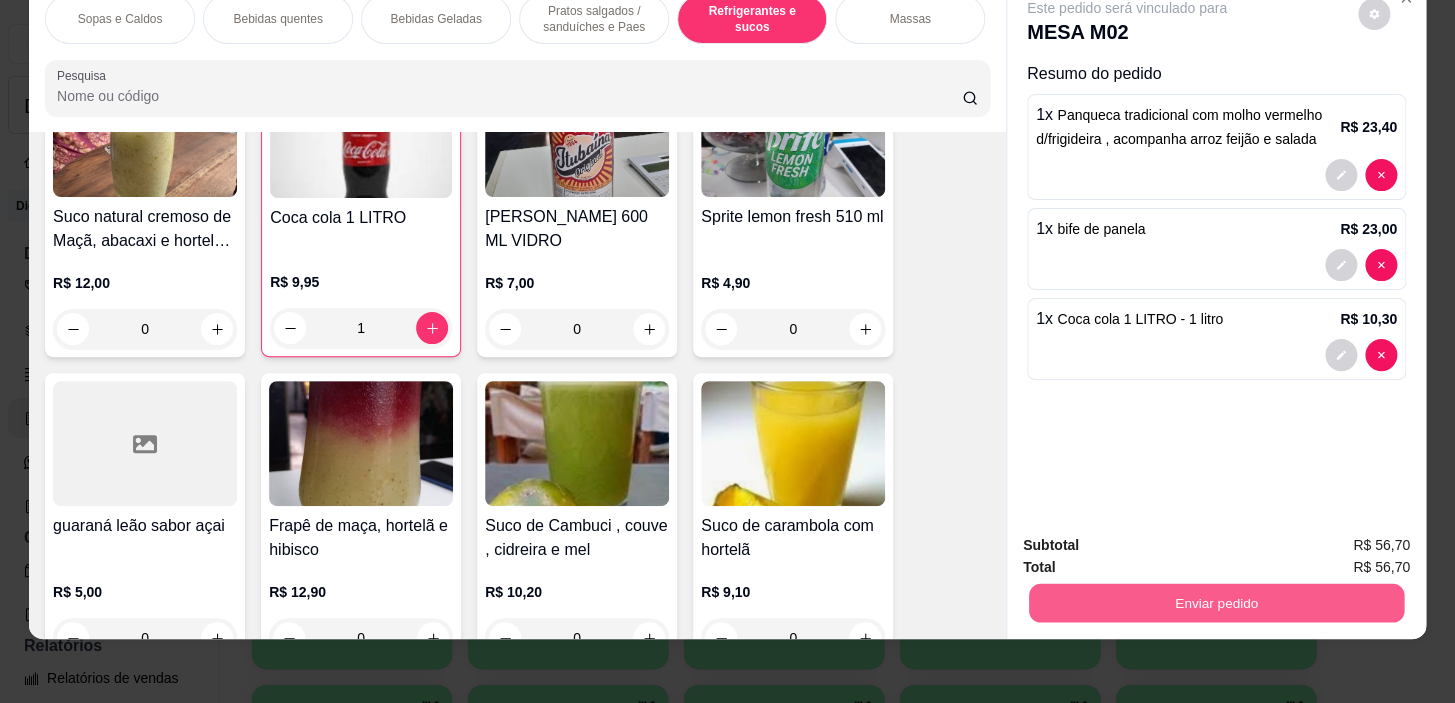 click on "Enviar pedido" at bounding box center [1216, 603] 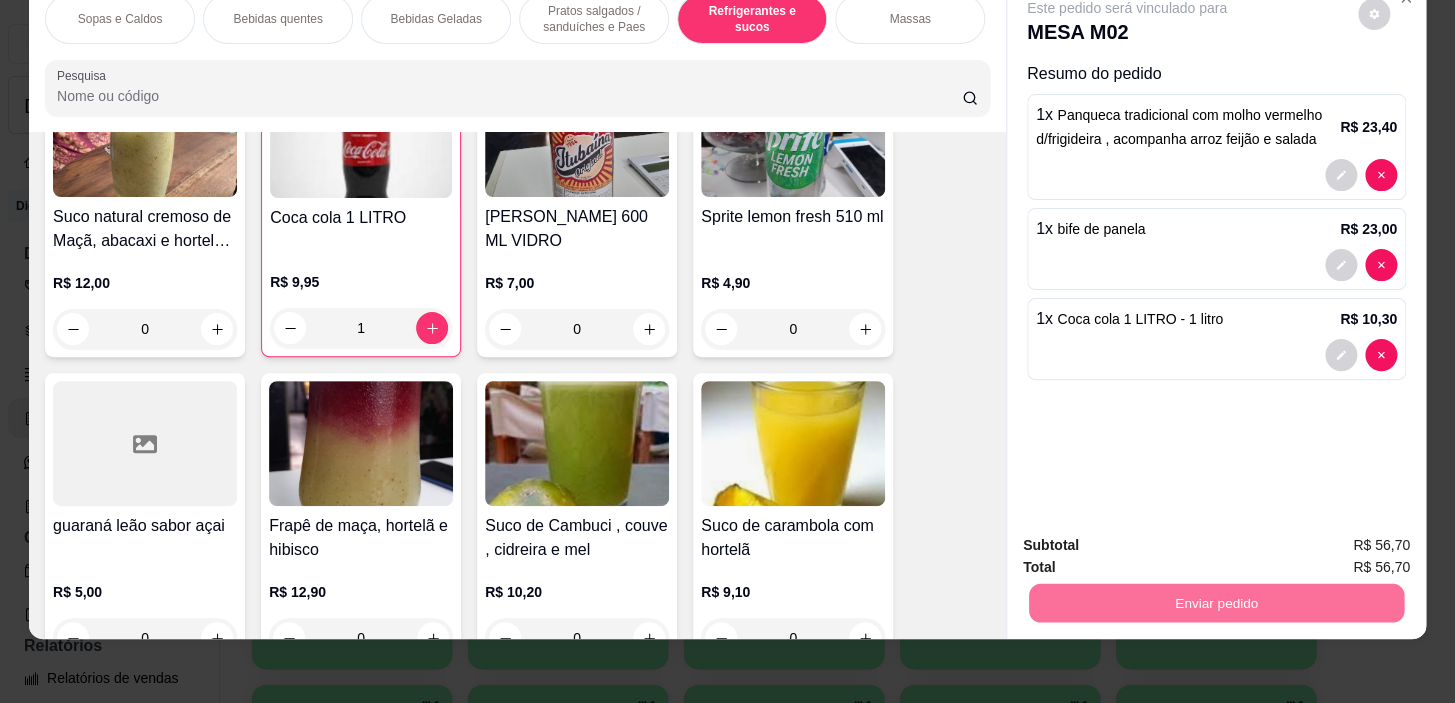 click on "Não registrar e enviar pedido" at bounding box center (1150, 540) 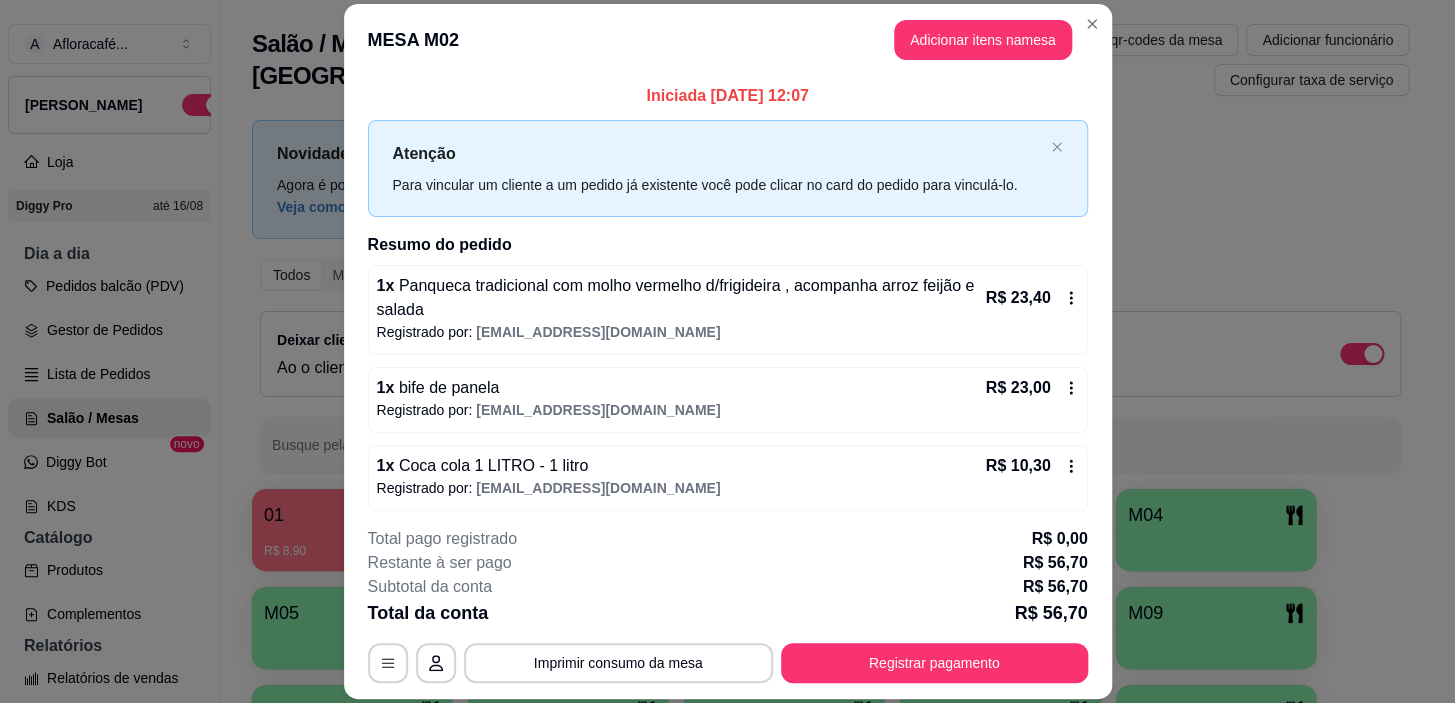 scroll, scrollTop: 60, scrollLeft: 0, axis: vertical 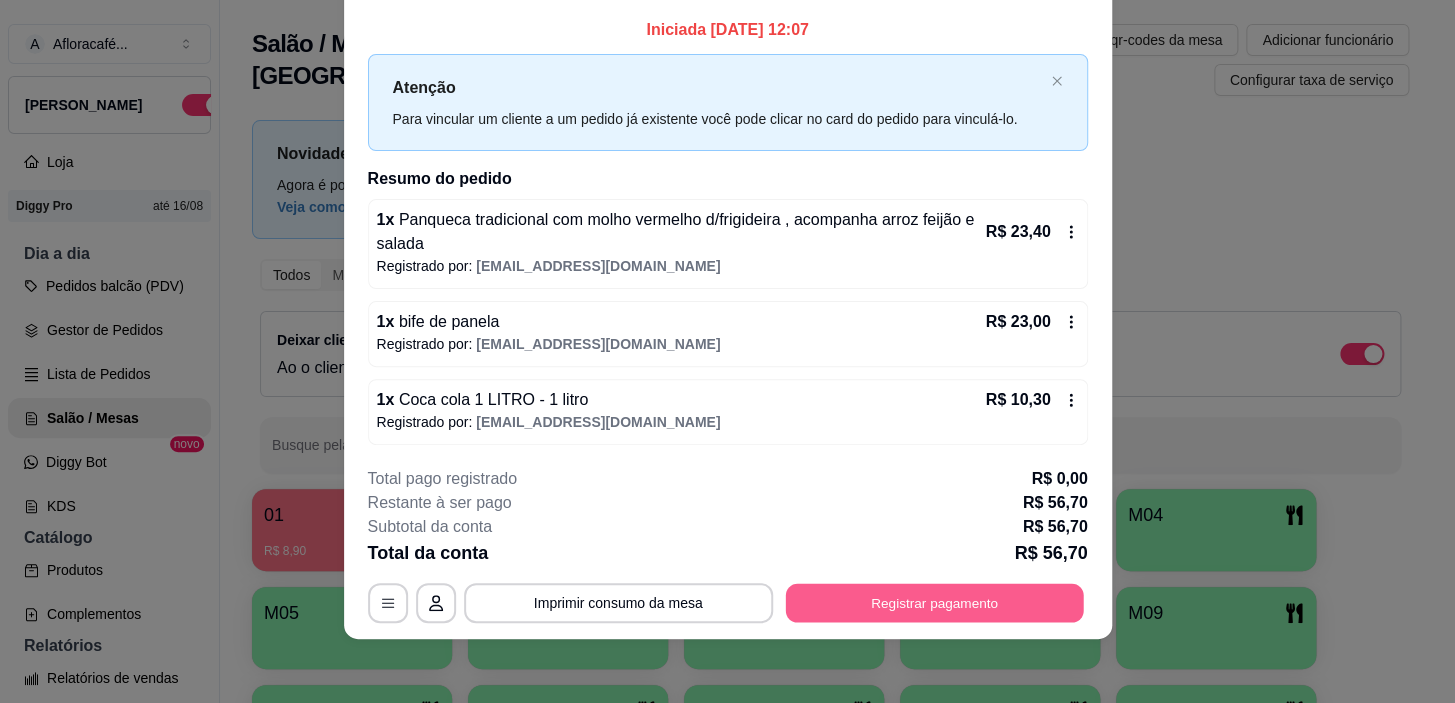 click on "Registrar pagamento" at bounding box center [934, 603] 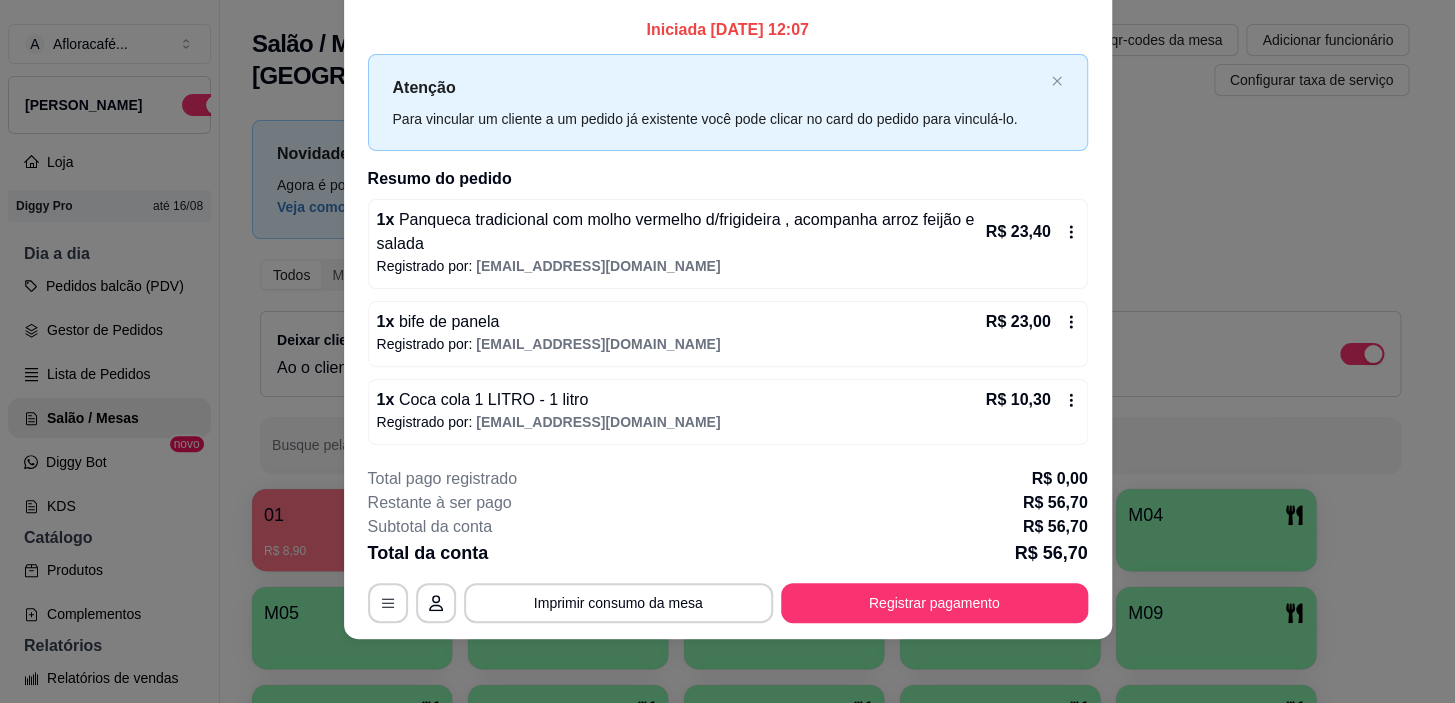 scroll, scrollTop: 0, scrollLeft: 0, axis: both 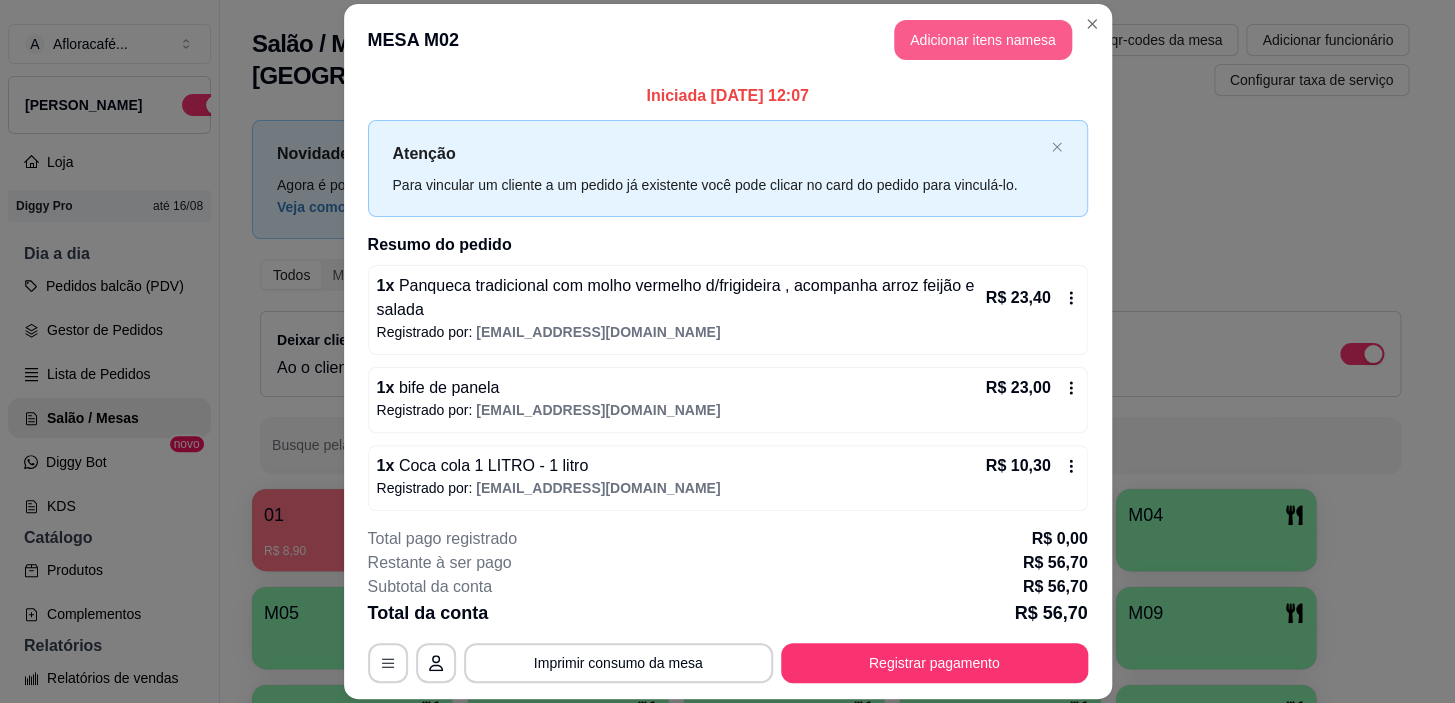 click on "Adicionar itens na  mesa" at bounding box center (983, 40) 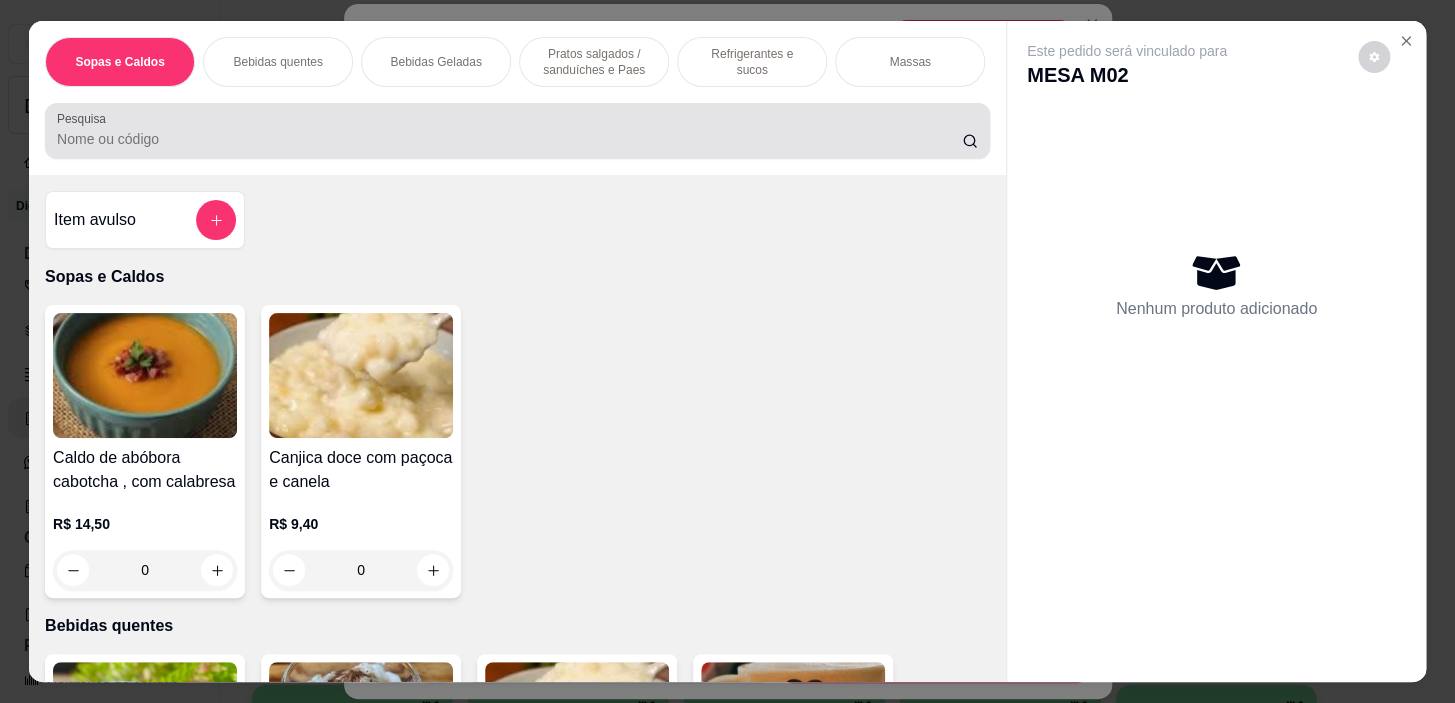 click at bounding box center (517, 131) 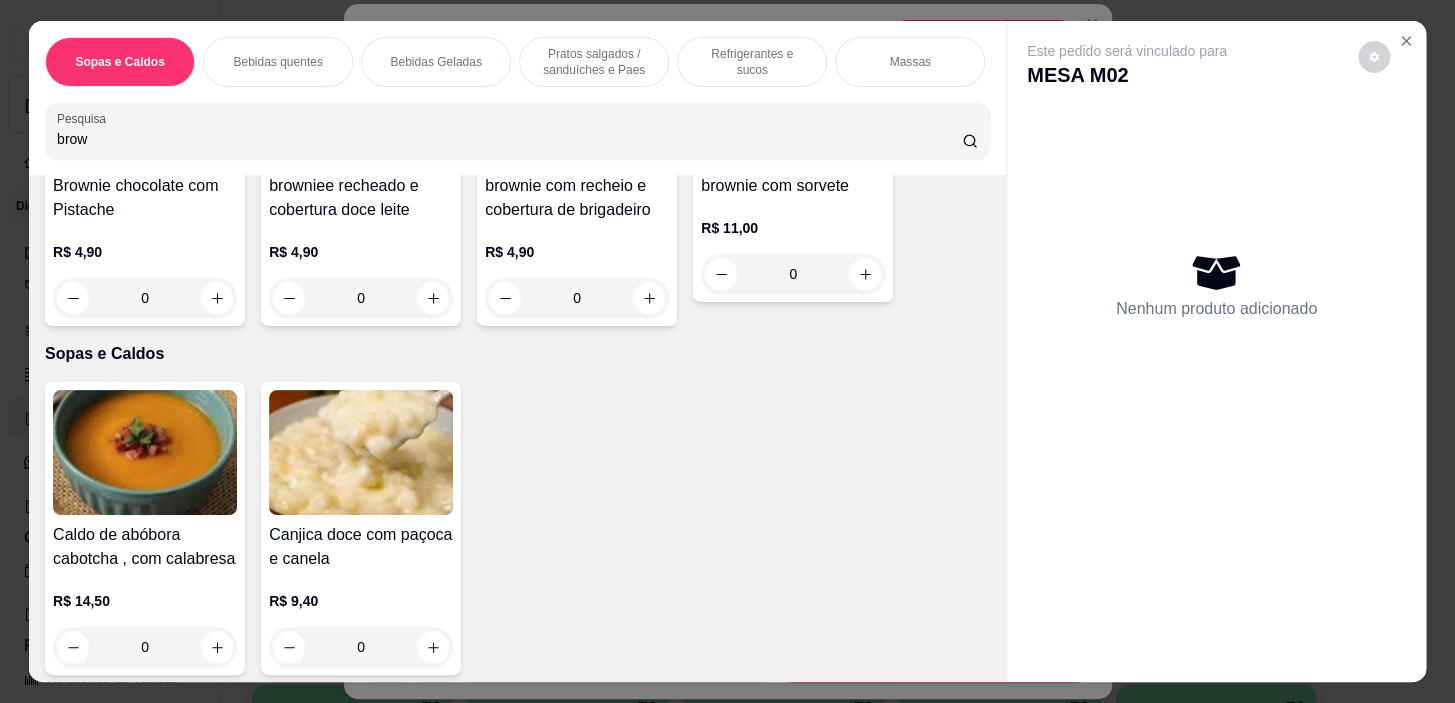 scroll, scrollTop: 0, scrollLeft: 0, axis: both 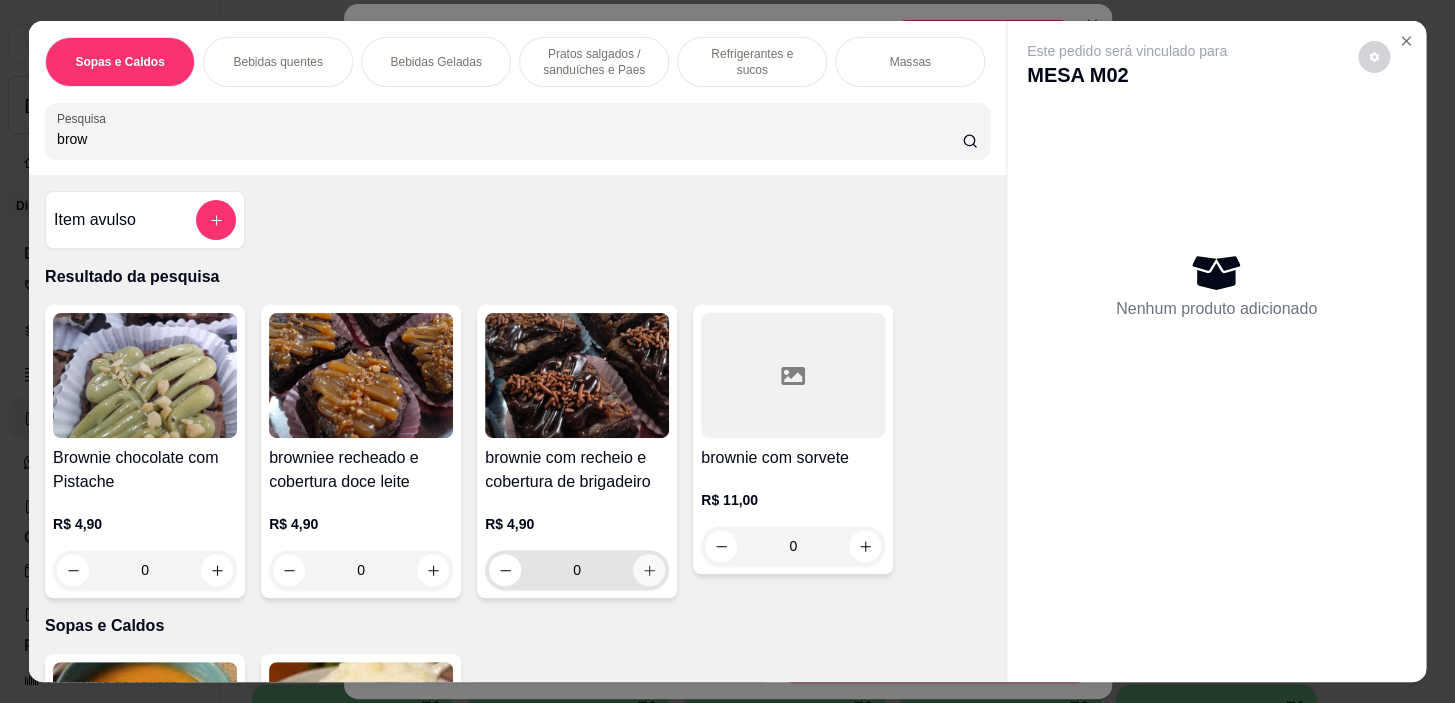 type on "brow" 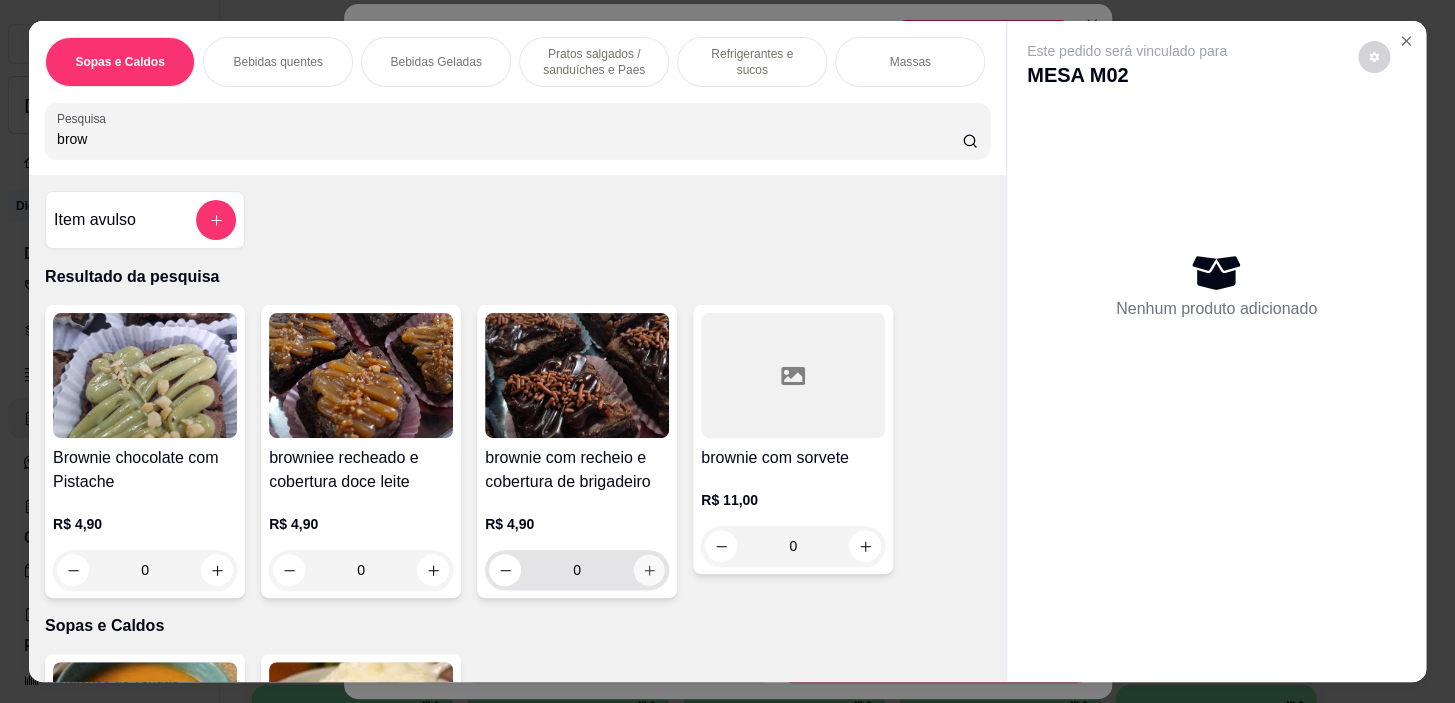 click at bounding box center [649, 570] 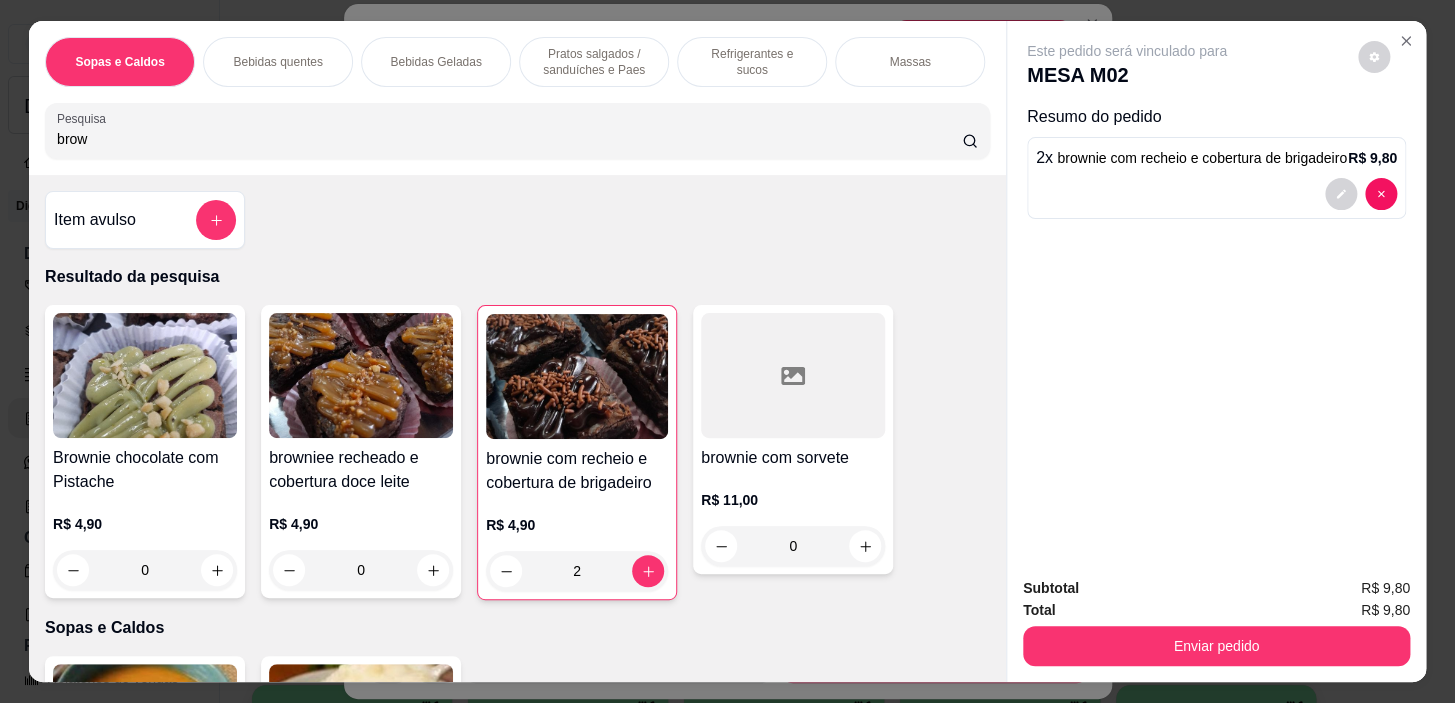 click on "Subtotal R$ 9,80 Total R$ 9,80 Enviar pedido" at bounding box center [1216, 621] 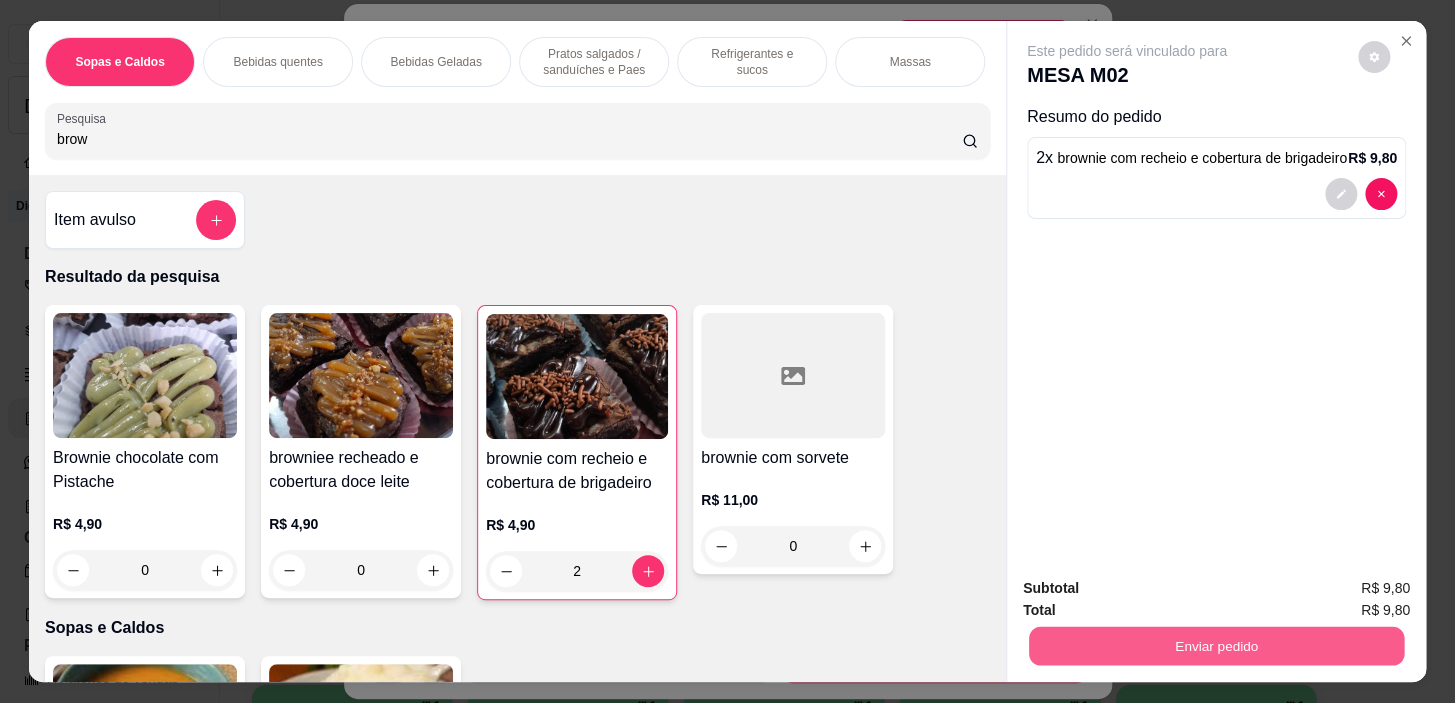 click on "Enviar pedido" at bounding box center (1216, 646) 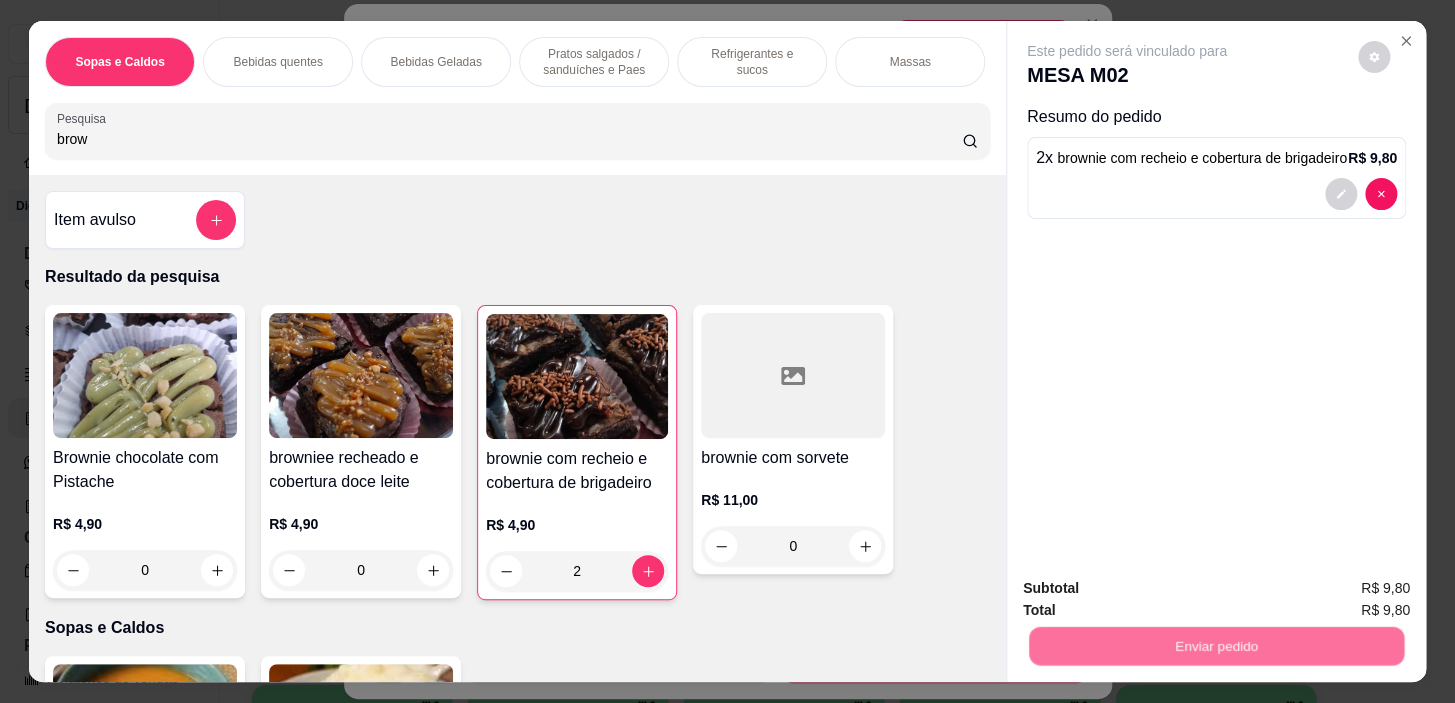 click on "Não registrar e enviar pedido" at bounding box center [1150, 590] 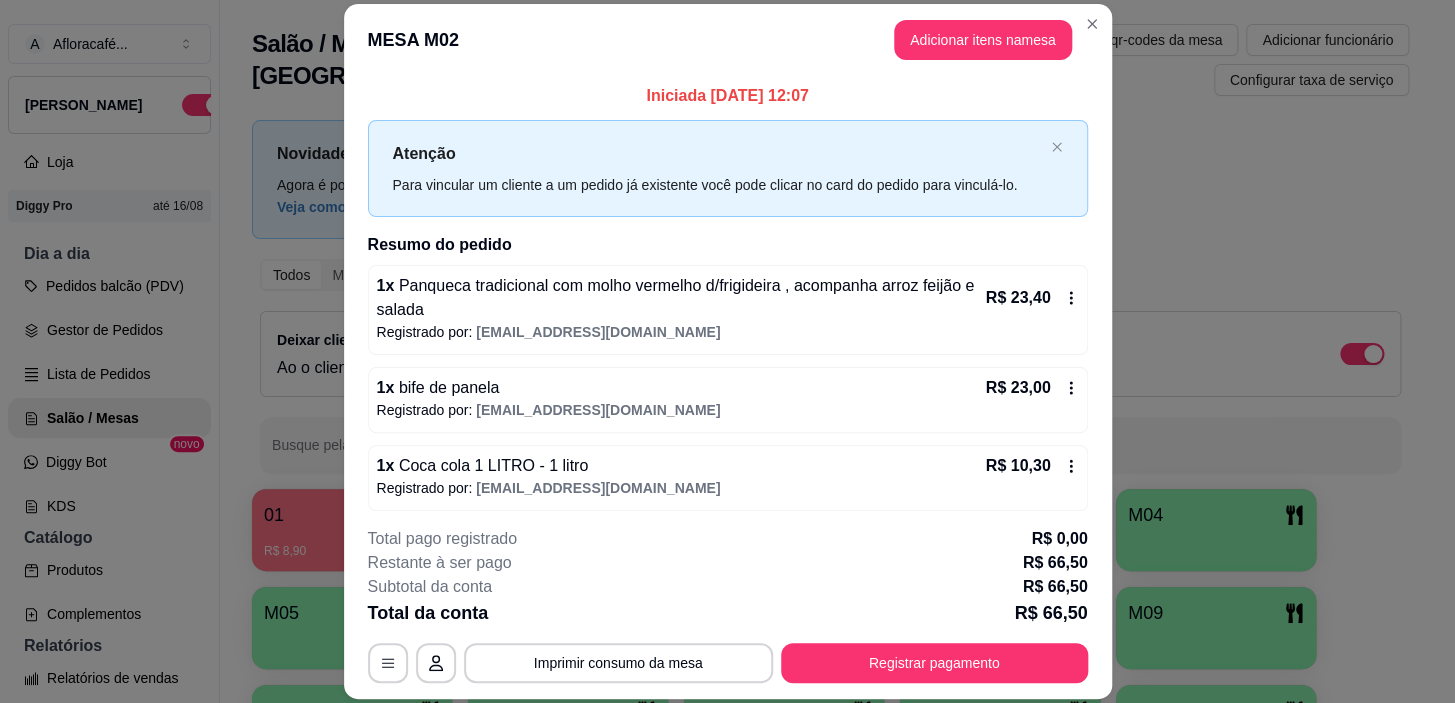scroll, scrollTop: 84, scrollLeft: 0, axis: vertical 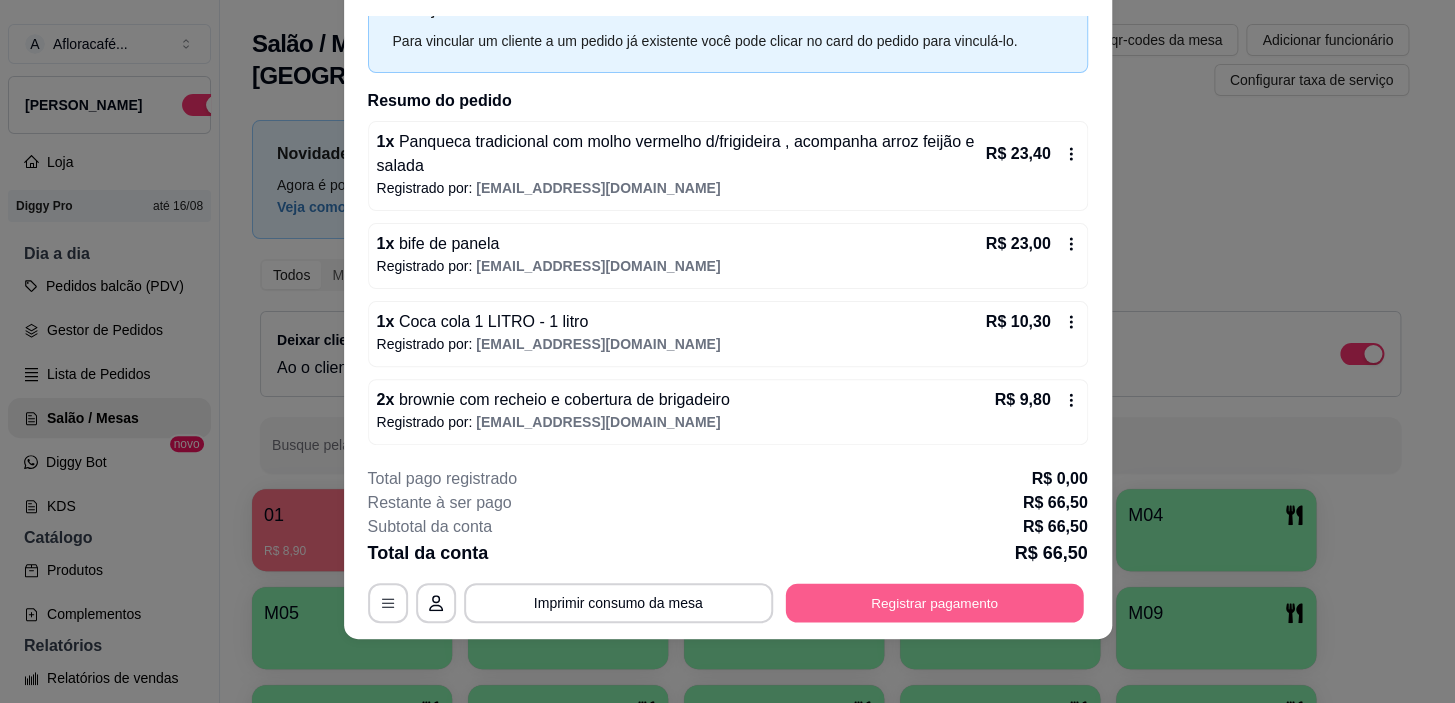 click on "Registrar pagamento" at bounding box center (934, 603) 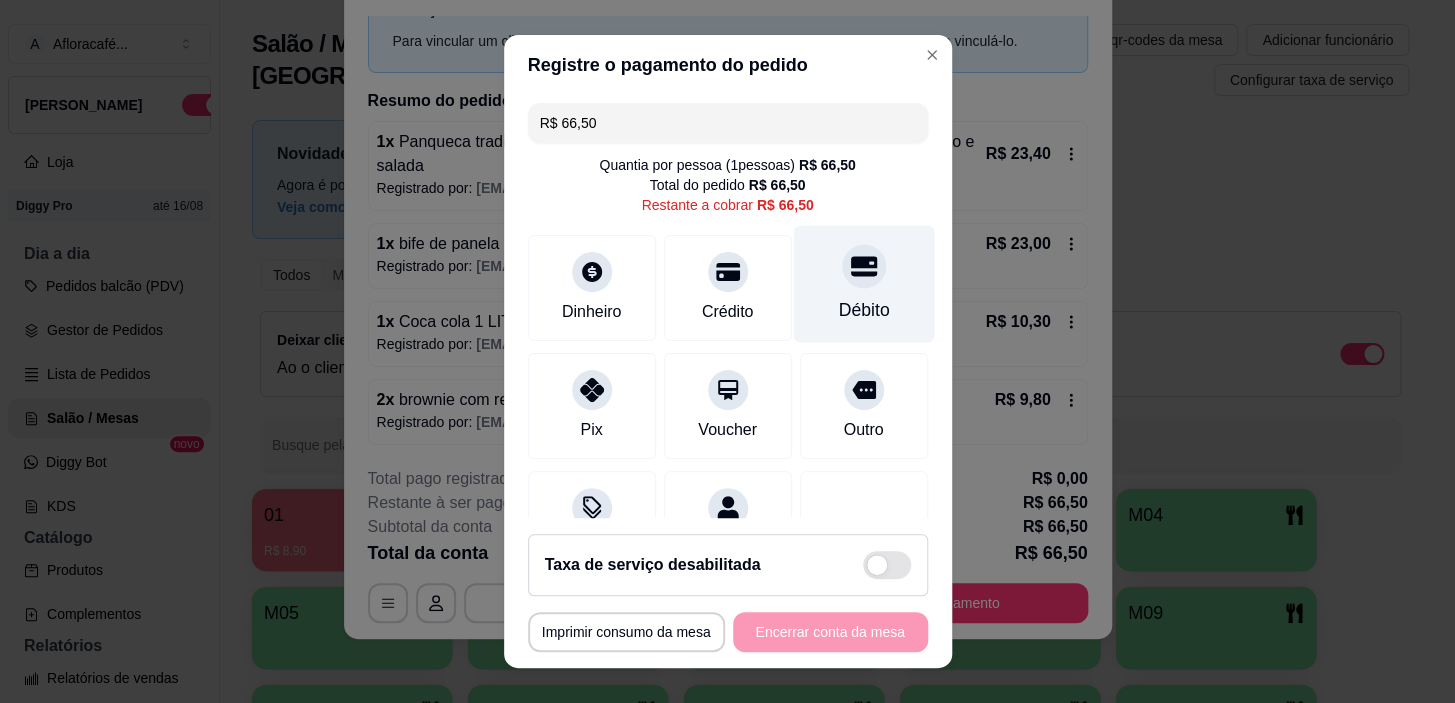 click on "Débito" at bounding box center (863, 284) 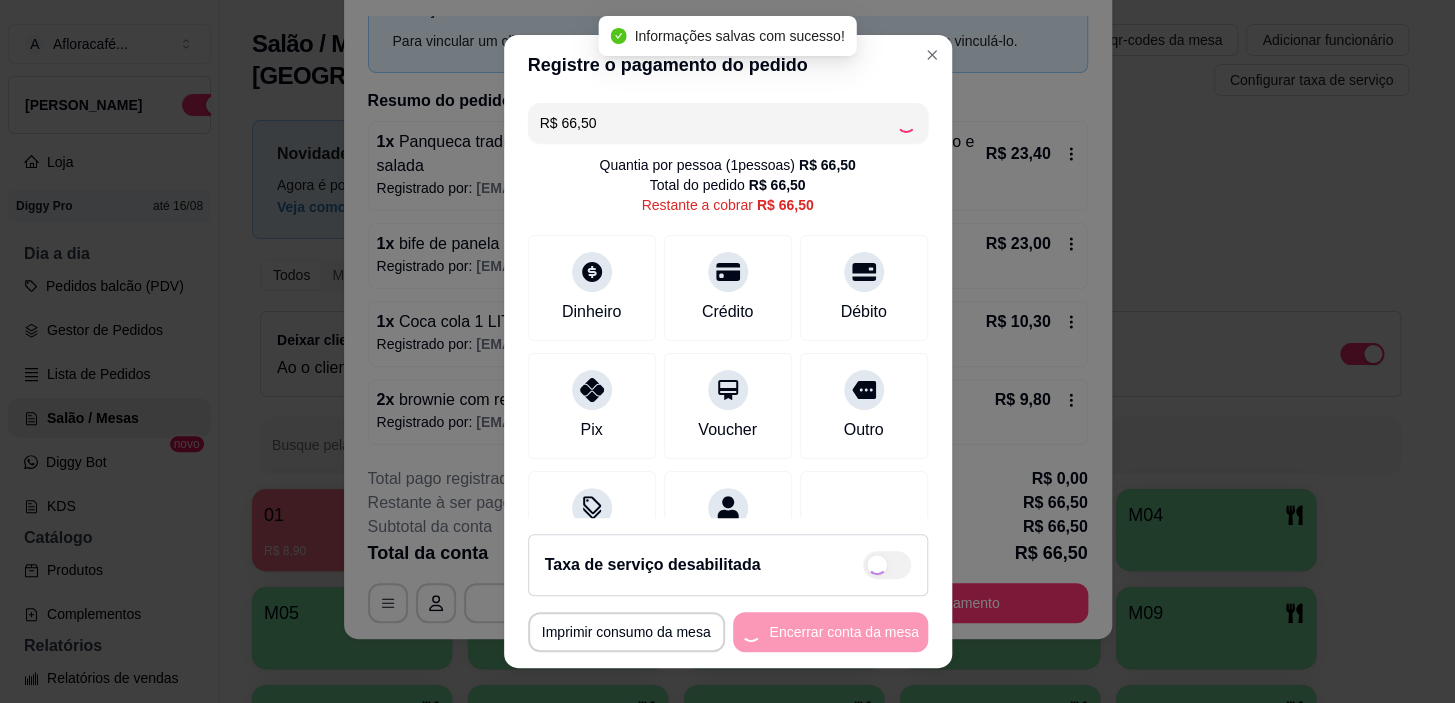 type on "R$ 0,00" 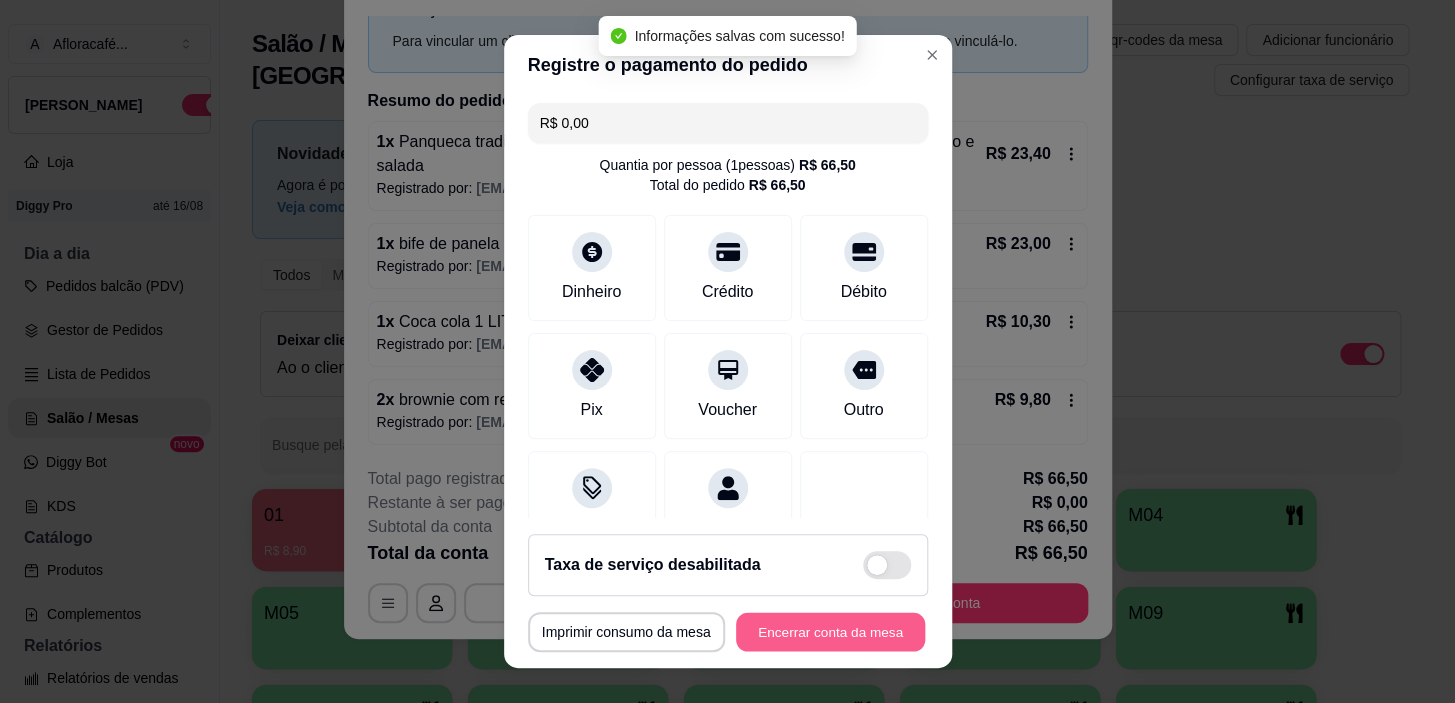 click on "Encerrar conta da mesa" at bounding box center [830, 631] 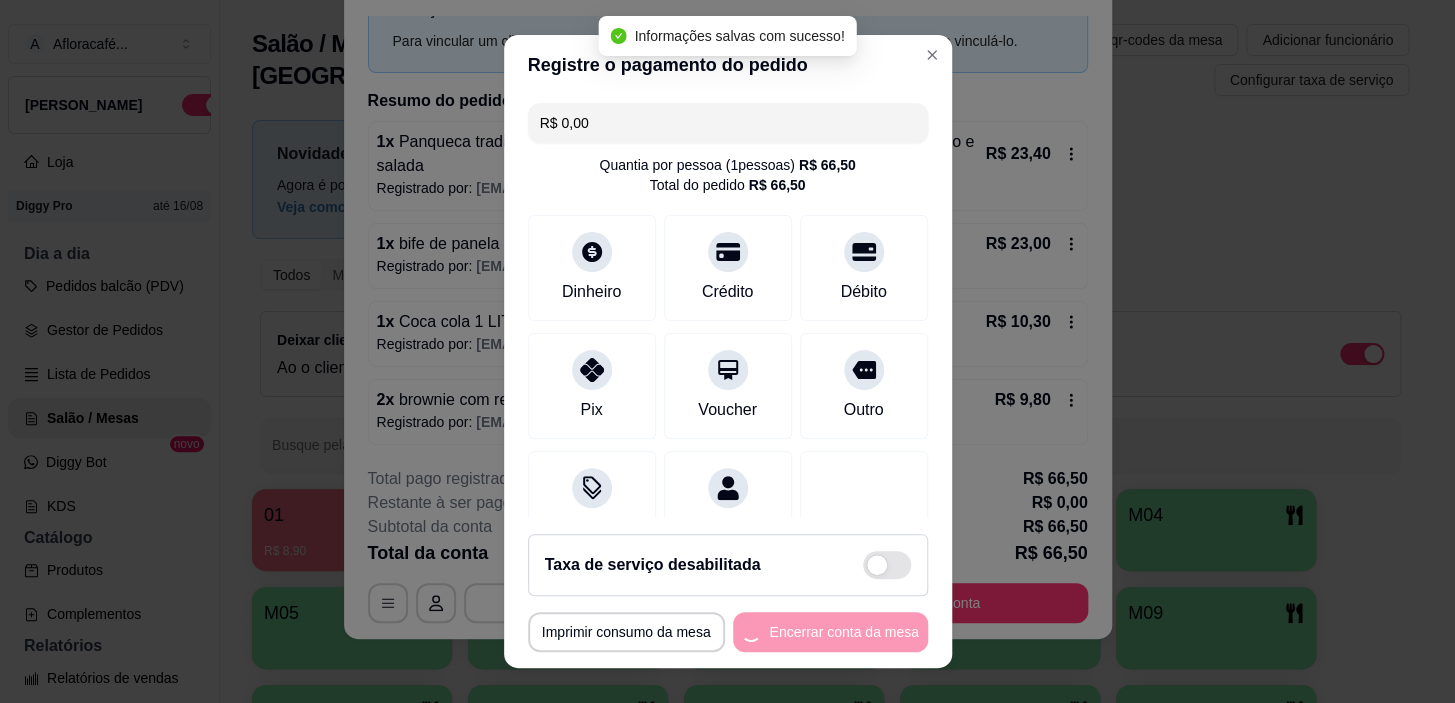 scroll, scrollTop: 0, scrollLeft: 0, axis: both 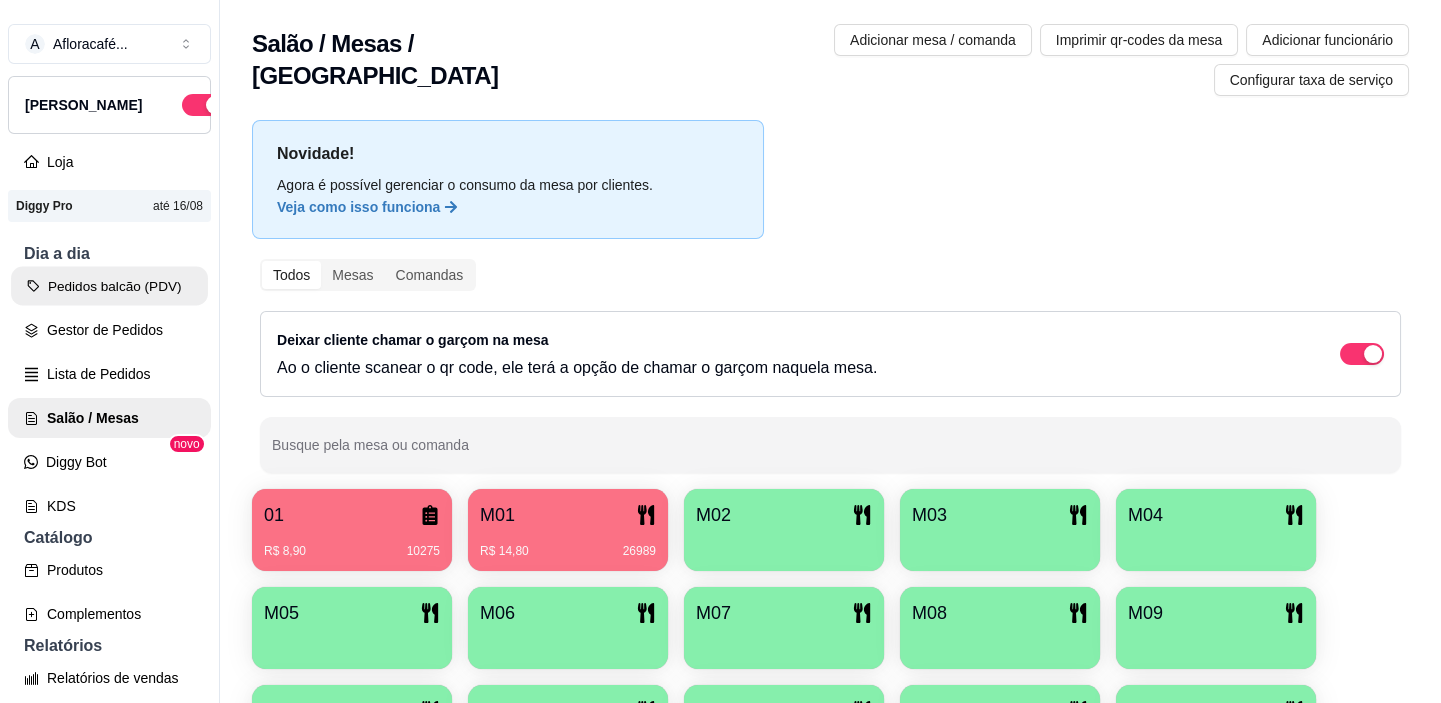 click on "Pedidos balcão (PDV)" at bounding box center (109, 286) 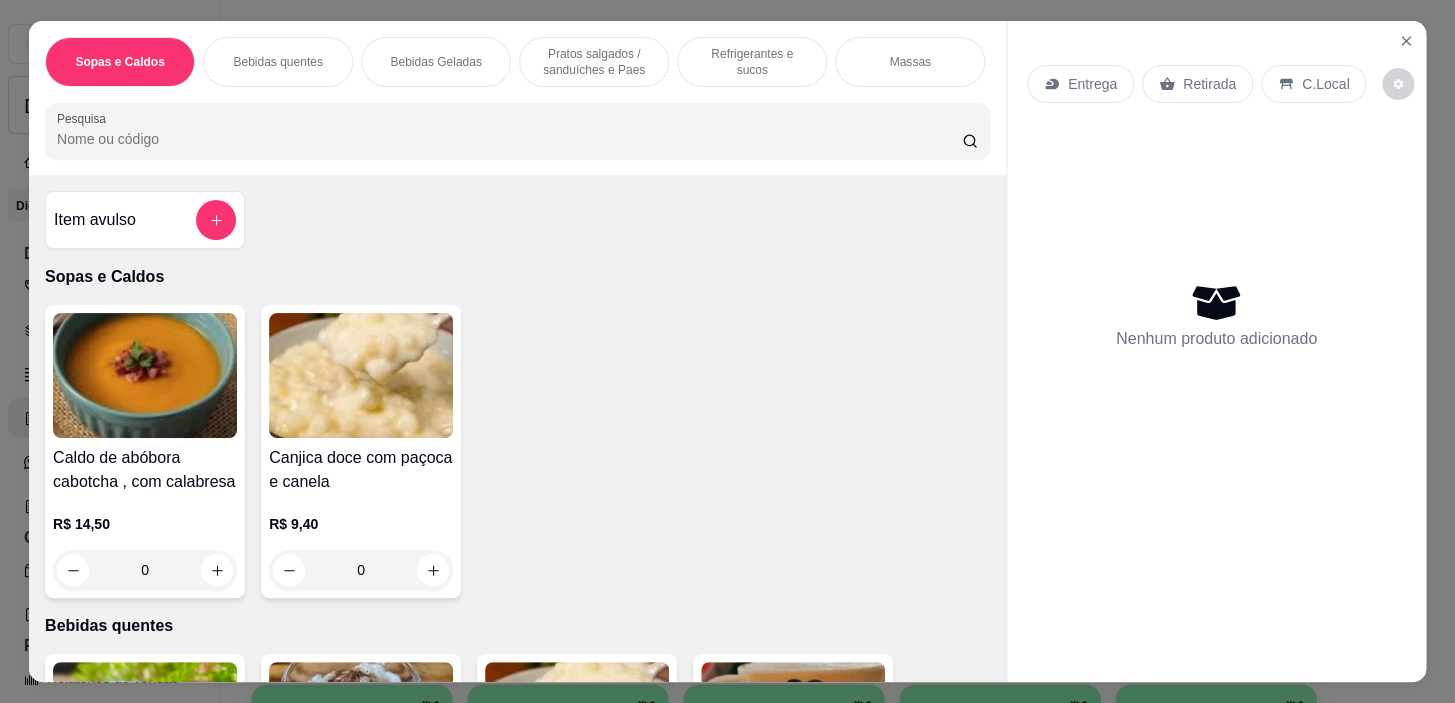 click on "Refrigerantes e sucos" at bounding box center [752, 62] 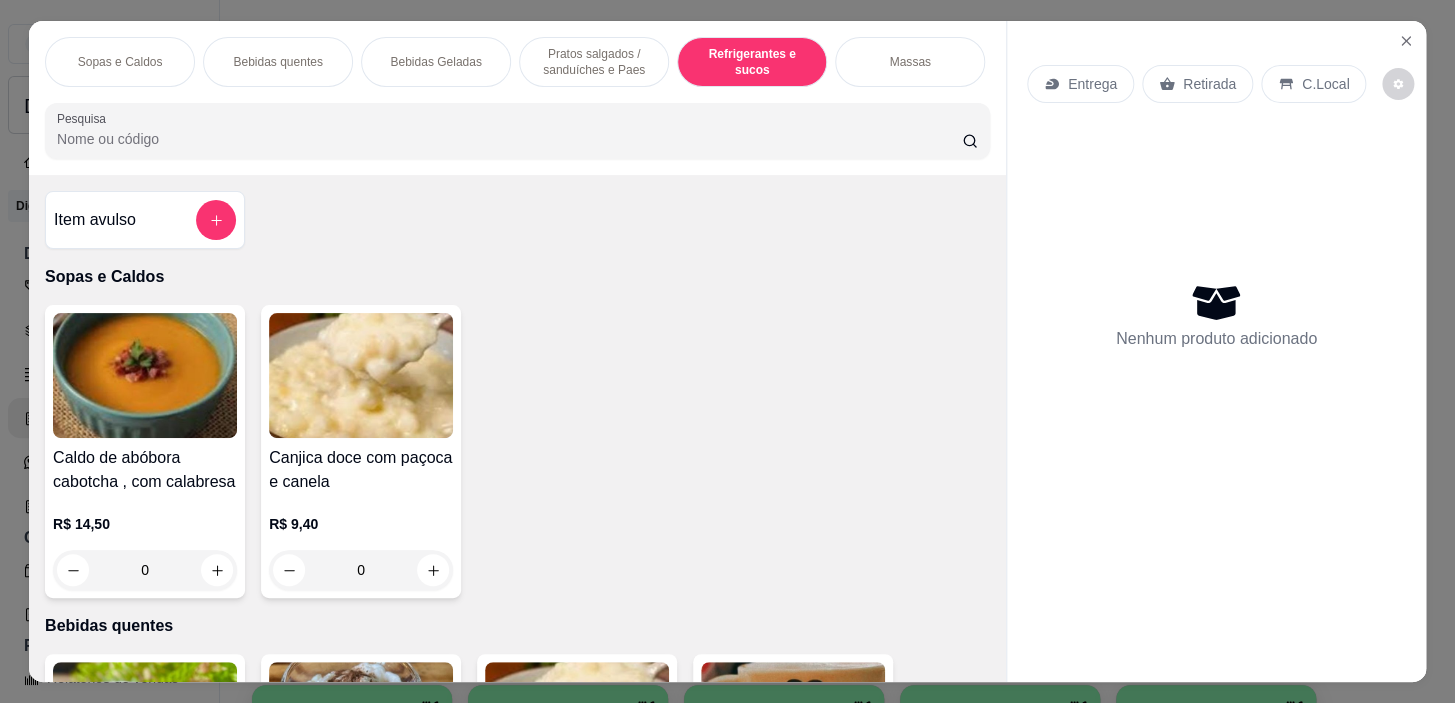 scroll, scrollTop: 8852, scrollLeft: 0, axis: vertical 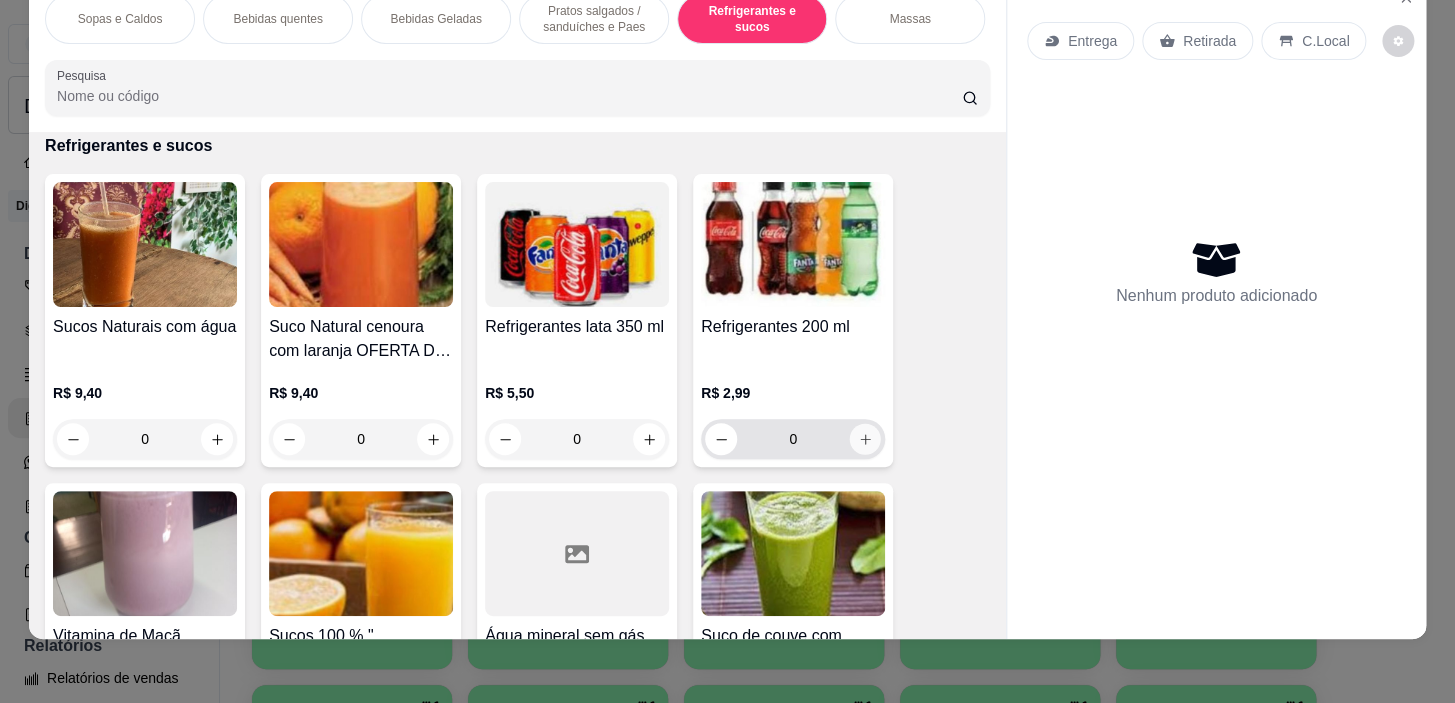 click 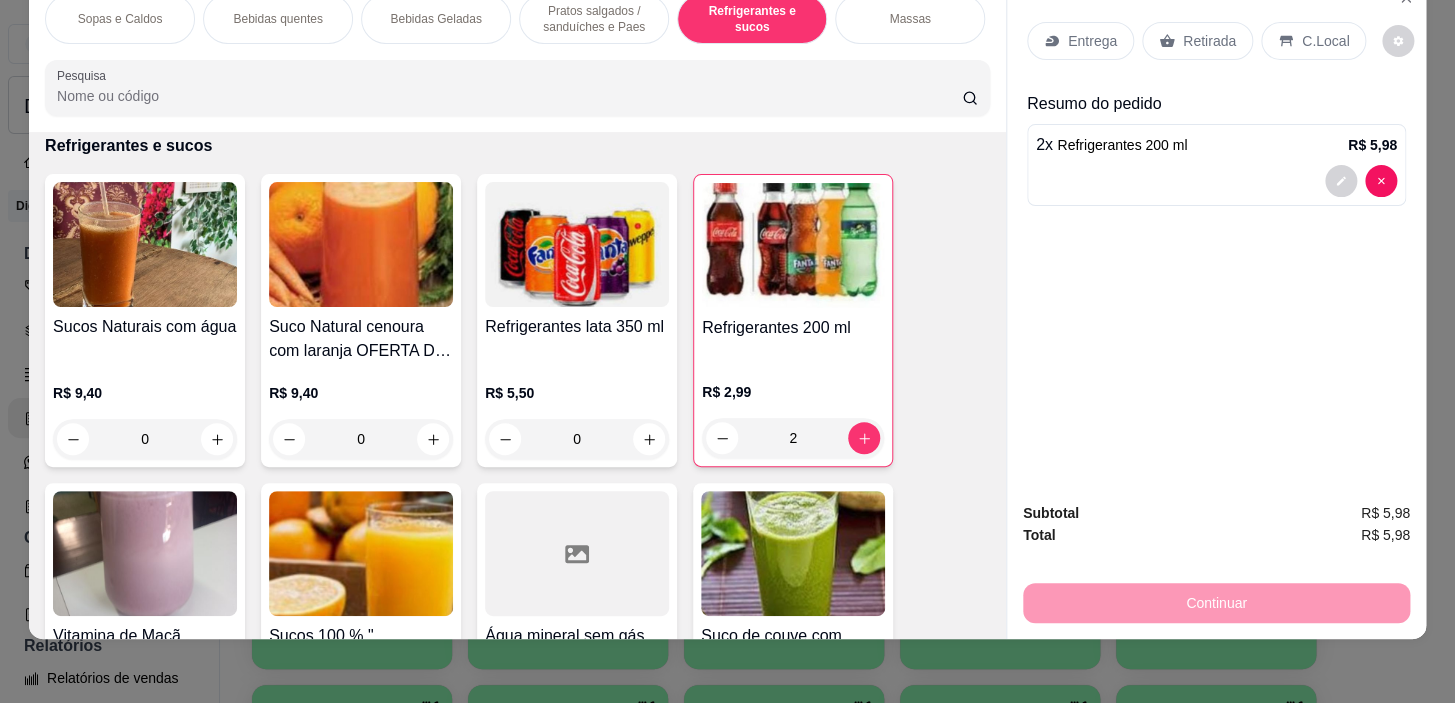 click on "Sopas e Caldos  Bebidas quentes Bebidas Geladas Pratos salgados / sanduíches e Paes  Refrigerantes e sucos  Massas  Refeições  Cervejas e drinks alcoólicos e não alcoólicos  Acompanhamentos das refeições  Pratos Doces e sobremesas  Descartáveis para consumos de alimentos que não são da loja" at bounding box center (517, 19) 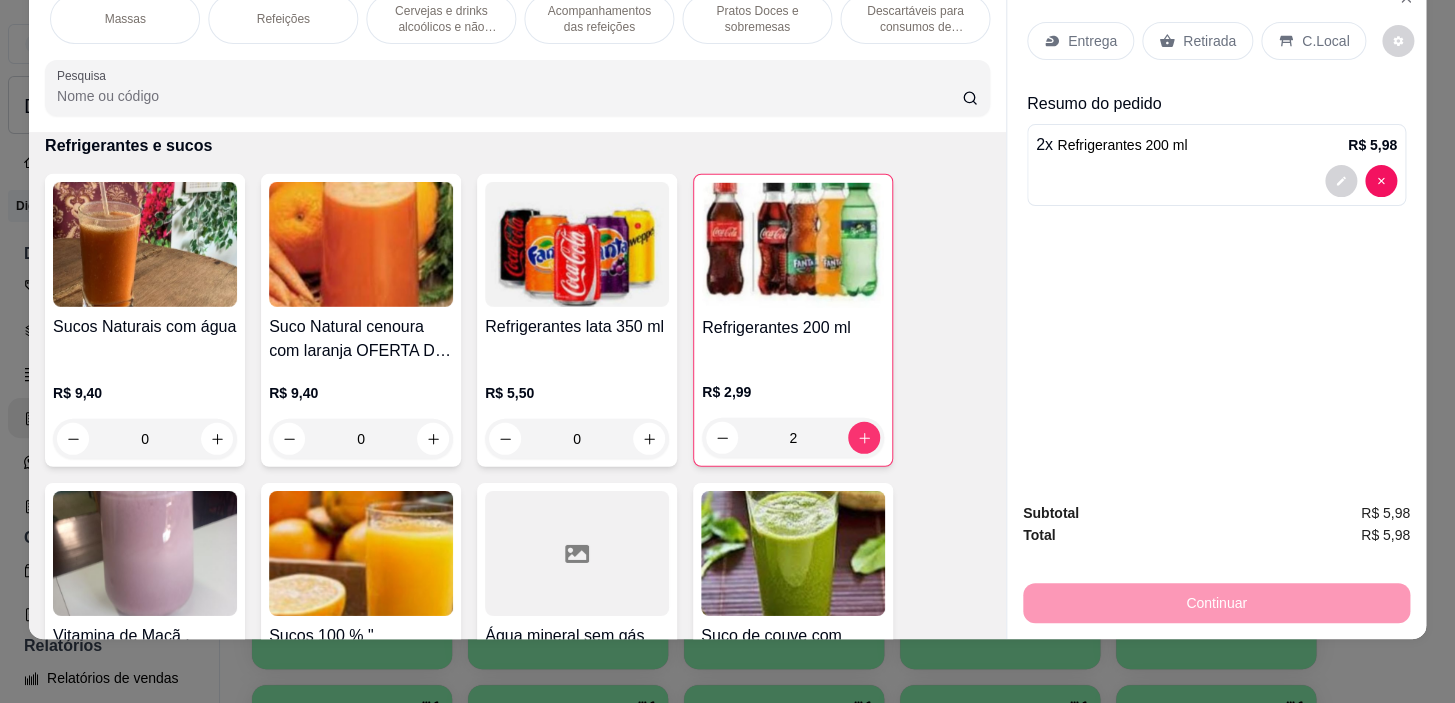 click on "Refeições" at bounding box center (283, 19) 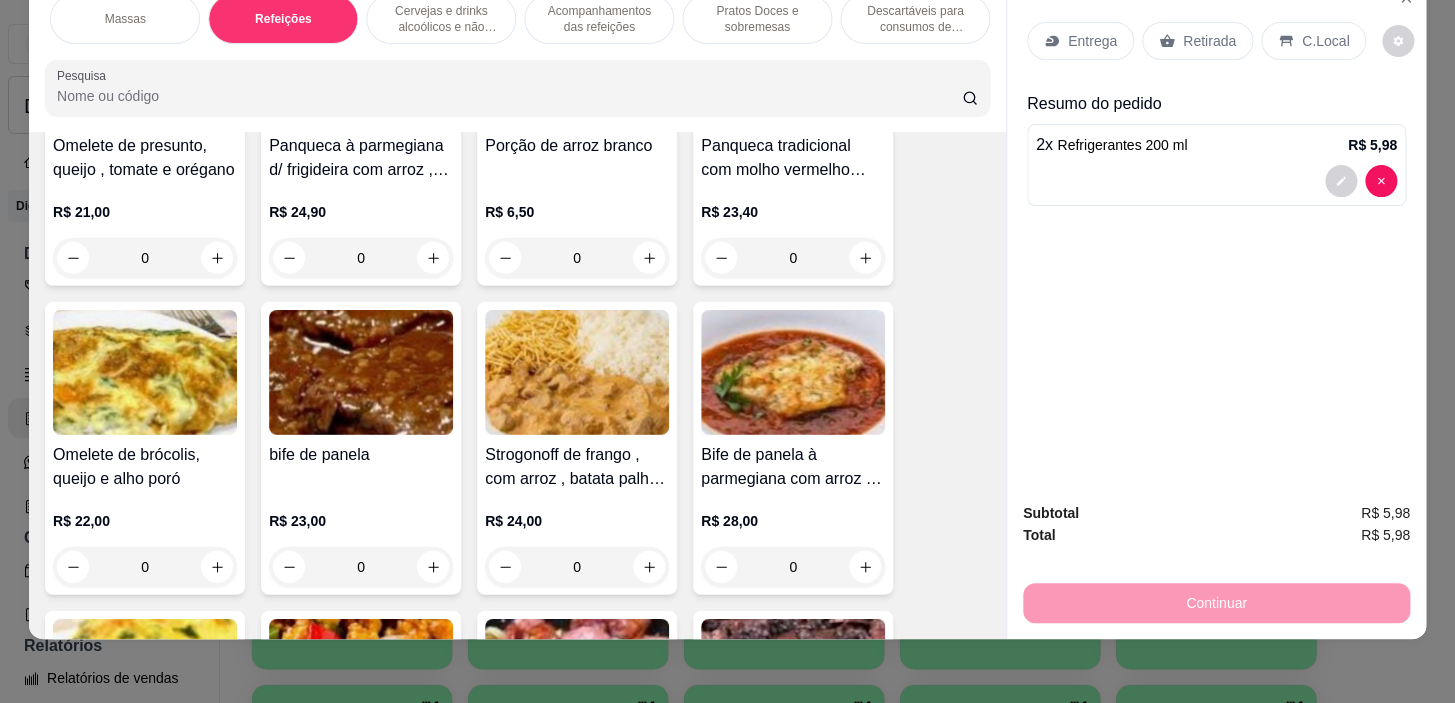 scroll, scrollTop: 11961, scrollLeft: 0, axis: vertical 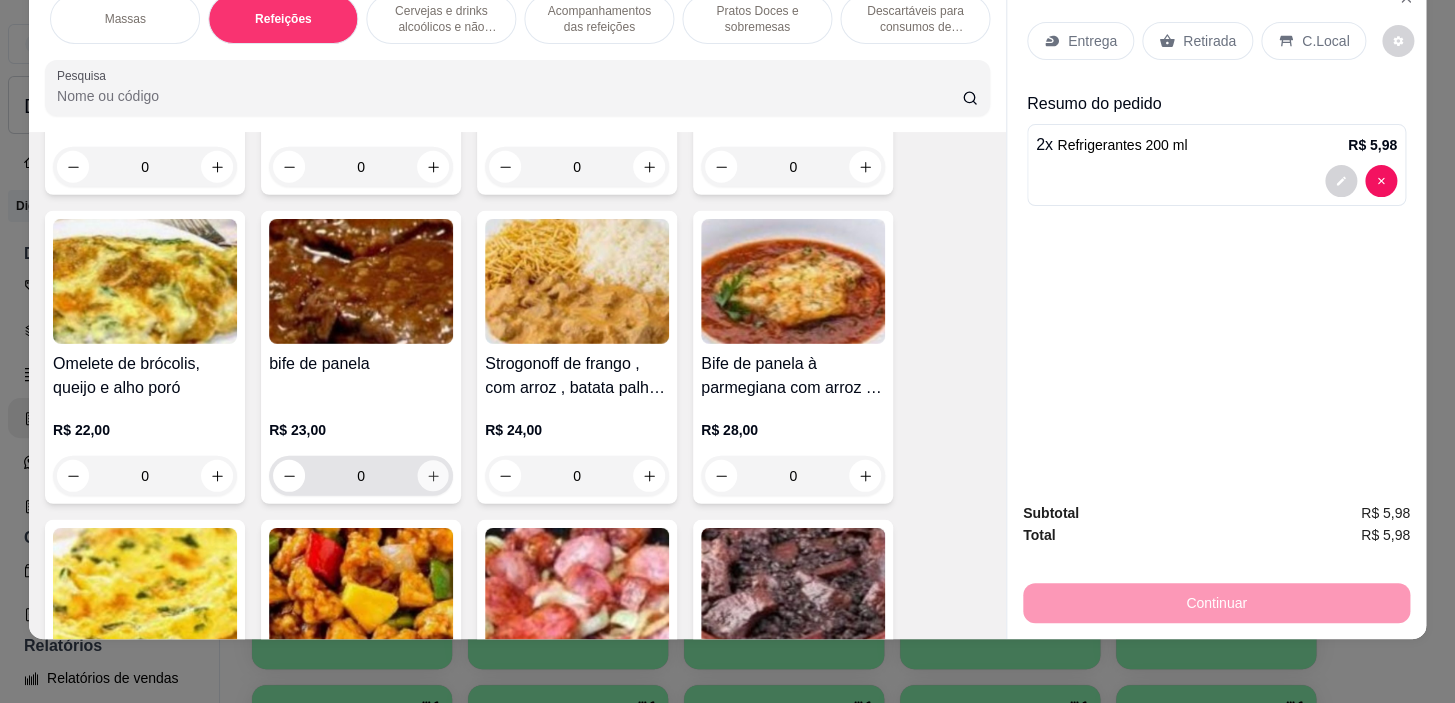 click 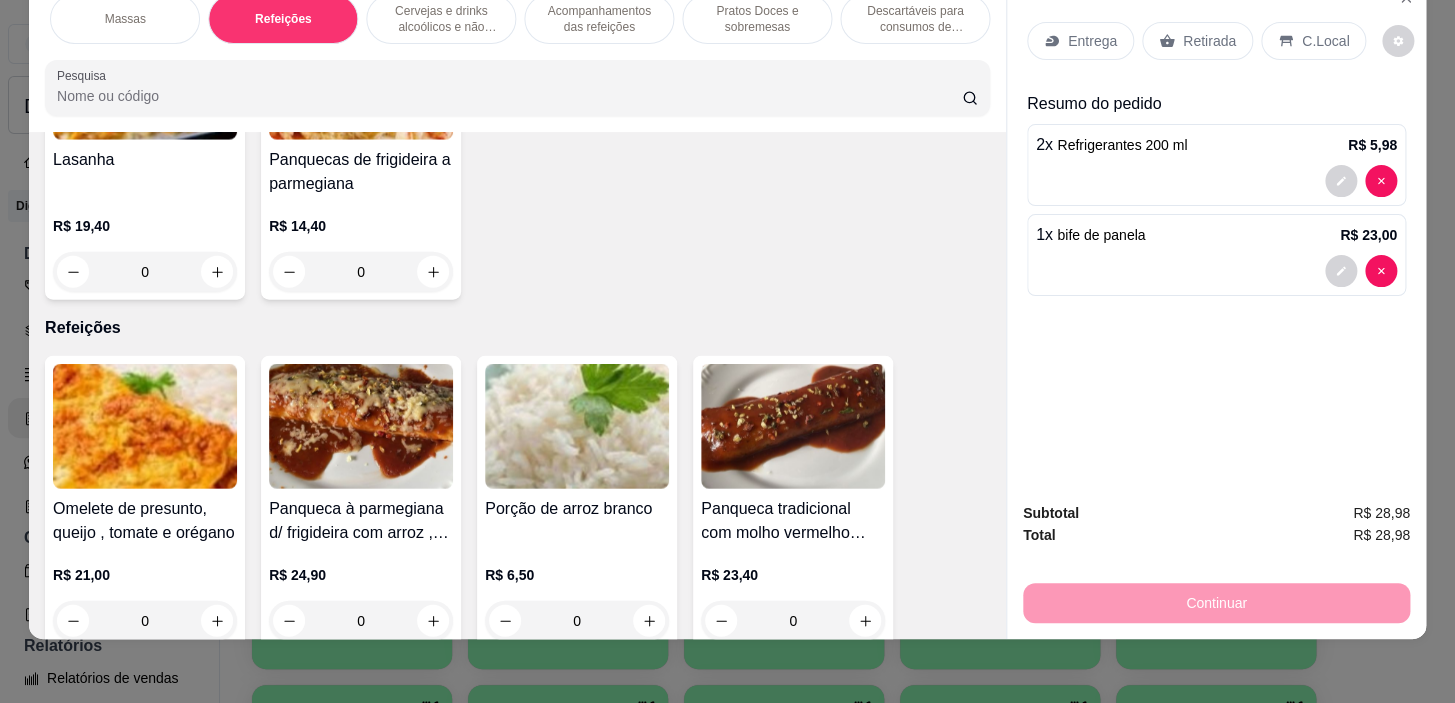 scroll, scrollTop: 11234, scrollLeft: 0, axis: vertical 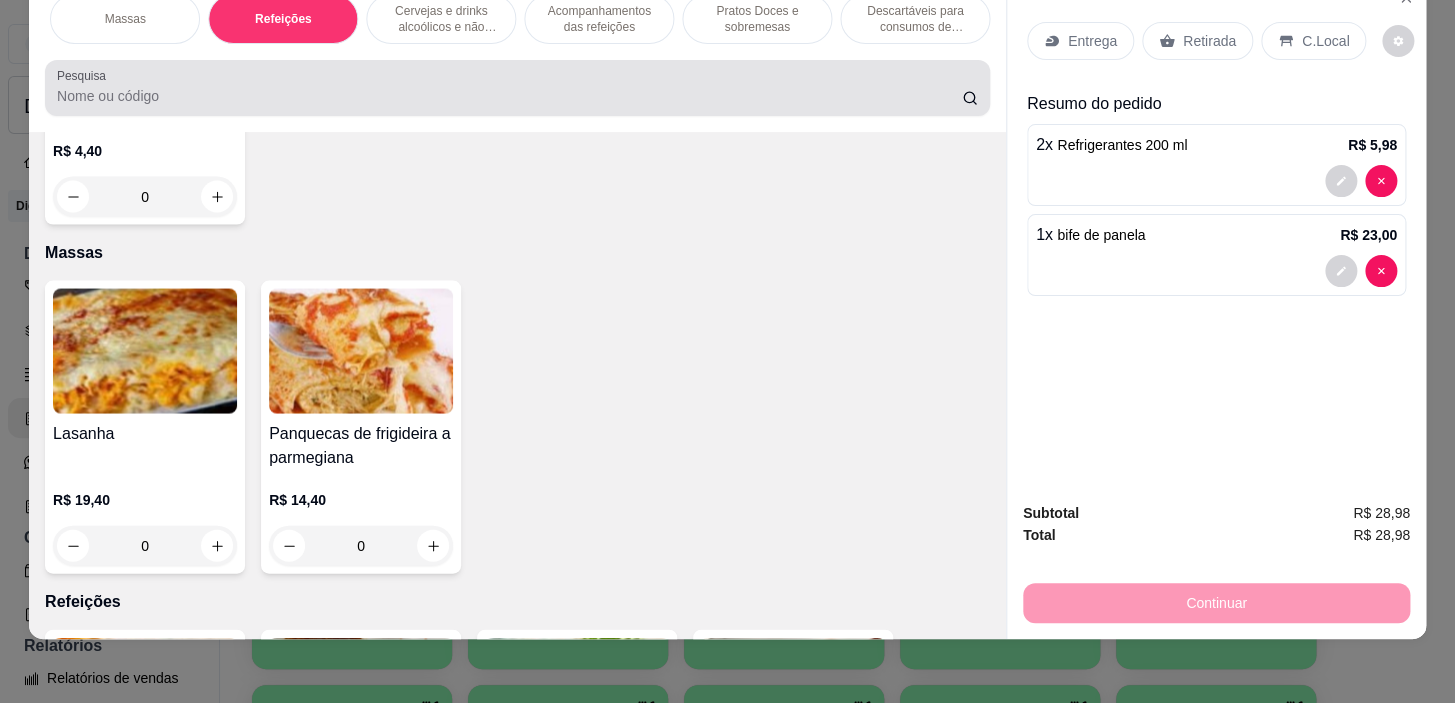 click at bounding box center [517, 88] 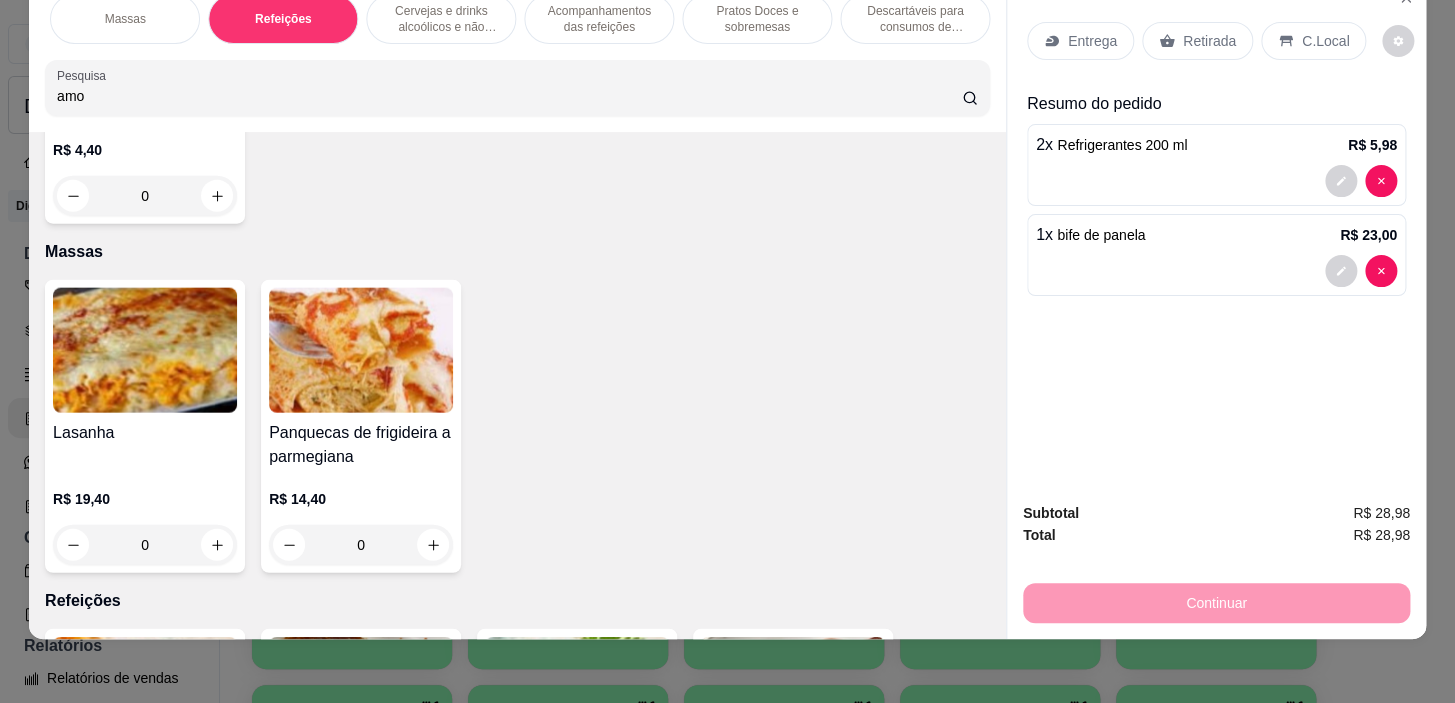 scroll, scrollTop: 11104, scrollLeft: 0, axis: vertical 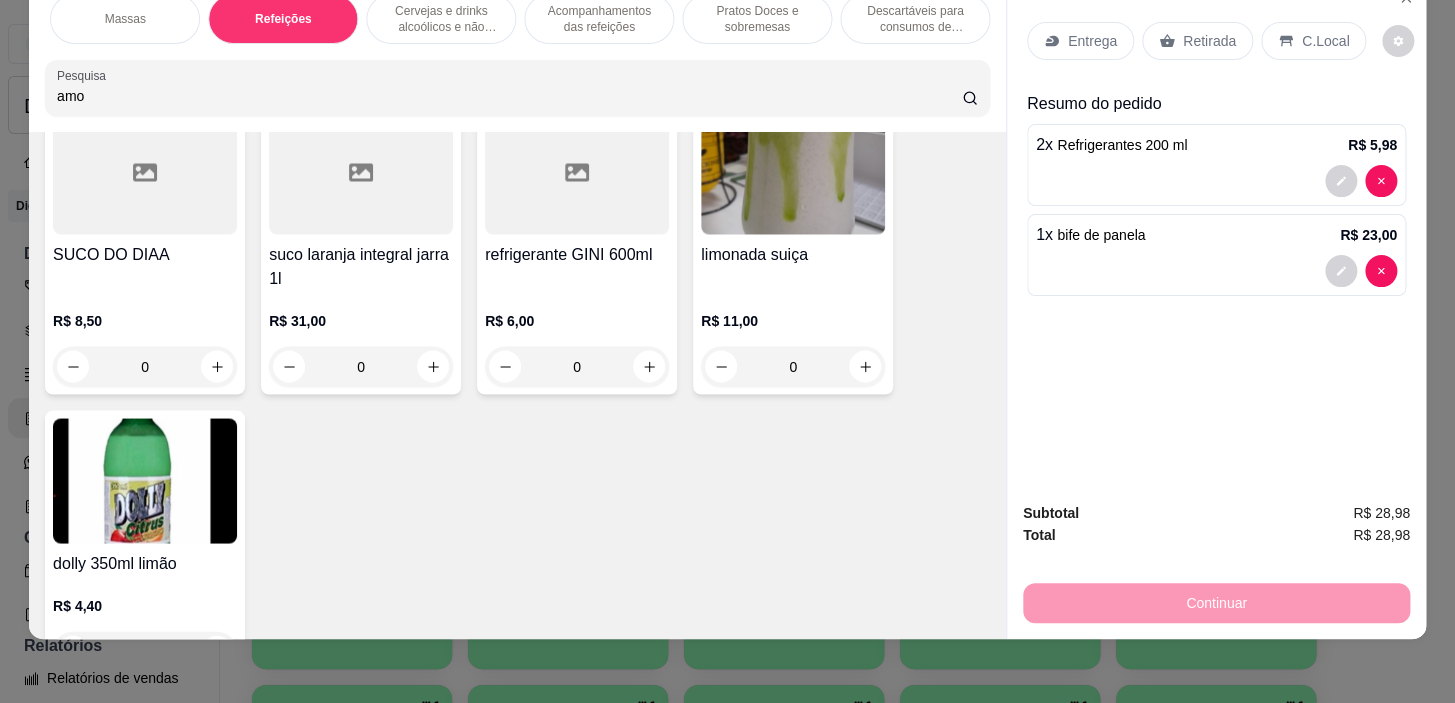 type on "amo" 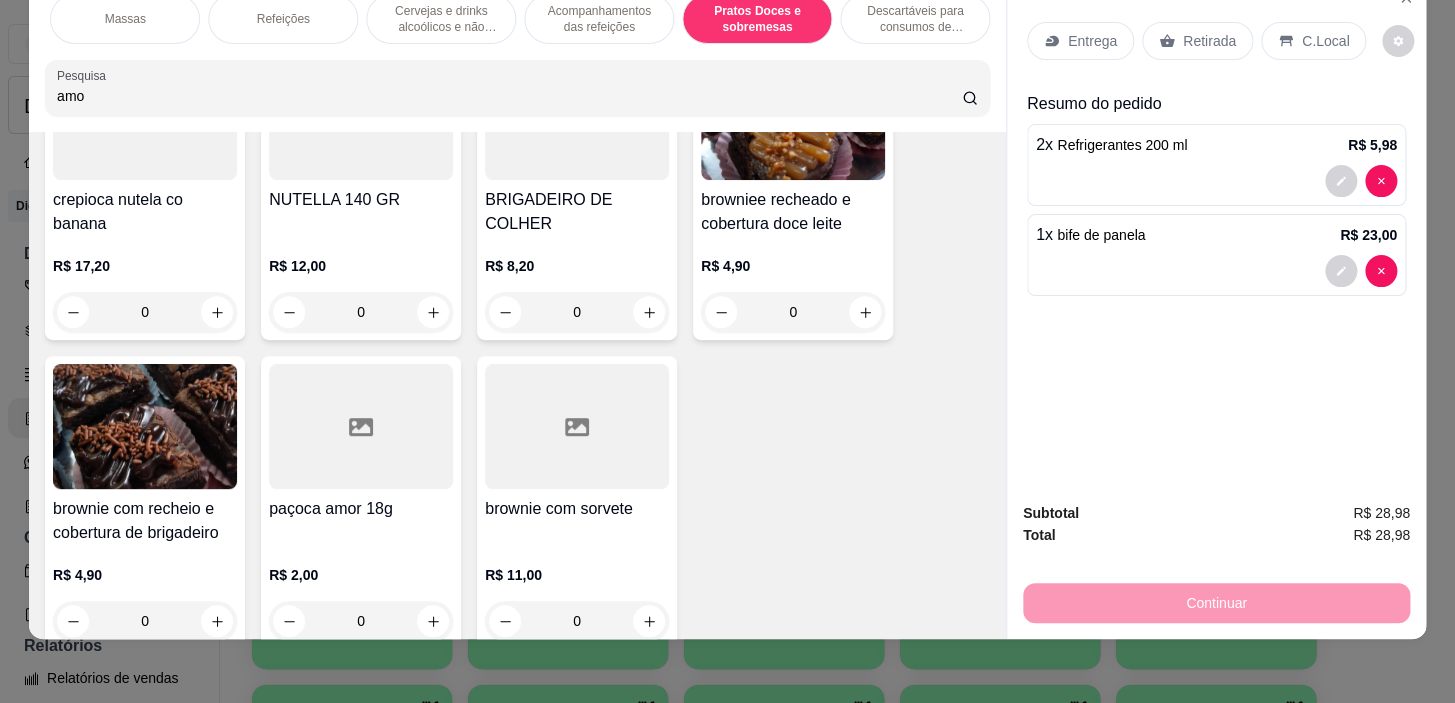 scroll, scrollTop: 16321, scrollLeft: 0, axis: vertical 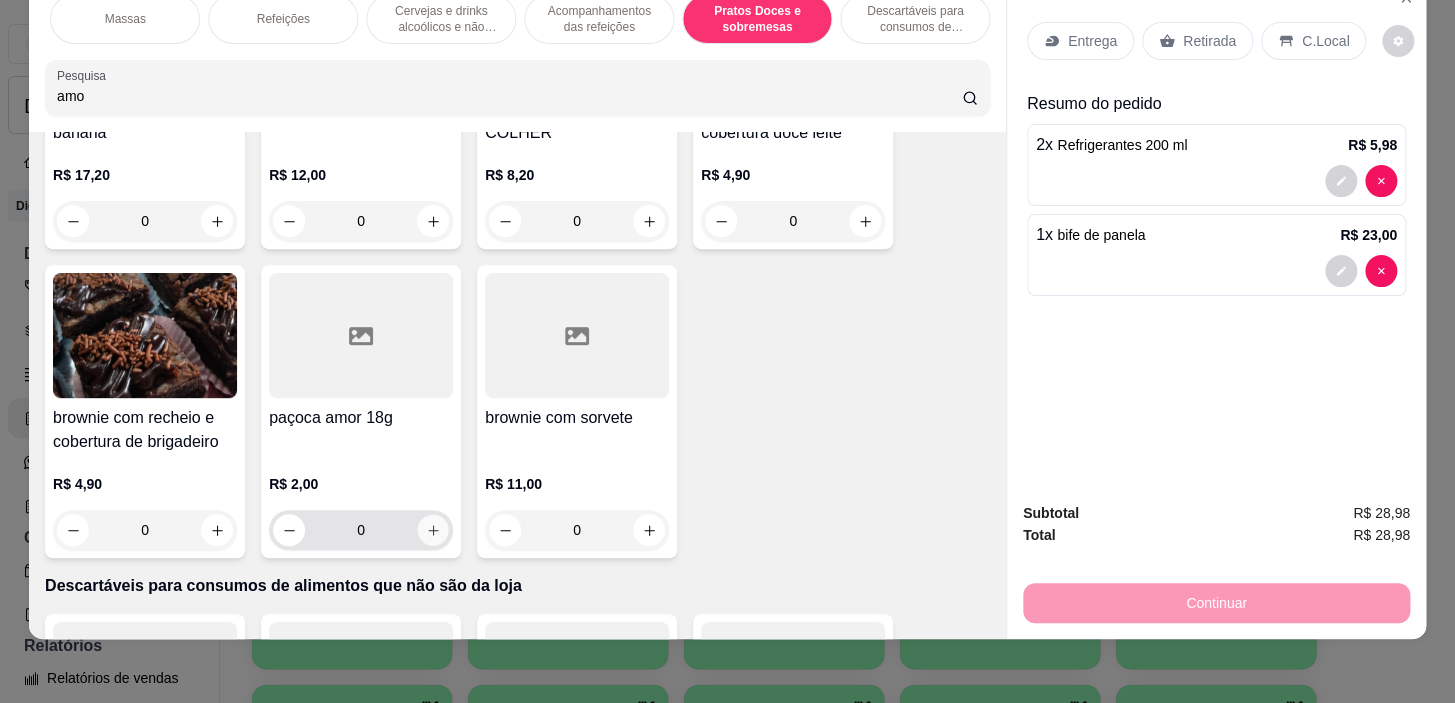 click at bounding box center (433, 530) 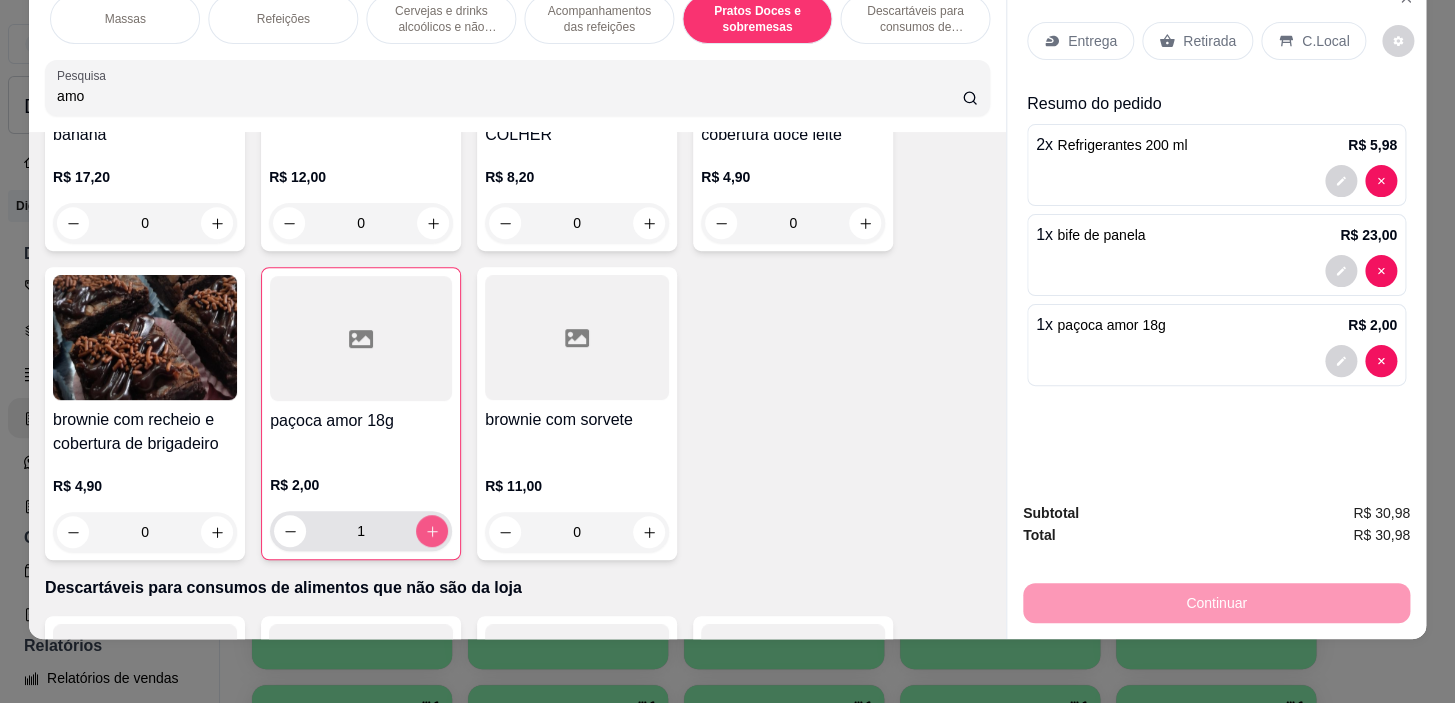 scroll, scrollTop: 16323, scrollLeft: 0, axis: vertical 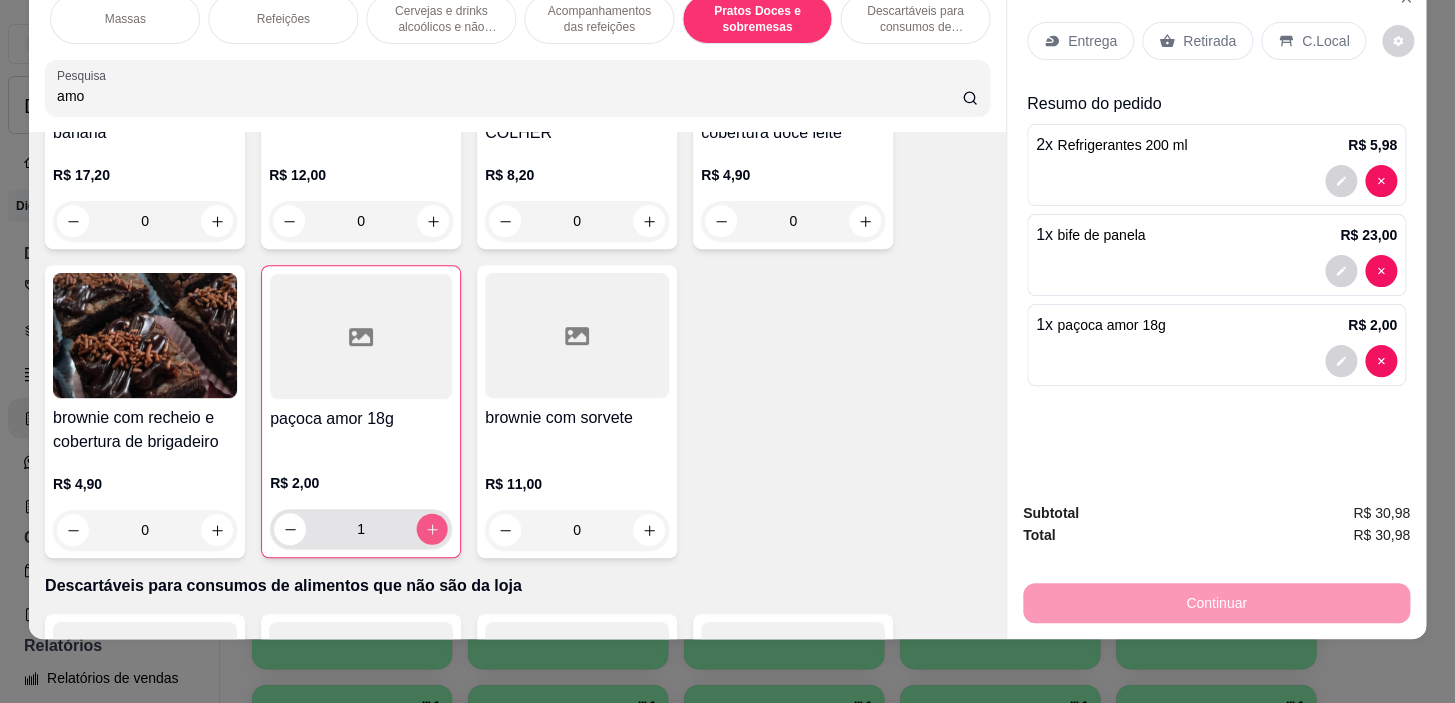 click at bounding box center [432, 529] 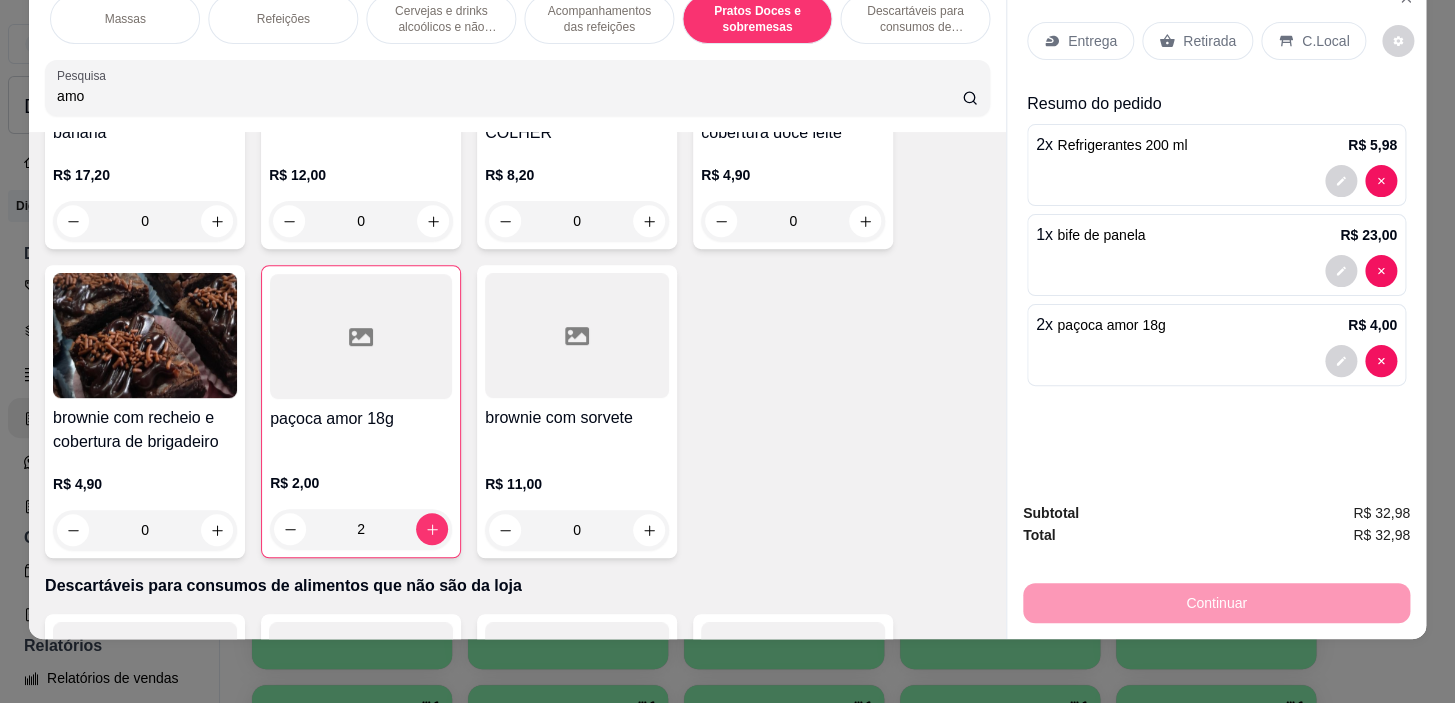 drag, startPoint x: 1282, startPoint y: 35, endPoint x: 1222, endPoint y: 563, distance: 531.39813 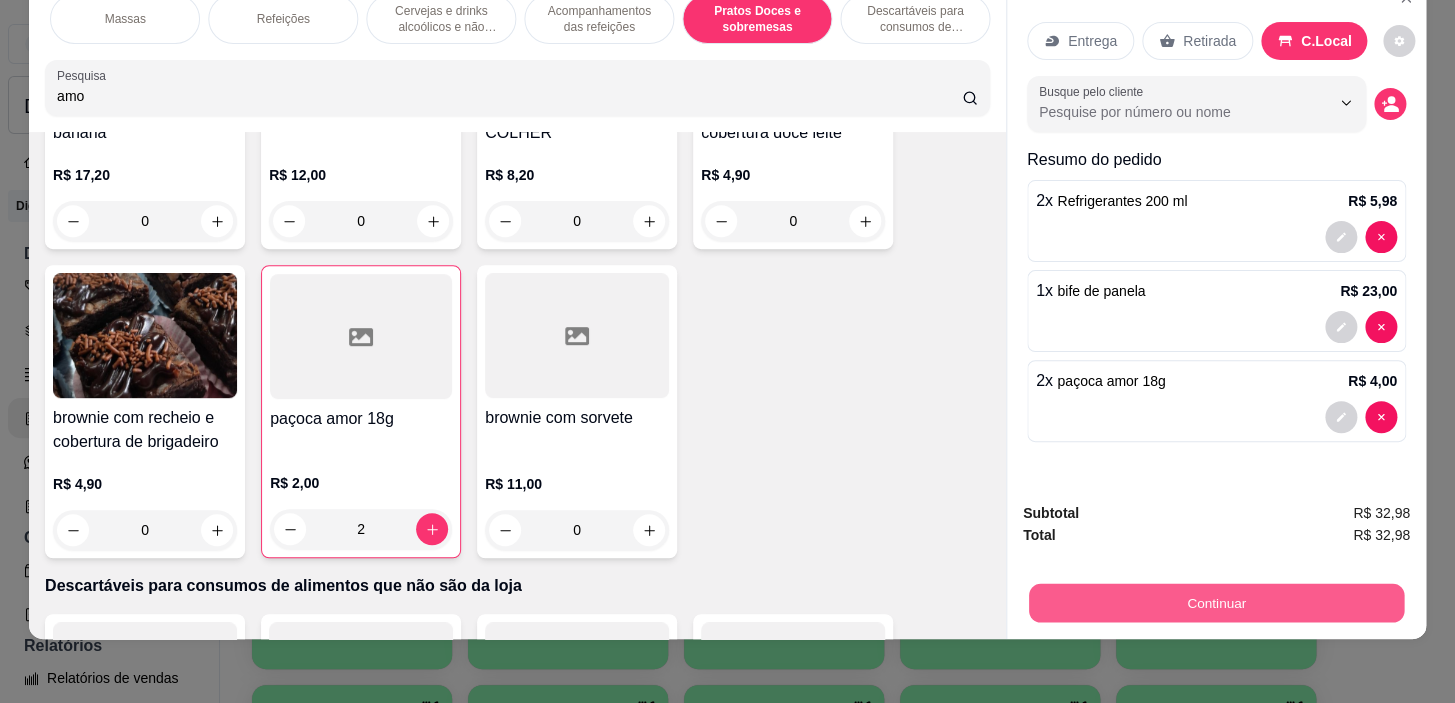 click on "Continuar" at bounding box center [1216, 603] 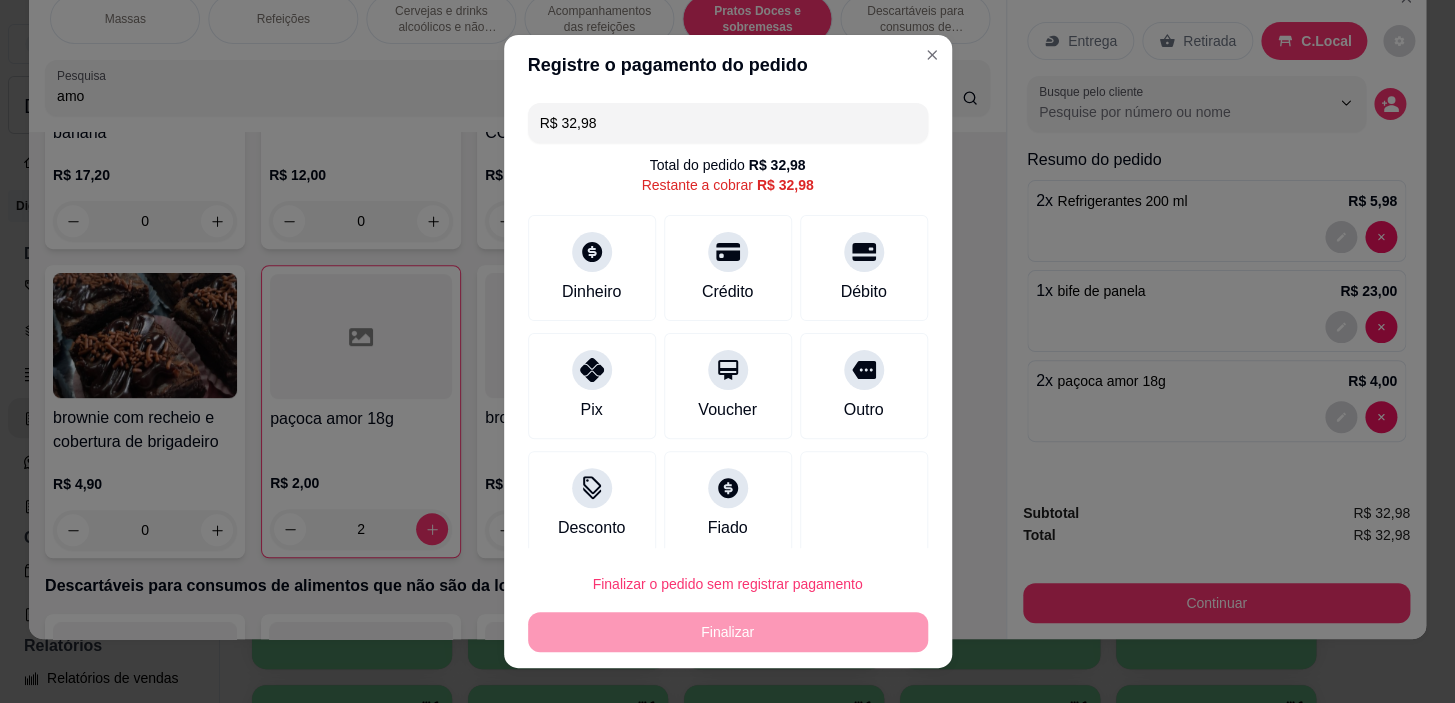 scroll, scrollTop: 16, scrollLeft: 0, axis: vertical 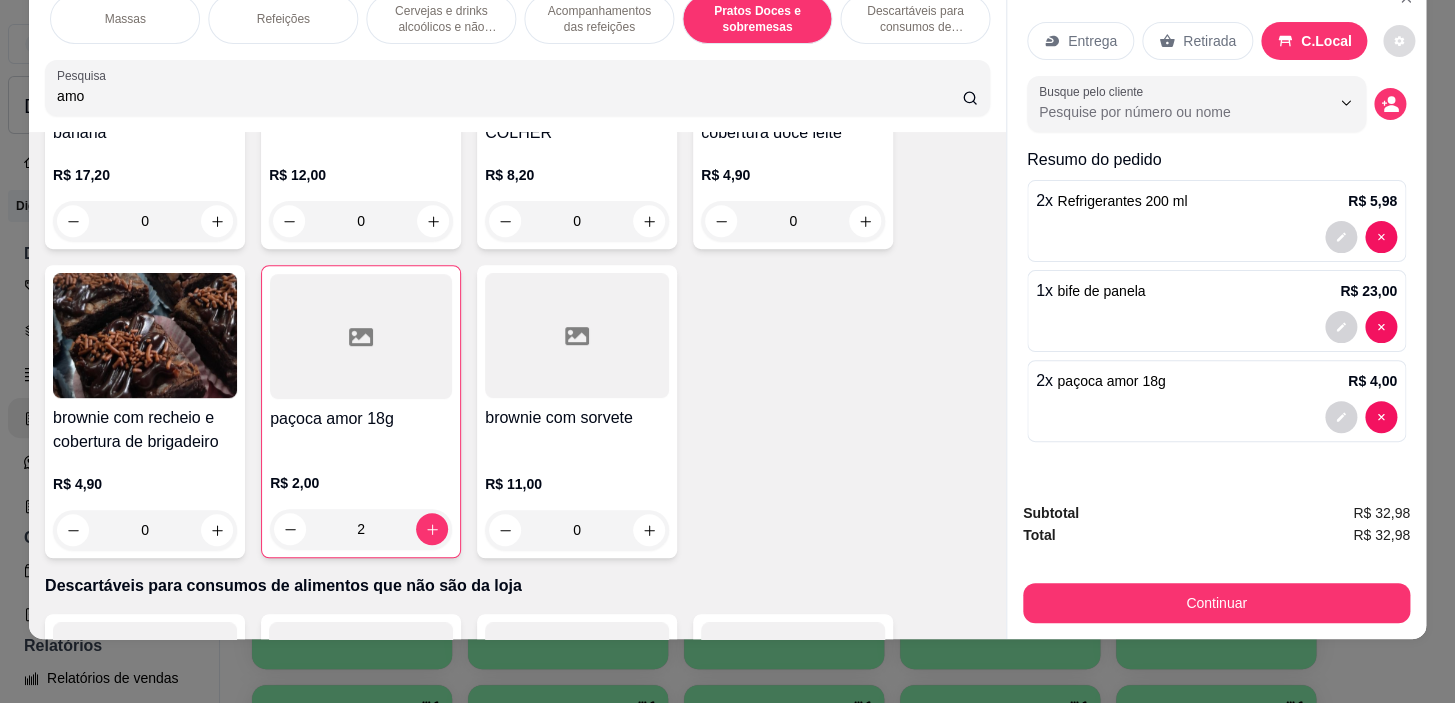 click 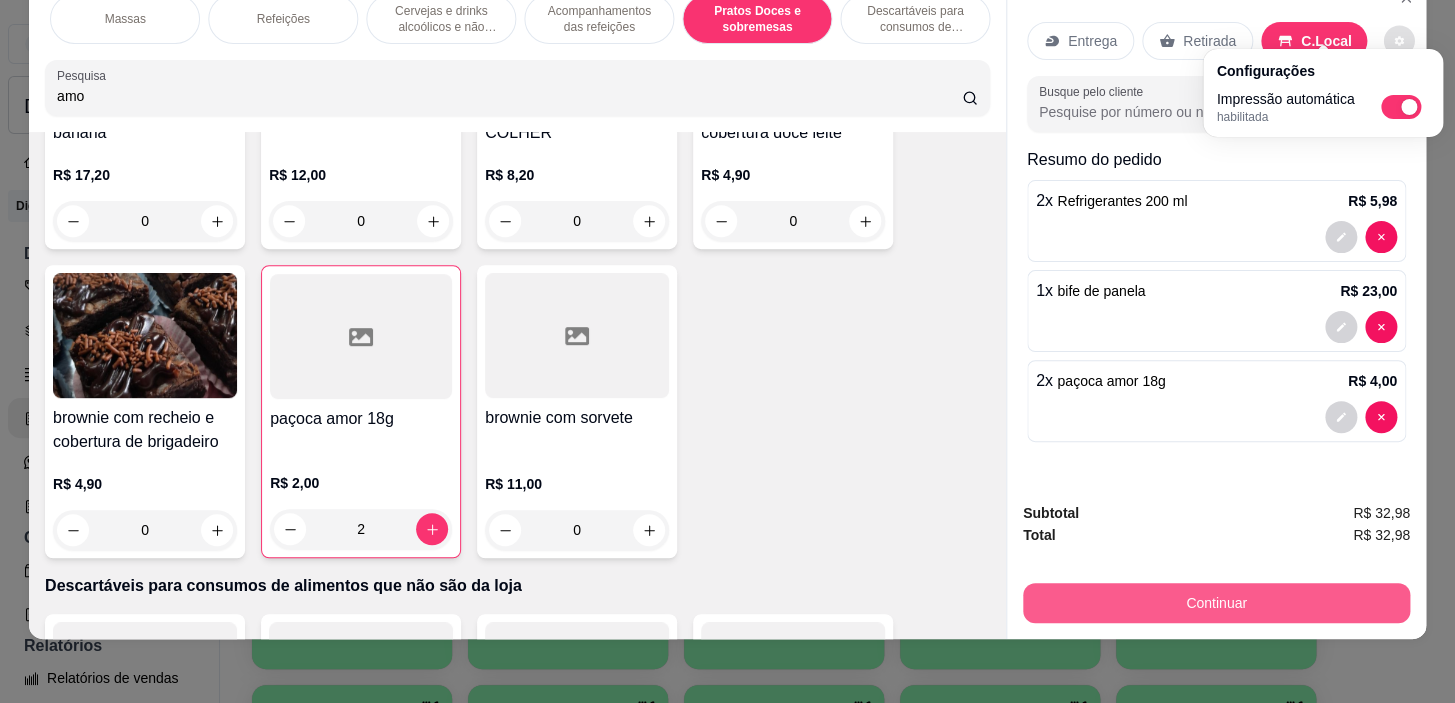 click on "Continuar" at bounding box center [1216, 603] 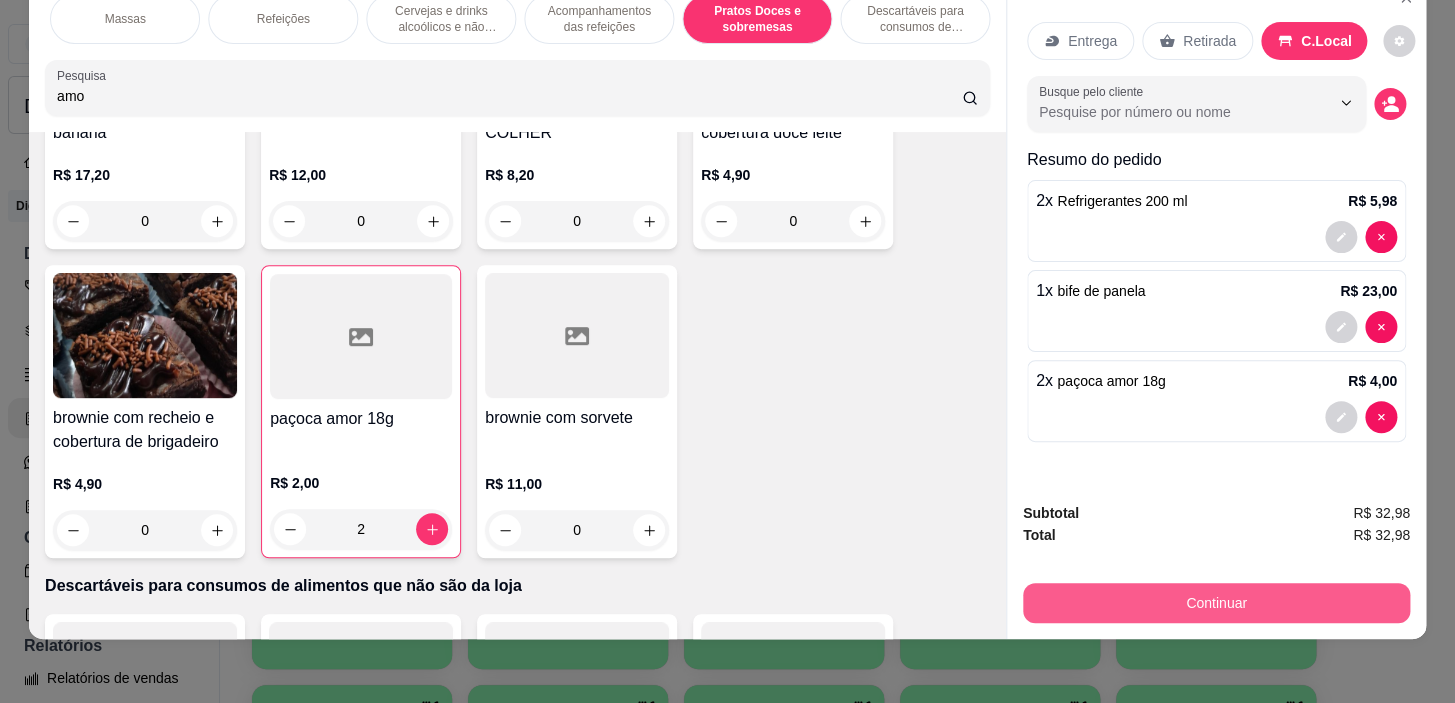 click on "Continuar" at bounding box center [1216, 603] 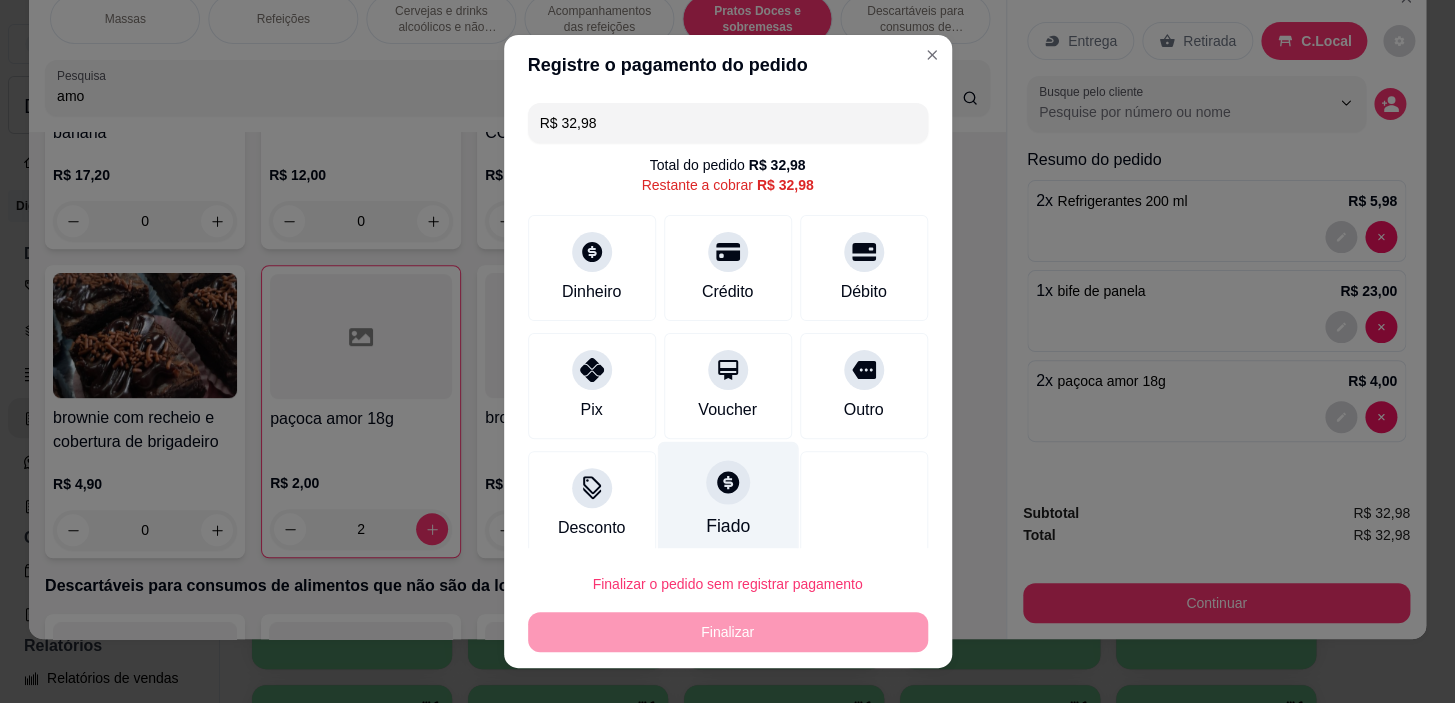 scroll, scrollTop: 16, scrollLeft: 0, axis: vertical 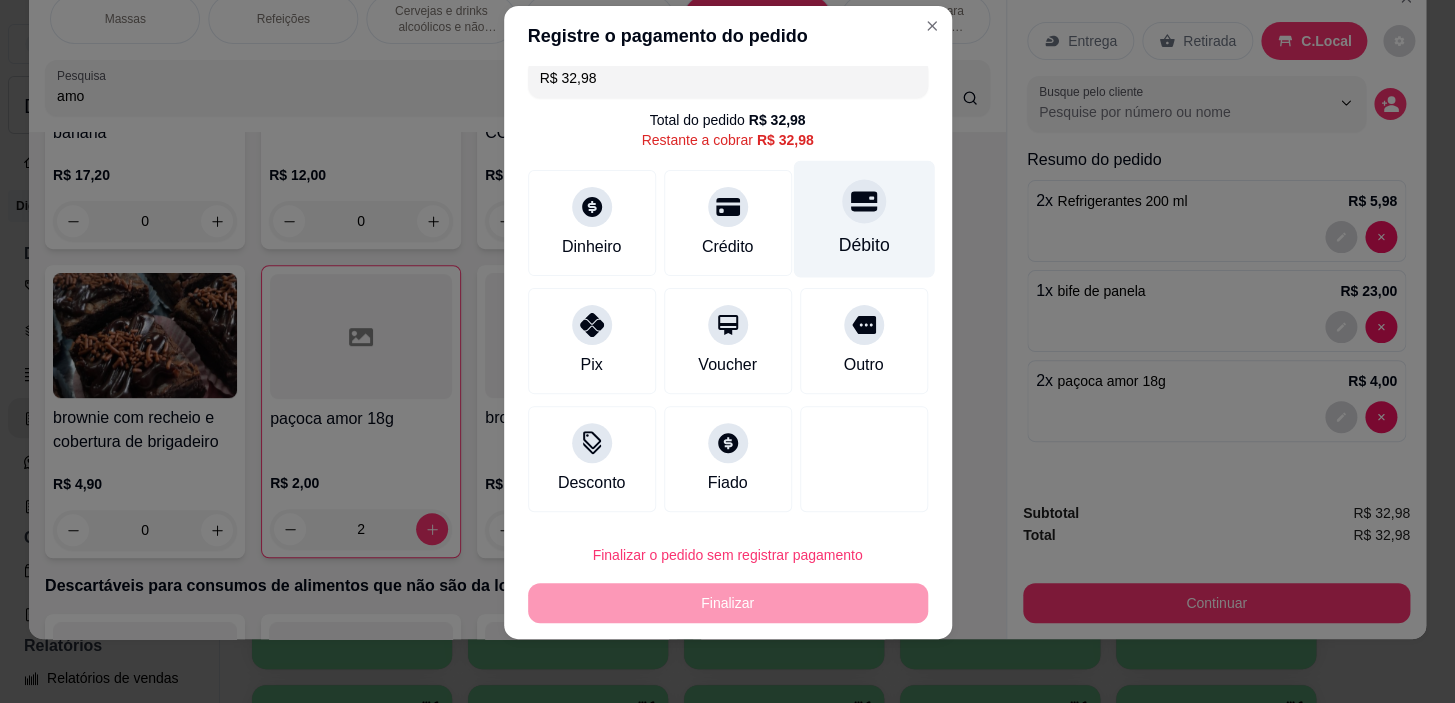 click on "Débito" at bounding box center (863, 245) 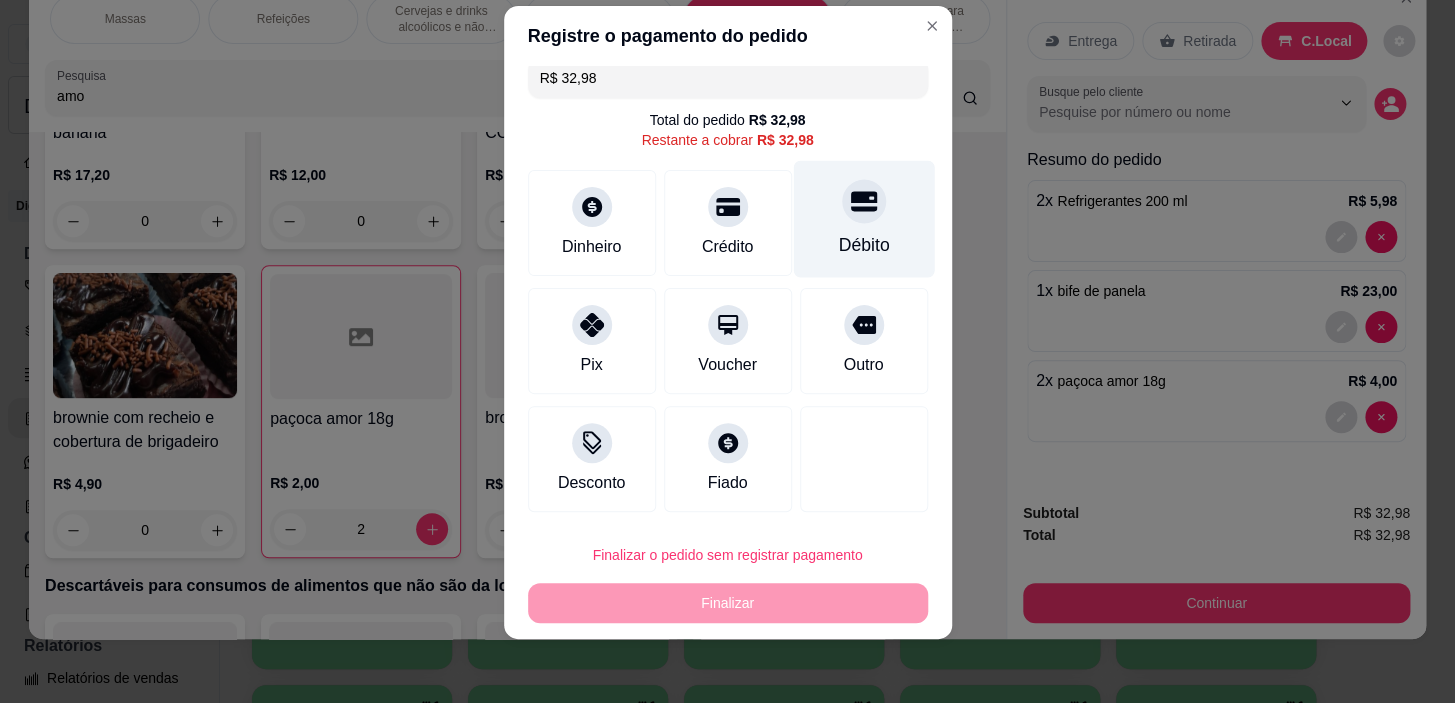 type on "R$ 0,00" 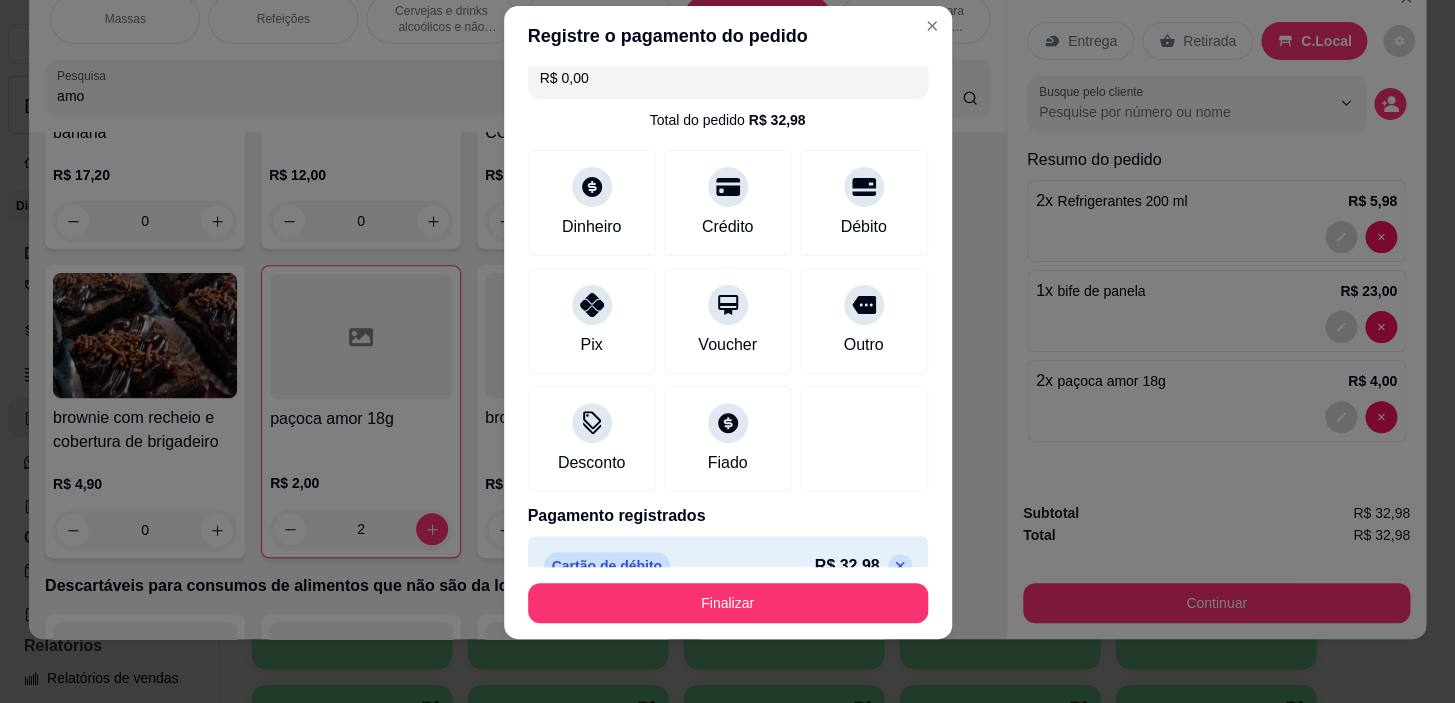 scroll, scrollTop: 52, scrollLeft: 0, axis: vertical 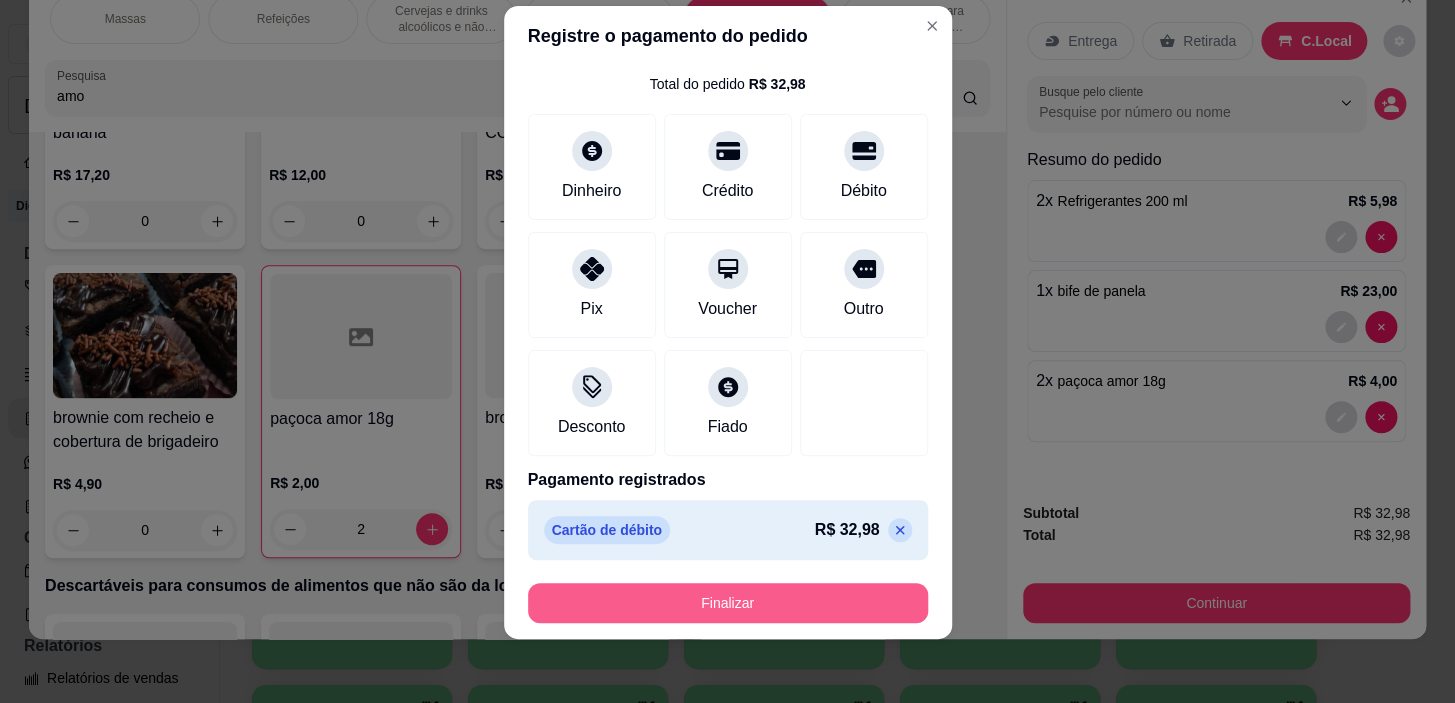 click on "Finalizar" at bounding box center (728, 603) 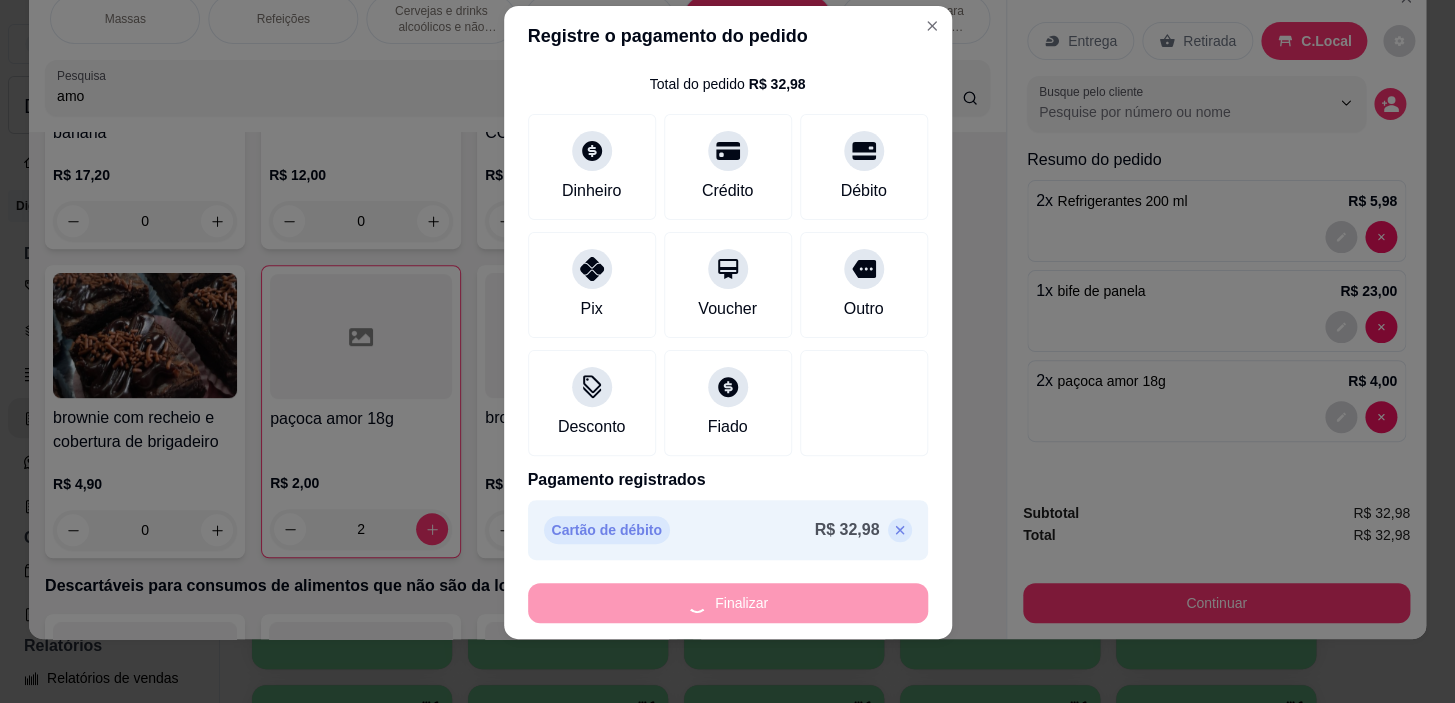 type on "0" 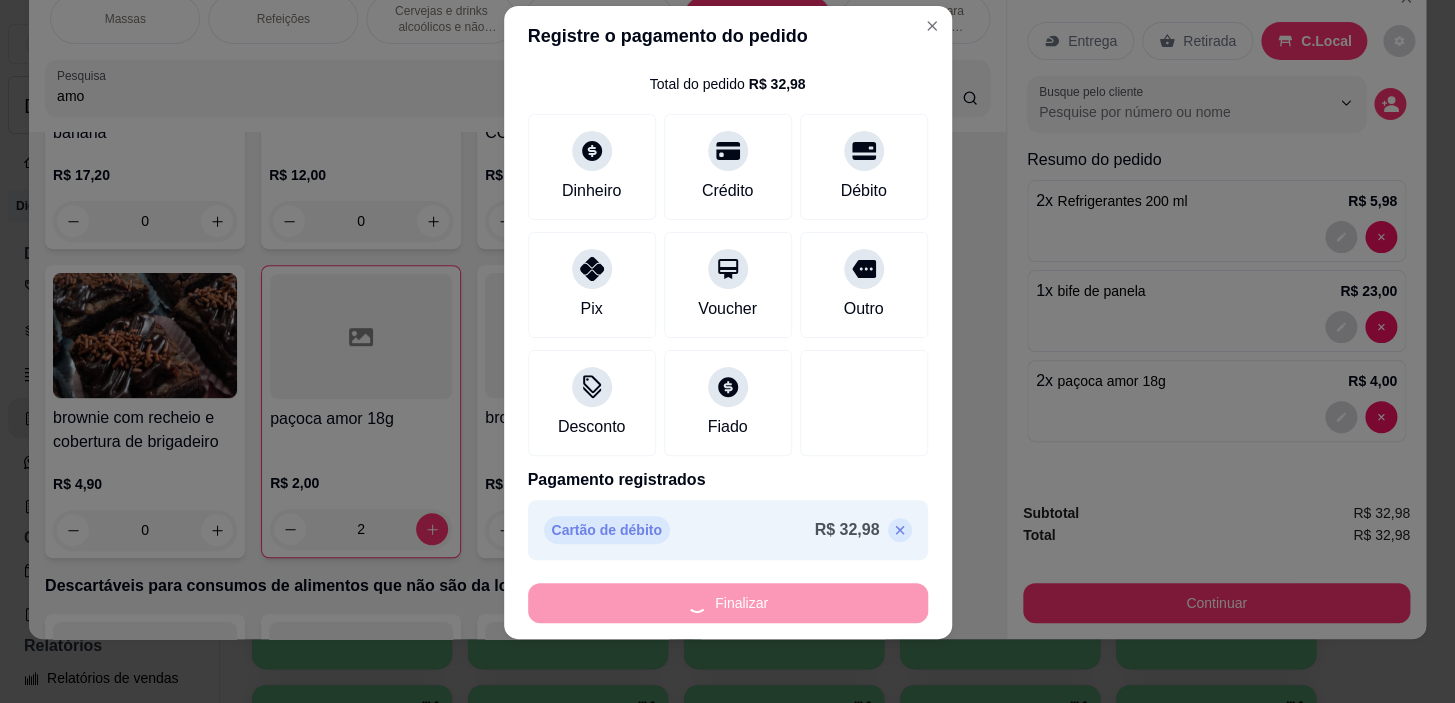 type on "0" 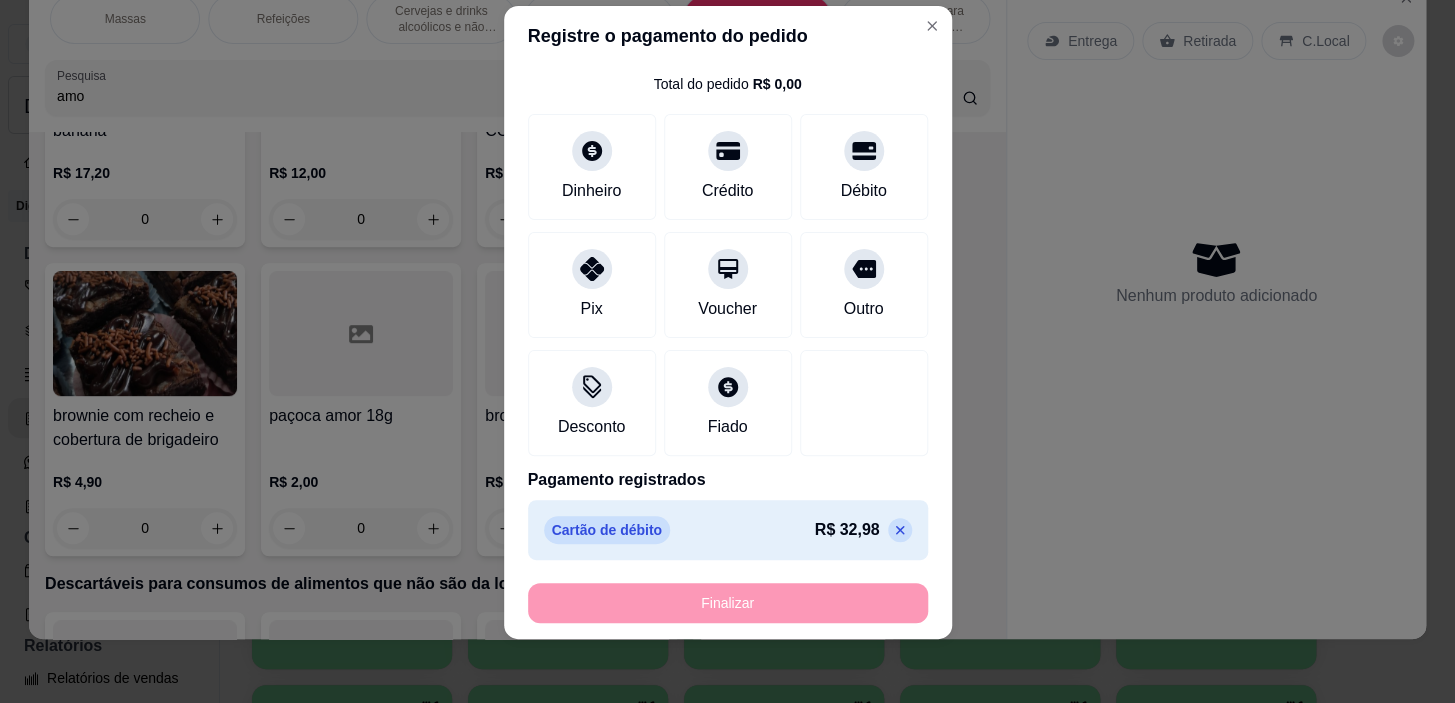 type on "-R$ 32,98" 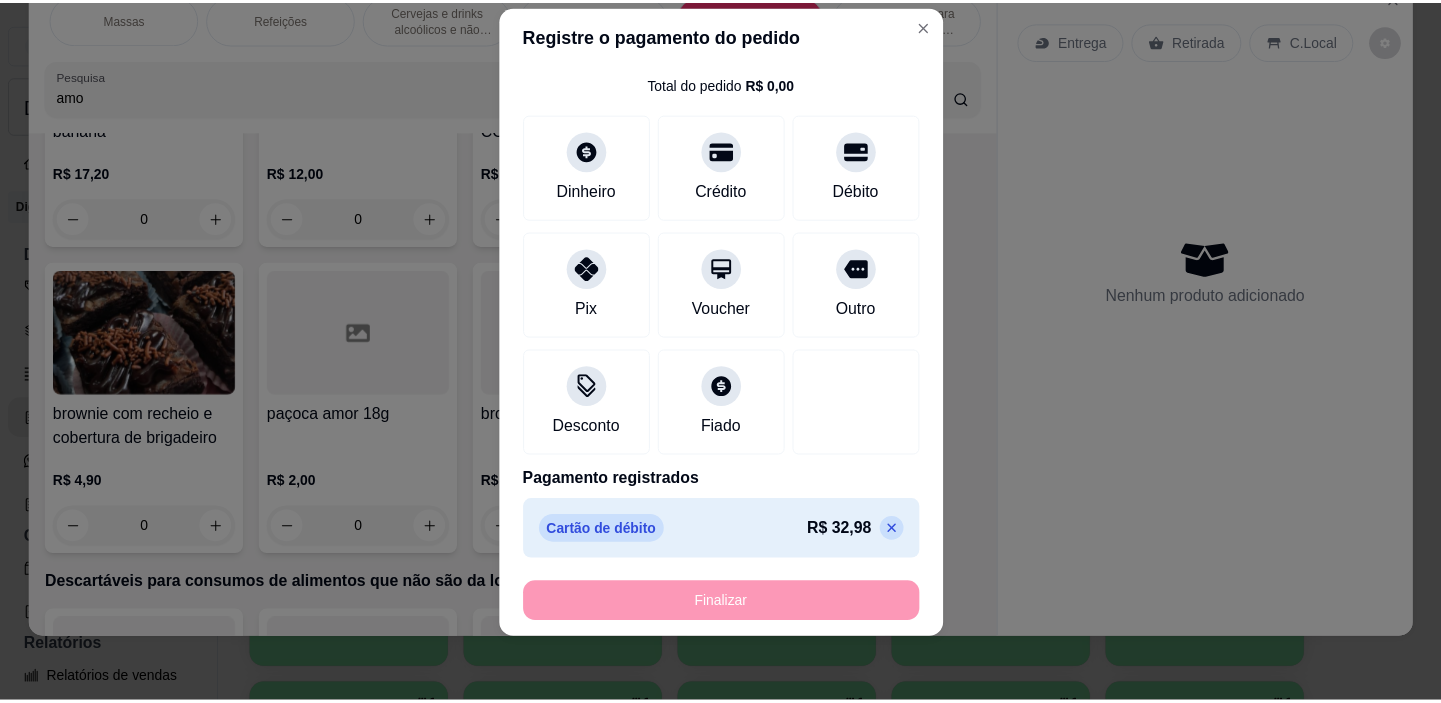 scroll, scrollTop: 16321, scrollLeft: 0, axis: vertical 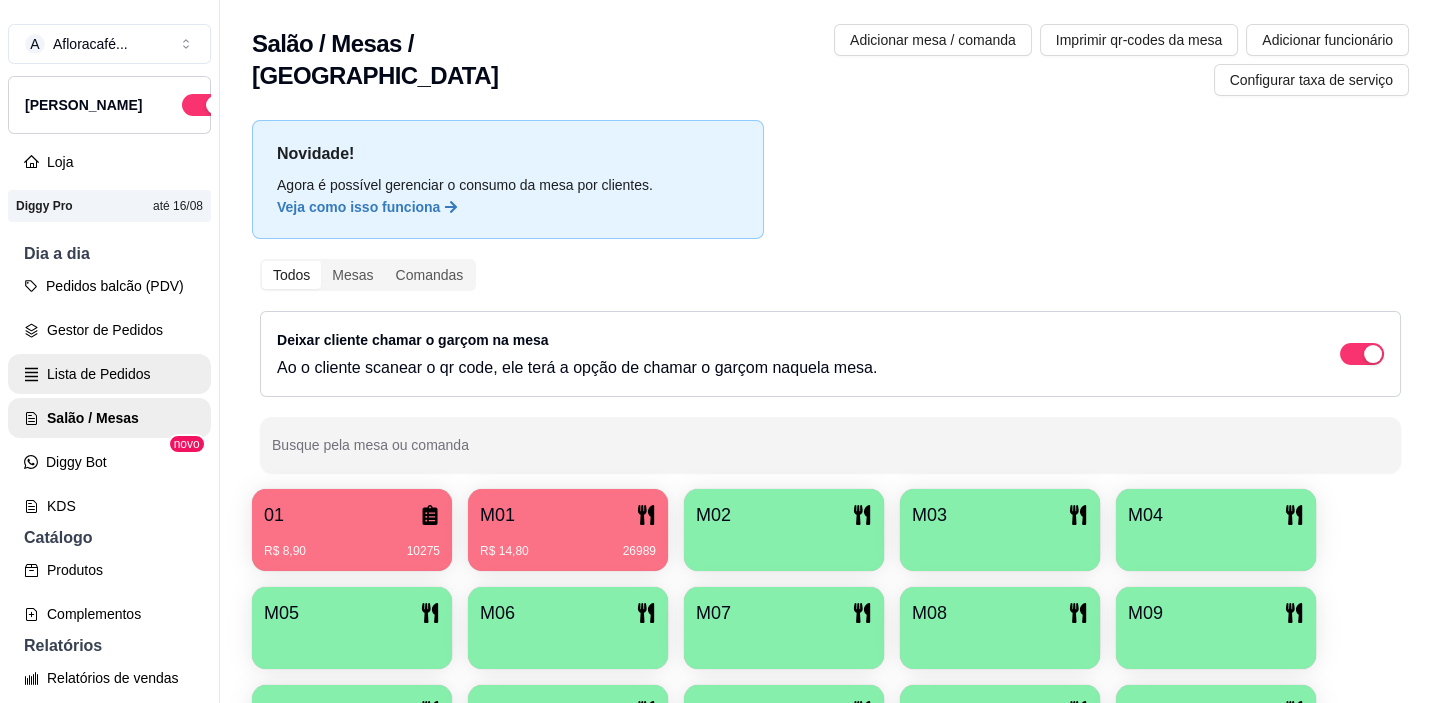 click on "Lista de Pedidos" at bounding box center (109, 374) 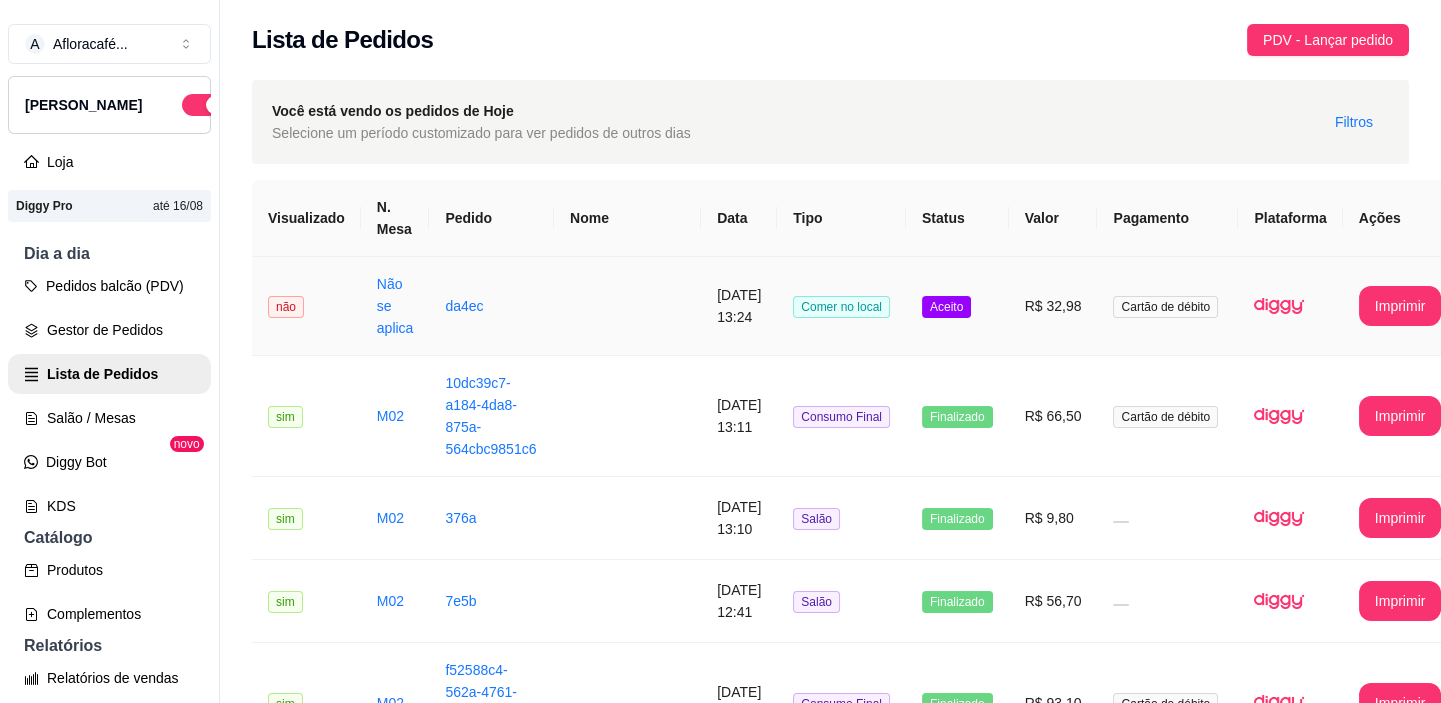 click at bounding box center [627, 306] 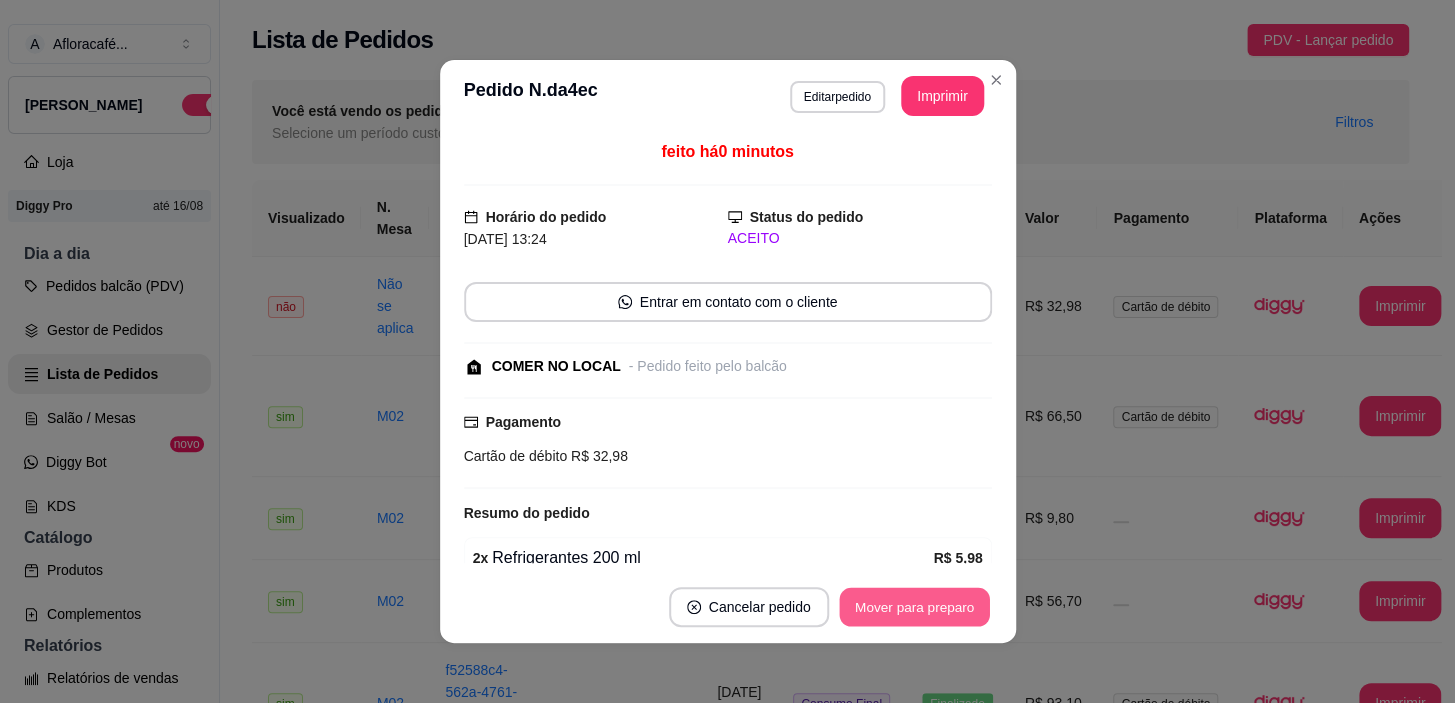 click on "Mover para preparo" at bounding box center (914, 607) 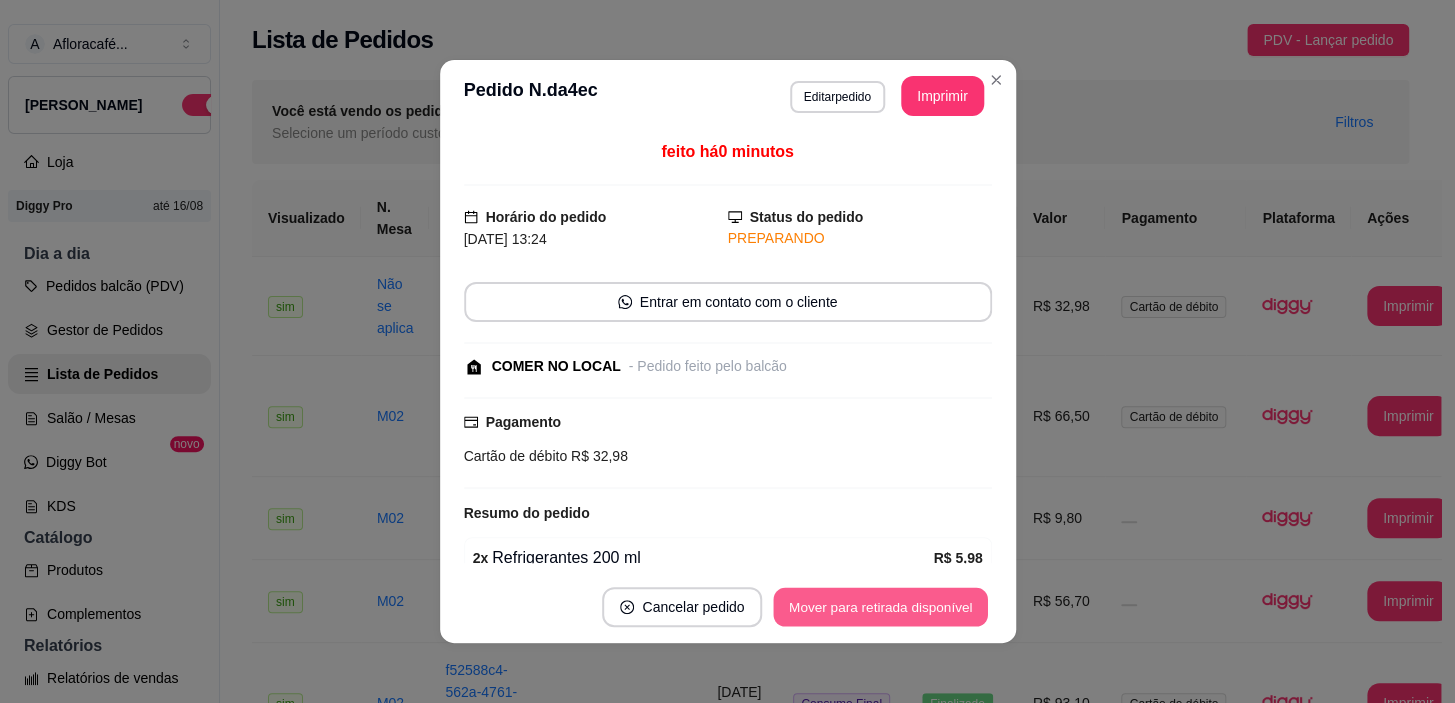 click on "Mover para retirada disponível" at bounding box center (881, 607) 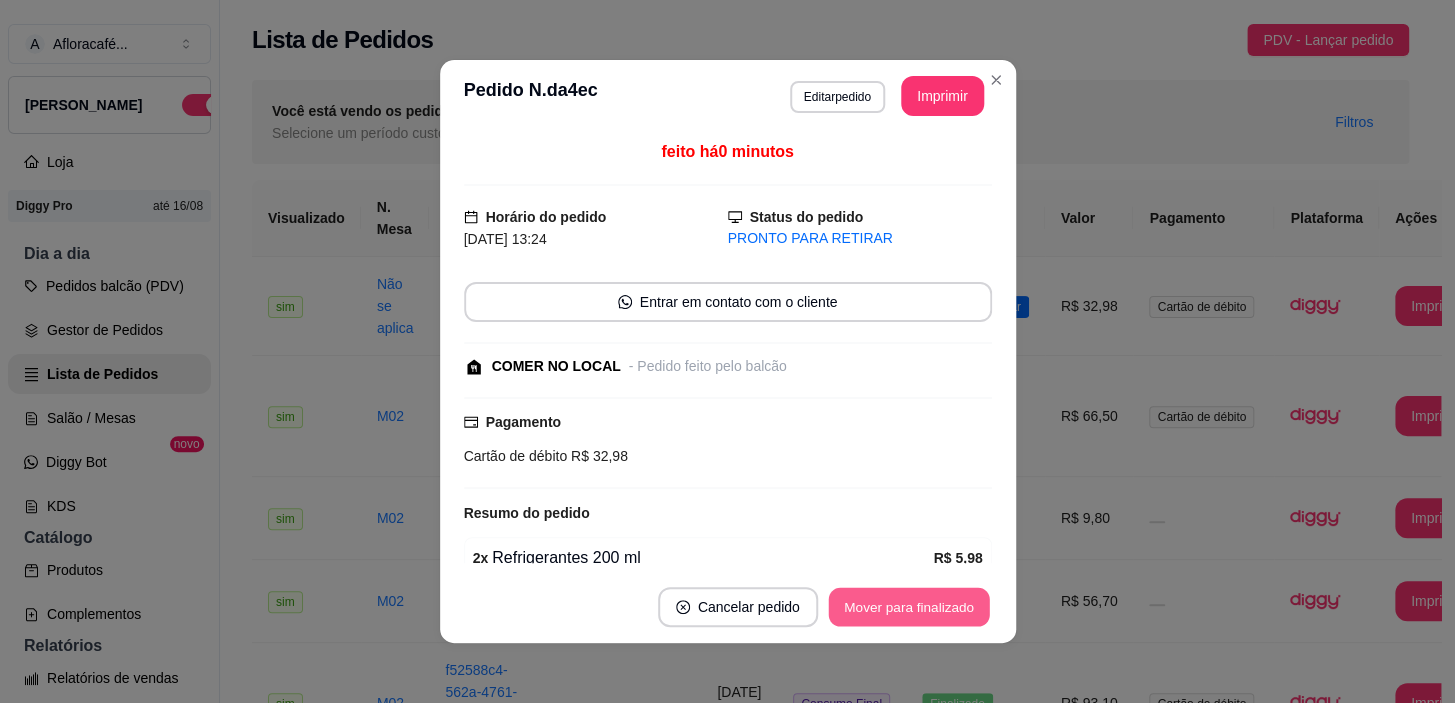 click on "Mover para finalizado" at bounding box center [908, 607] 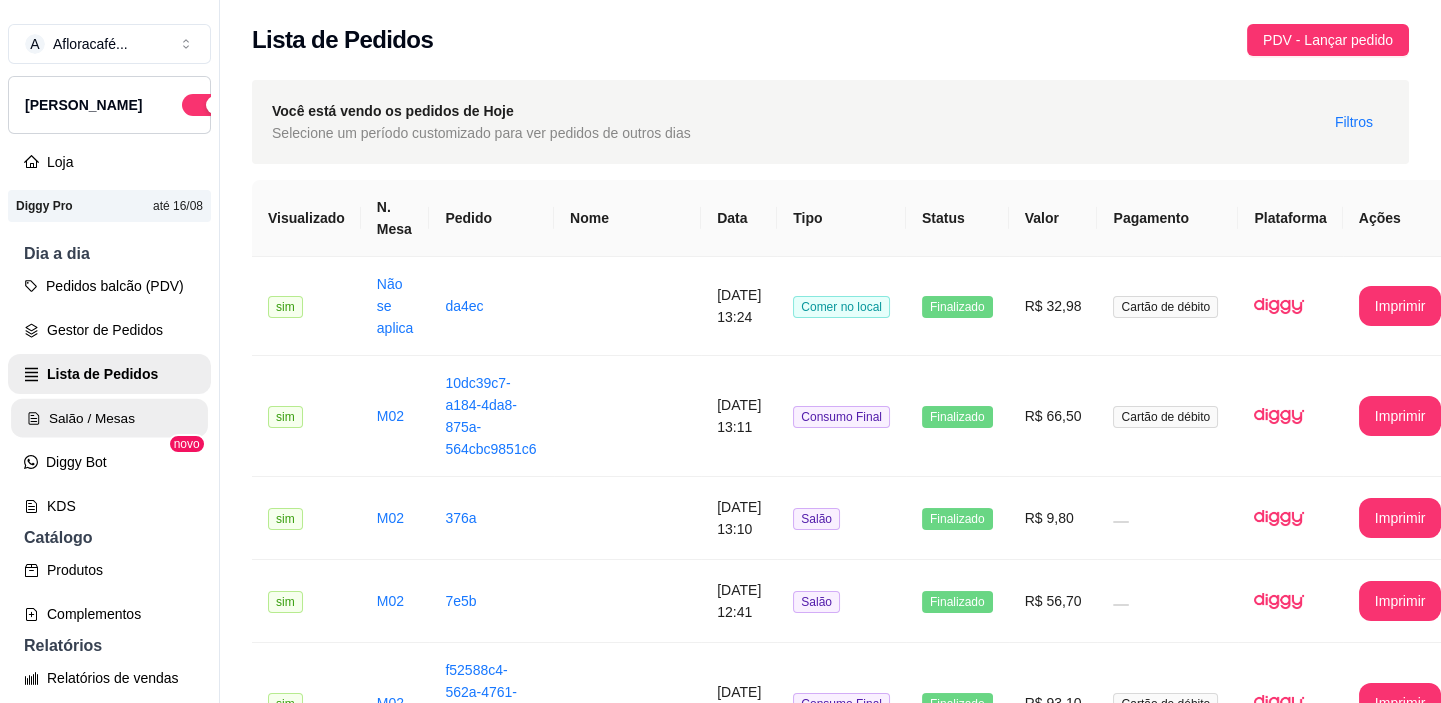 click on "Salão / Mesas" at bounding box center (109, 418) 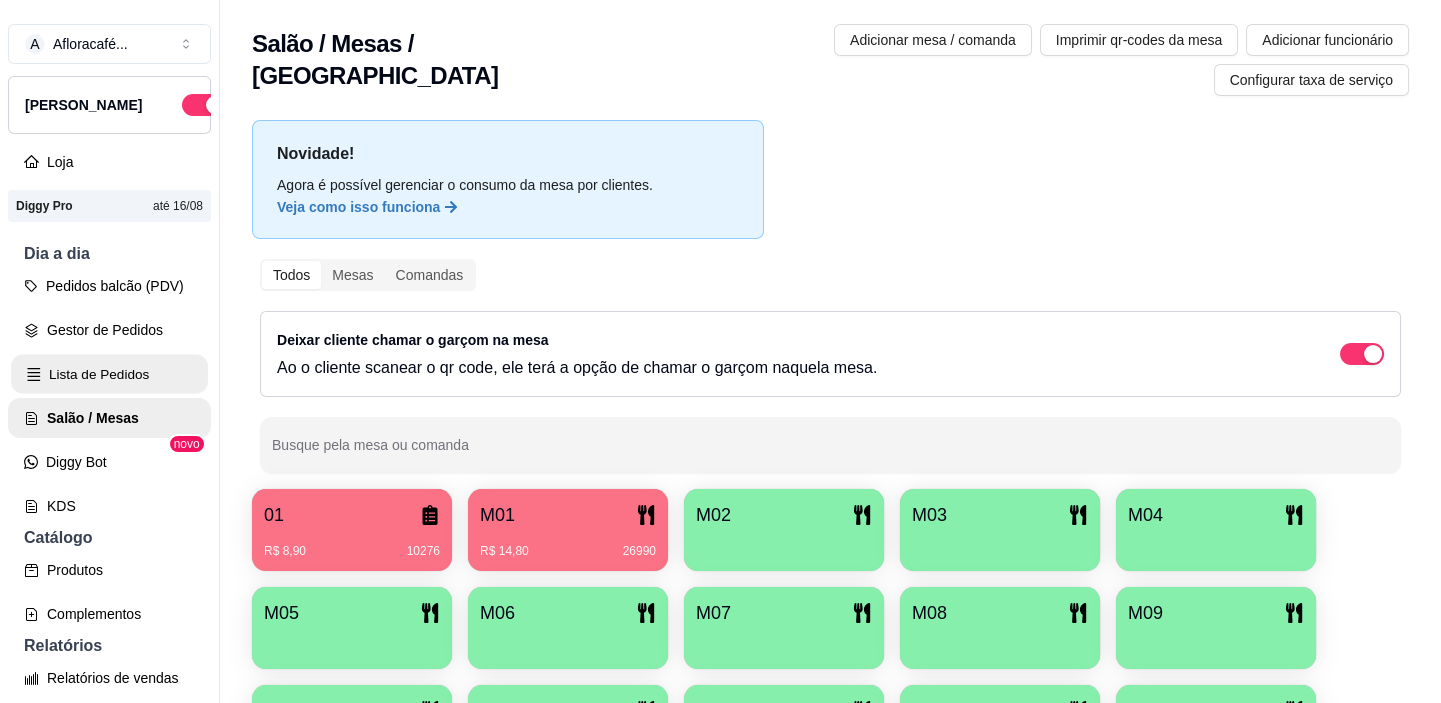 click on "Lista de Pedidos" at bounding box center [109, 374] 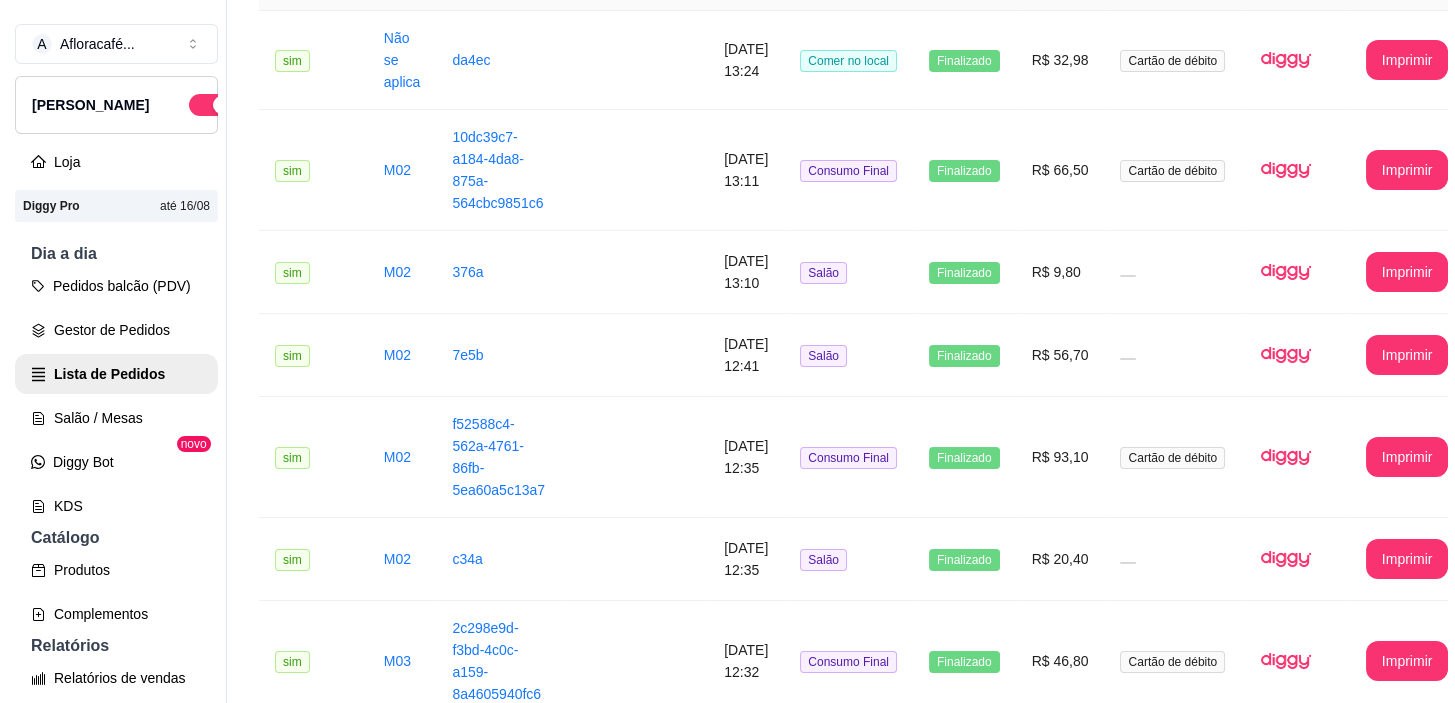 scroll, scrollTop: 0, scrollLeft: 0, axis: both 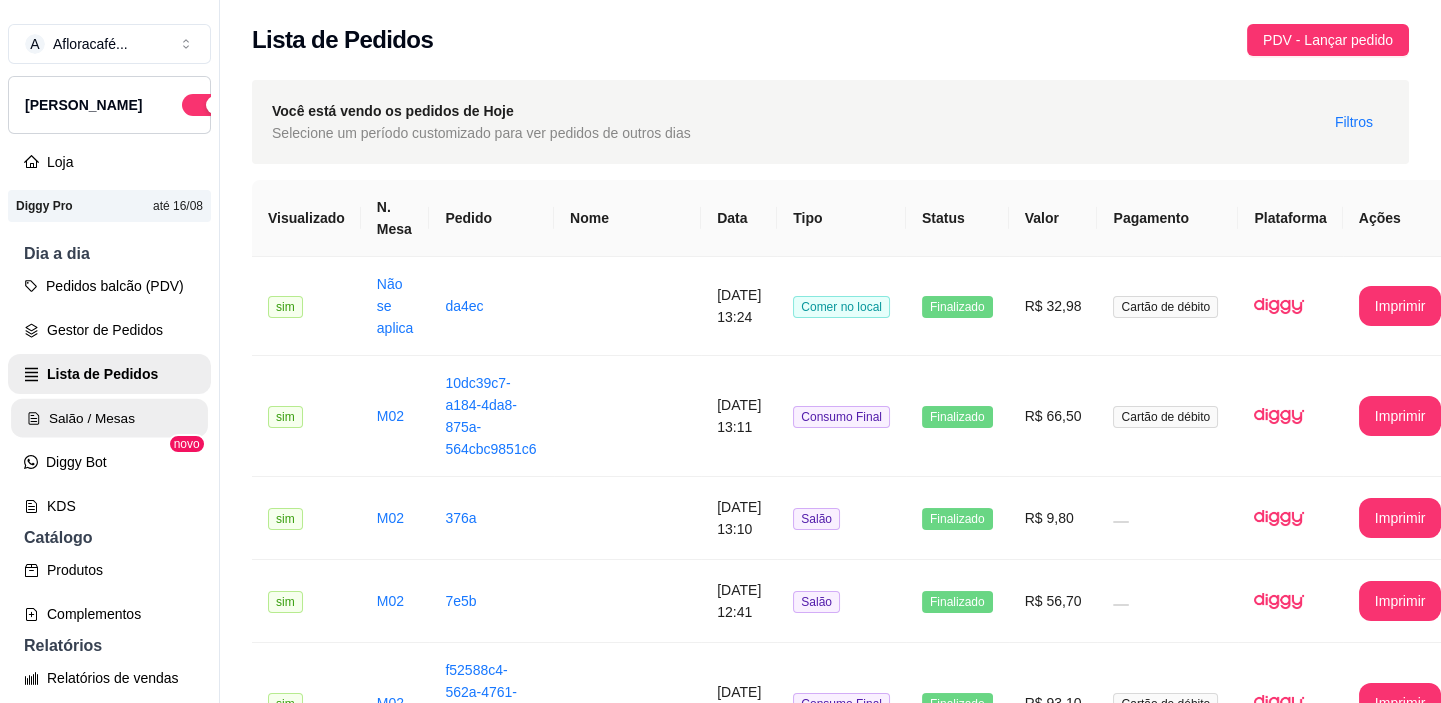 click on "Salão / Mesas" at bounding box center [109, 418] 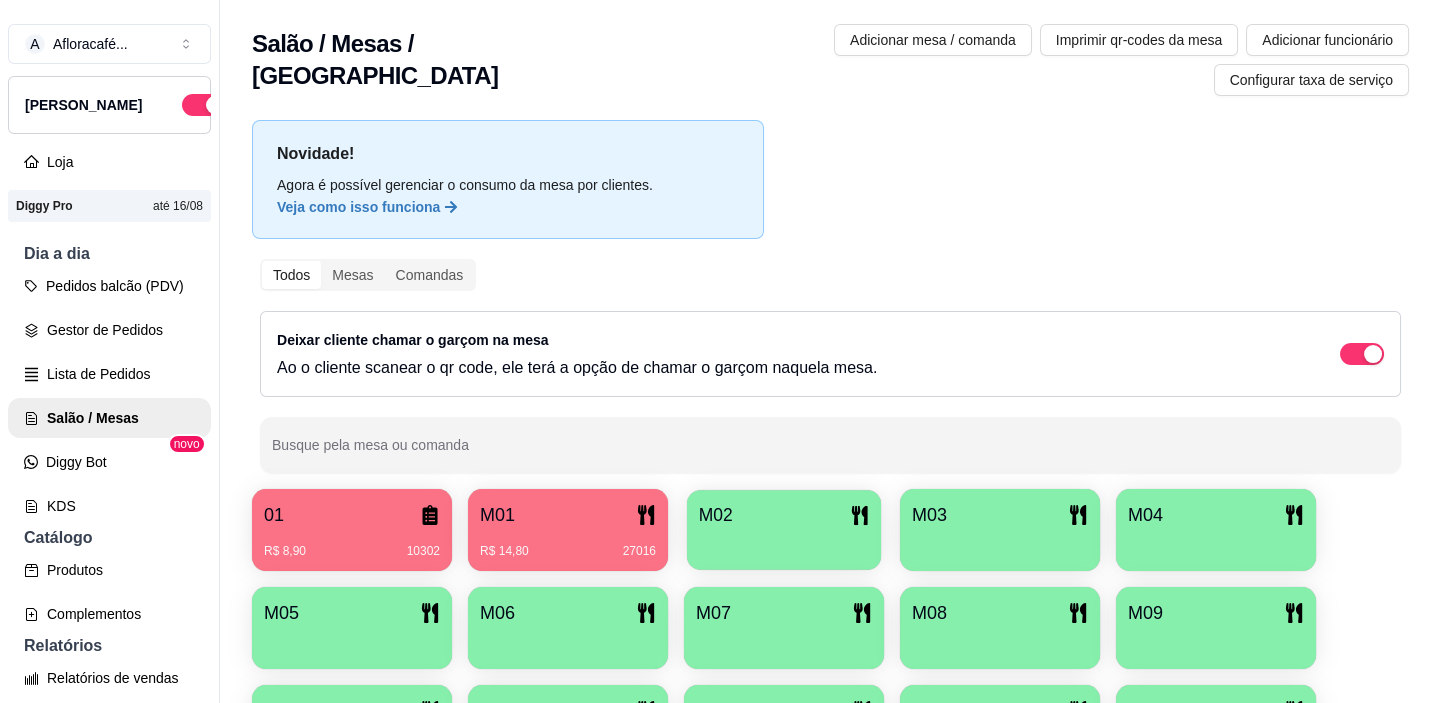 click on "M02" at bounding box center [784, 530] 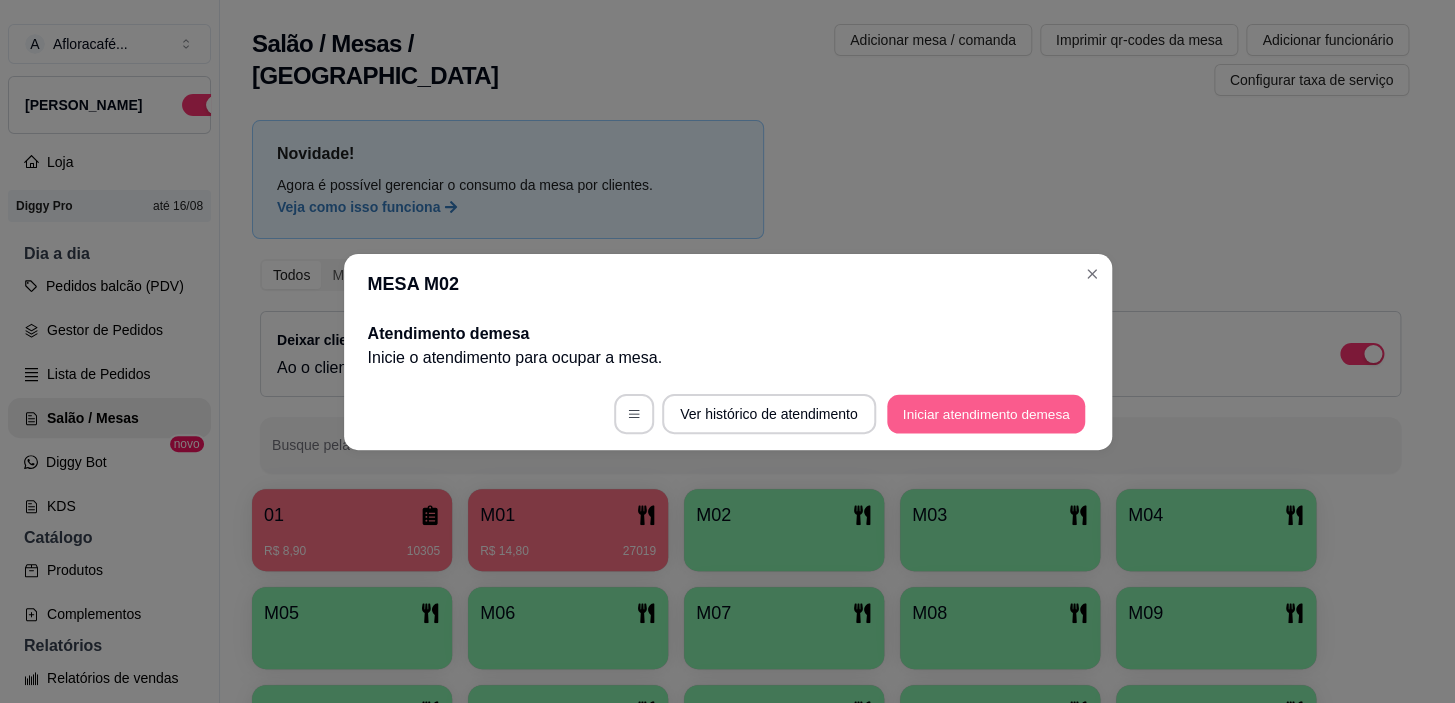 click on "Iniciar atendimento de  mesa" at bounding box center [986, 413] 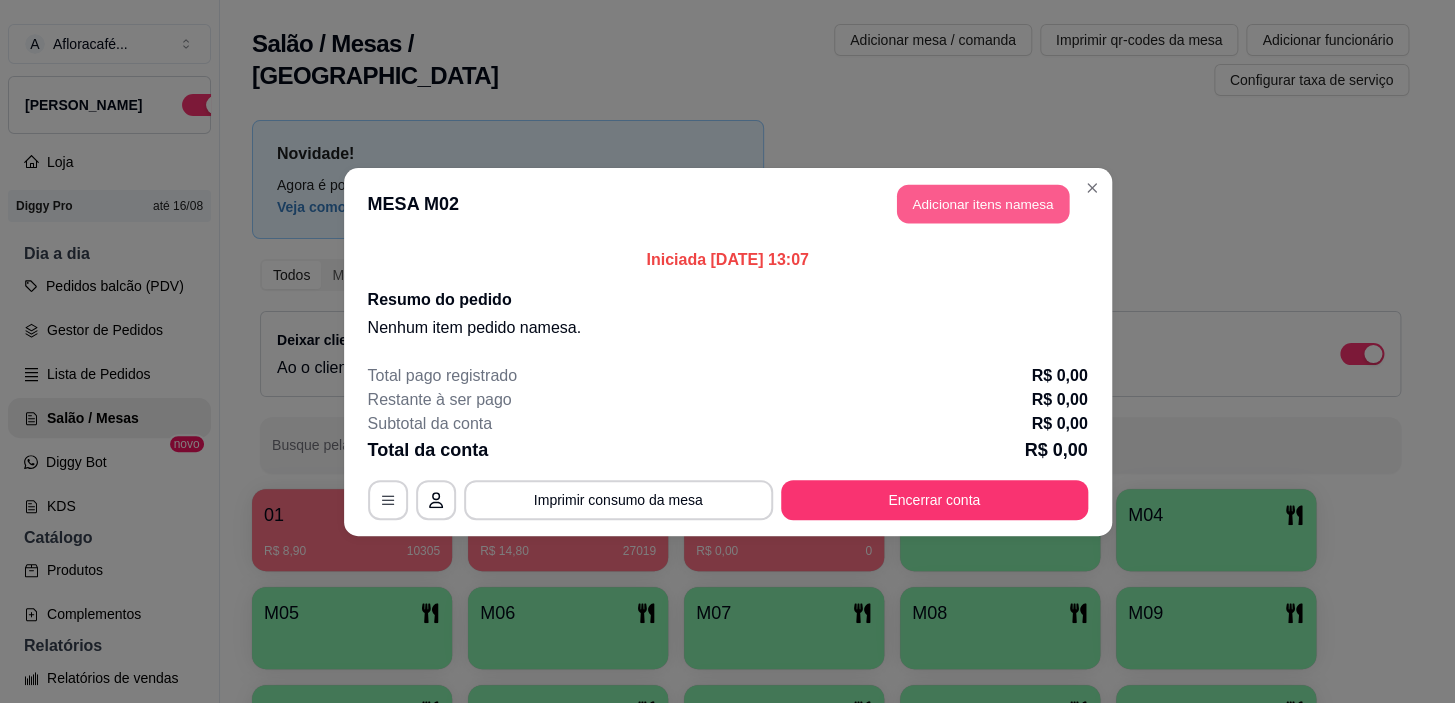 click on "Adicionar itens na  mesa" at bounding box center [983, 203] 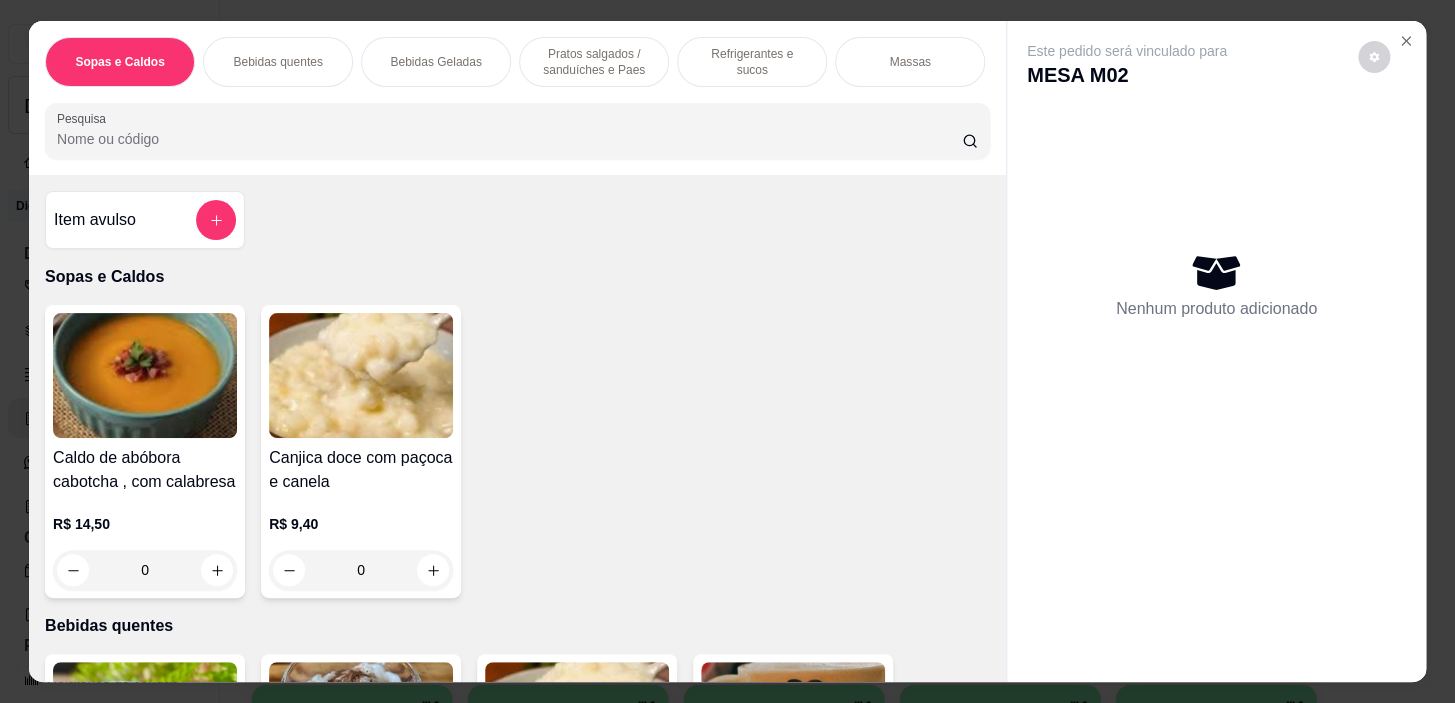 click on "Sopas e Caldos  Bebidas quentes Bebidas Geladas Pratos salgados / sanduíches e Paes  Refrigerantes e sucos  Massas  Refeições  Cervejas e drinks alcoólicos e não alcoólicos  Acompanhamentos das refeições  Pratos Doces e sobremesas  Descartáveis para consumos de alimentos que não são da loja" at bounding box center [517, 62] 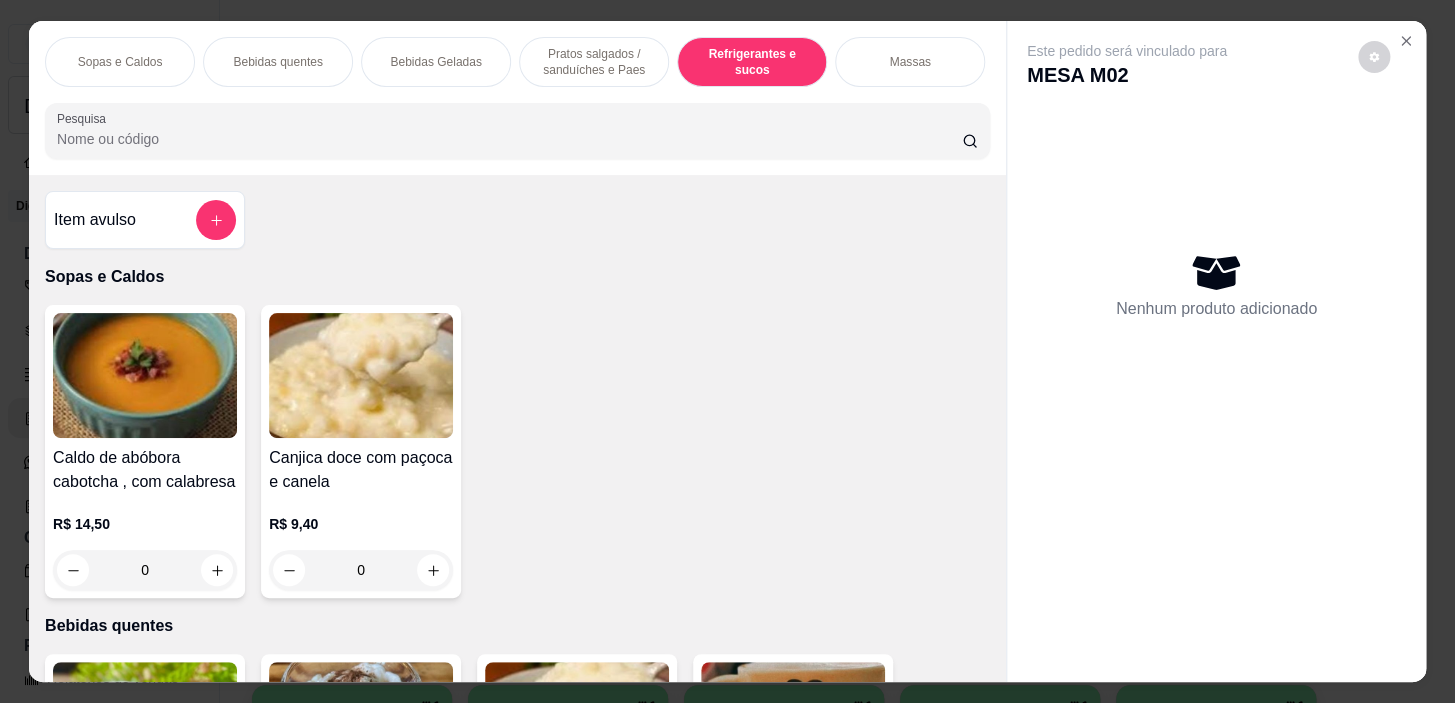 scroll, scrollTop: 8852, scrollLeft: 0, axis: vertical 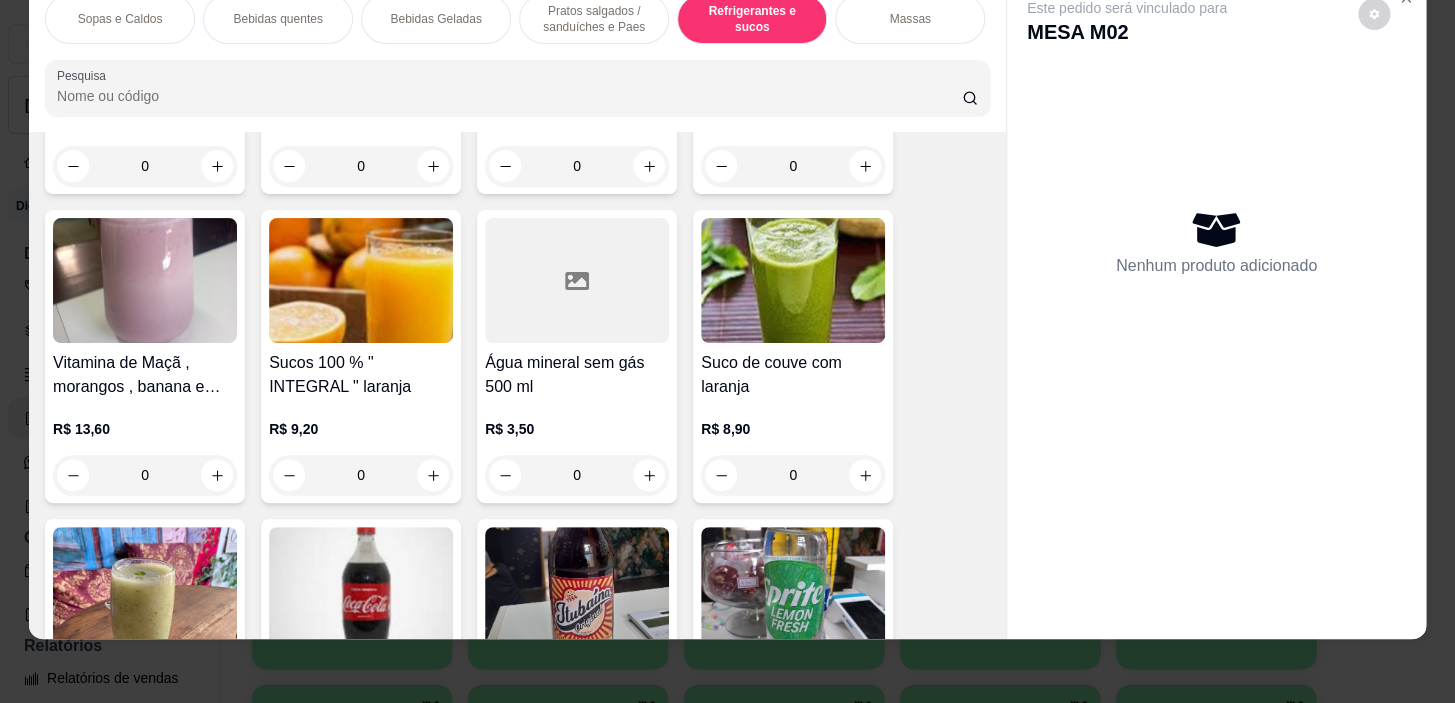 click on "0" at bounding box center [577, 475] 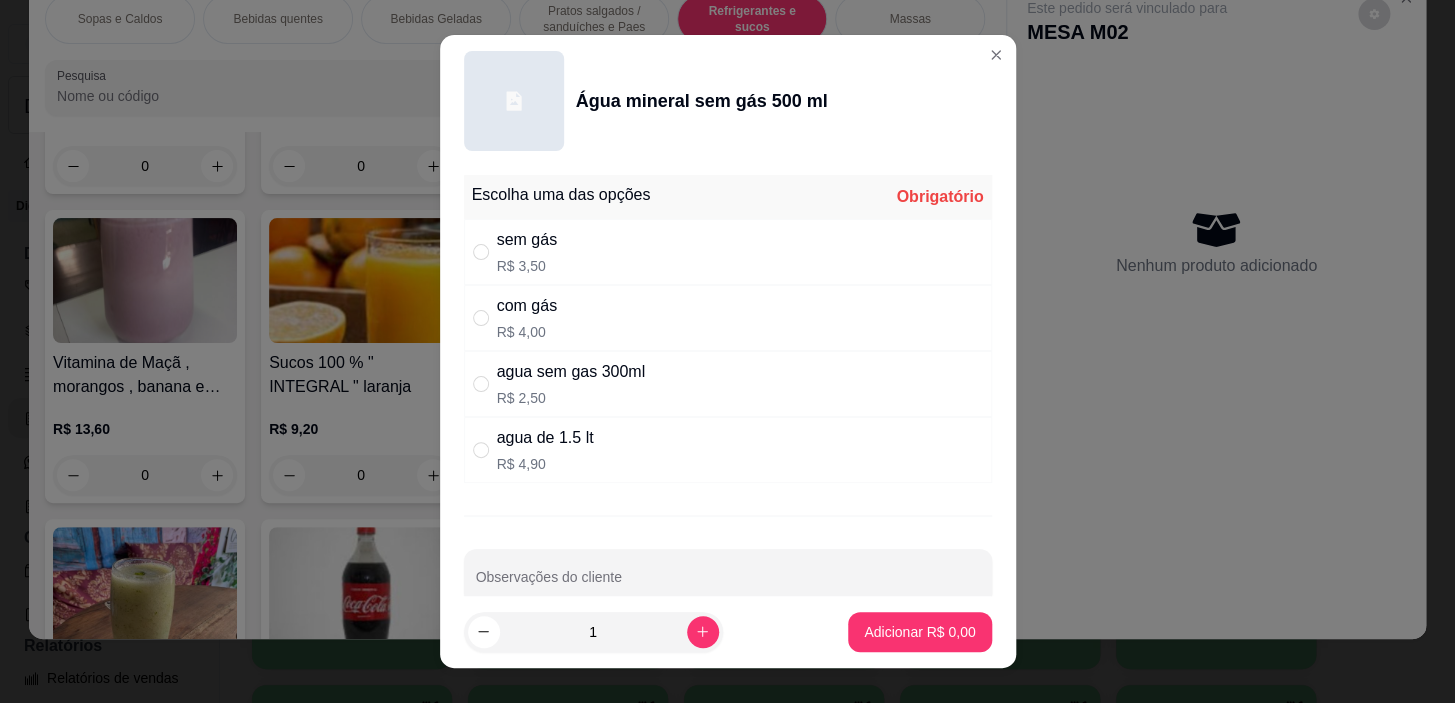 click on "sem gás R$ 3,50" at bounding box center (728, 252) 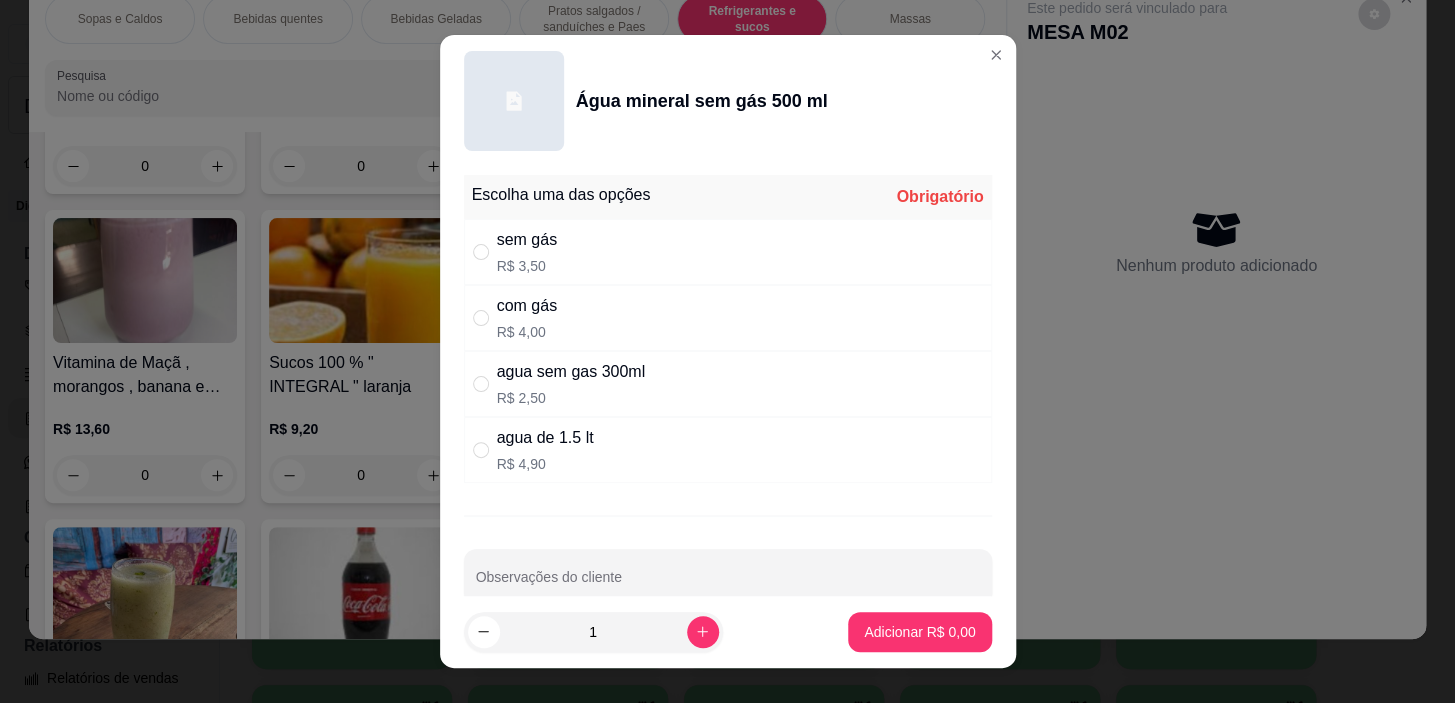 radio on "true" 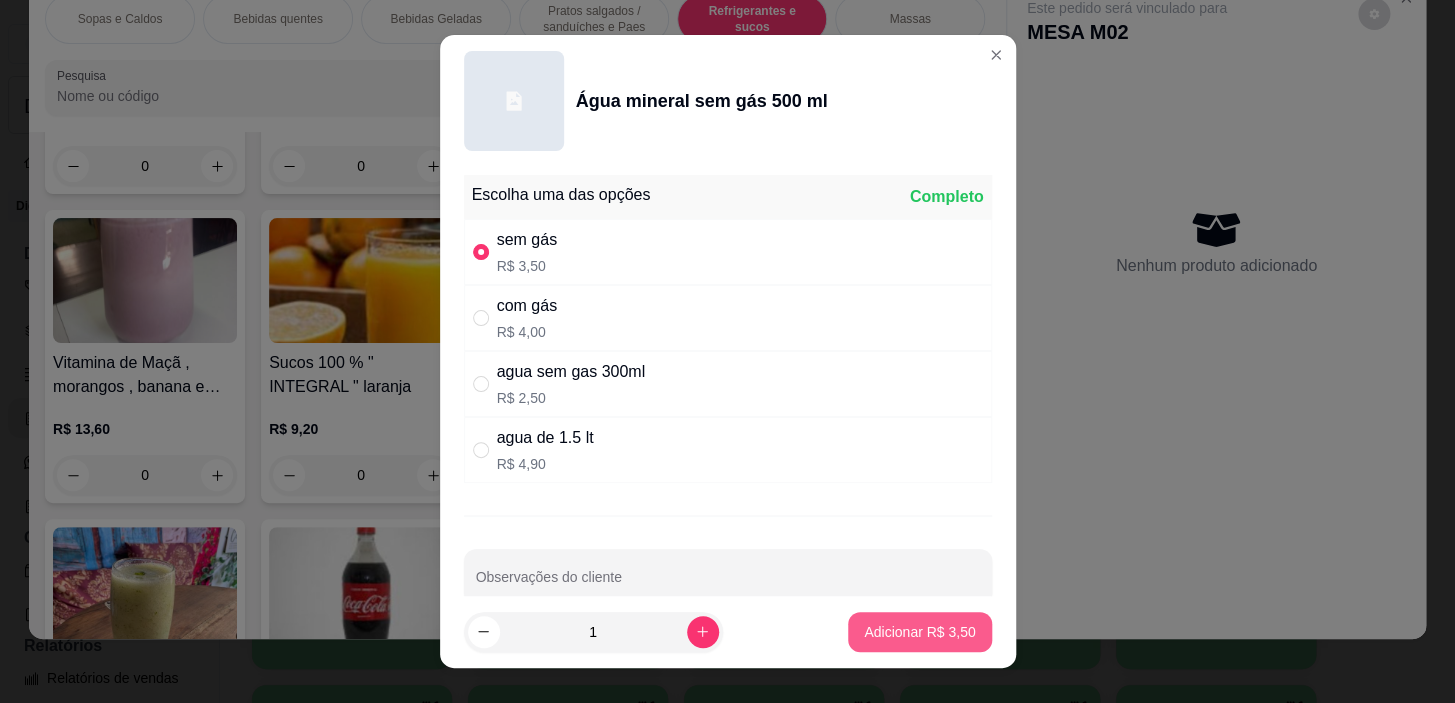 click on "Adicionar   R$ 3,50" at bounding box center [919, 632] 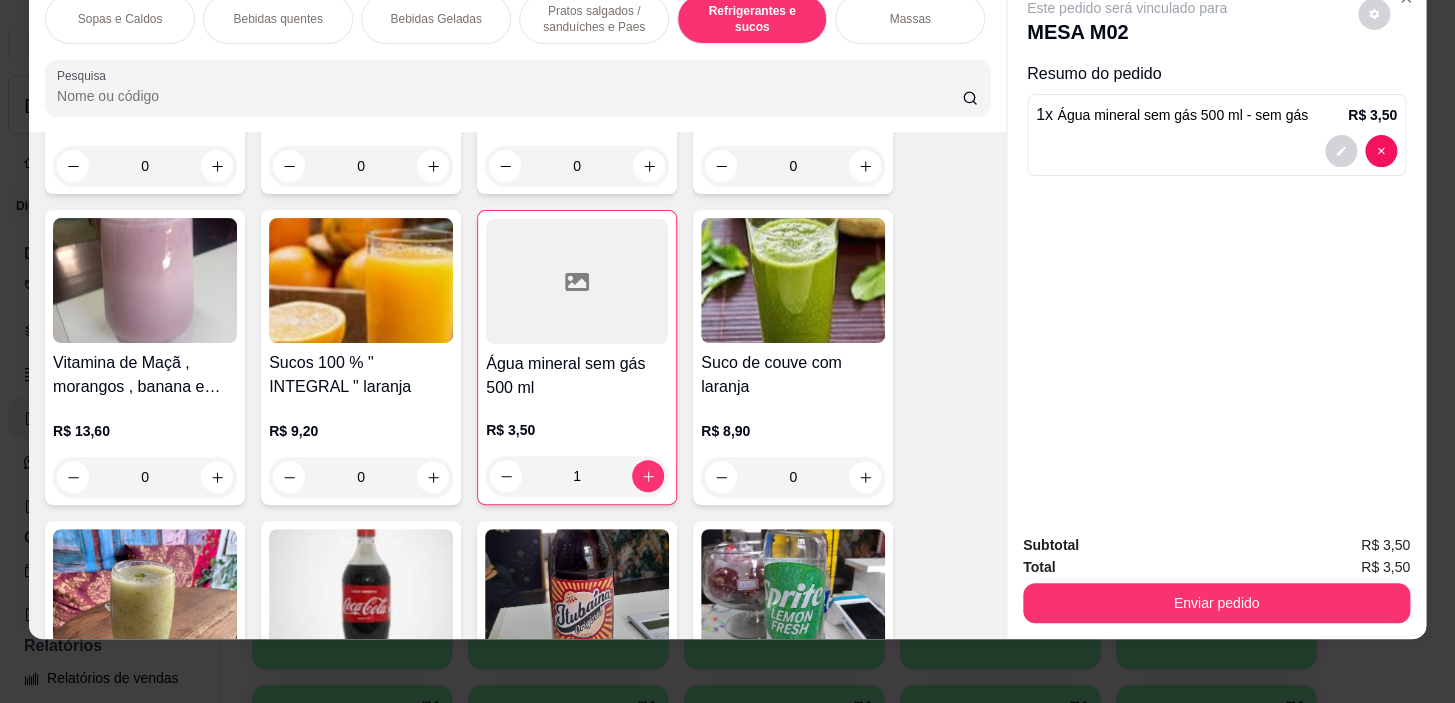 scroll, scrollTop: 0, scrollLeft: 785, axis: horizontal 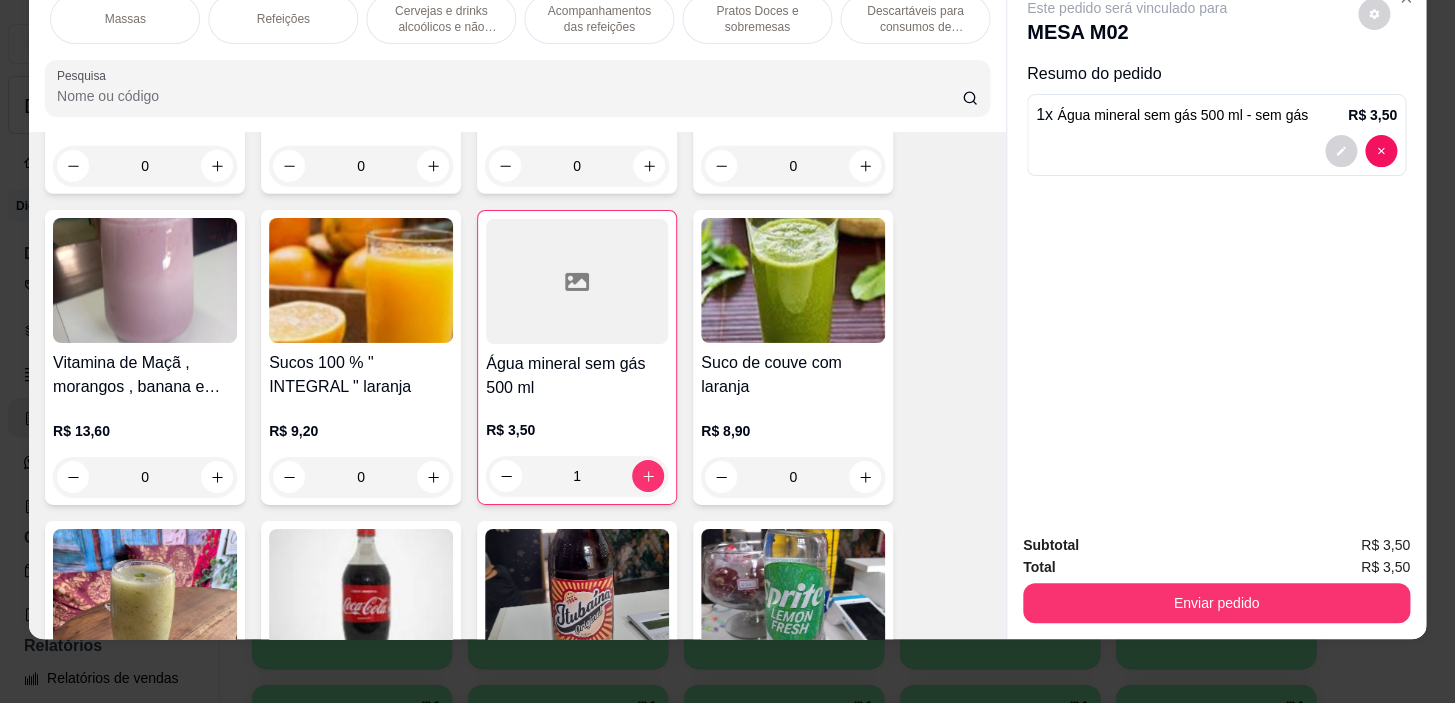 click on "Refeições" at bounding box center (283, 19) 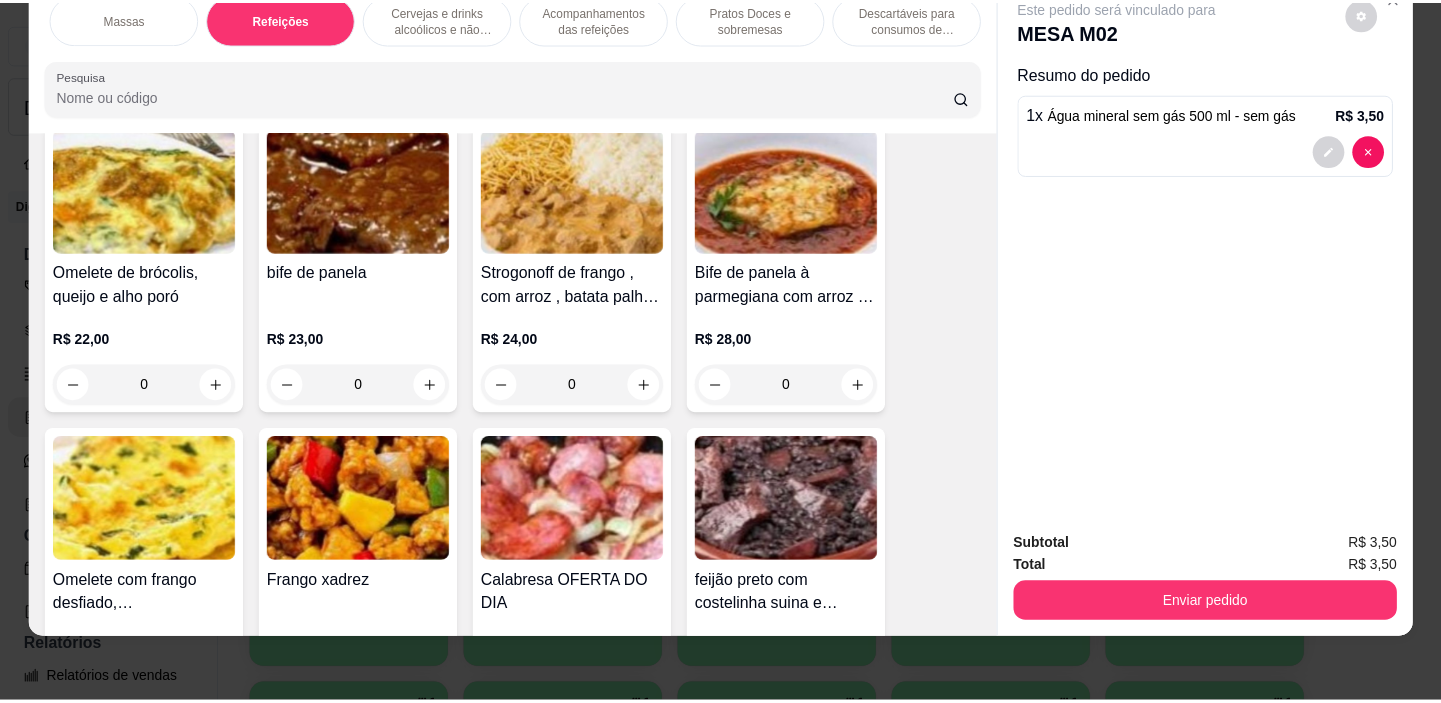 scroll, scrollTop: 12145, scrollLeft: 0, axis: vertical 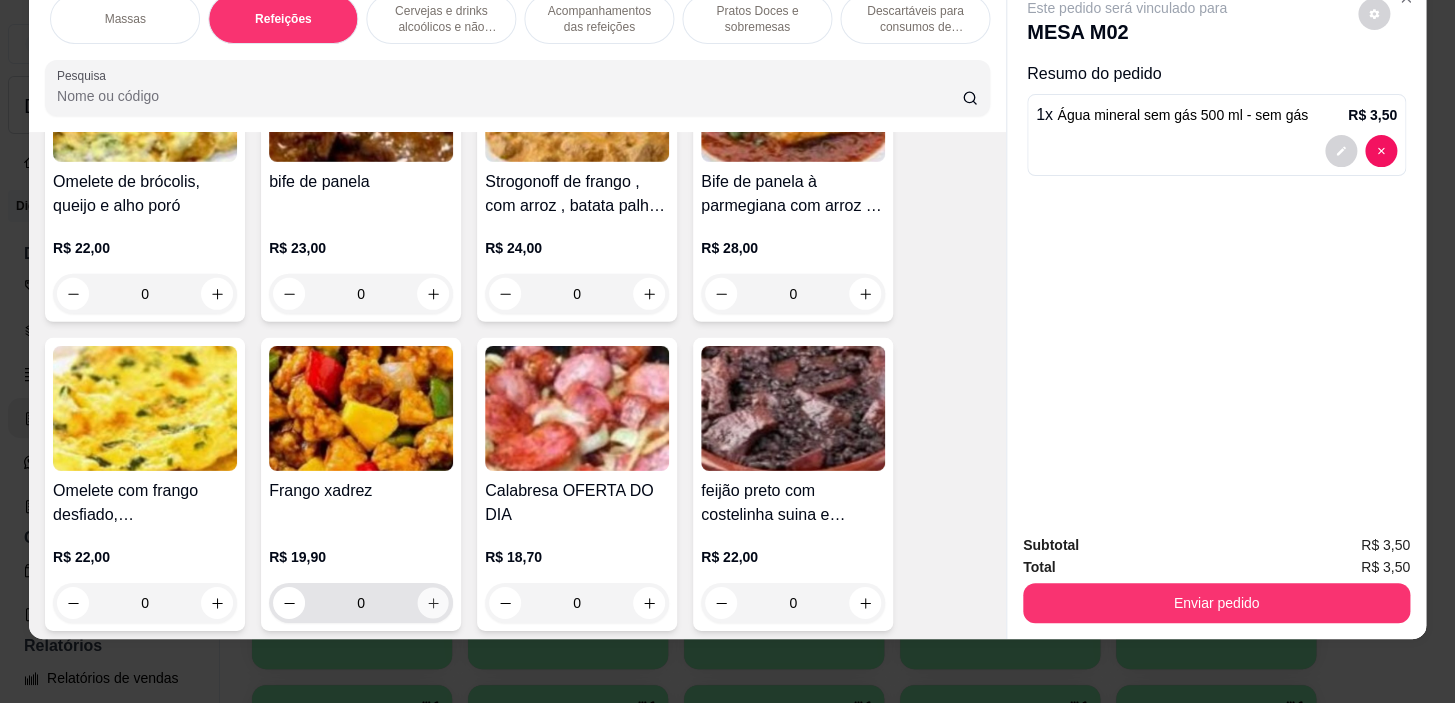 click at bounding box center (433, 603) 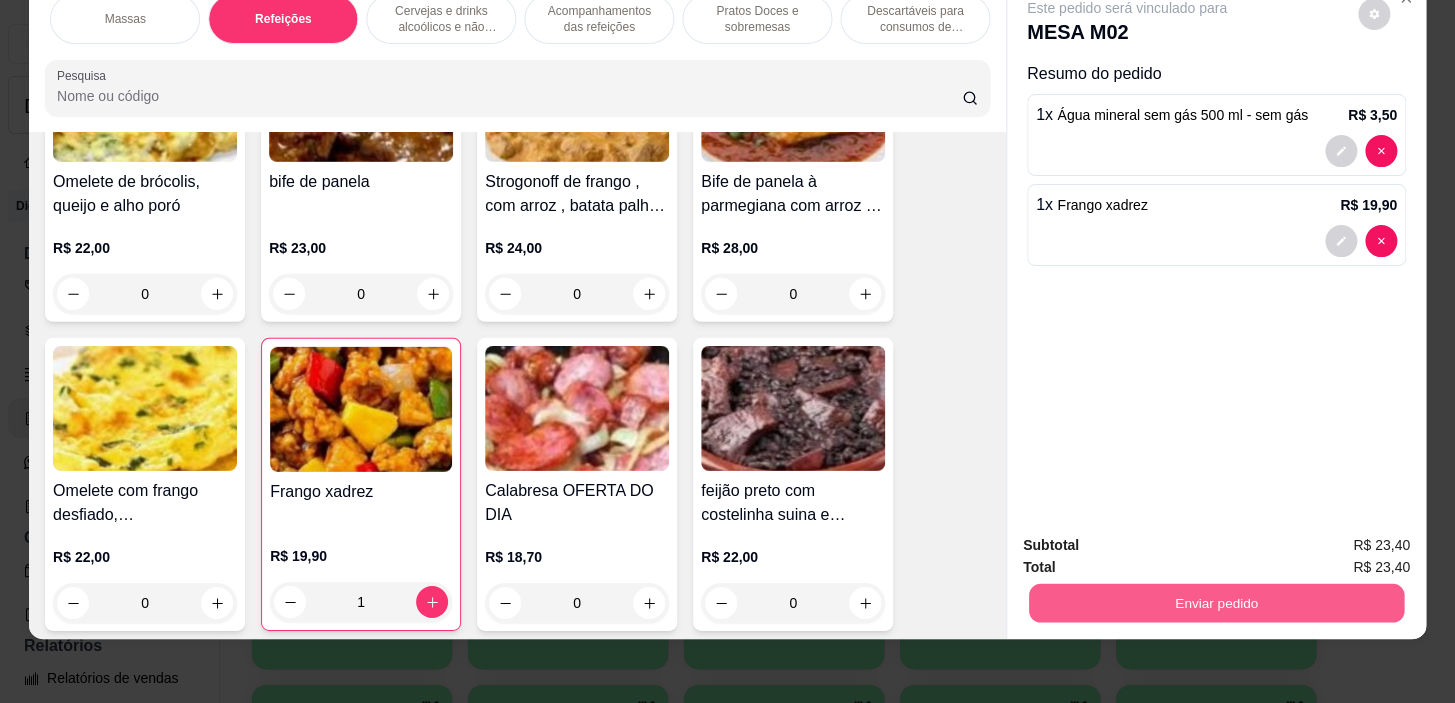 click on "Enviar pedido" at bounding box center (1216, 603) 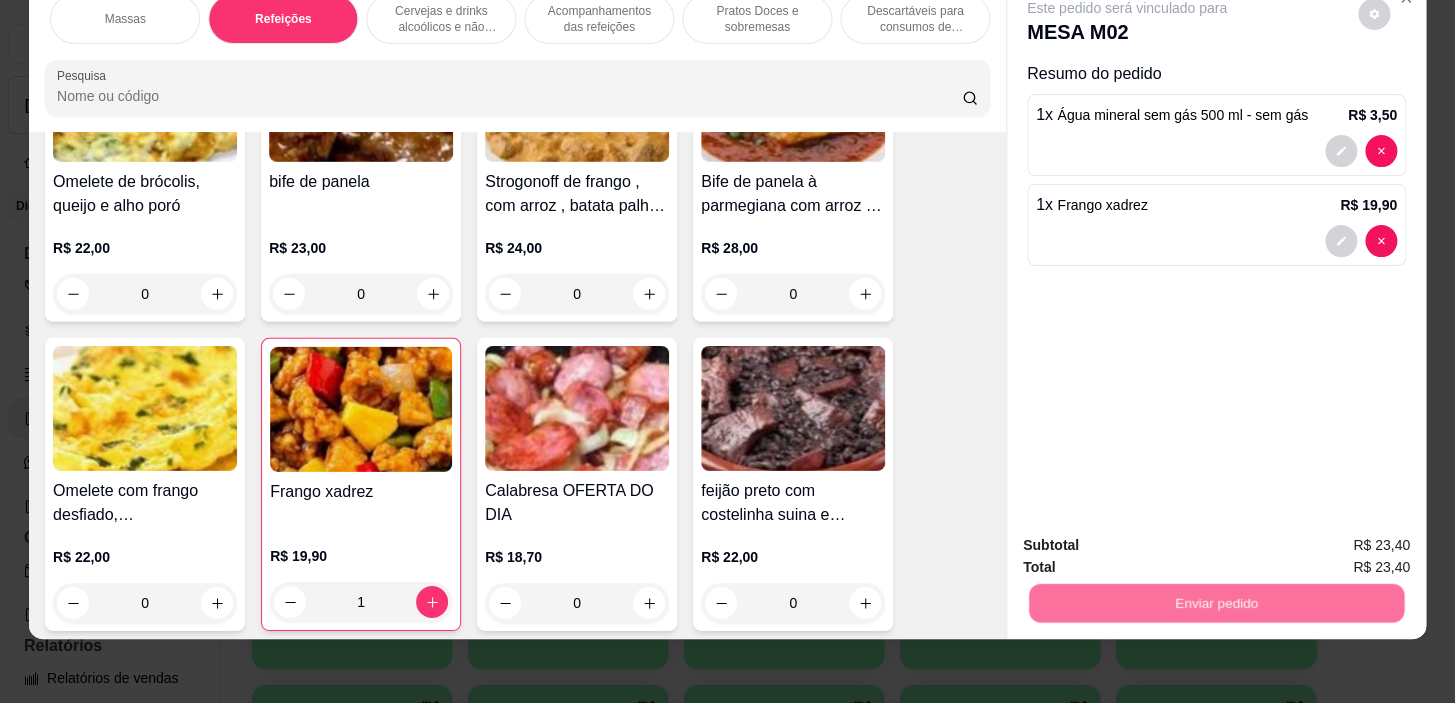 click on "Não registrar e enviar pedido" at bounding box center [1150, 540] 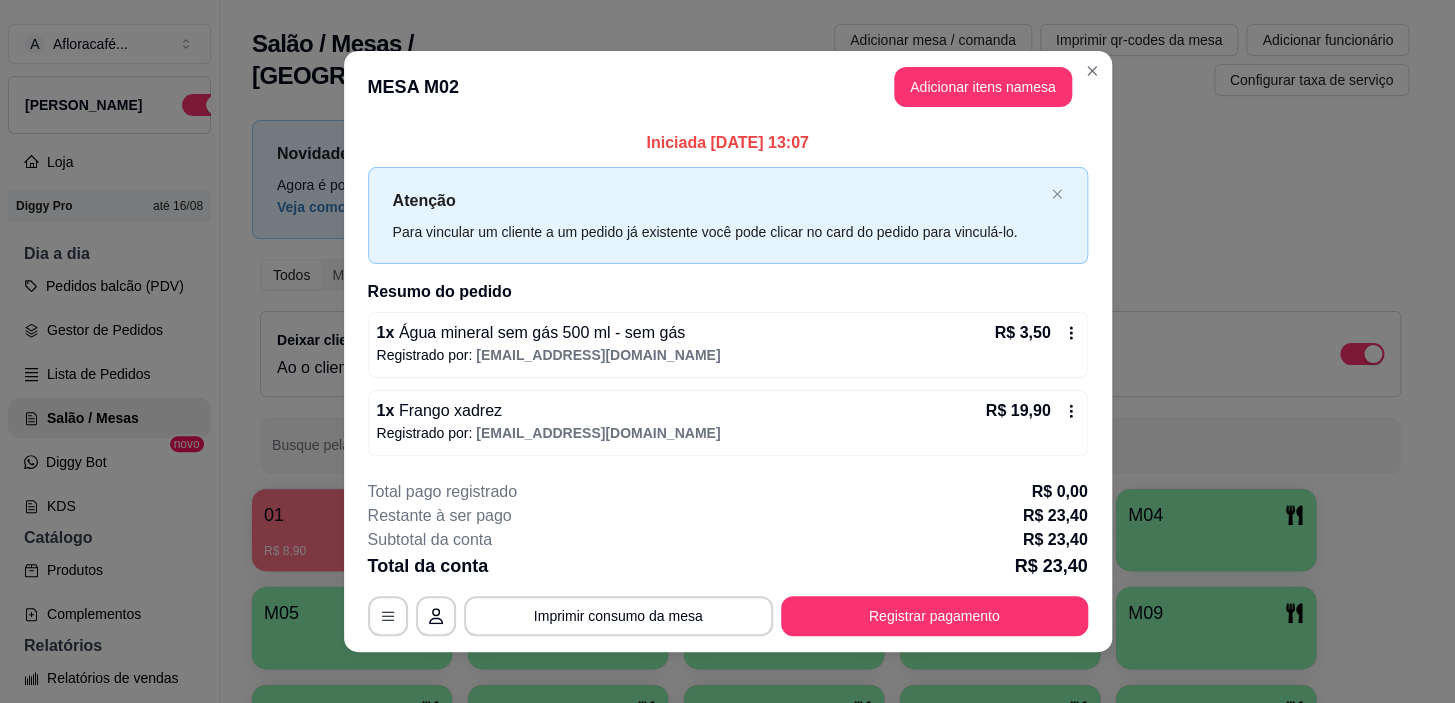 type 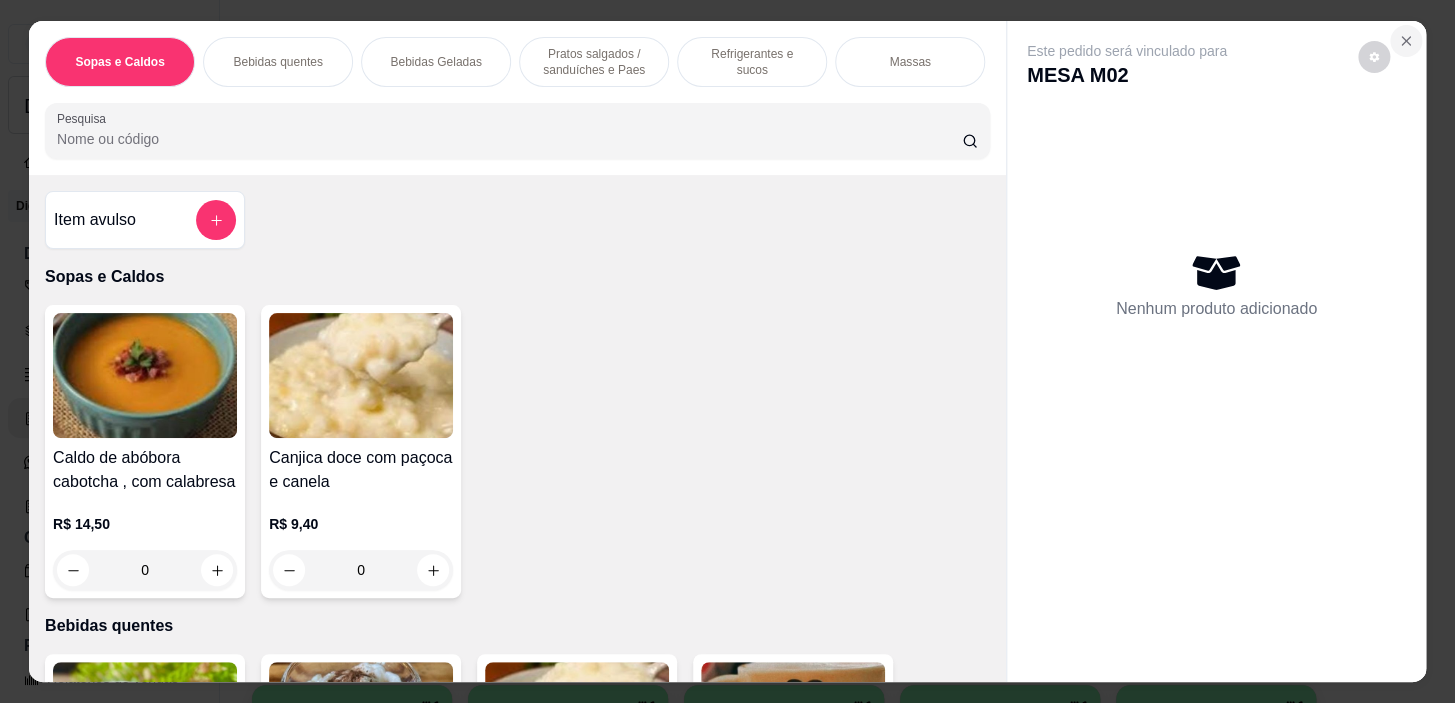 click 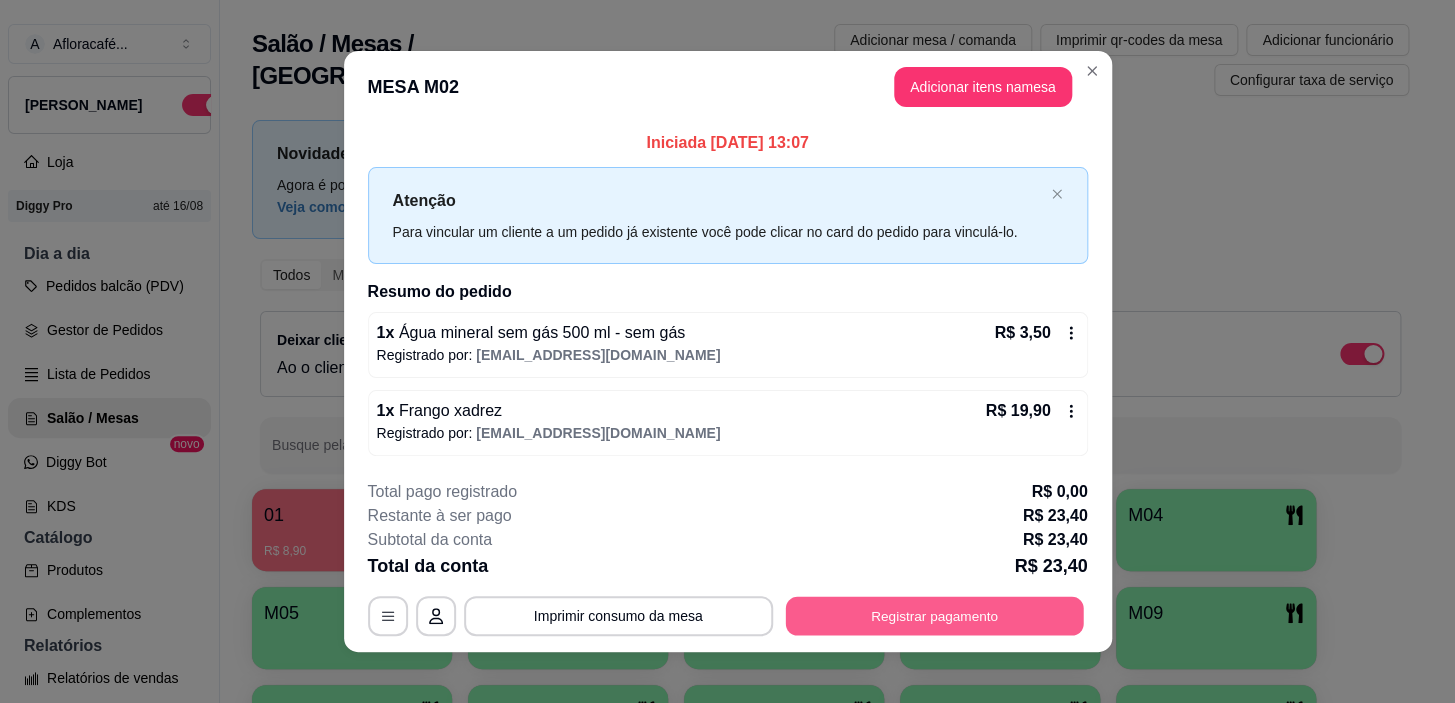 click on "Registrar pagamento" at bounding box center (934, 616) 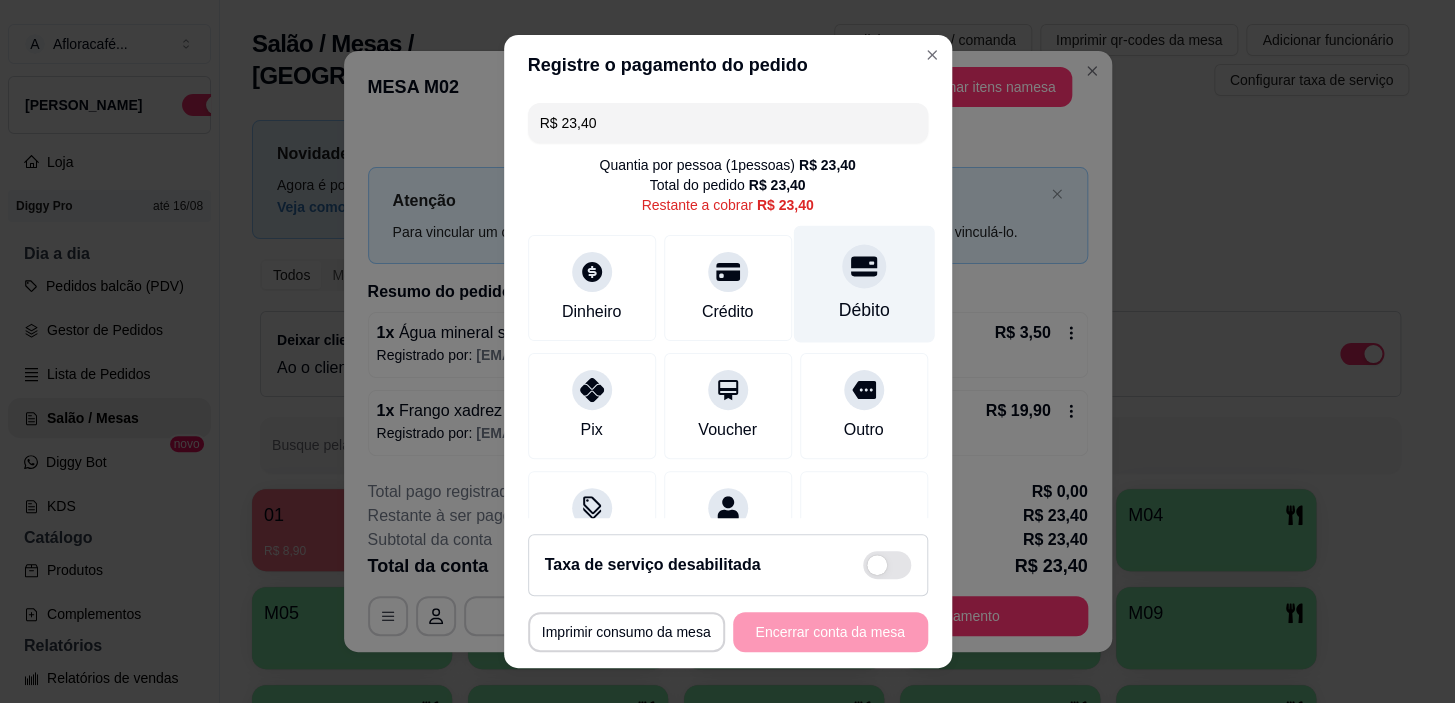 click on "Débito" at bounding box center (863, 284) 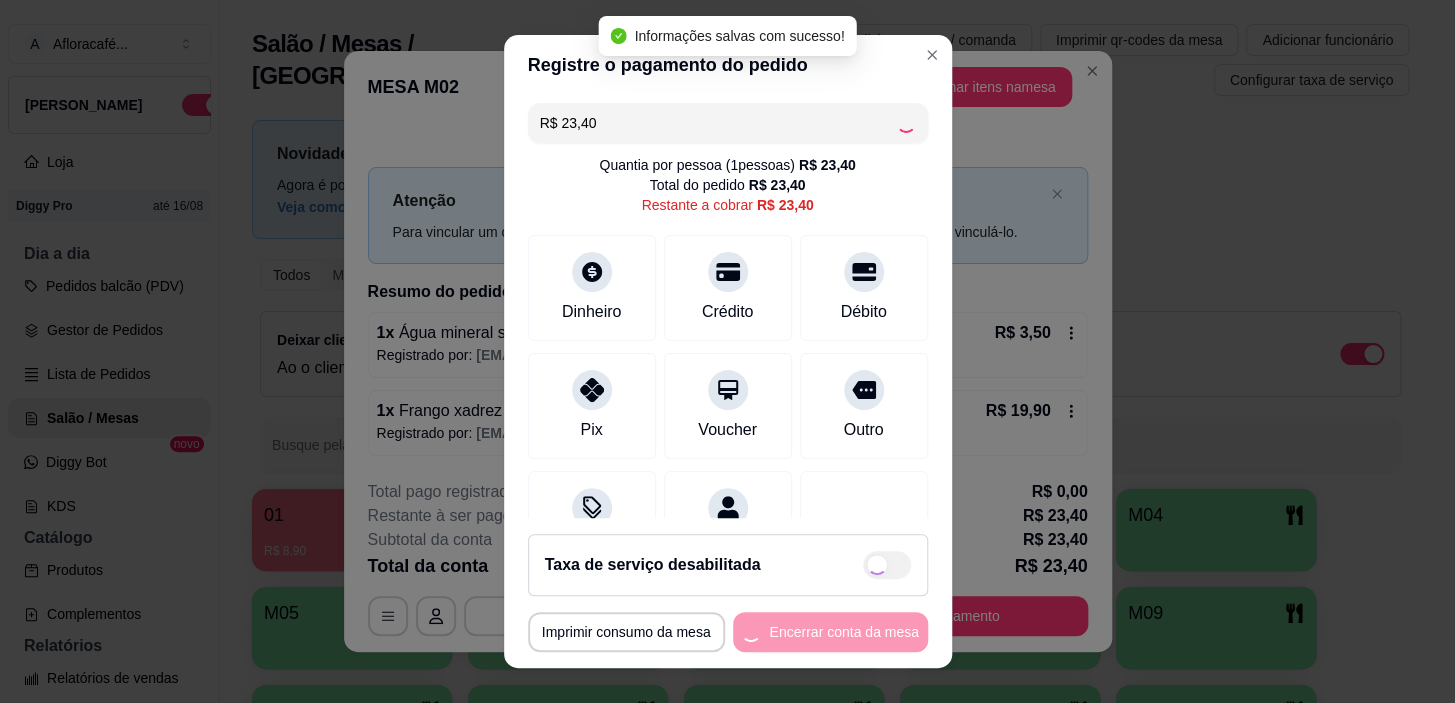 type on "R$ 0,00" 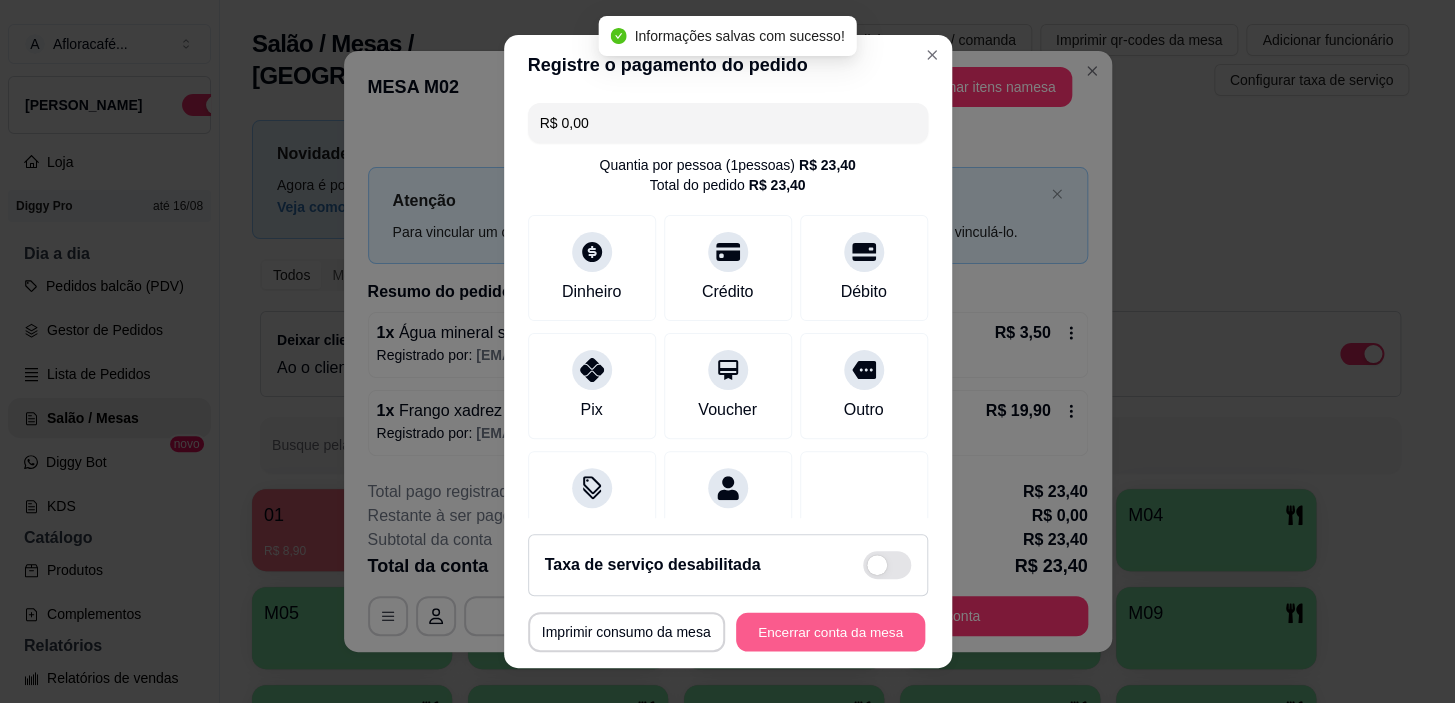 click on "Encerrar conta da mesa" at bounding box center [830, 631] 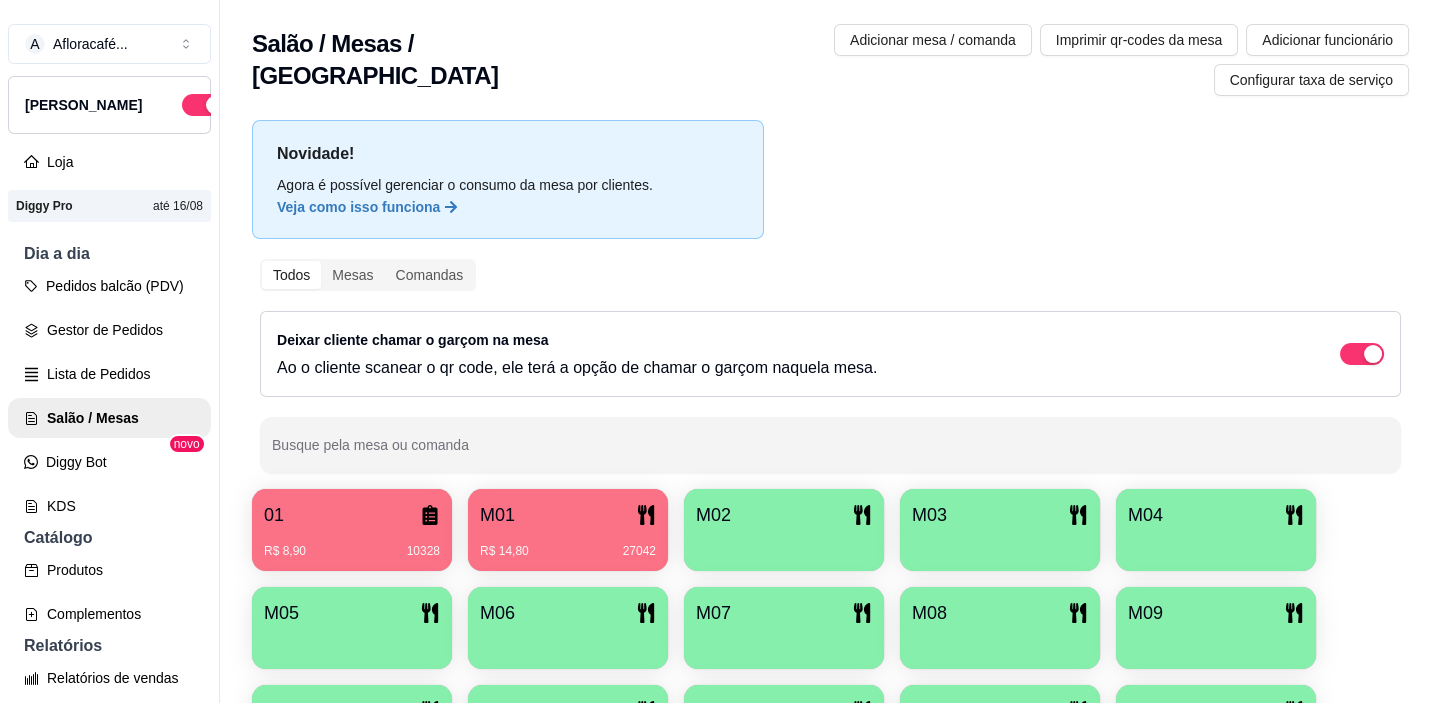click on "Novidade! Agora é possível gerenciar o consumo da mesa por clientes.   Veja como isso funciona Todos Mesas Comandas Deixar cliente chamar o garçom na mesa Ao o cliente scanear o qr code, ele terá a opção de chamar o garçom naquela mesa. Busque pela mesa ou comanda
01 R$ 8,90 10328 M01 R$ 14,80 27042 M02 M03 M04 M05 M06 M07 M08 M09 M10 M11 M12 M13 M14 sara" at bounding box center (830, 498) 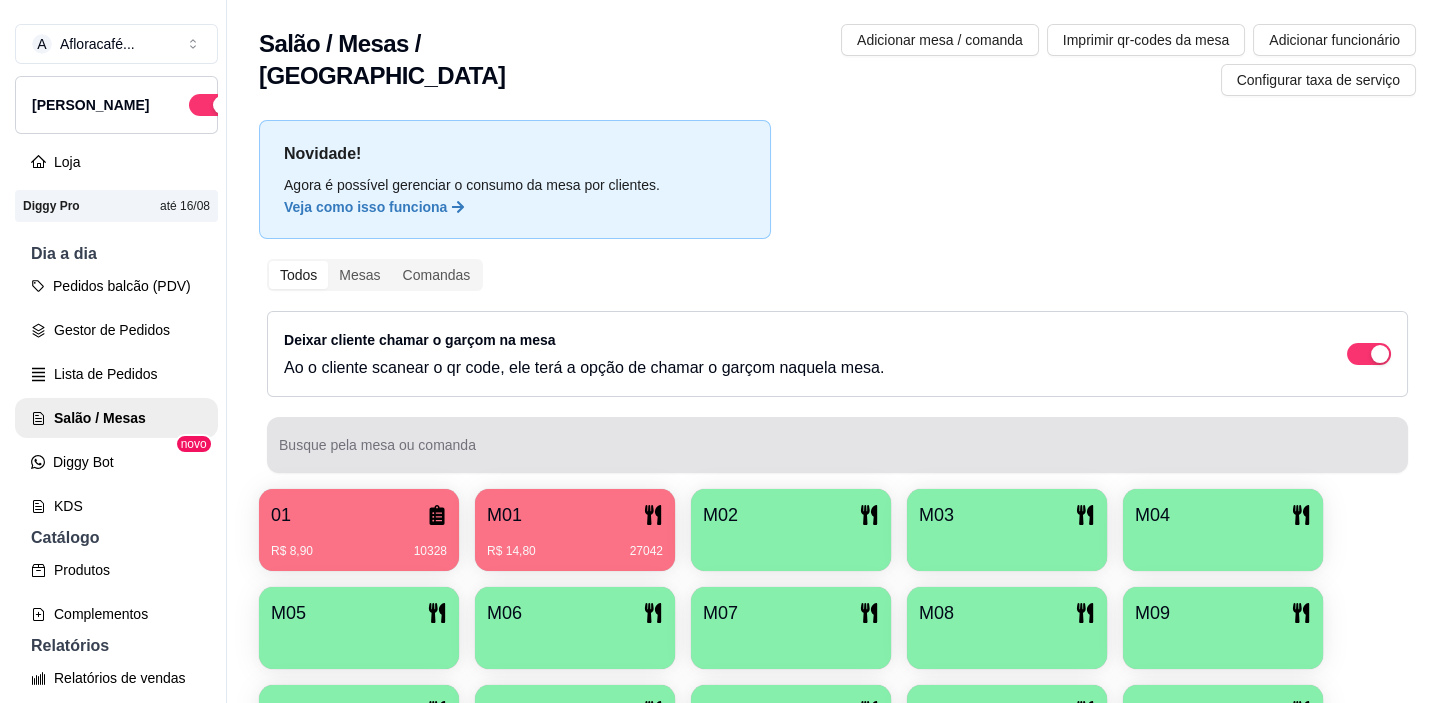 scroll, scrollTop: 215, scrollLeft: 0, axis: vertical 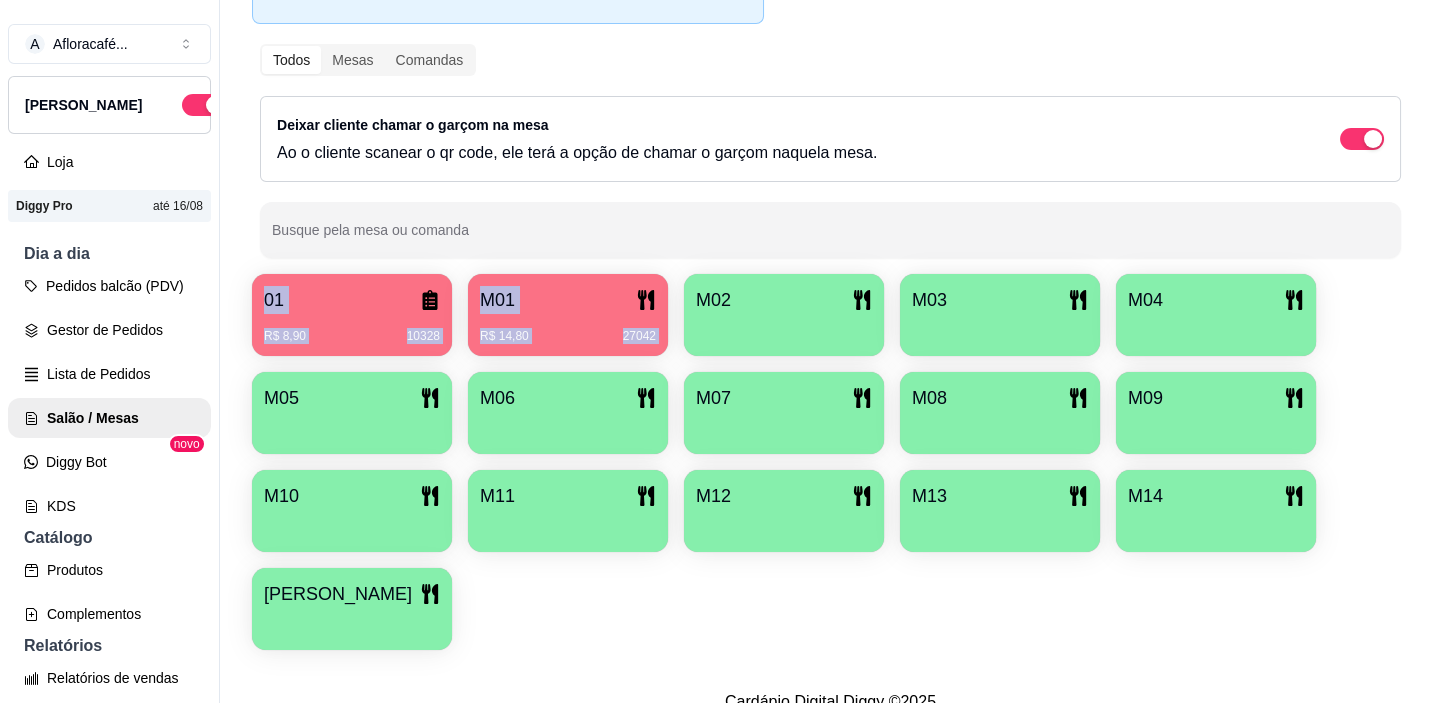 click on "Novidade! Agora é possível gerenciar o consumo da mesa por clientes.   Veja como isso funciona Todos Mesas Comandas Deixar cliente chamar o garçom na mesa Ao o cliente scanear o qr code, ele terá a opção de chamar o garçom naquela mesa. Busque pela mesa ou comanda
01 R$ 8,90 10328 M01 R$ 14,80 27042 M02 M03 M04 M05 M06 M07 M08 M09 M10 M11 M12 M13 M14 sara" at bounding box center [830, 283] 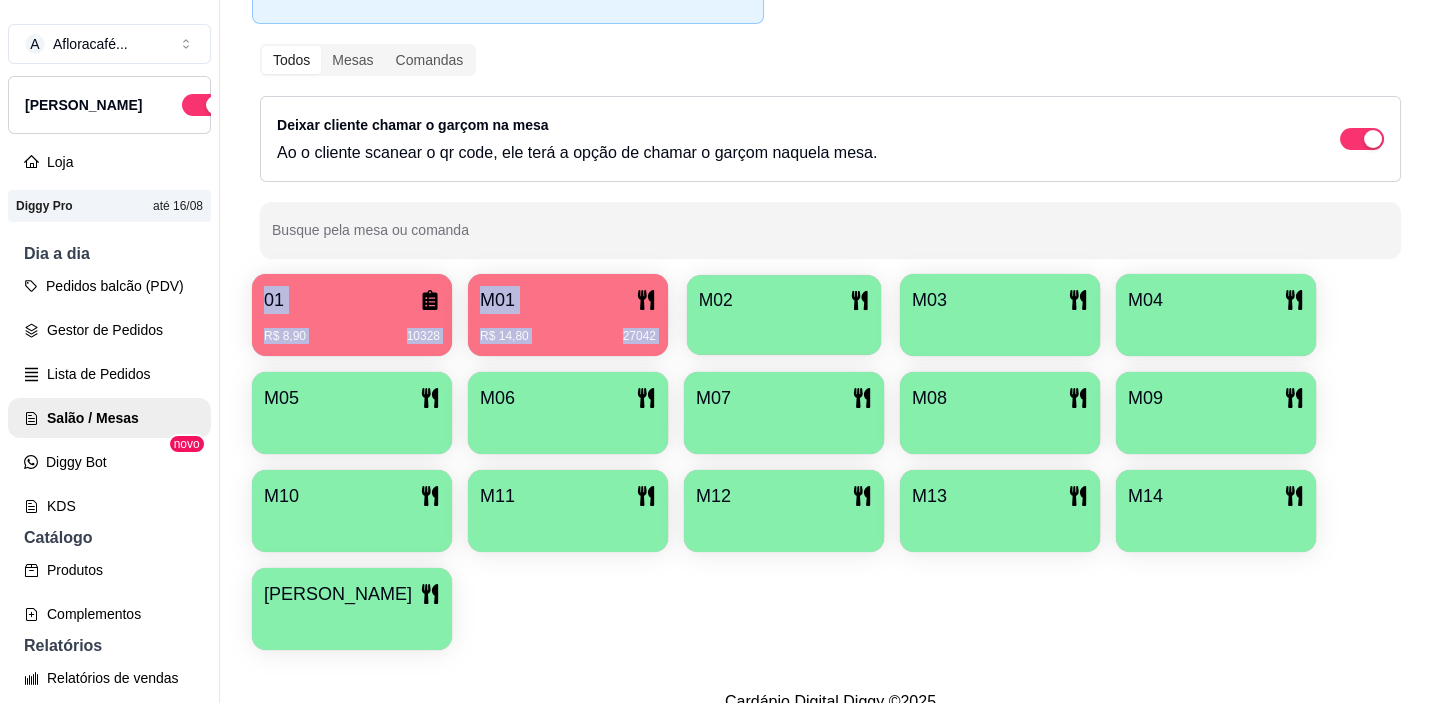 click on "M02" at bounding box center [784, 315] 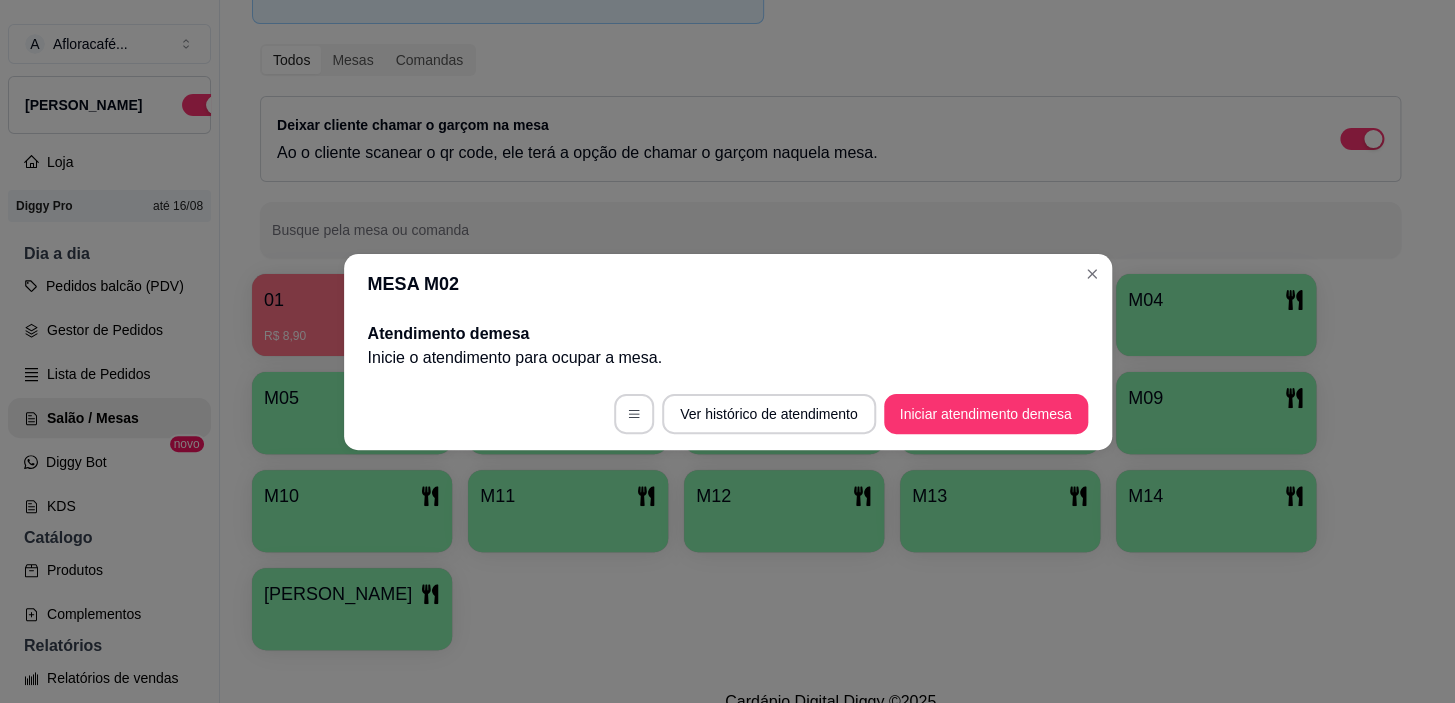 drag, startPoint x: 1050, startPoint y: 435, endPoint x: 1046, endPoint y: 415, distance: 20.396078 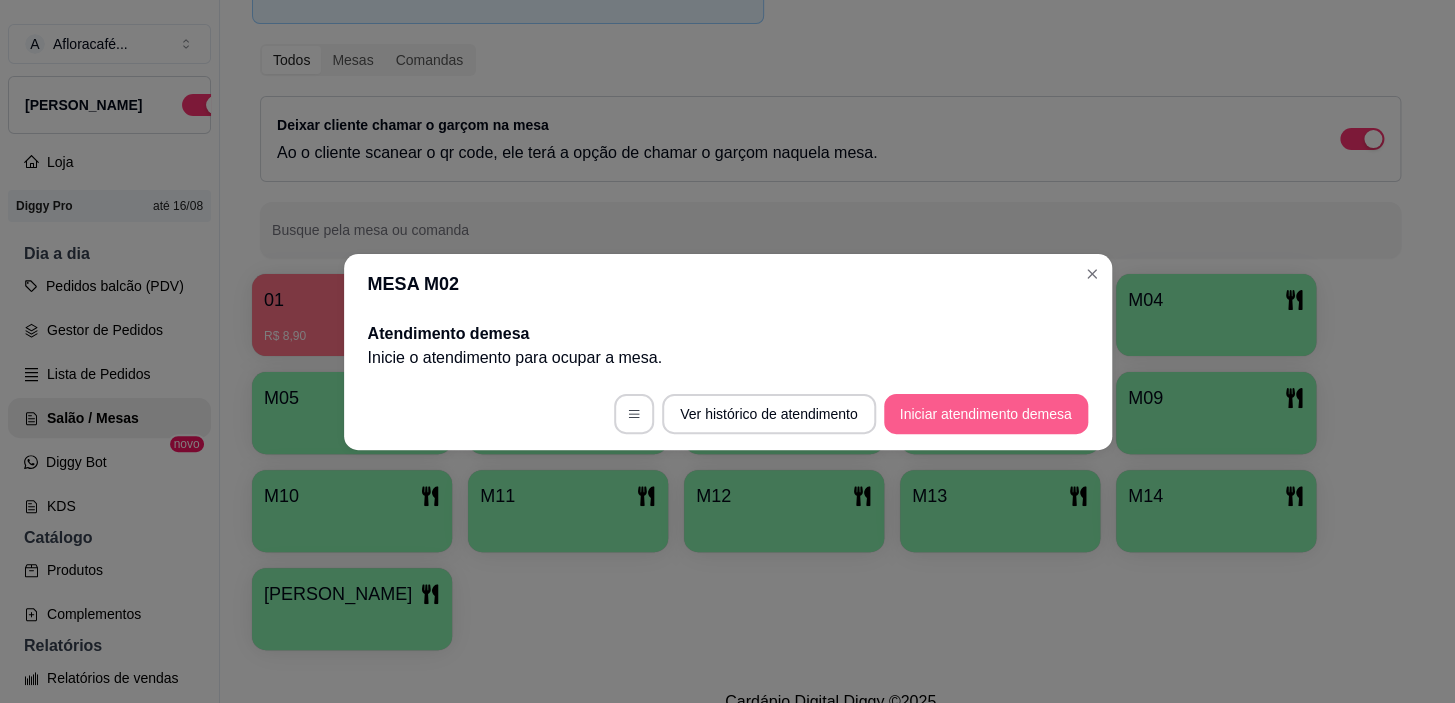click on "Iniciar atendimento de  mesa" at bounding box center [986, 414] 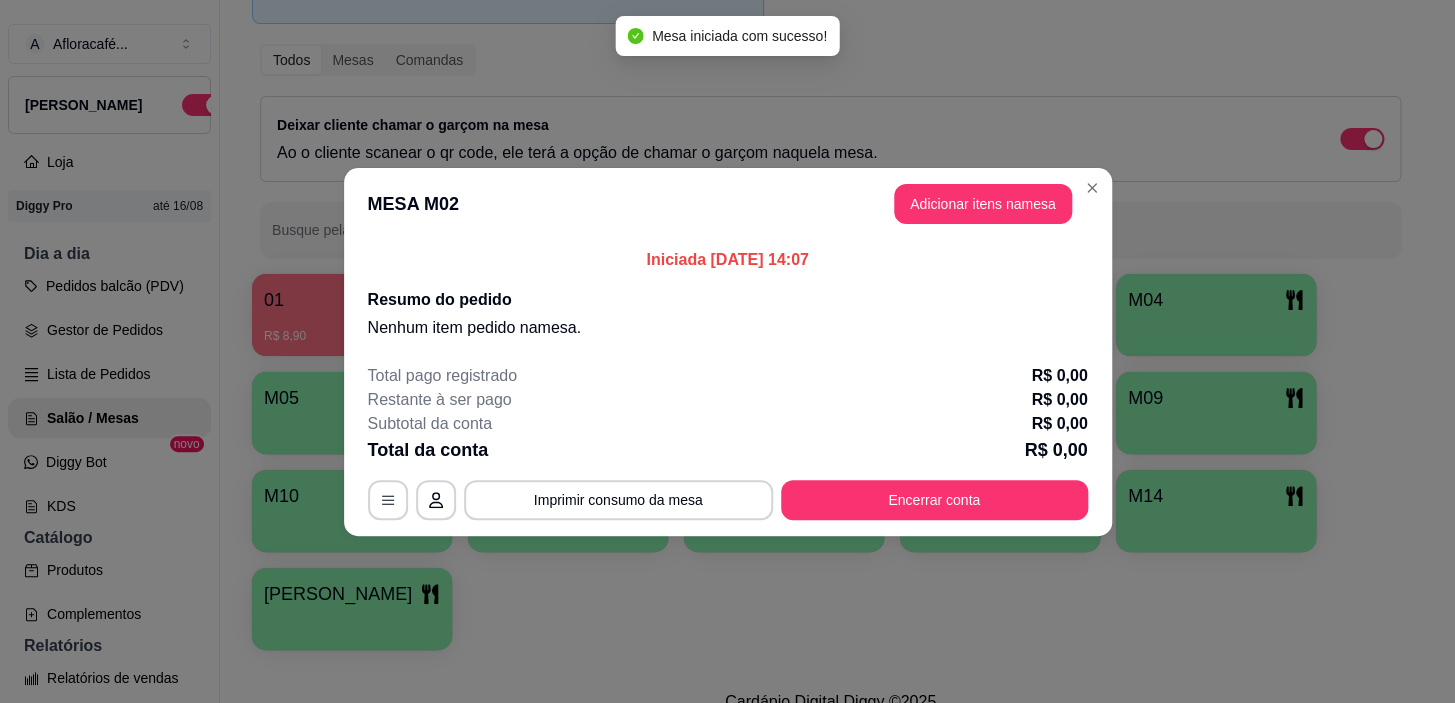 click on "MESA M02 Adicionar itens na  mesa" at bounding box center [728, 204] 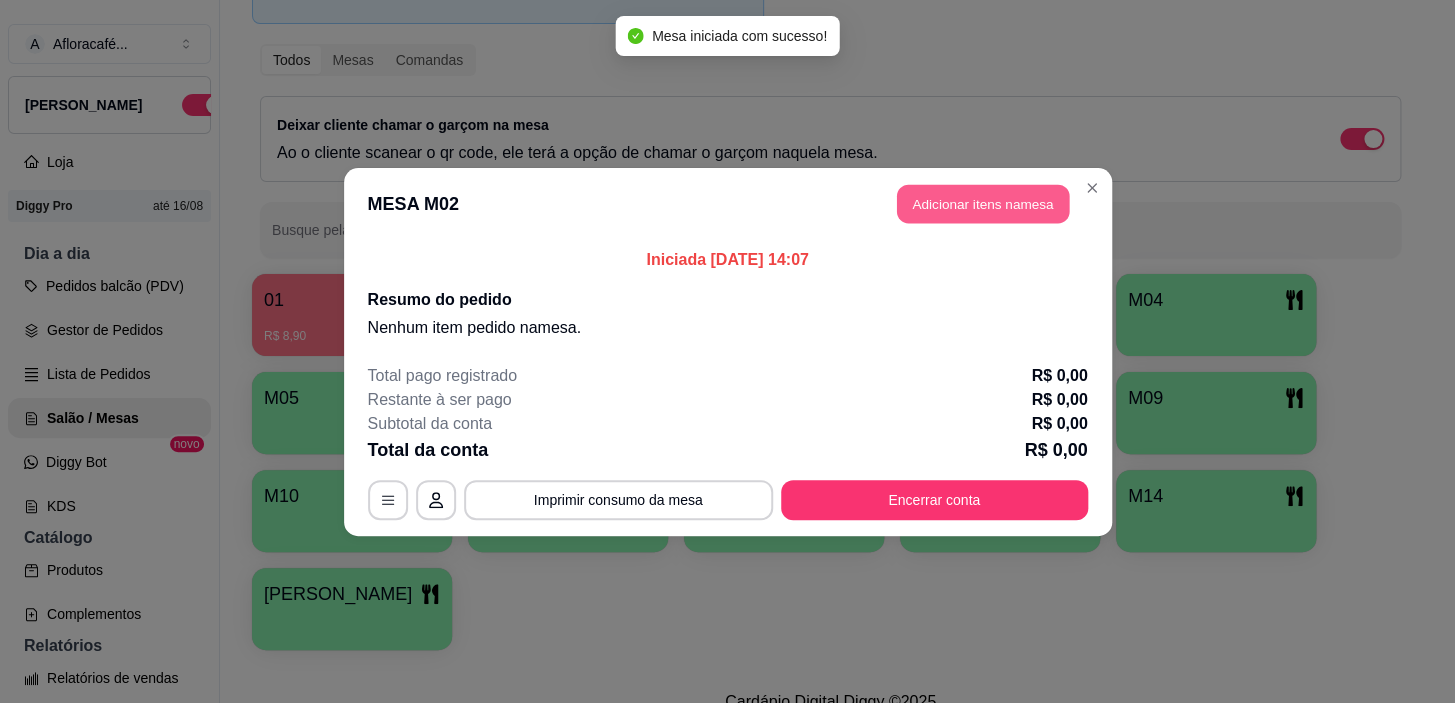 click on "Adicionar itens na  mesa" at bounding box center (983, 203) 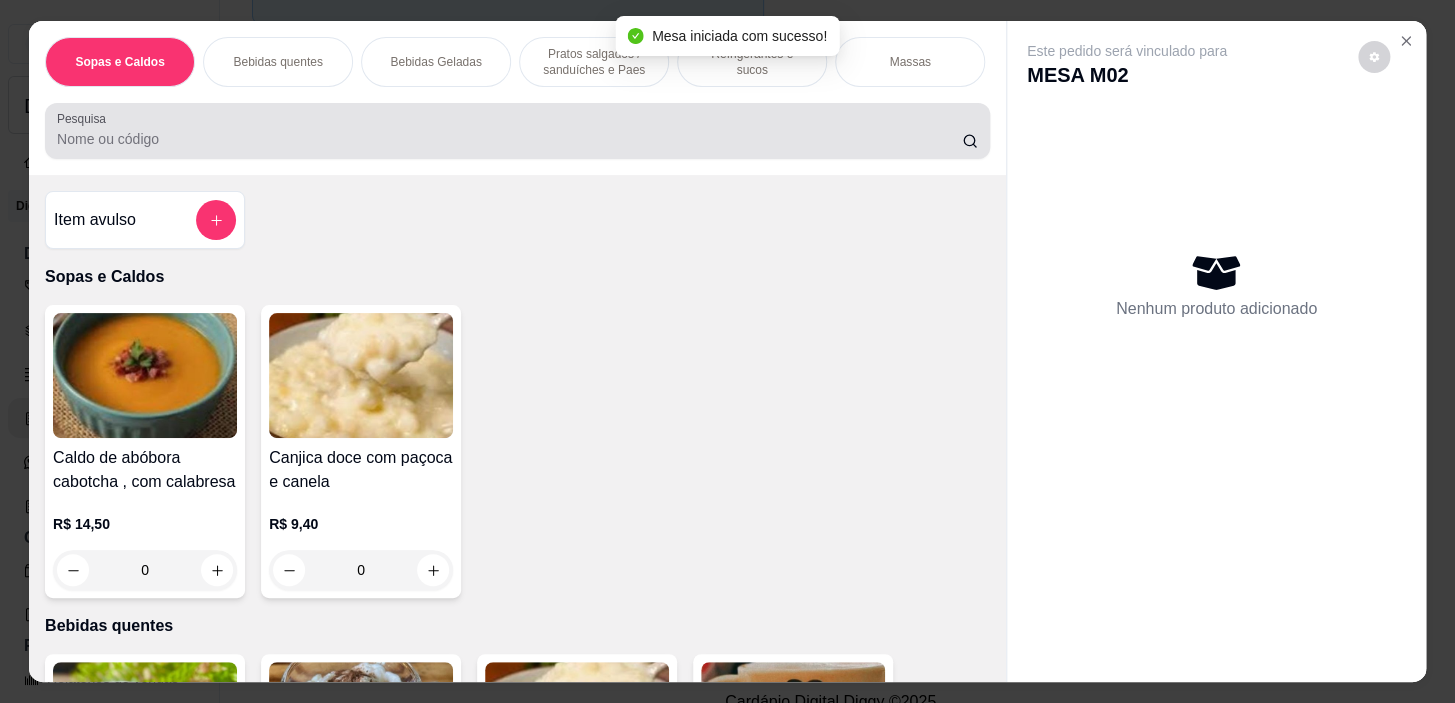 click on "Pesquisa" at bounding box center (509, 139) 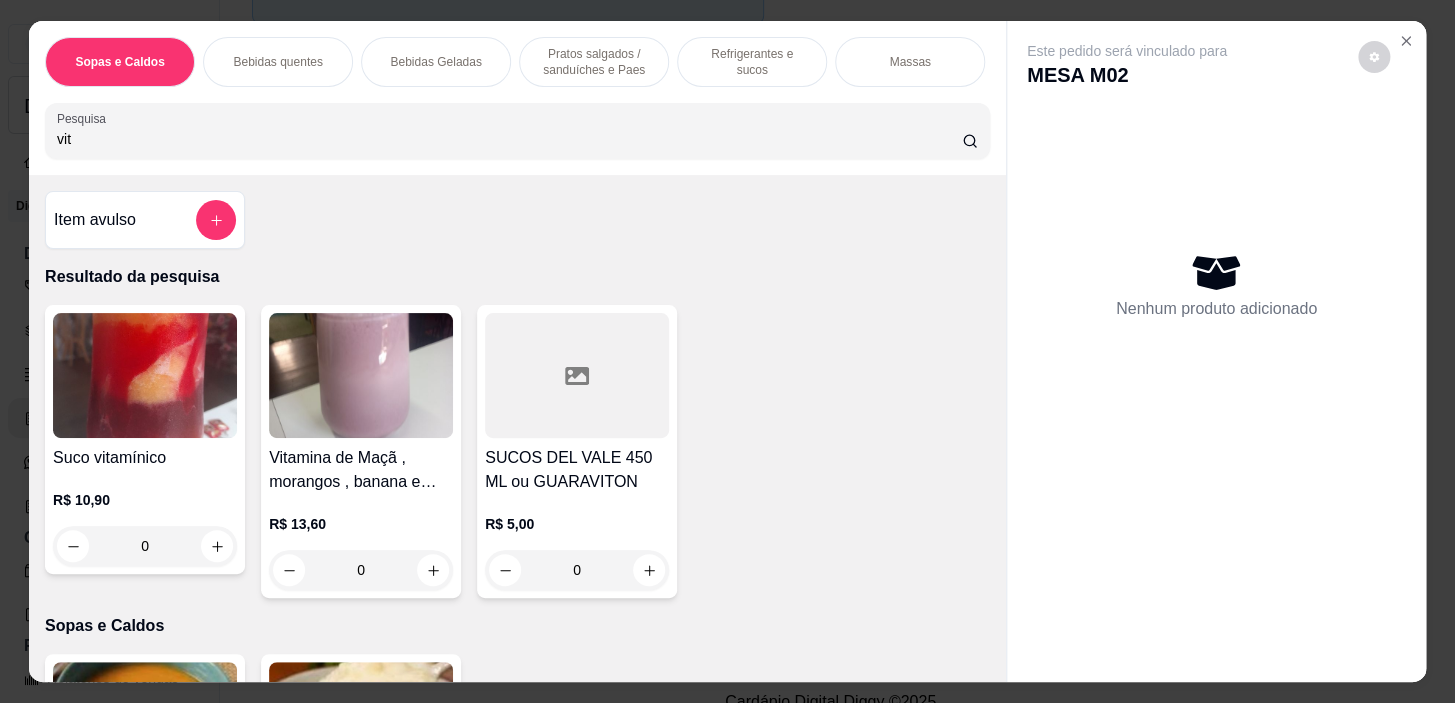 type on "vit" 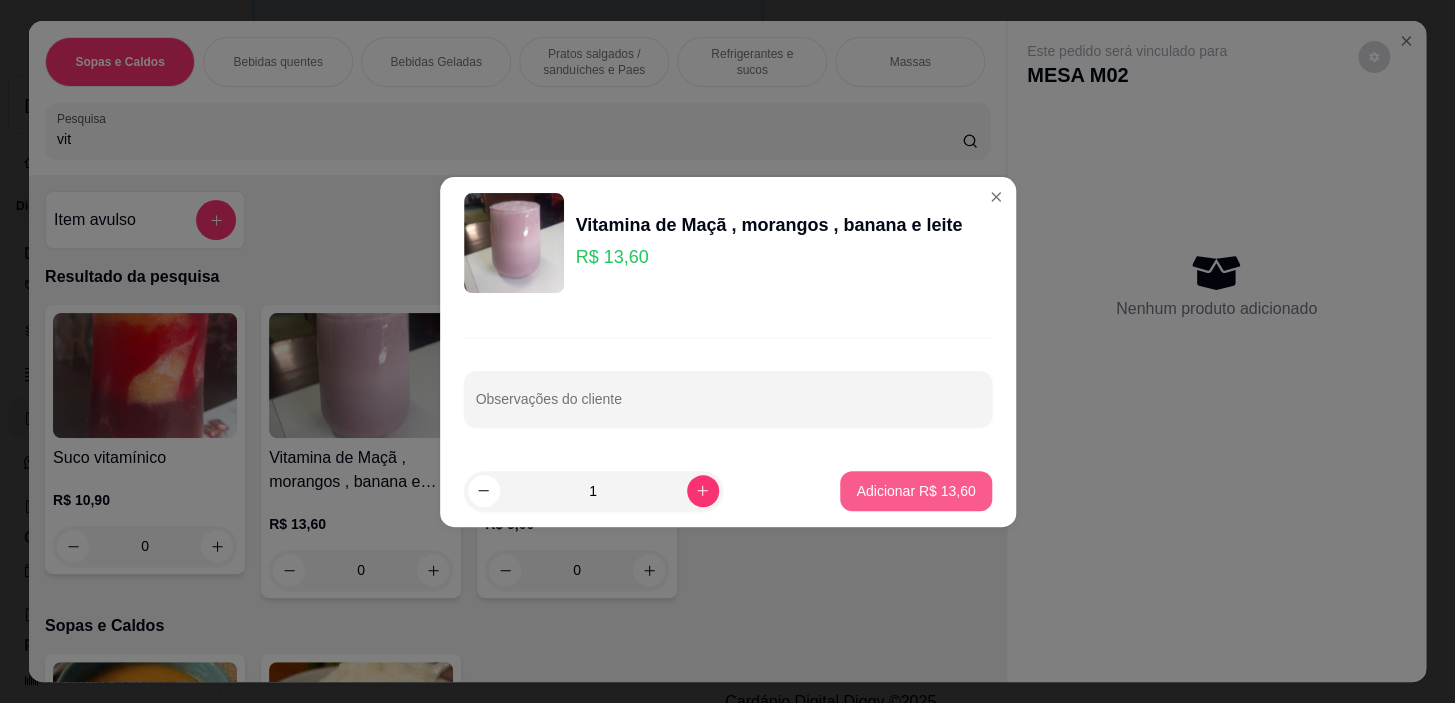 click on "Adicionar   R$ 13,60" at bounding box center (915, 491) 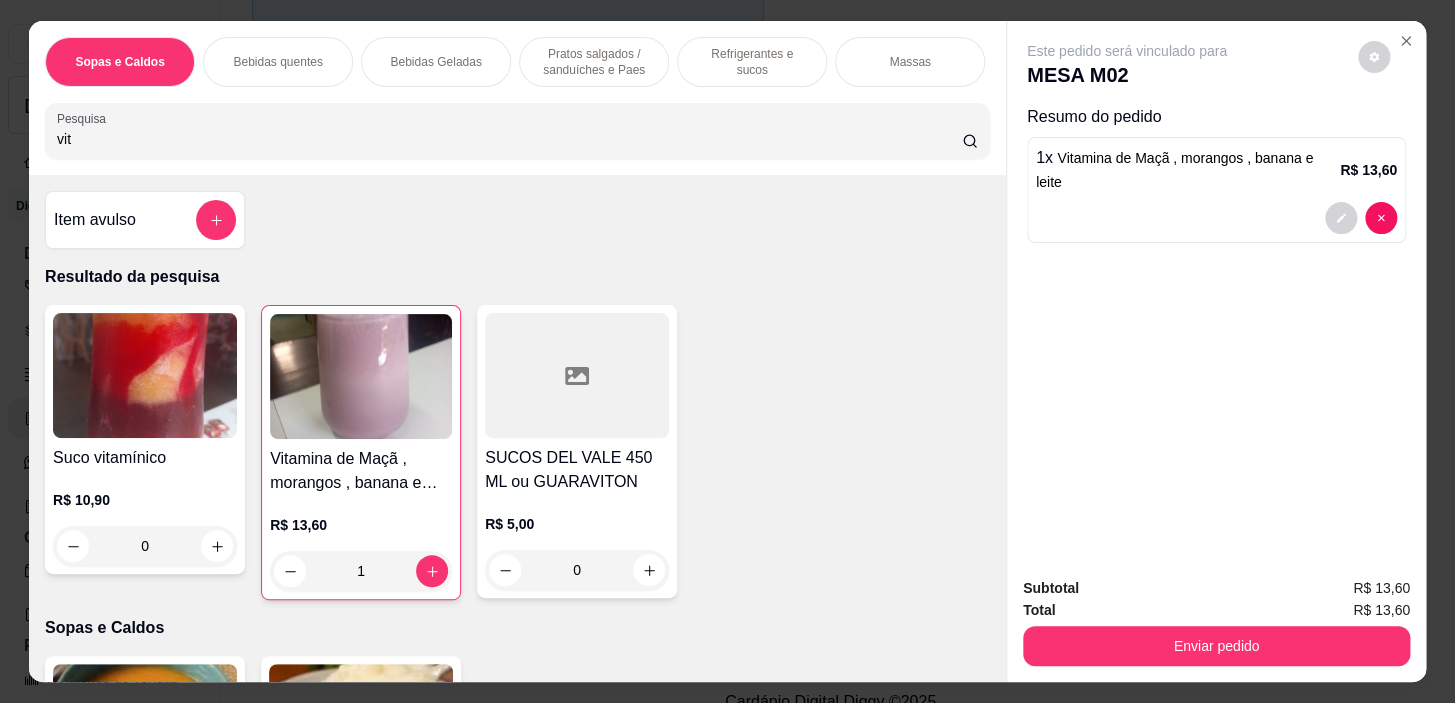 click on "Pratos salgados / sanduíches e Paes" at bounding box center (594, 62) 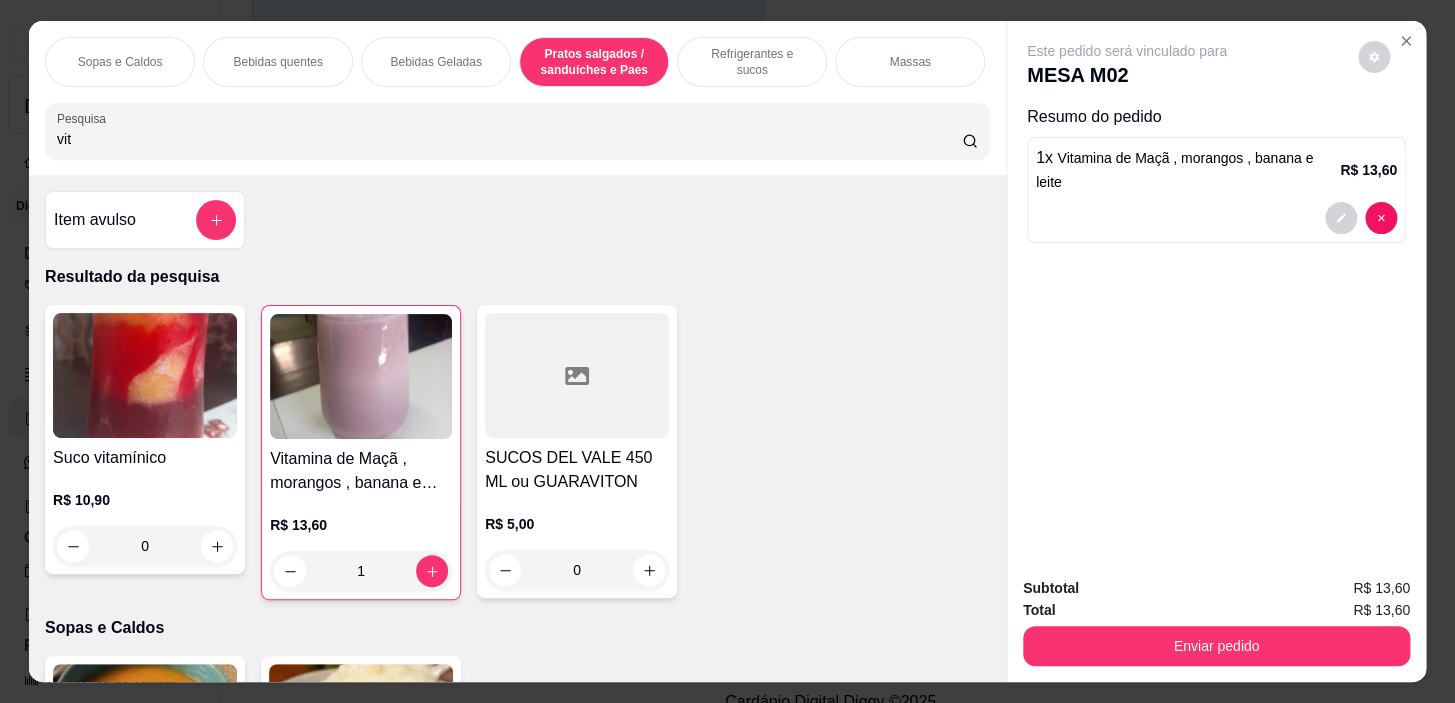 scroll, scrollTop: 6073, scrollLeft: 0, axis: vertical 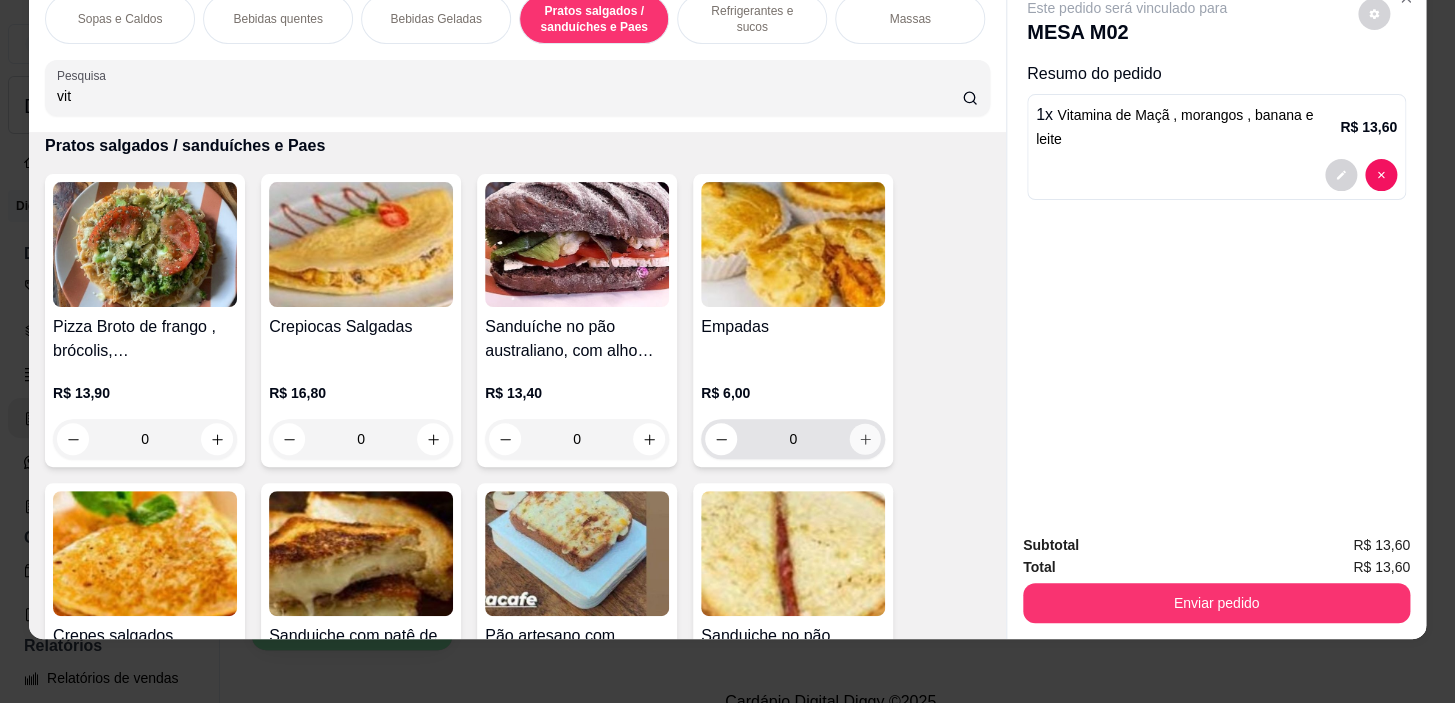 click 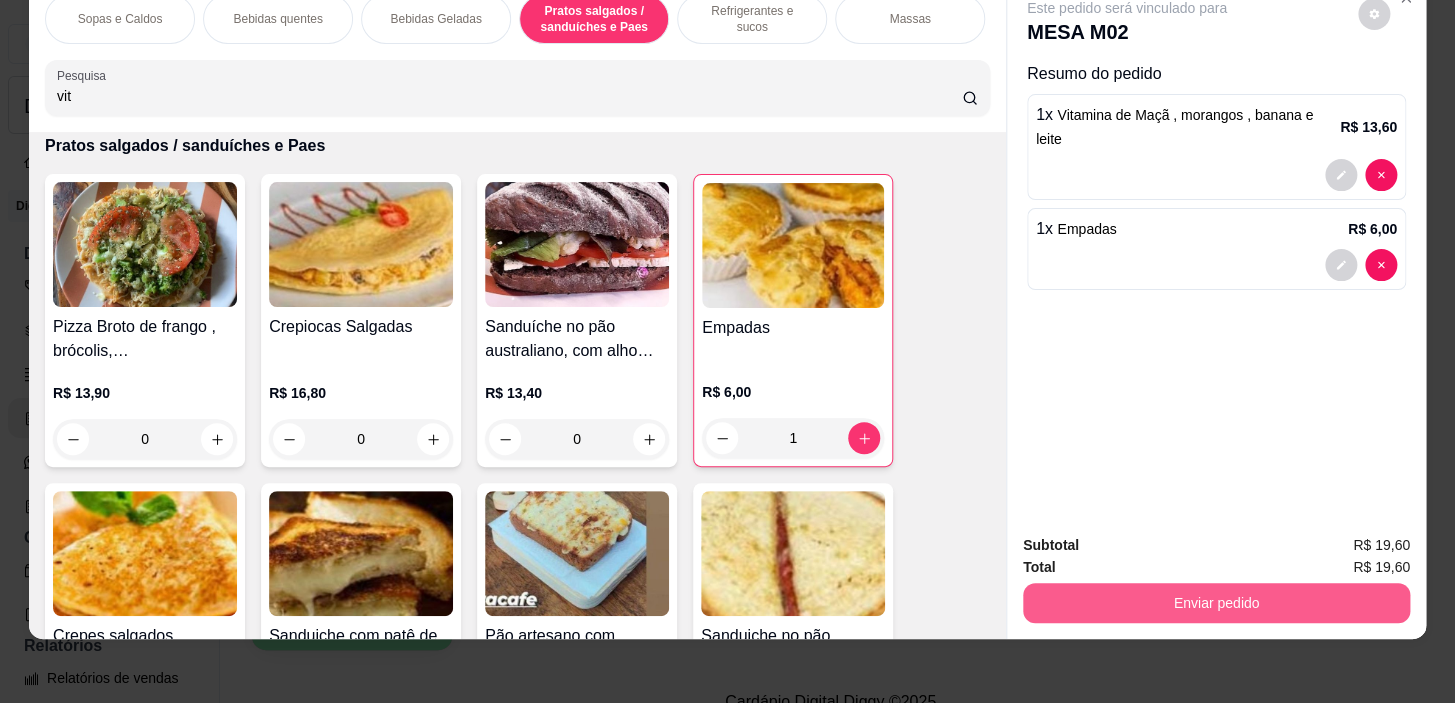click on "Enviar pedido" at bounding box center (1216, 603) 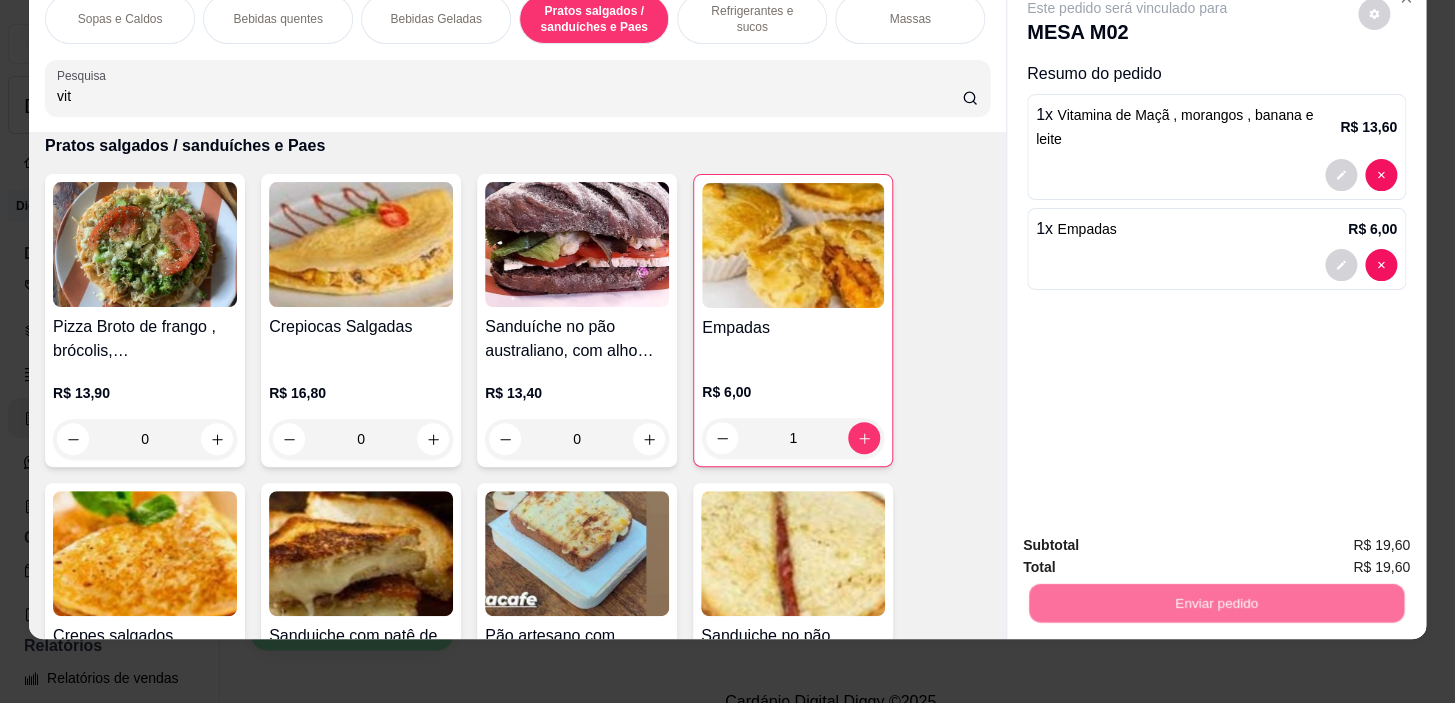 click on "Não registrar e enviar pedido" at bounding box center [1150, 540] 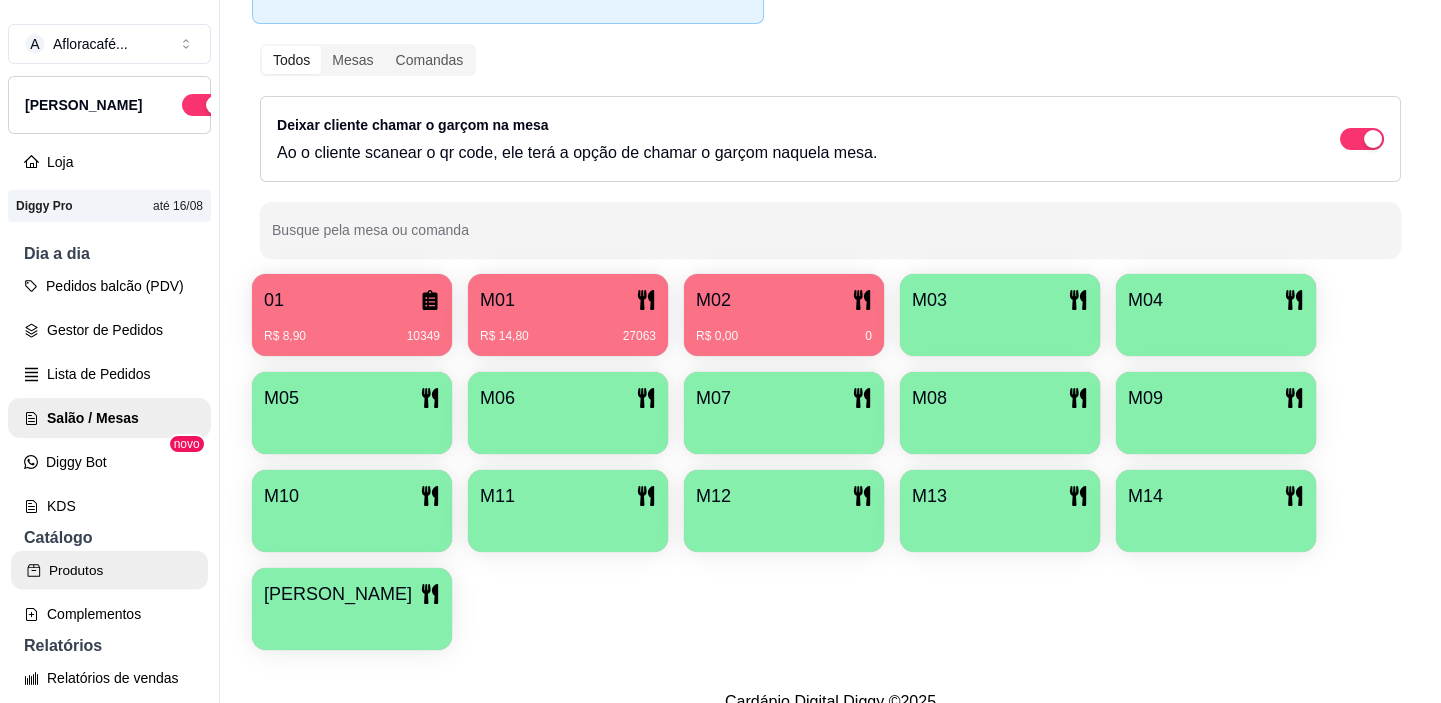 click 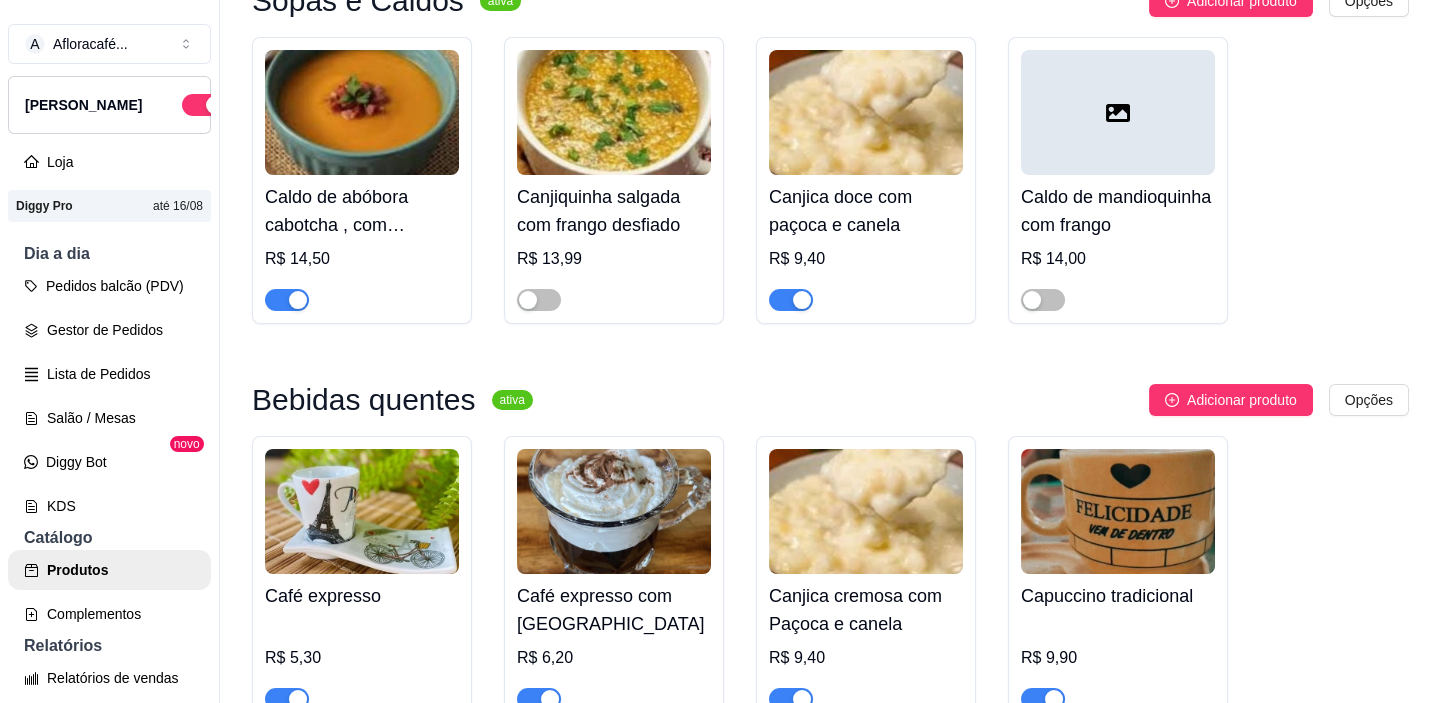 scroll, scrollTop: 0, scrollLeft: 0, axis: both 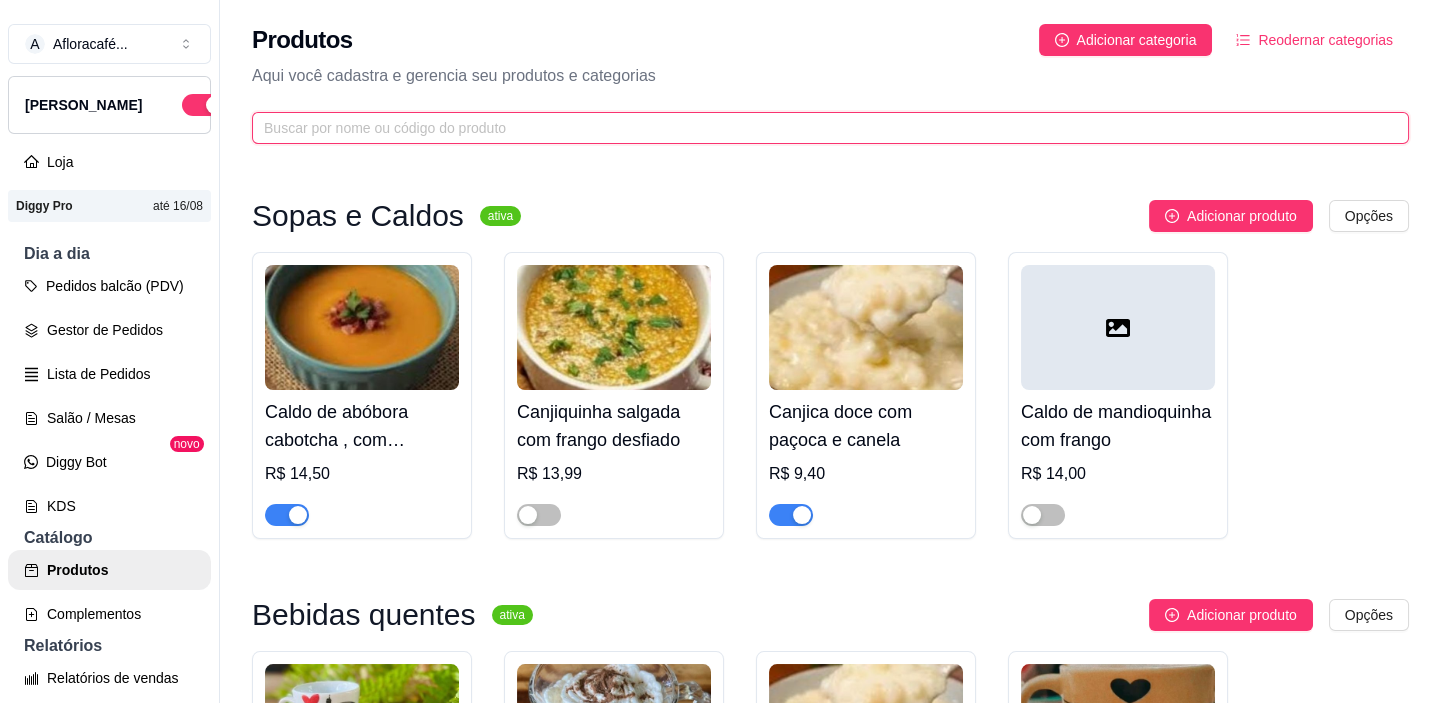 click at bounding box center [822, 128] 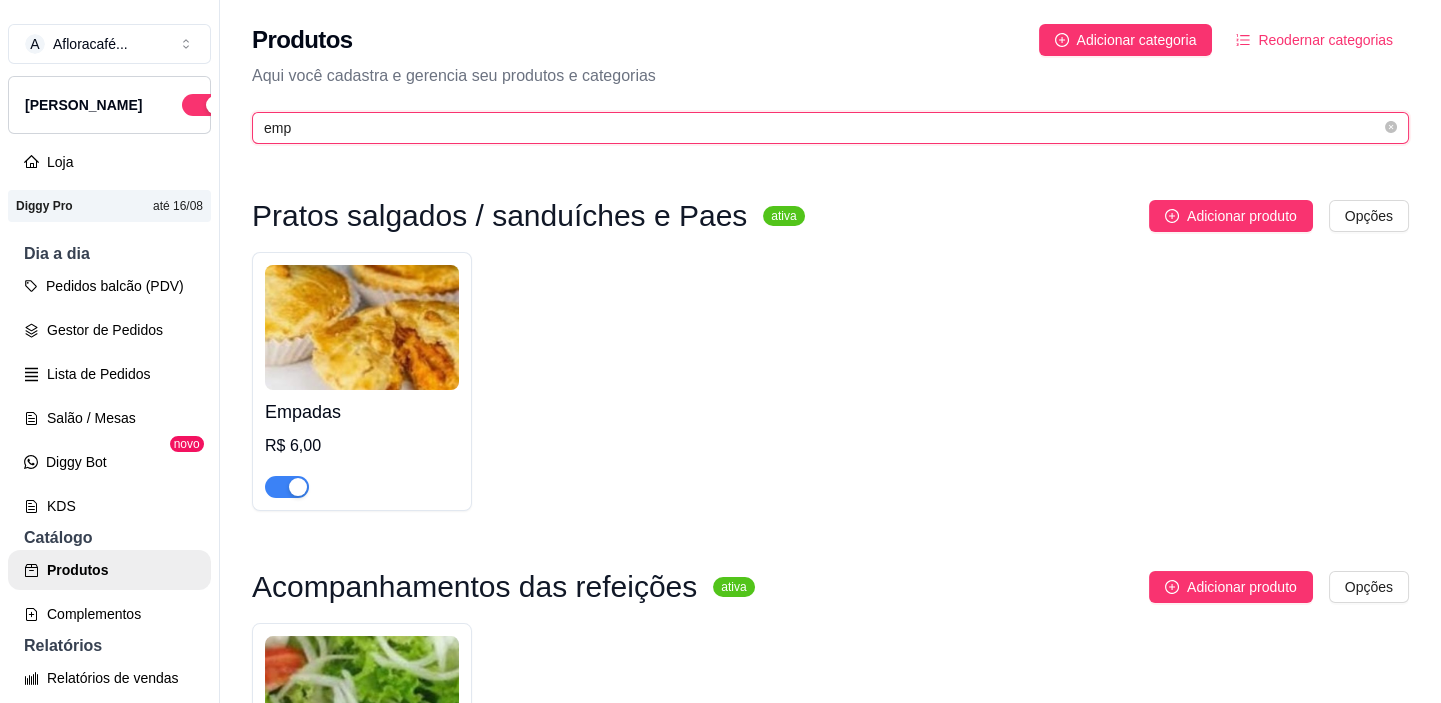 type on "emp" 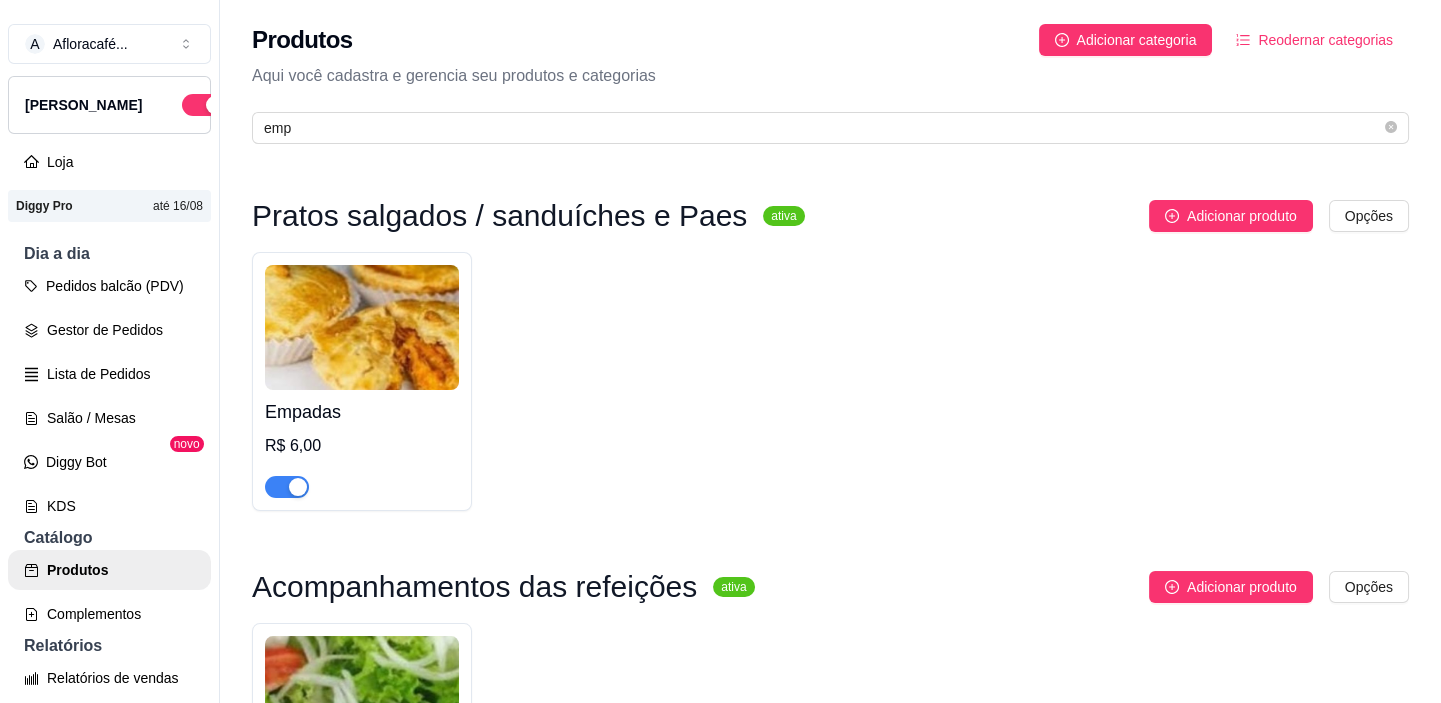 click at bounding box center (362, 327) 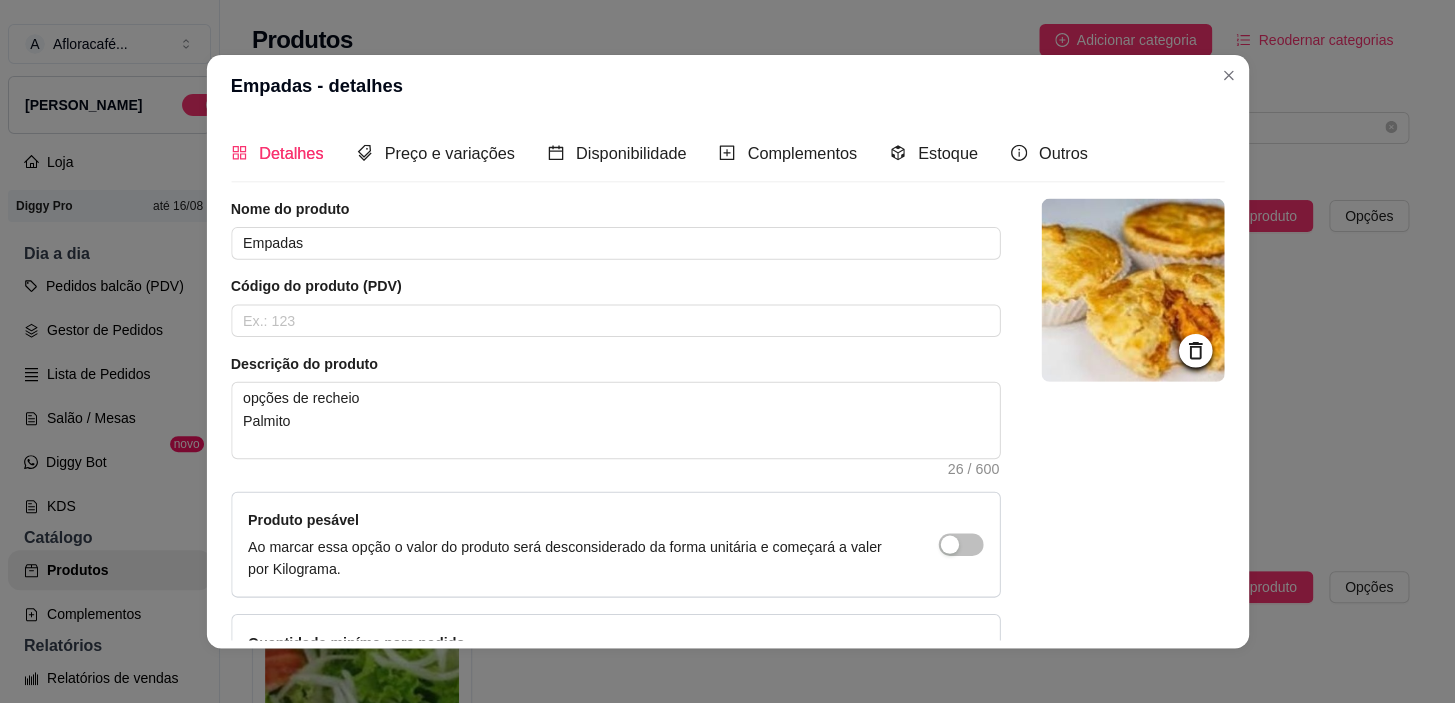 type 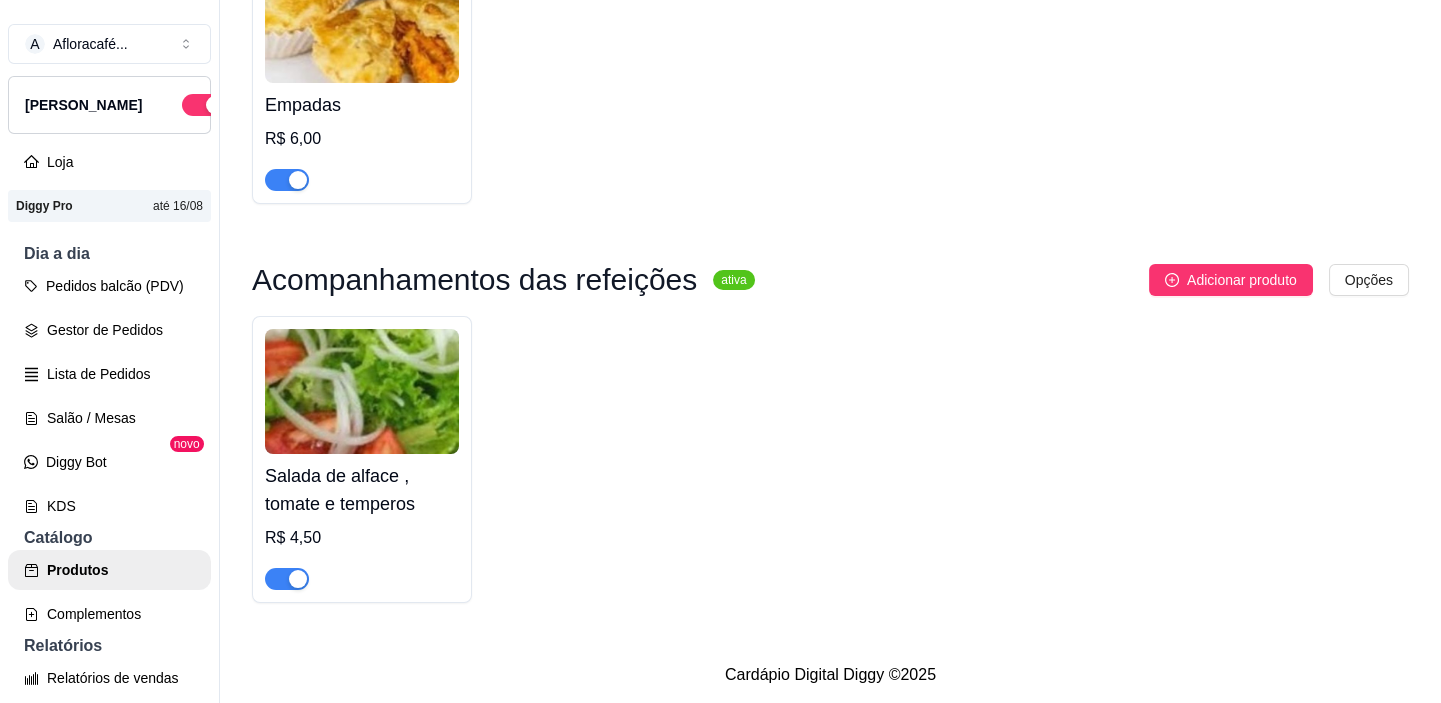 scroll, scrollTop: 140, scrollLeft: 0, axis: vertical 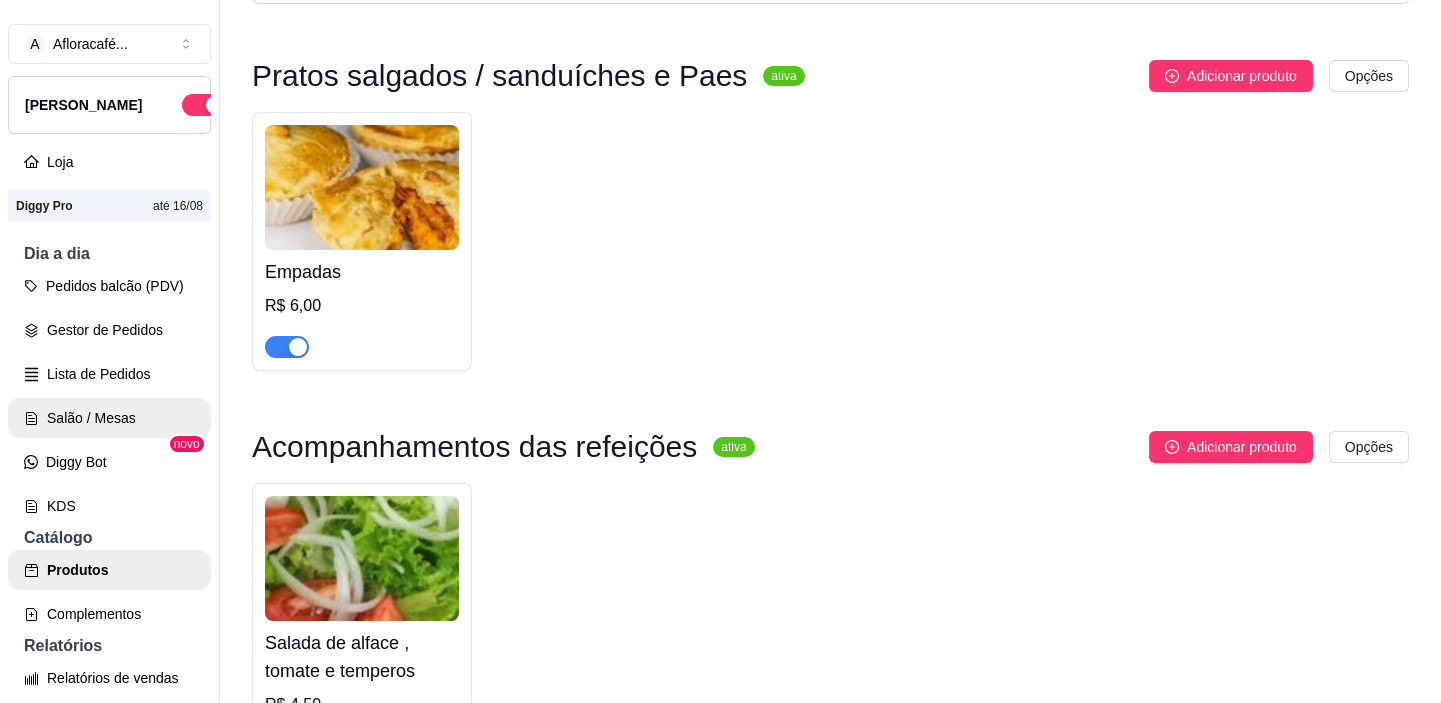 click on "Salão / Mesas" at bounding box center (109, 418) 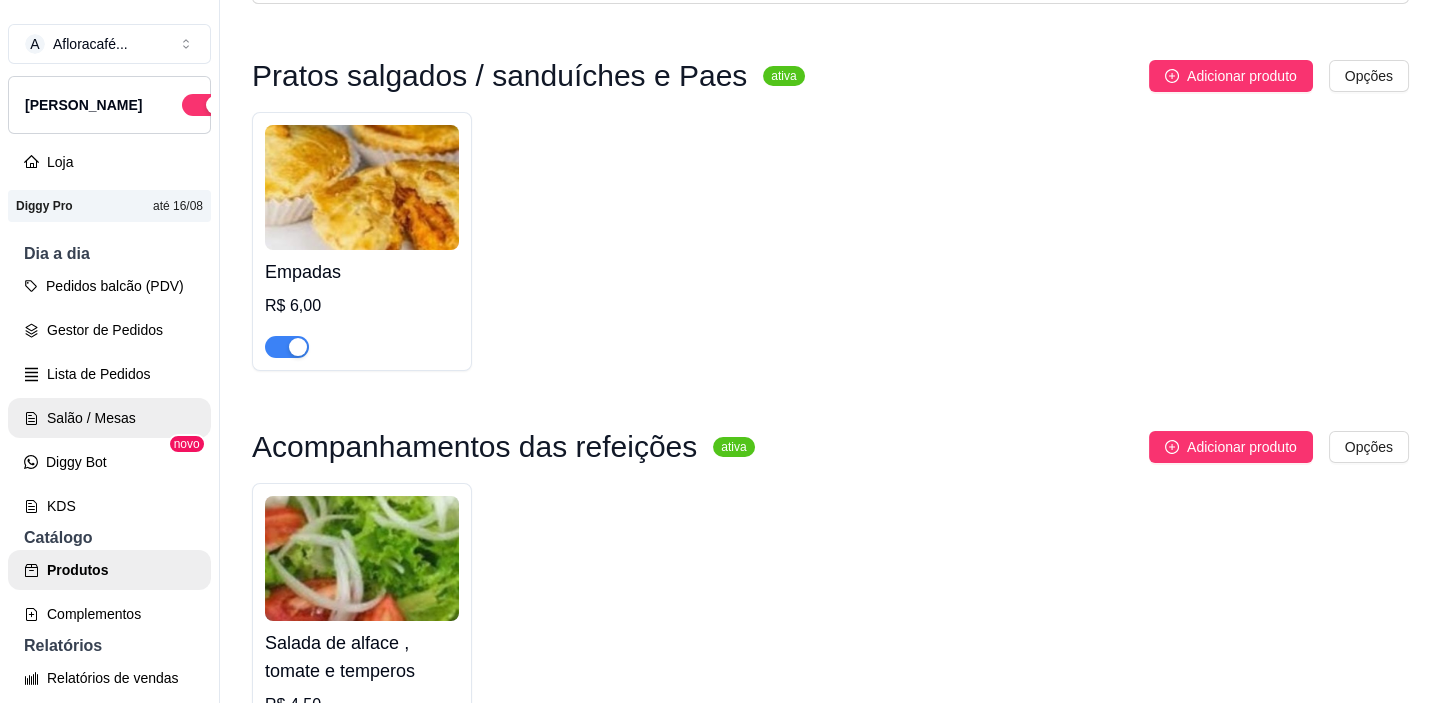 scroll, scrollTop: 0, scrollLeft: 0, axis: both 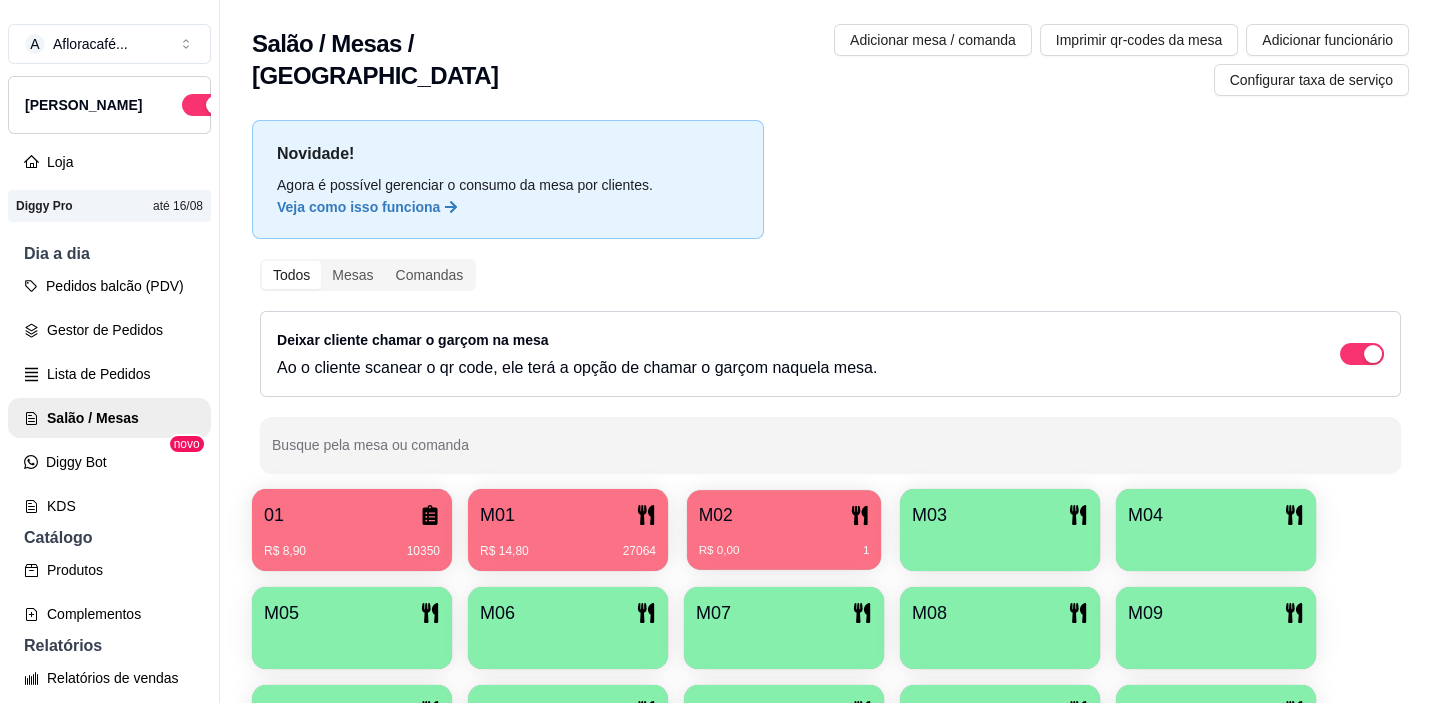 click on "R$ 0,00 1" at bounding box center [784, 543] 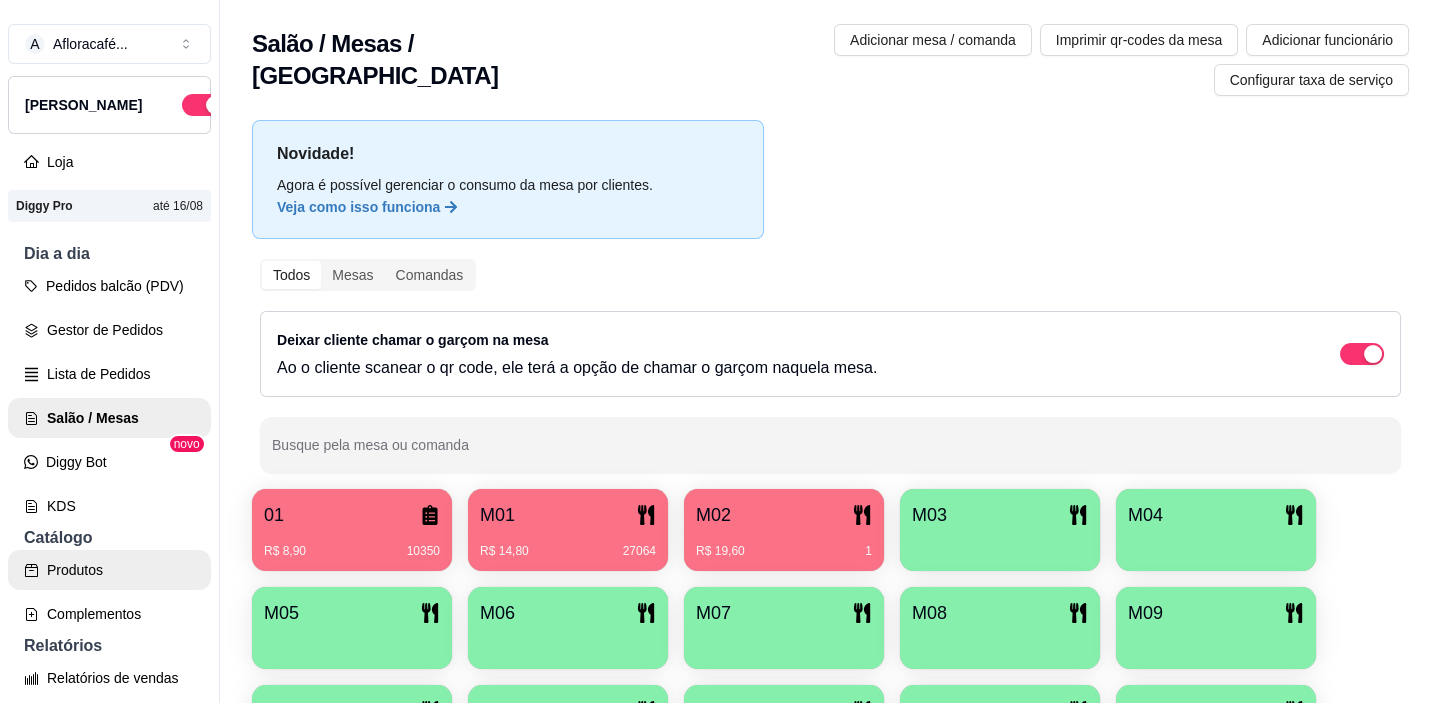 click on "Produtos" at bounding box center (109, 570) 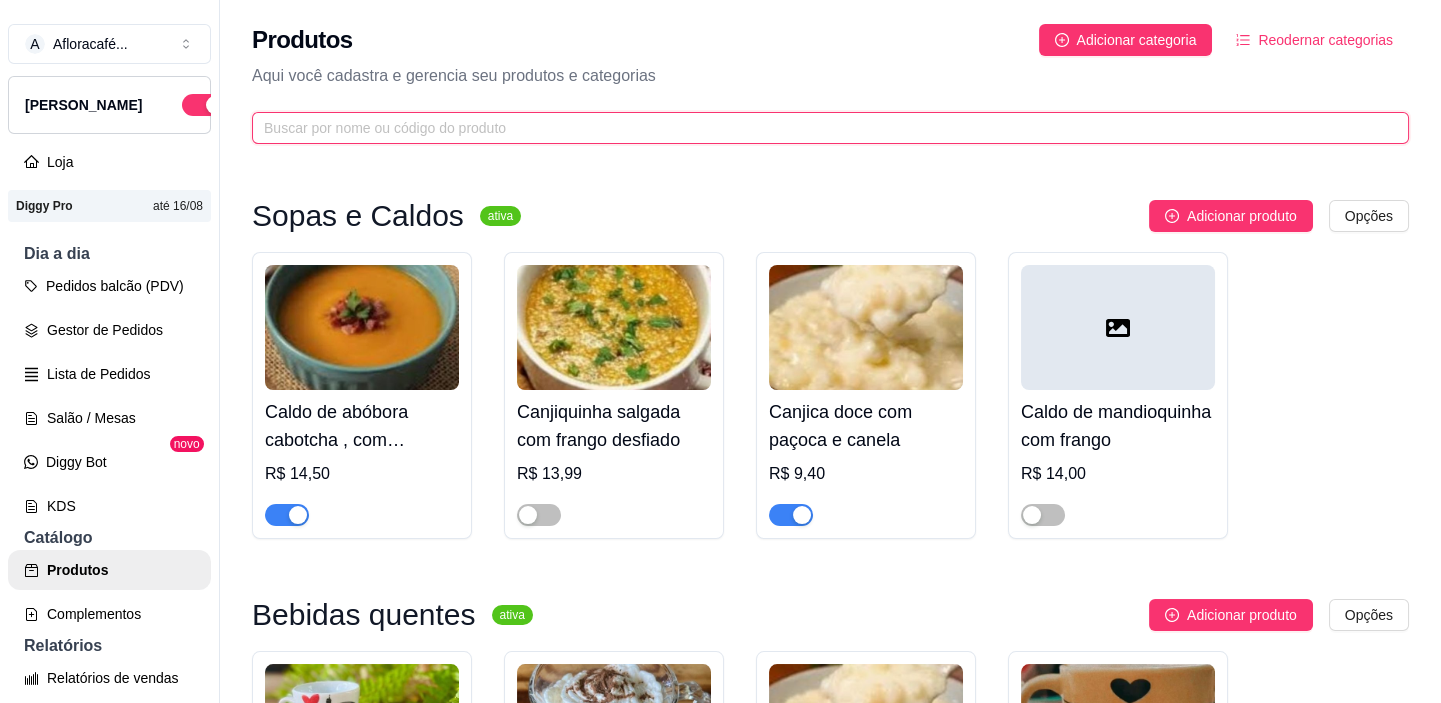 click at bounding box center [822, 128] 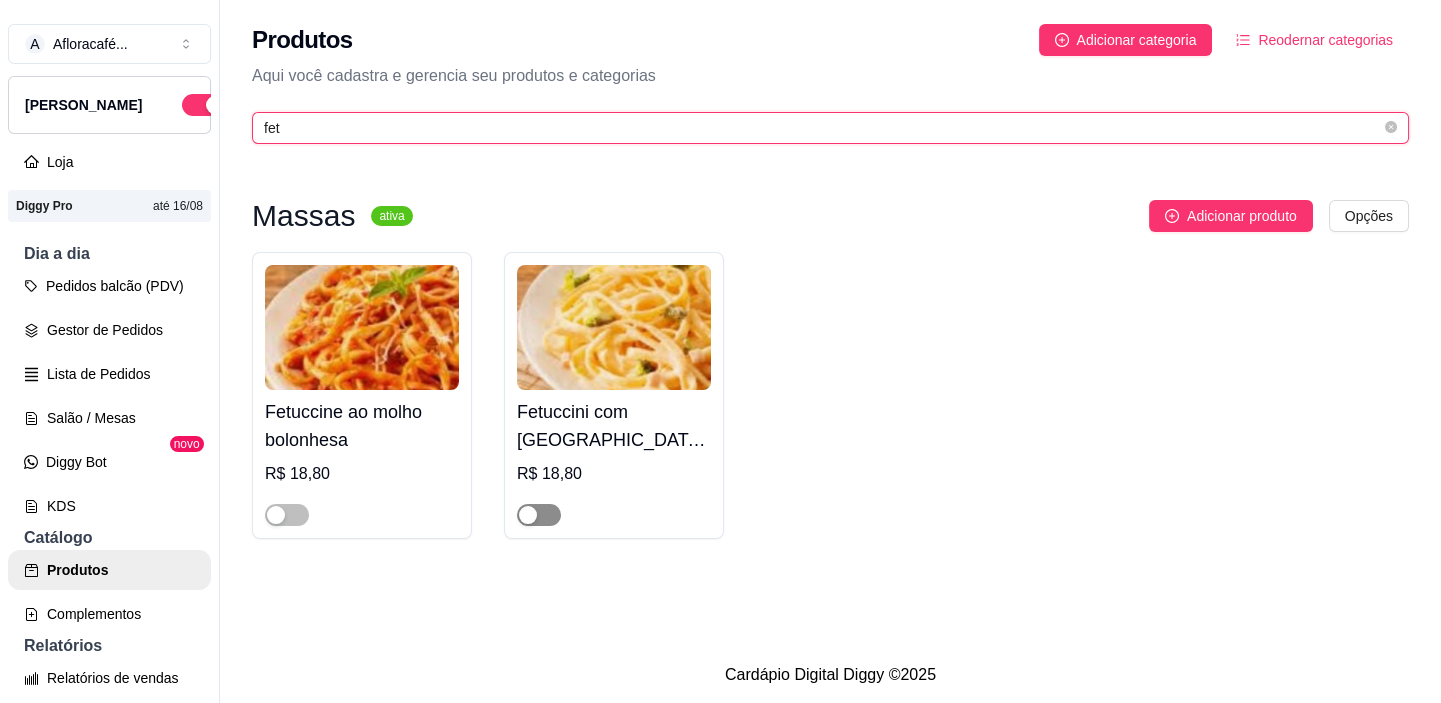 type on "fet" 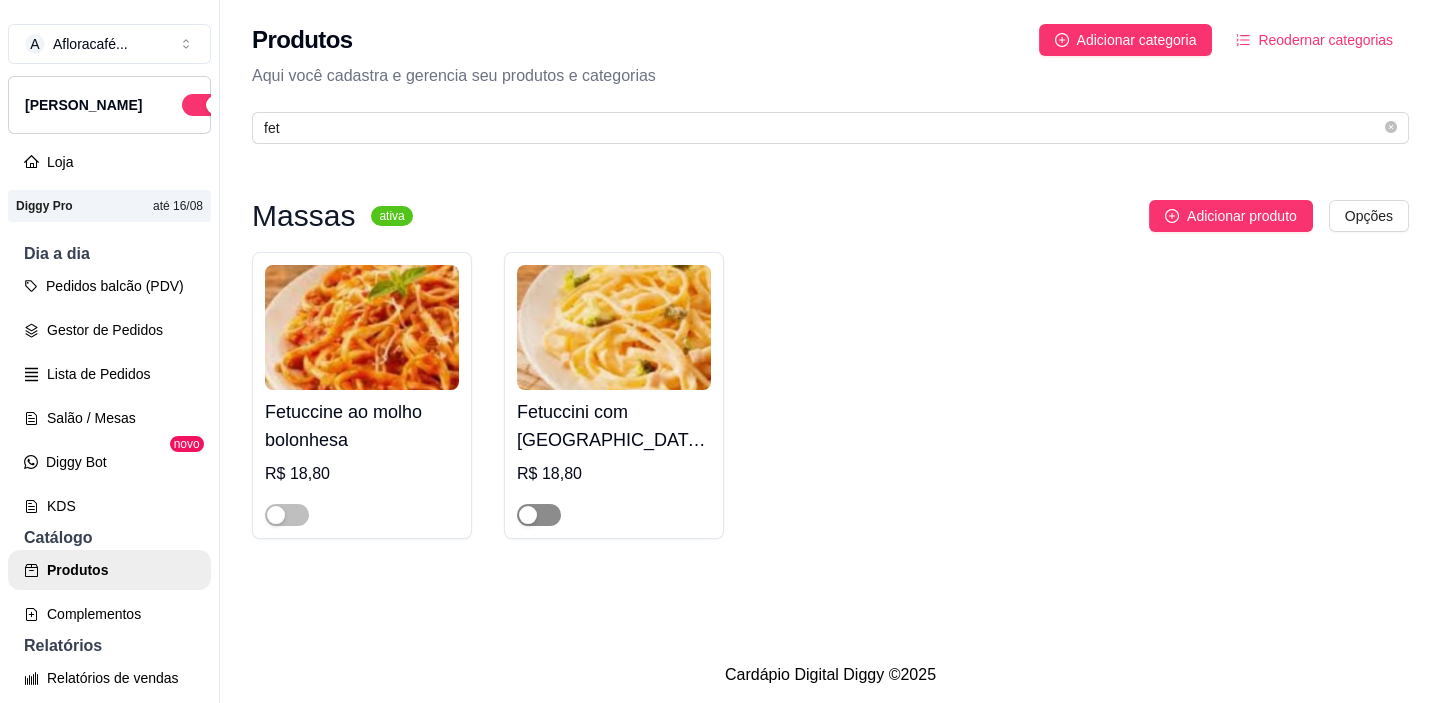 click at bounding box center (539, 515) 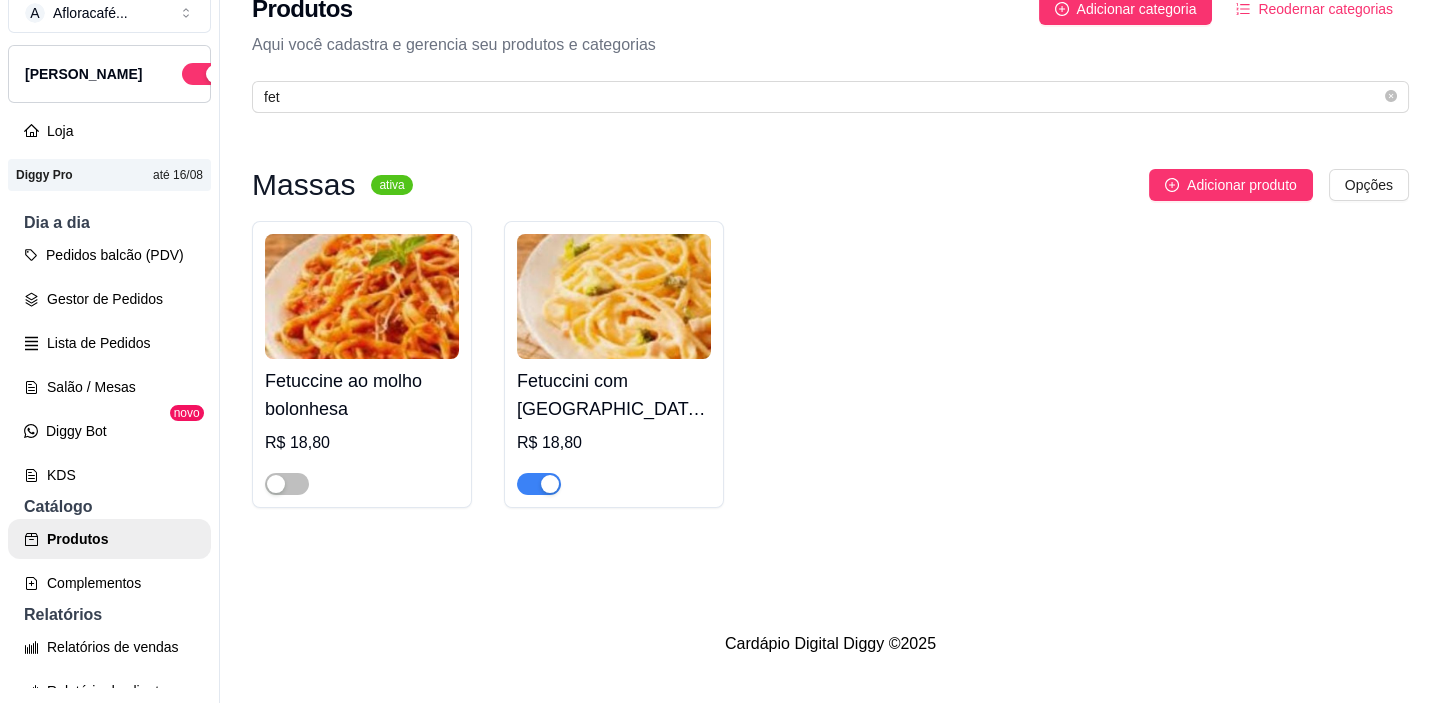 scroll, scrollTop: 0, scrollLeft: 0, axis: both 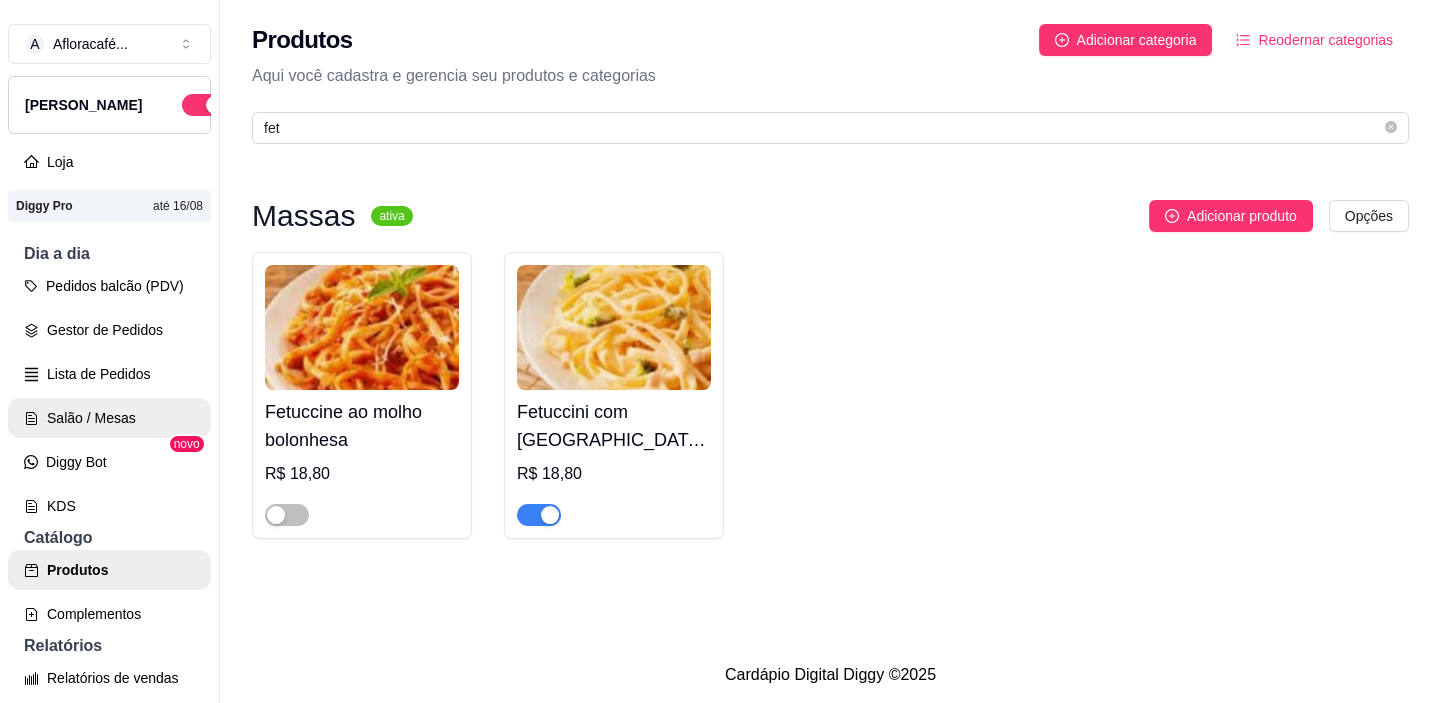 click on "Salão / Mesas" at bounding box center (109, 418) 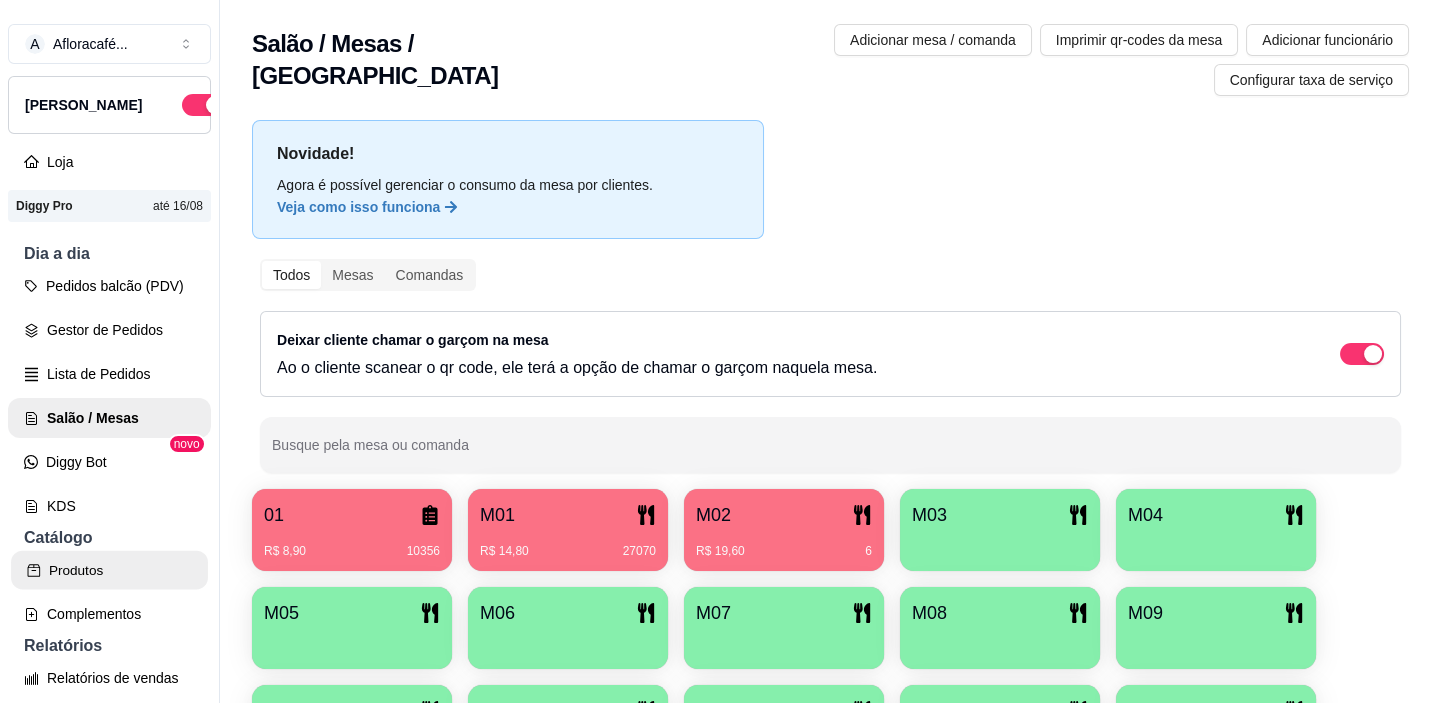 click on "Produtos" at bounding box center [109, 570] 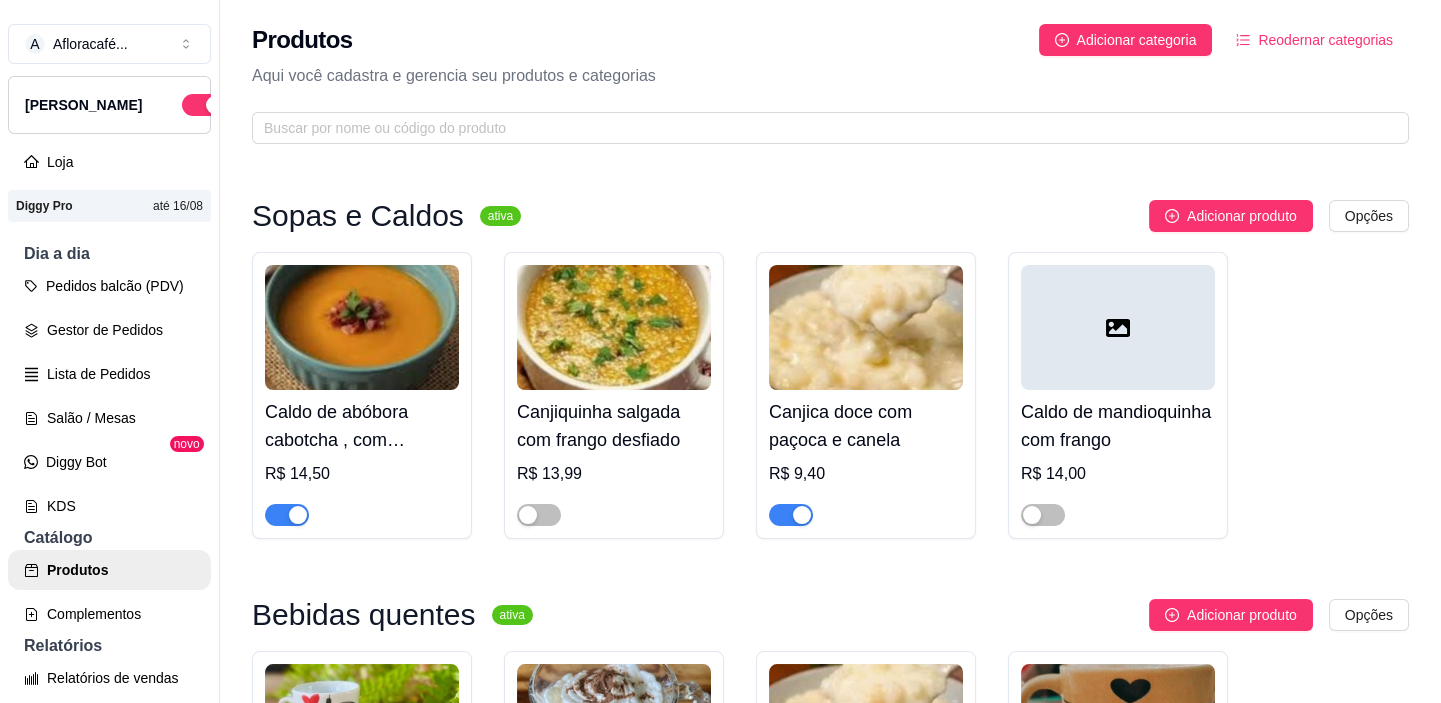 click on "Produtos Adicionar categoria Reodernar categorias Aqui você cadastra e gerencia seu produtos e categorias" at bounding box center (830, 78) 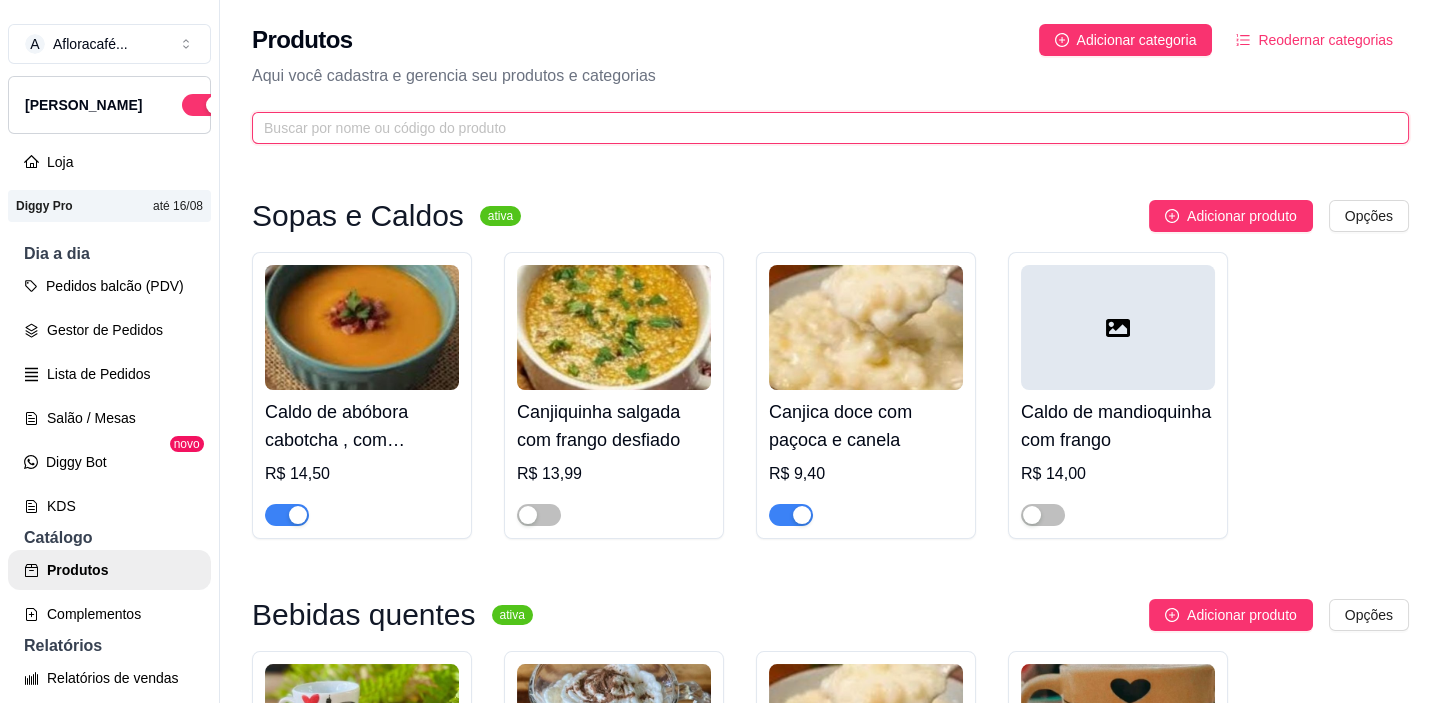 click at bounding box center (822, 128) 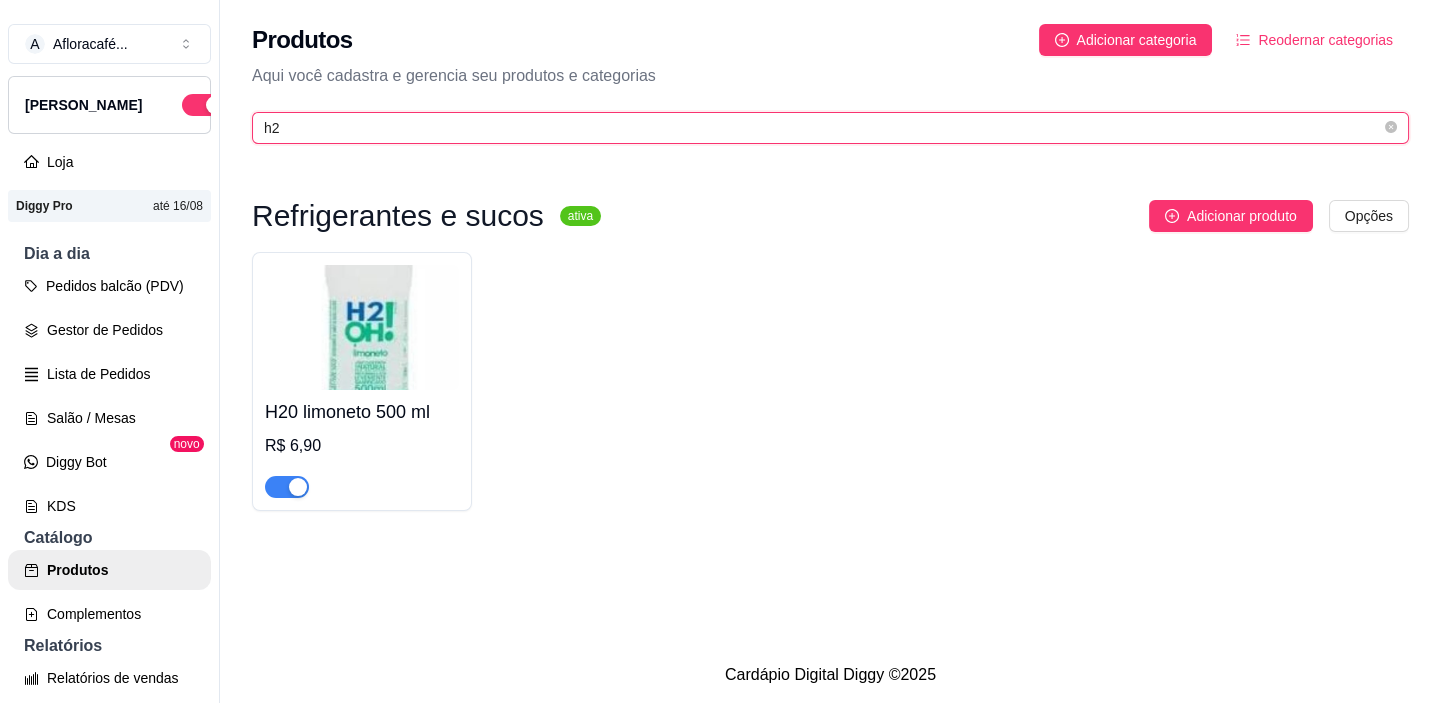 scroll, scrollTop: 31, scrollLeft: 0, axis: vertical 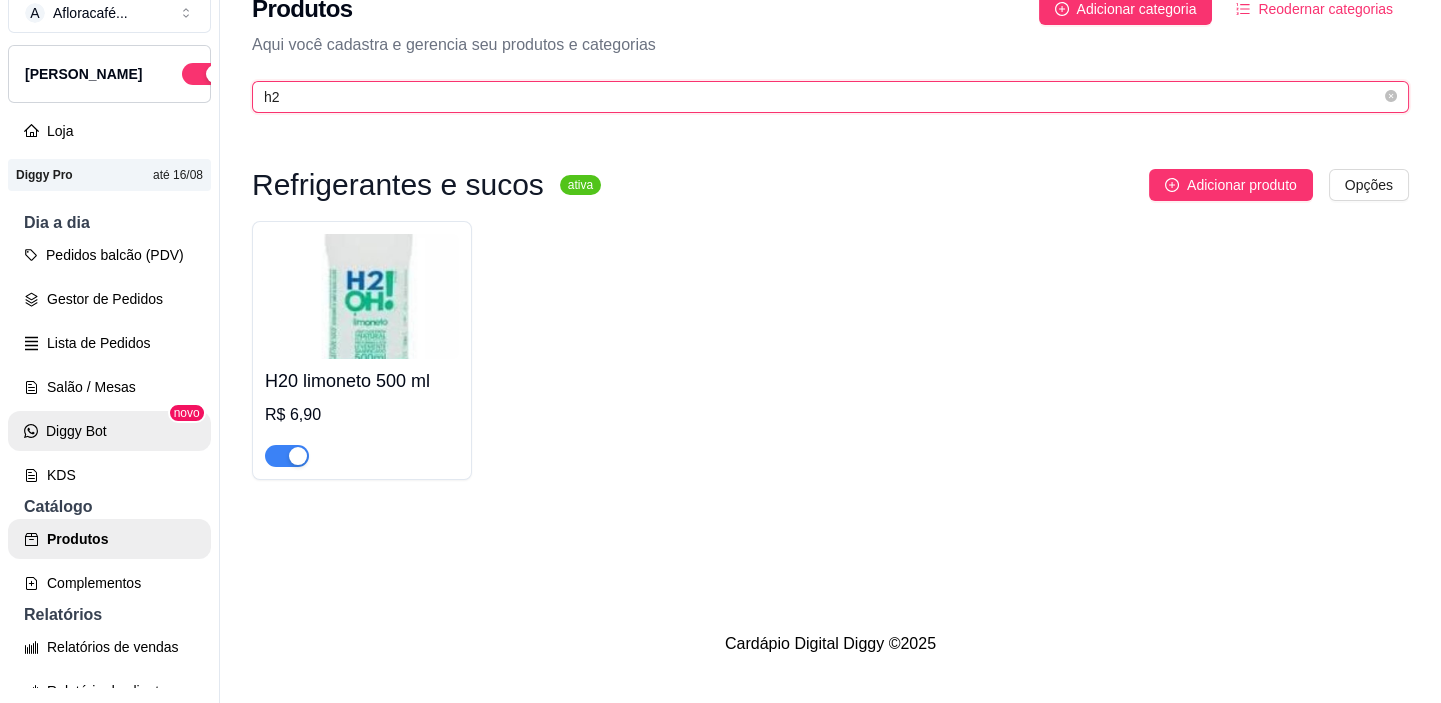 type on "h2" 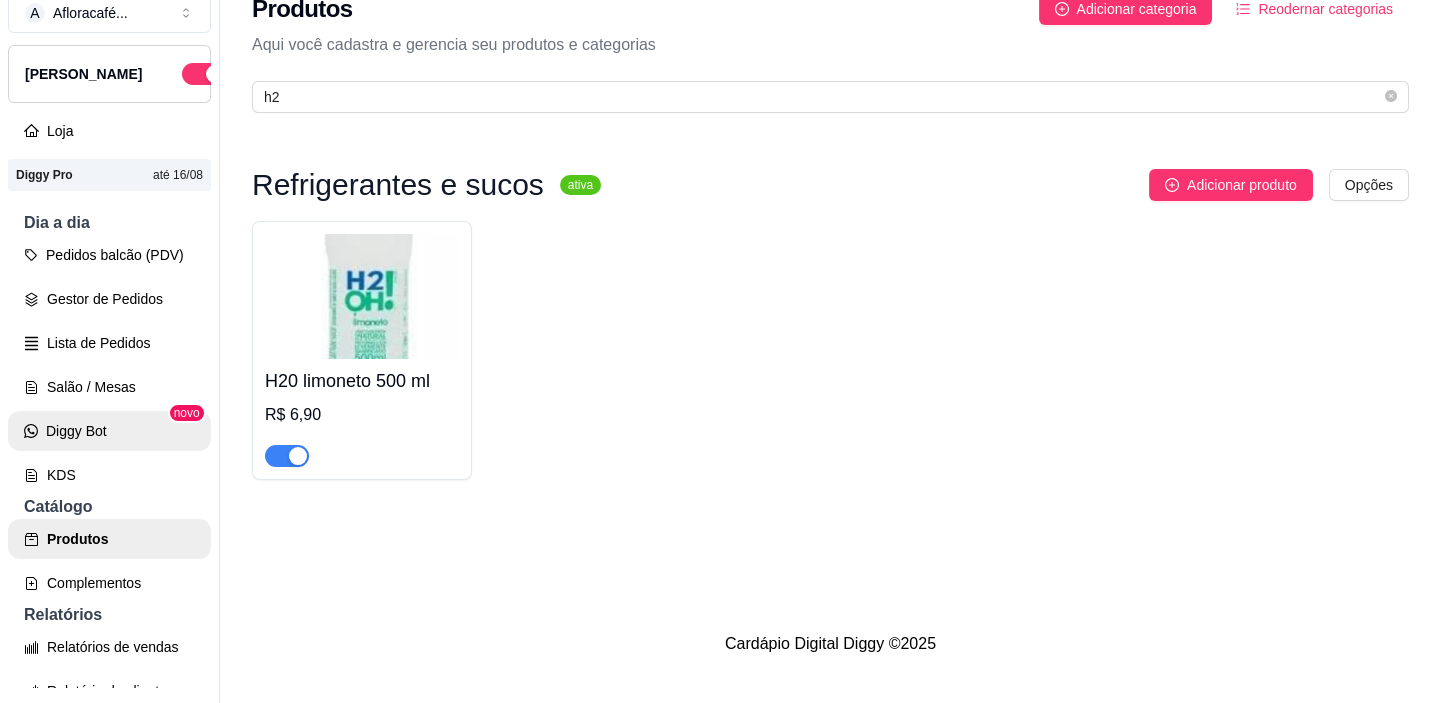 click on "Diggy Bot" at bounding box center [109, 431] 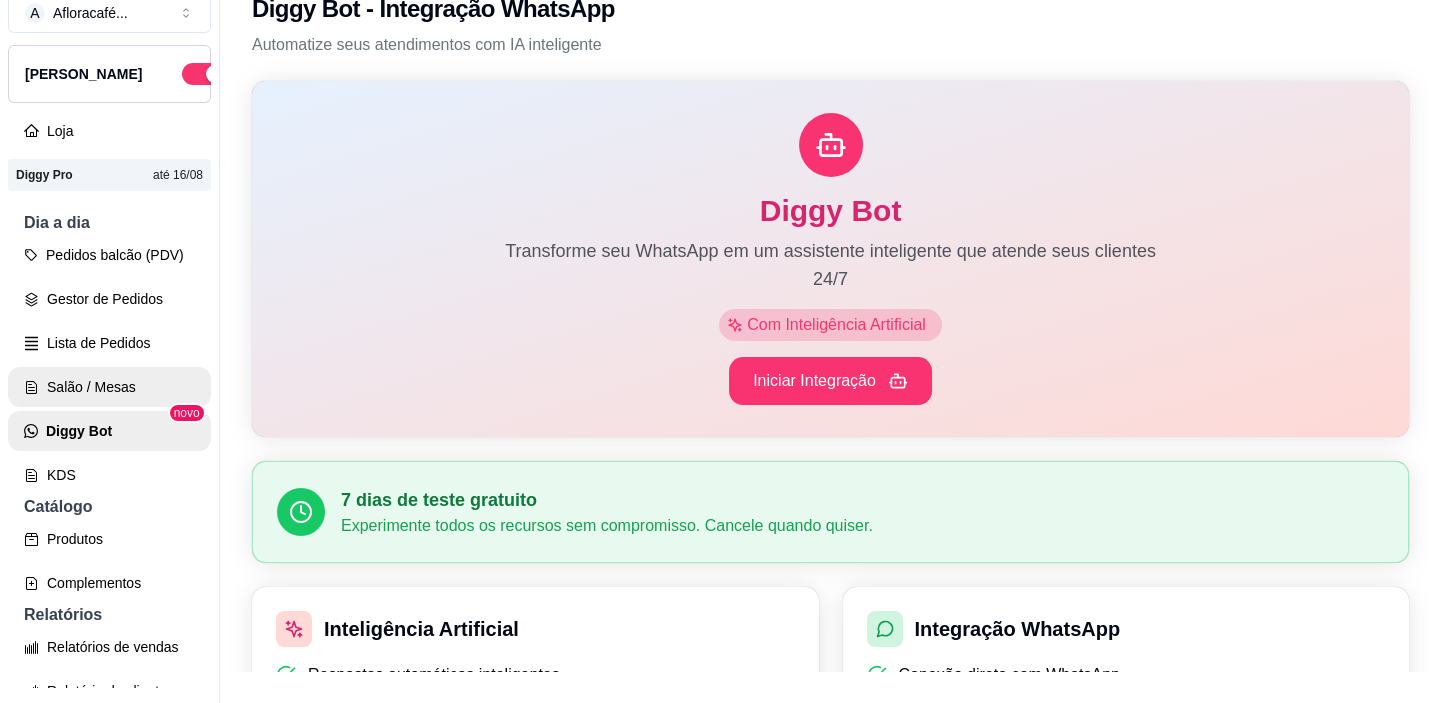 scroll, scrollTop: 0, scrollLeft: 0, axis: both 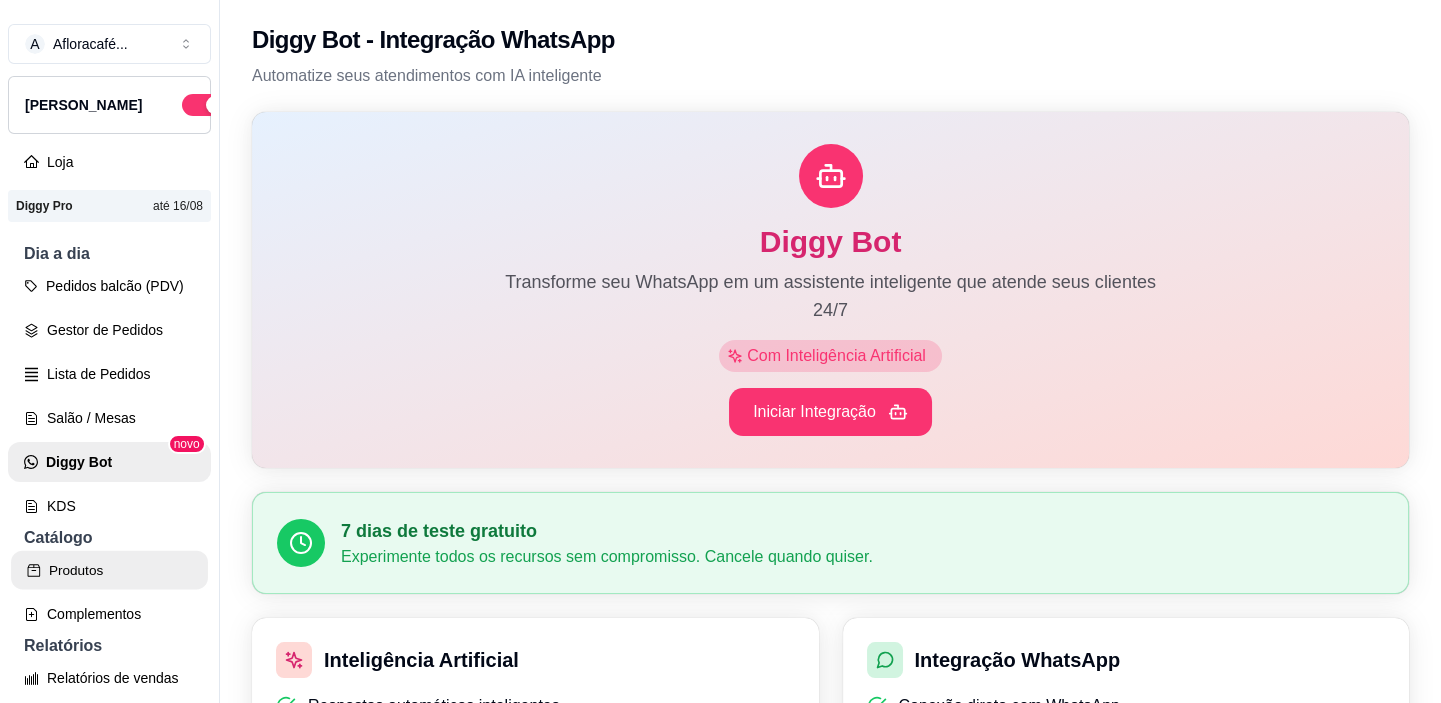 click on "Produtos" at bounding box center (109, 570) 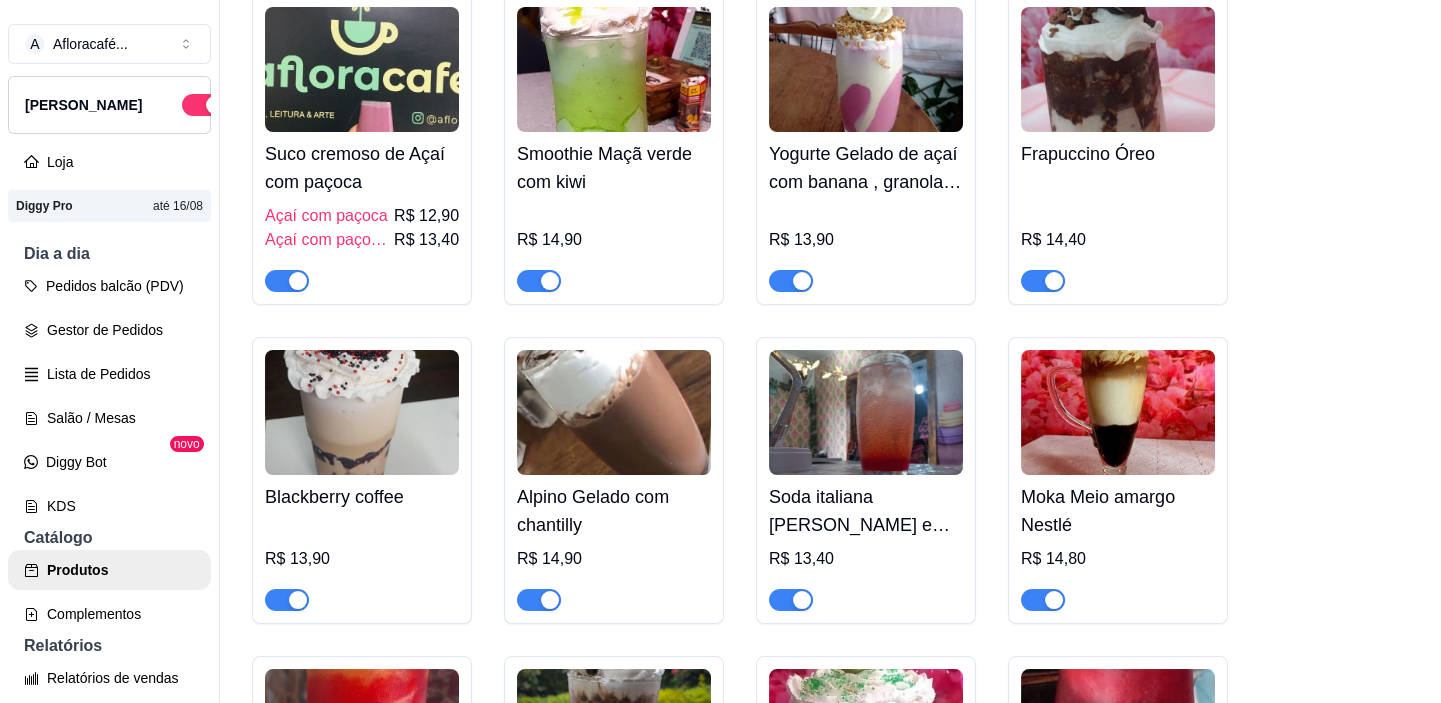 scroll, scrollTop: 5090, scrollLeft: 0, axis: vertical 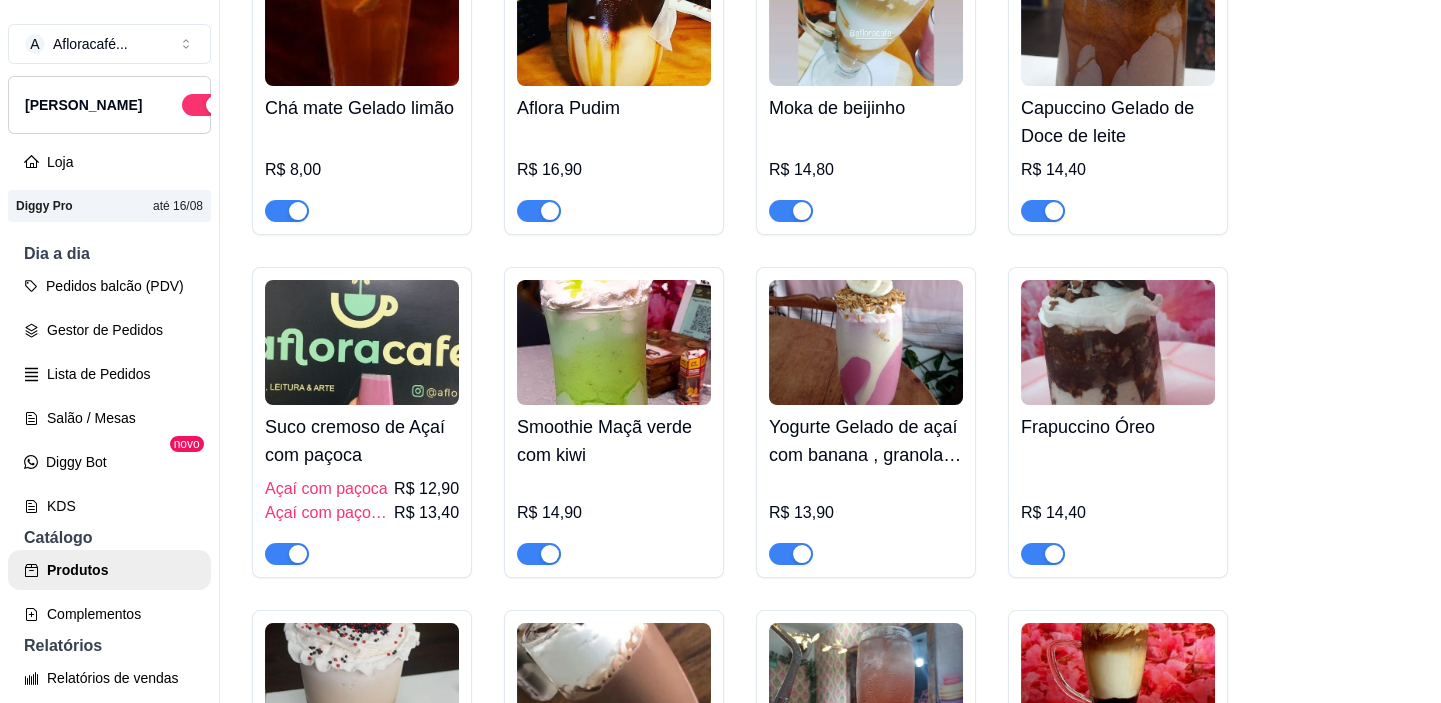 click at bounding box center (791, 554) 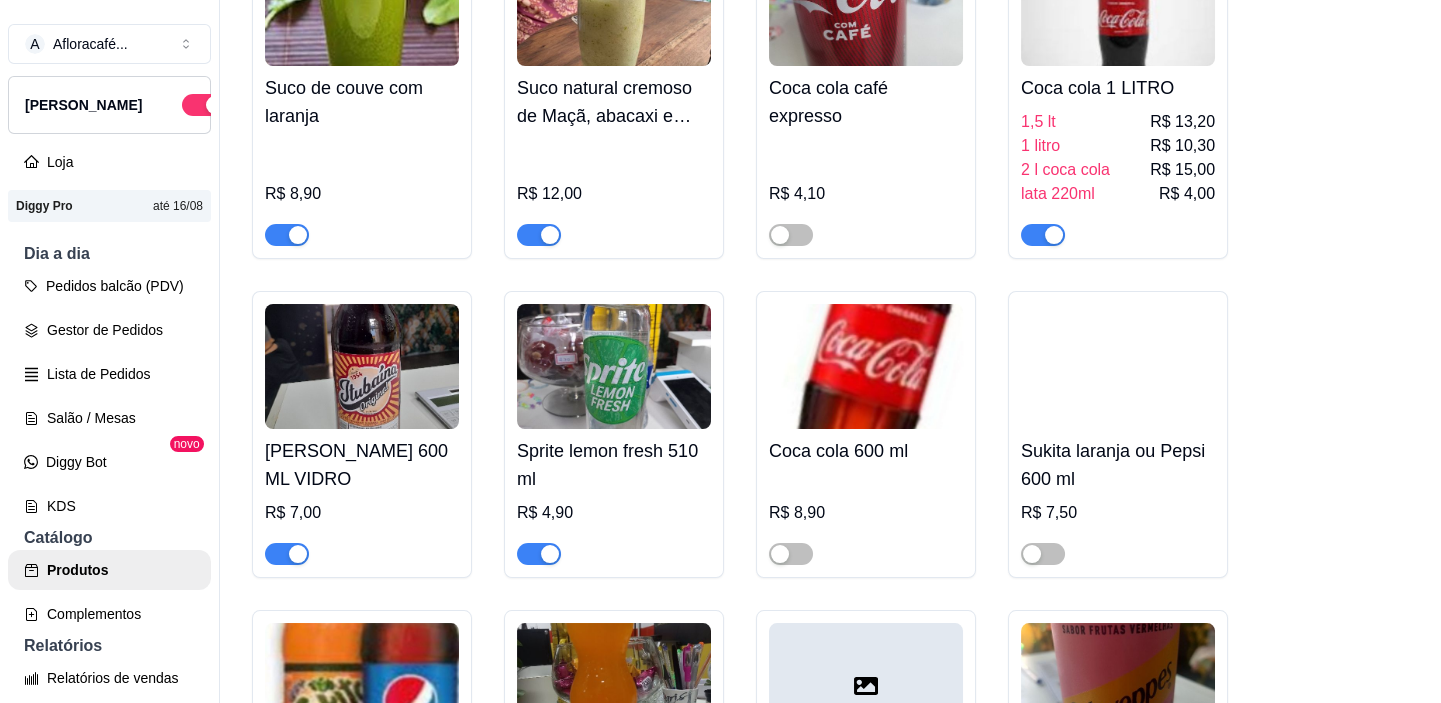 scroll, scrollTop: 11363, scrollLeft: 0, axis: vertical 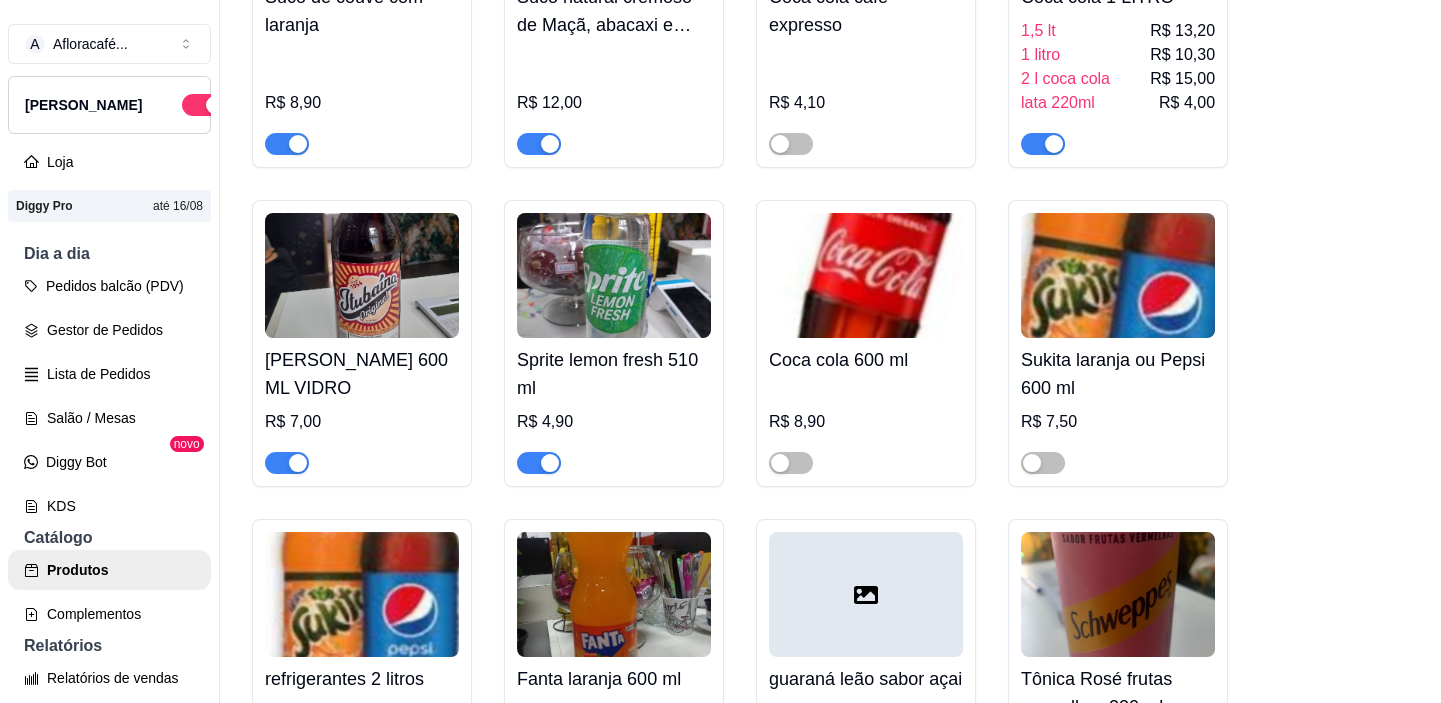 click at bounding box center [539, 463] 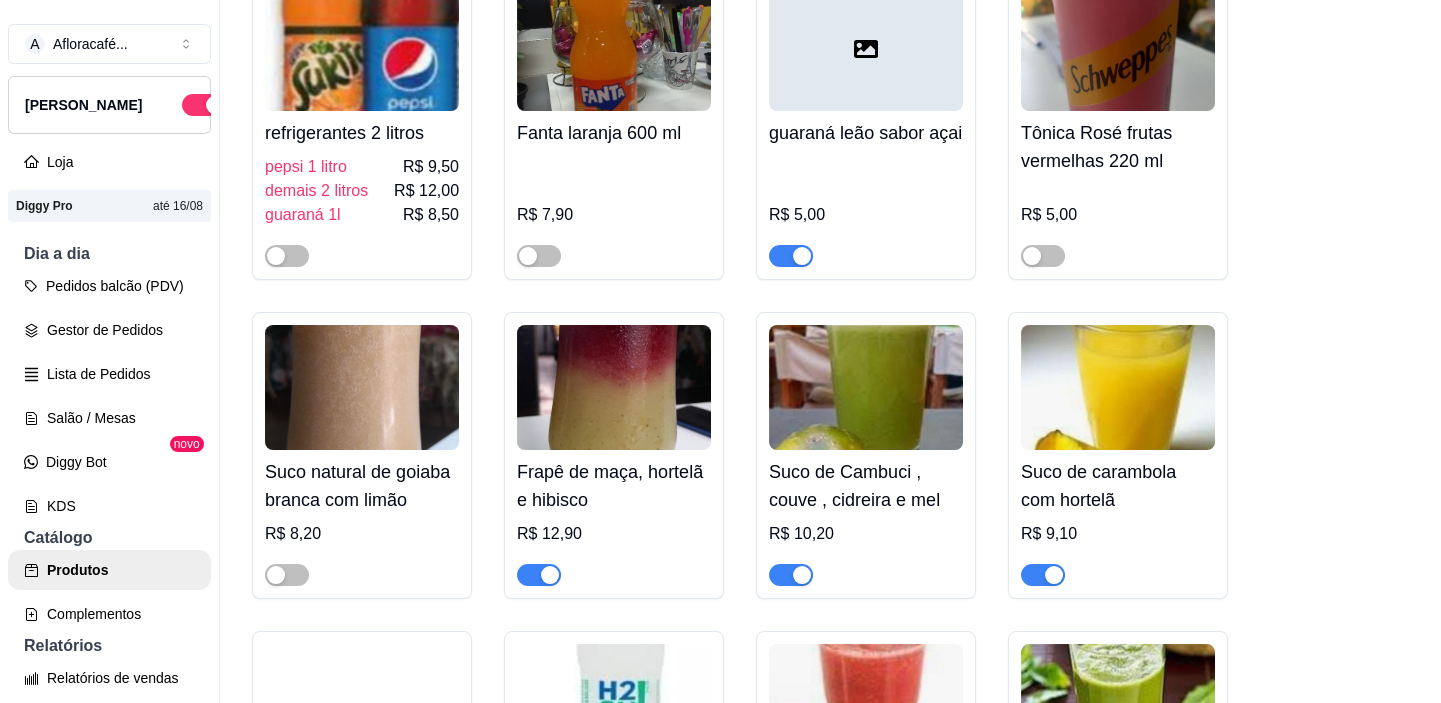 scroll, scrollTop: 12090, scrollLeft: 0, axis: vertical 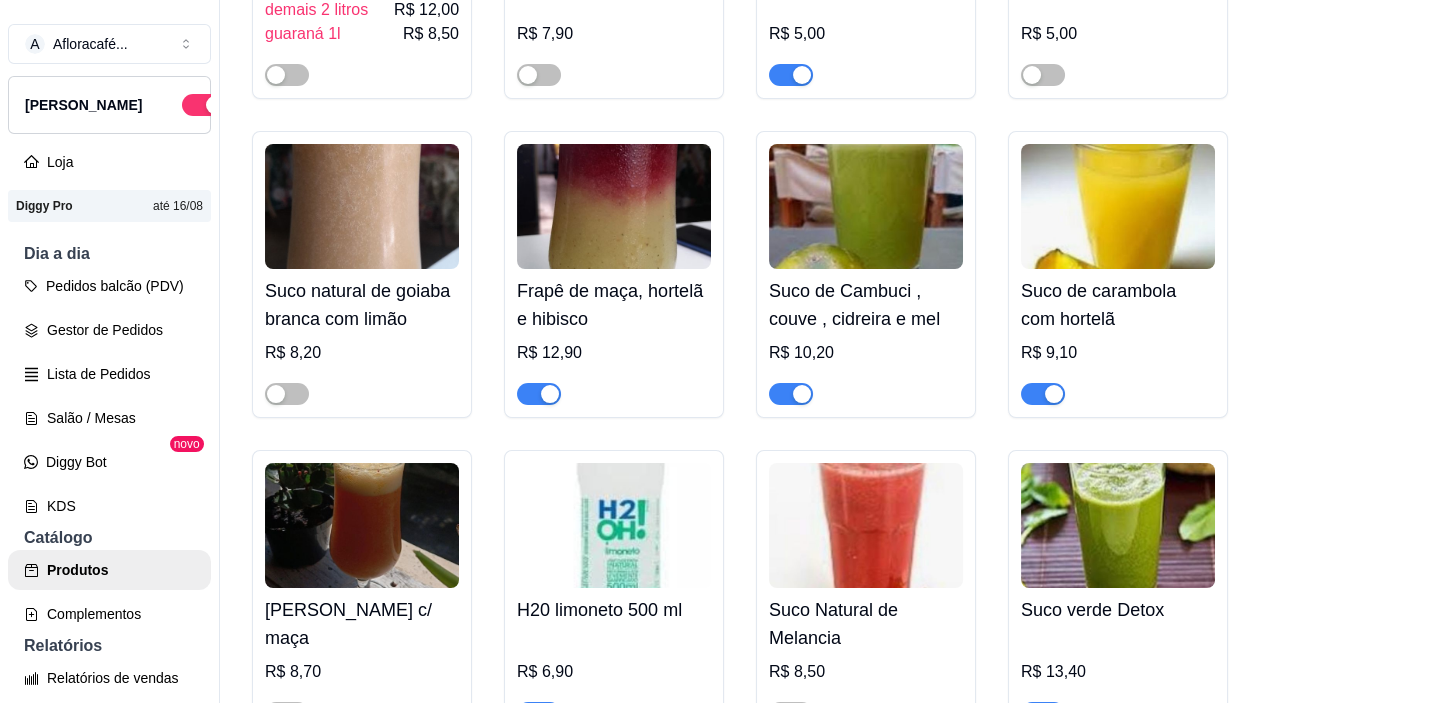 click at bounding box center (1043, 394) 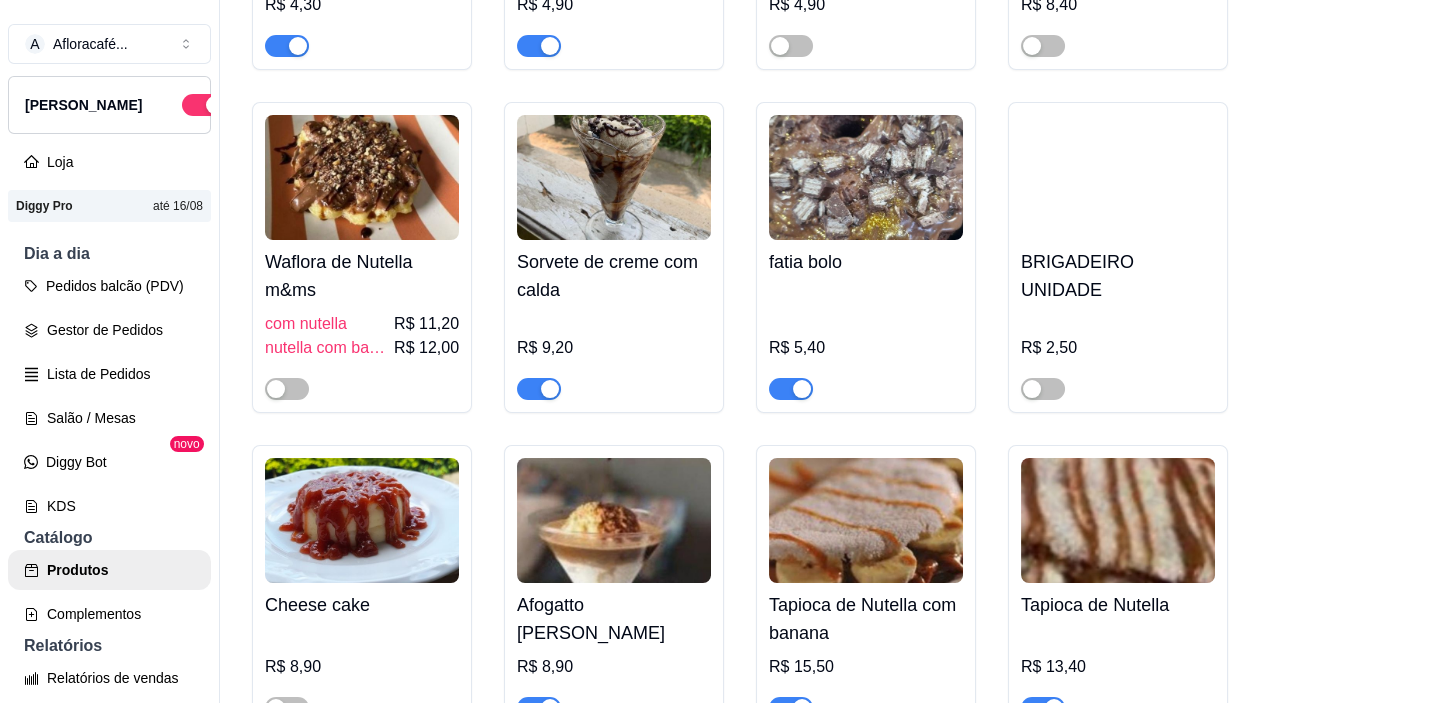scroll, scrollTop: 22272, scrollLeft: 0, axis: vertical 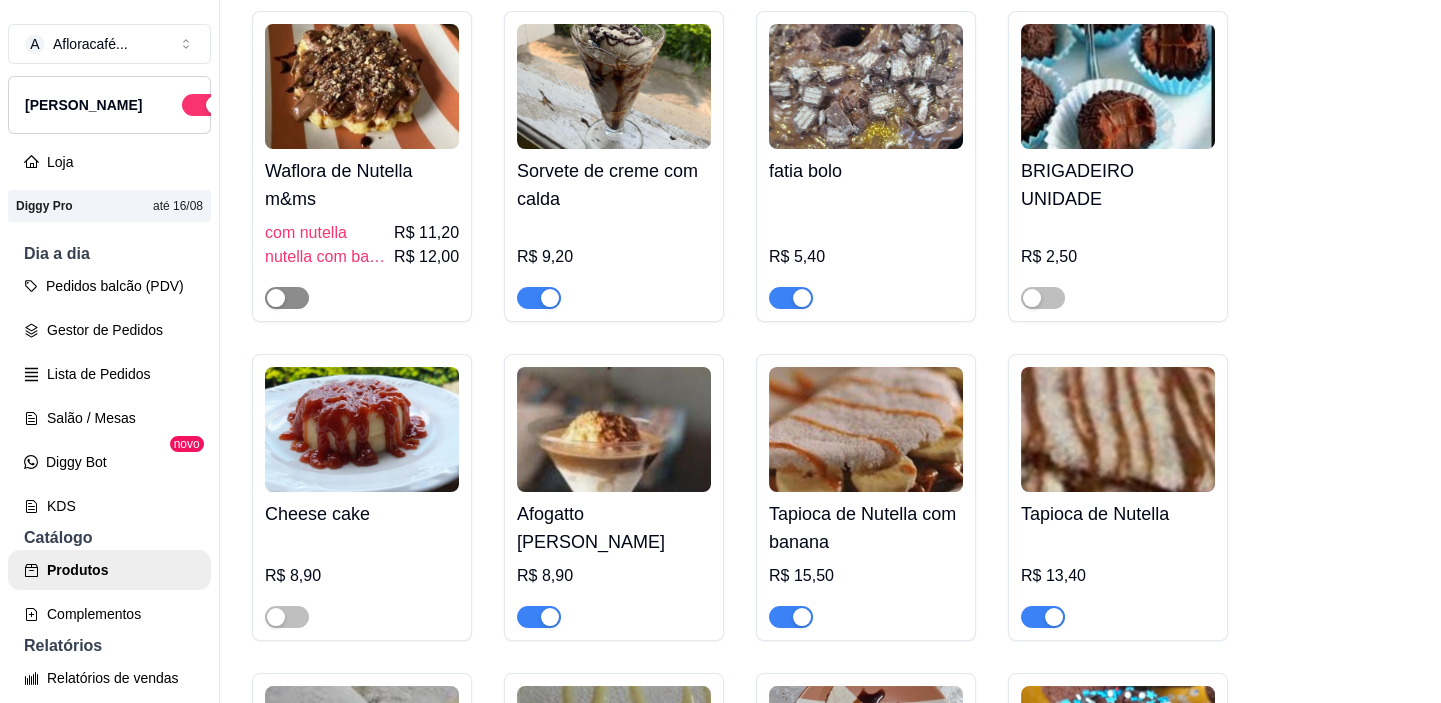 click at bounding box center (287, 298) 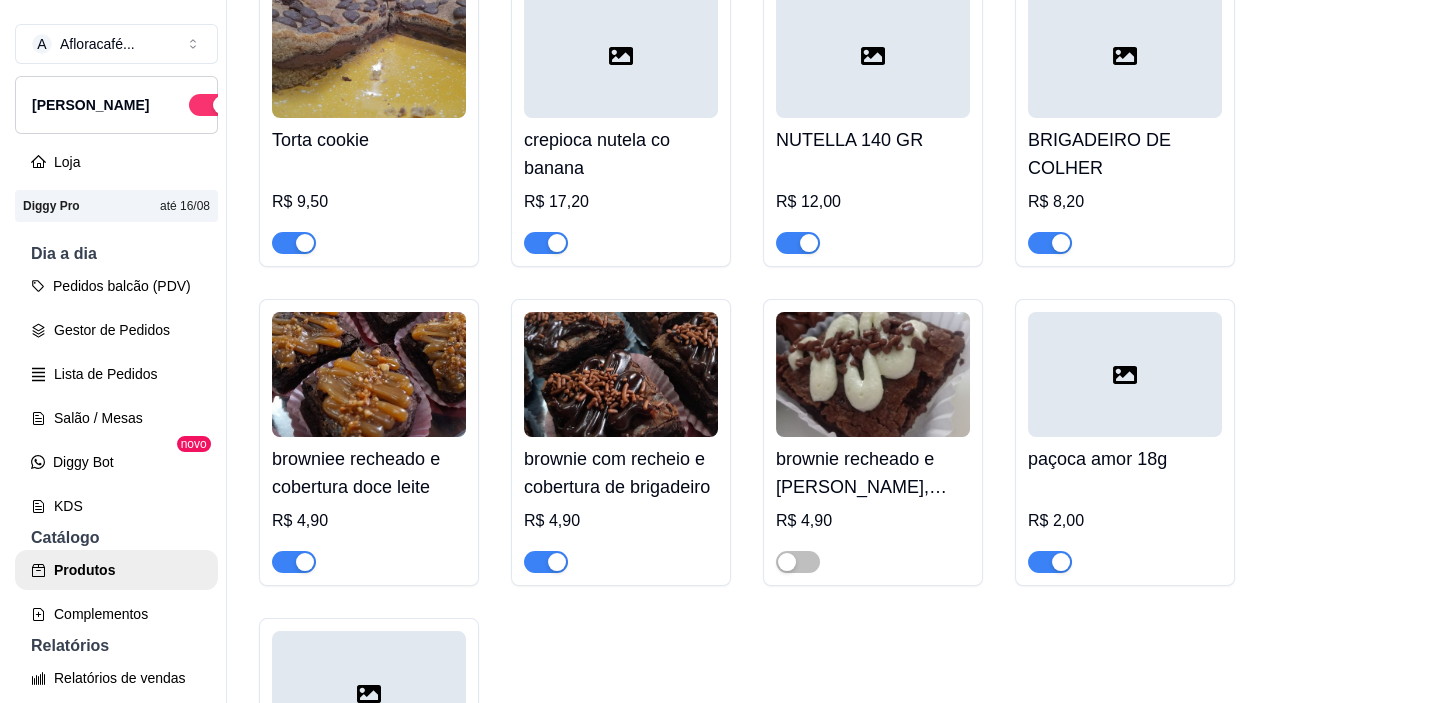 scroll, scrollTop: 23512, scrollLeft: 0, axis: vertical 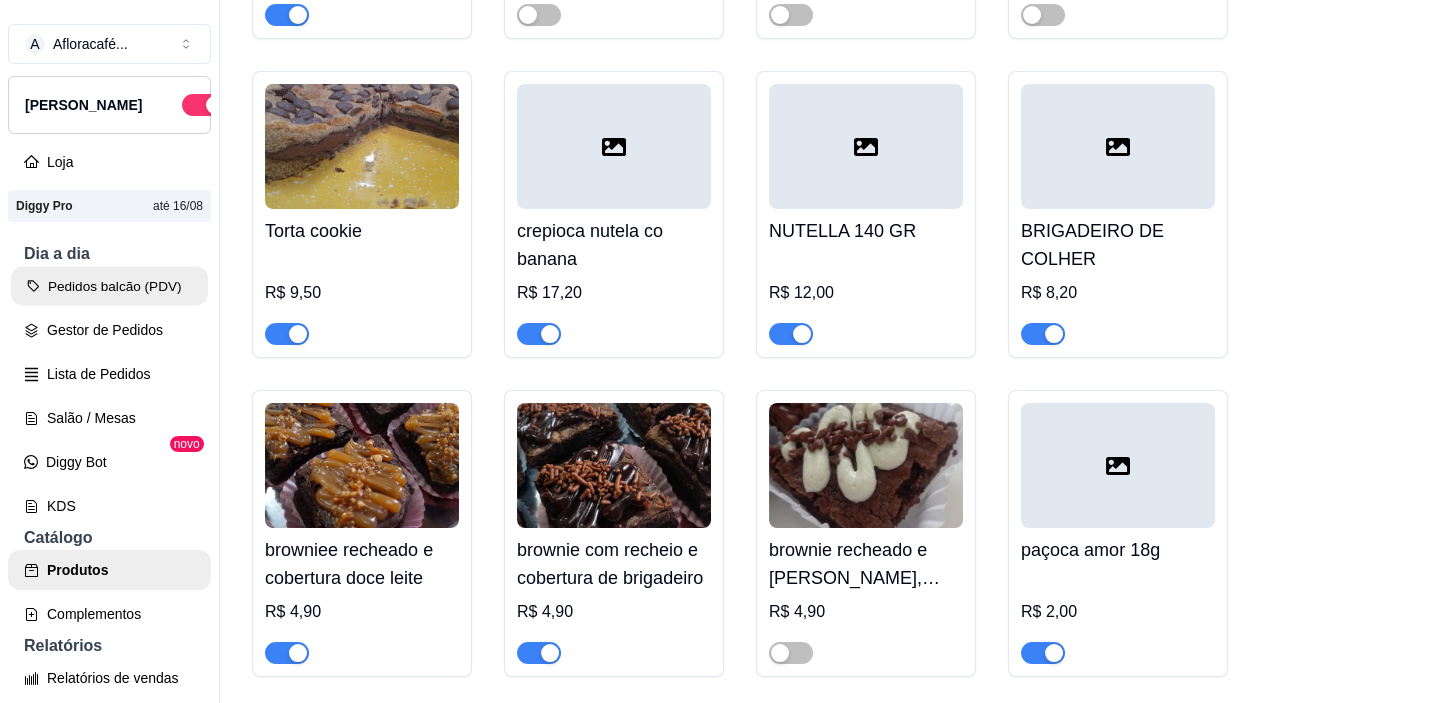 click on "Pedidos balcão (PDV)" at bounding box center (109, 286) 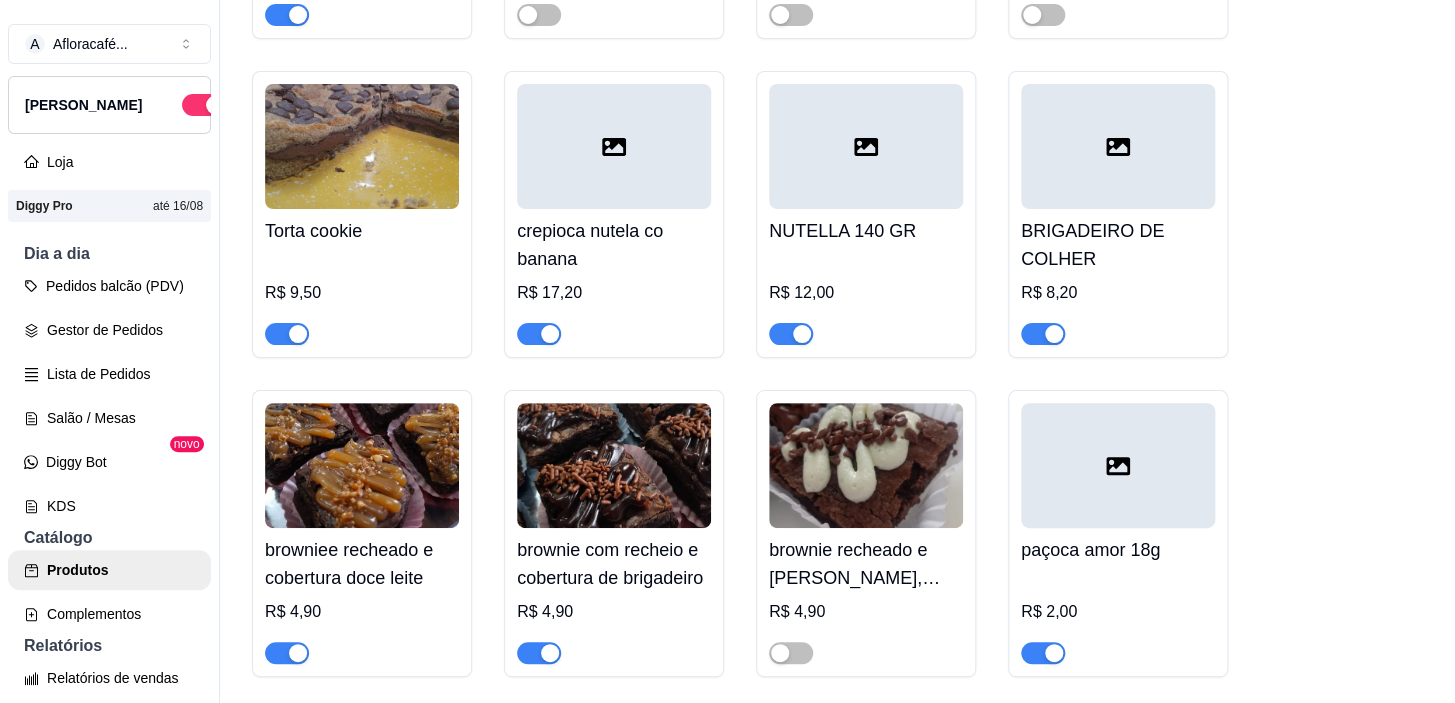 click at bounding box center (517, 131) 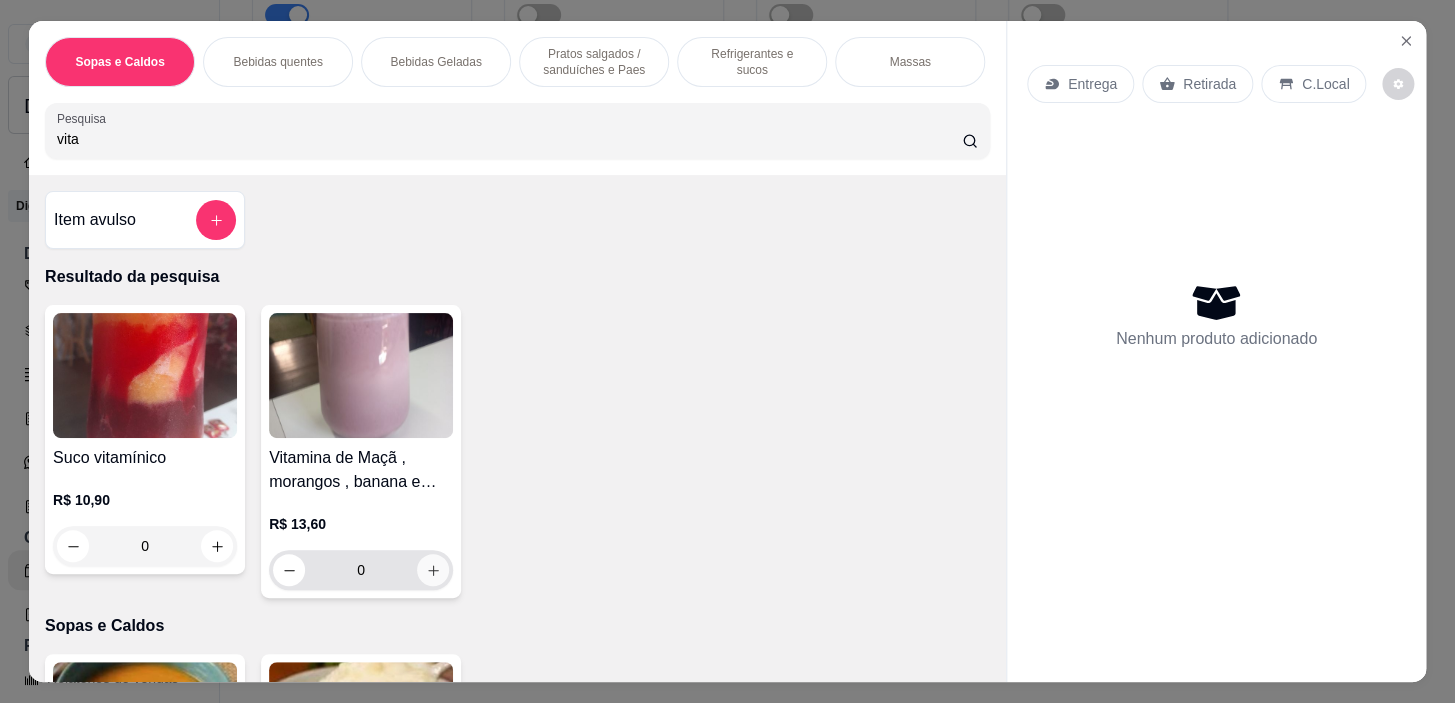 type on "vita" 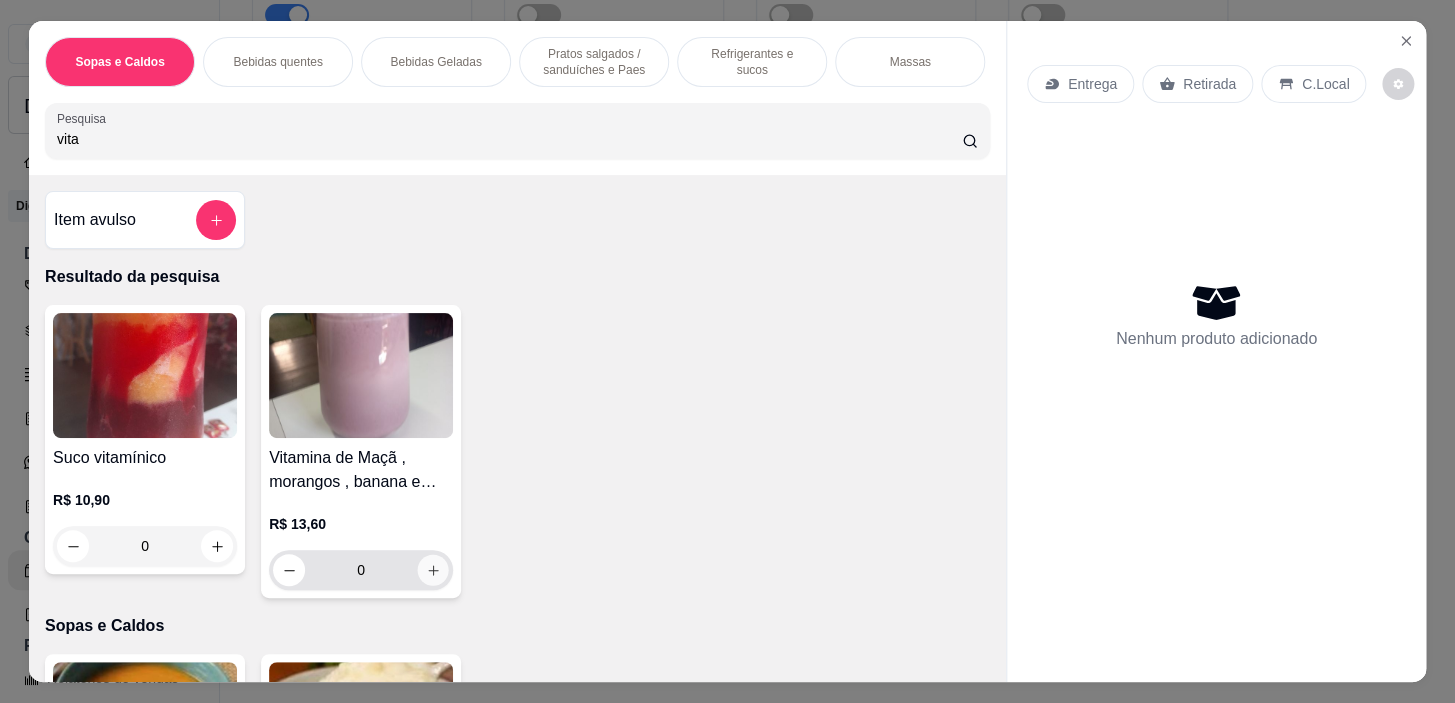 click 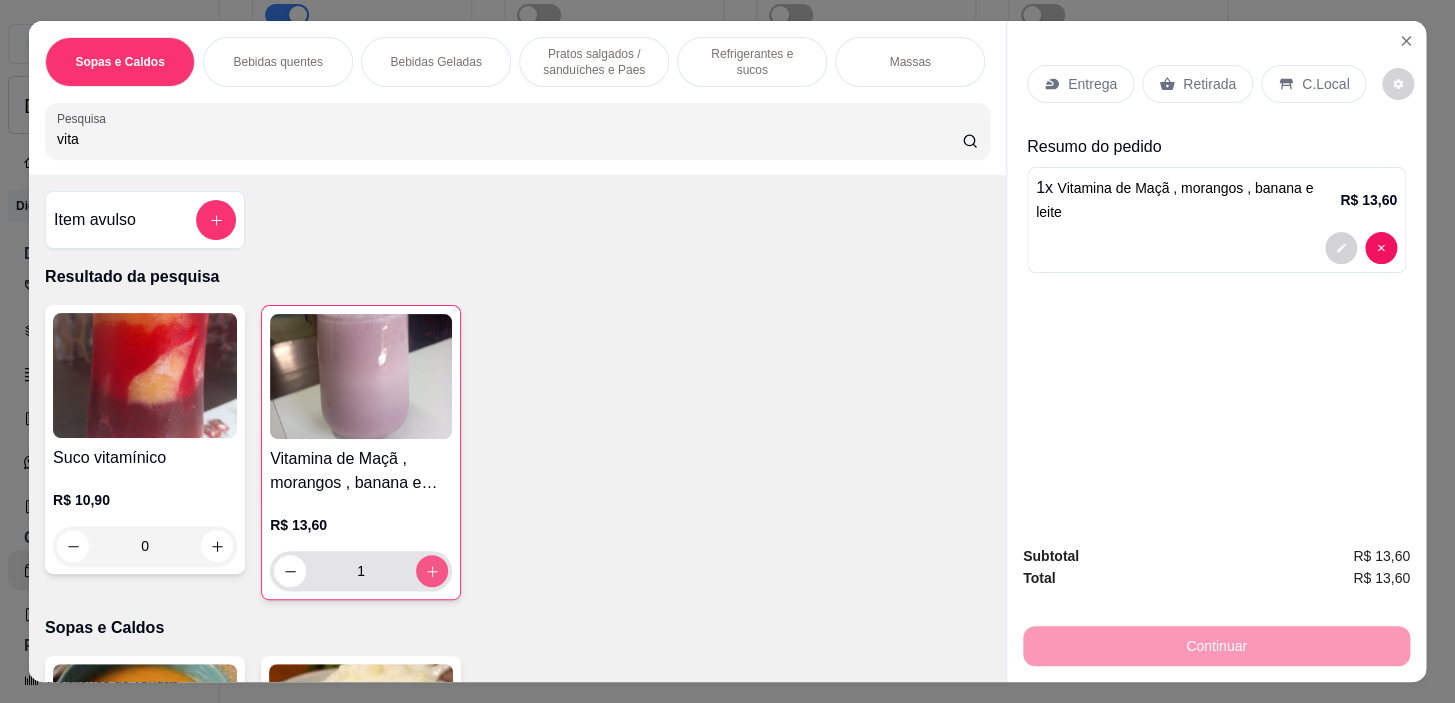 type on "1" 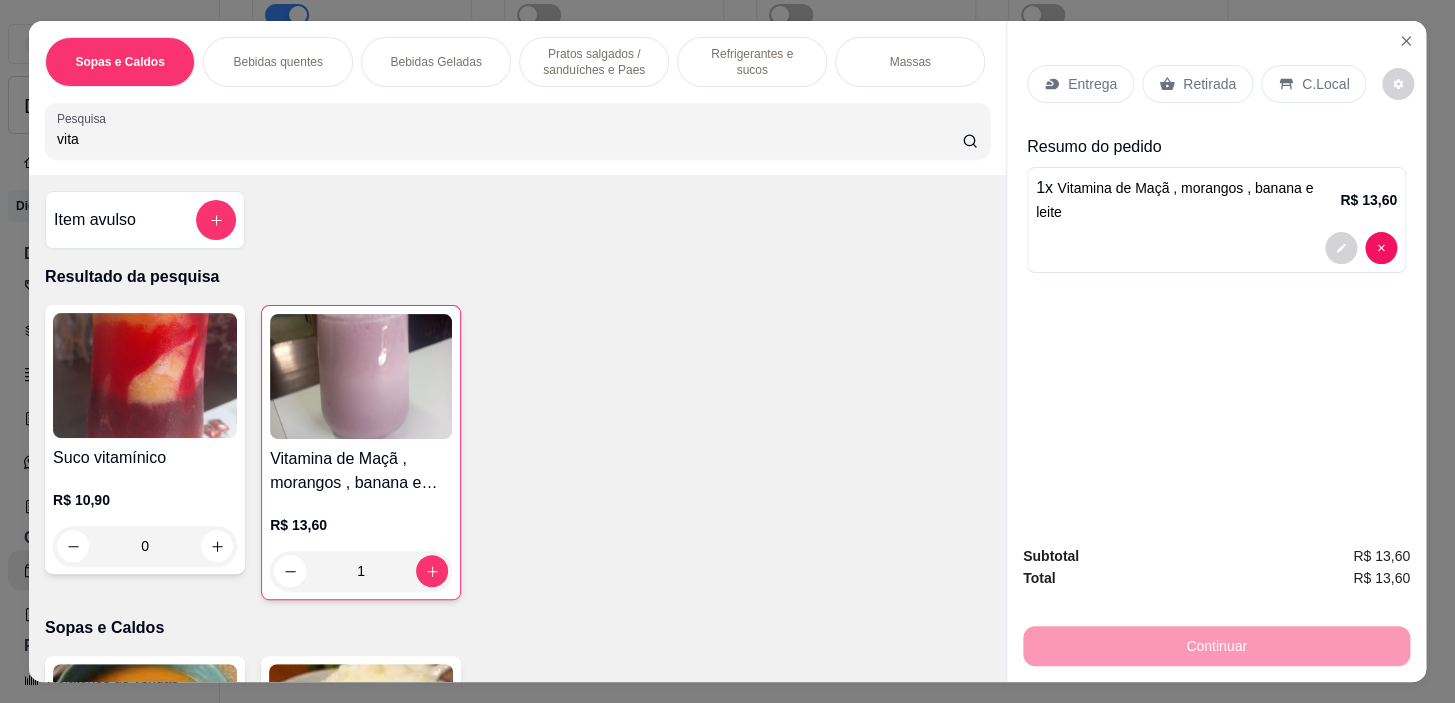 click on "Pratos salgados / sanduíches e Paes" at bounding box center [594, 62] 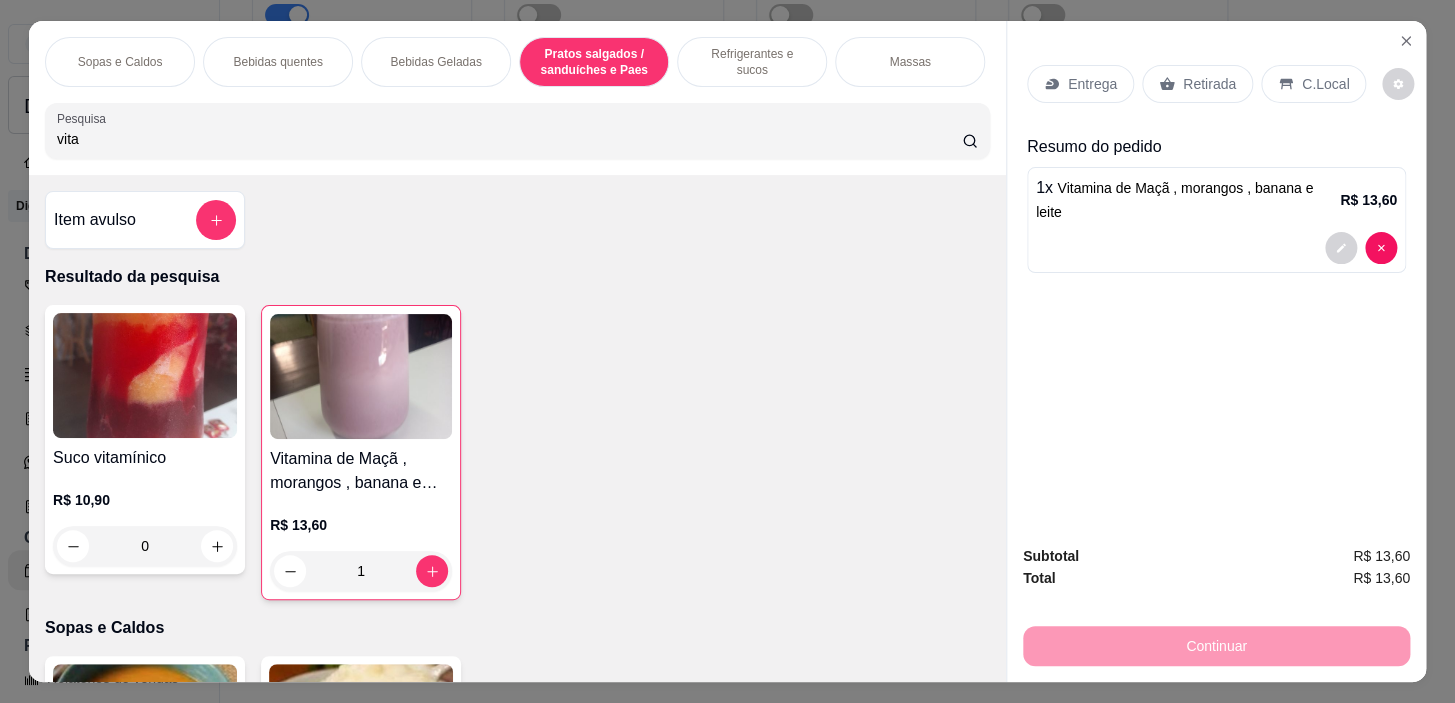 scroll, scrollTop: 6073, scrollLeft: 0, axis: vertical 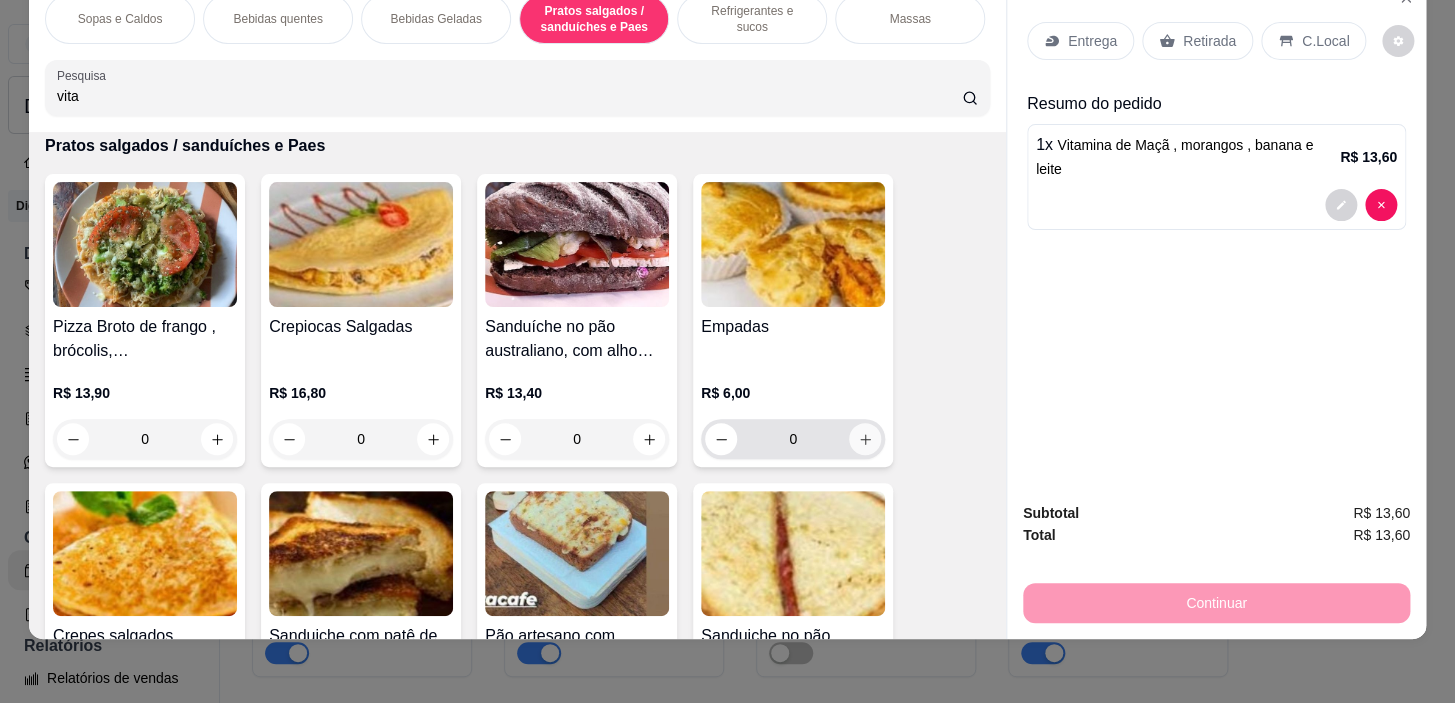 click at bounding box center (865, 439) 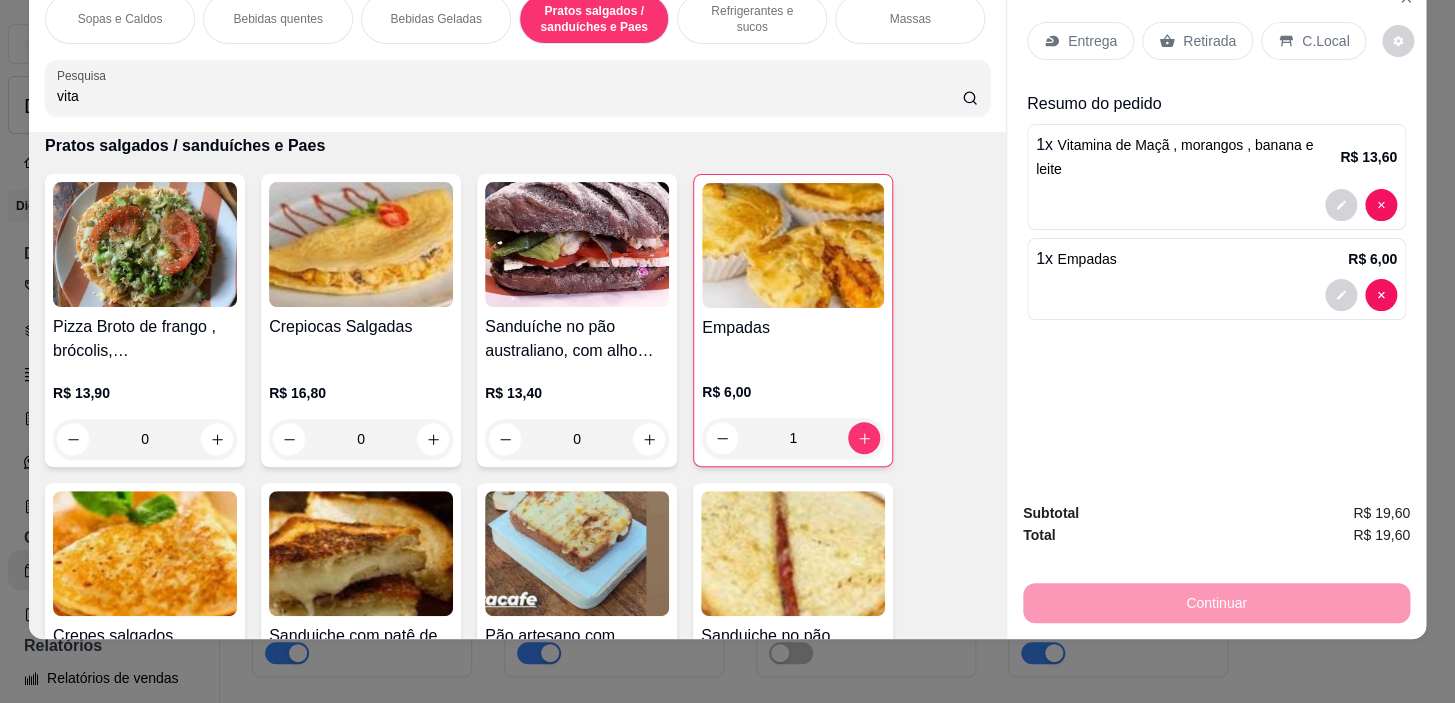click on "Sopas e Caldos" at bounding box center (120, 19) 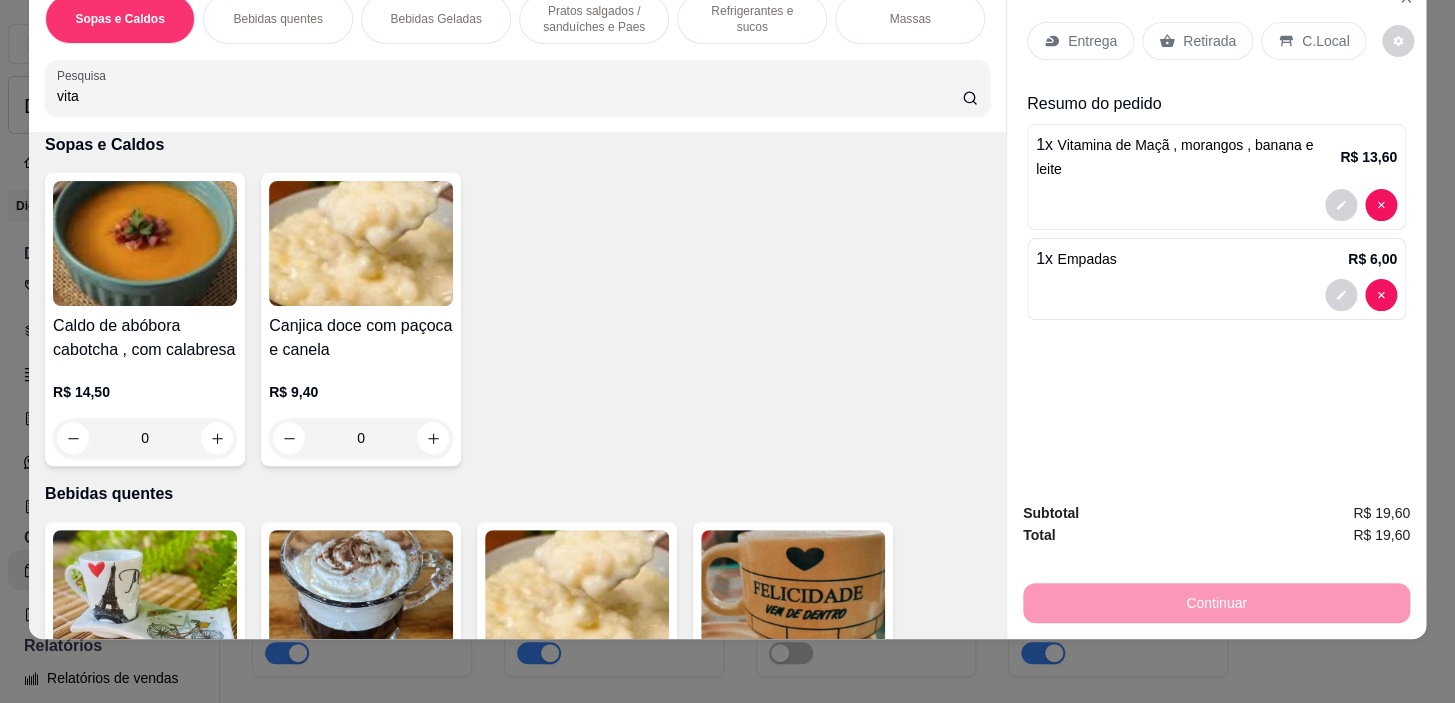scroll, scrollTop: 804, scrollLeft: 0, axis: vertical 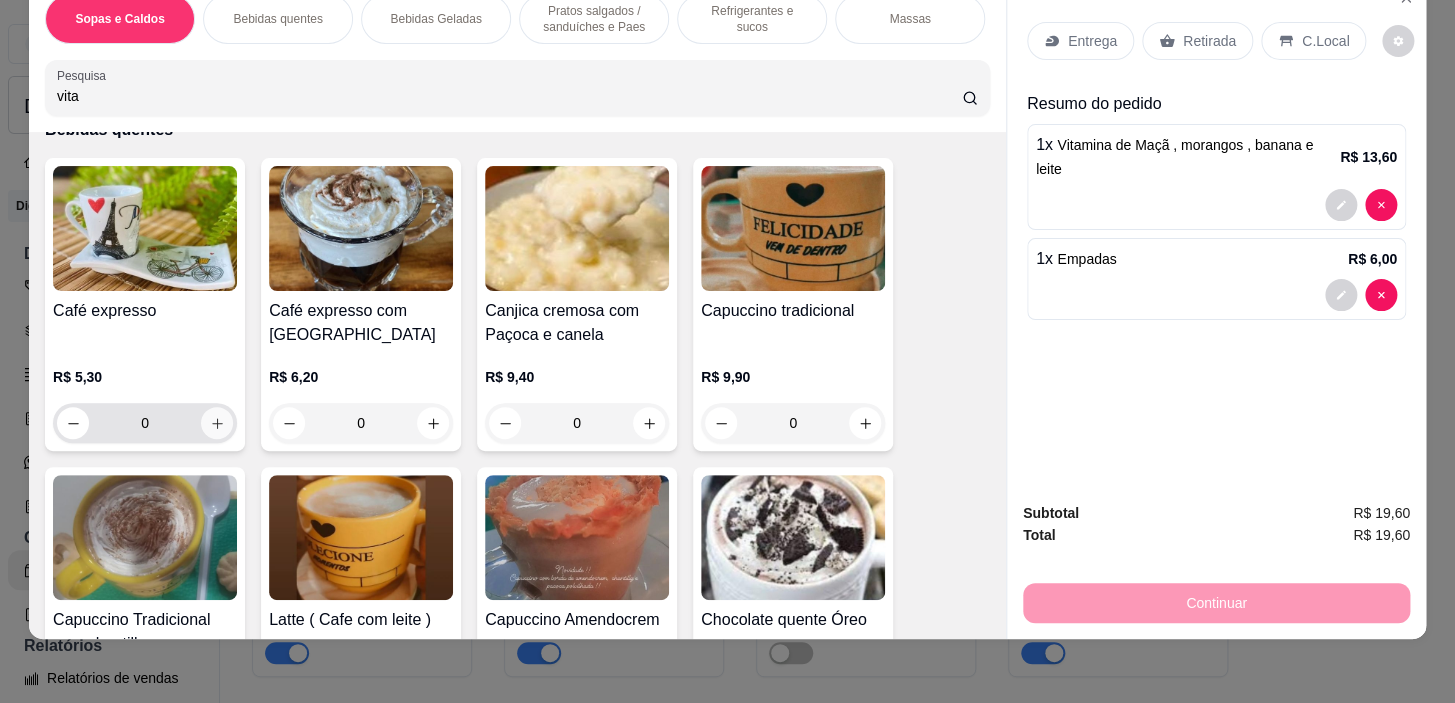click at bounding box center (217, 423) 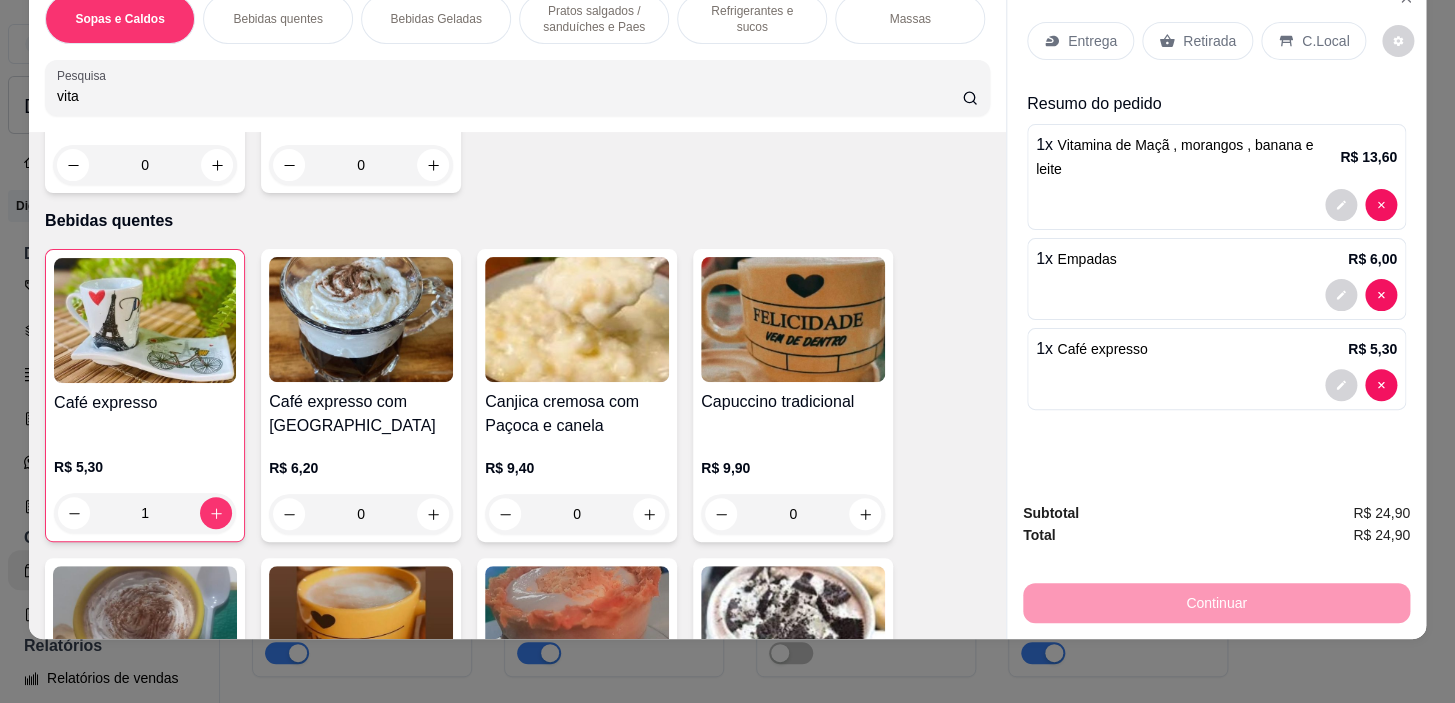 scroll, scrollTop: 804, scrollLeft: 0, axis: vertical 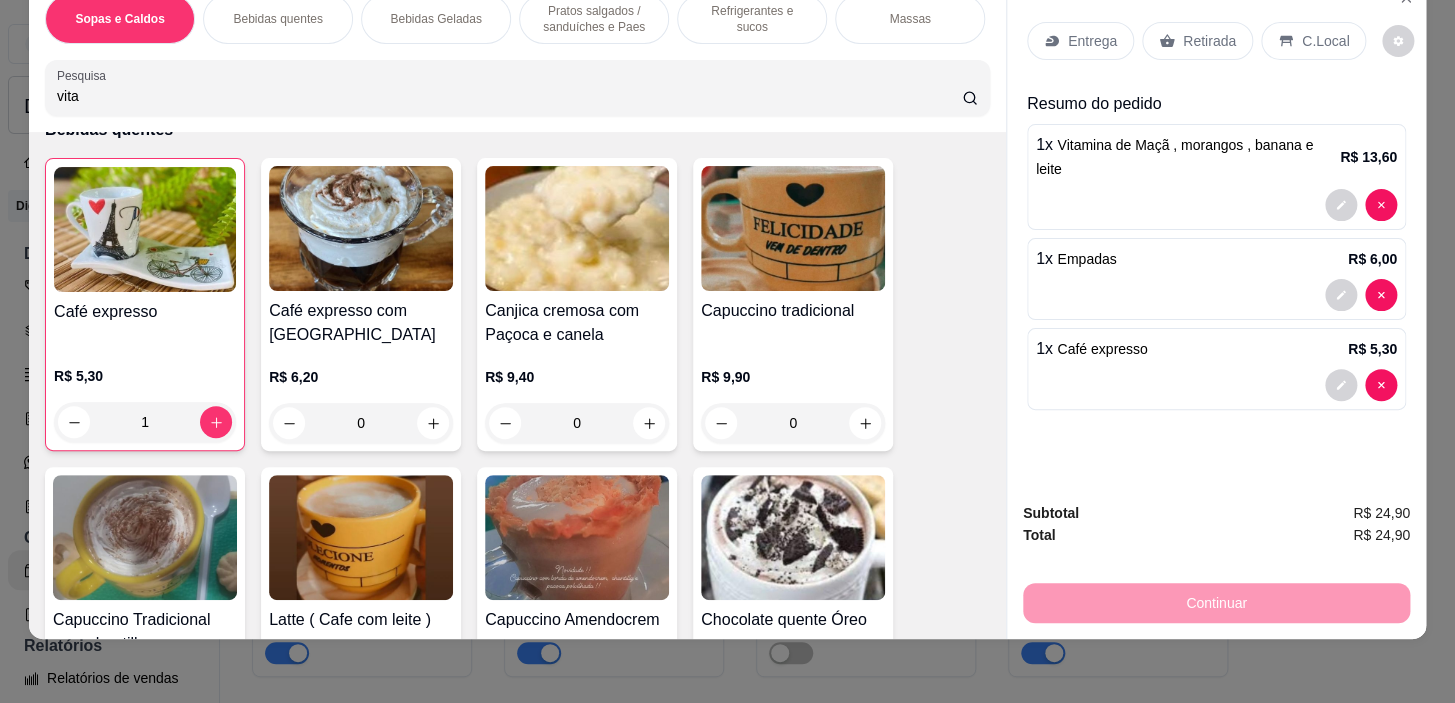 click on "C.Local" at bounding box center [1313, 41] 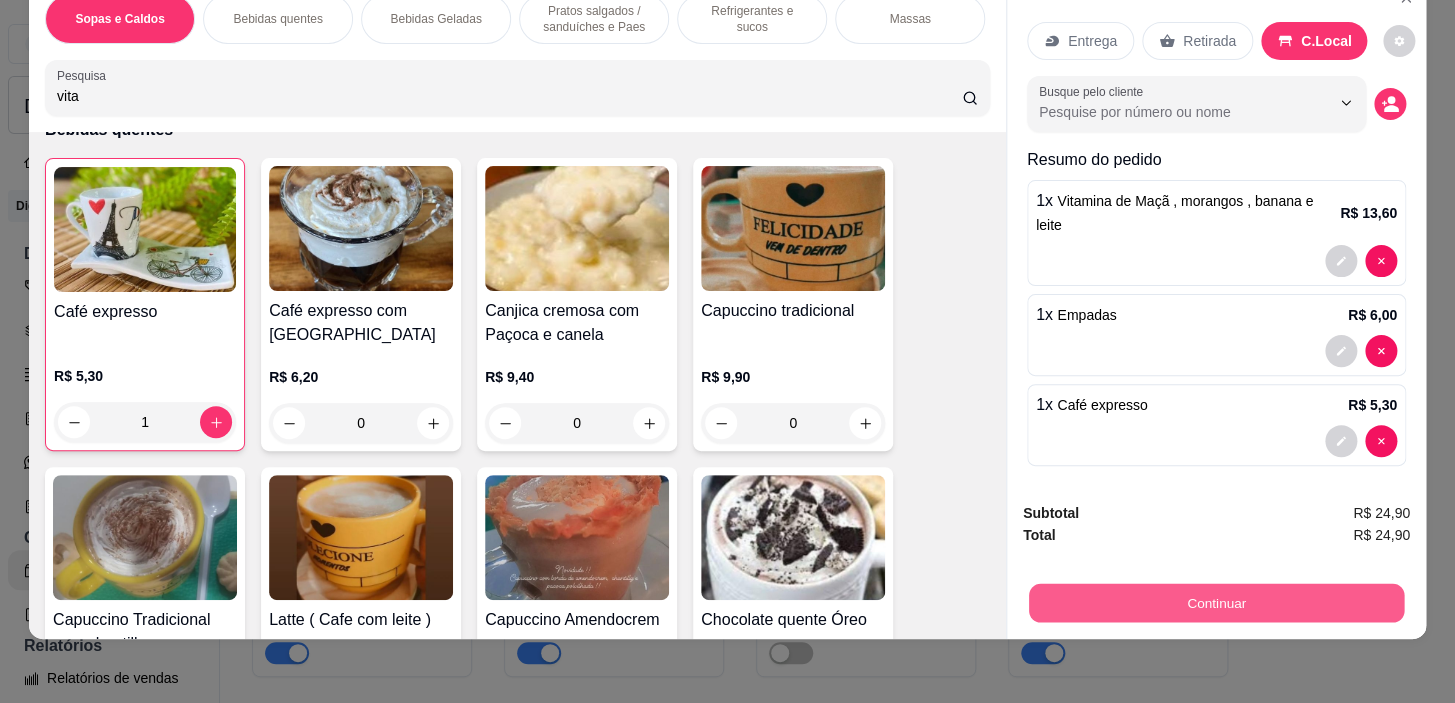 click on "Continuar" at bounding box center [1216, 600] 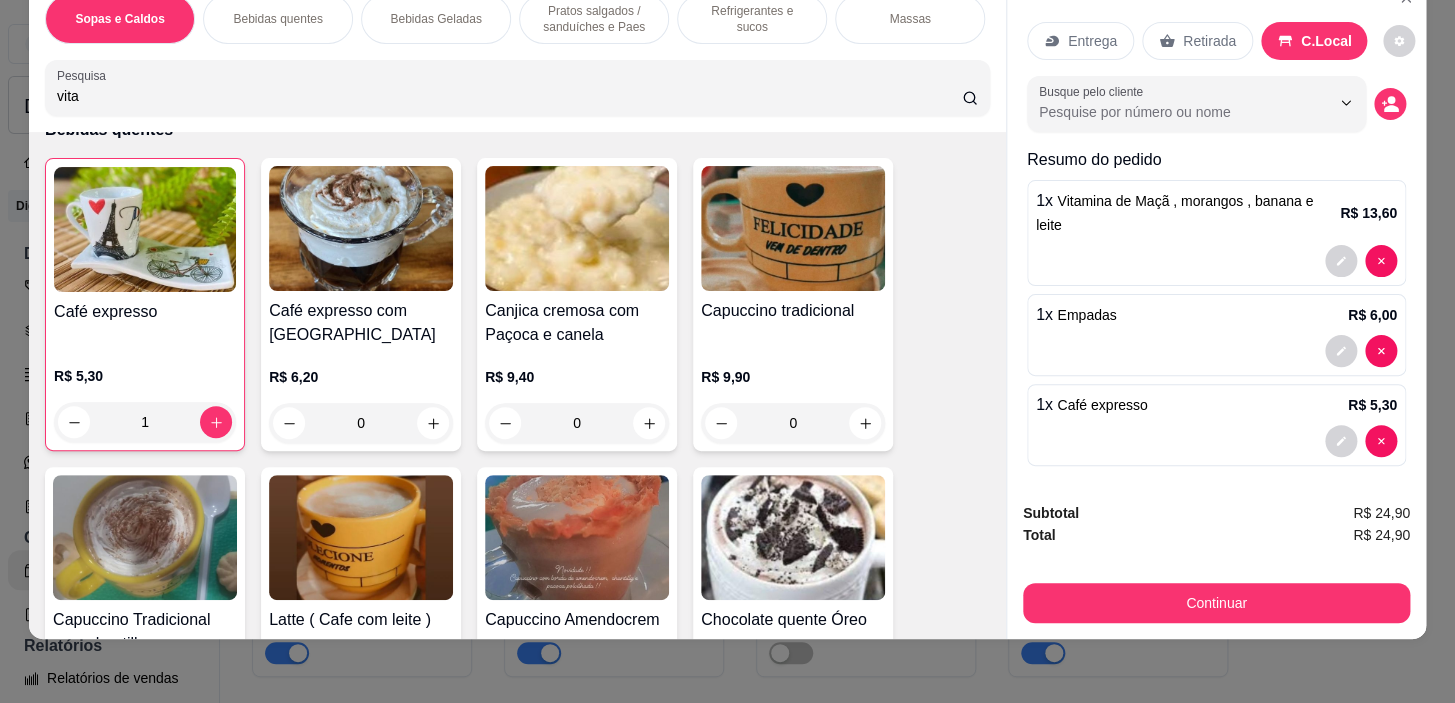 click on "Continuar" at bounding box center (1216, 600) 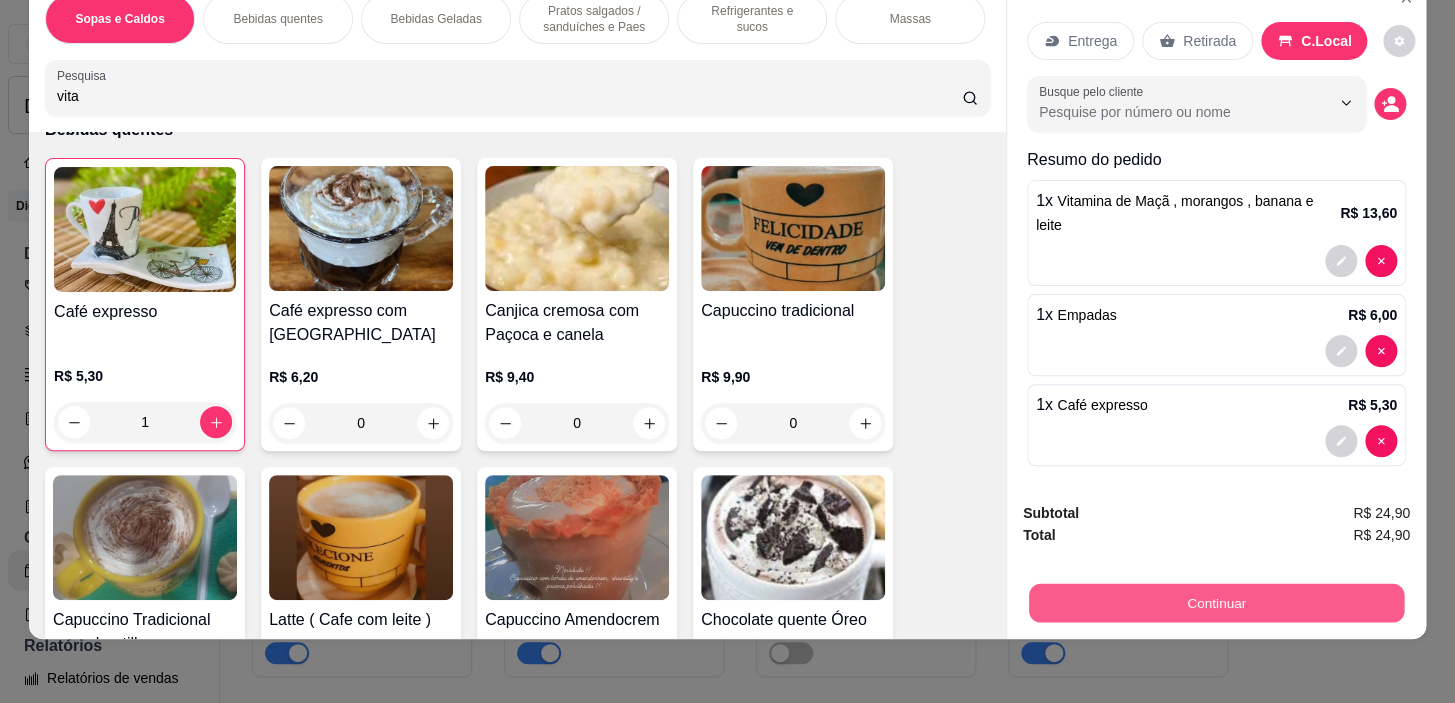 click on "Continuar" at bounding box center [1216, 603] 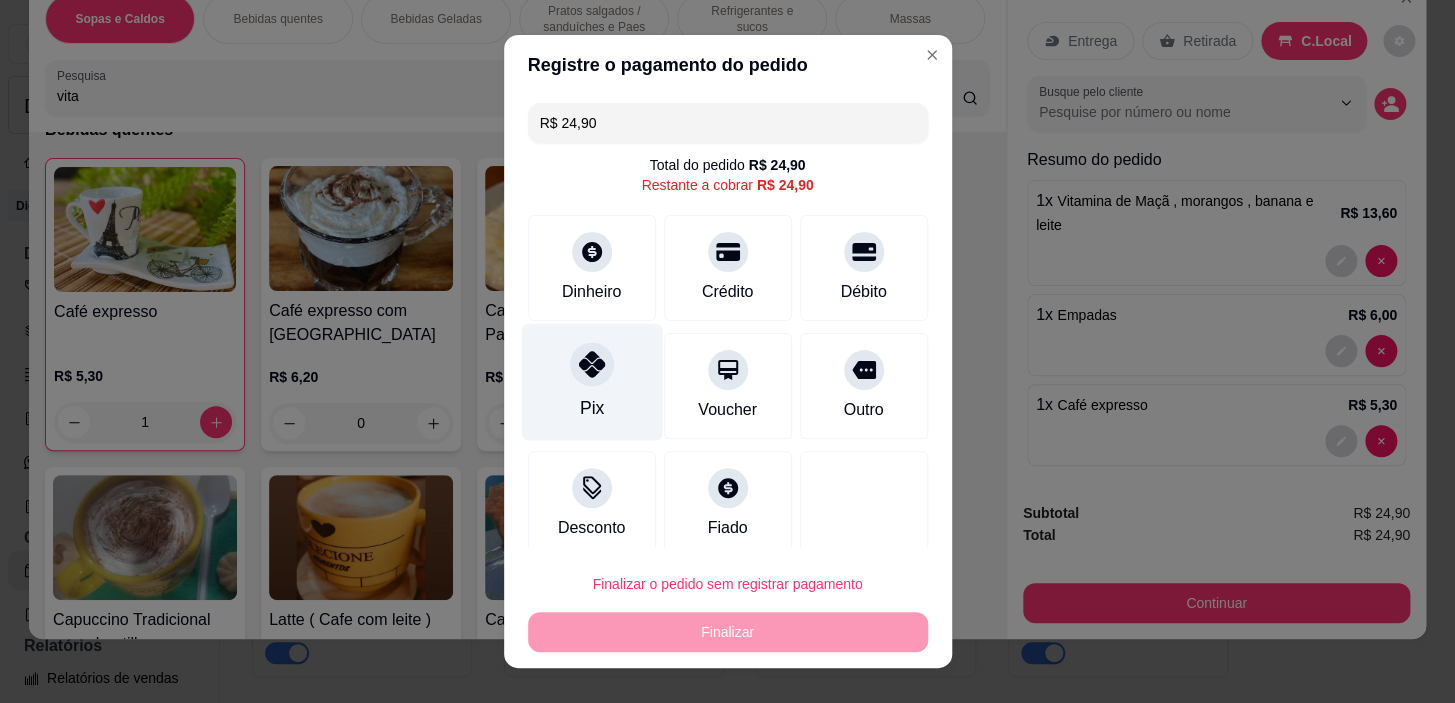 click on "Pix" at bounding box center (591, 382) 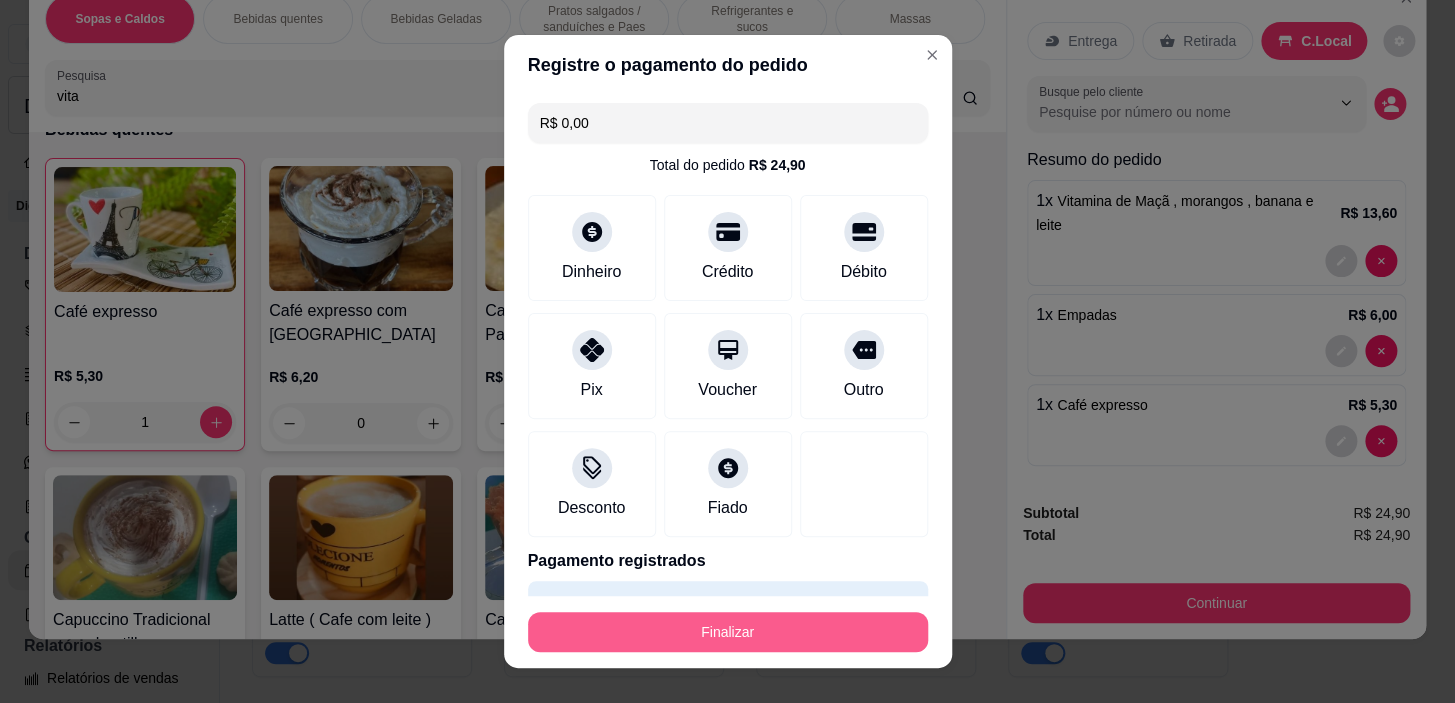 click on "Finalizar" at bounding box center (728, 632) 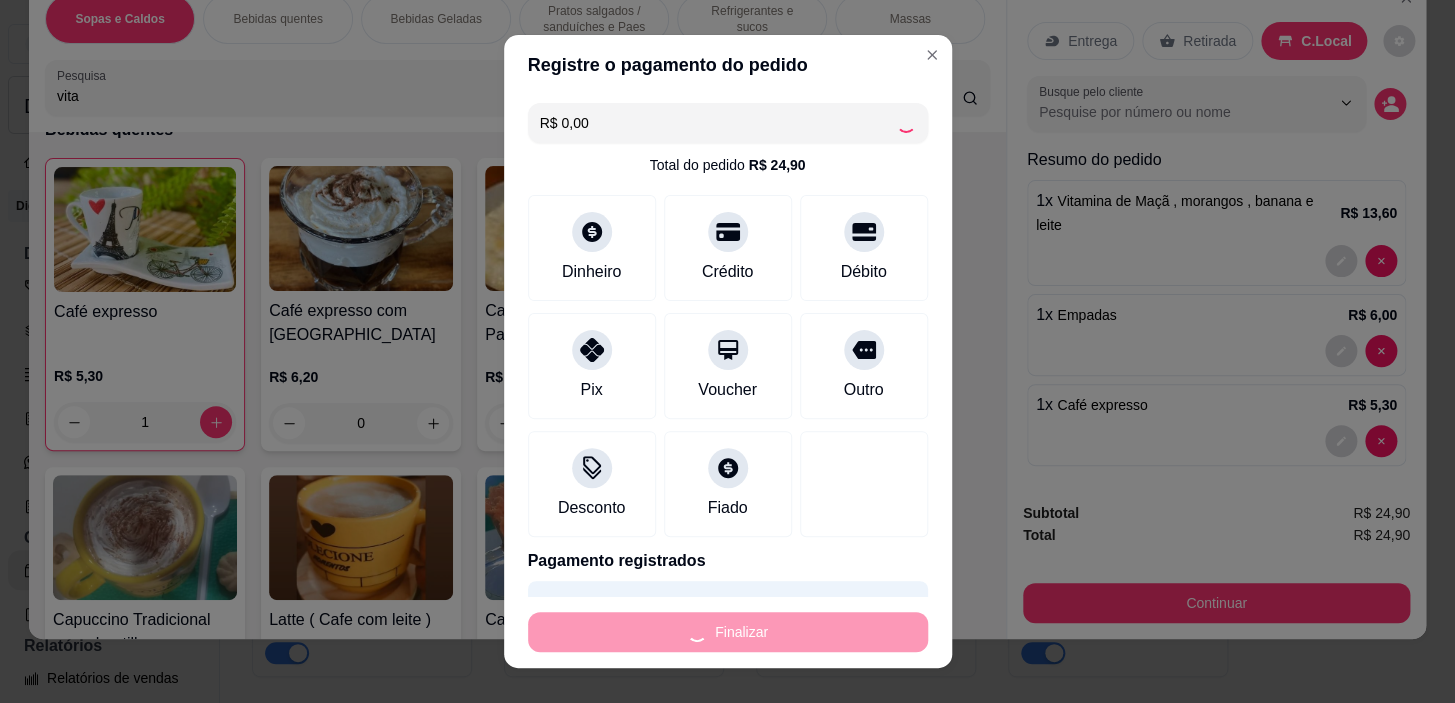 type on "0" 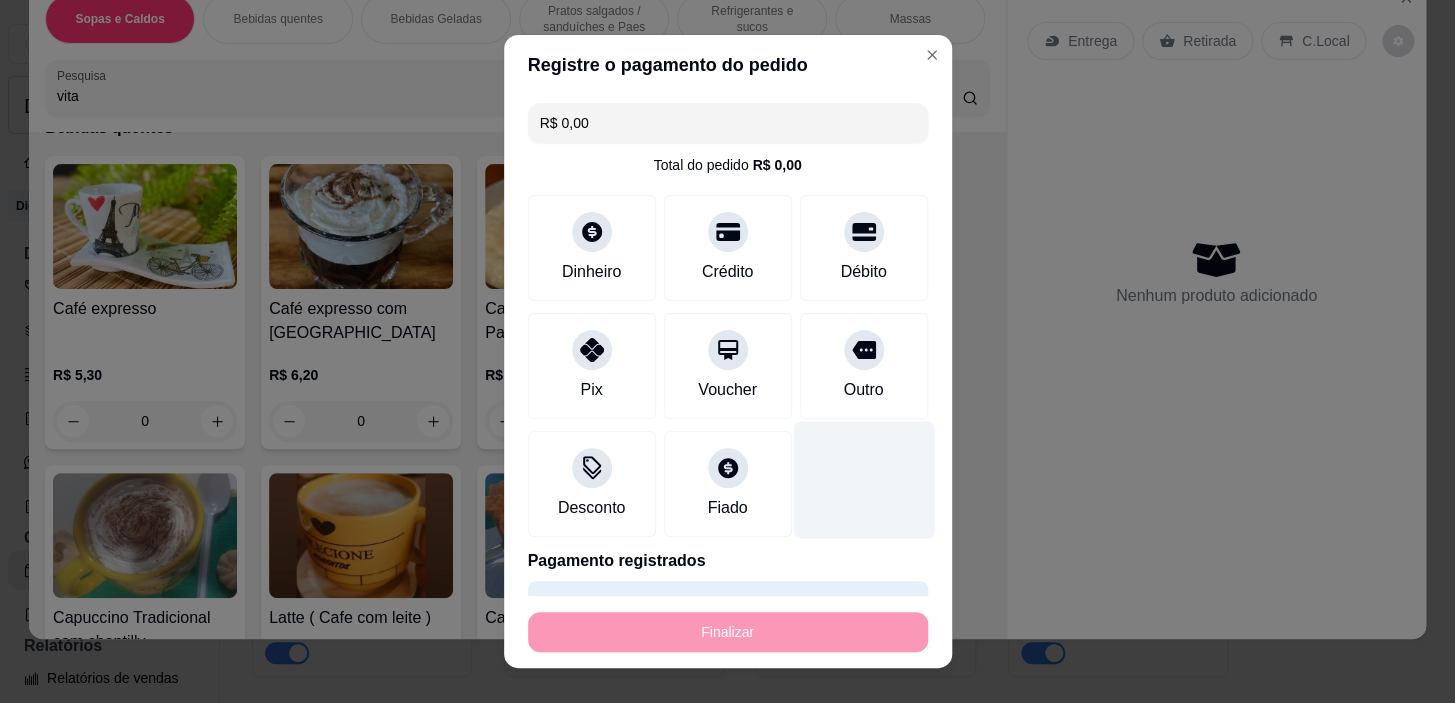 type on "-R$ 24,90" 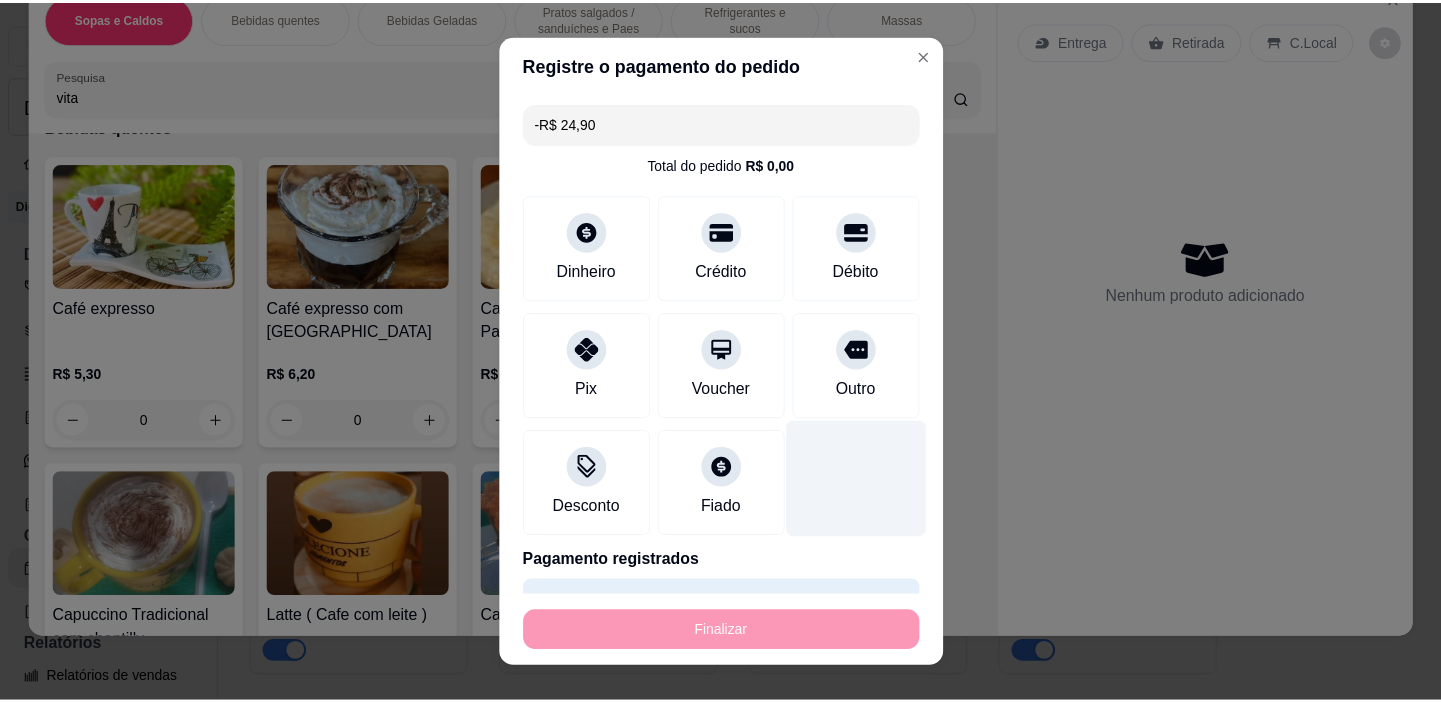 scroll, scrollTop: 802, scrollLeft: 0, axis: vertical 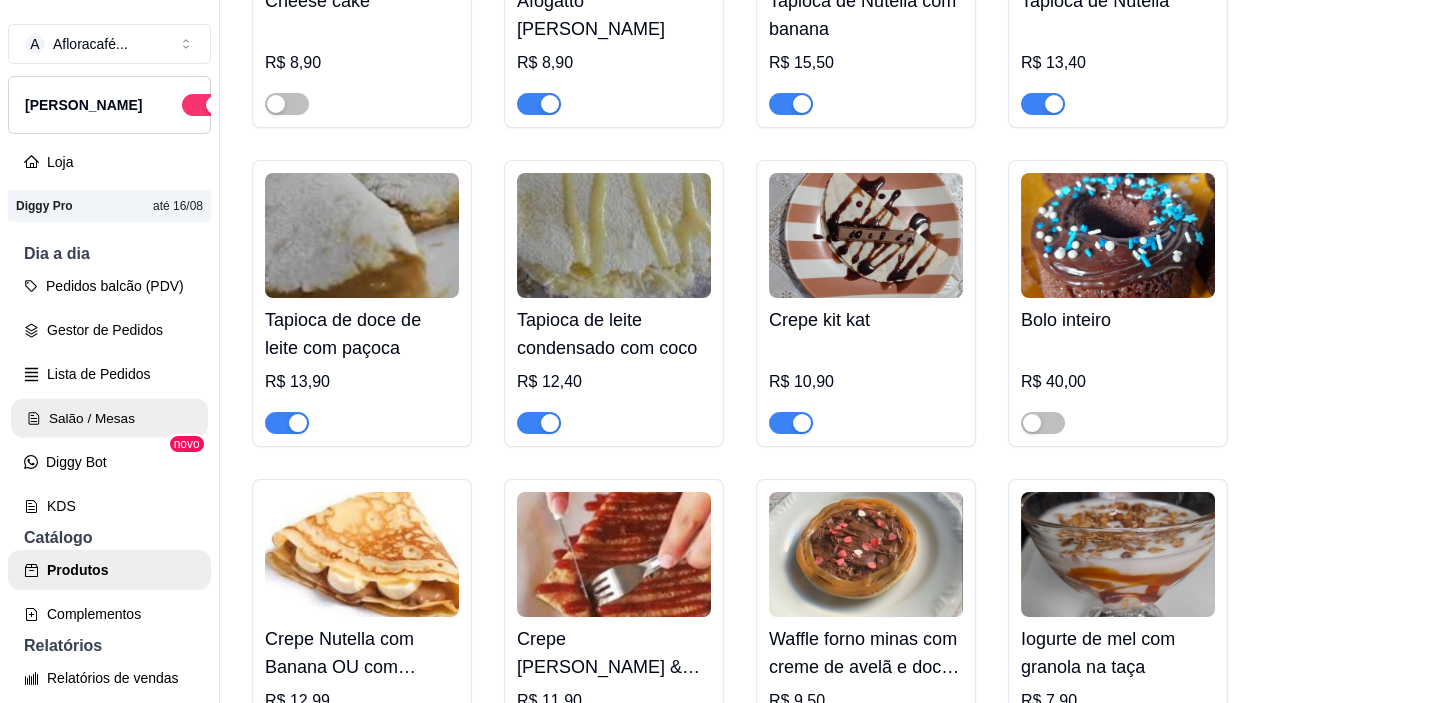 click on "Salão / Mesas" at bounding box center (109, 418) 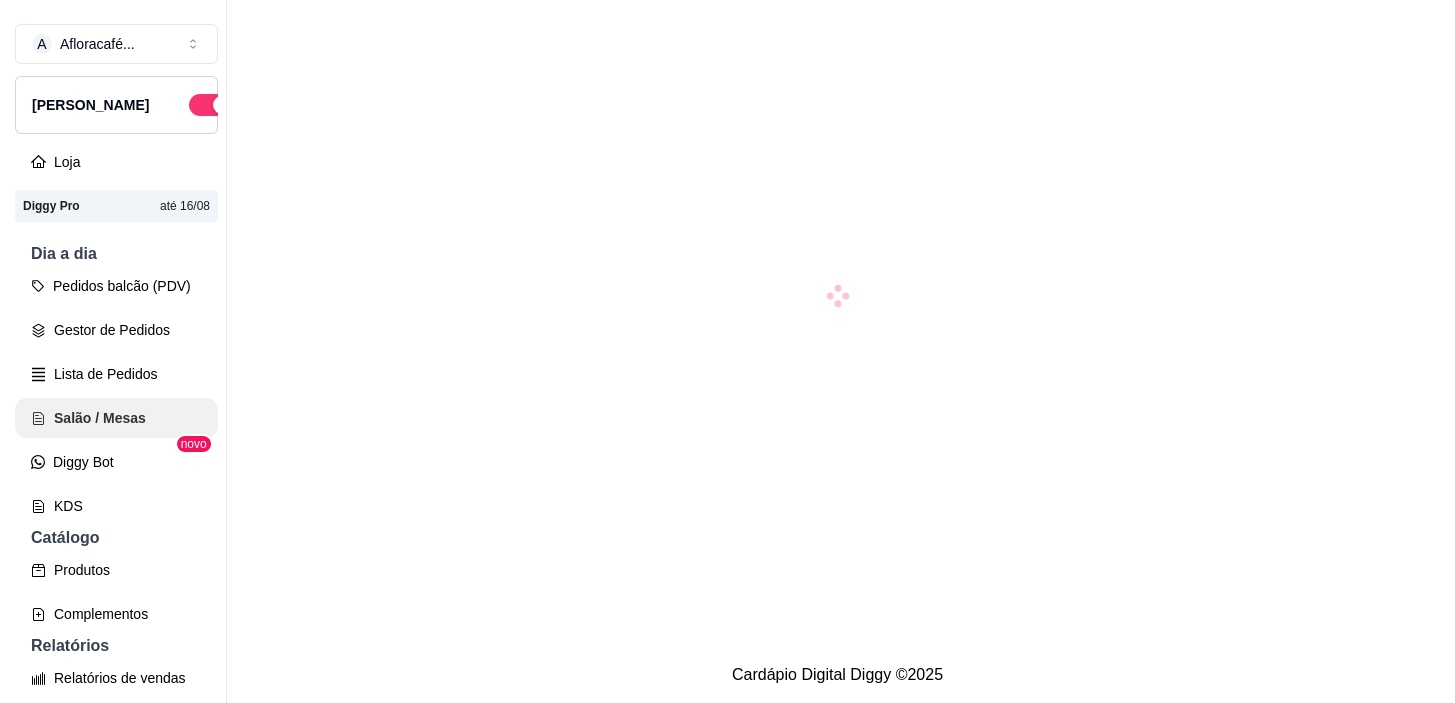 scroll, scrollTop: 0, scrollLeft: 0, axis: both 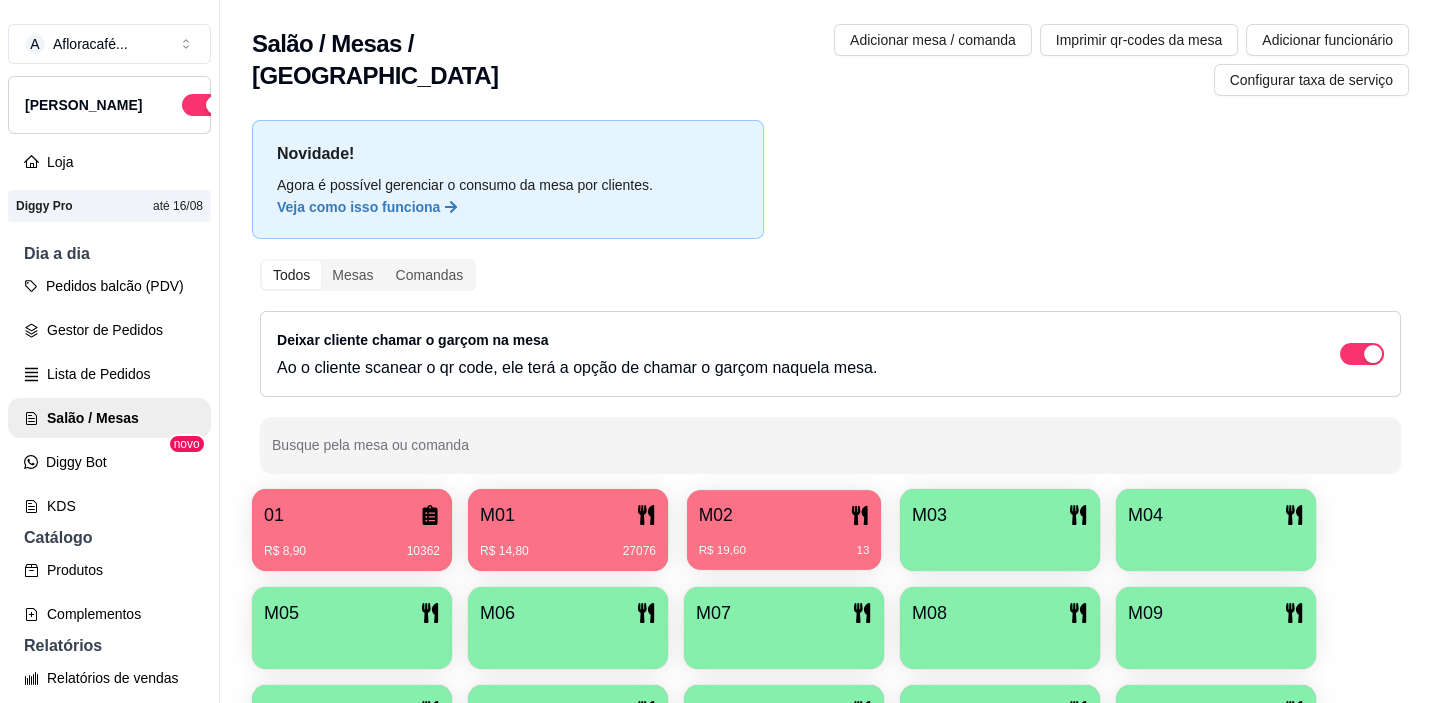 click on "M02" at bounding box center (784, 515) 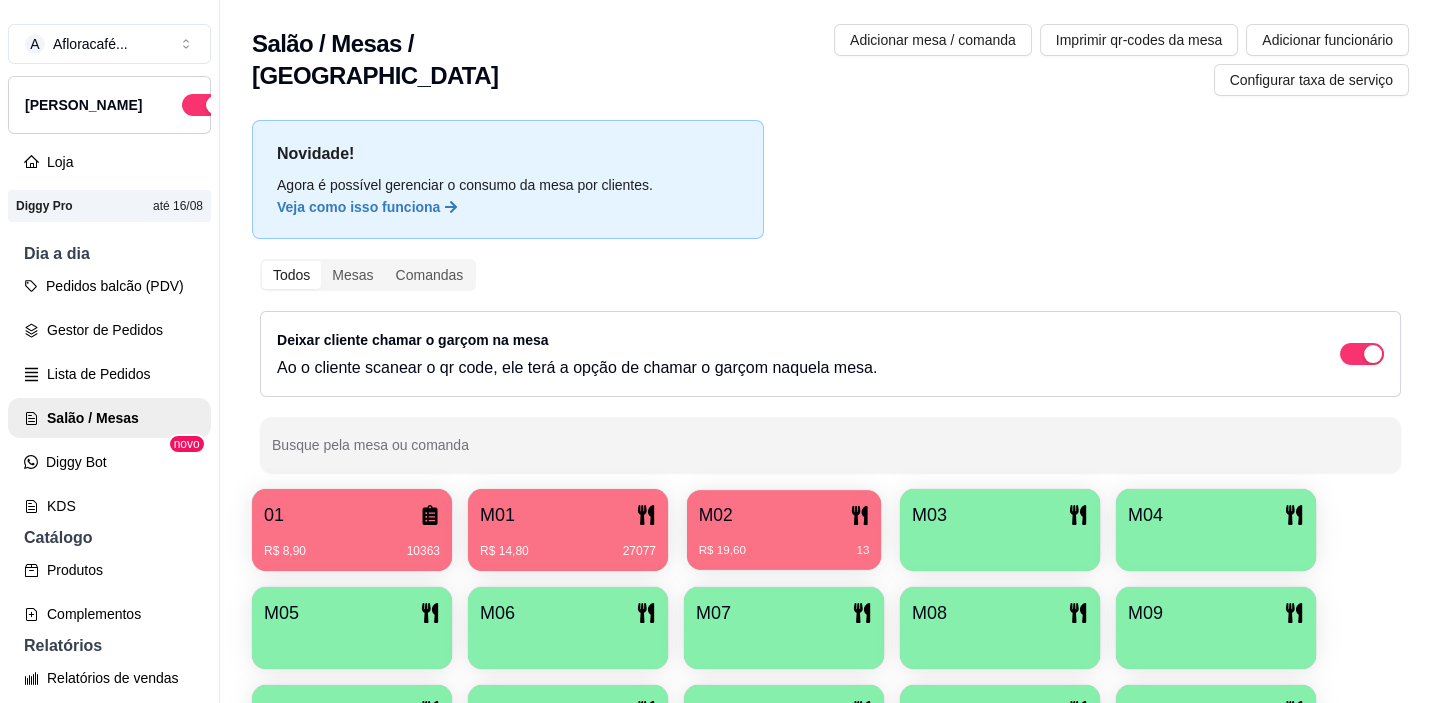 click on "R$ 19,60 13" at bounding box center [784, 543] 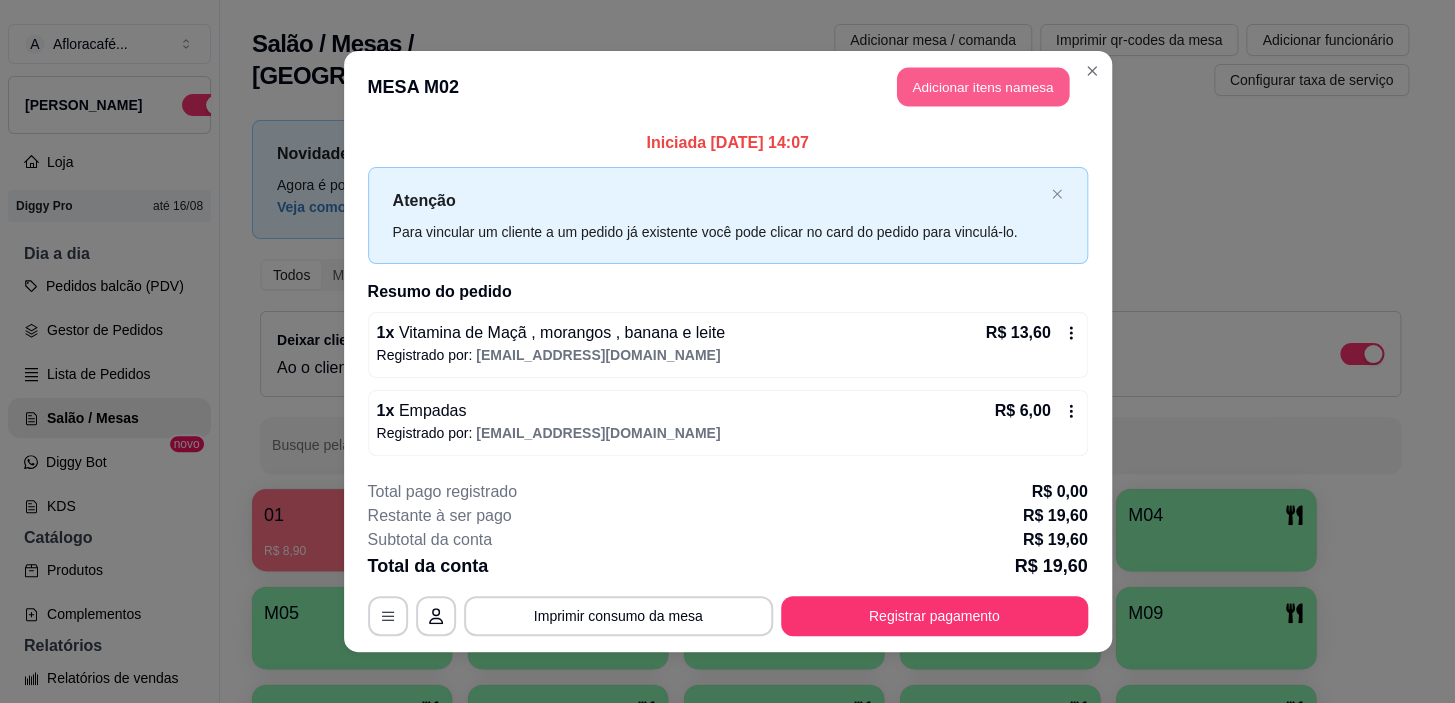 click on "Adicionar itens na  mesa" at bounding box center [983, 87] 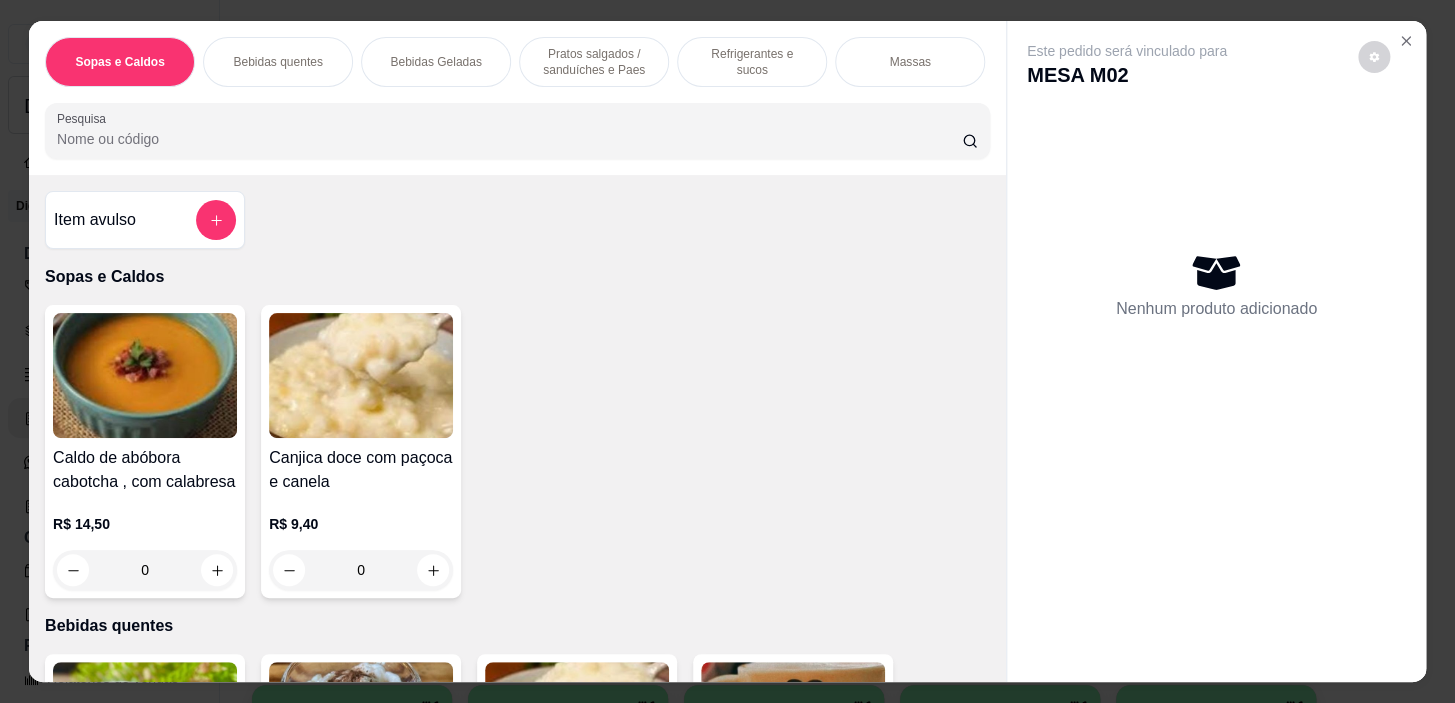 scroll, scrollTop: 454, scrollLeft: 0, axis: vertical 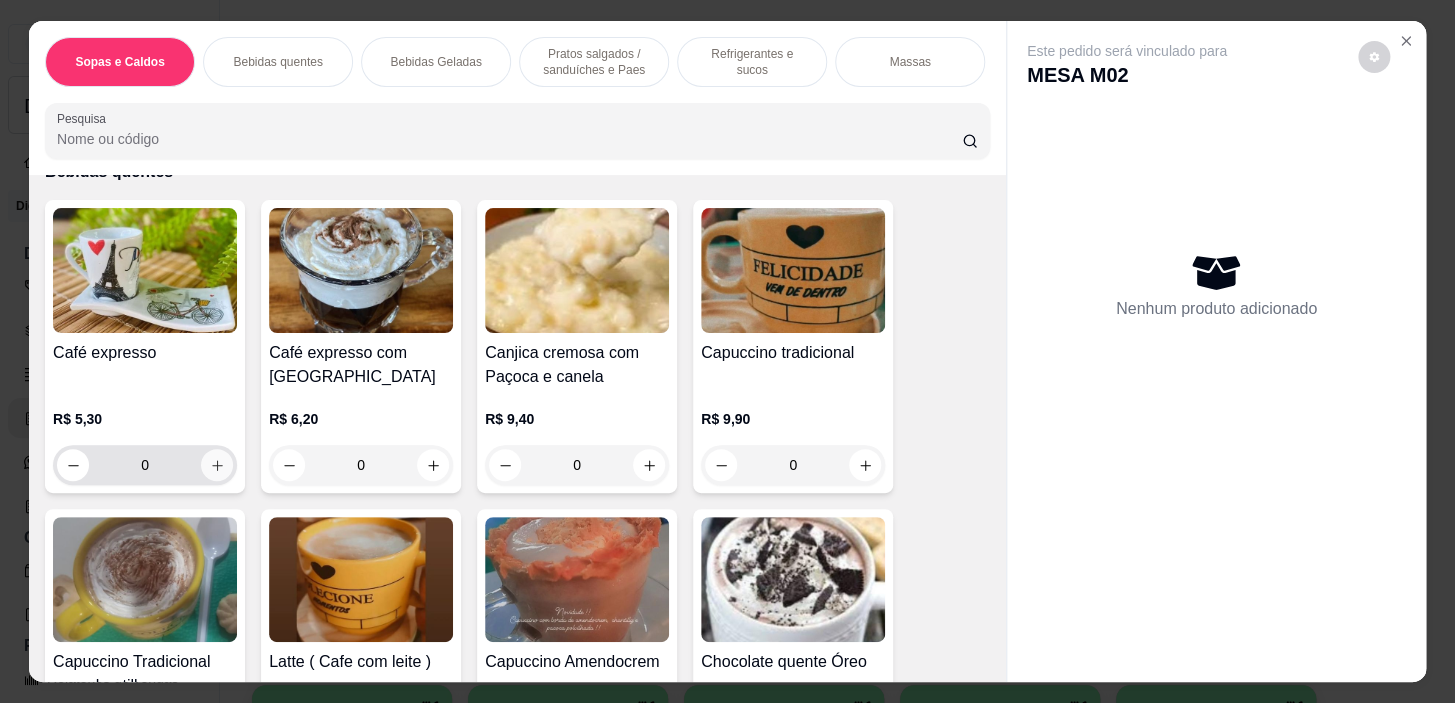 click 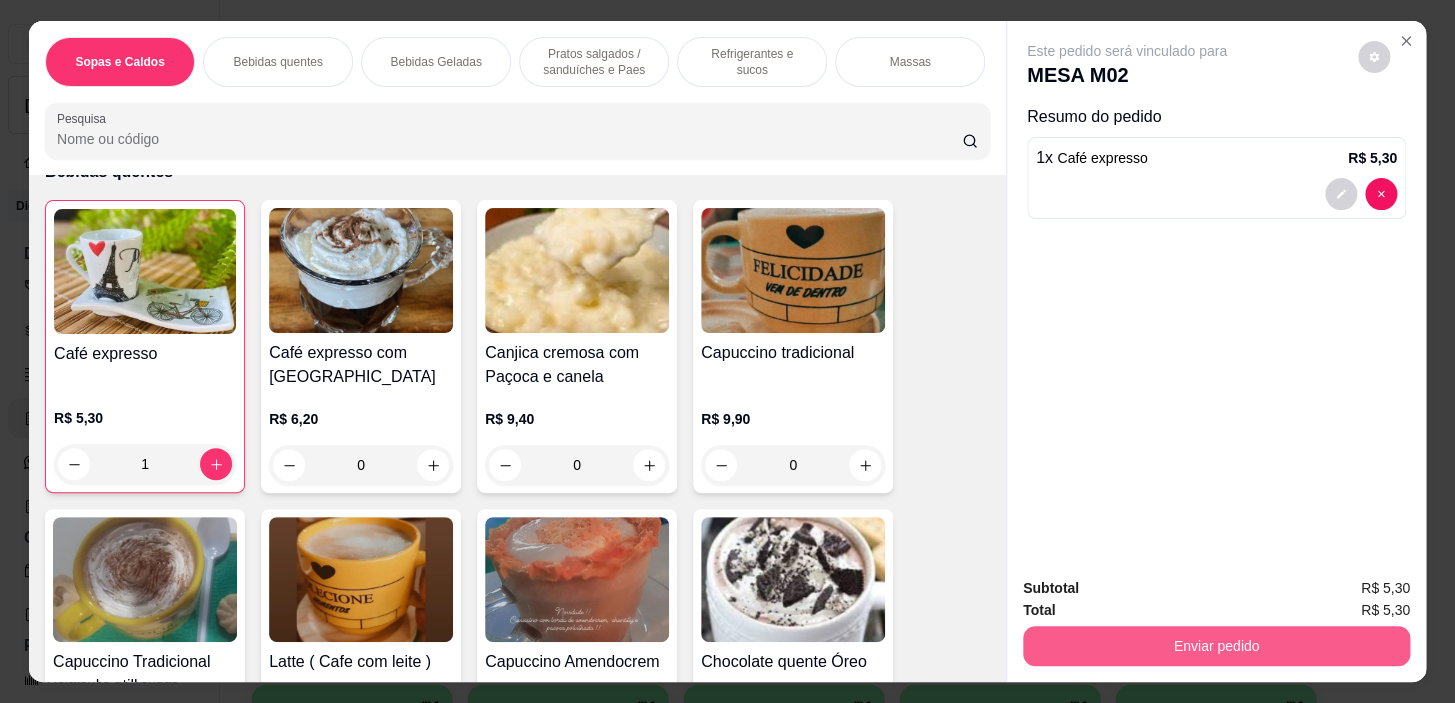 click on "Enviar pedido" at bounding box center [1216, 646] 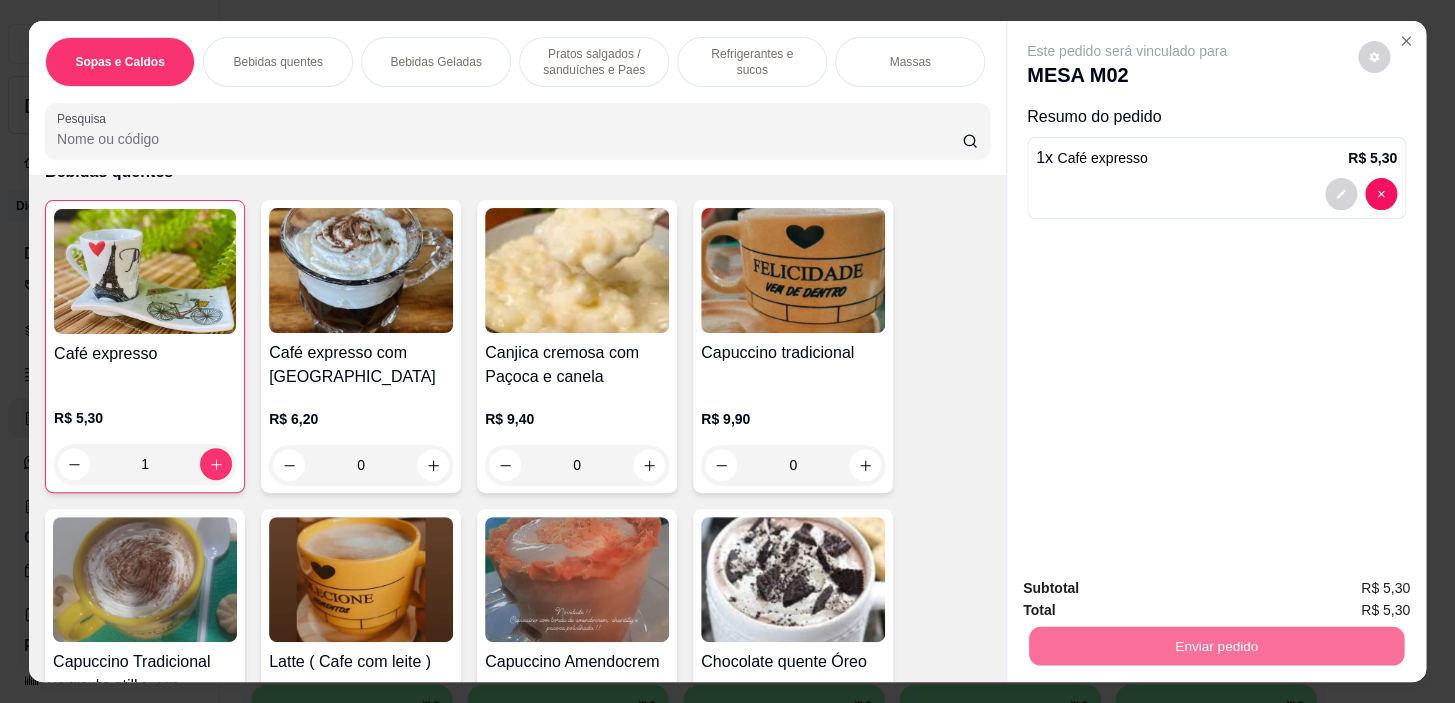 click on "Não registrar e enviar pedido" at bounding box center (1150, 589) 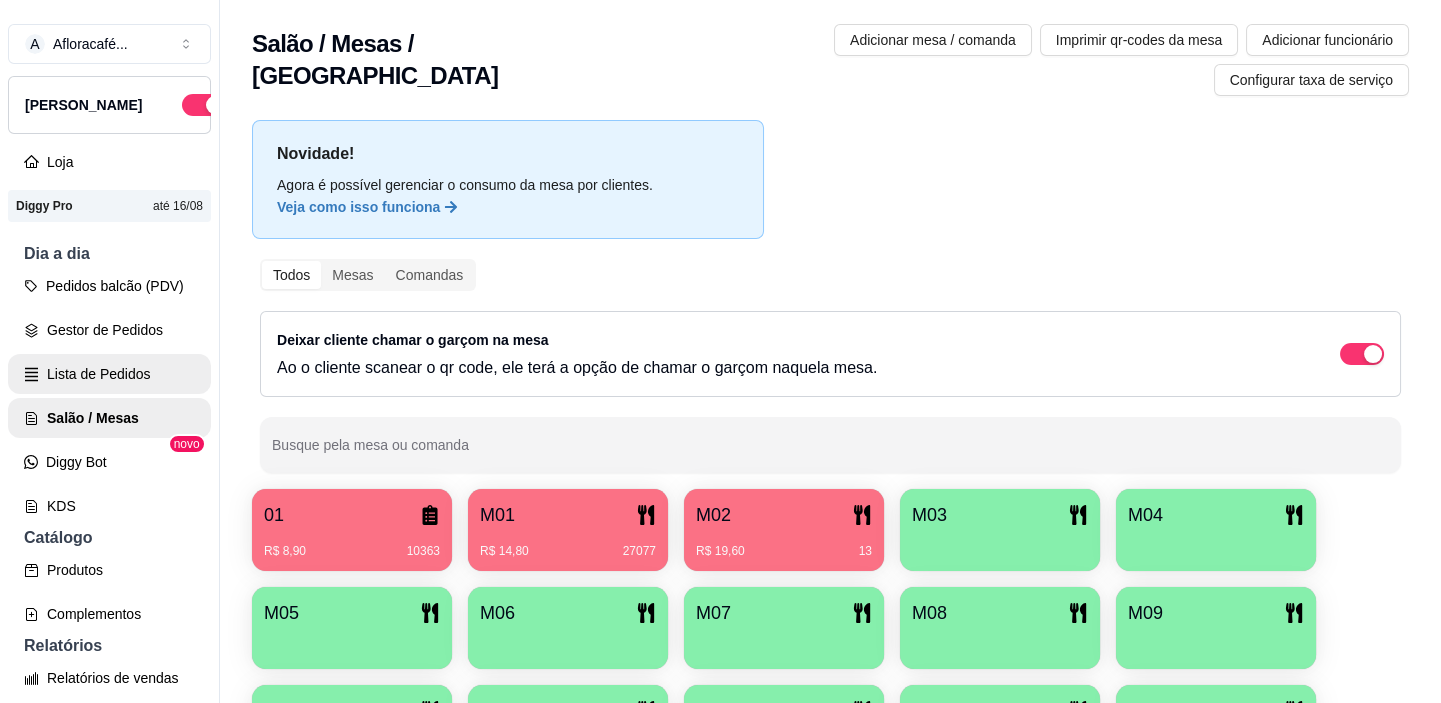 click on "Lista de Pedidos" at bounding box center (109, 374) 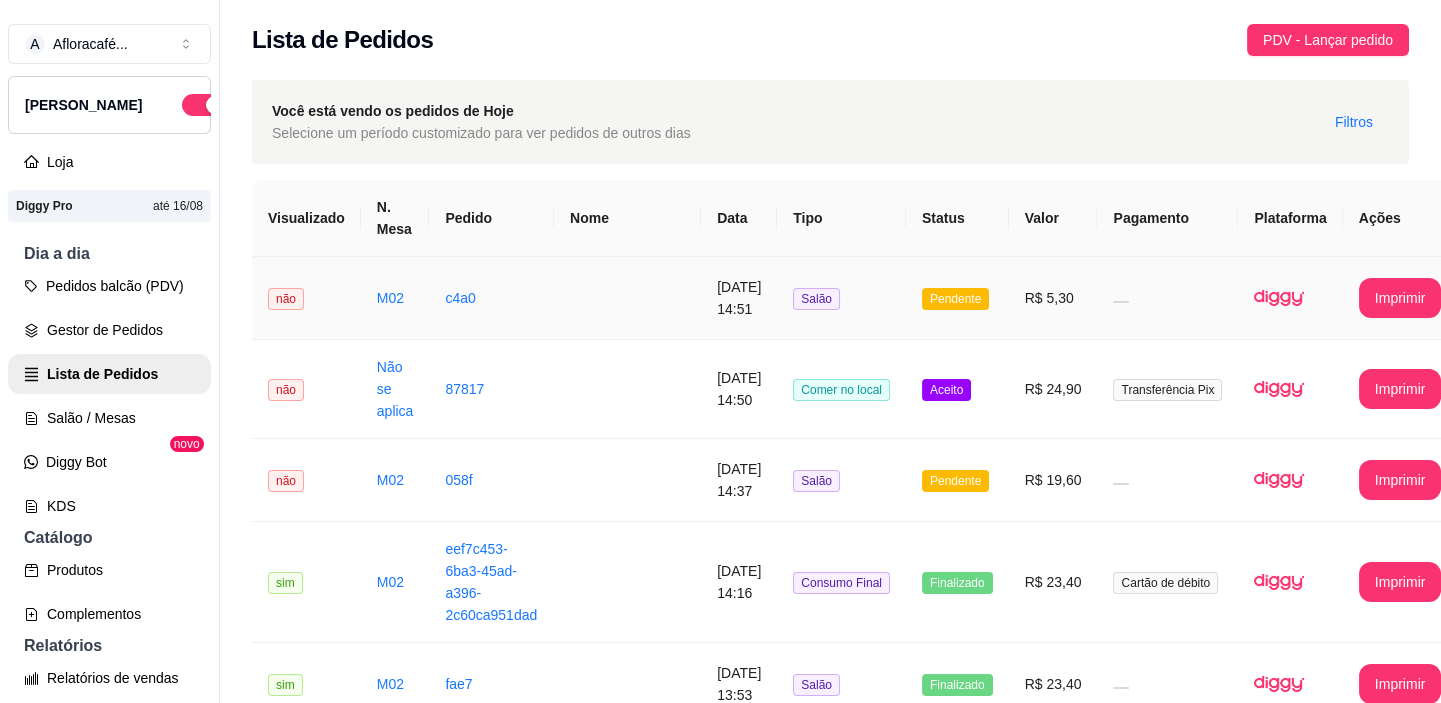 click on "Salão" at bounding box center (841, 298) 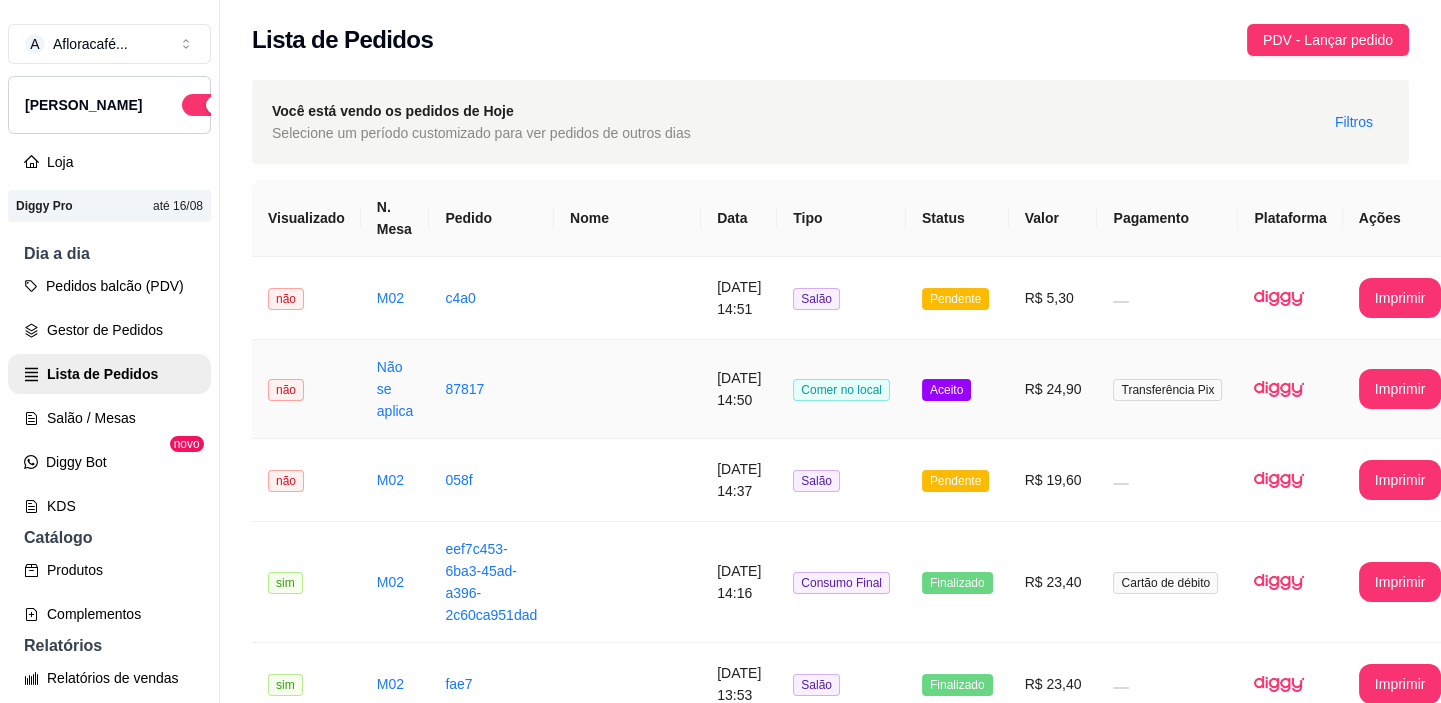 click on "Comer no local" at bounding box center [841, 389] 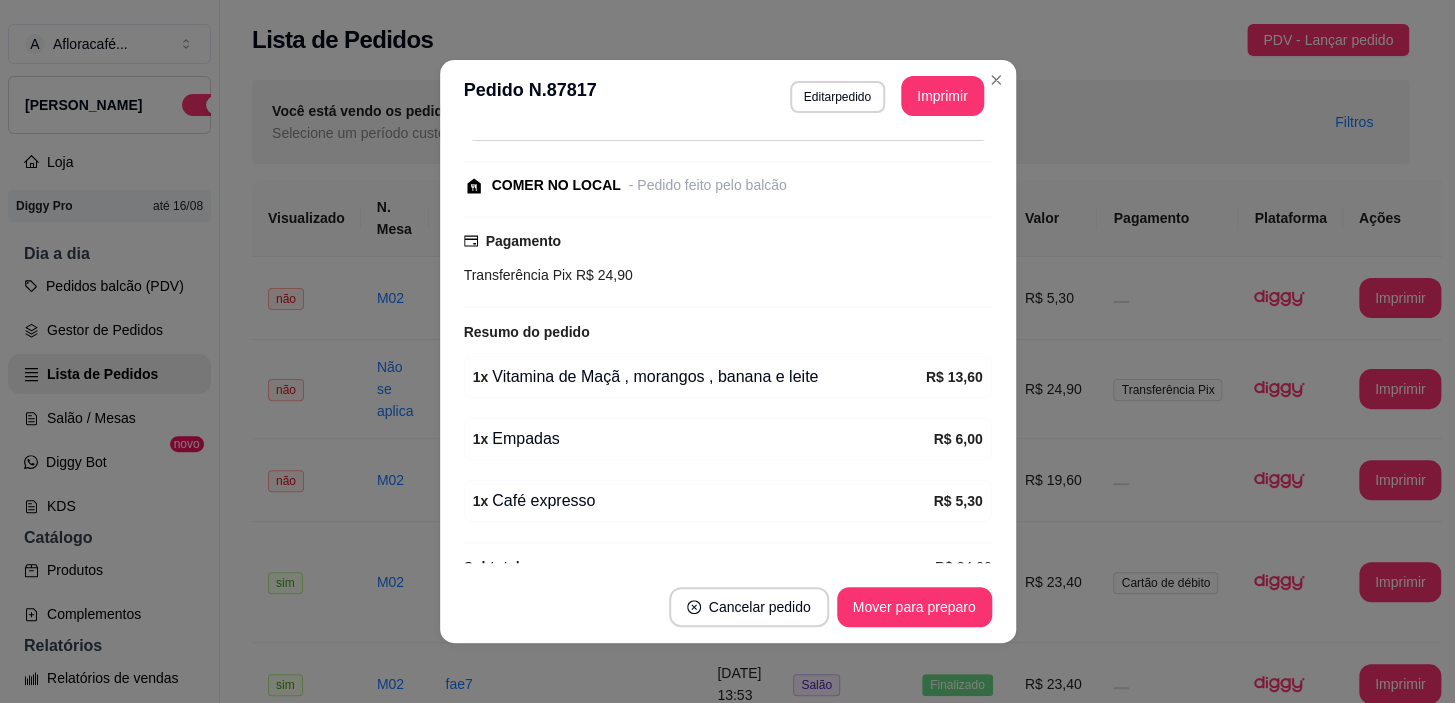 scroll, scrollTop: 216, scrollLeft: 0, axis: vertical 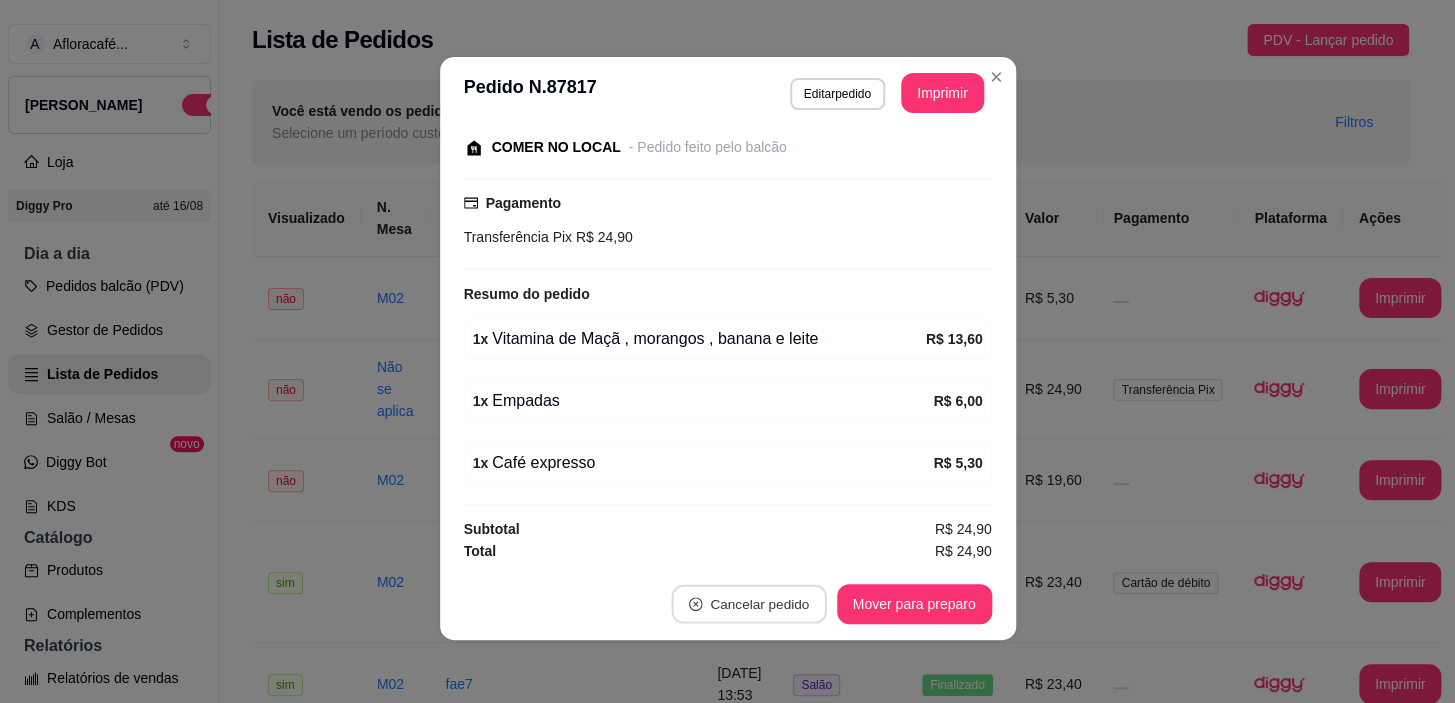 click on "Cancelar pedido" at bounding box center (748, 604) 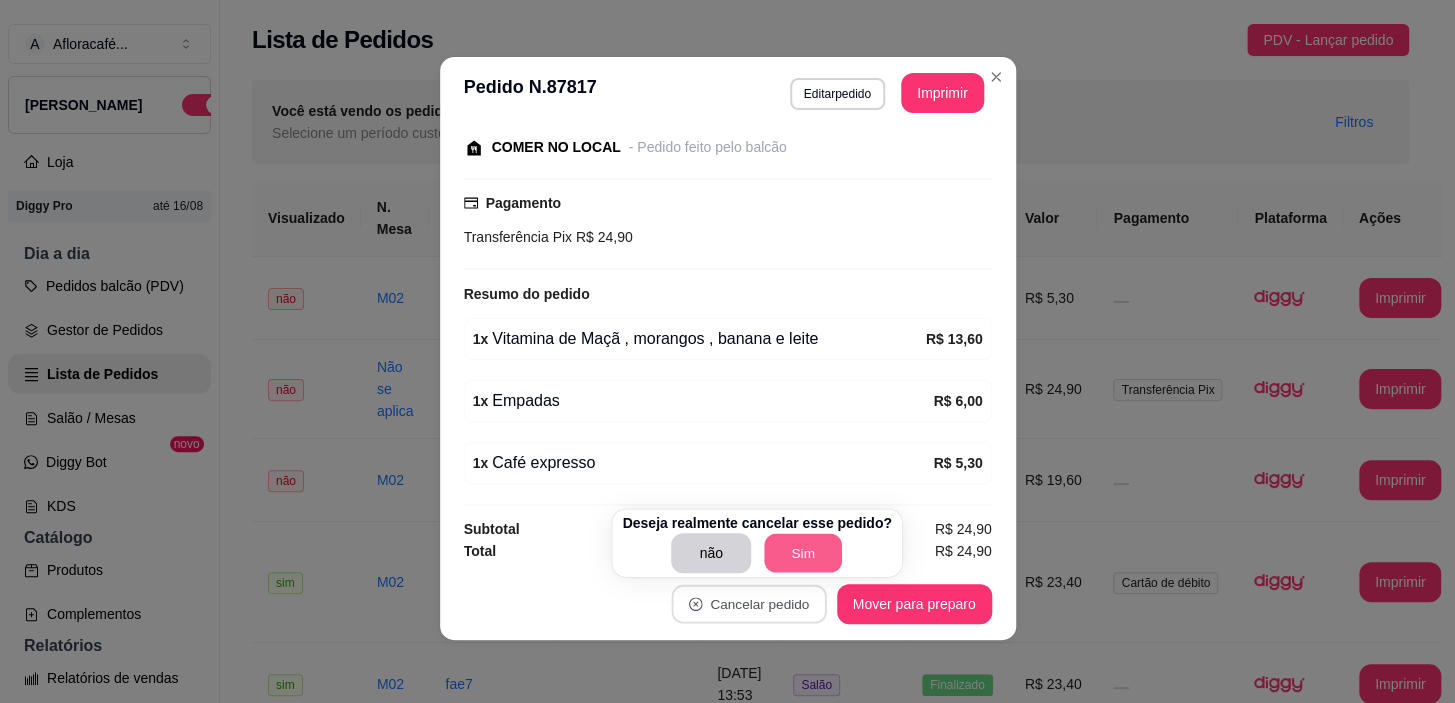 click on "Sim" at bounding box center (803, 553) 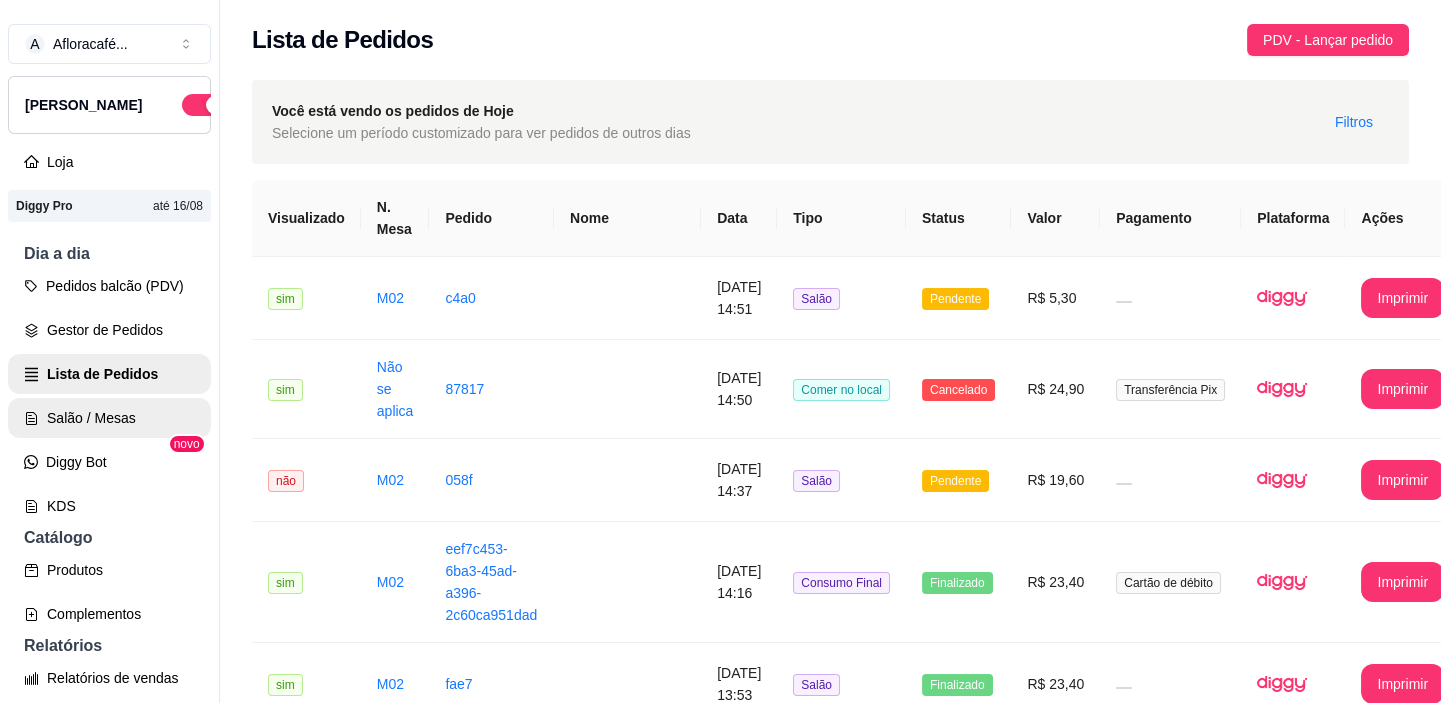 click on "Salão / Mesas" at bounding box center (109, 418) 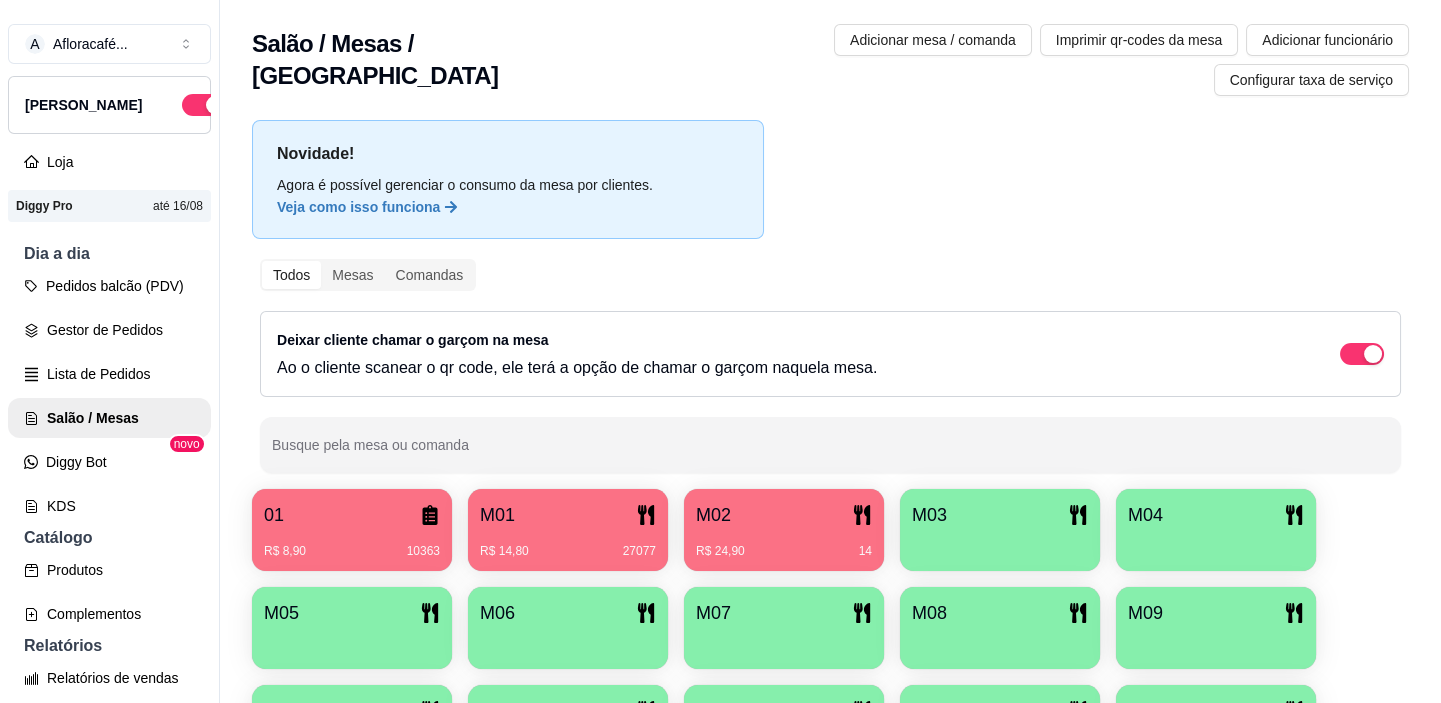 click on "M02" at bounding box center [784, 515] 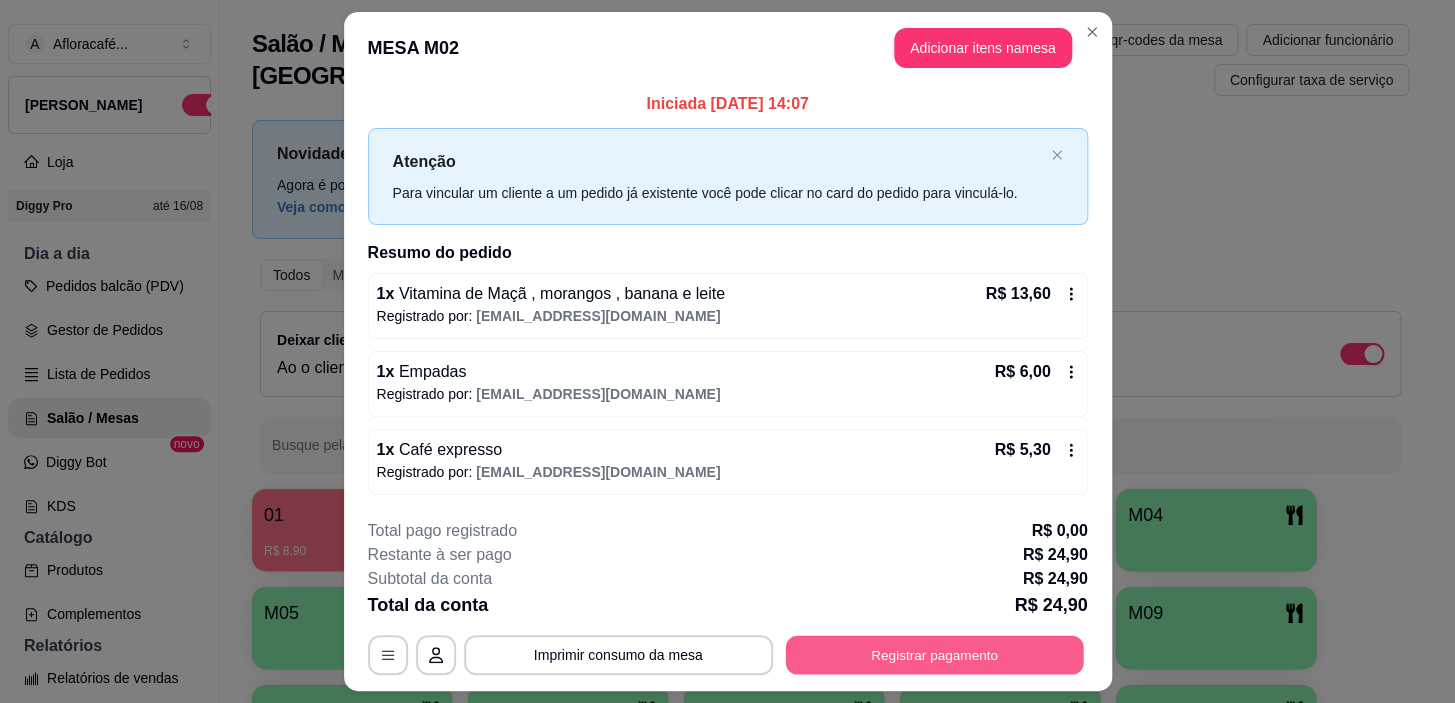 click on "Registrar pagamento" at bounding box center [934, 655] 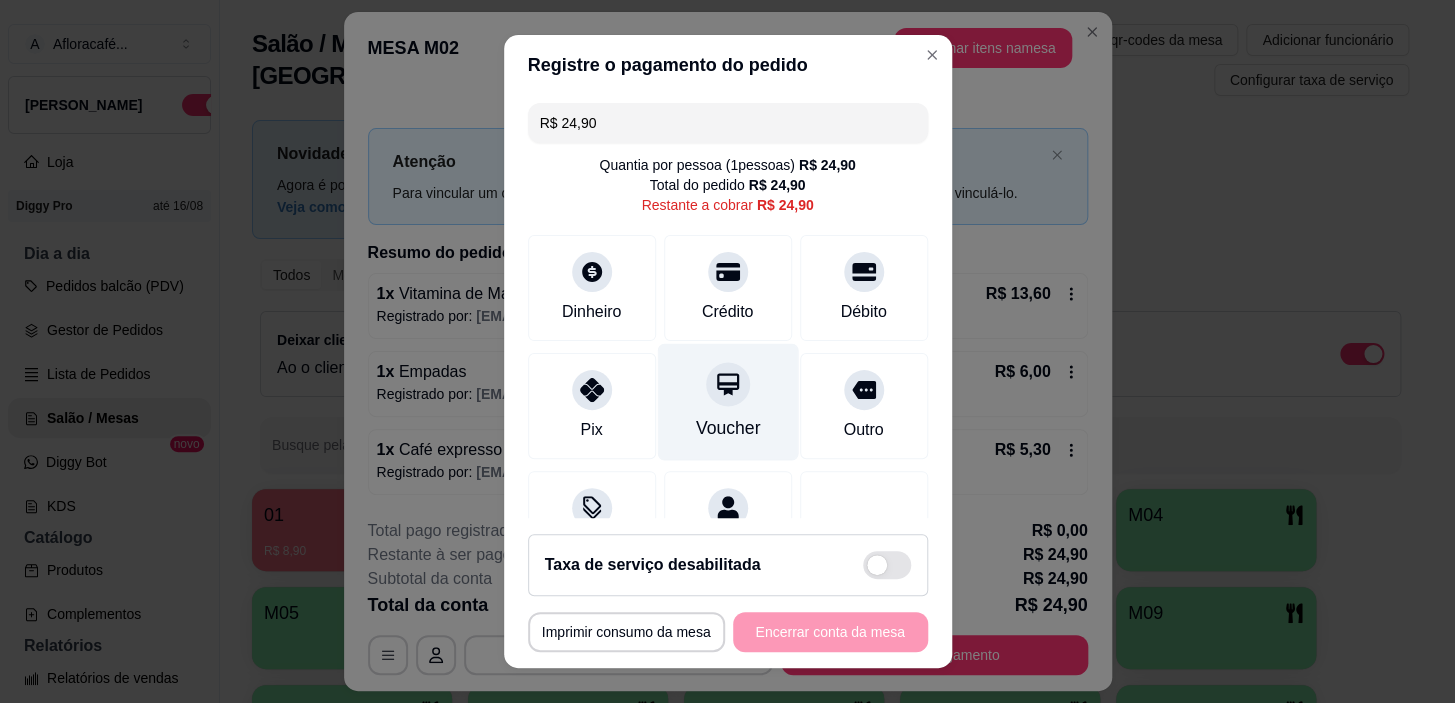 drag, startPoint x: 578, startPoint y: 397, endPoint x: 649, endPoint y: 417, distance: 73.76314 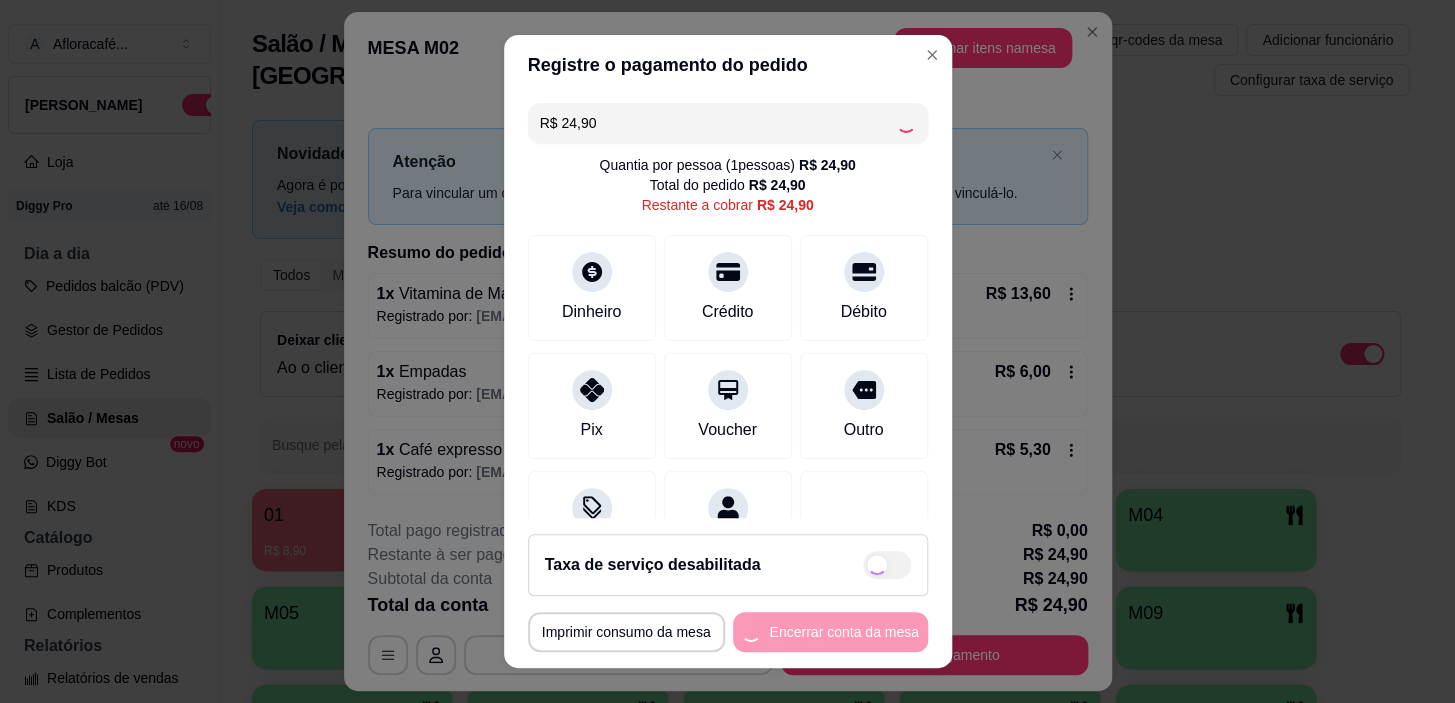 type on "R$ 0,00" 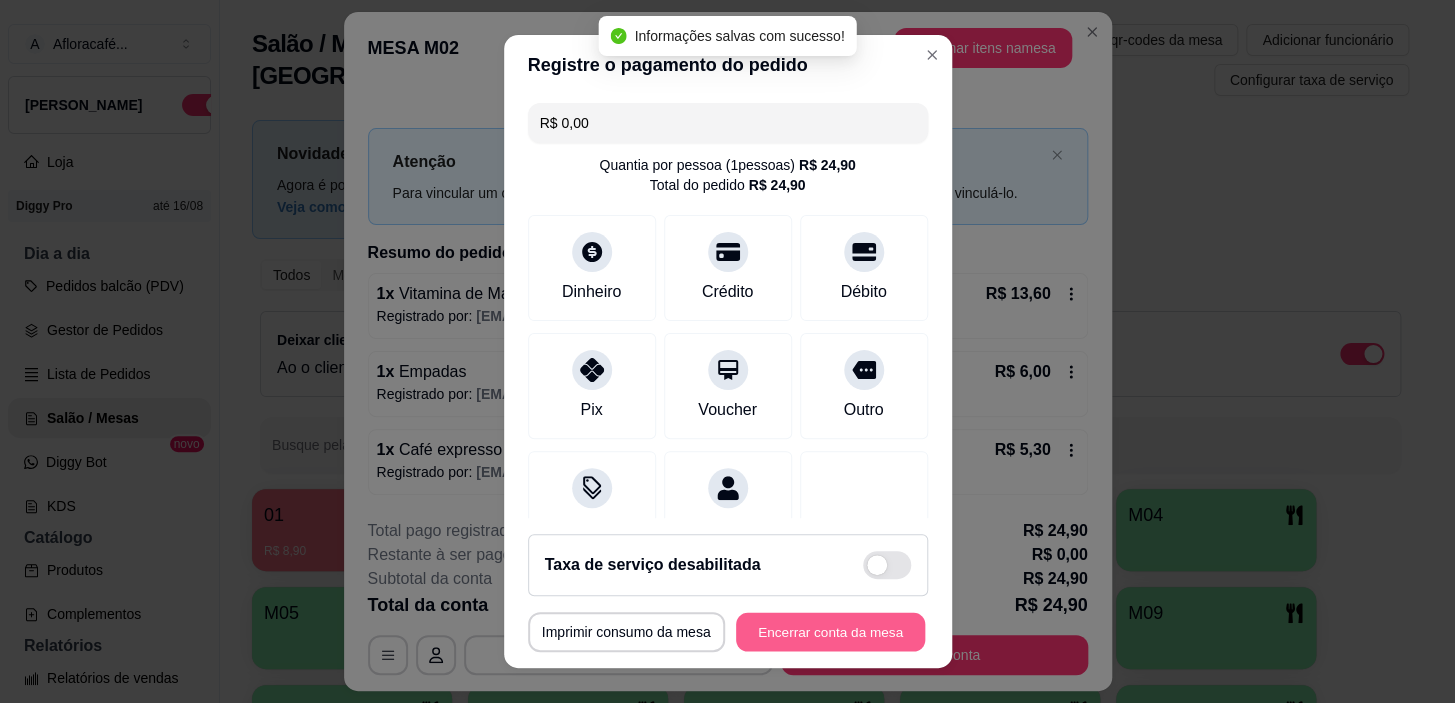 click on "Encerrar conta da mesa" at bounding box center [830, 631] 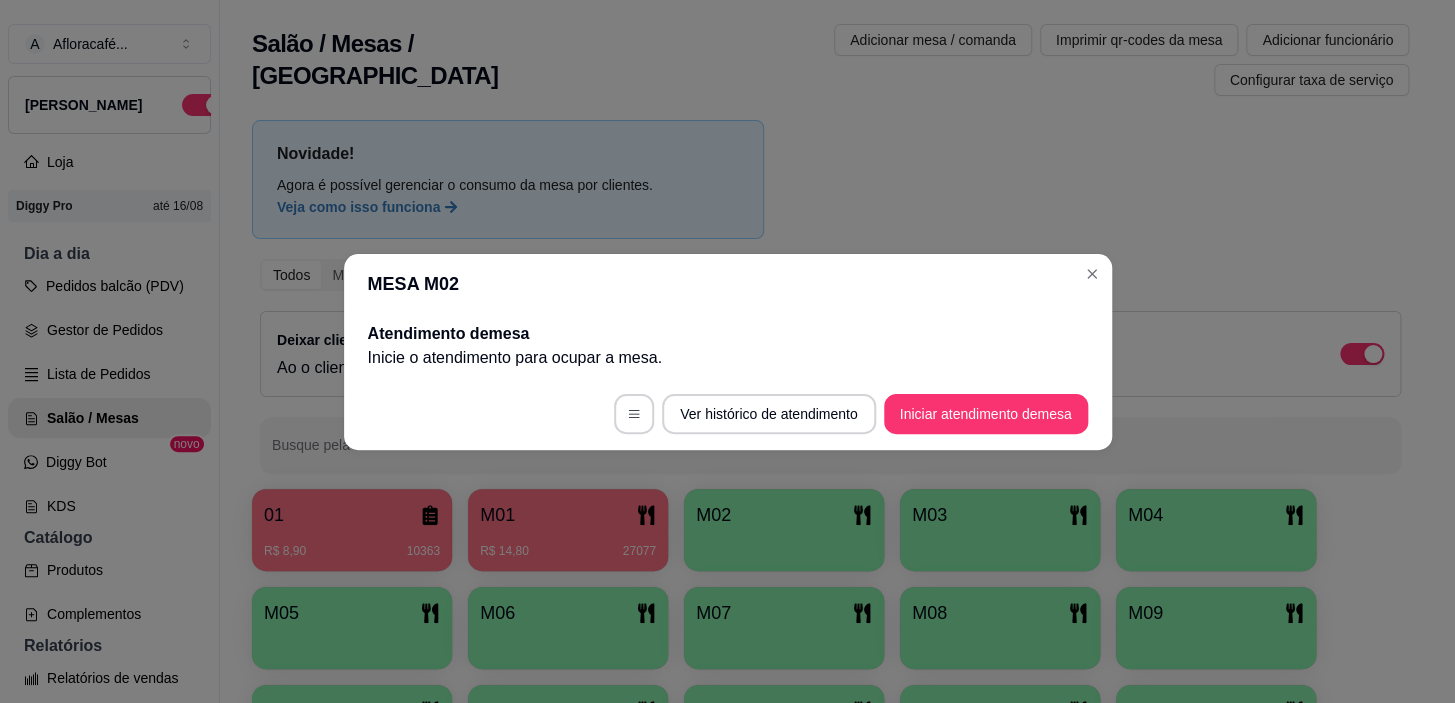 click on "MESA M02" at bounding box center [728, 284] 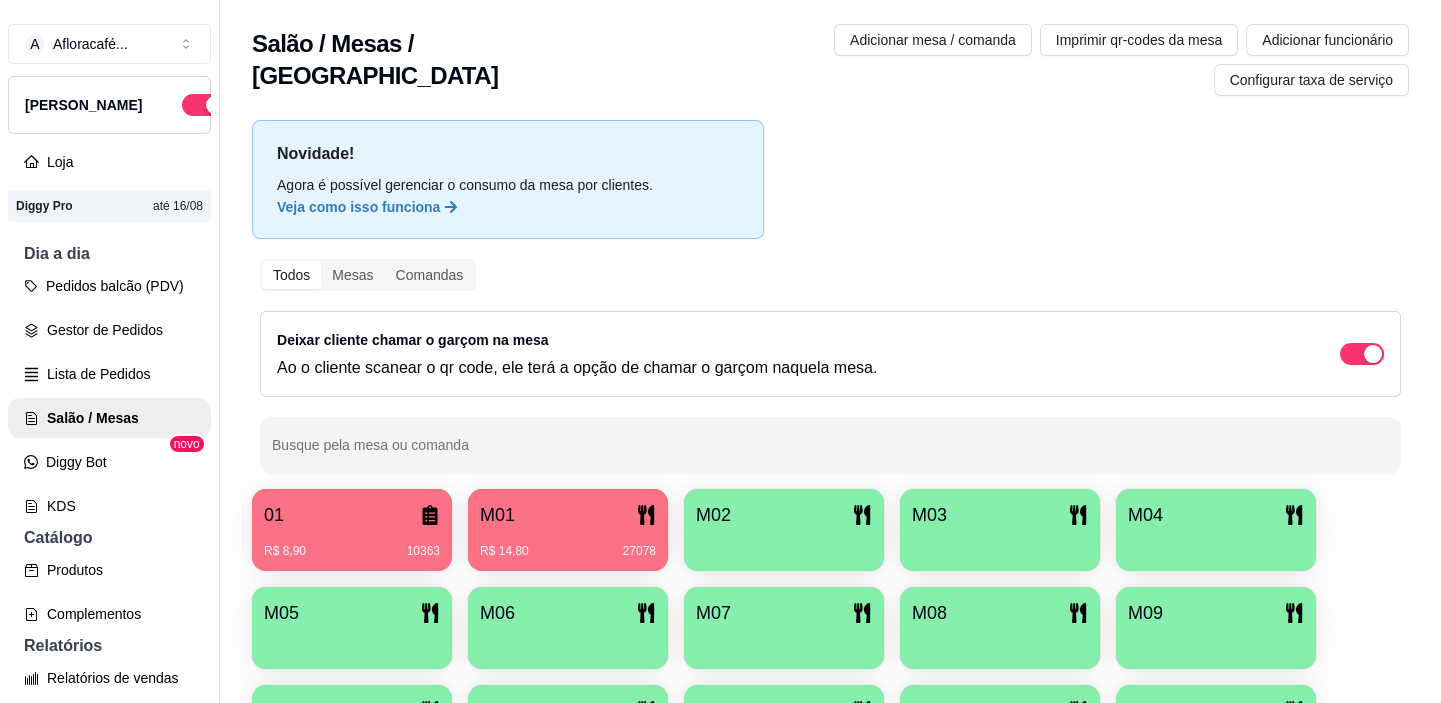 click at bounding box center [784, 544] 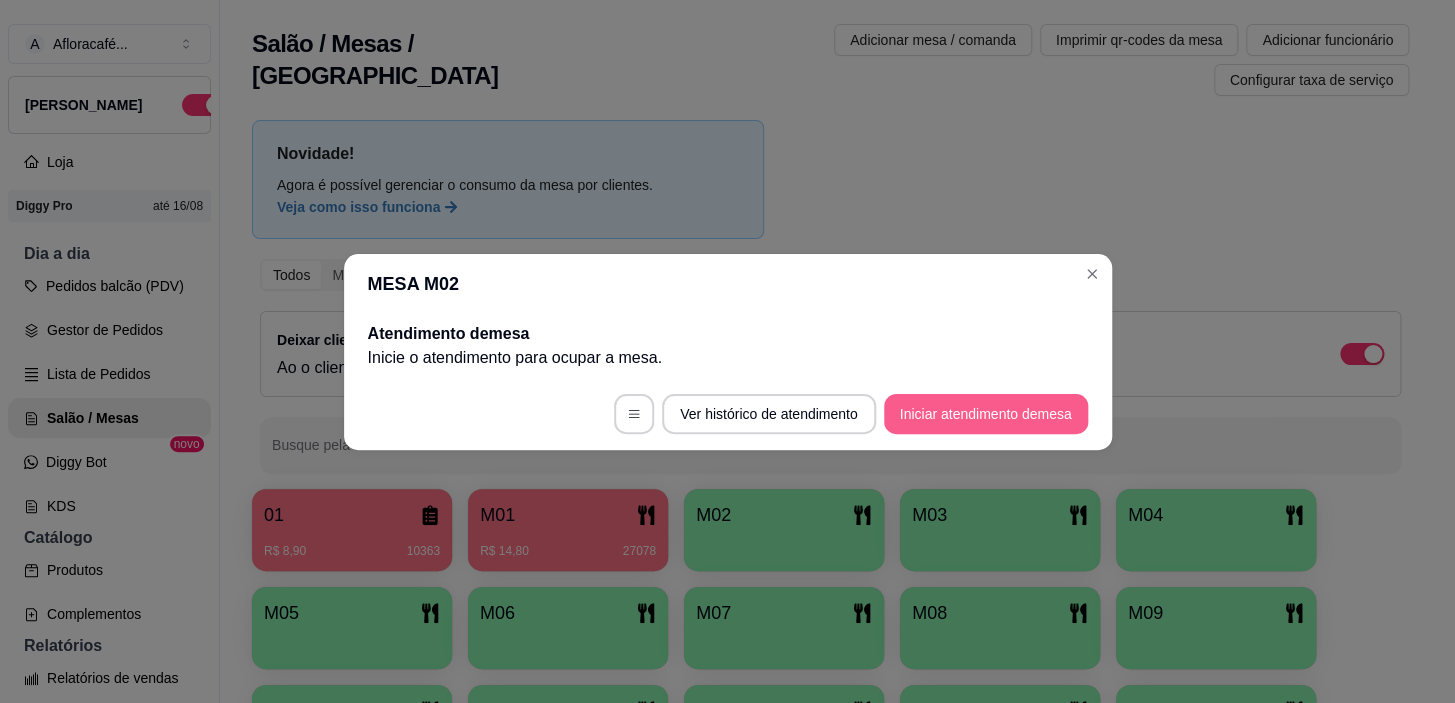 click on "Iniciar atendimento de  mesa" at bounding box center (986, 414) 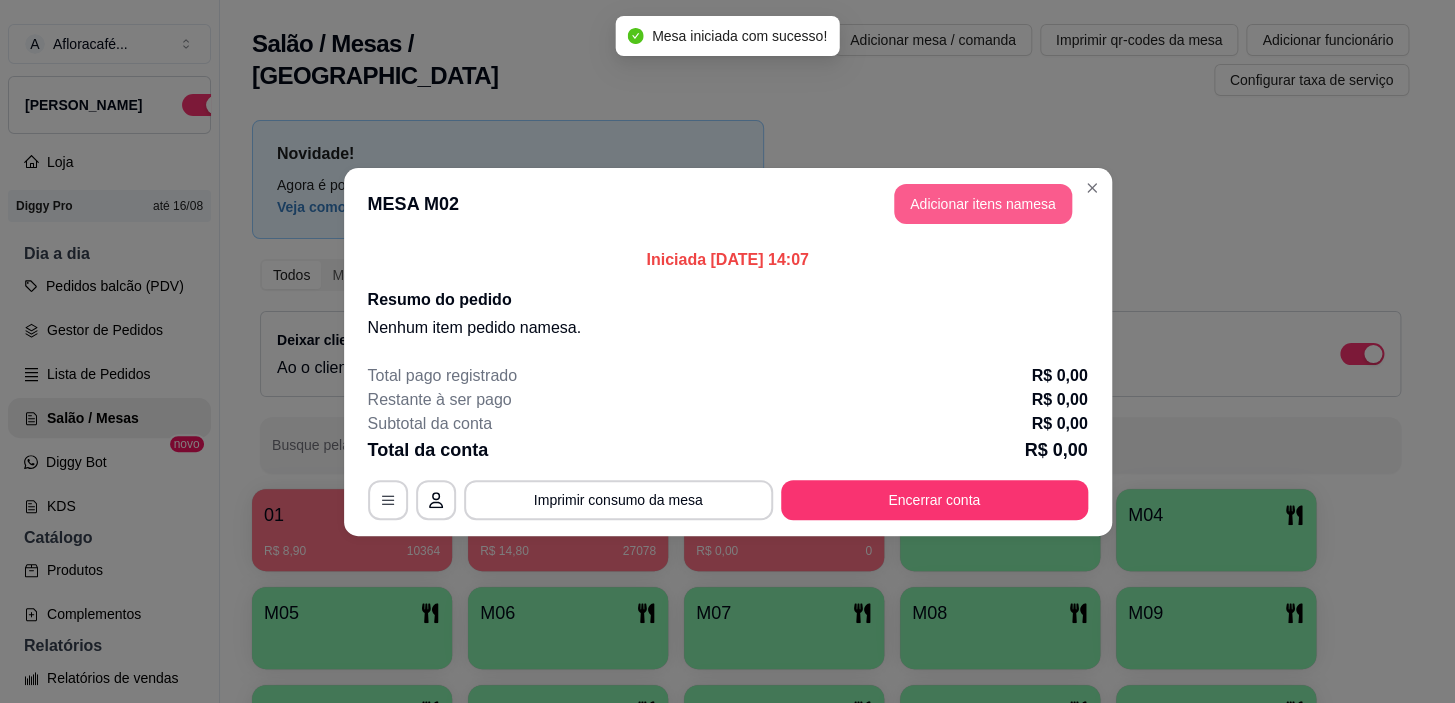 click on "Adicionar itens na  mesa" at bounding box center (983, 204) 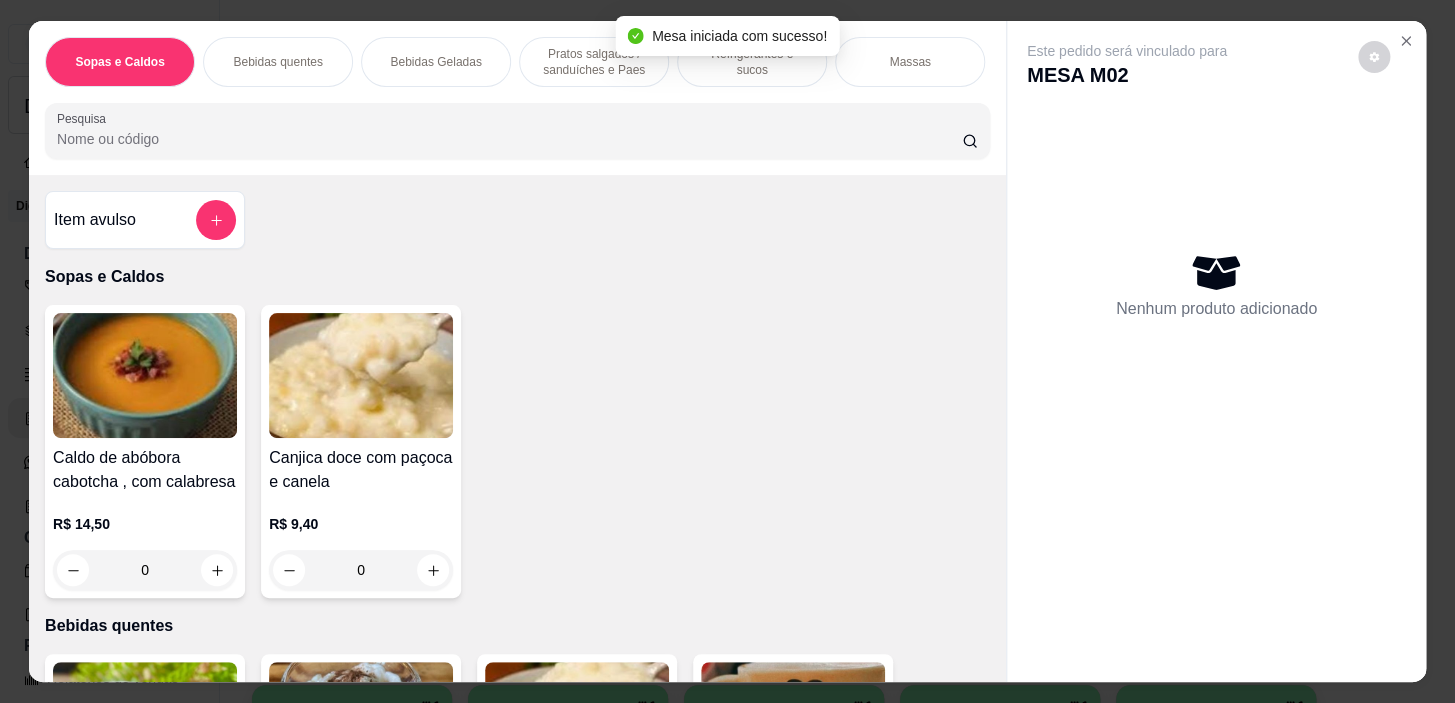 scroll, scrollTop: 454, scrollLeft: 0, axis: vertical 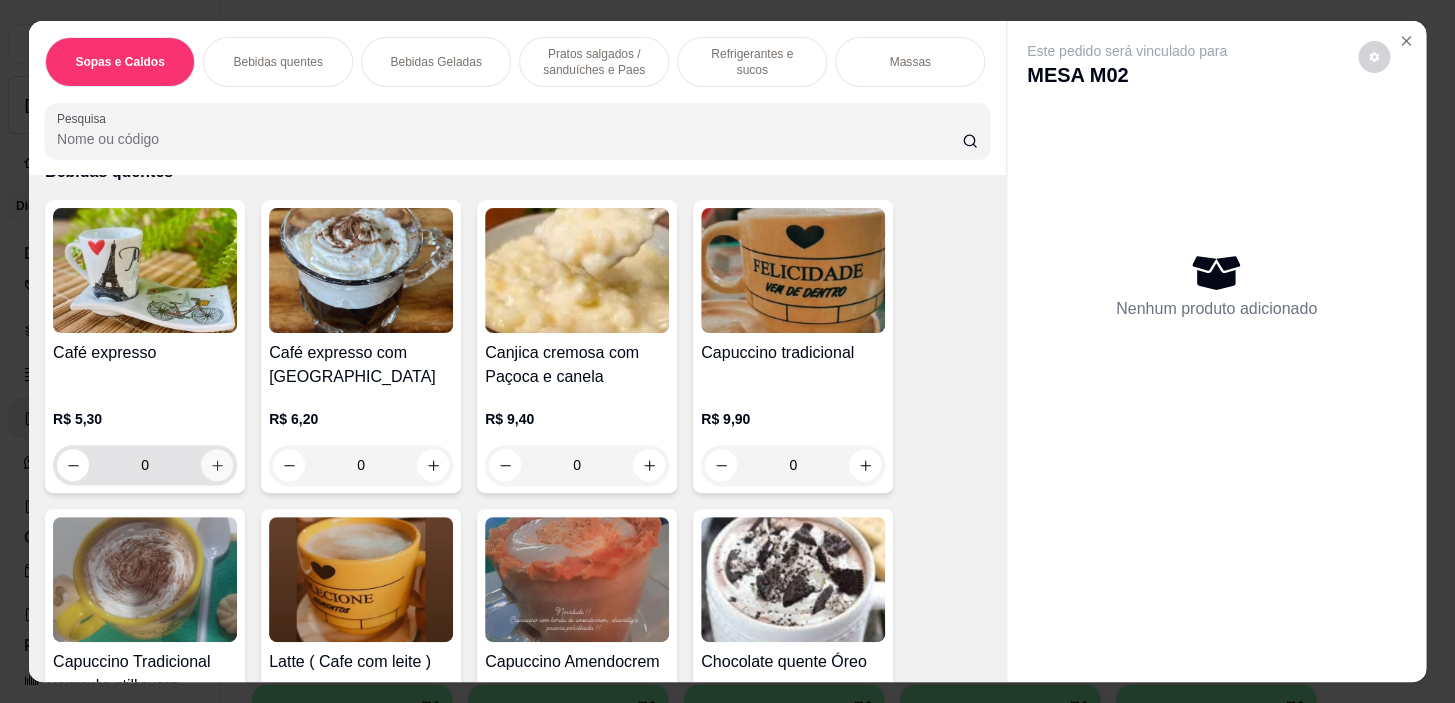 click 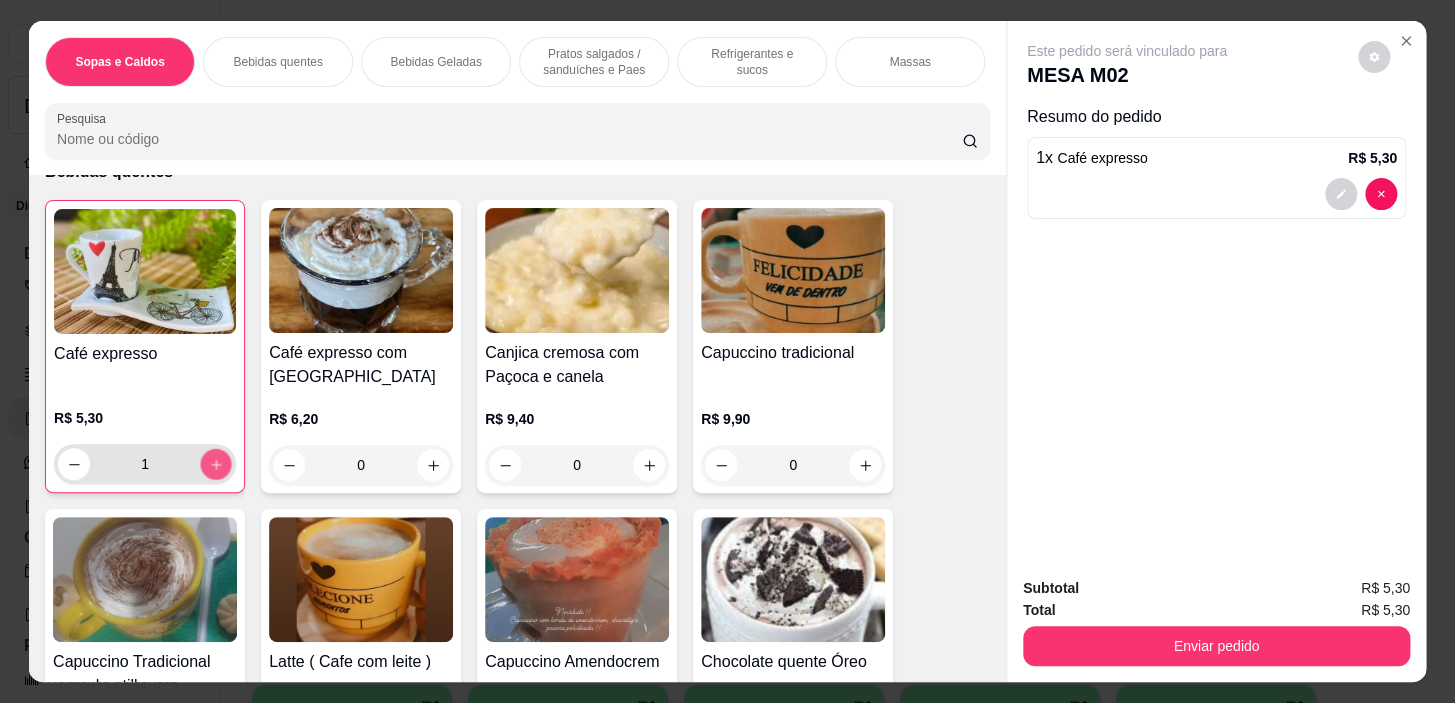 click 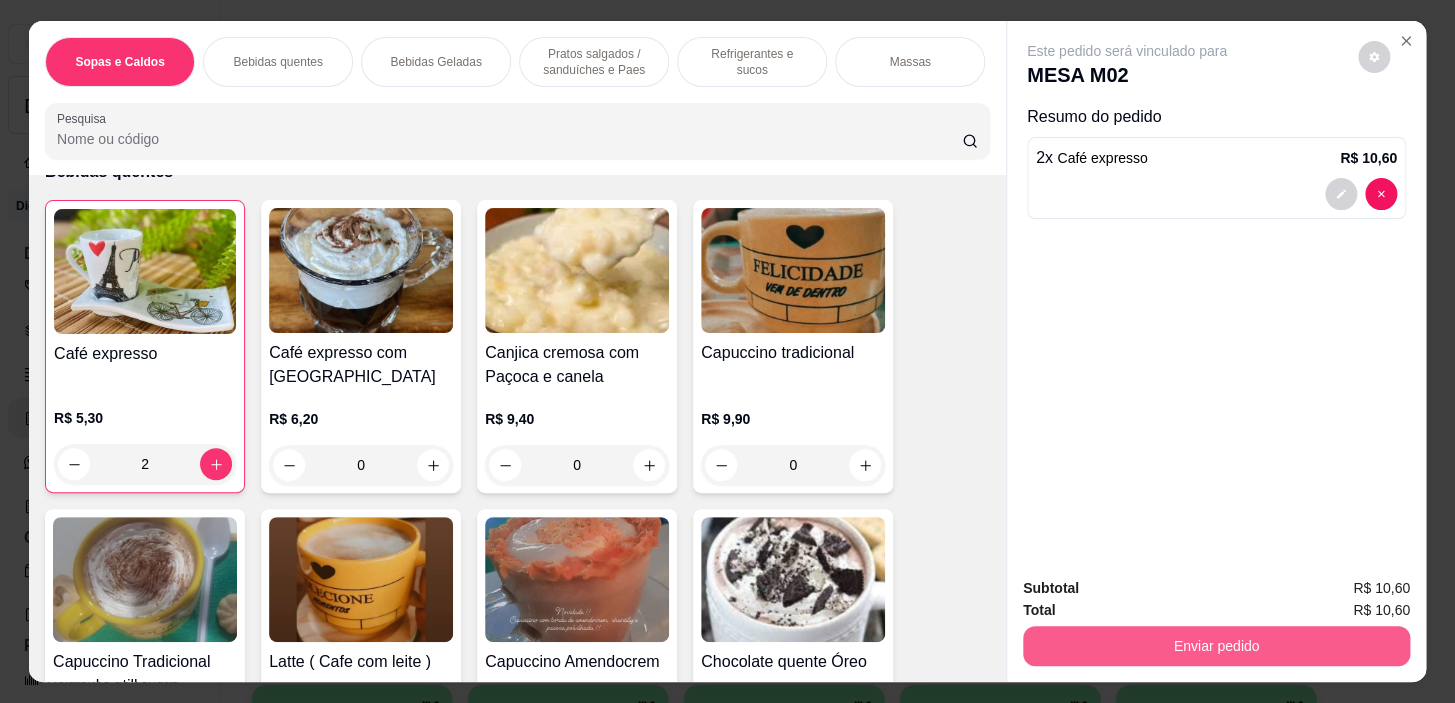 click on "Enviar pedido" at bounding box center (1216, 646) 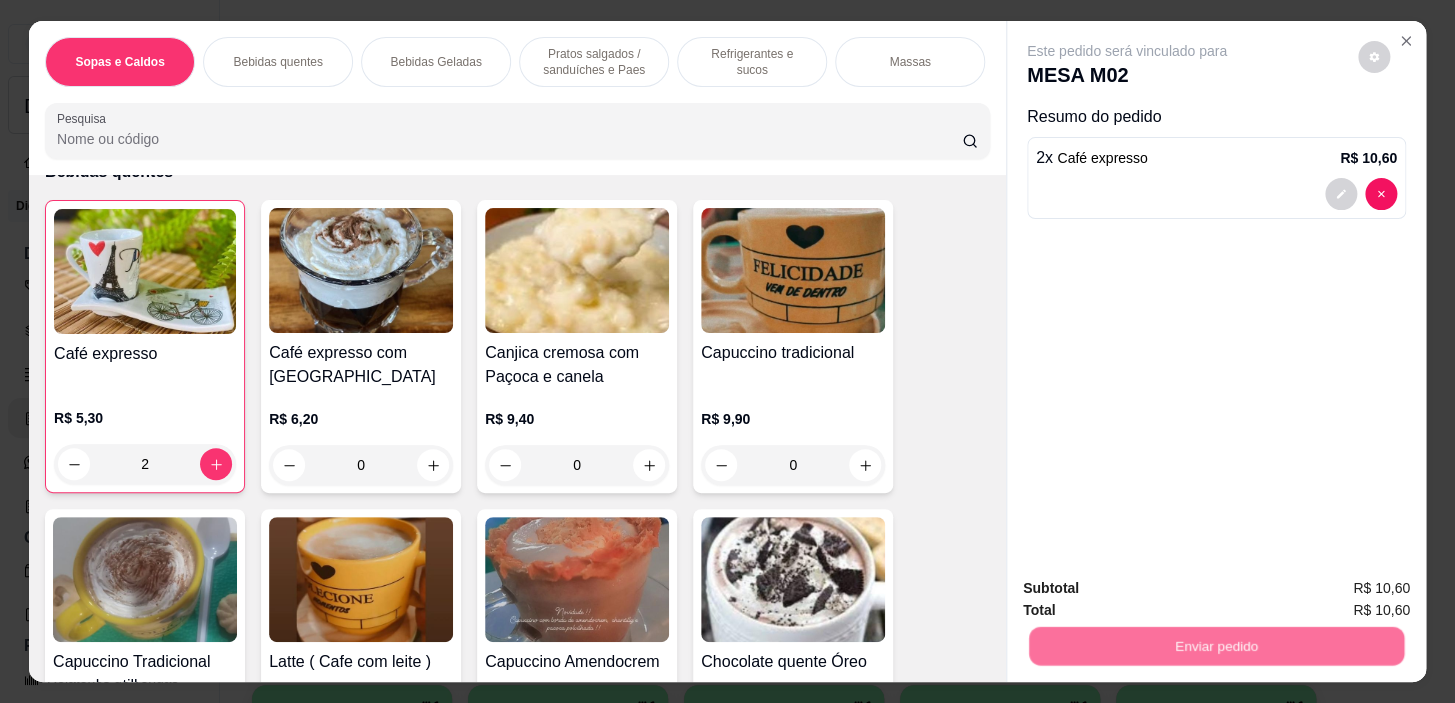 click on "Não registrar e enviar pedido" at bounding box center [1150, 589] 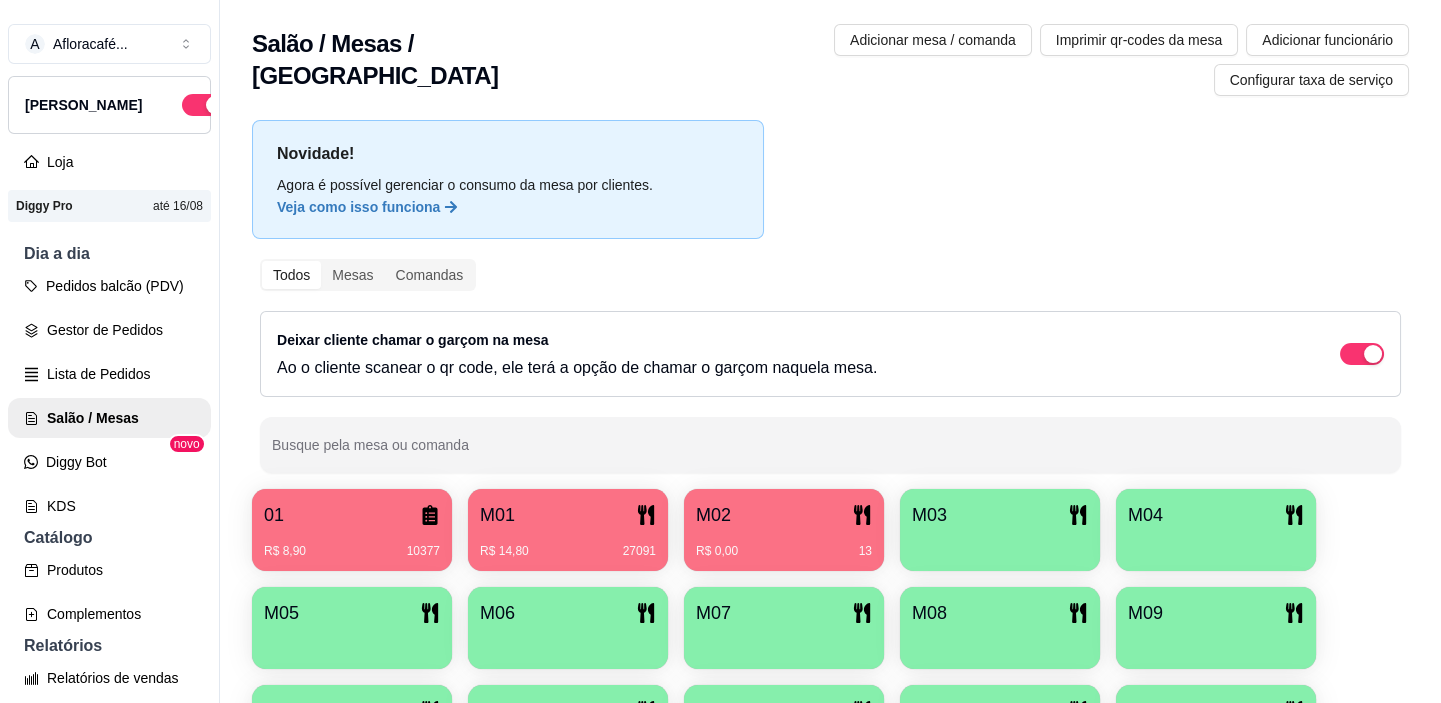 click on "R$ 0,00 13" at bounding box center [784, 551] 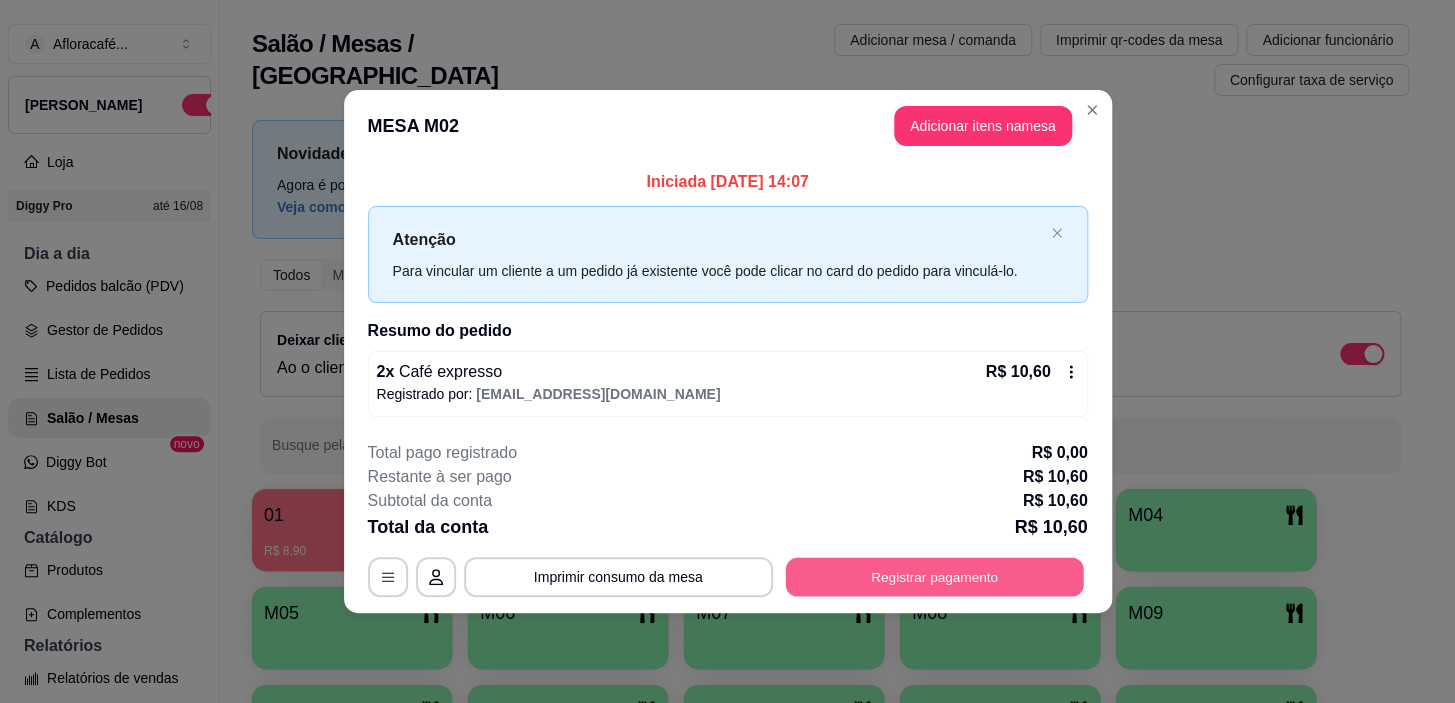 click on "Registrar pagamento" at bounding box center (934, 577) 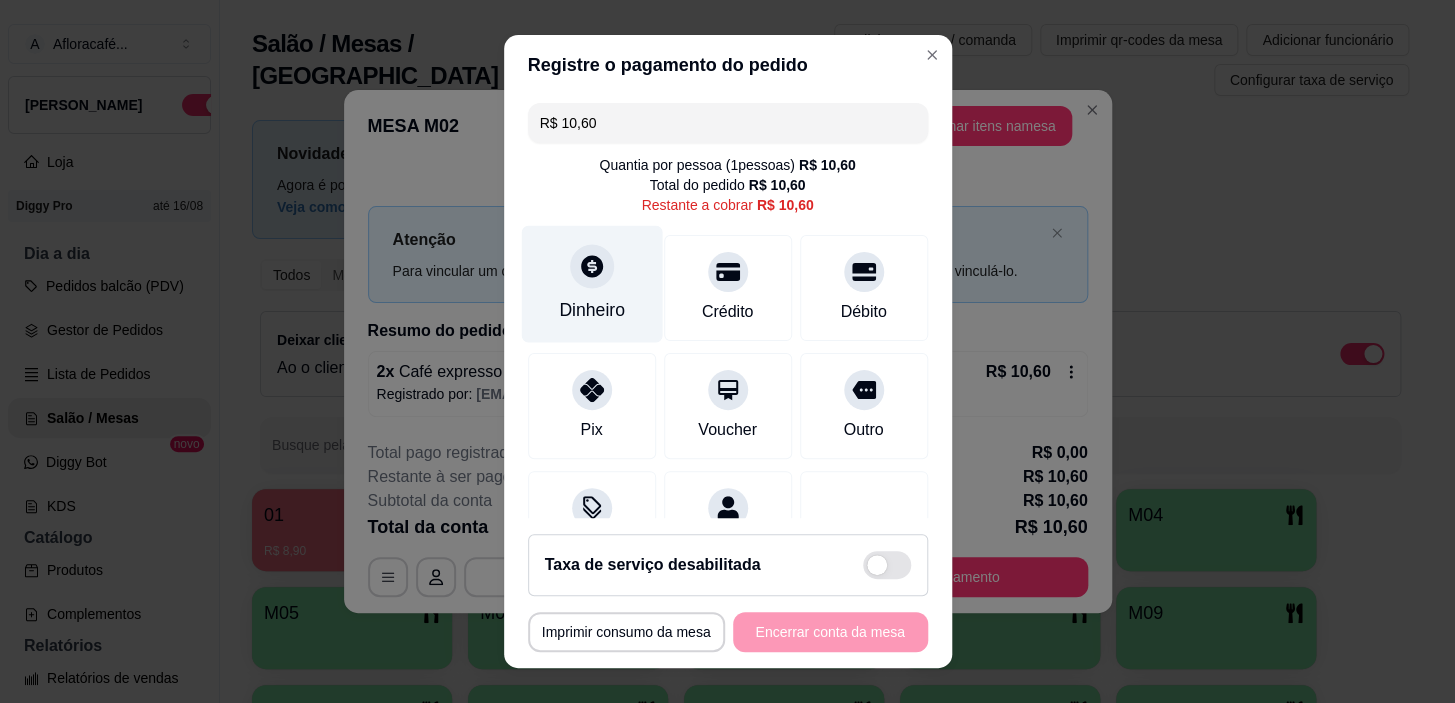 click on "Dinheiro" at bounding box center (591, 284) 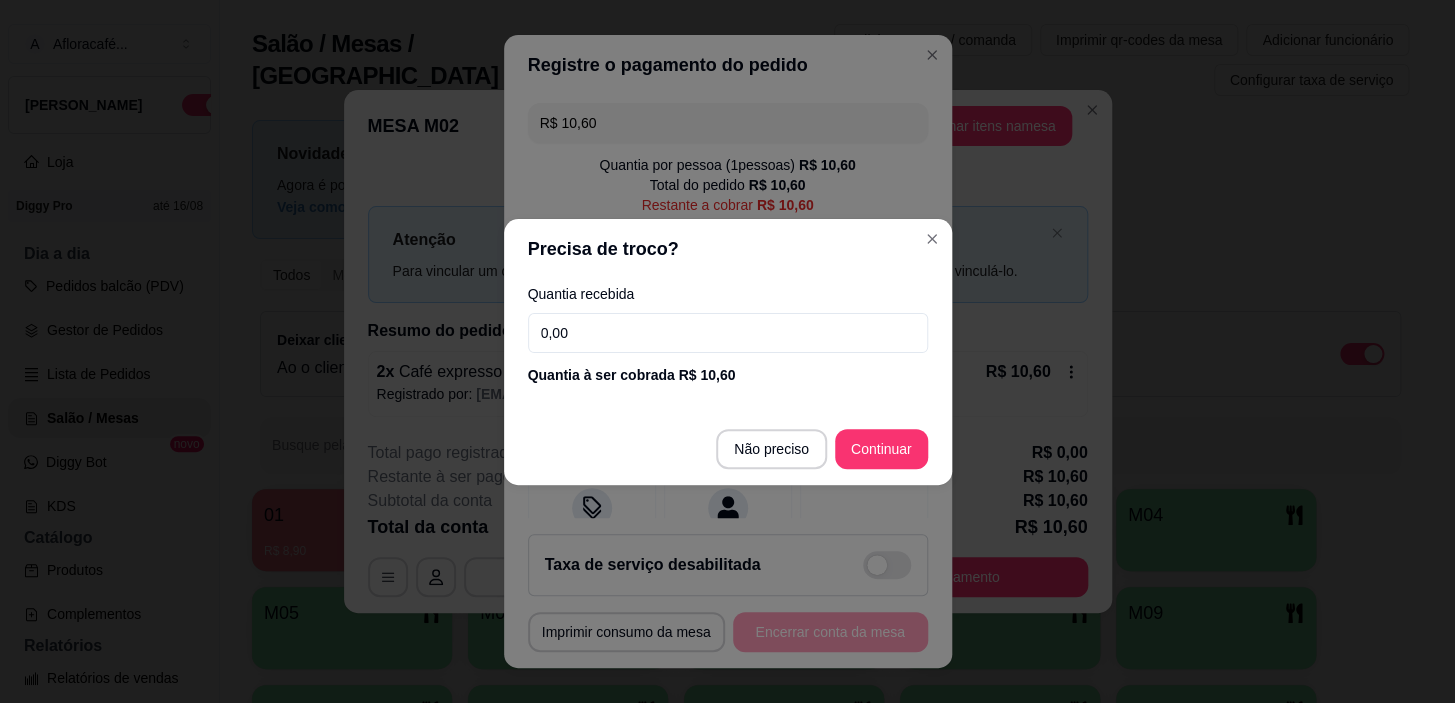 click on "0,00" at bounding box center [728, 333] 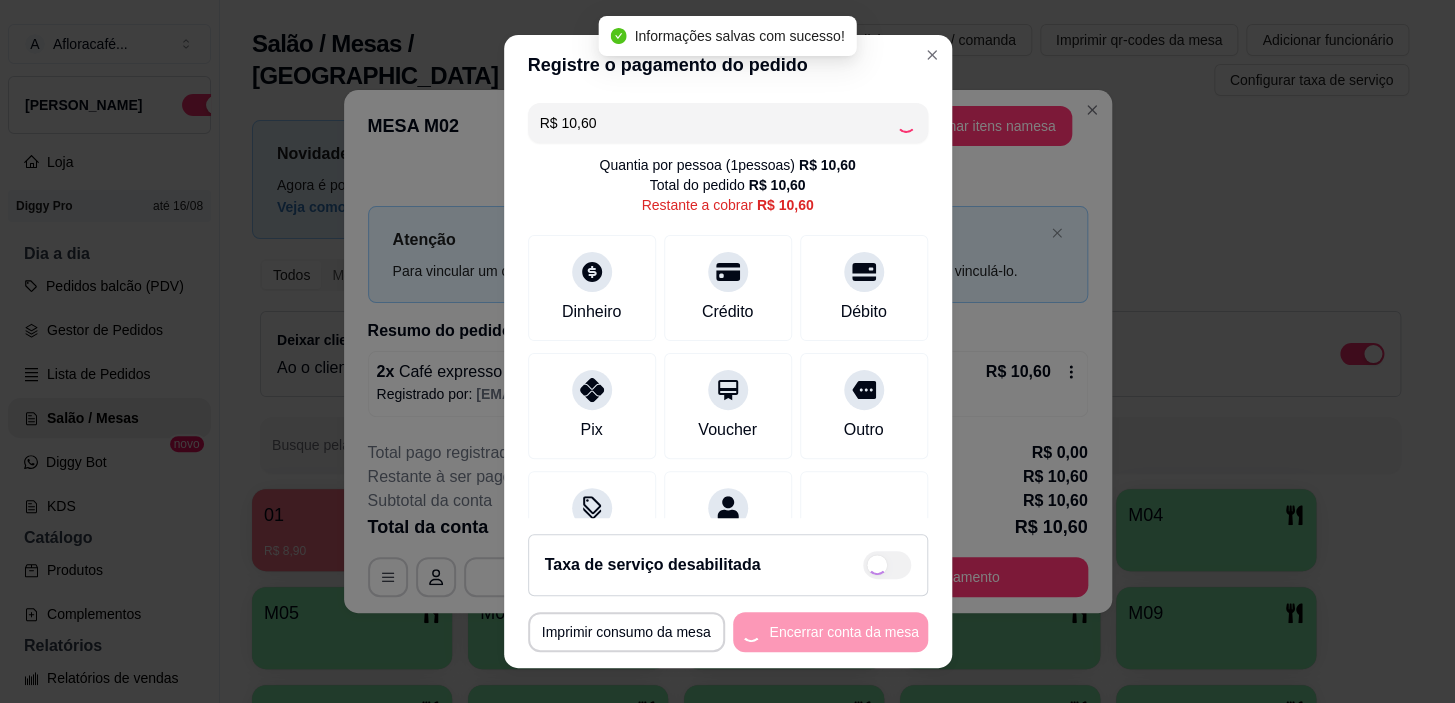 type on "R$ 0,00" 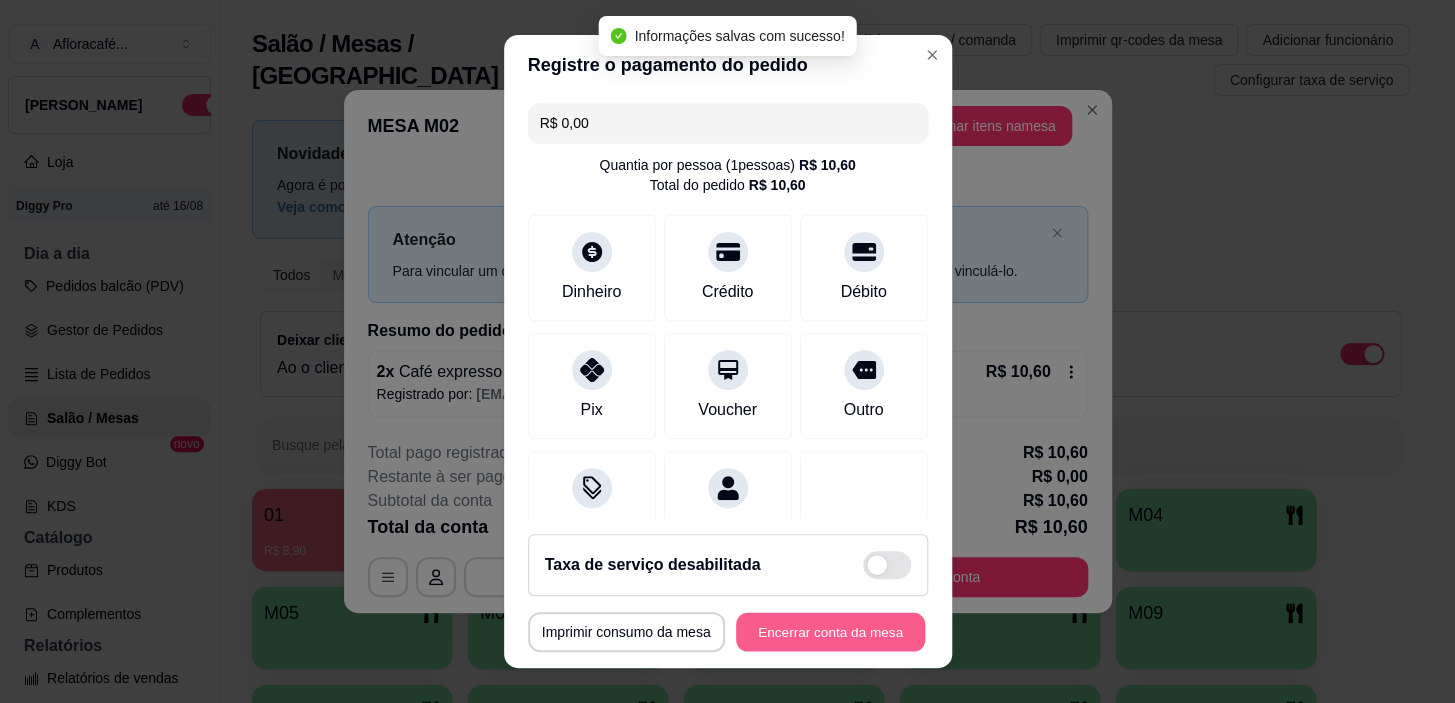 click on "Encerrar conta da mesa" at bounding box center (830, 631) 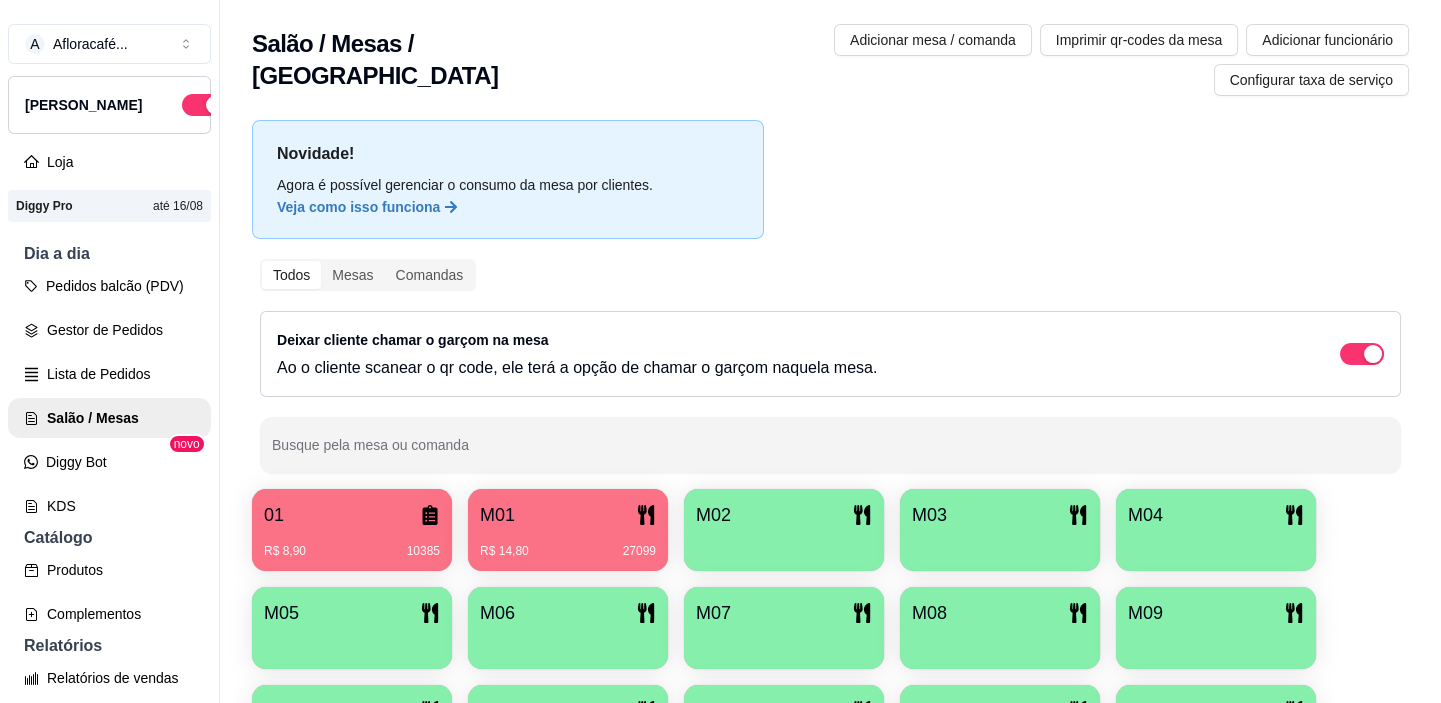 drag, startPoint x: 122, startPoint y: 234, endPoint x: 119, endPoint y: 257, distance: 23.194826 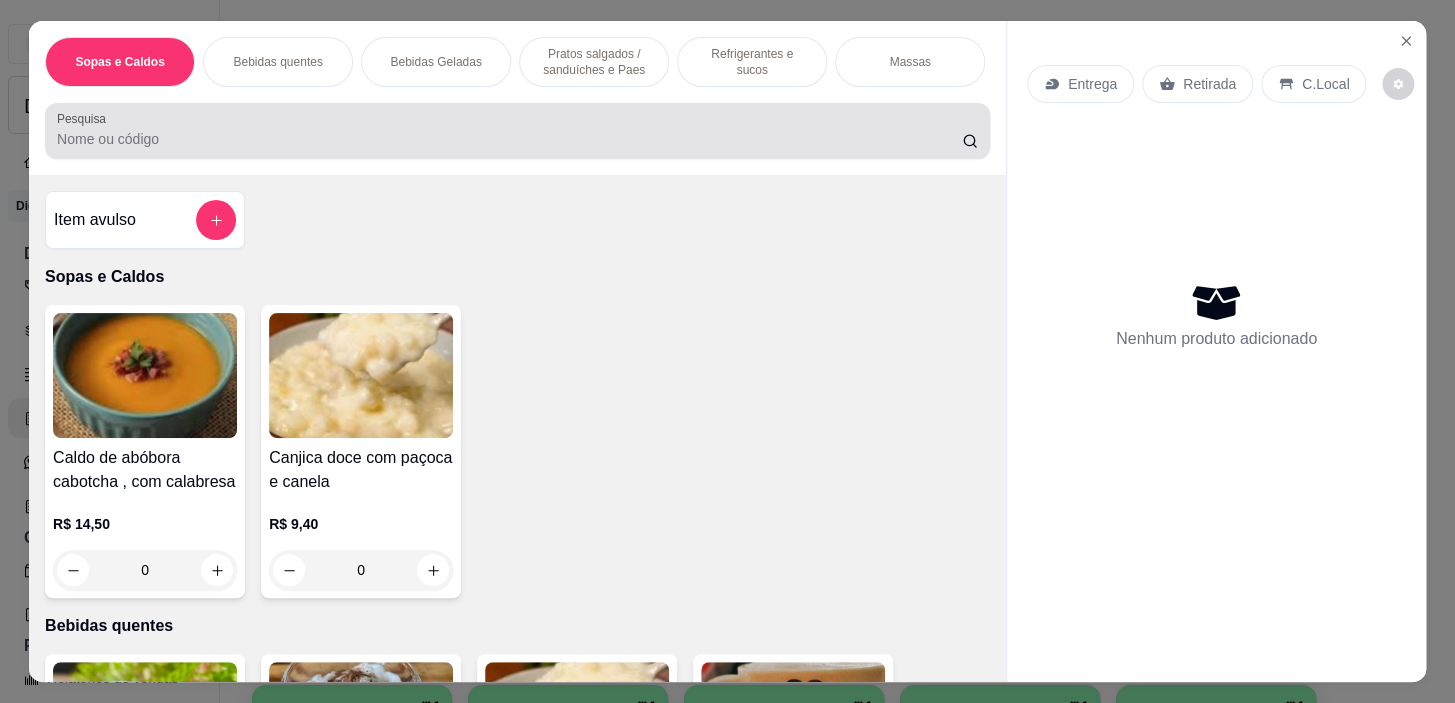 click on "Pesquisa" at bounding box center (509, 139) 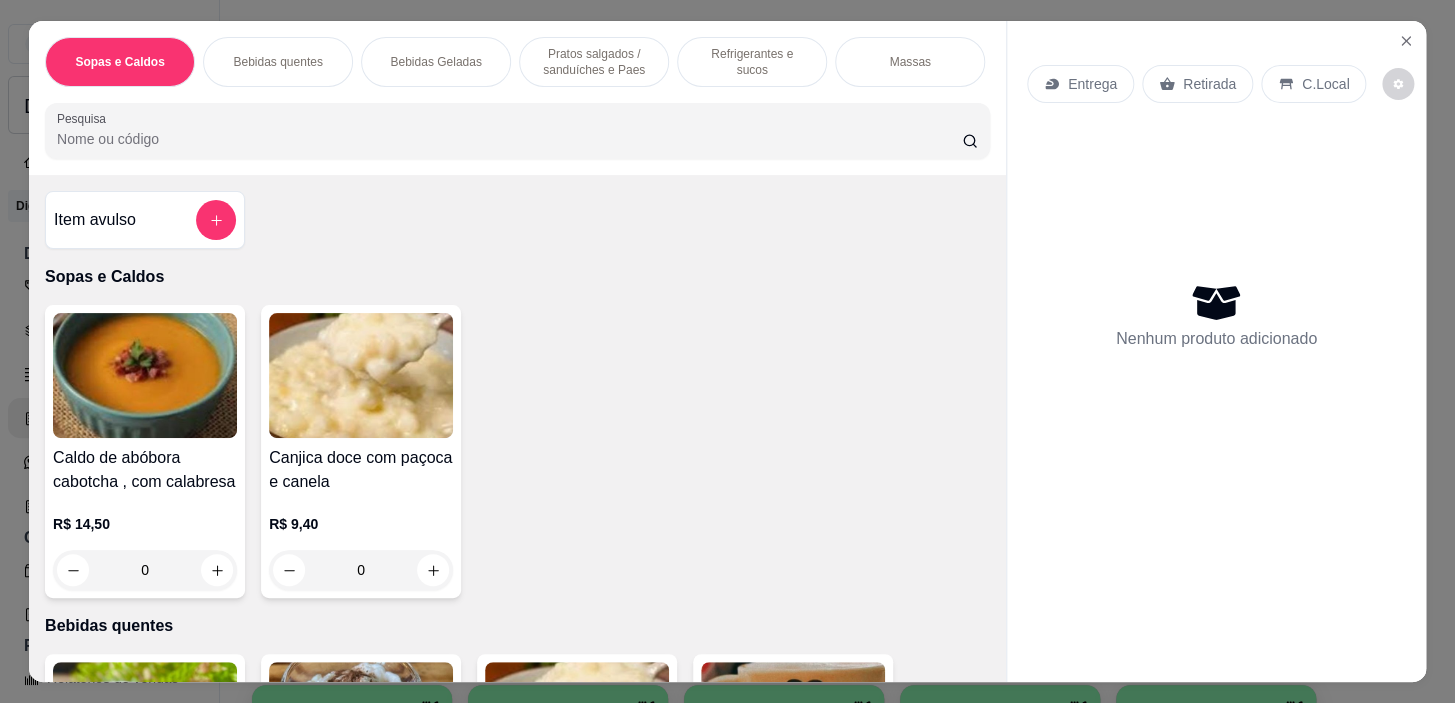 scroll, scrollTop: 0, scrollLeft: 785, axis: horizontal 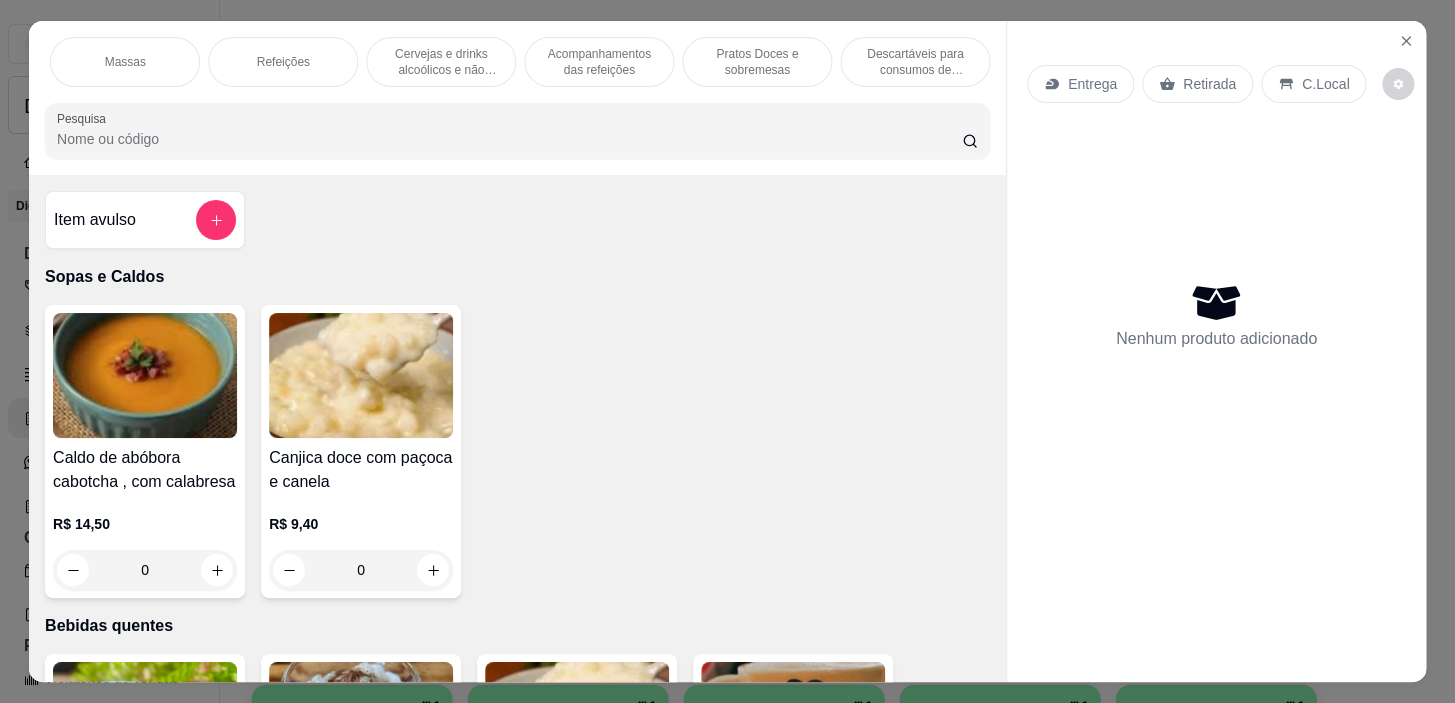 click on "Pratos Doces e sobremesas" at bounding box center [757, 62] 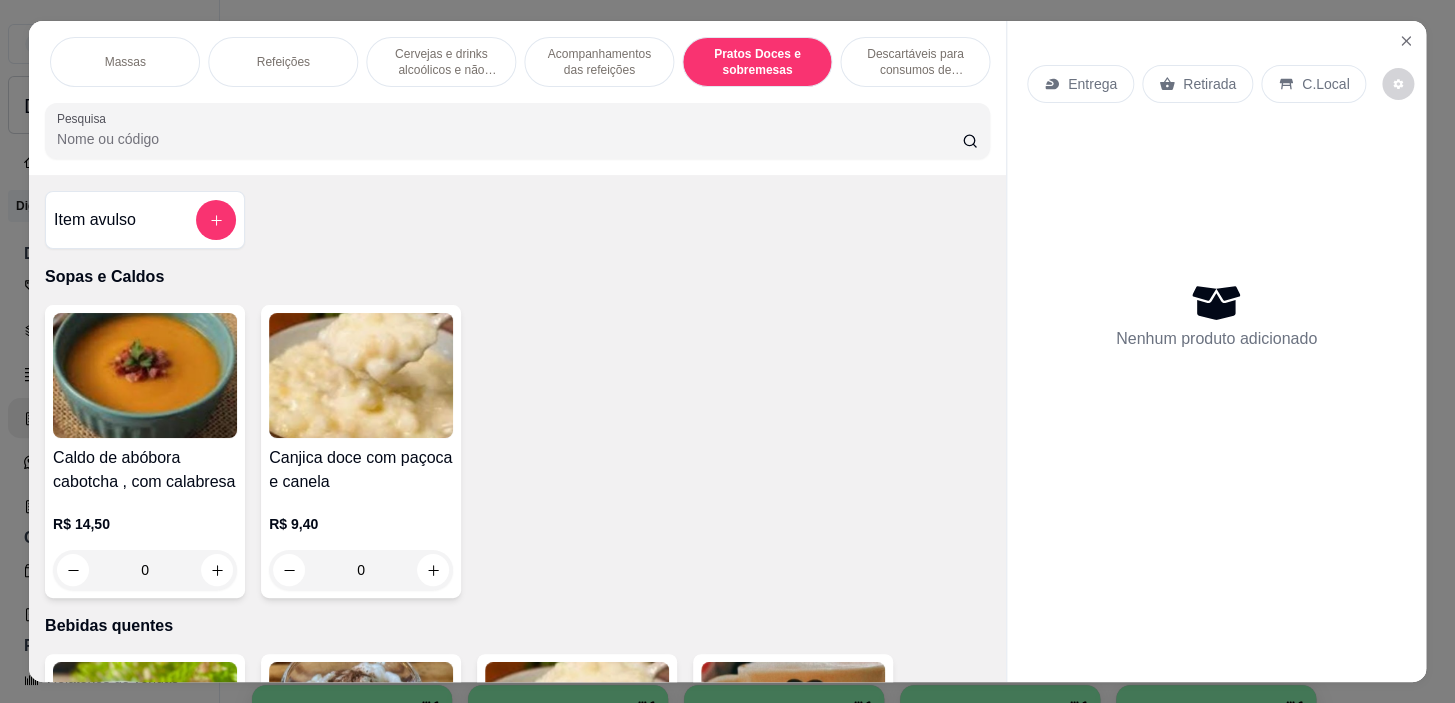 scroll, scrollTop: 14233, scrollLeft: 0, axis: vertical 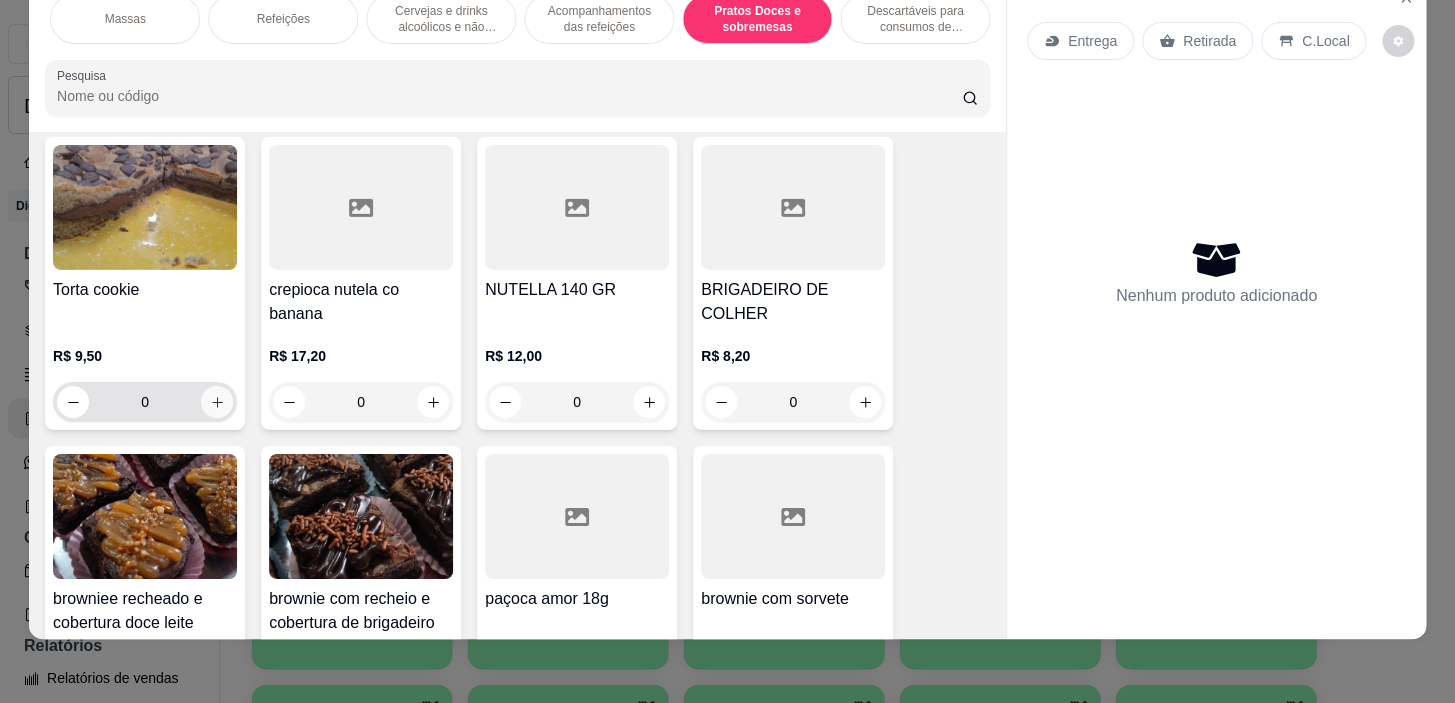 click 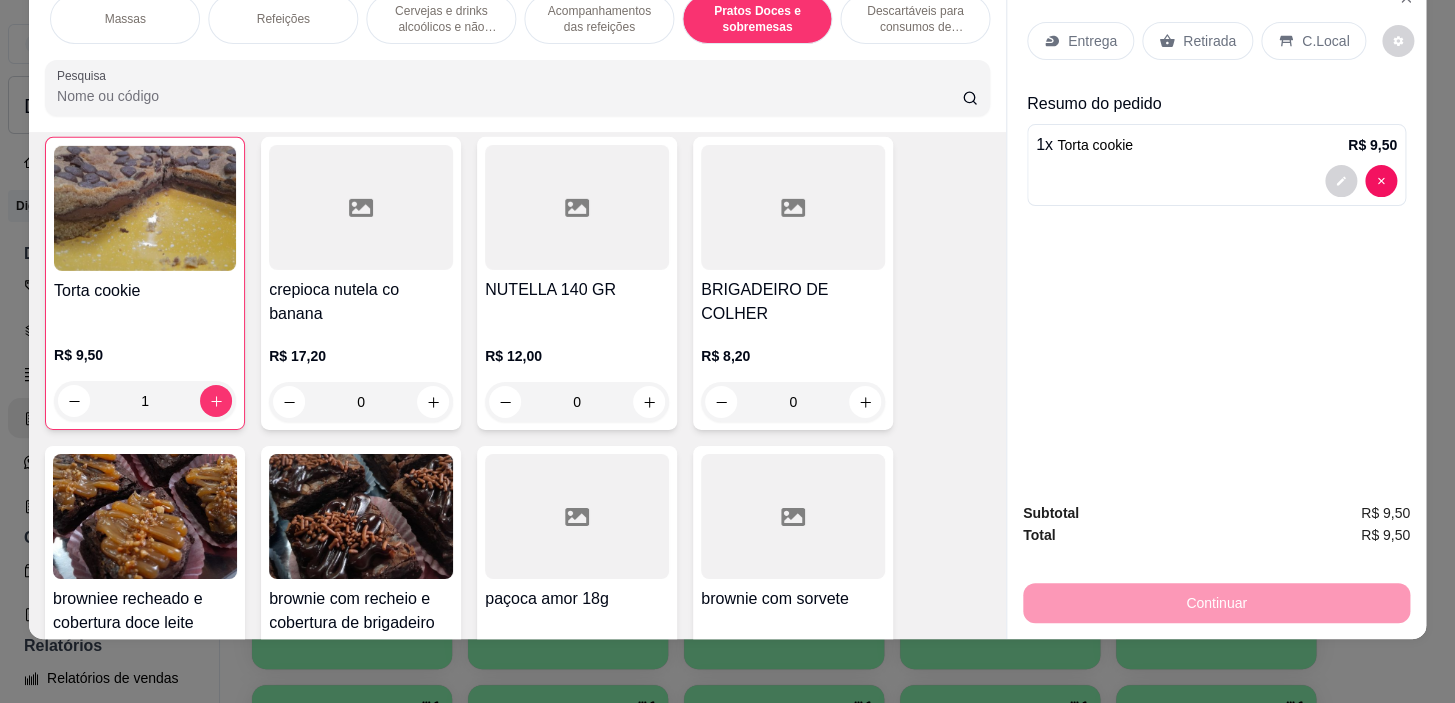 scroll, scrollTop: 0, scrollLeft: 0, axis: both 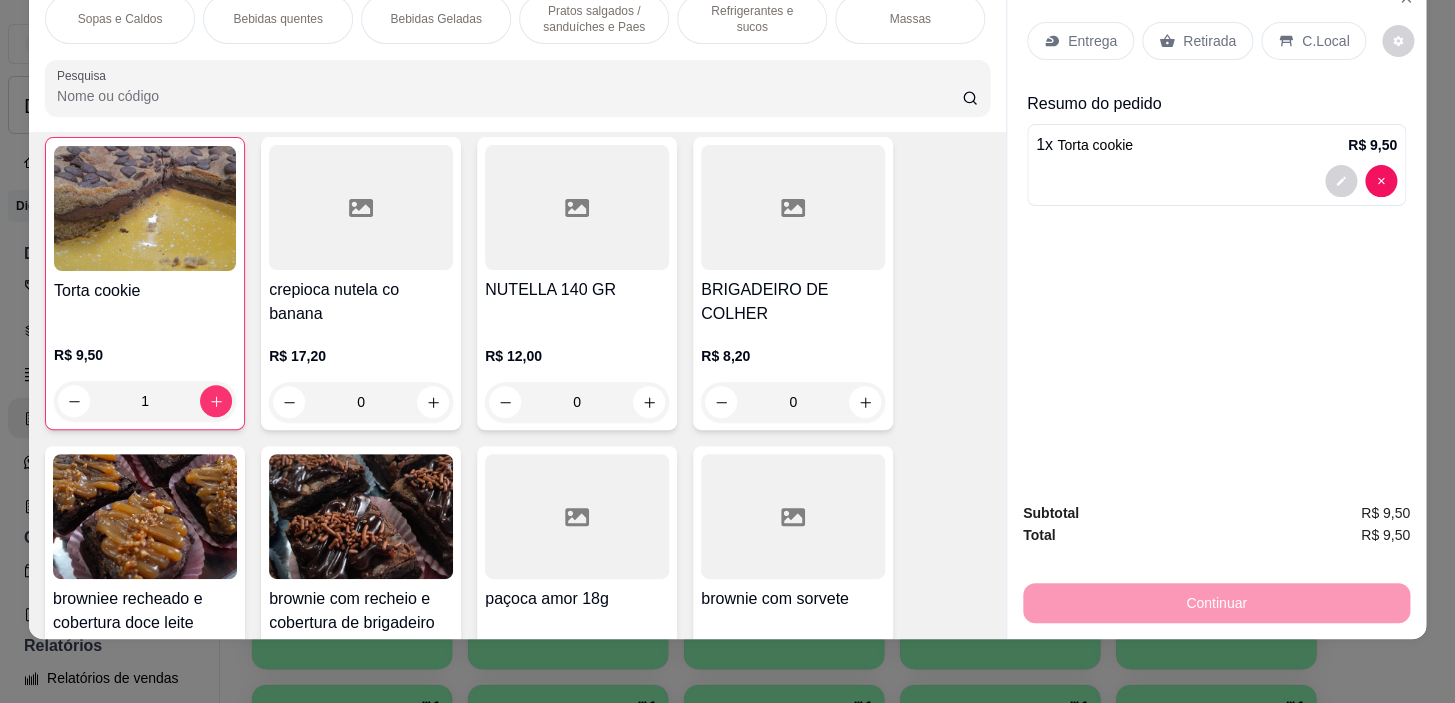 click on "Bebidas quentes" at bounding box center [277, 19] 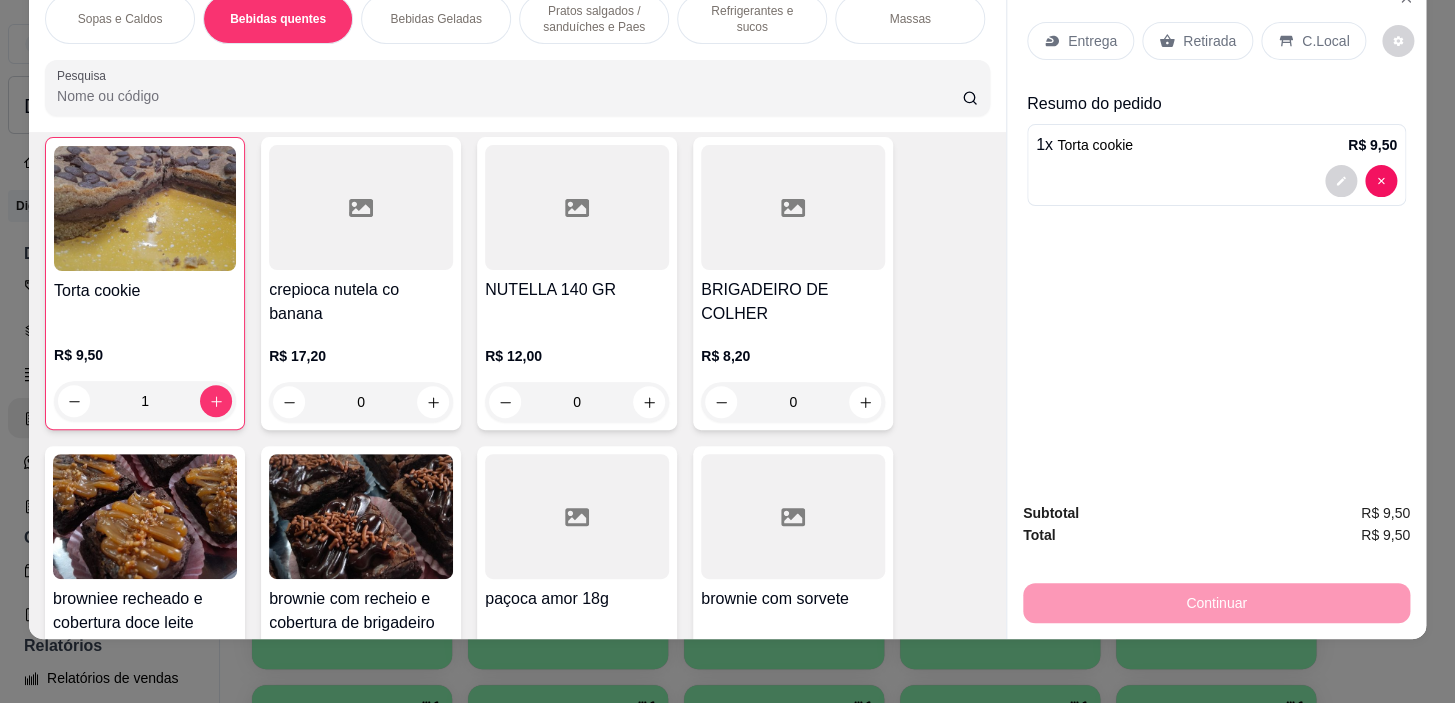 scroll, scrollTop: 439, scrollLeft: 0, axis: vertical 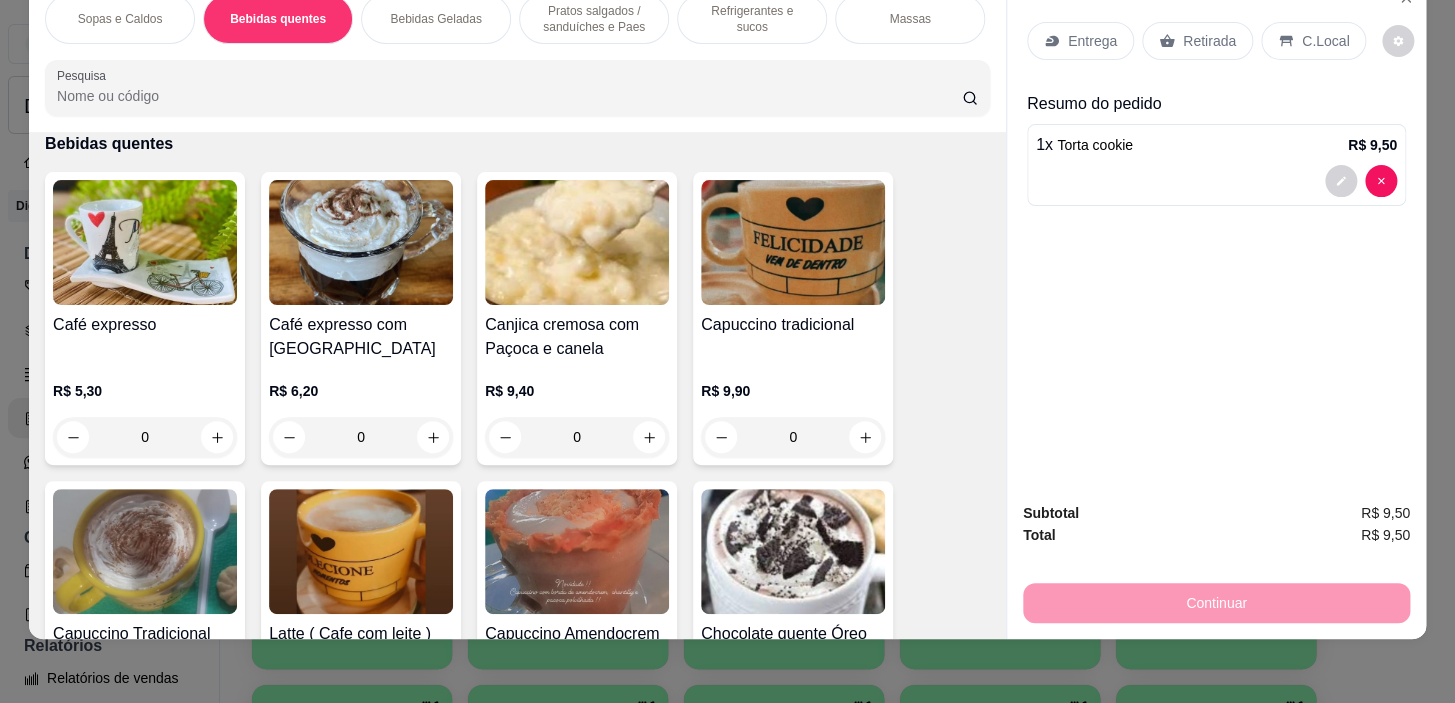 click on "Bebidas Geladas" at bounding box center [435, 19] 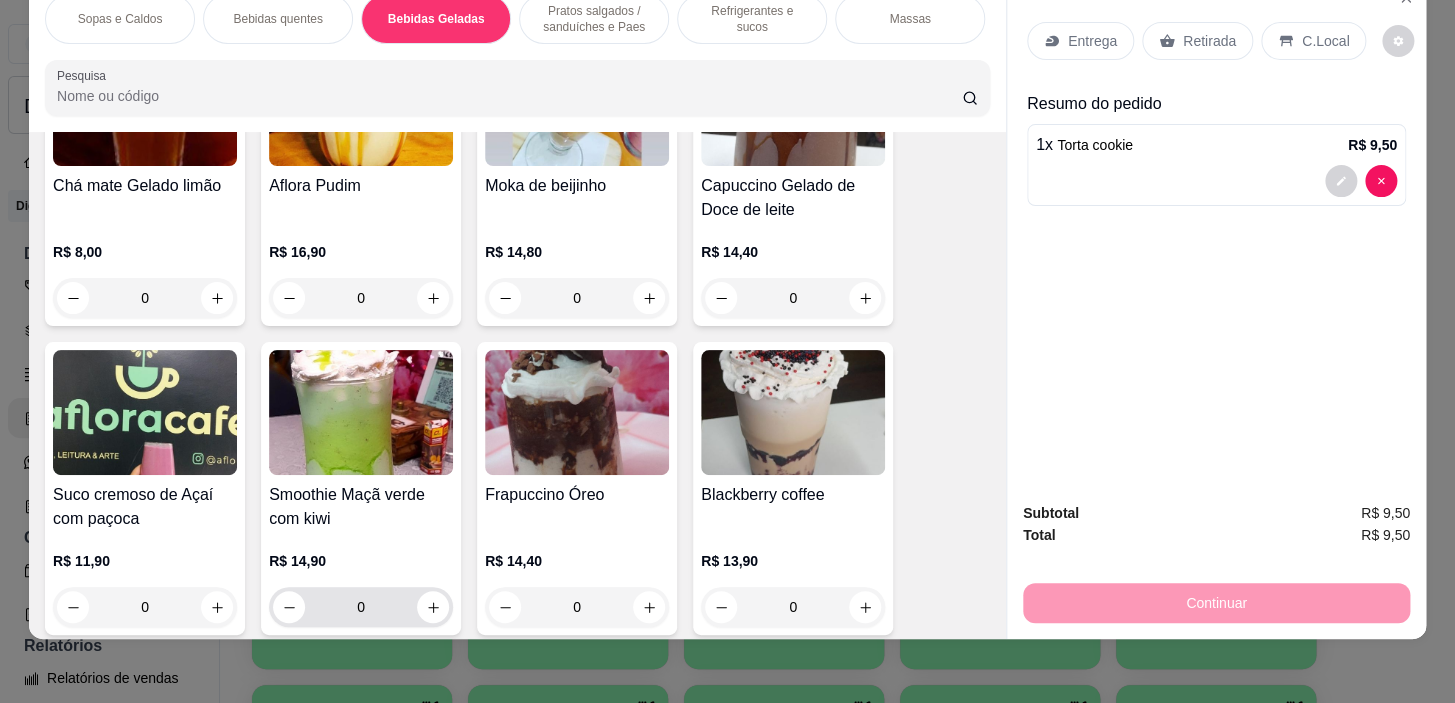 scroll, scrollTop: 5041, scrollLeft: 0, axis: vertical 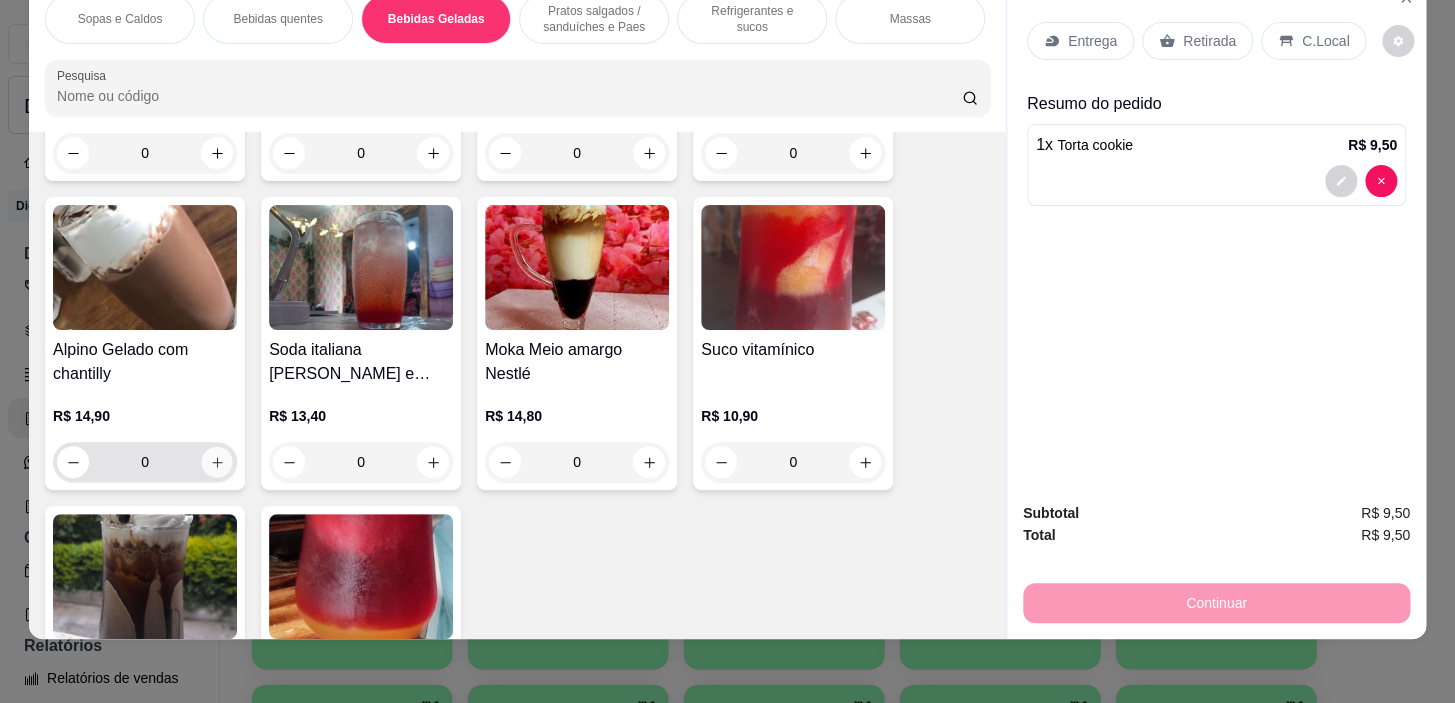 click at bounding box center [217, 462] 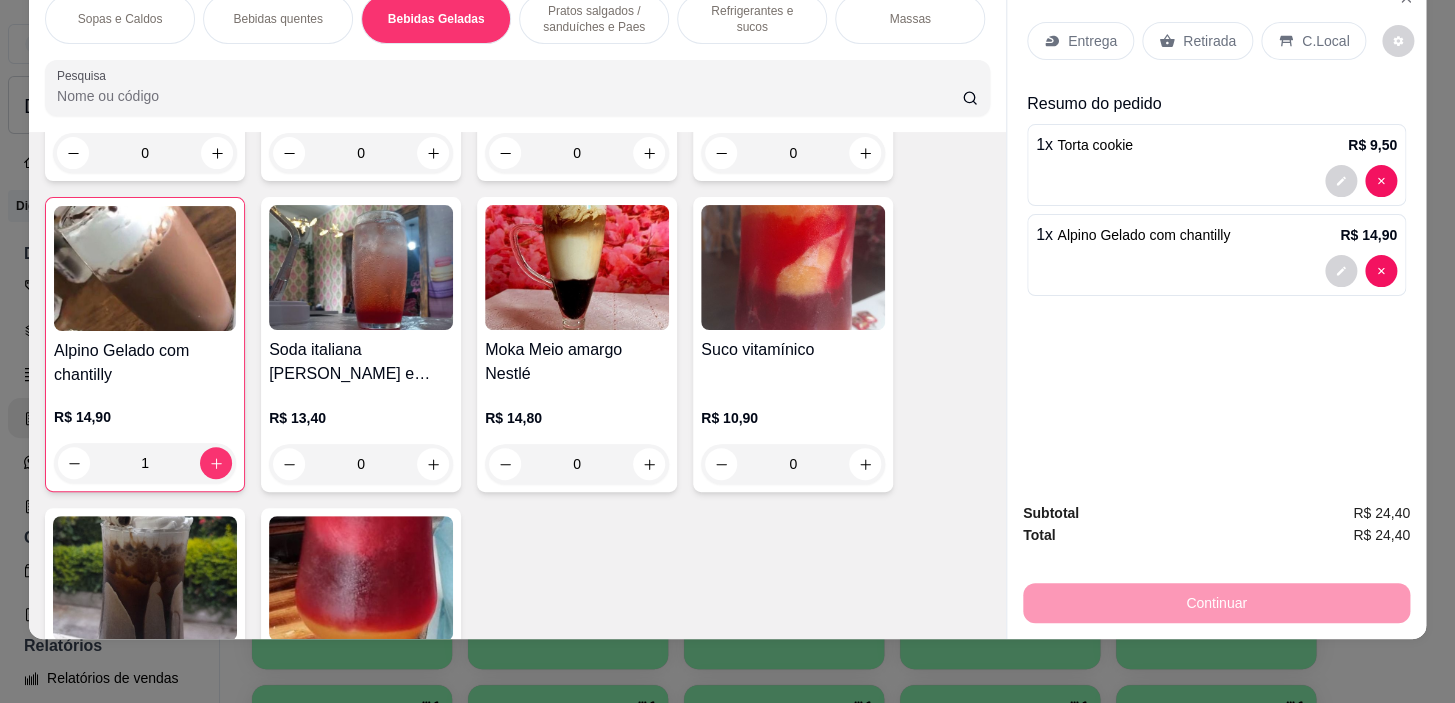 click 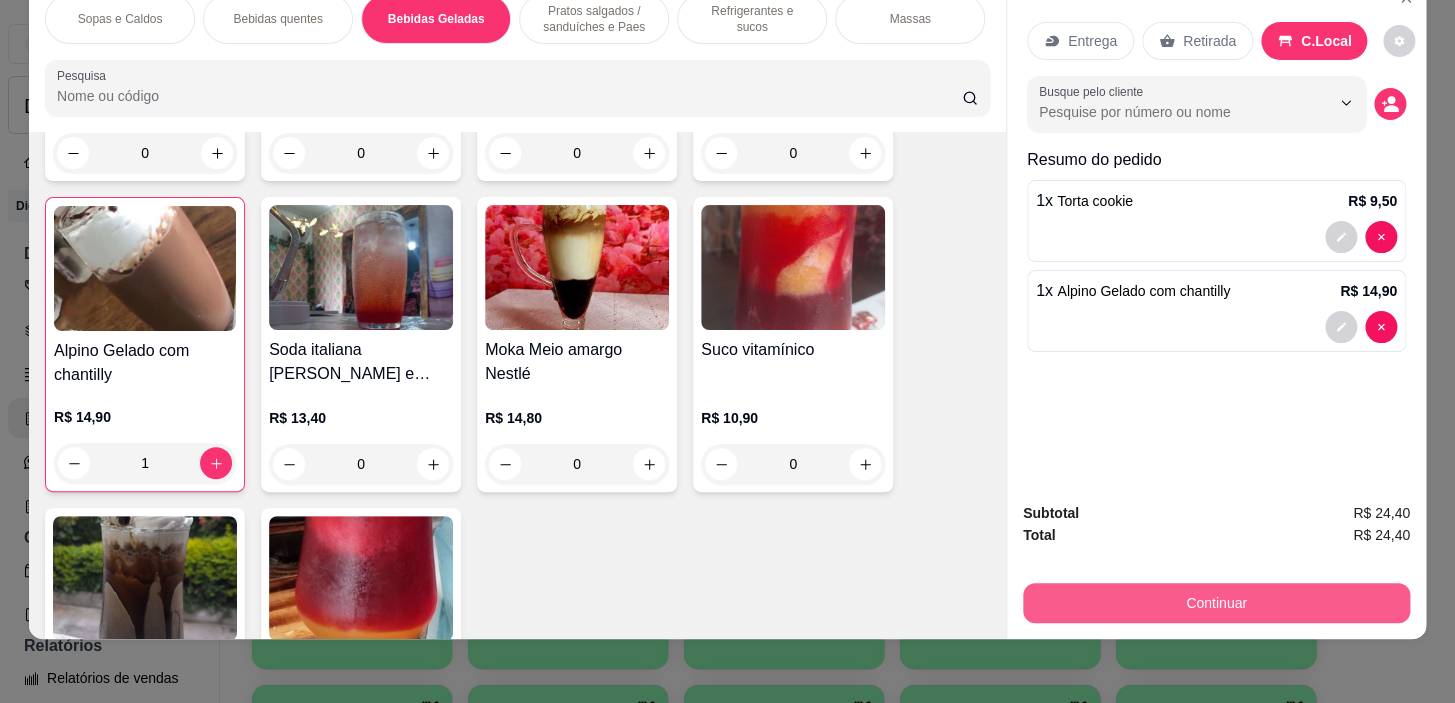 click on "Continuar" at bounding box center [1216, 600] 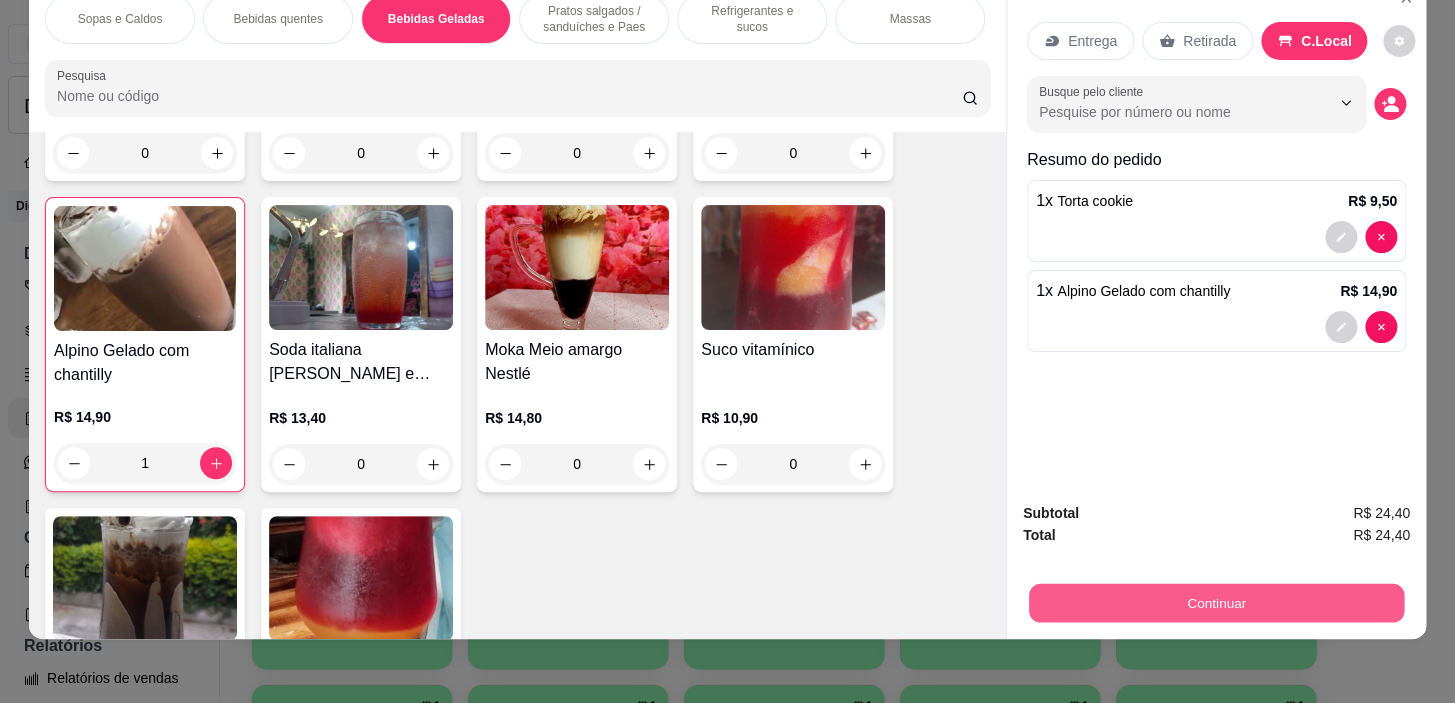click on "Continuar" at bounding box center (1216, 603) 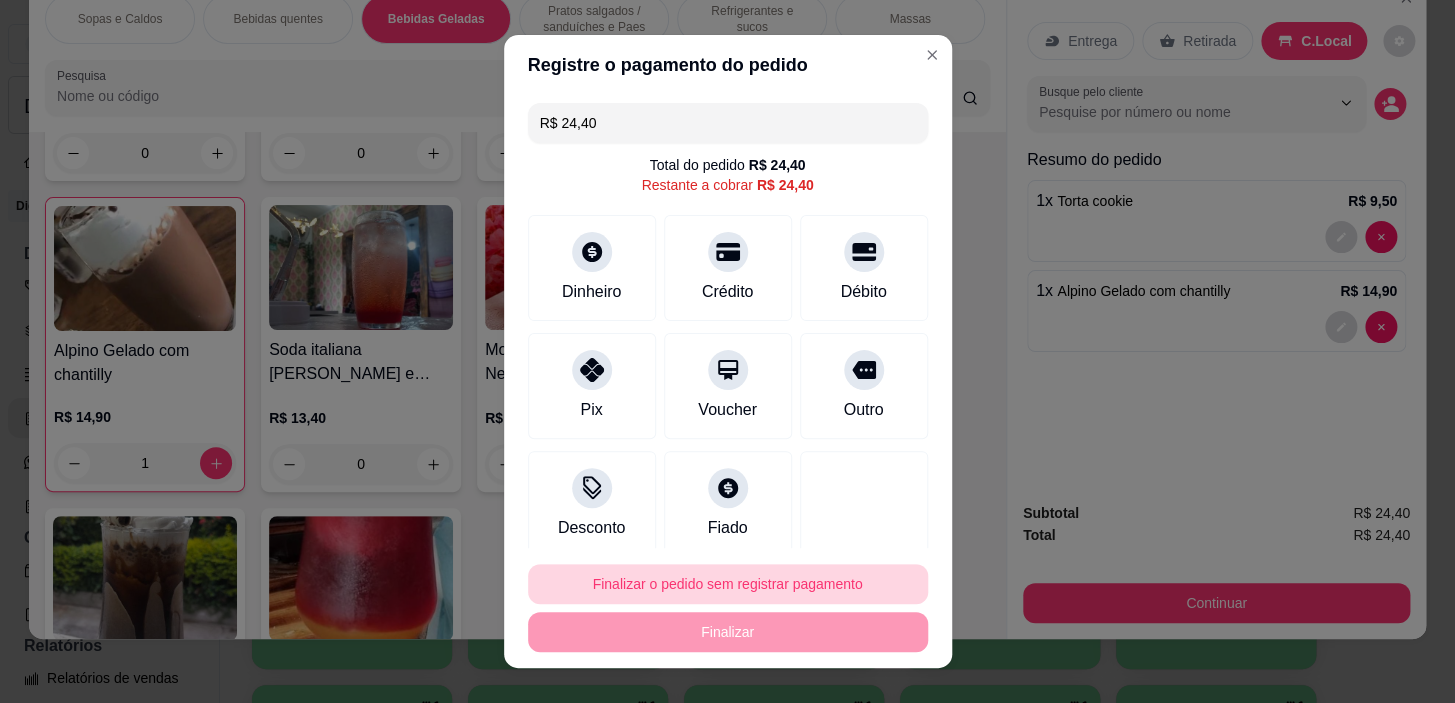click on "Finalizar o pedido sem registrar pagamento" at bounding box center (728, 584) 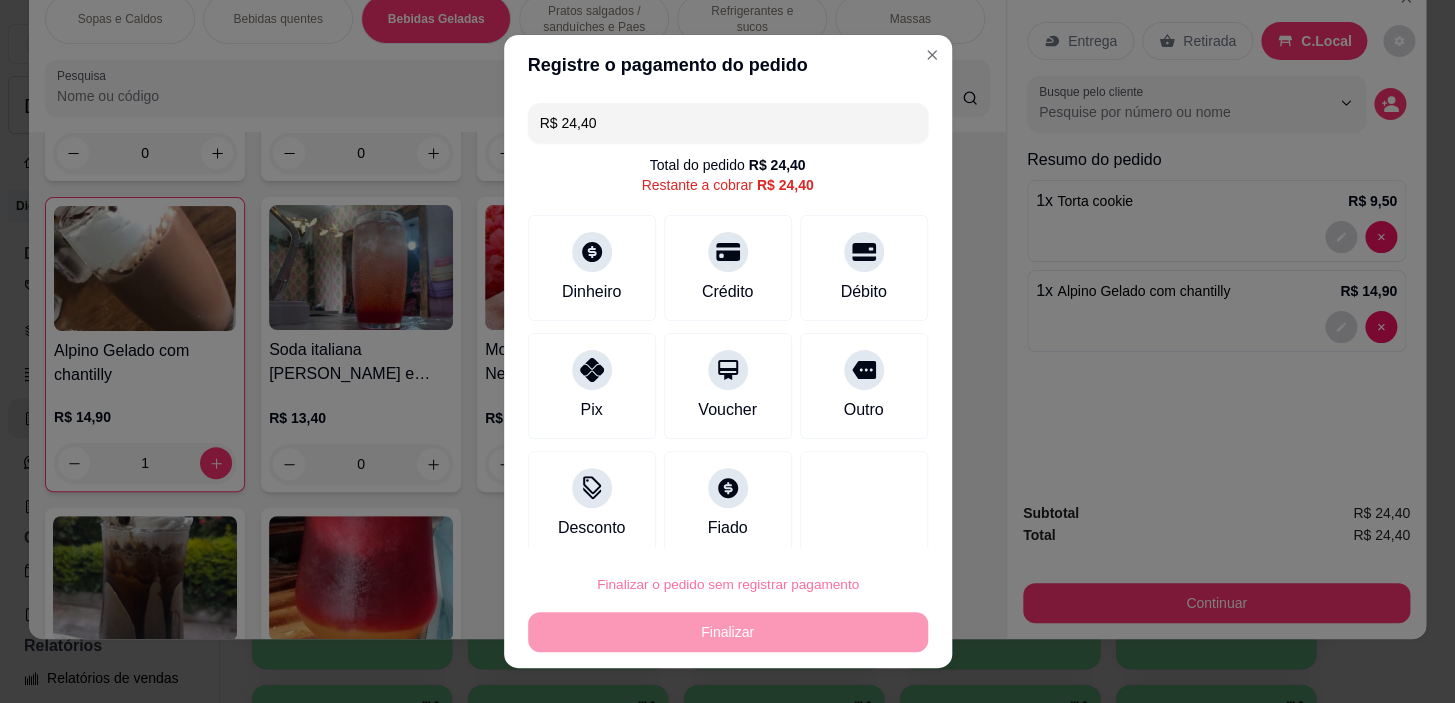 click on "Confirmar" at bounding box center (842, 527) 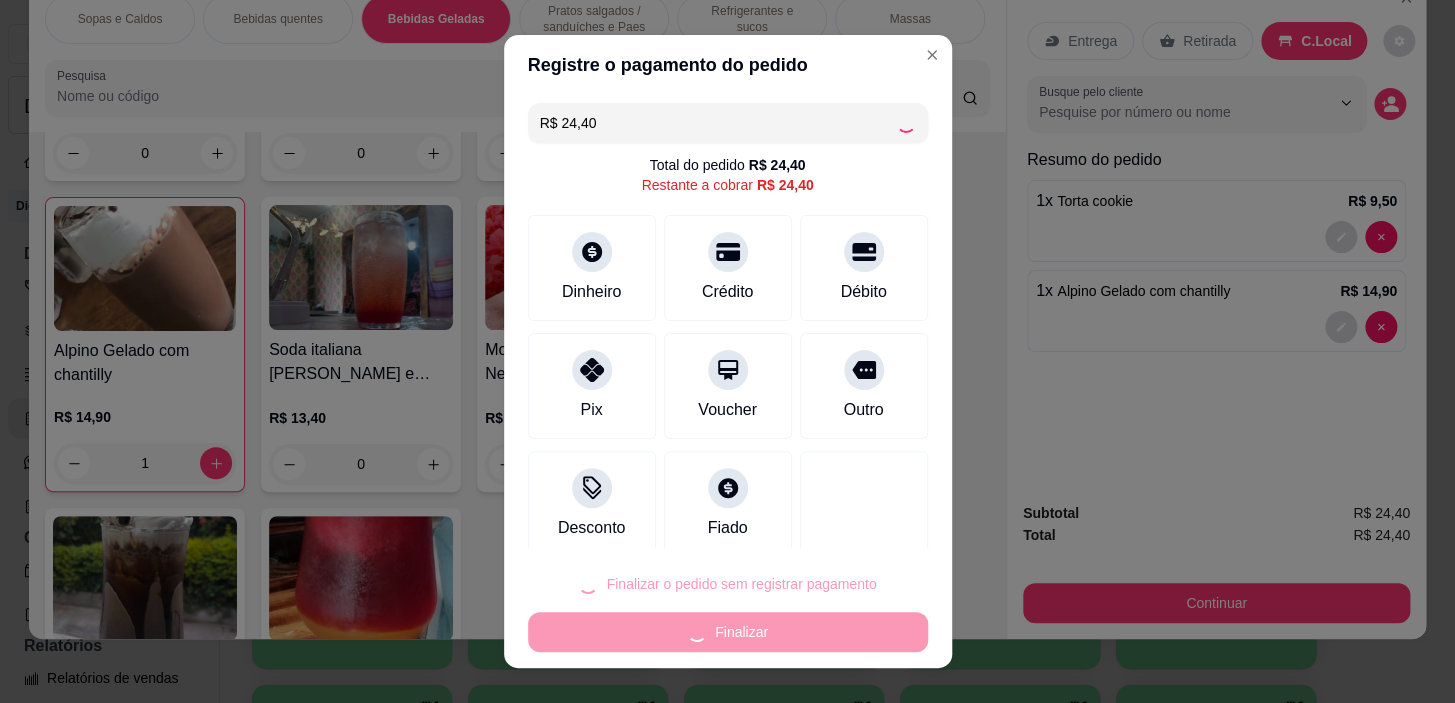type on "0" 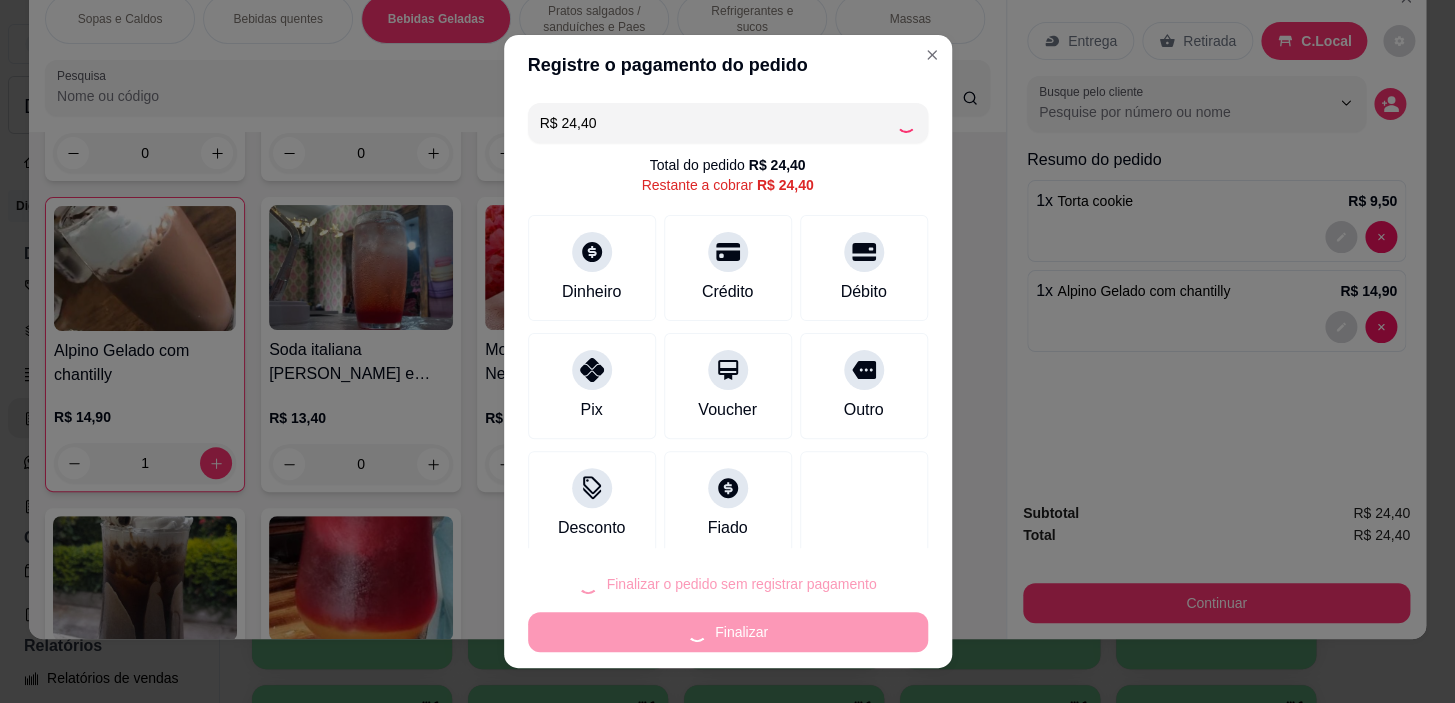 type on "0" 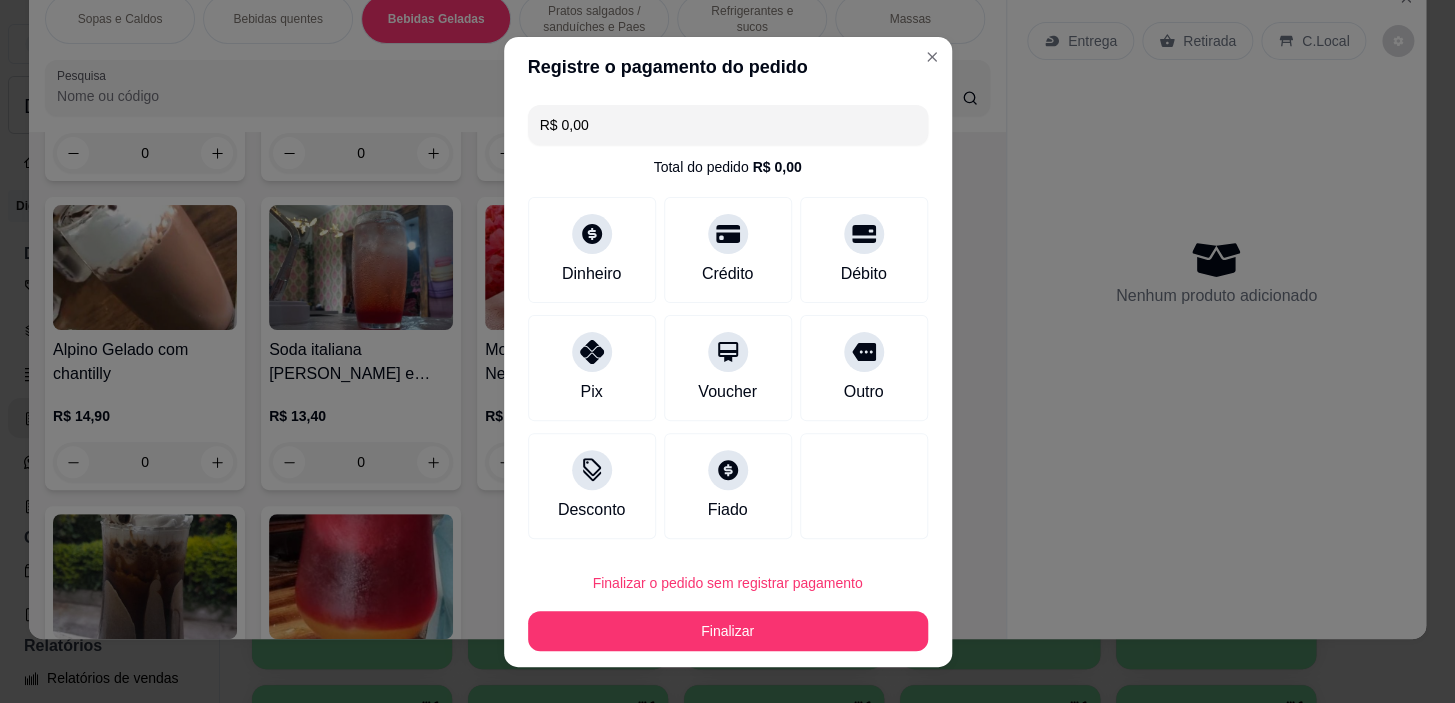 type on "R$ 0,00" 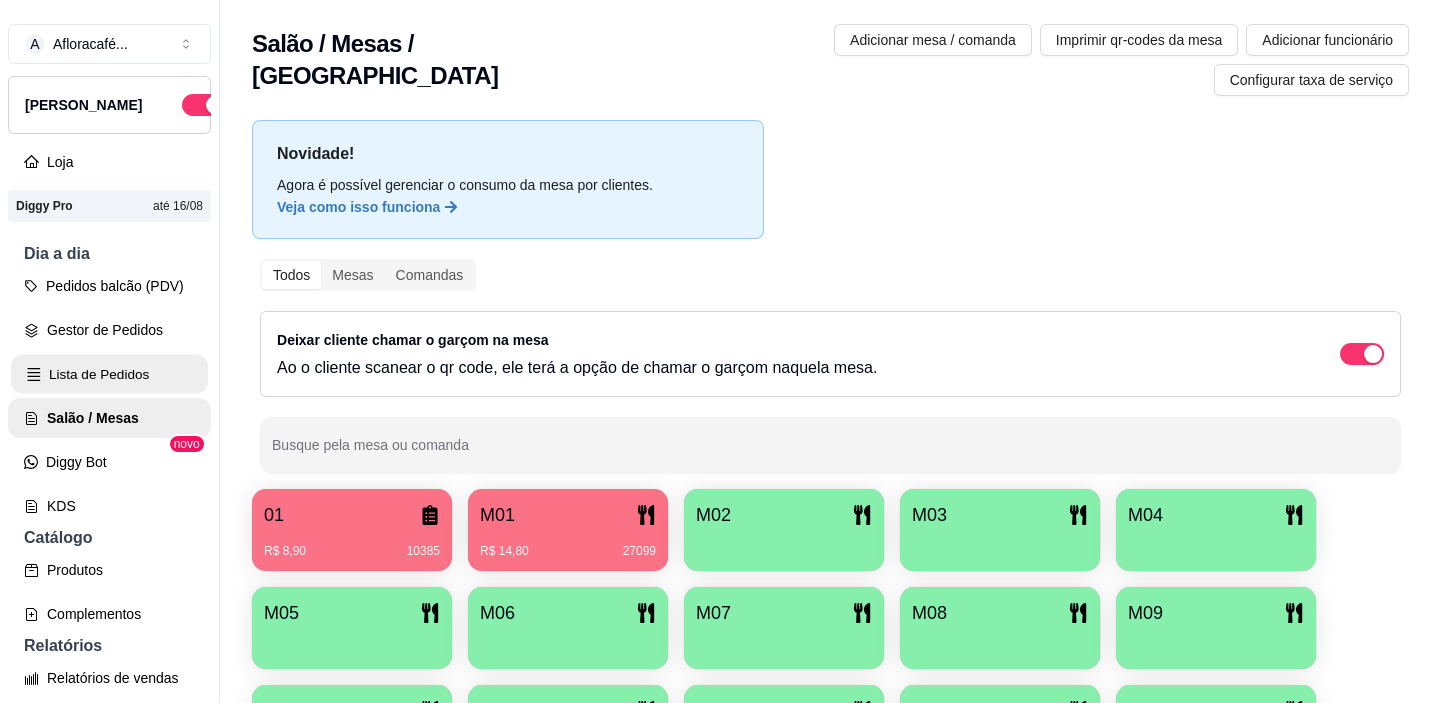 click on "Lista de Pedidos" at bounding box center (109, 374) 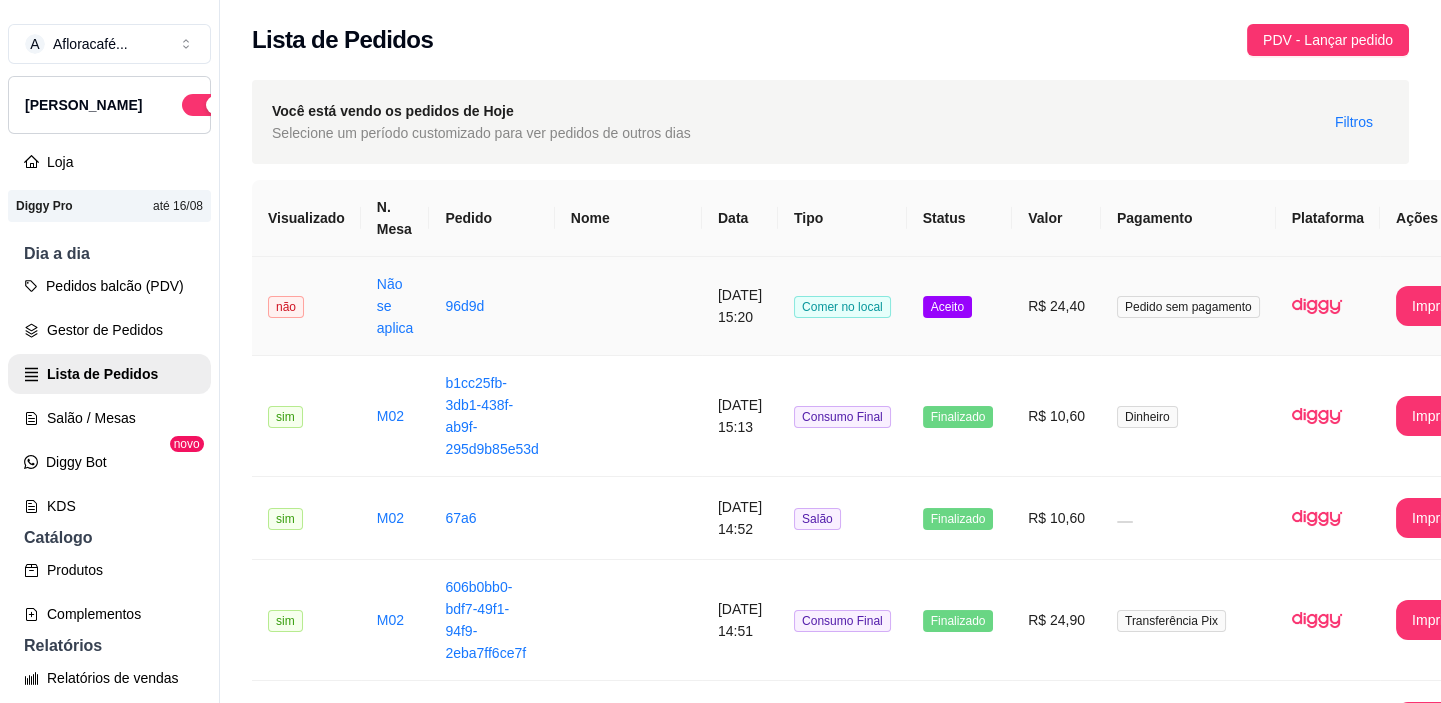 click on "[DATE] 15:20" at bounding box center [740, 306] 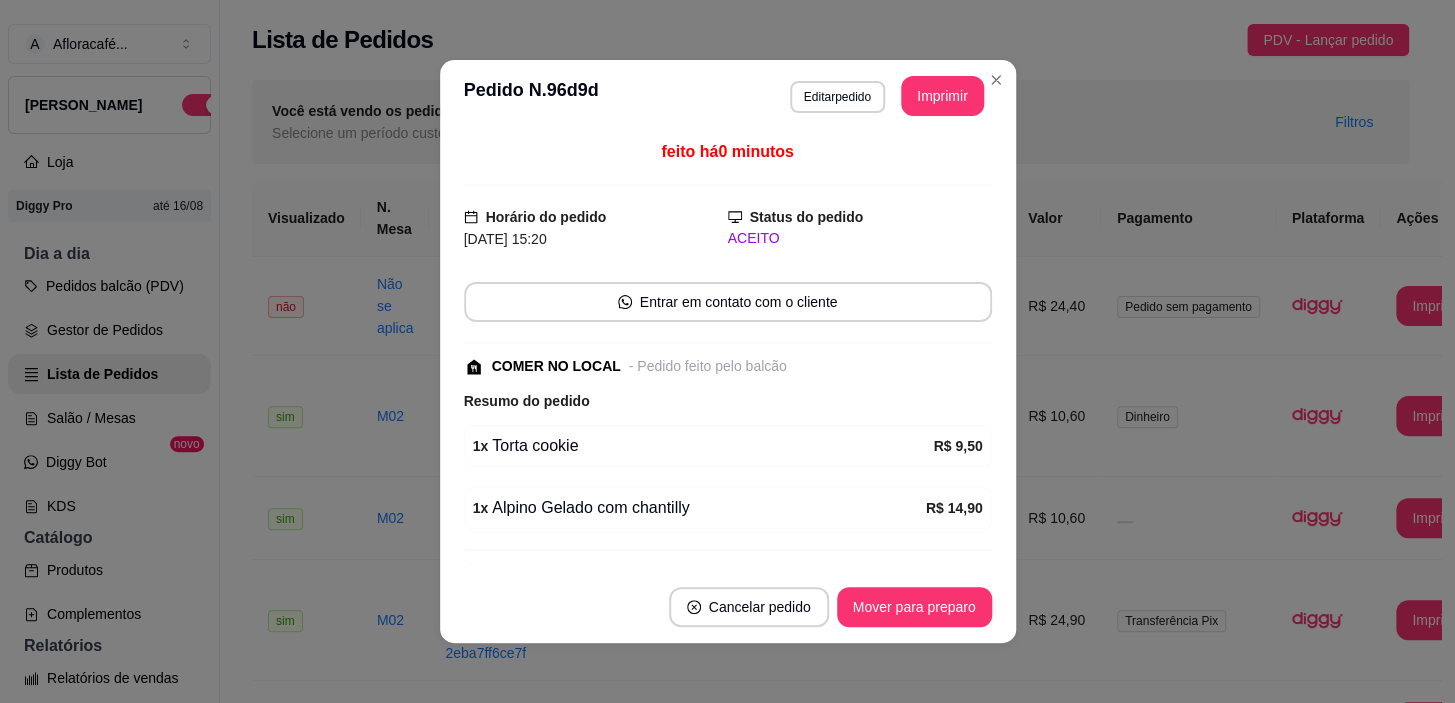 scroll, scrollTop: 110, scrollLeft: 0, axis: vertical 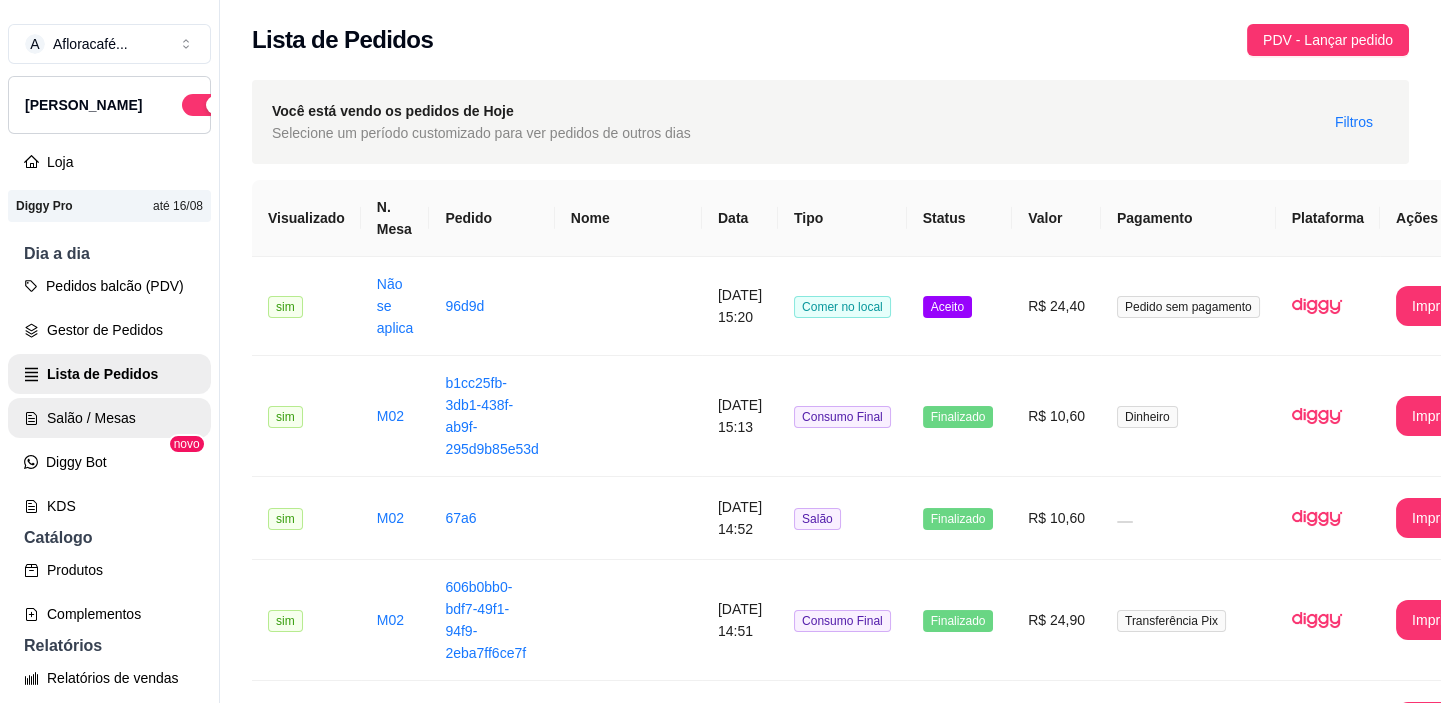 click on "Salão / Mesas" at bounding box center [109, 418] 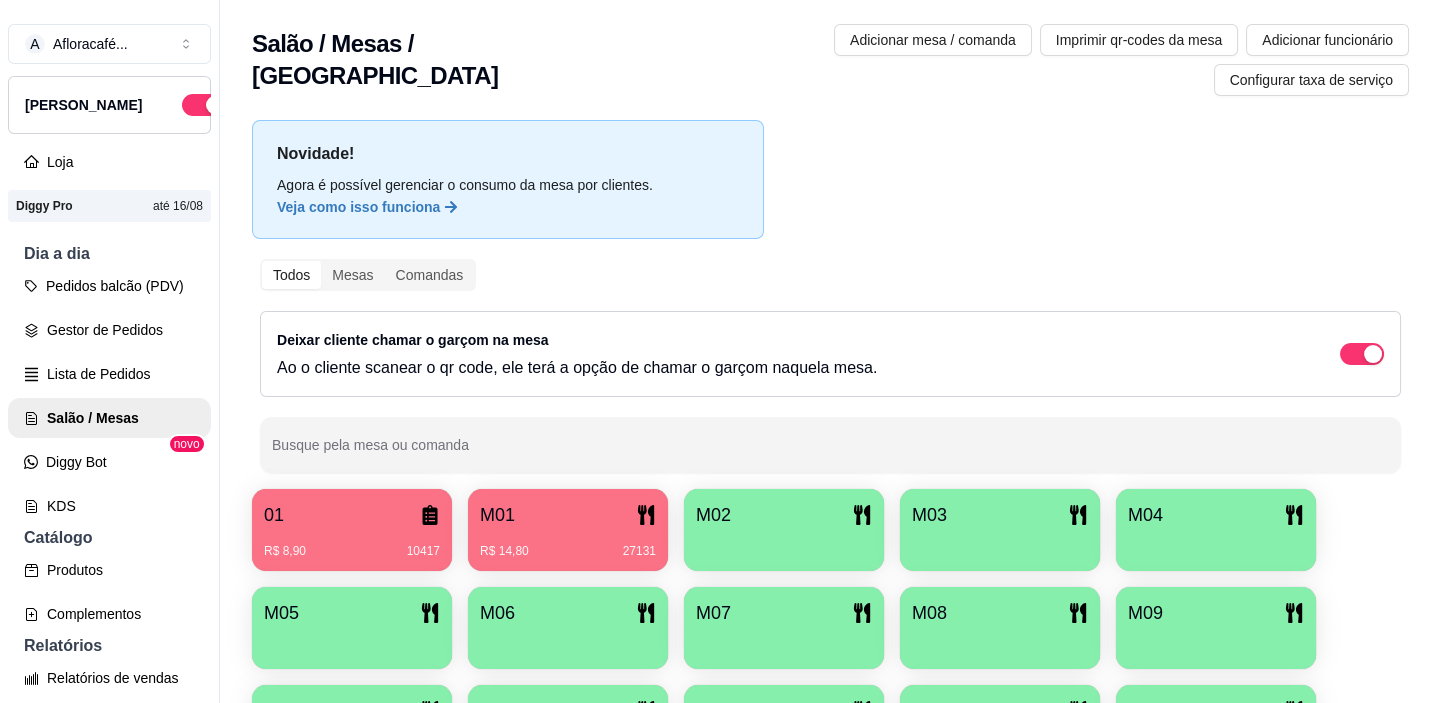 click on "Novidade! Agora é possível gerenciar o consumo da mesa por clientes.   Veja como isso funciona Todos Mesas Comandas Deixar cliente chamar o garçom na mesa Ao o cliente scanear o qr code, ele terá a opção de chamar o garçom naquela mesa. Busque pela mesa ou comanda
01 R$ 8,90 10417 M01 R$ 14,80 27131 M02 M03 M04 M05 M06 M07 M08 M09 M10 M11 M12 M13 M14 sara" at bounding box center (830, 498) 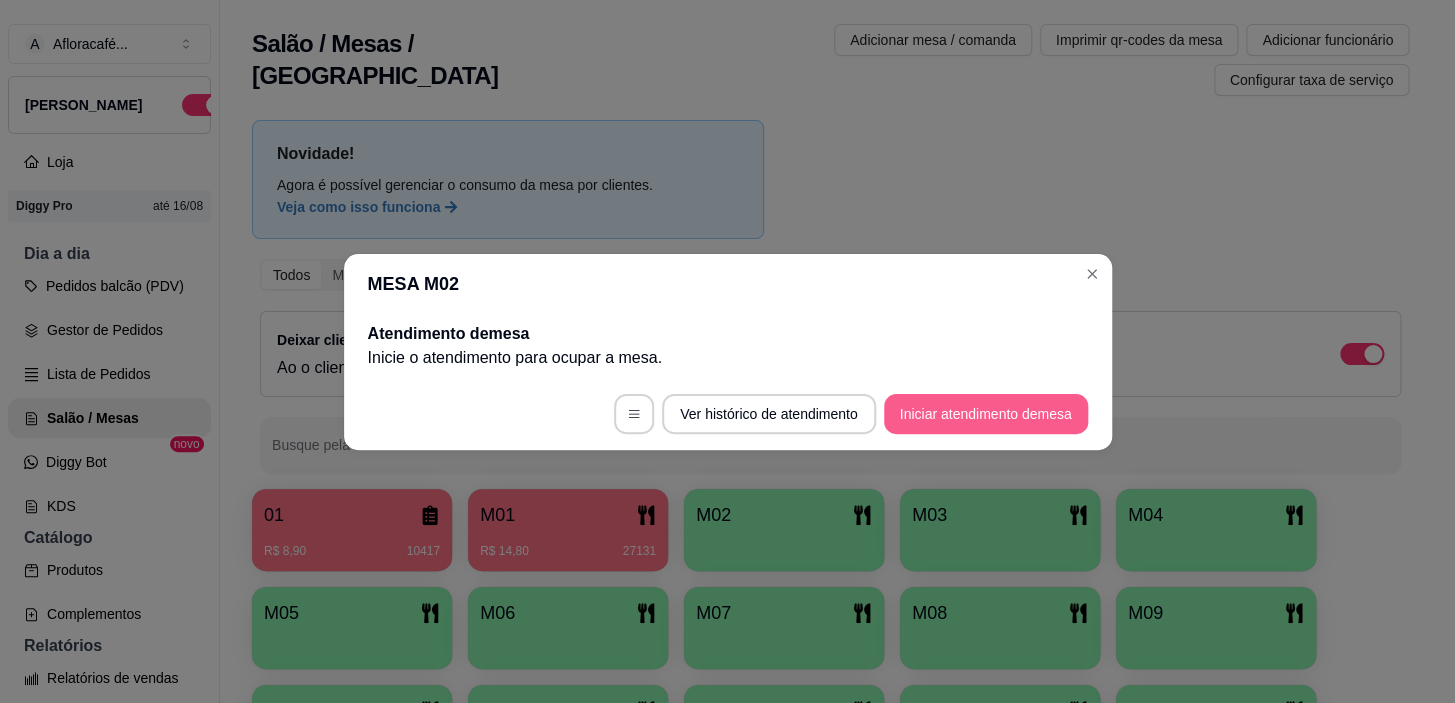 click on "Iniciar atendimento de  mesa" at bounding box center (986, 414) 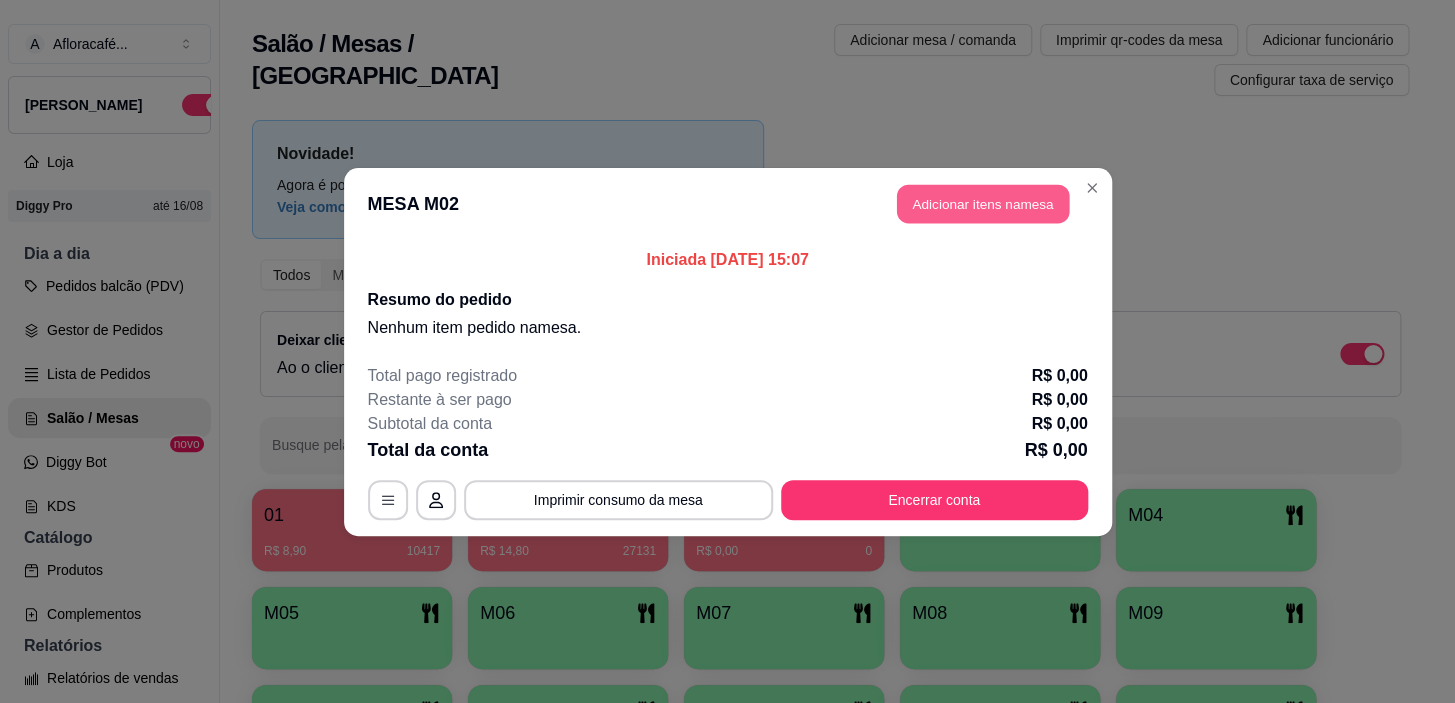 click on "Adicionar itens na  mesa" at bounding box center (983, 203) 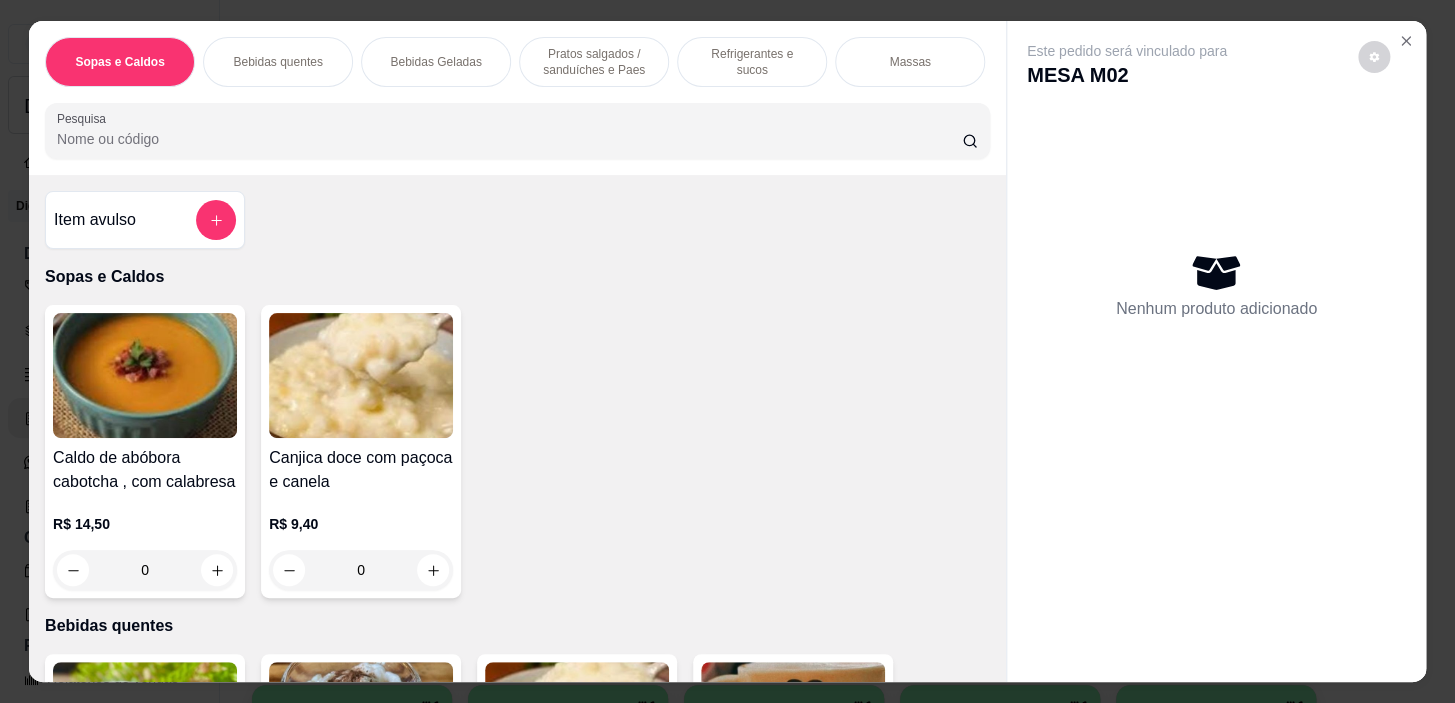 click on "Massas" at bounding box center (909, 62) 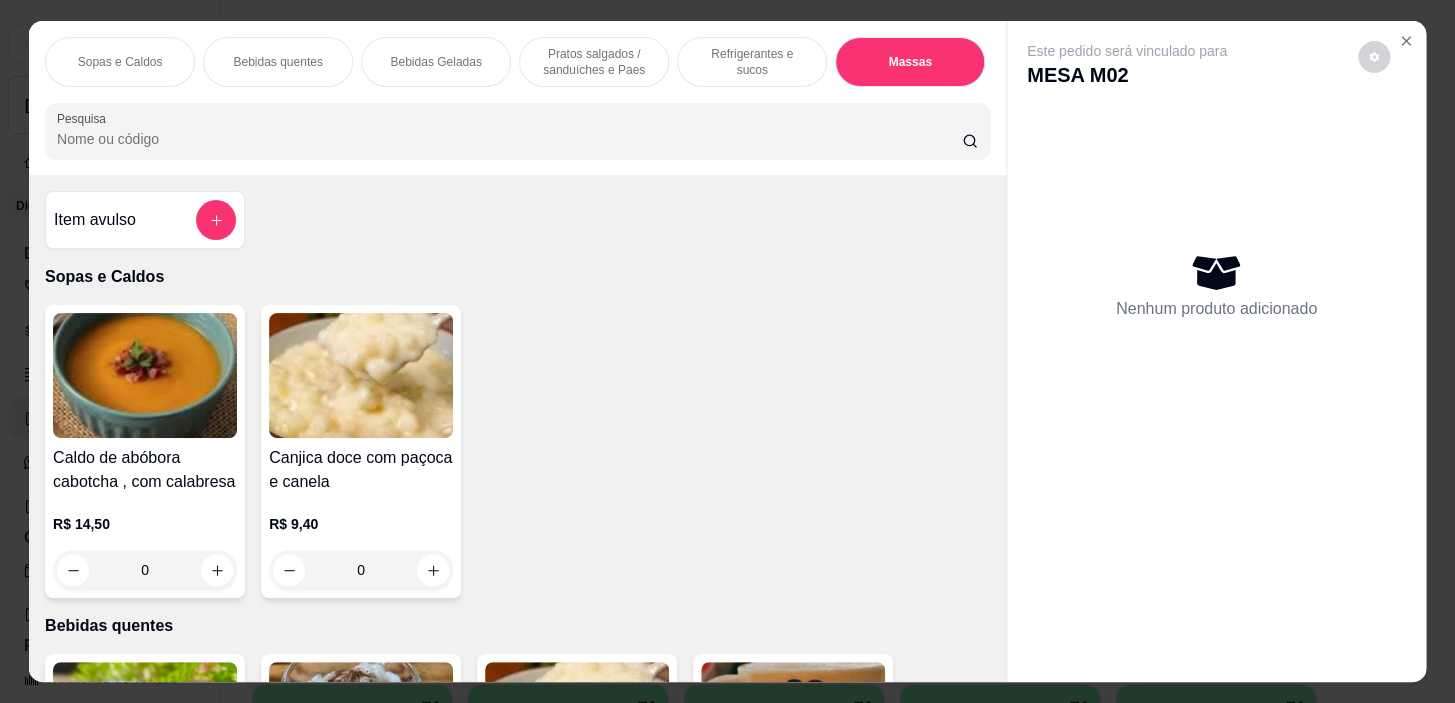 scroll, scrollTop: 11031, scrollLeft: 0, axis: vertical 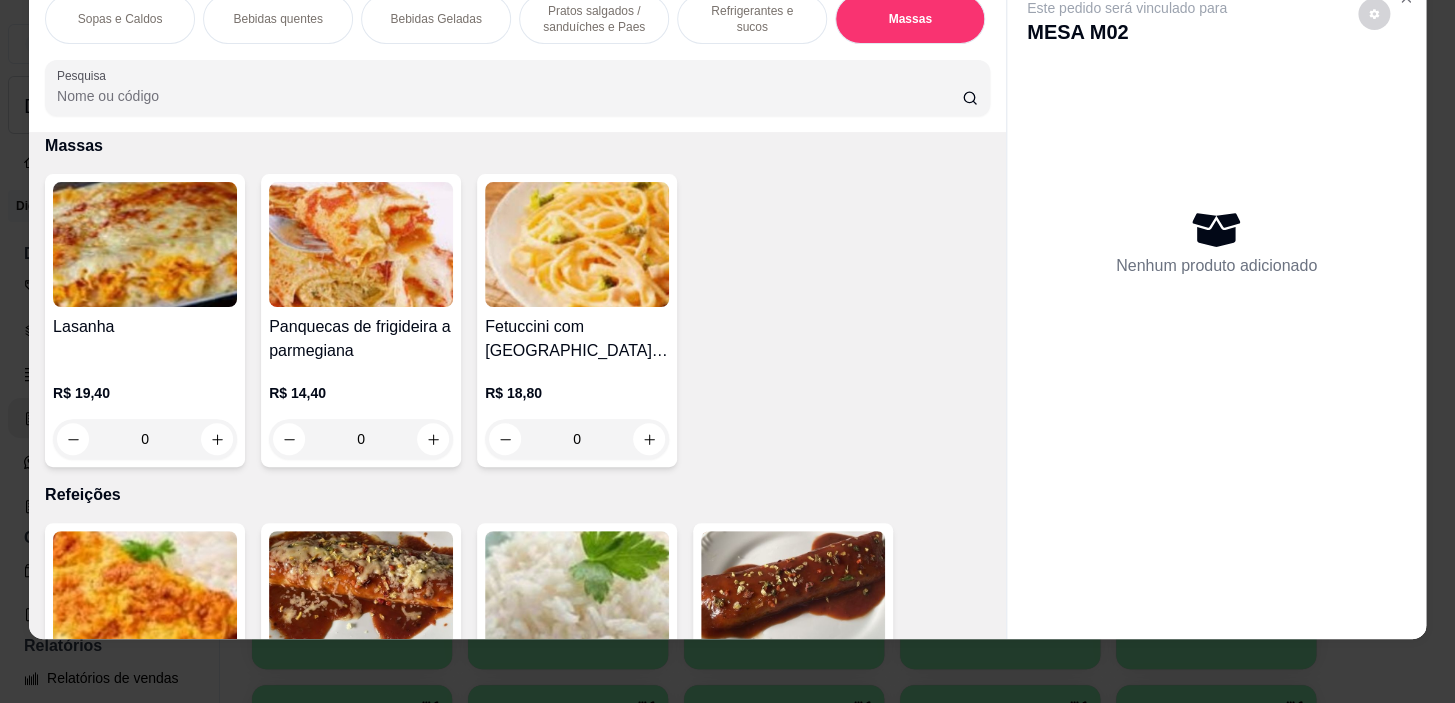click on "0" at bounding box center [145, 439] 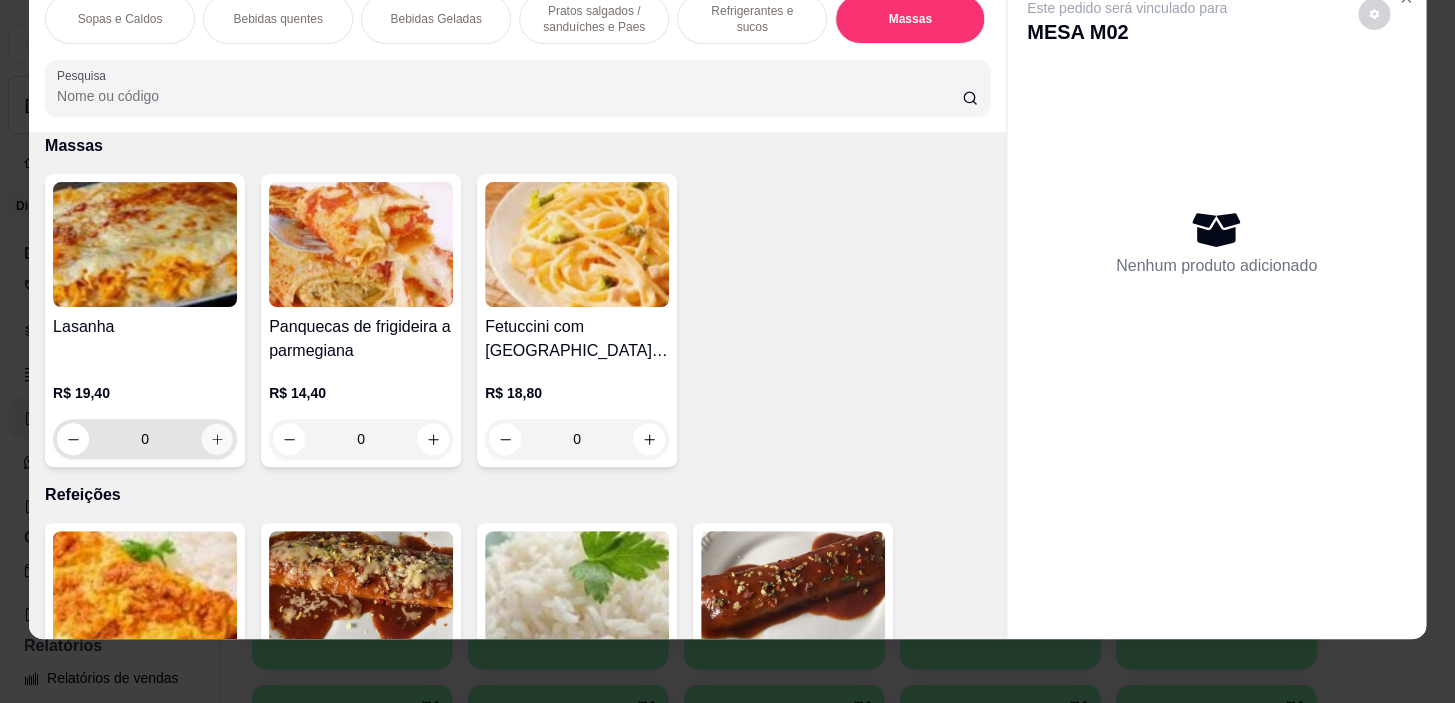 click 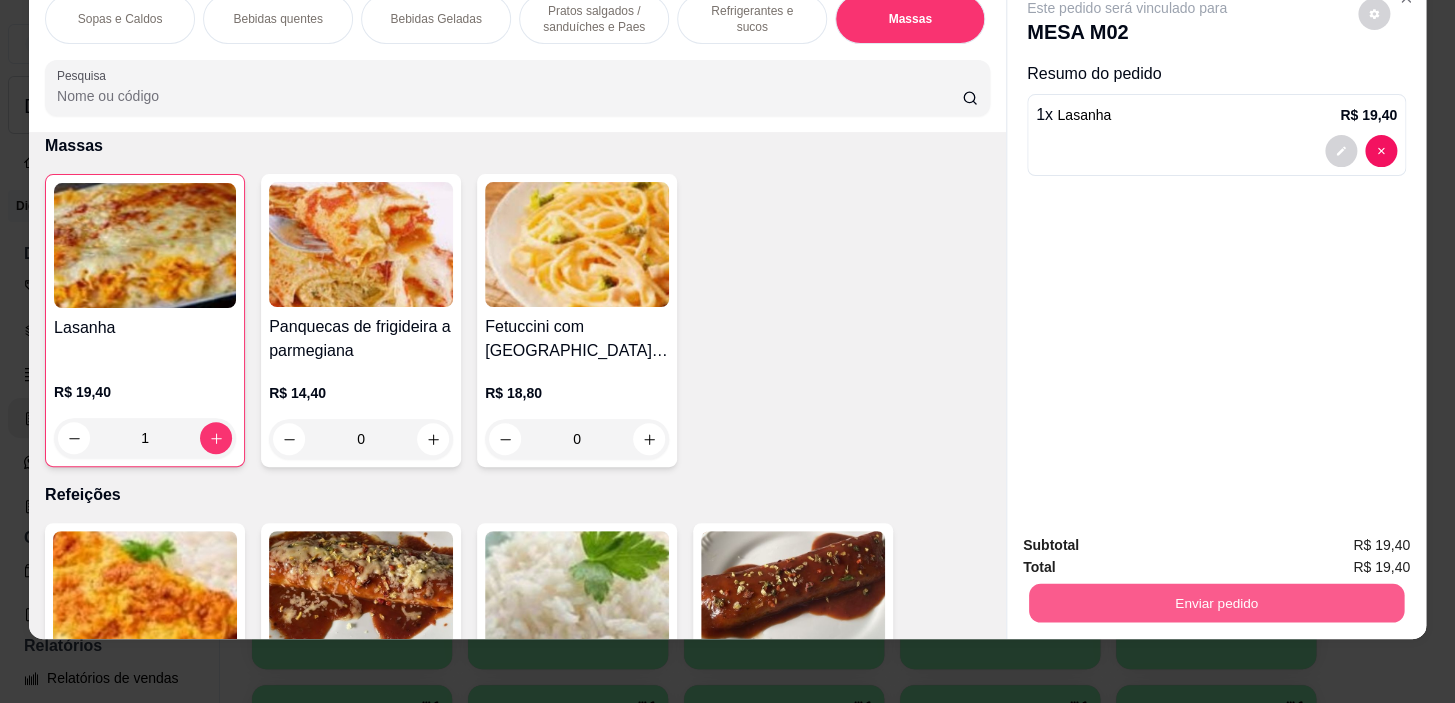 click on "Enviar pedido" at bounding box center (1216, 603) 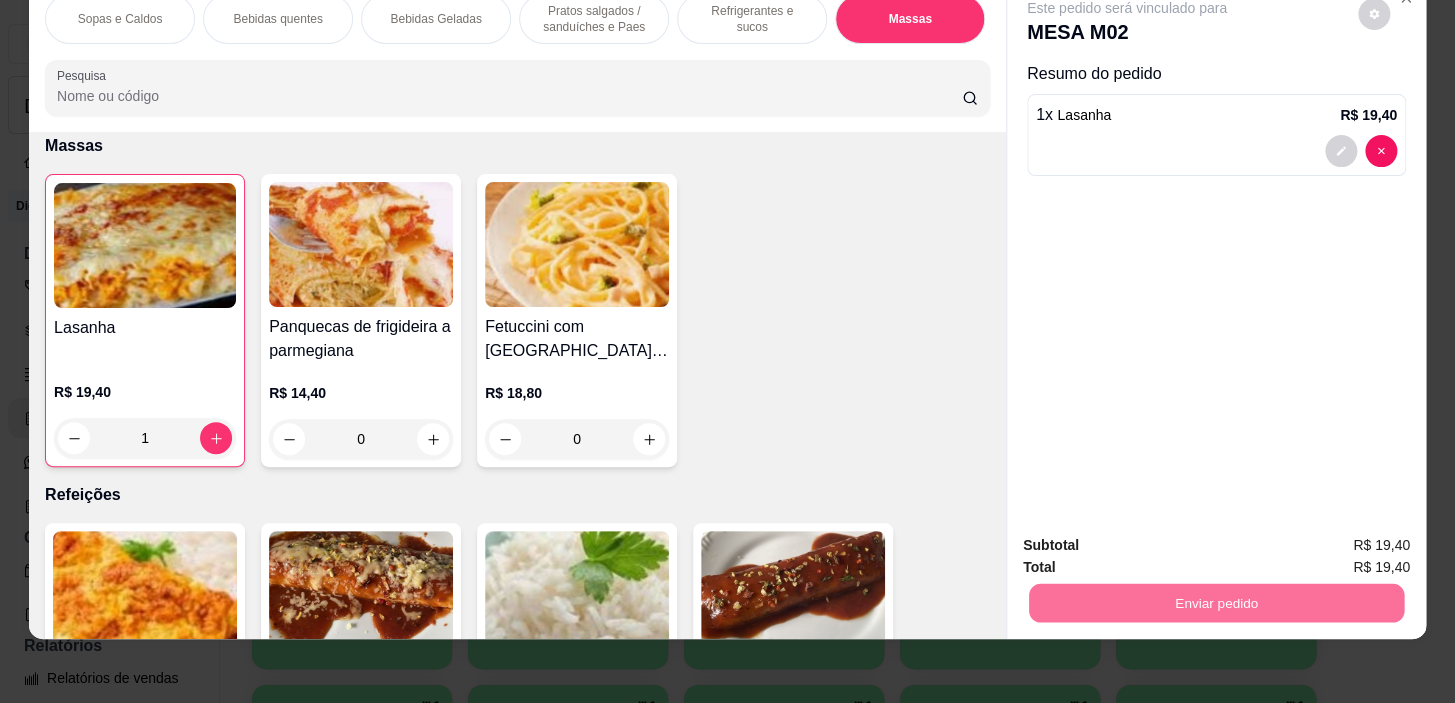 click on "Não registrar e enviar pedido" at bounding box center (1150, 539) 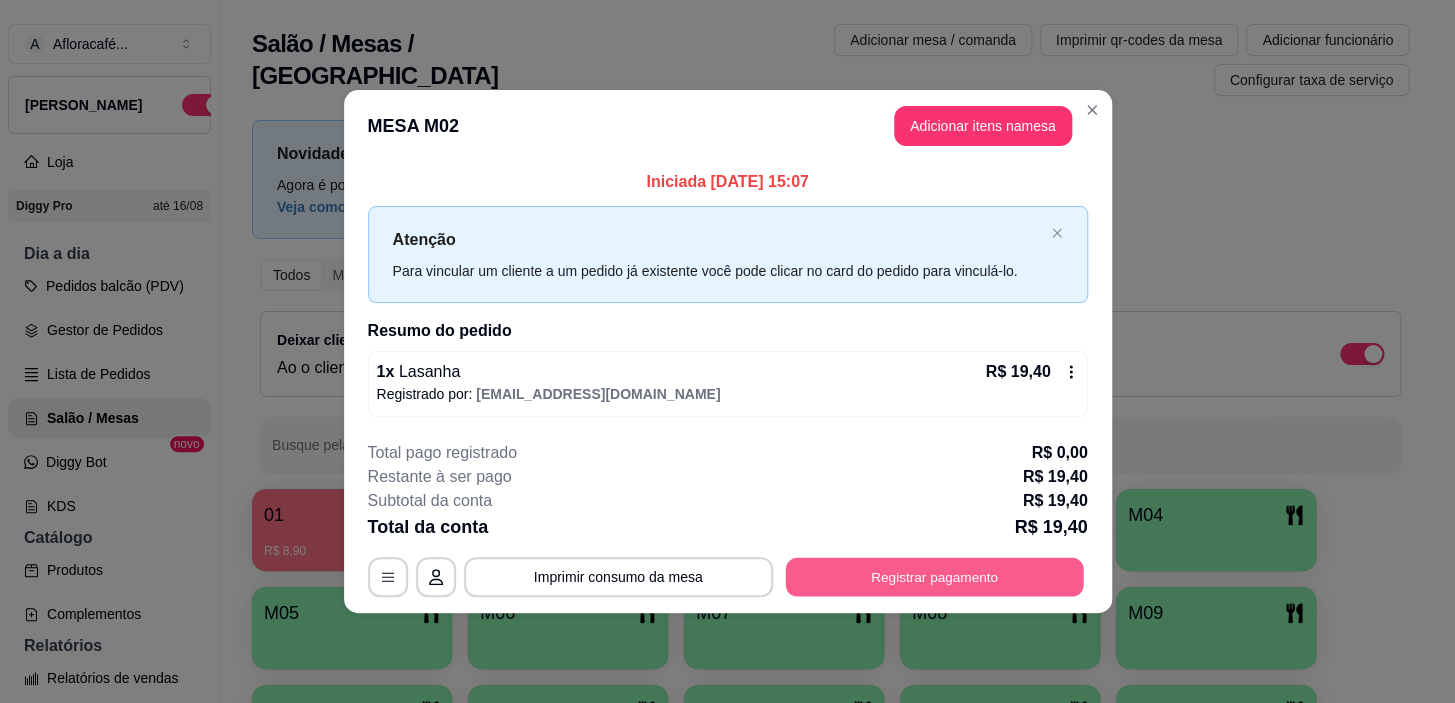 click on "Registrar pagamento" at bounding box center [934, 577] 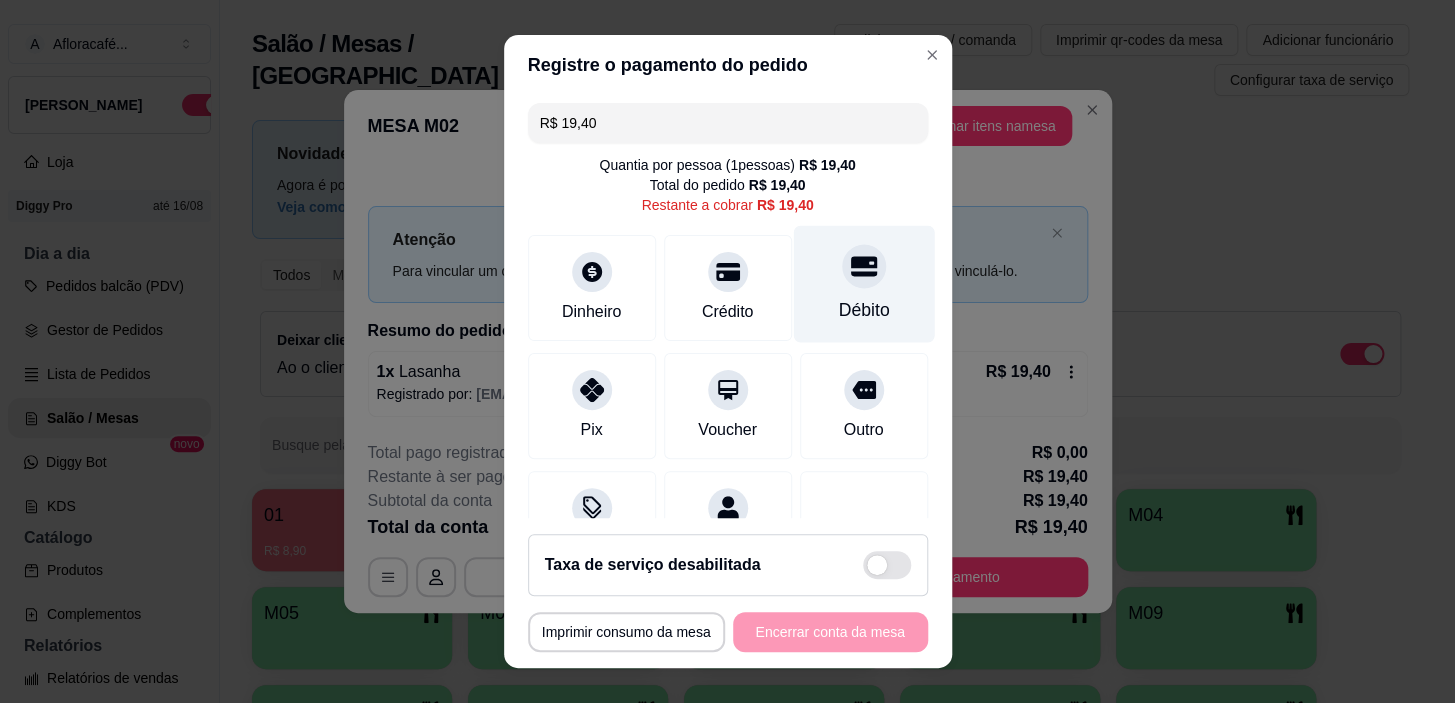 click 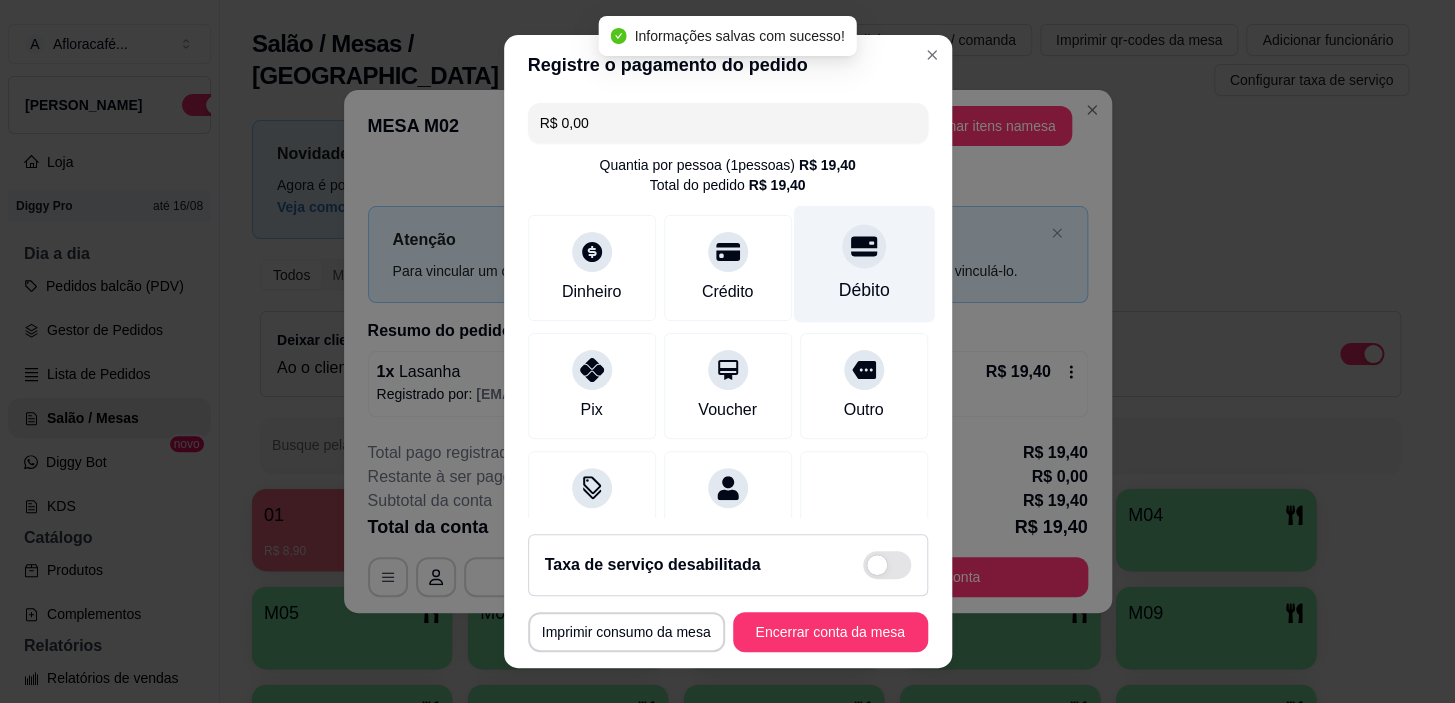type on "R$ 0,00" 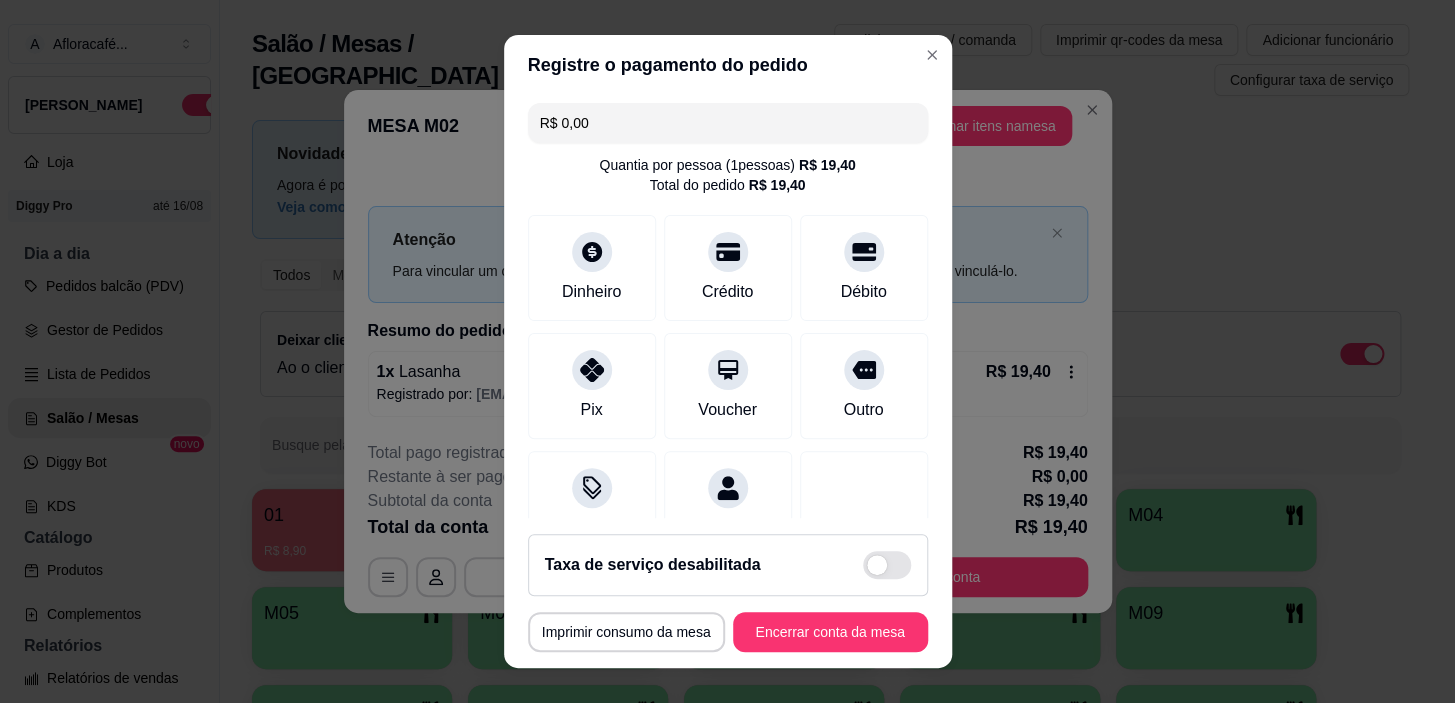 click on "**********" at bounding box center [728, 593] 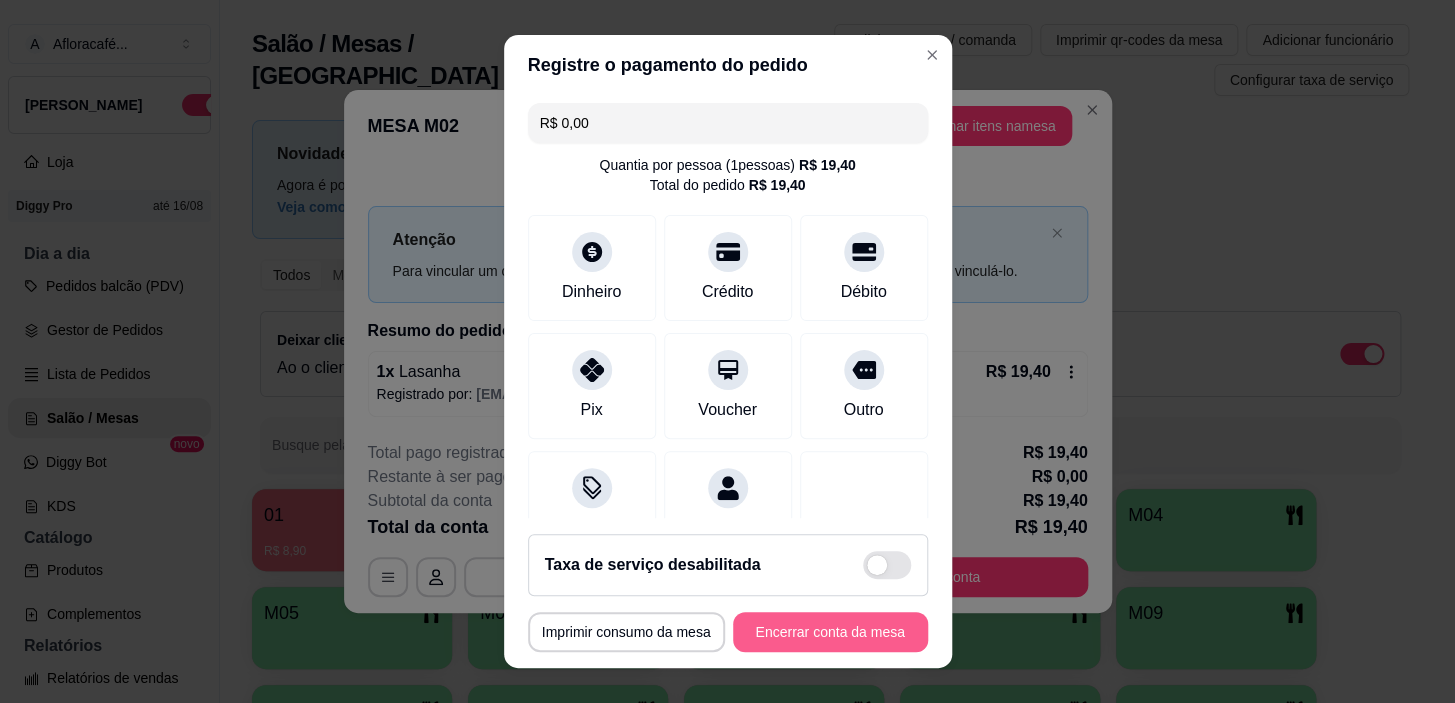 click on "Encerrar conta da mesa" at bounding box center [830, 632] 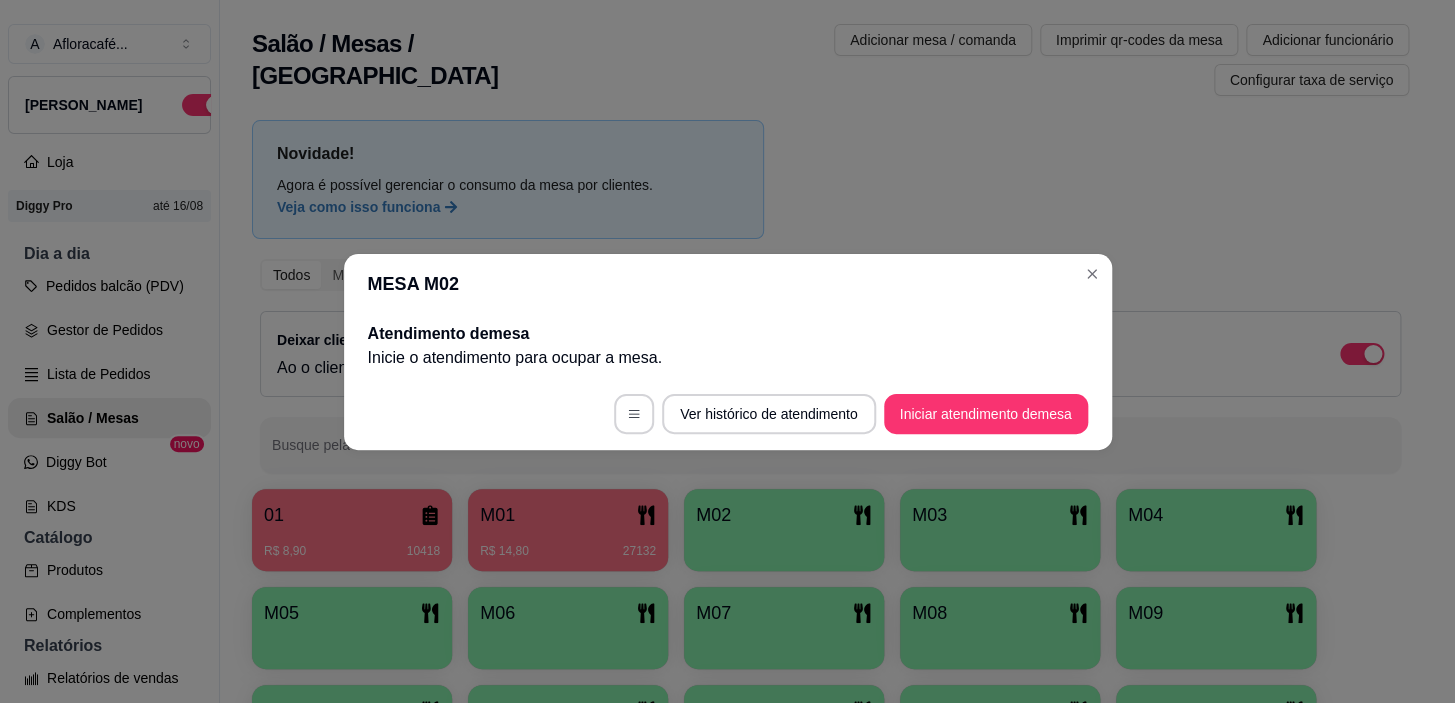 click on "MESA M02" at bounding box center (728, 284) 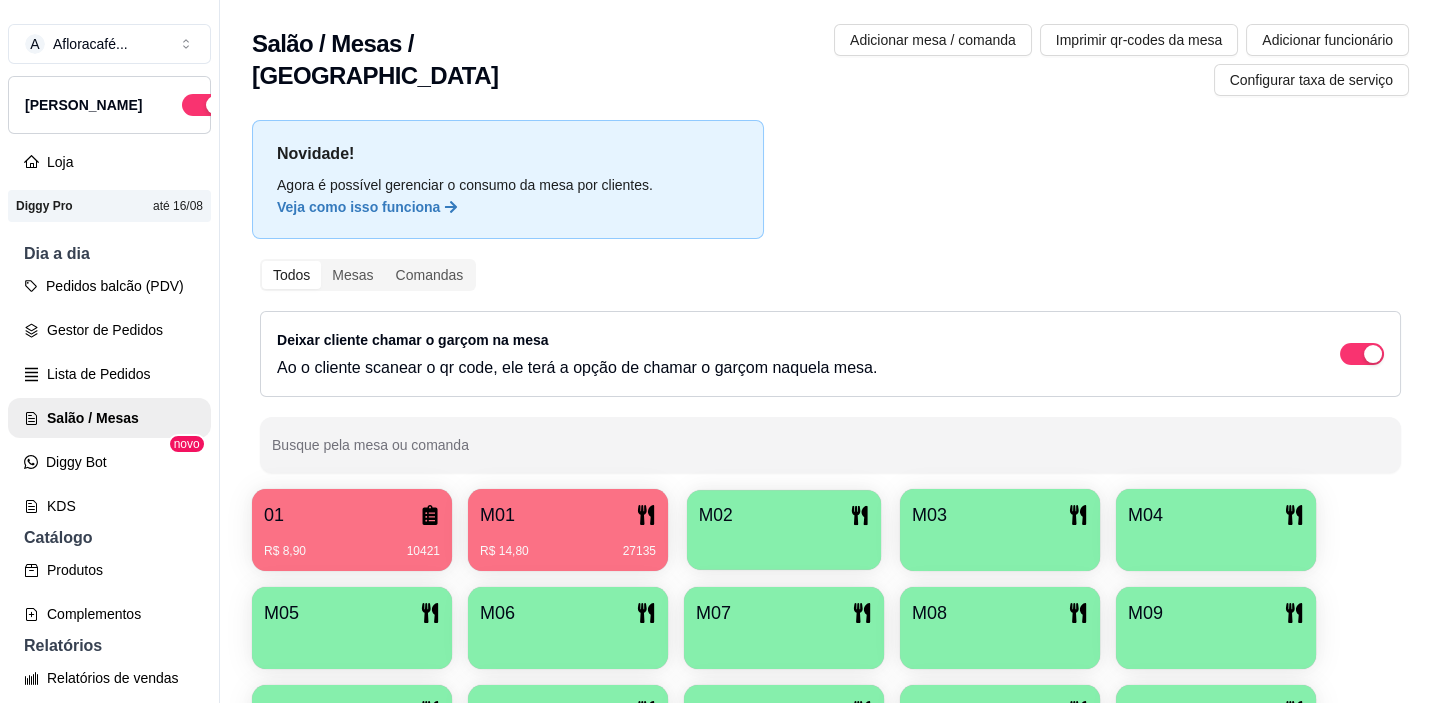 click at bounding box center (784, 543) 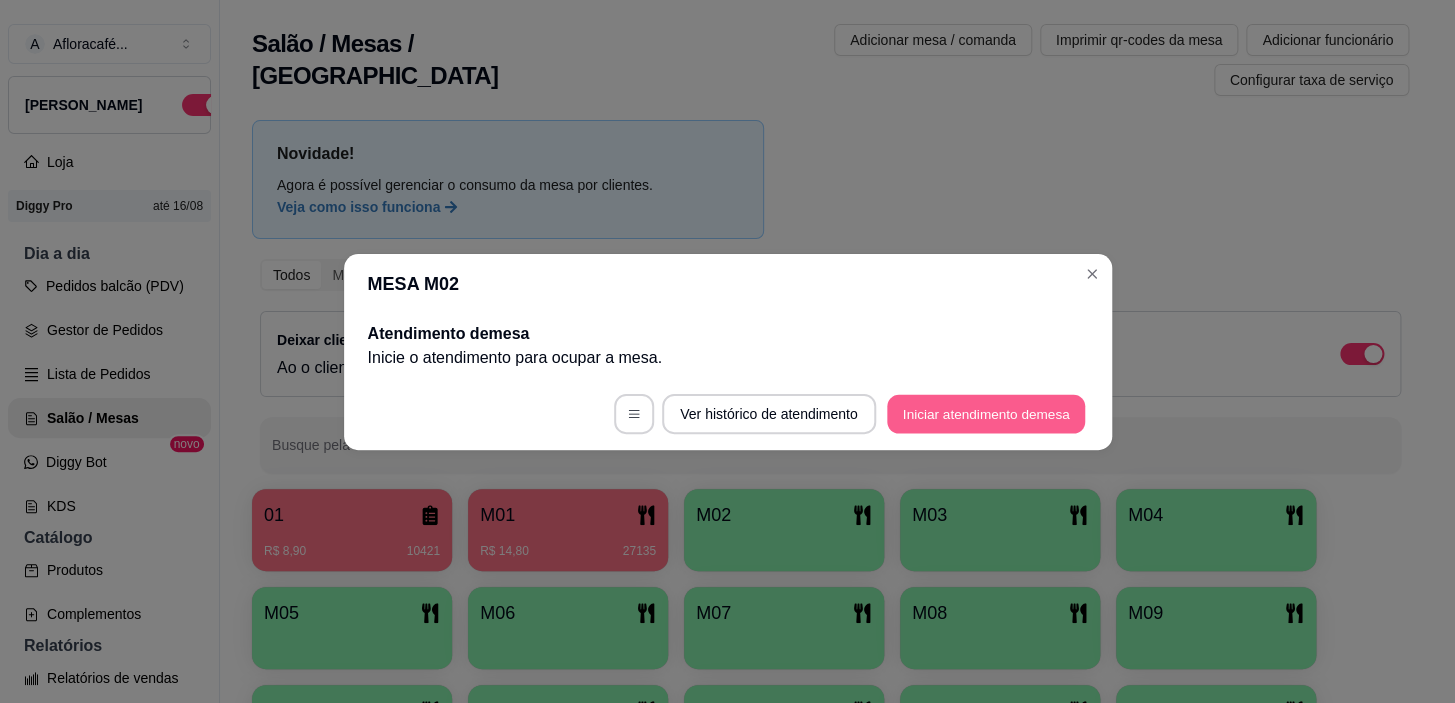 click on "Iniciar atendimento de  mesa" at bounding box center [986, 413] 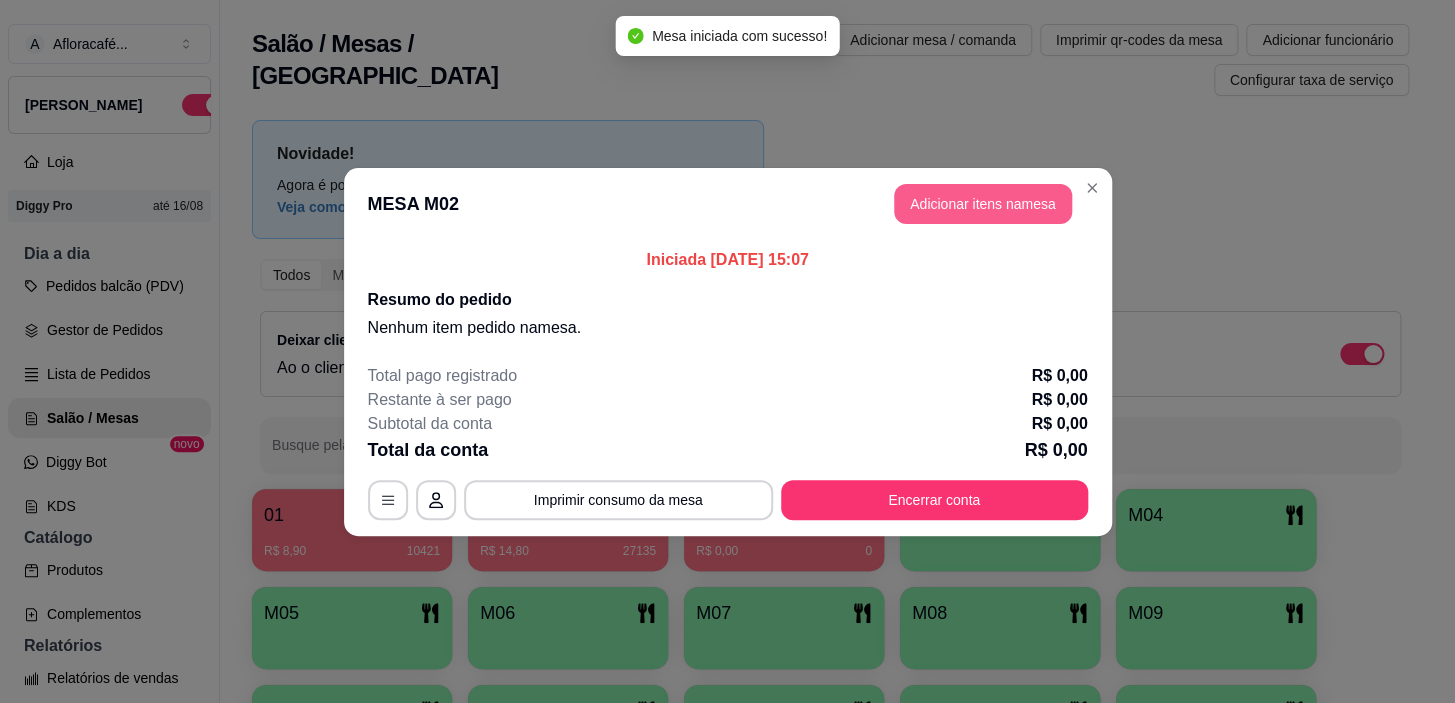 click on "Adicionar itens na  mesa" at bounding box center (983, 204) 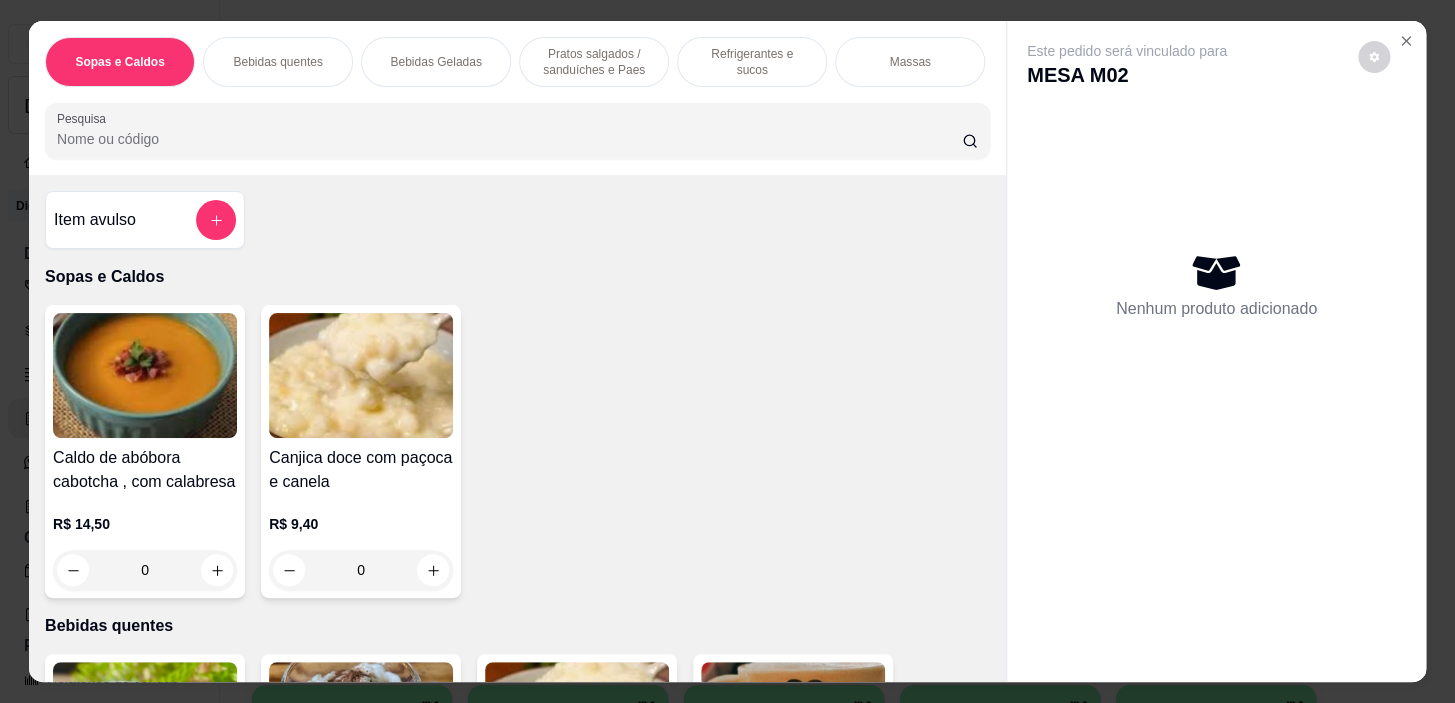 click on "Pratos salgados / sanduíches e Paes" at bounding box center (594, 62) 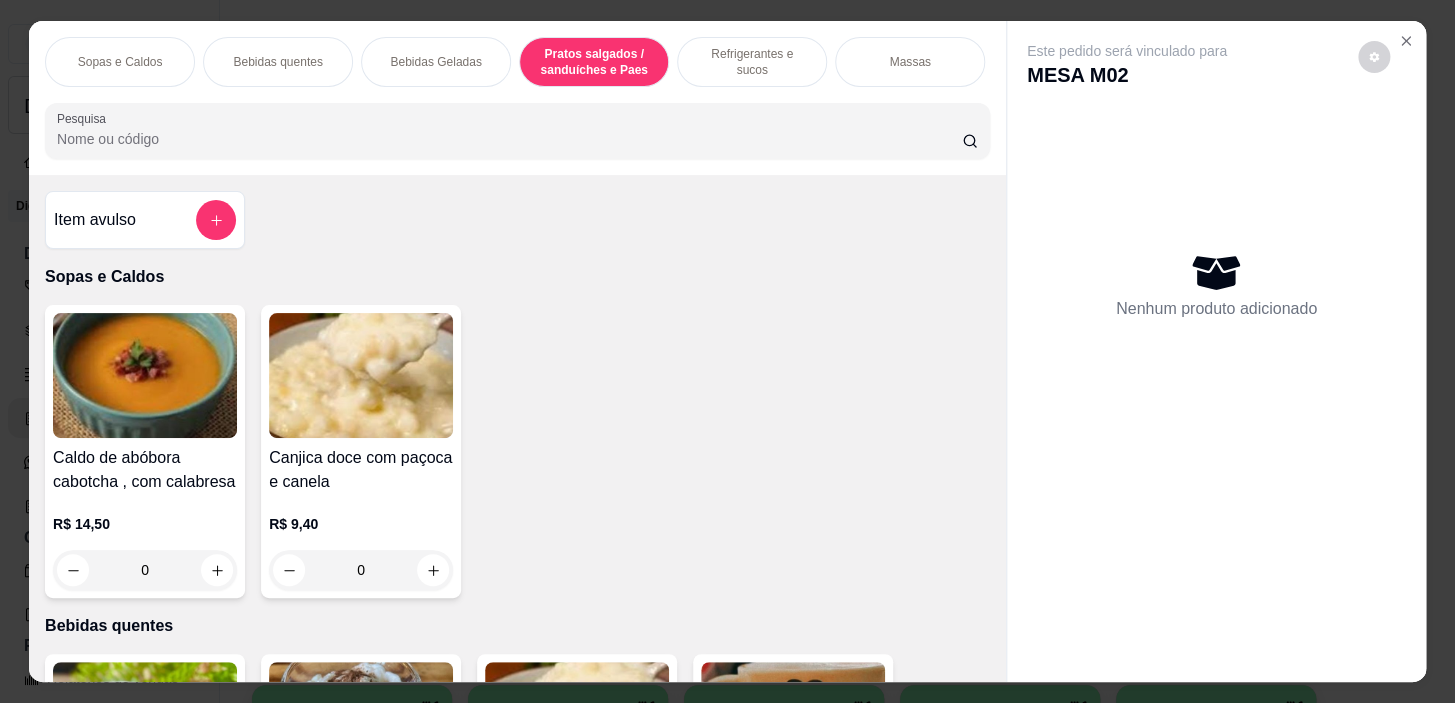 scroll, scrollTop: 5722, scrollLeft: 0, axis: vertical 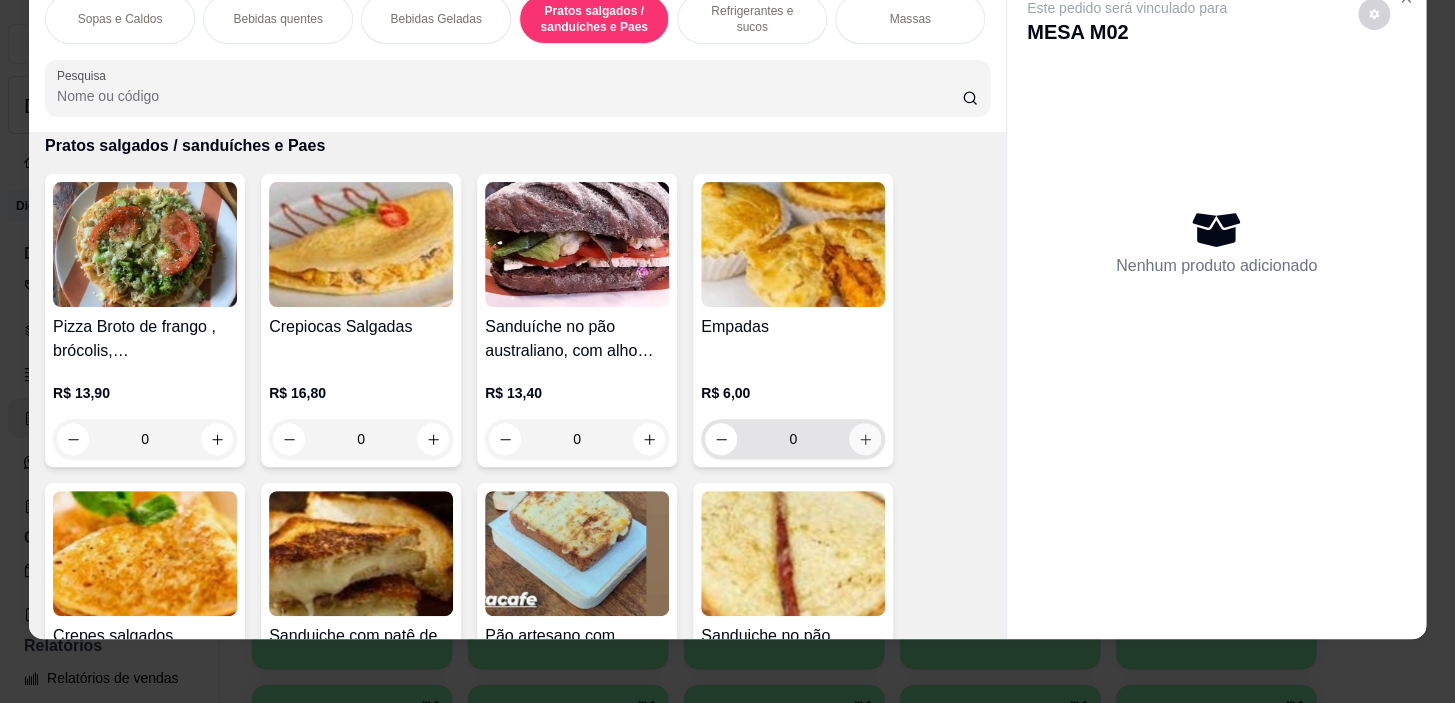 click 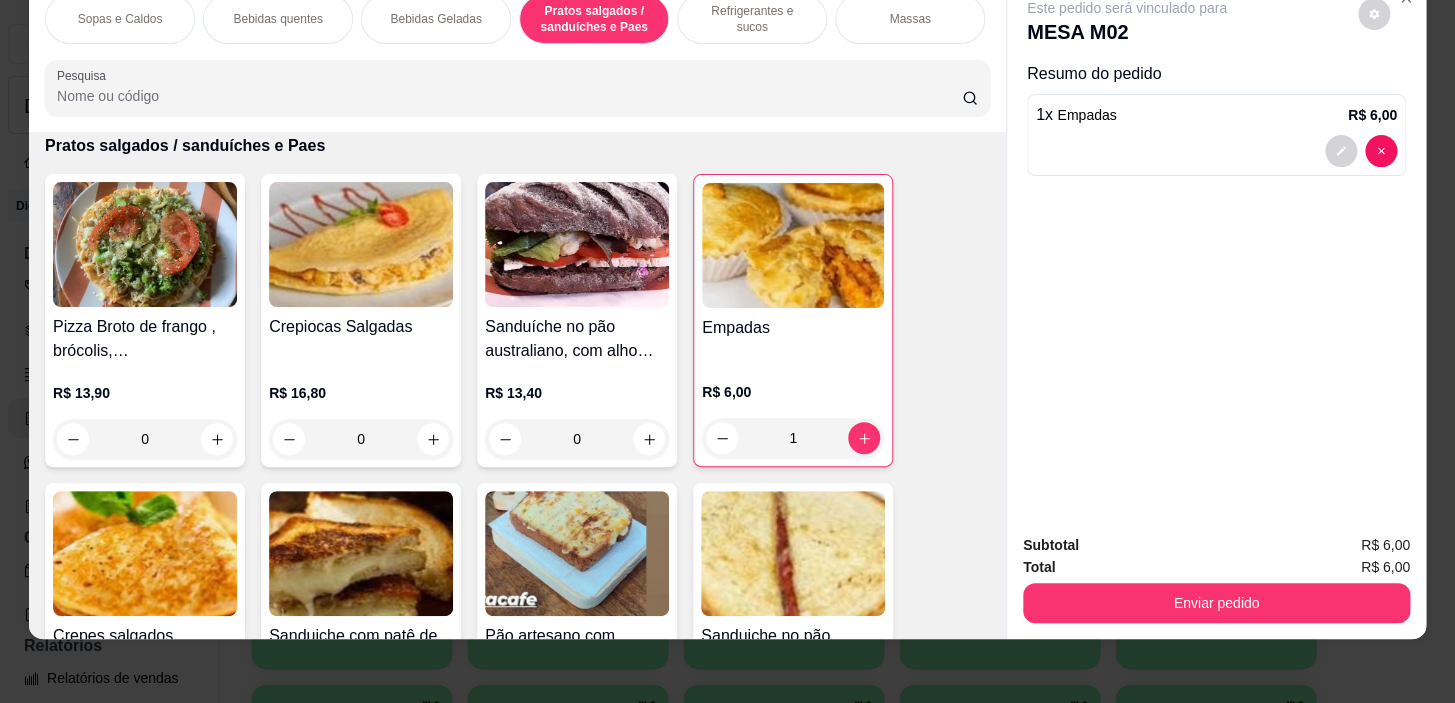 click on "Refrigerantes e sucos" at bounding box center (752, 19) 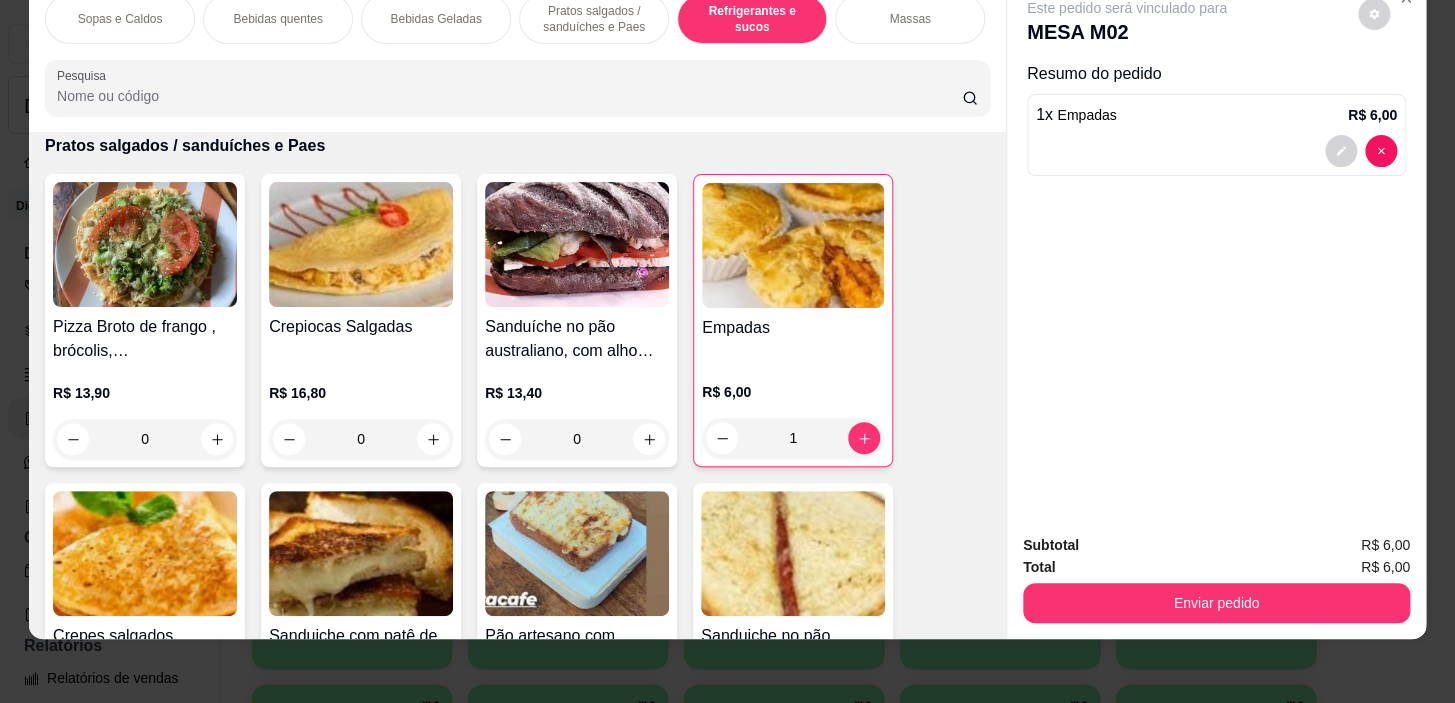 scroll, scrollTop: 8852, scrollLeft: 0, axis: vertical 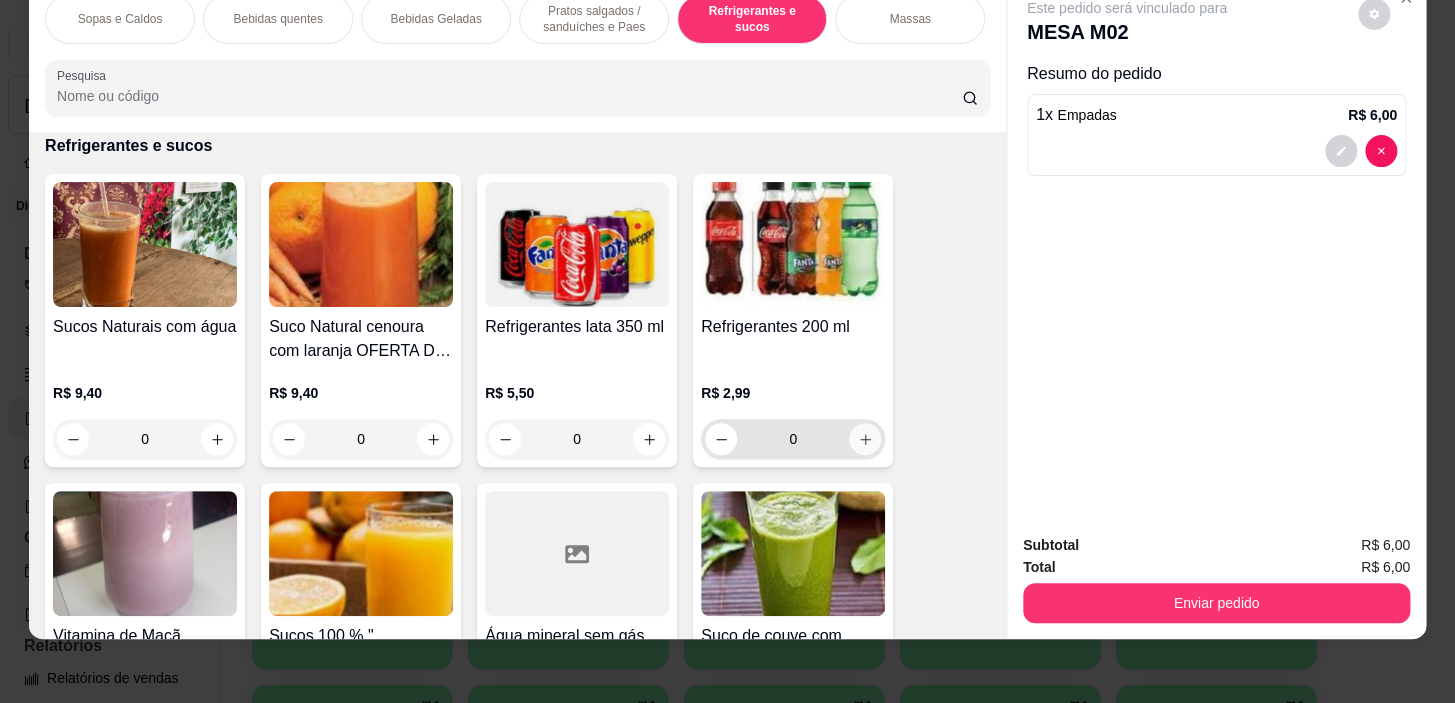 click 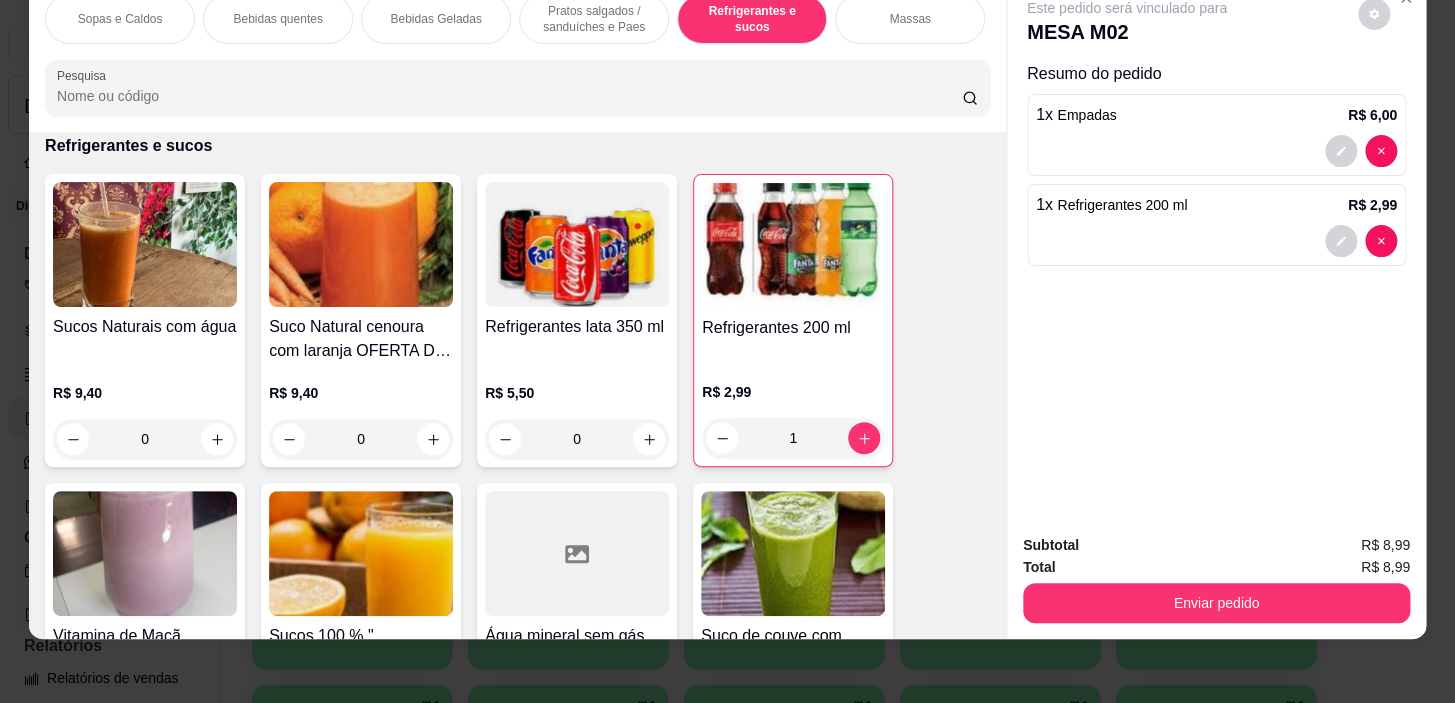 click on "Pratos salgados / sanduíches e Paes" at bounding box center (594, 19) 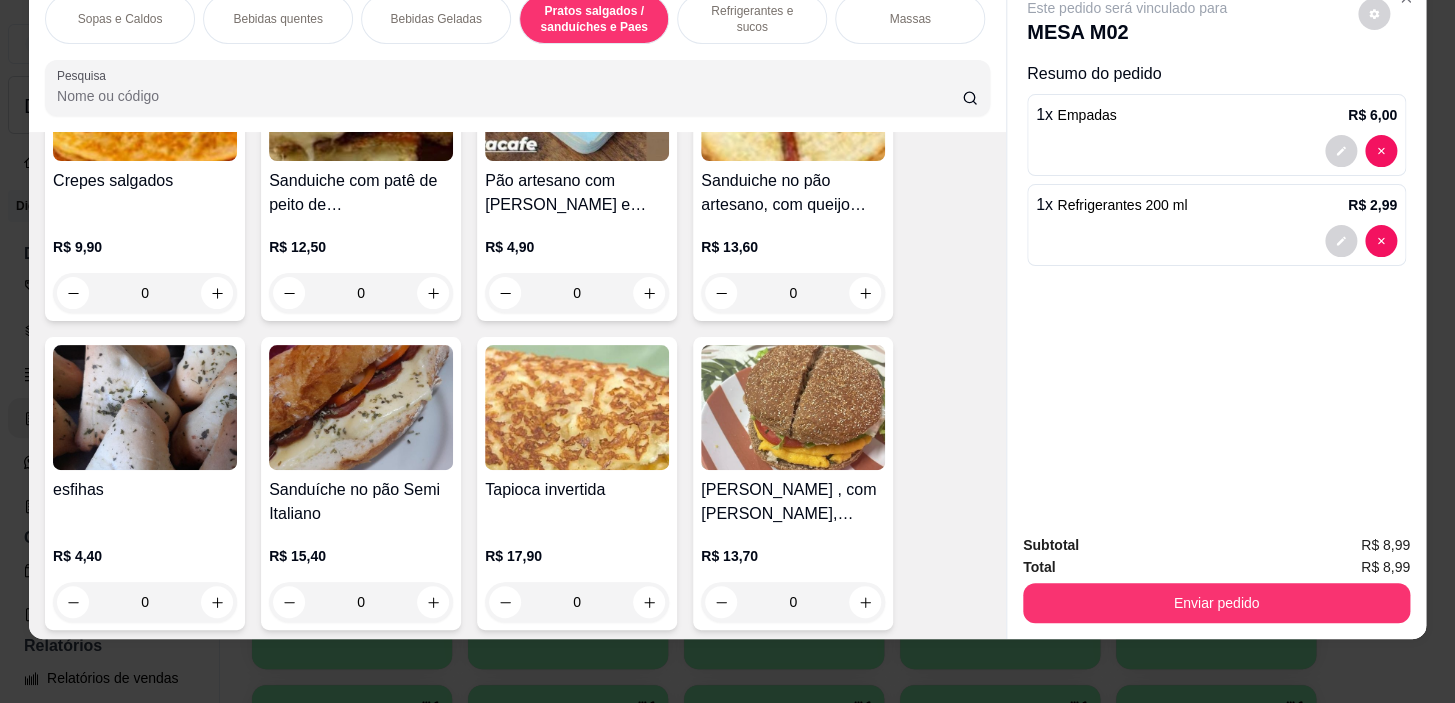 scroll, scrollTop: 6268, scrollLeft: 0, axis: vertical 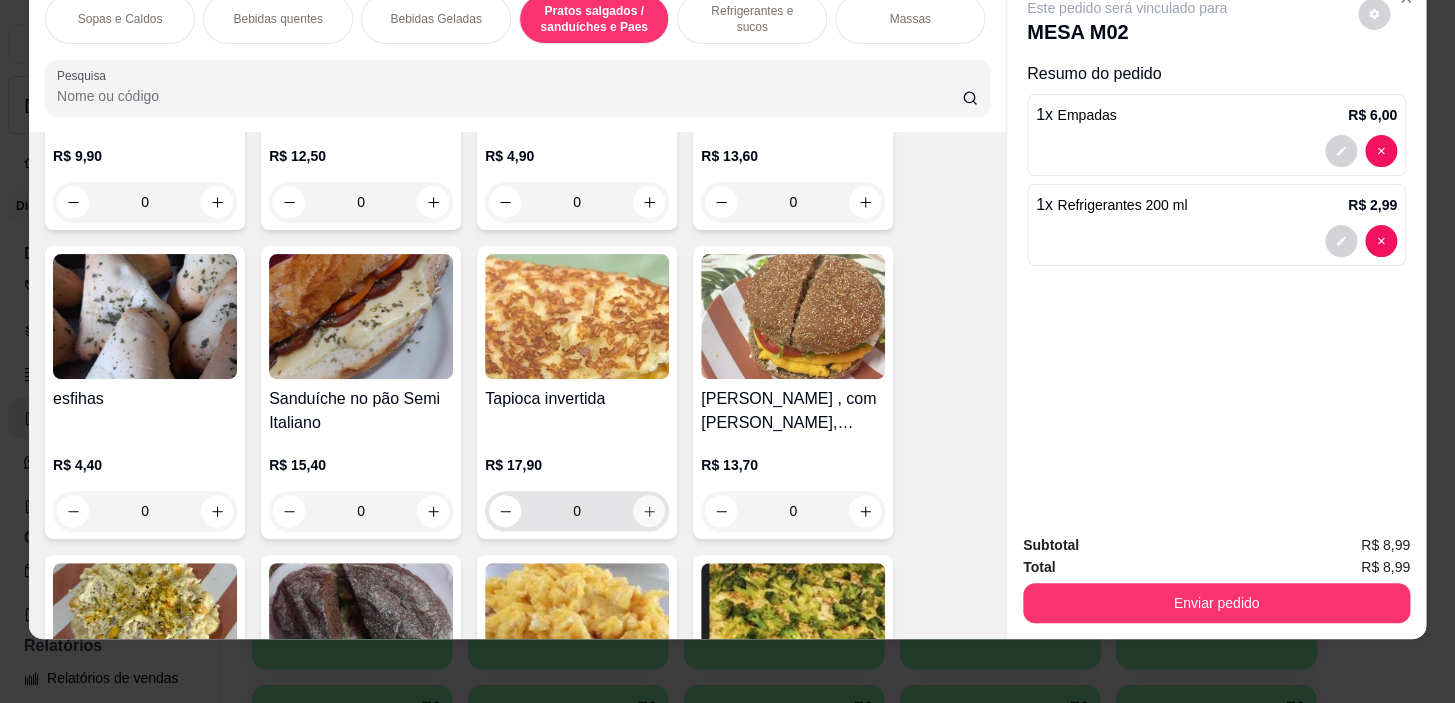click 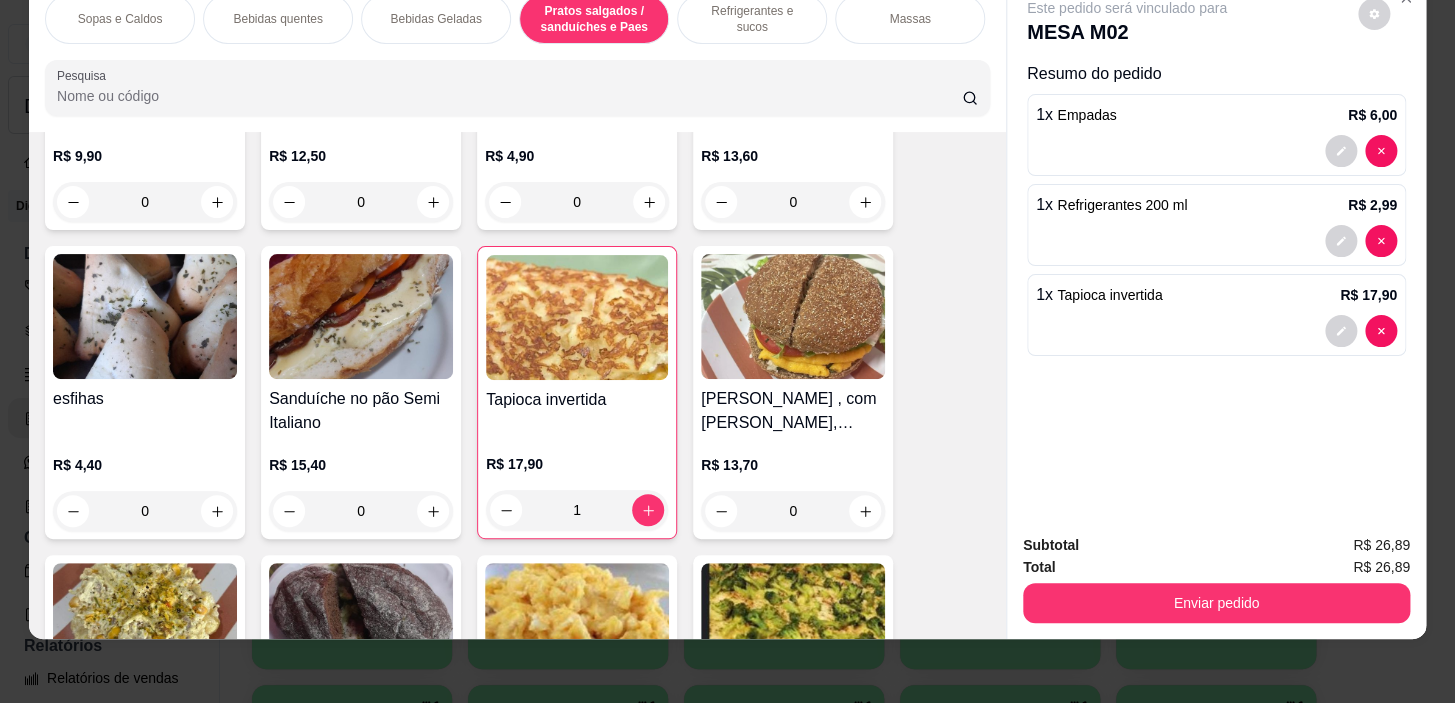 click on "Sopas e Caldos  Bebidas quentes Bebidas Geladas Pratos salgados / sanduíches e Paes  Refrigerantes e sucos  Massas  Refeições  Cervejas e drinks alcoólicos e não alcoólicos  Acompanhamentos das refeições  Pratos Doces e sobremesas  Descartáveis para consumos de alimentos que não são da loja  Pesquisa Item avulso Sopas e Caldos  Caldo de abóbora cabotcha , com calabresa    R$ 14,50 0 Canjica doce com paçoca e canela    R$ 9,40 0 Bebidas quentes Café expresso    R$ 5,30 0 Café expresso com chantilly    R$ 6,20 0 Canjica cremosa  com Paçoca e canela    R$ 9,40 0 Capuccino tradicional    R$ 9,90 0 Capuccino Tradicional  com chantilly    R$ 11,30 0 Latte ( Cafe com leite )    R$ 6,90 0 Capuccino Amendocrem   R$ 10,40 0 Chocolate quente Óreo    R$ 14,80 0 Chocolate quente Hersheys com cacau e chantilly    R$ 14,60 0 Leite Margarida    R$ 9,80 0 Chocolate quente Ovomaltine   R$ 9,80 0 Capuccino de paçoca   R$ 13,40 0 Moka artesanal - Bebida quente    R$ 15,40 0   R$ 14,90 0 Chá" at bounding box center [727, 351] 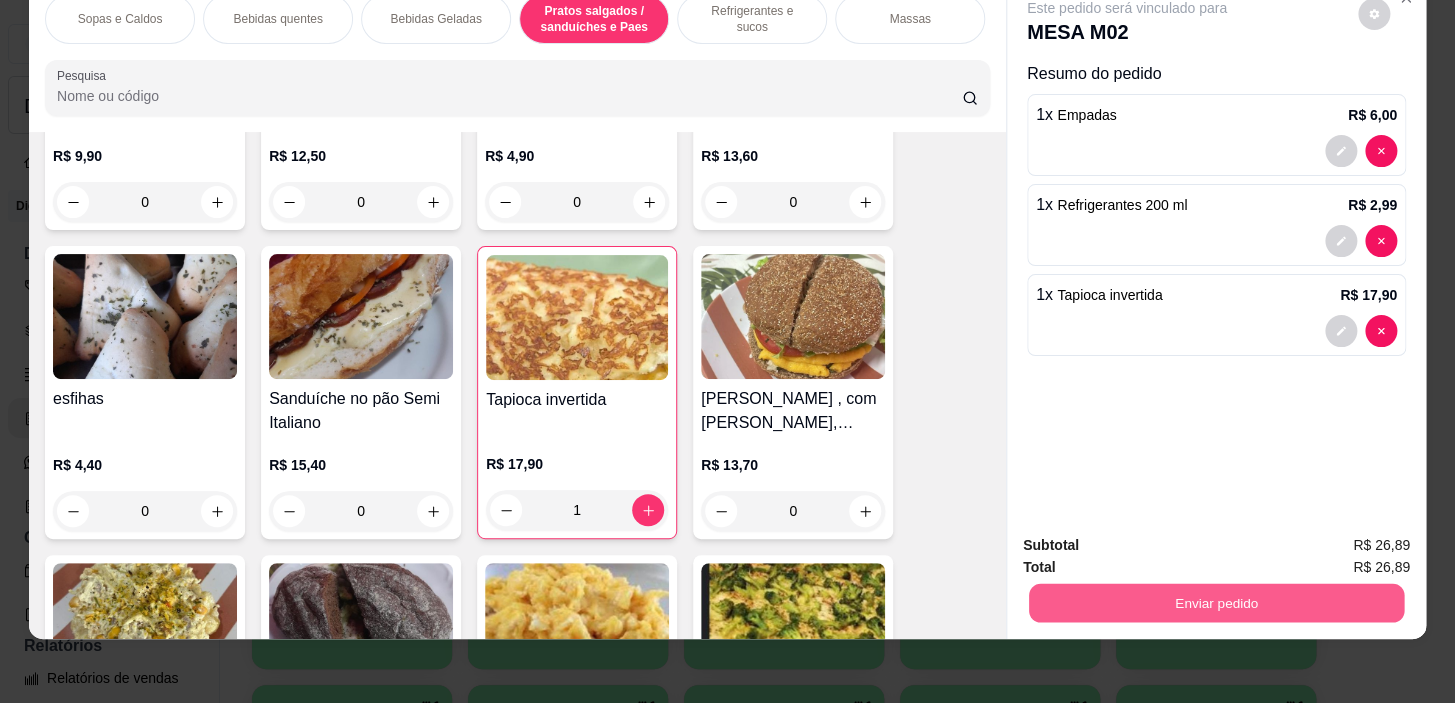 click on "Enviar pedido" at bounding box center (1216, 603) 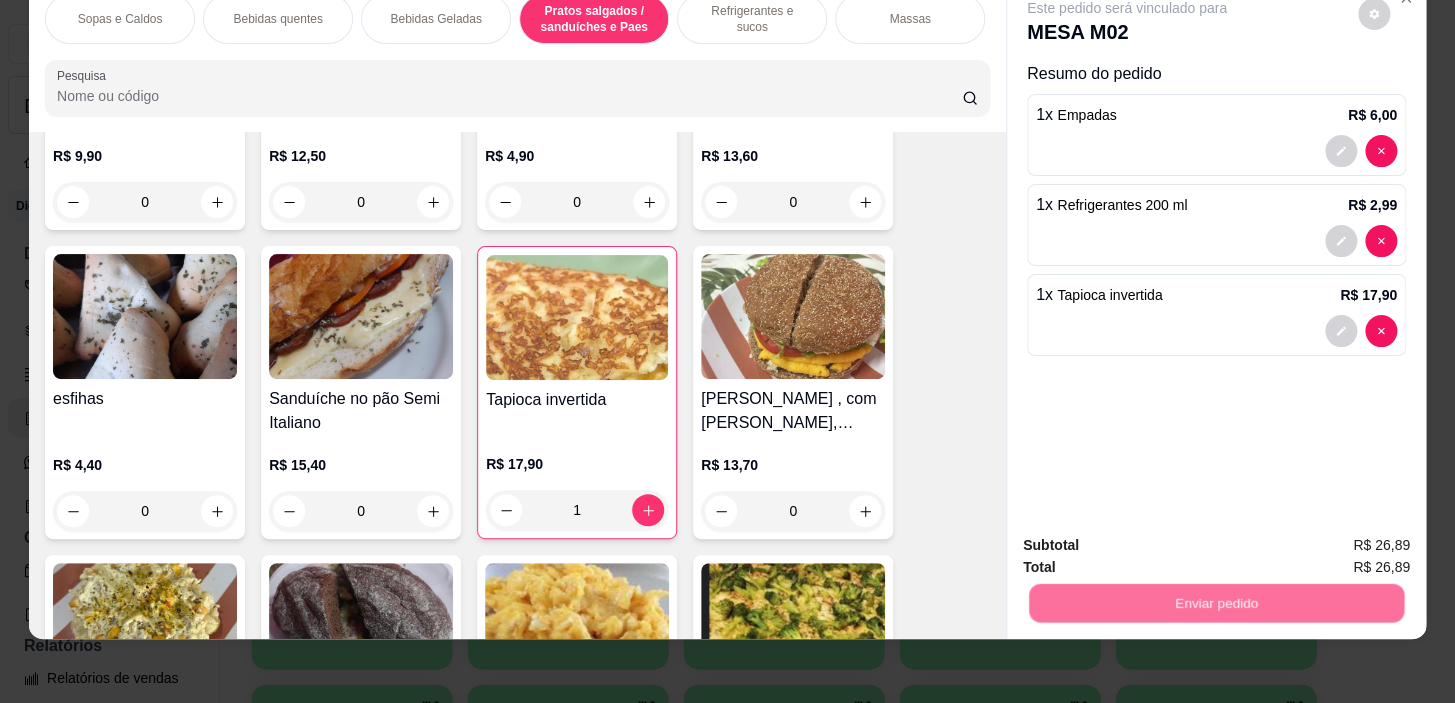 click on "Não registrar e enviar pedido" at bounding box center [1150, 540] 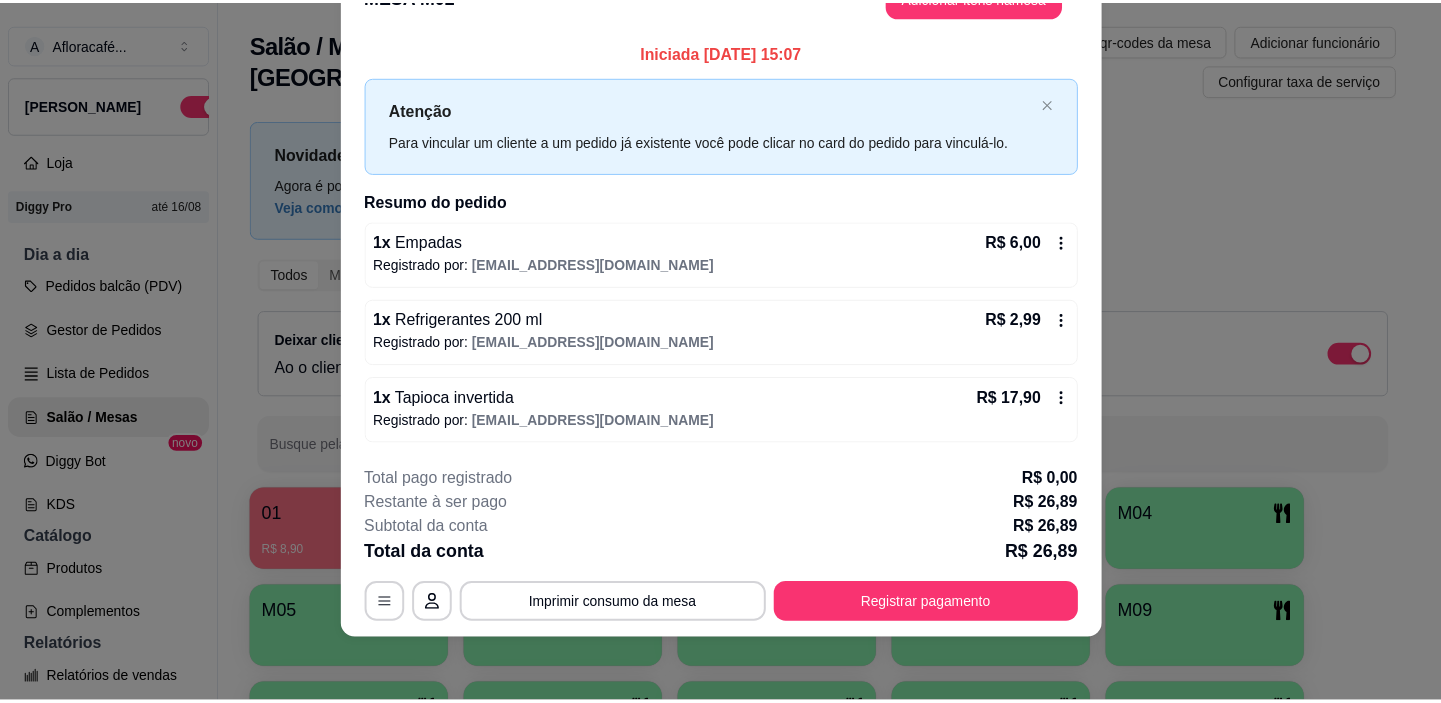 scroll, scrollTop: 0, scrollLeft: 0, axis: both 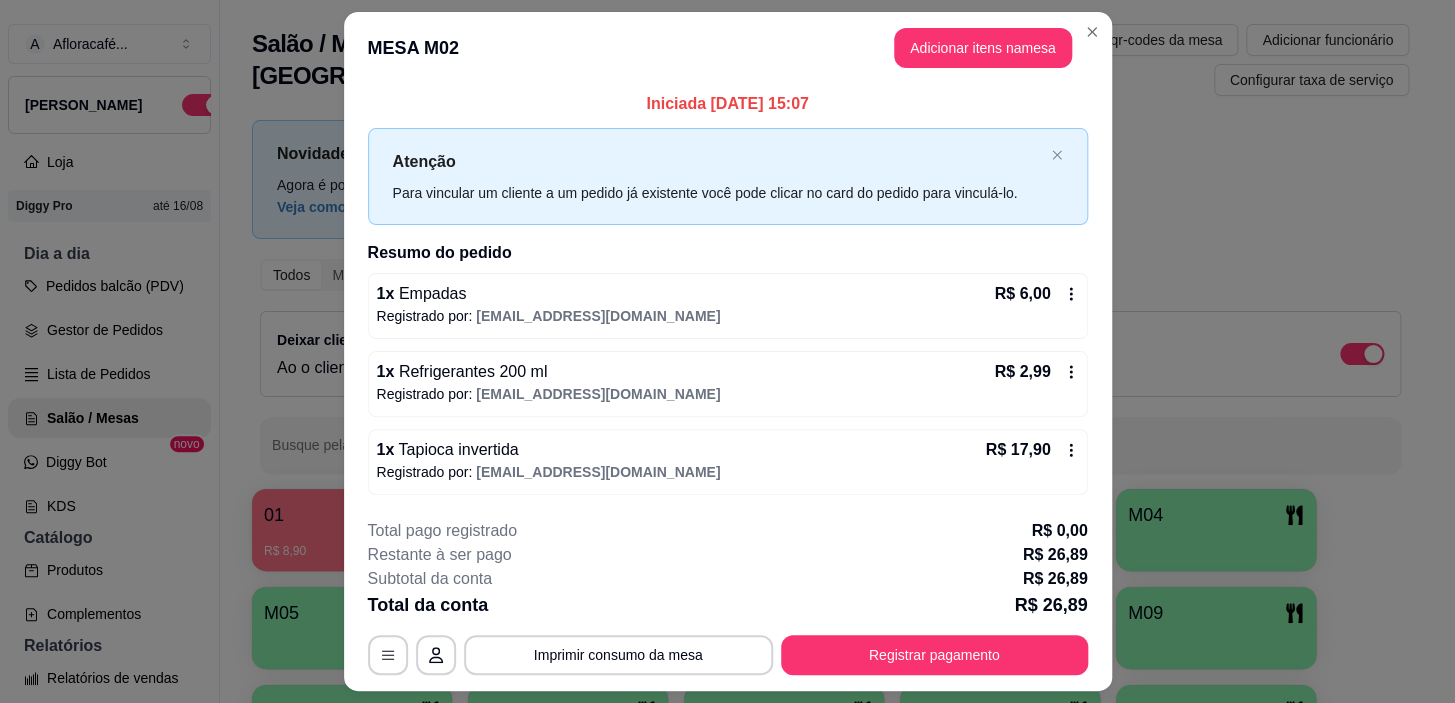click on "MESA M02 Adicionar itens na  mesa" at bounding box center [728, 48] 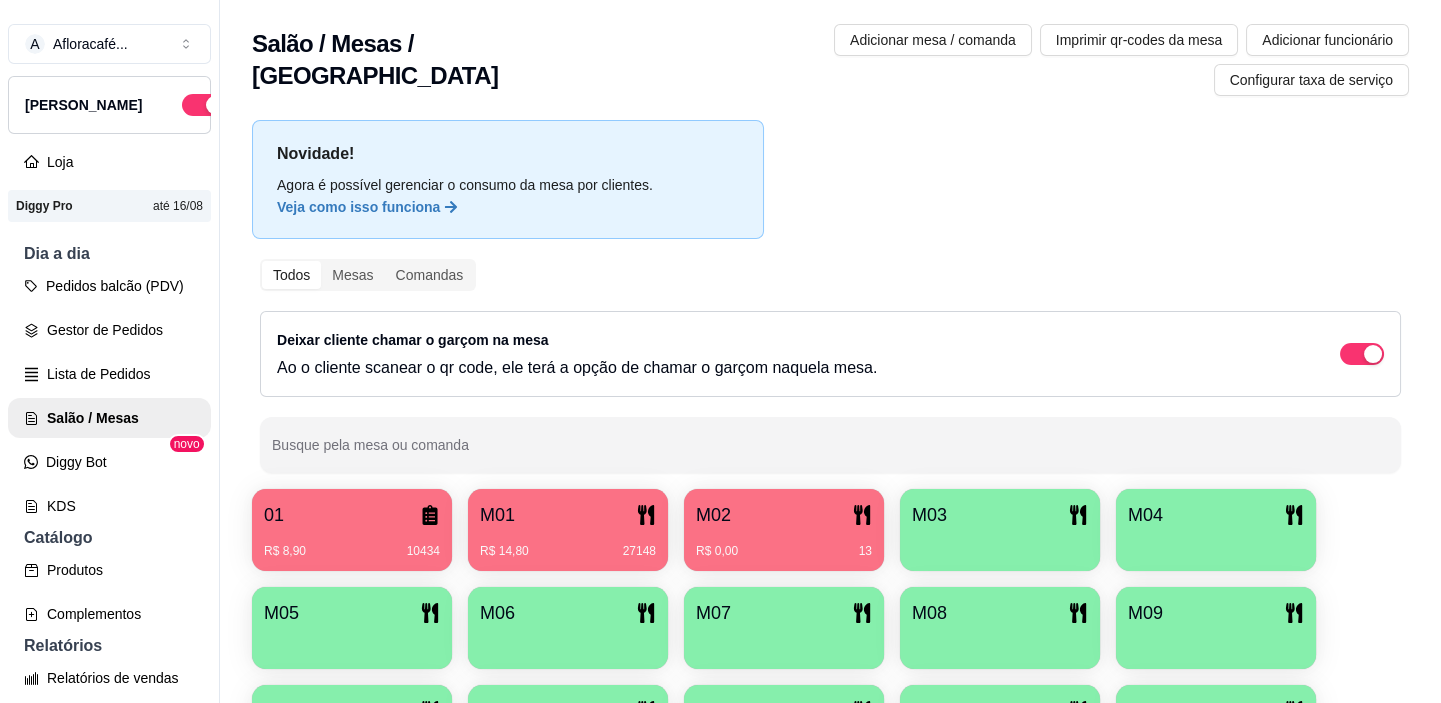 click on "M03" at bounding box center [1000, 530] 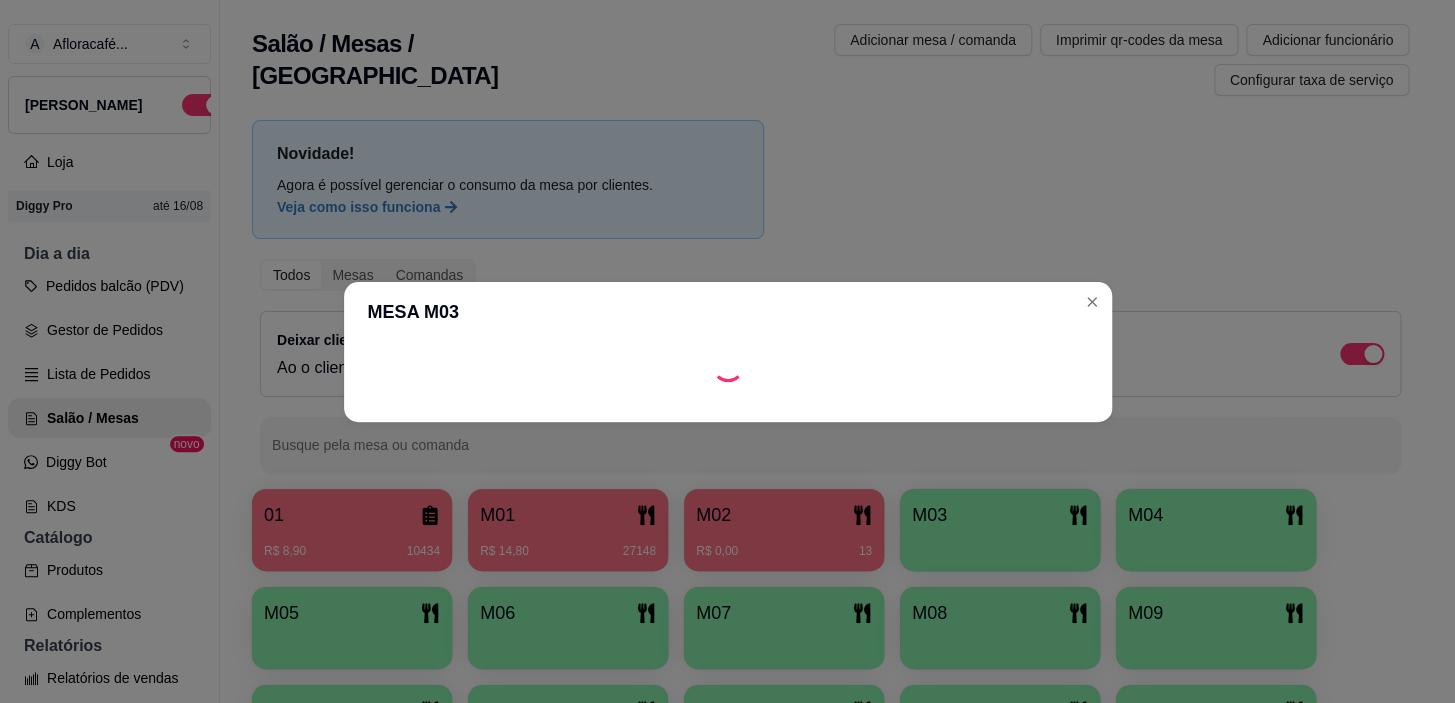 click at bounding box center [728, 406] 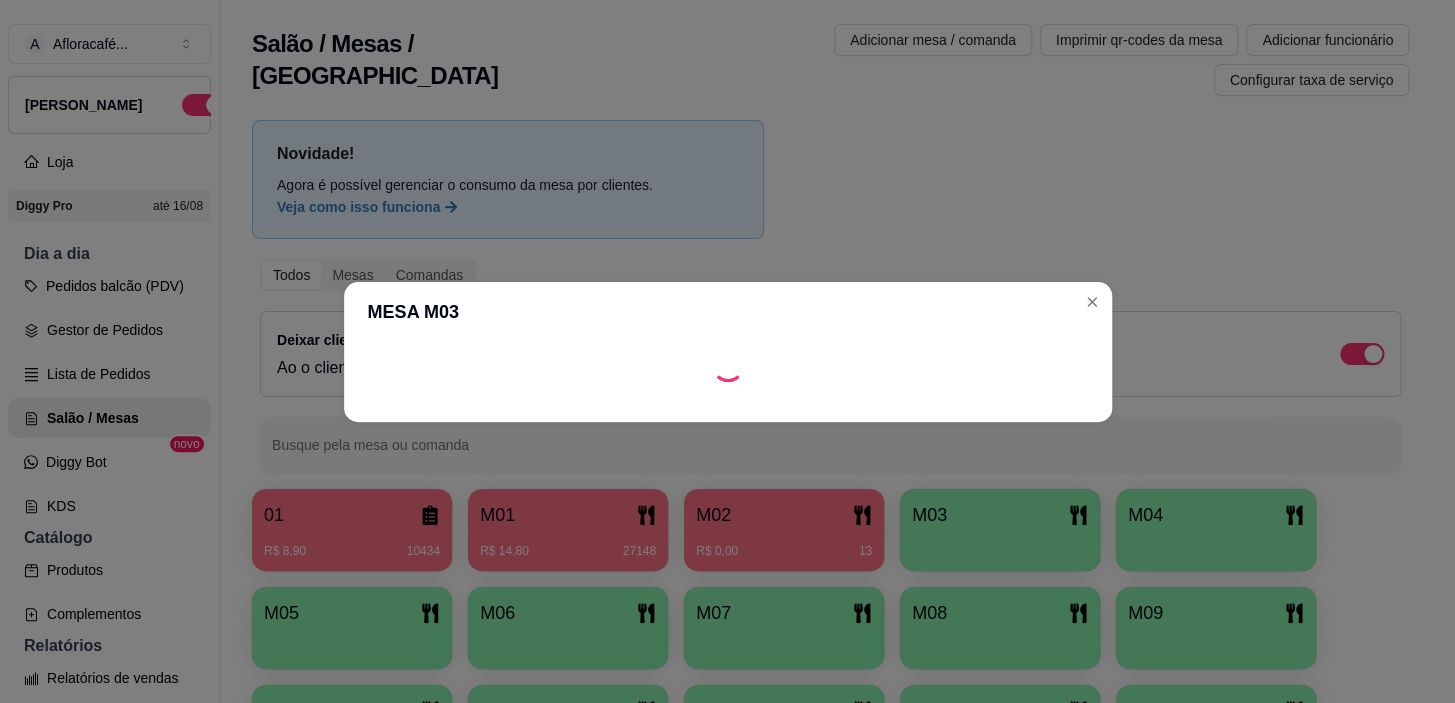 click at bounding box center (728, 406) 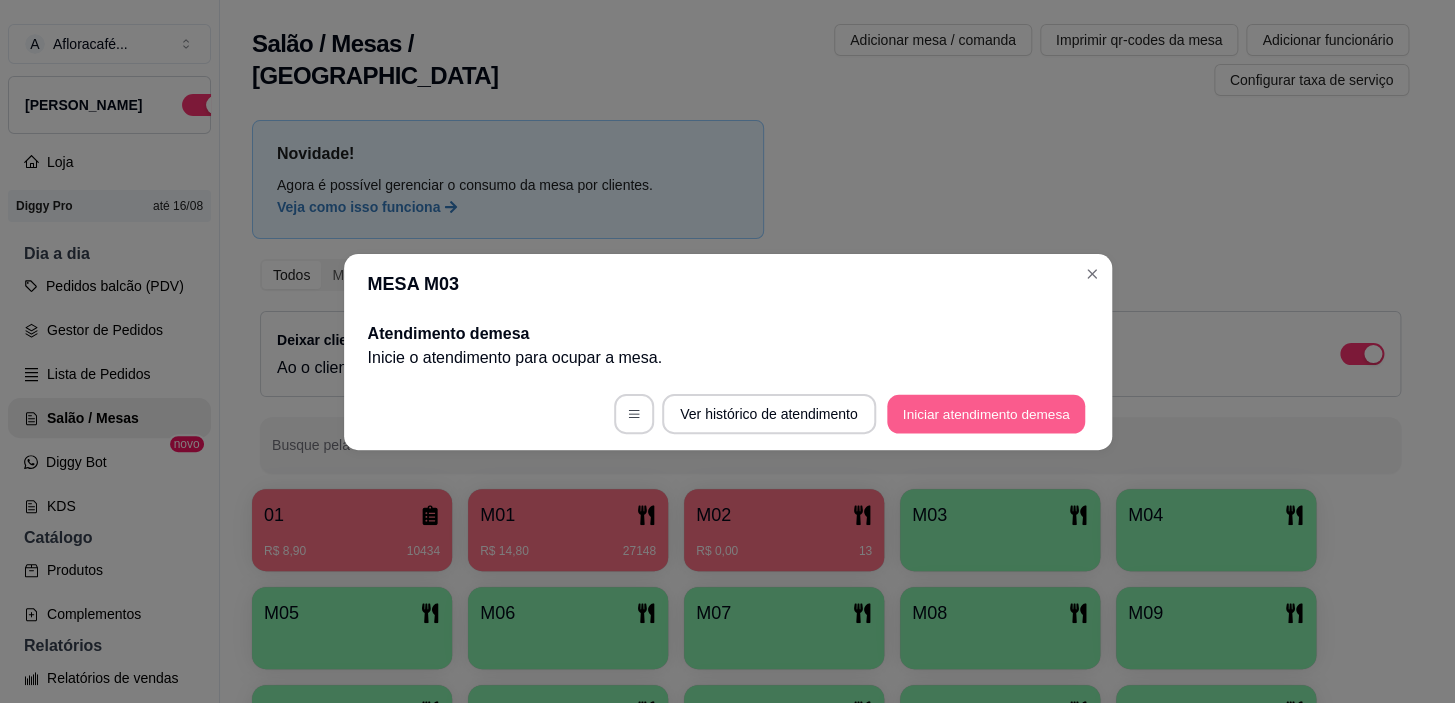 click on "Iniciar atendimento de  mesa" at bounding box center [986, 413] 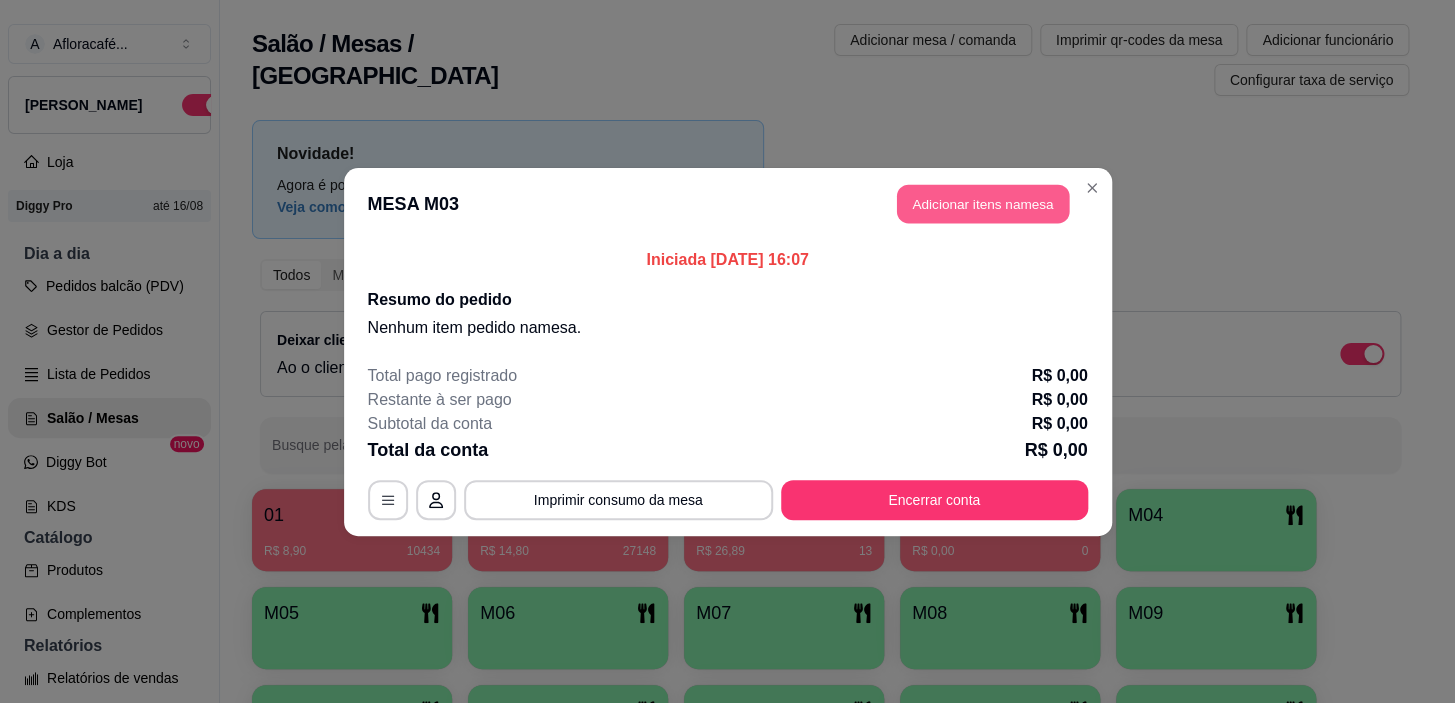 click on "Adicionar itens na  mesa" at bounding box center (983, 203) 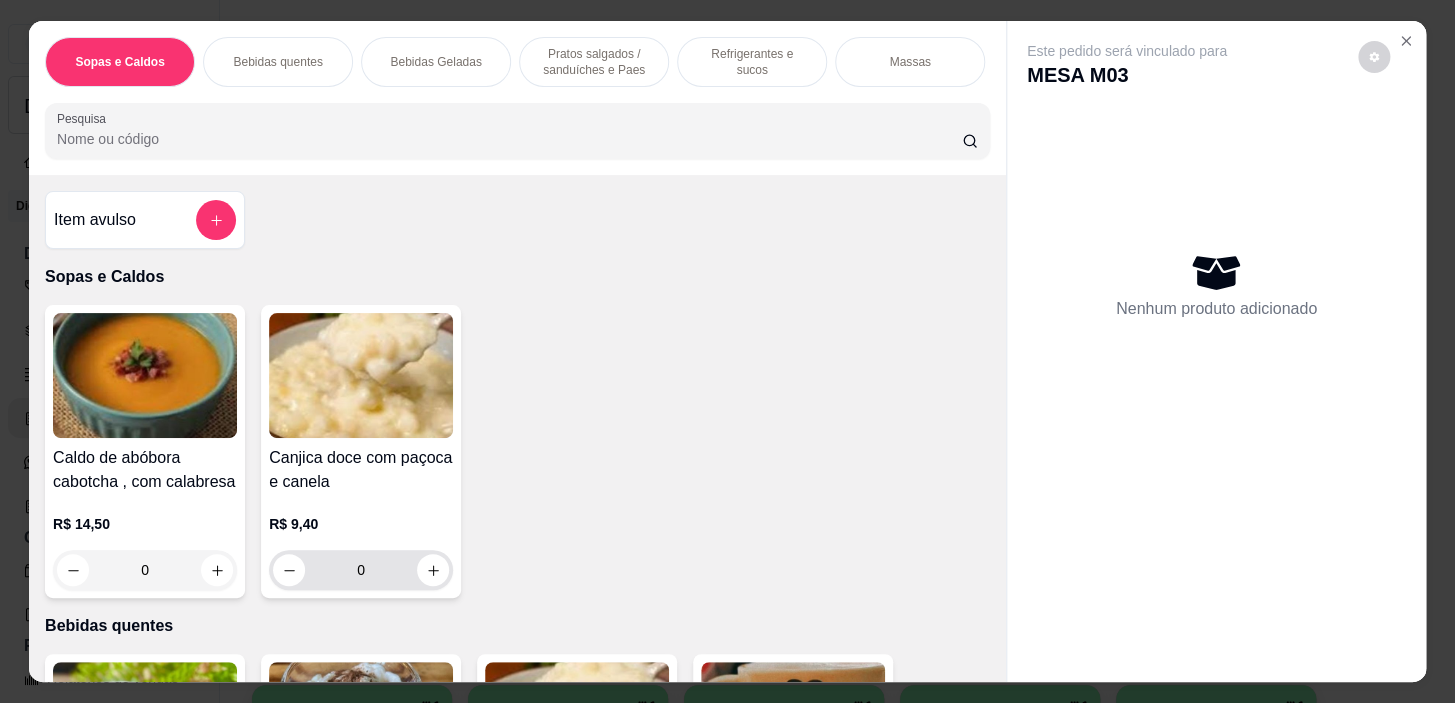 click on "0" at bounding box center (361, 570) 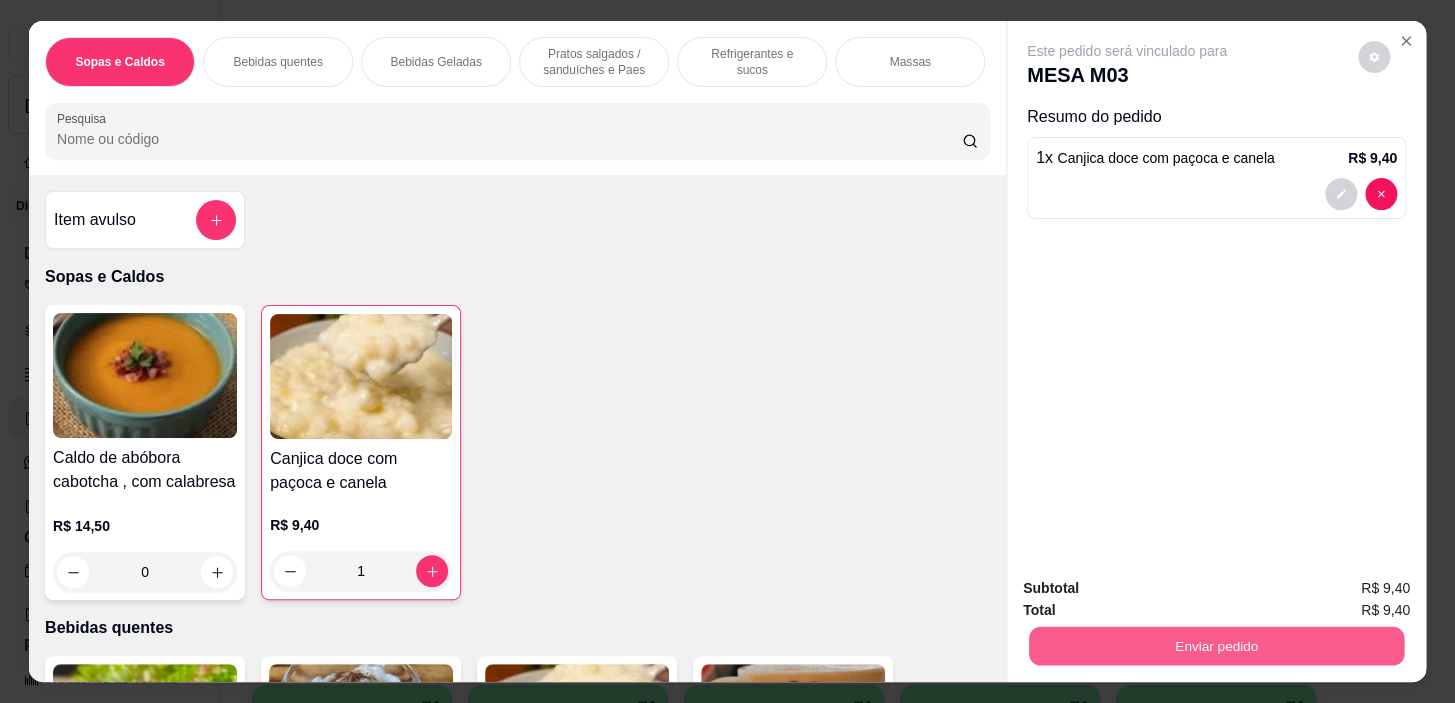 click on "Enviar pedido" at bounding box center (1216, 646) 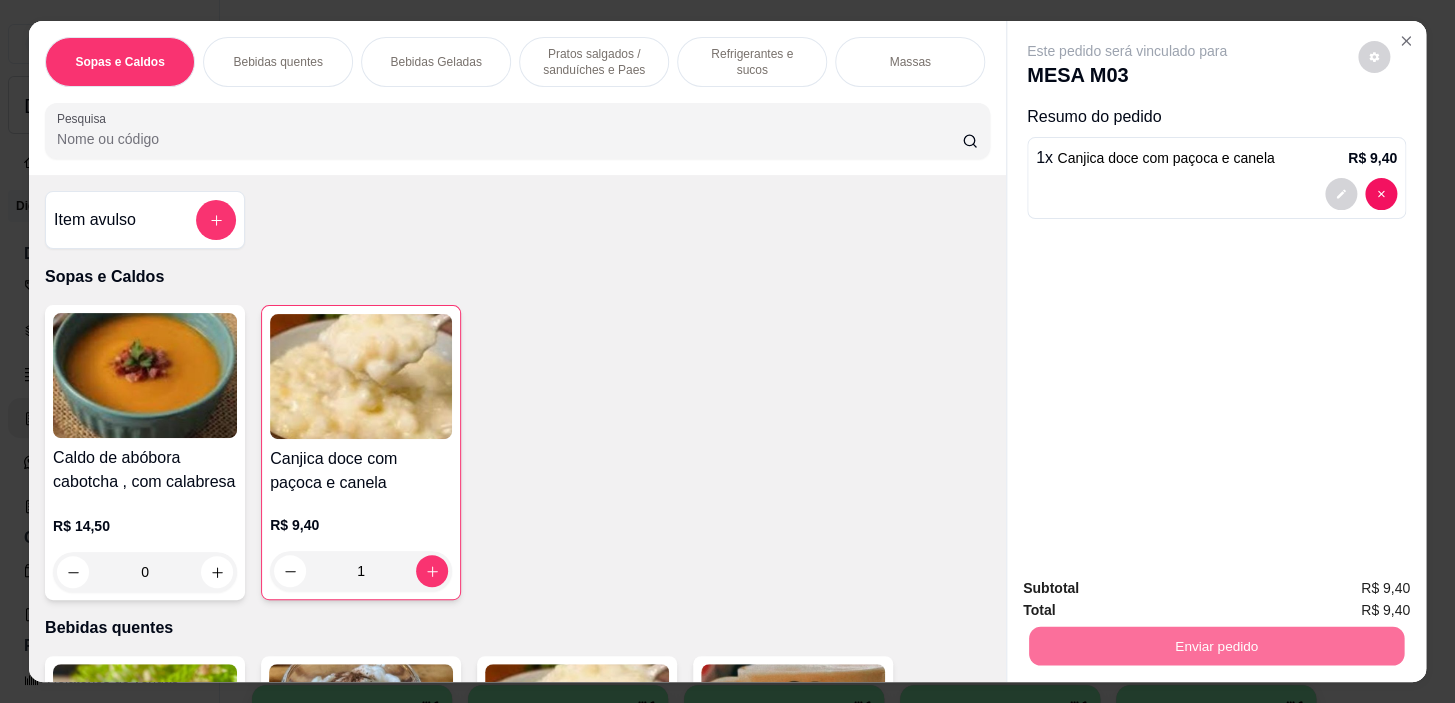click on "Não registrar e enviar pedido" at bounding box center (1150, 590) 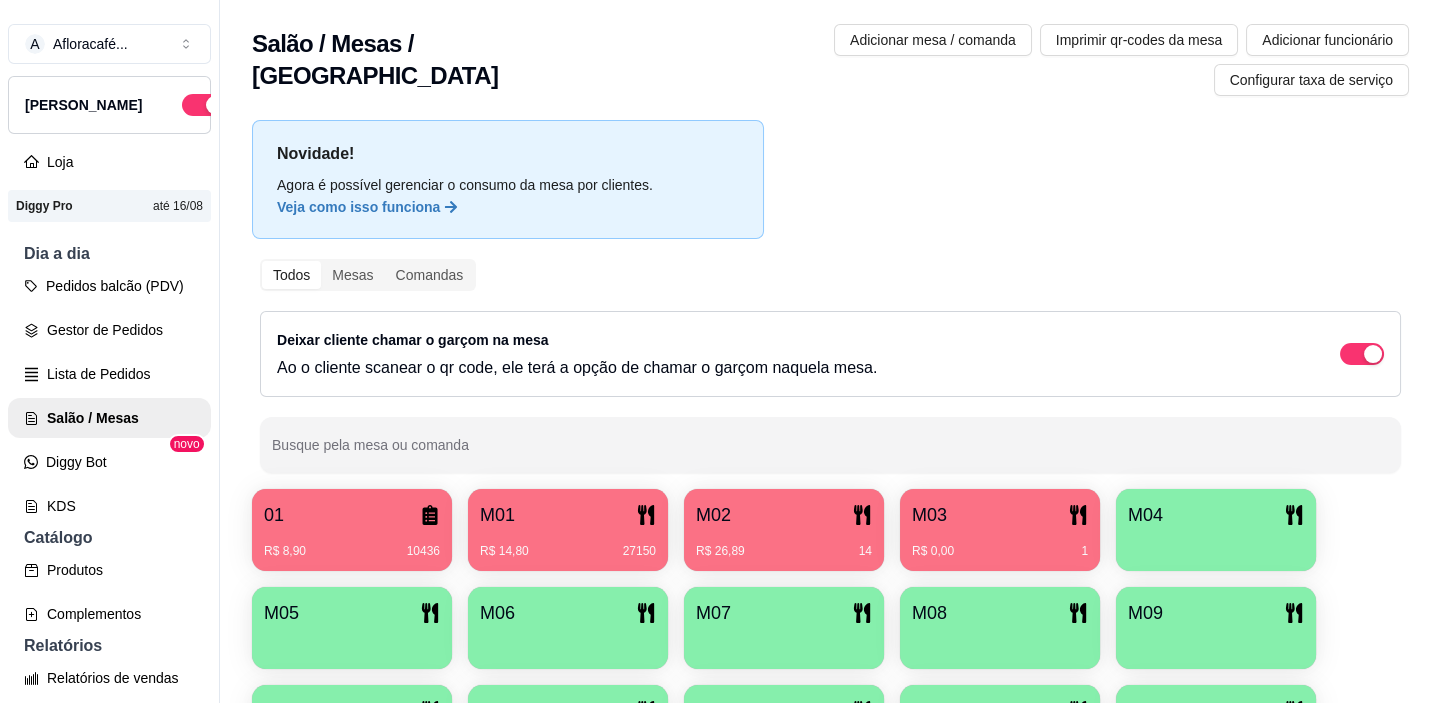 drag, startPoint x: 733, startPoint y: 619, endPoint x: 628, endPoint y: 329, distance: 308.4234 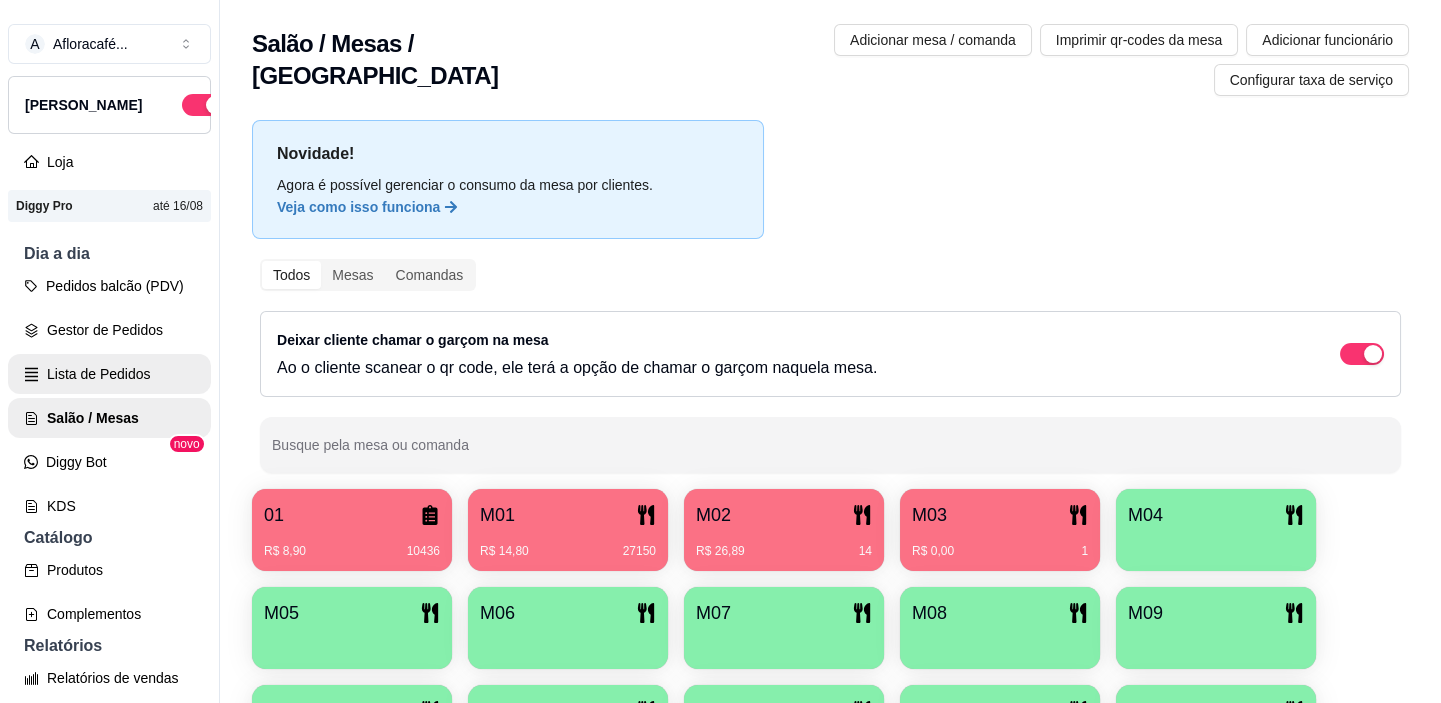 click on "Lista de Pedidos" at bounding box center [109, 374] 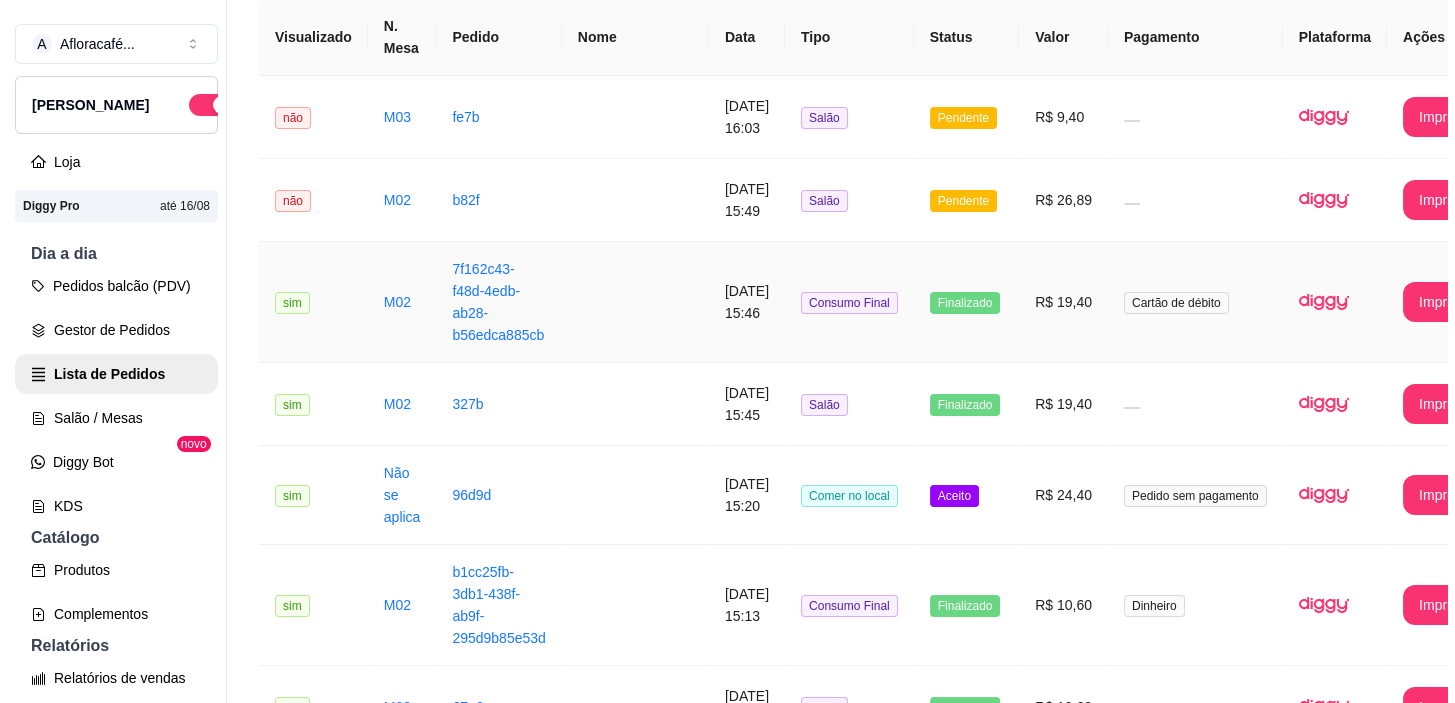 scroll, scrollTop: 272, scrollLeft: 0, axis: vertical 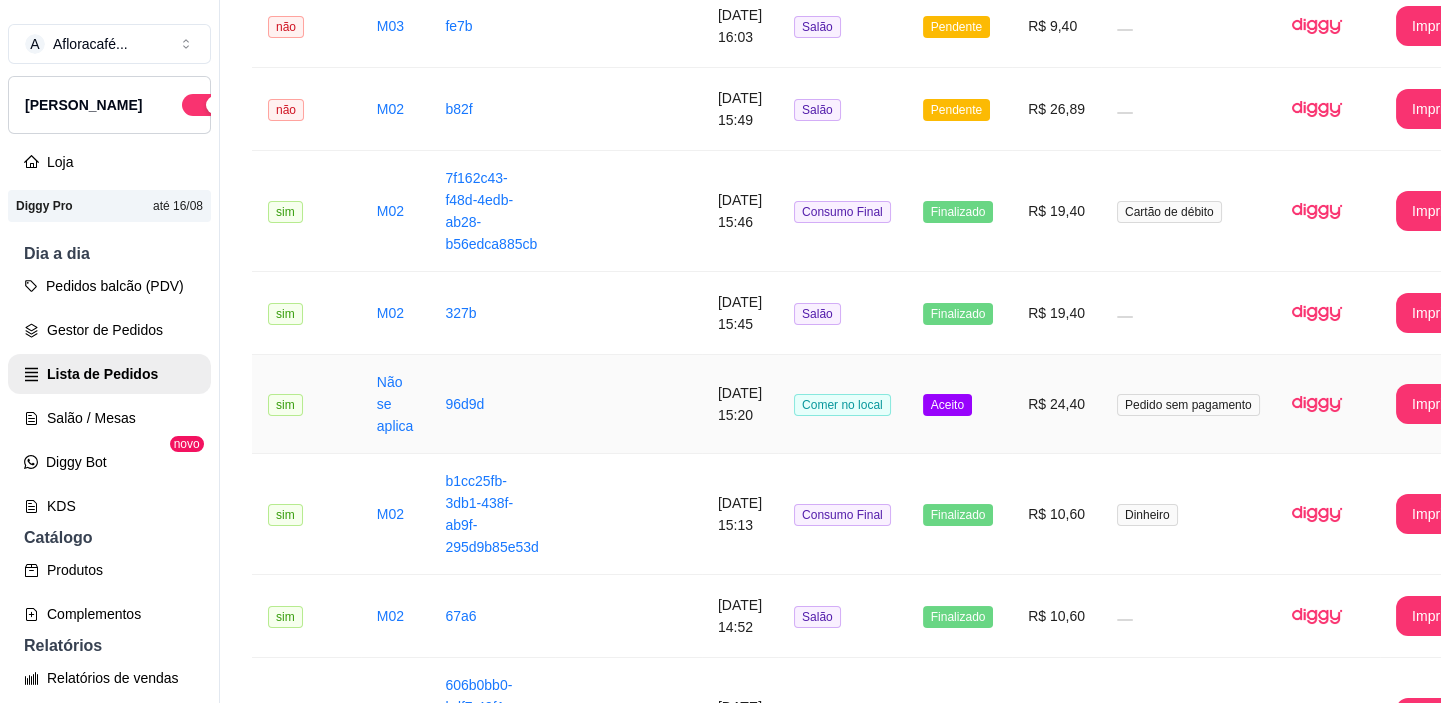 click on "Comer no local" at bounding box center [842, 404] 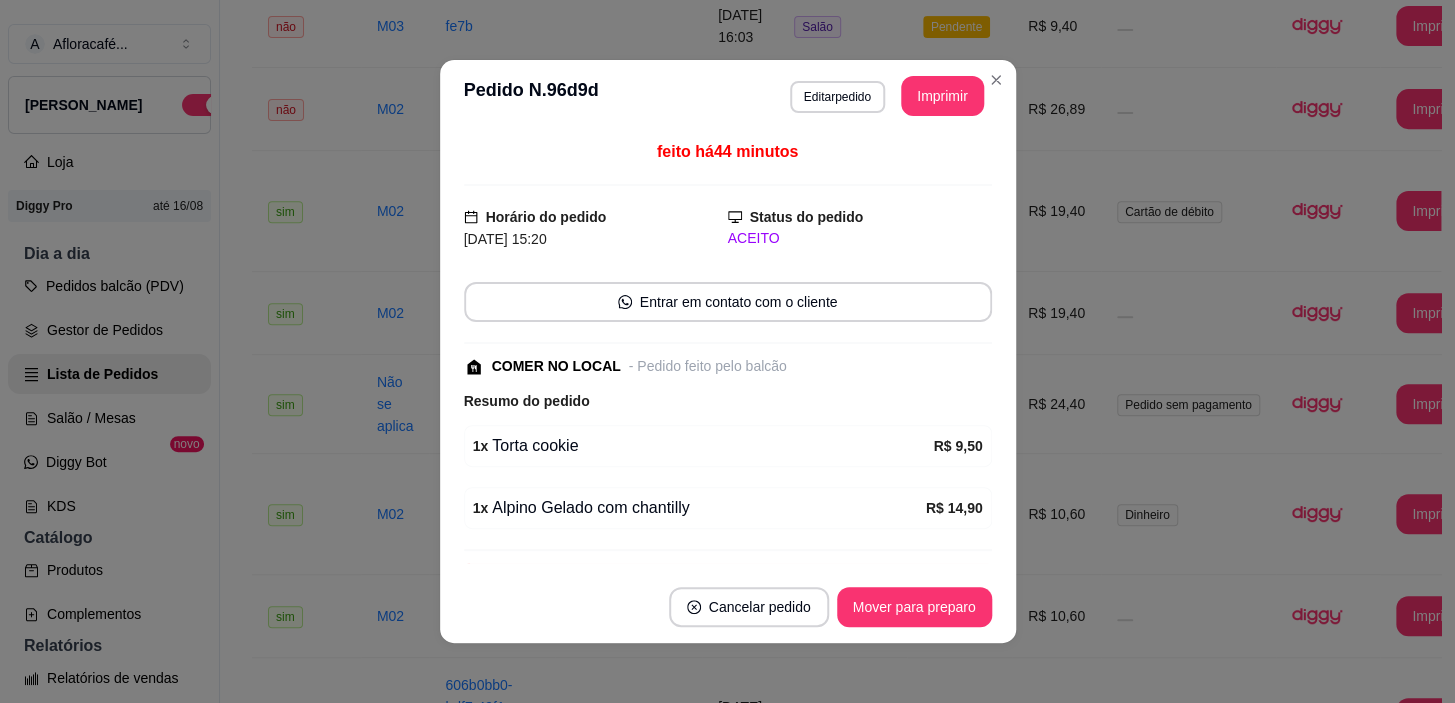 scroll, scrollTop: 110, scrollLeft: 0, axis: vertical 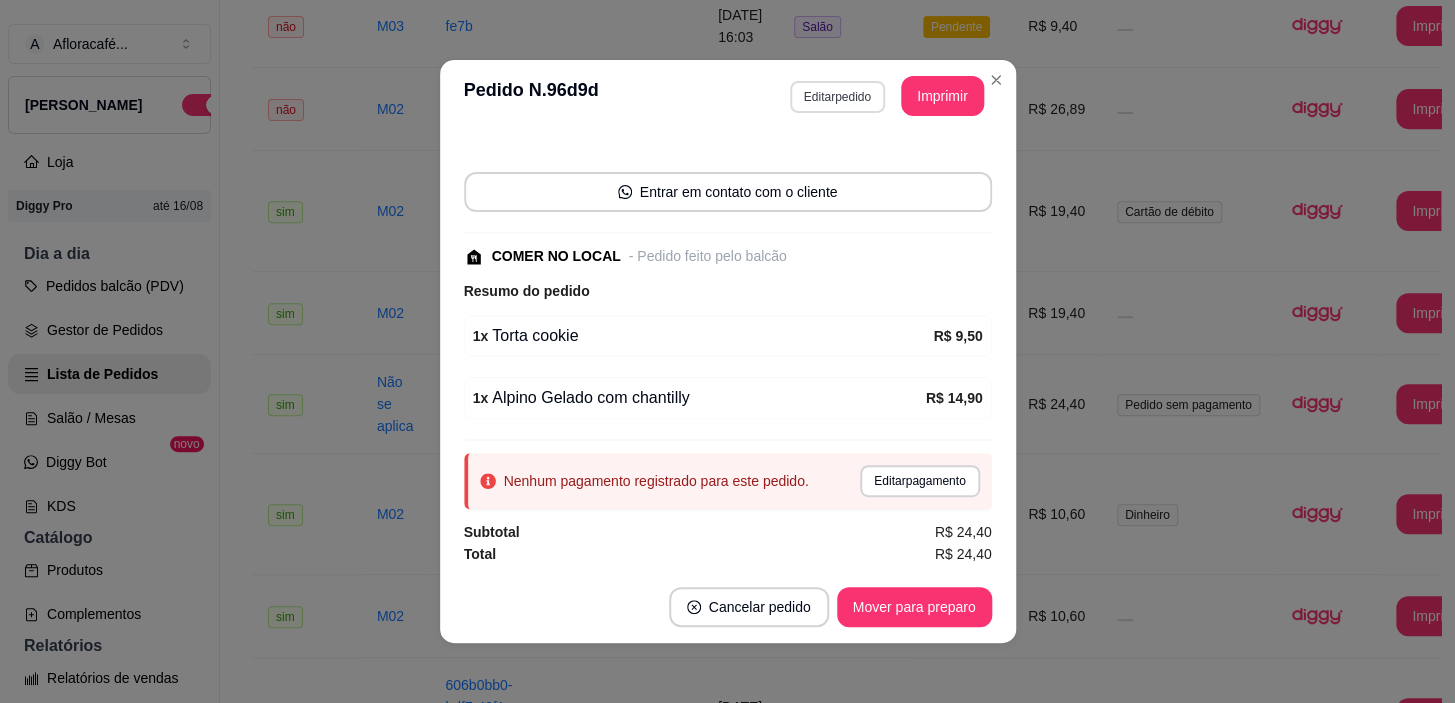 click on "Editar  pedido" at bounding box center (837, 97) 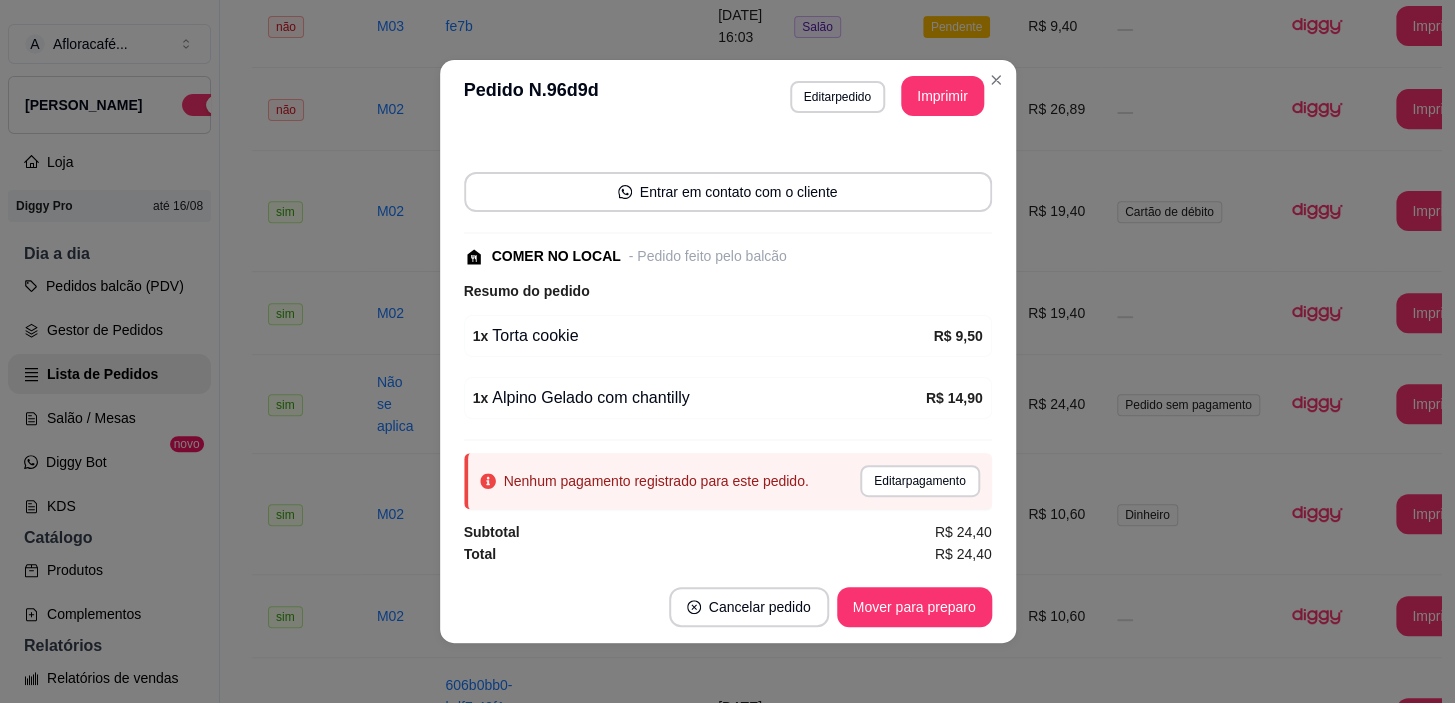 click on "Pesquisa" at bounding box center (517, 131) 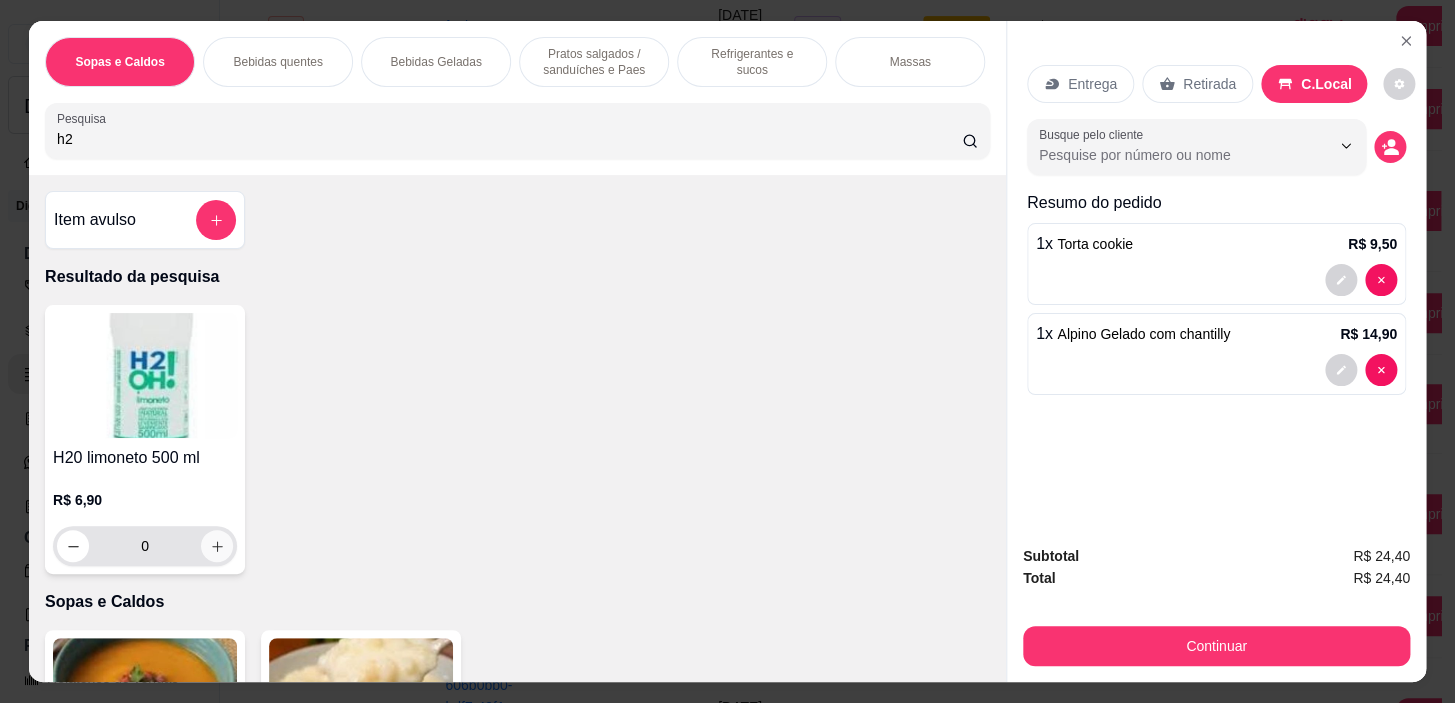 type on "h2" 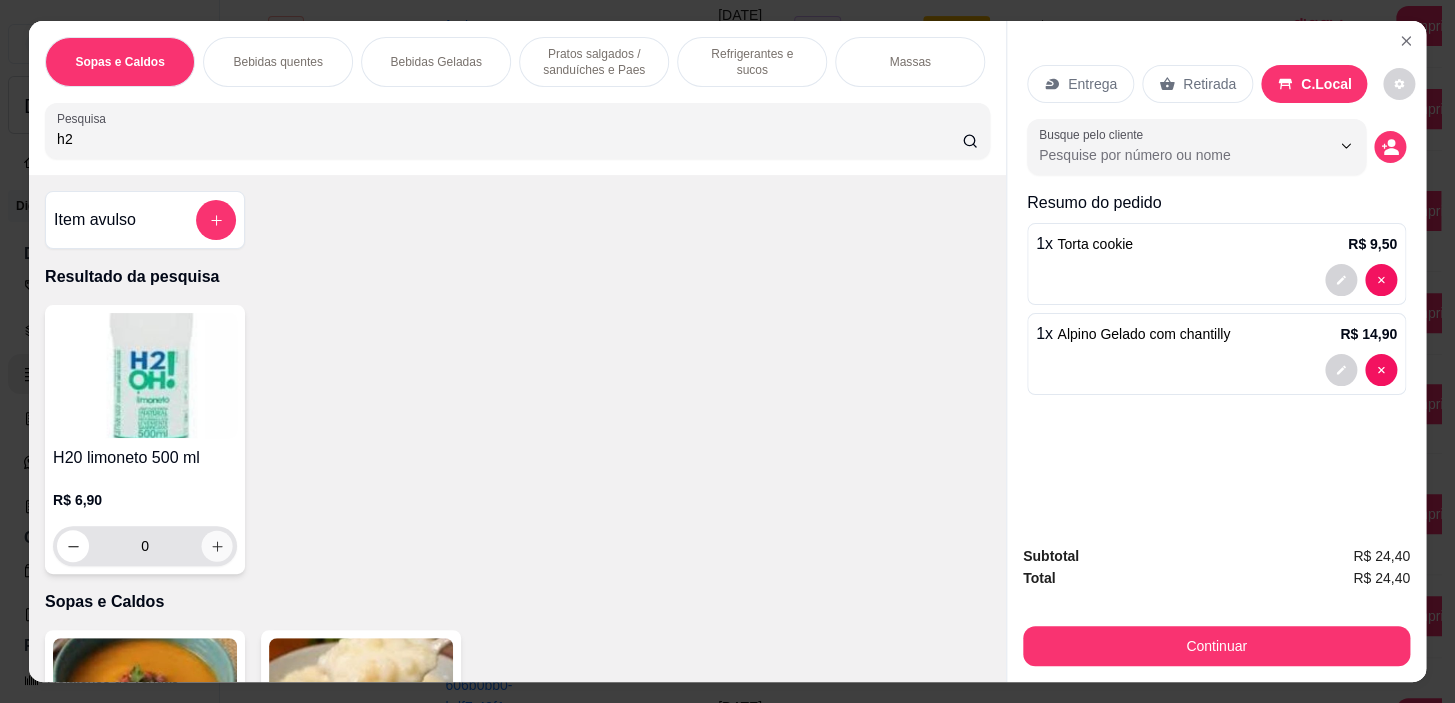 click 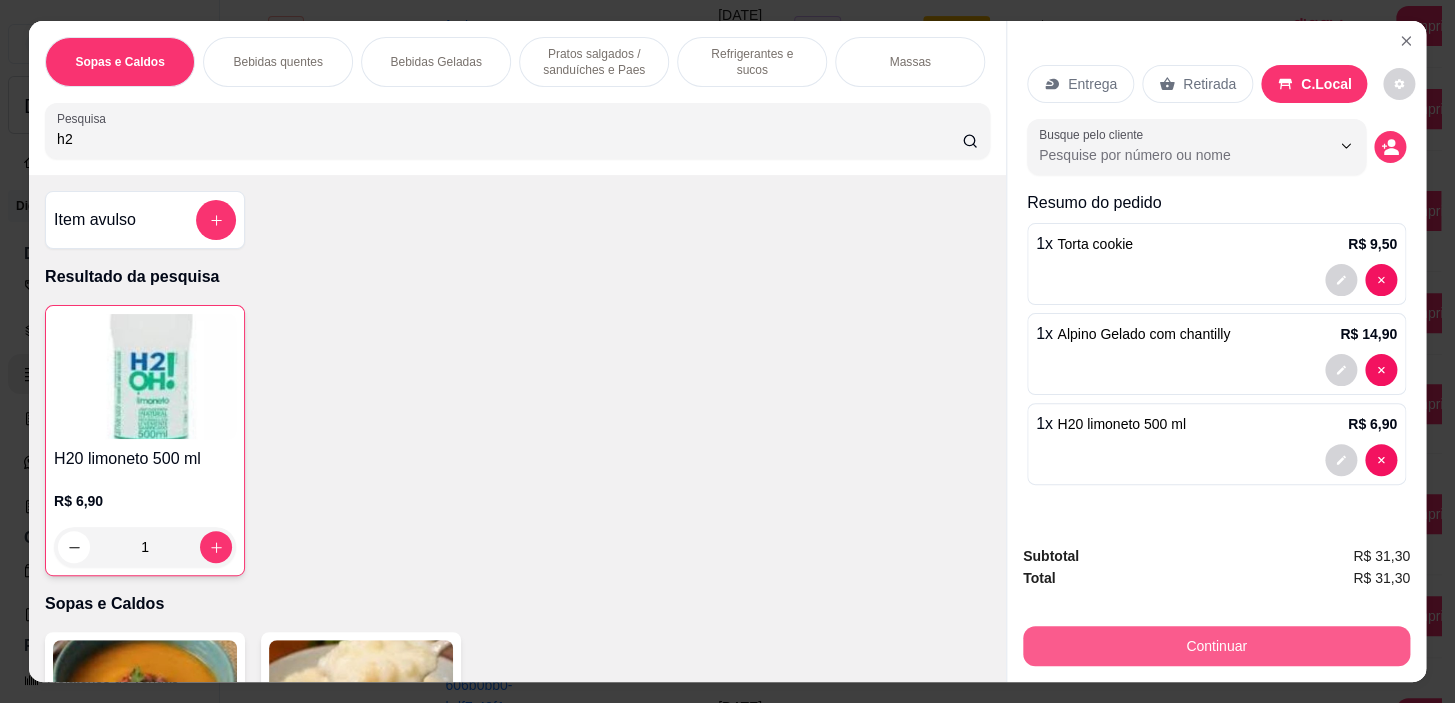 click on "Continuar" at bounding box center (1216, 646) 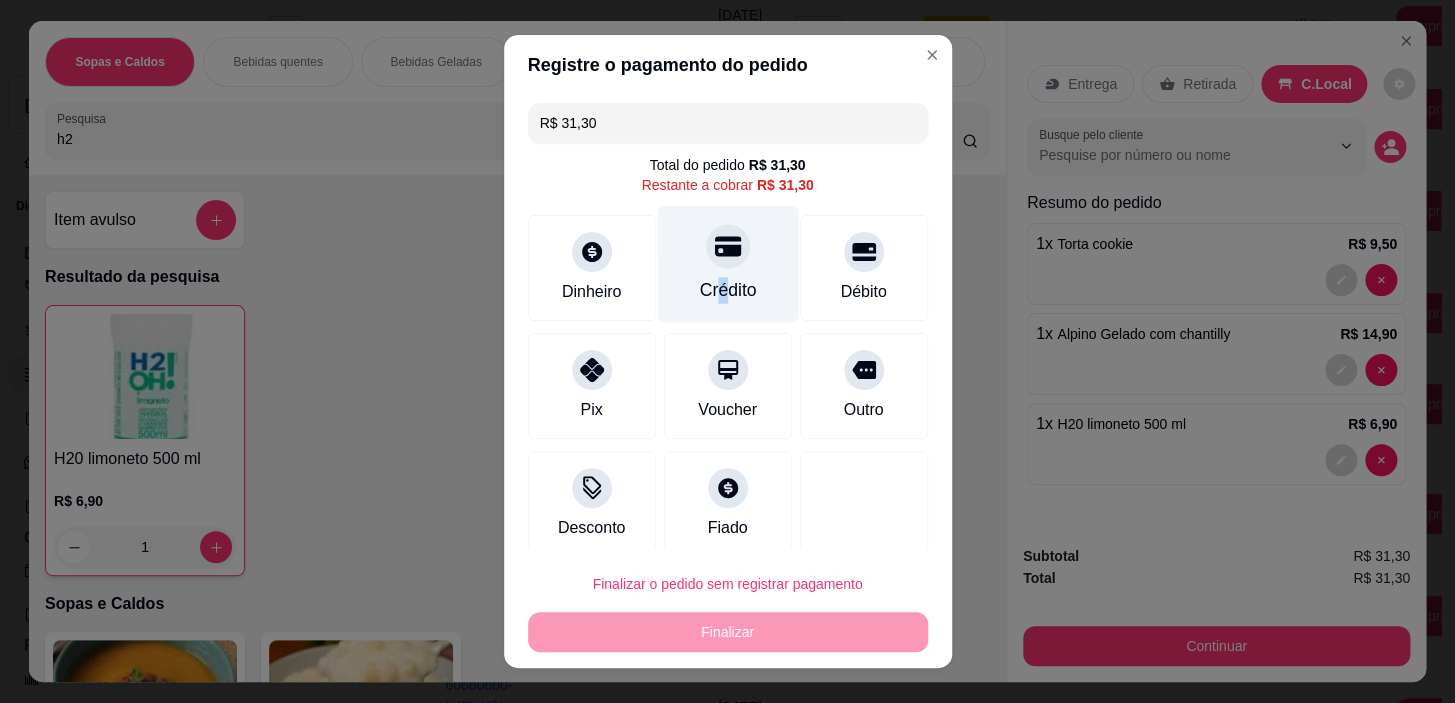 click on "Crédito" at bounding box center (727, 290) 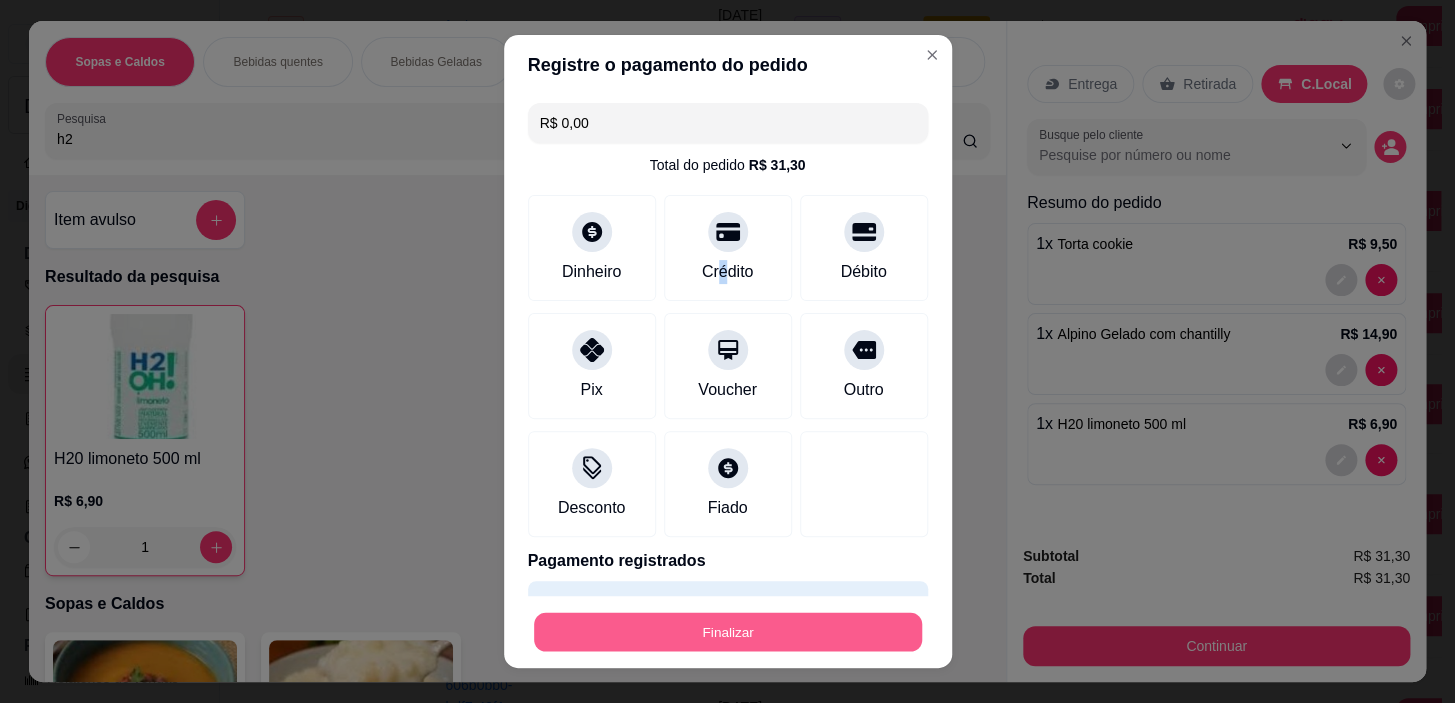 click on "Finalizar" at bounding box center (728, 631) 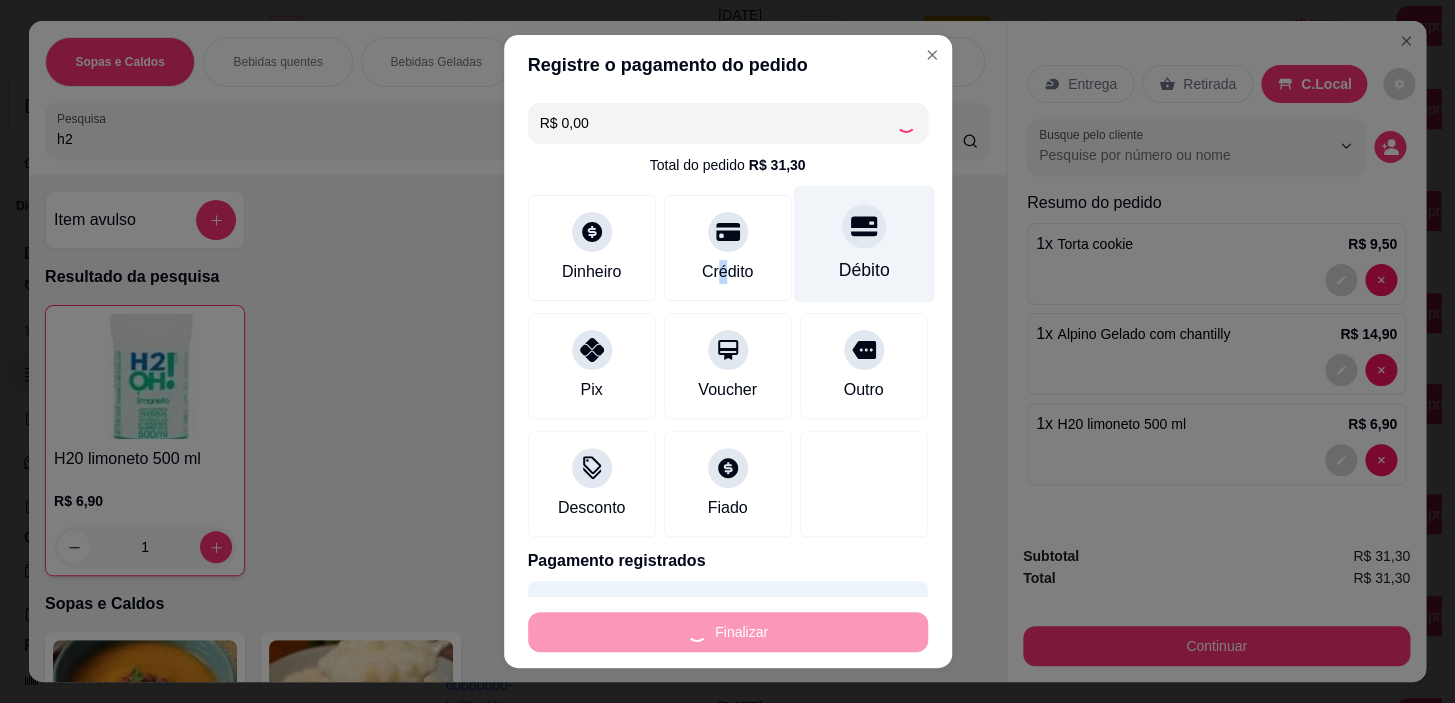 type on "0" 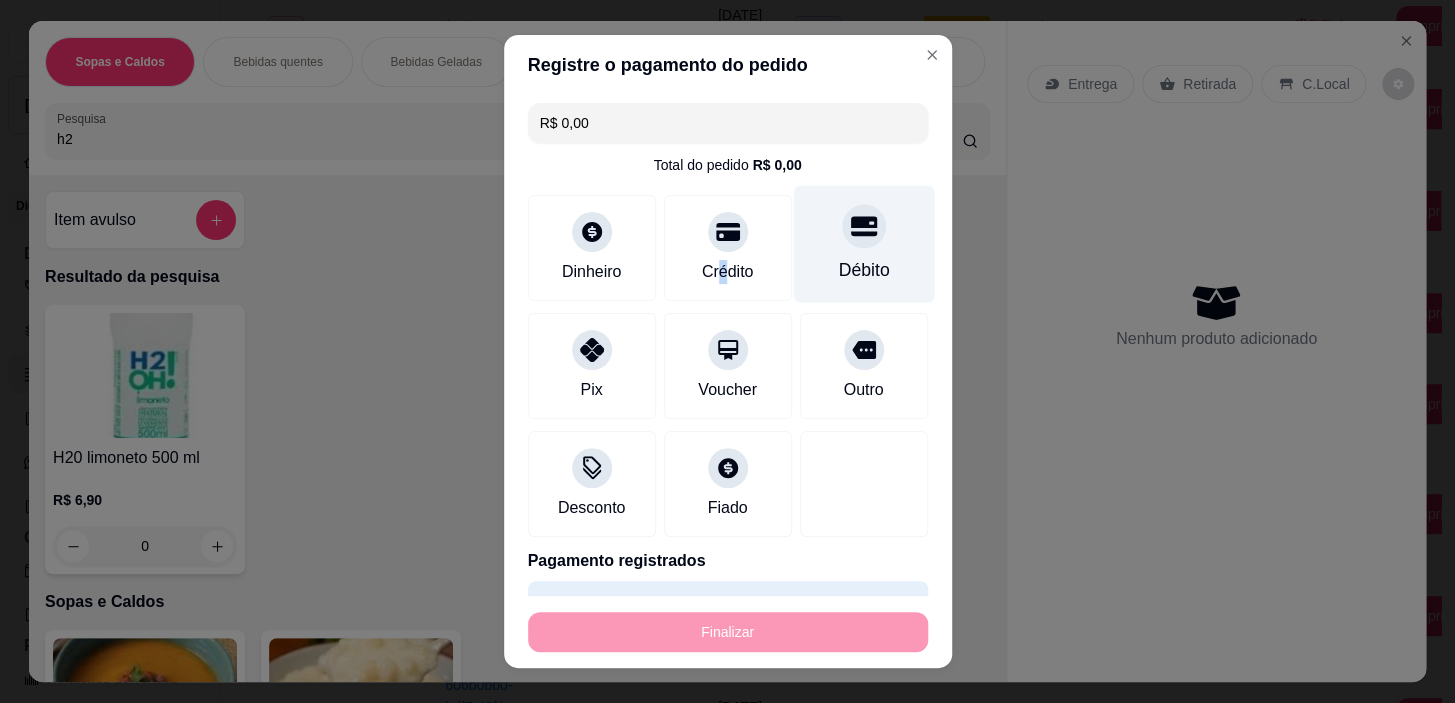 type on "-R$ 31,30" 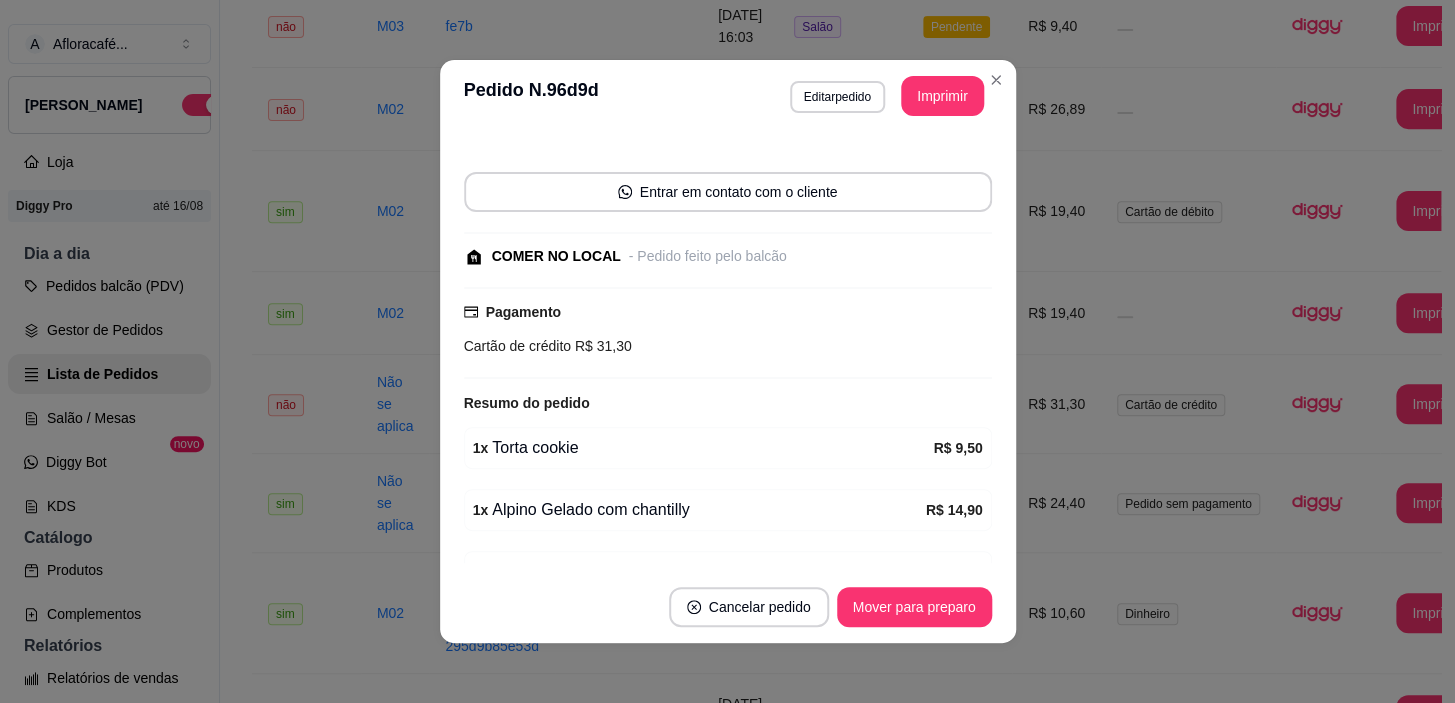 scroll, scrollTop: 260, scrollLeft: 0, axis: vertical 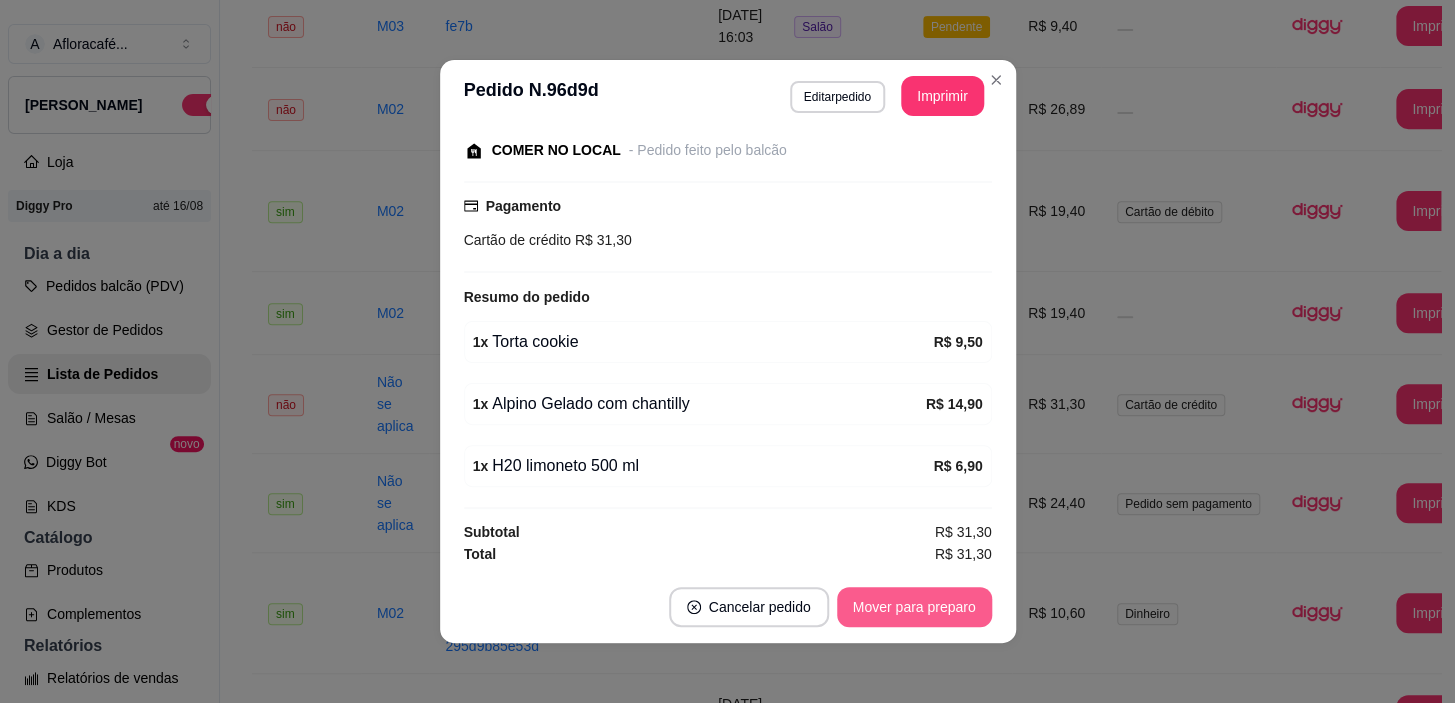 click on "Mover para preparo" at bounding box center [914, 607] 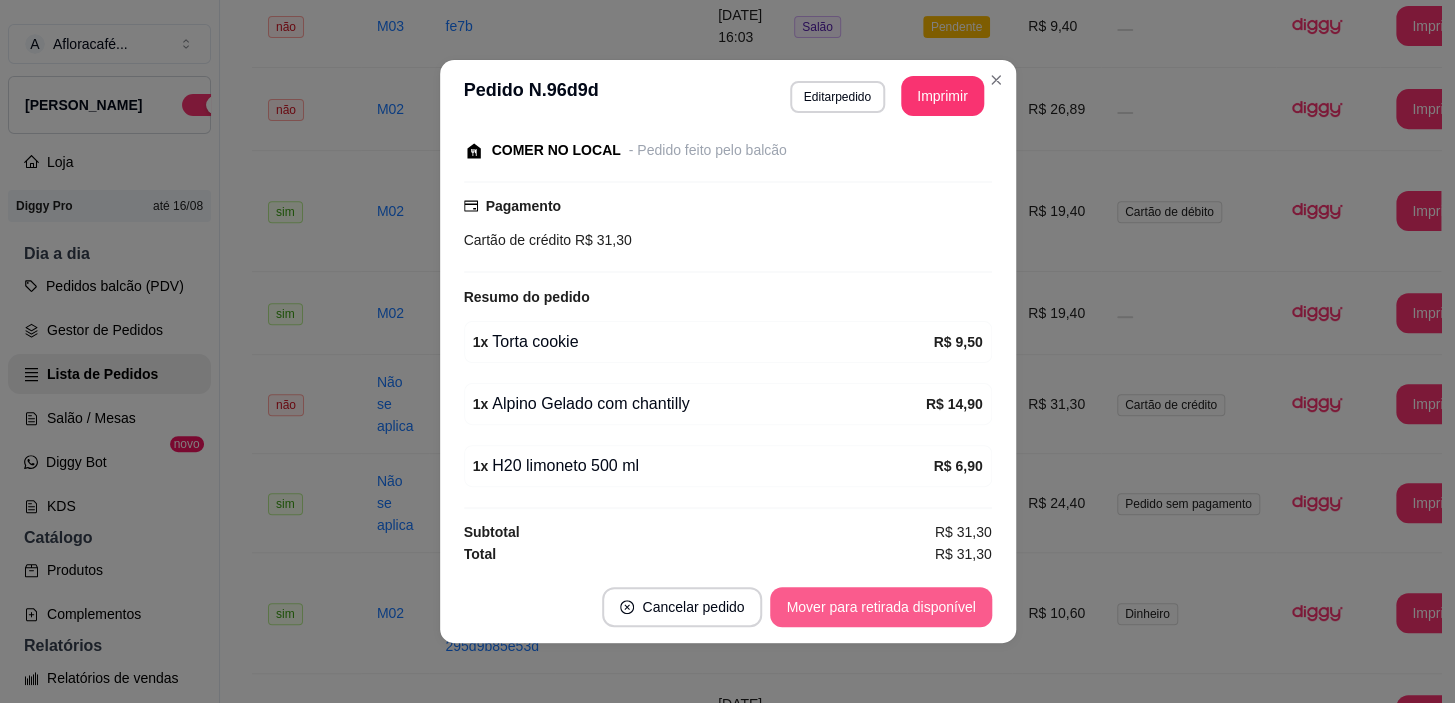 click on "Mover para retirada disponível" at bounding box center (880, 607) 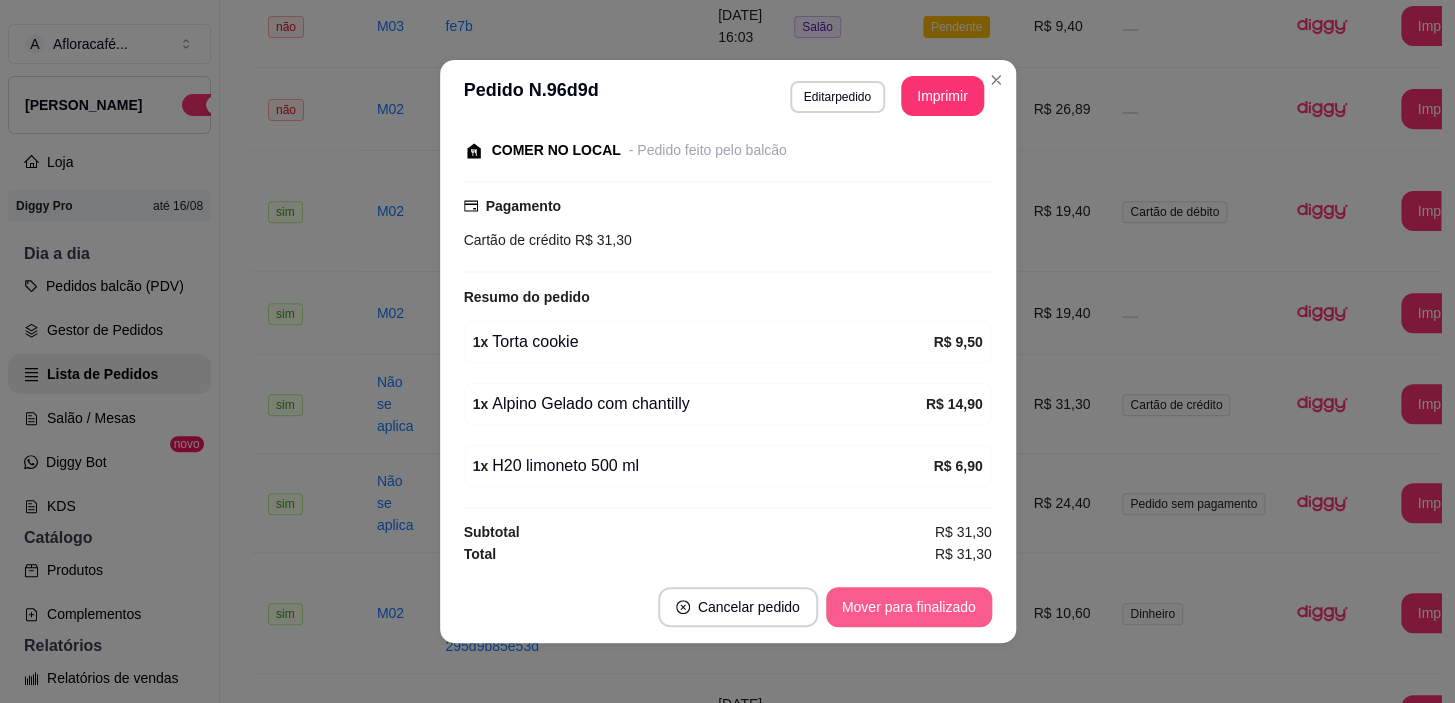 click on "Mover para finalizado" at bounding box center (909, 607) 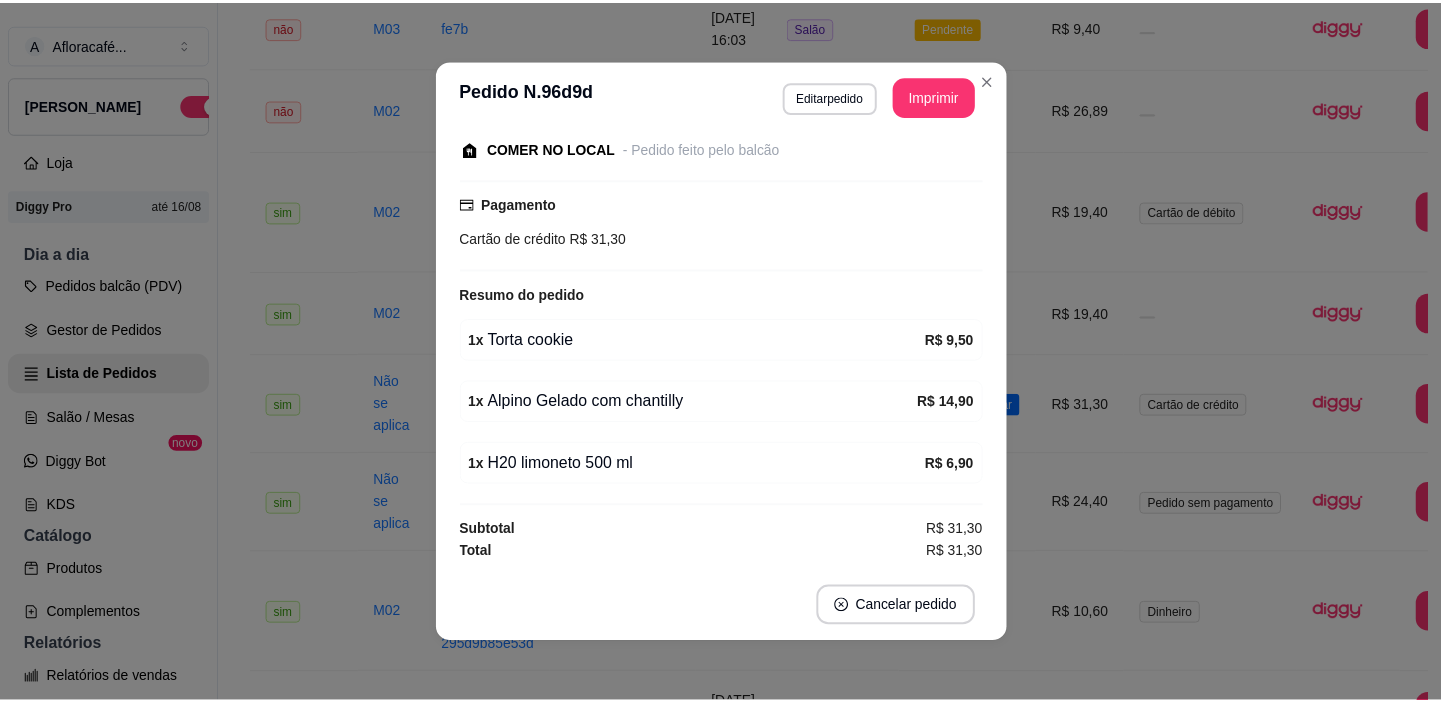 scroll, scrollTop: 154, scrollLeft: 0, axis: vertical 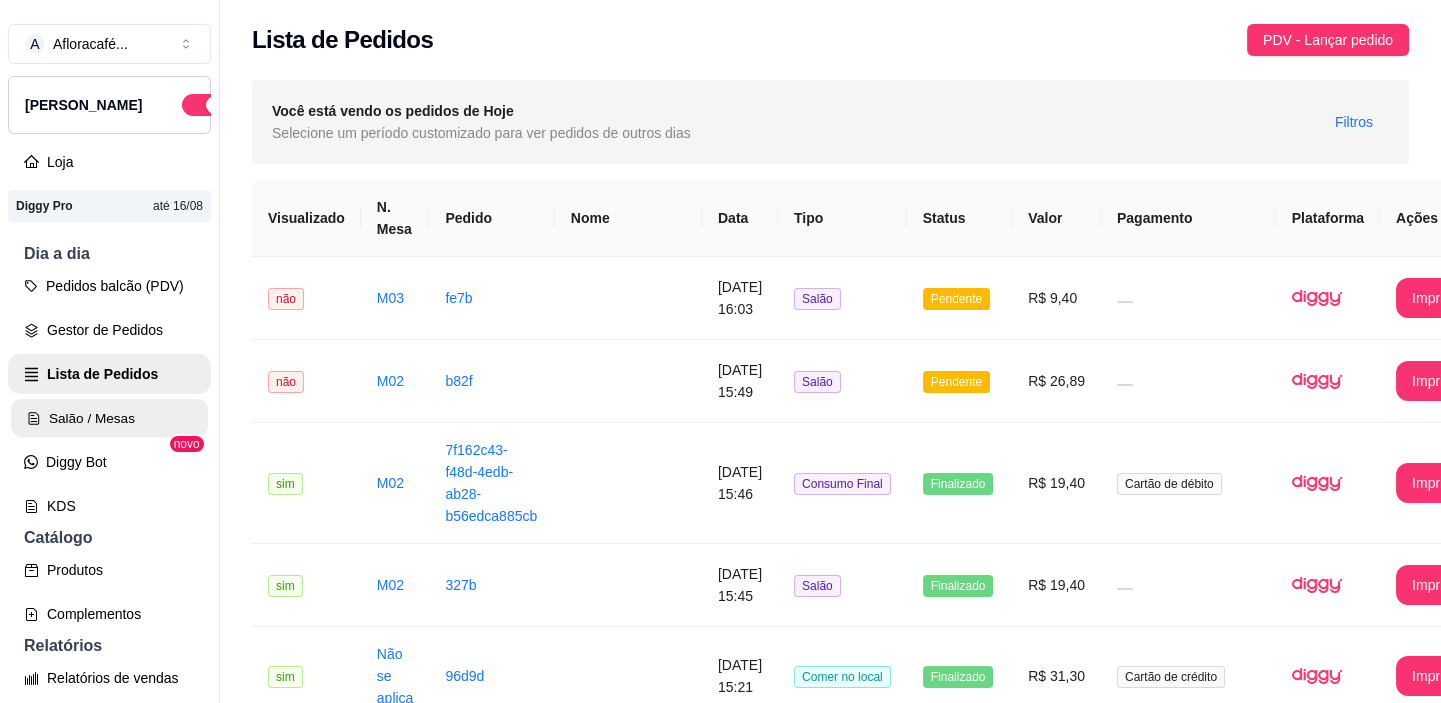 click on "Salão / Mesas" at bounding box center (109, 418) 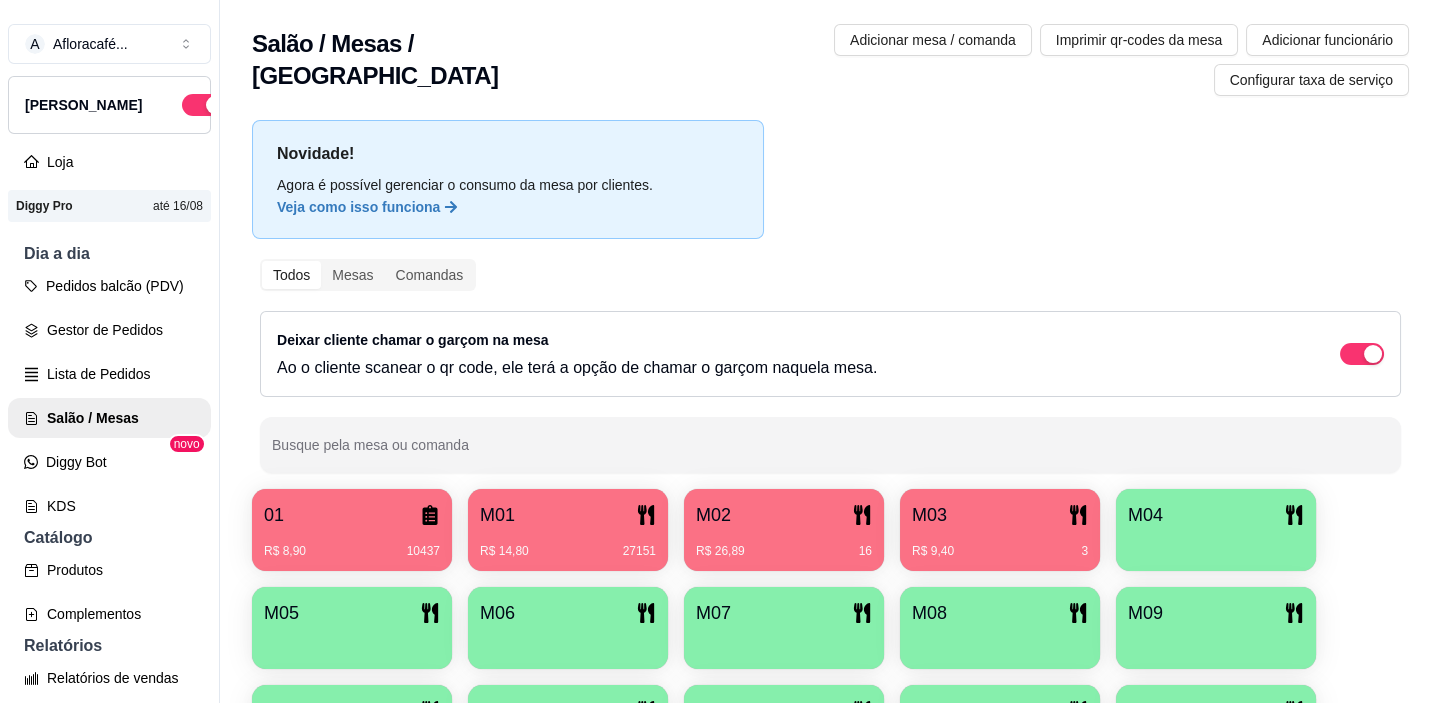 click on "M03" at bounding box center [1000, 515] 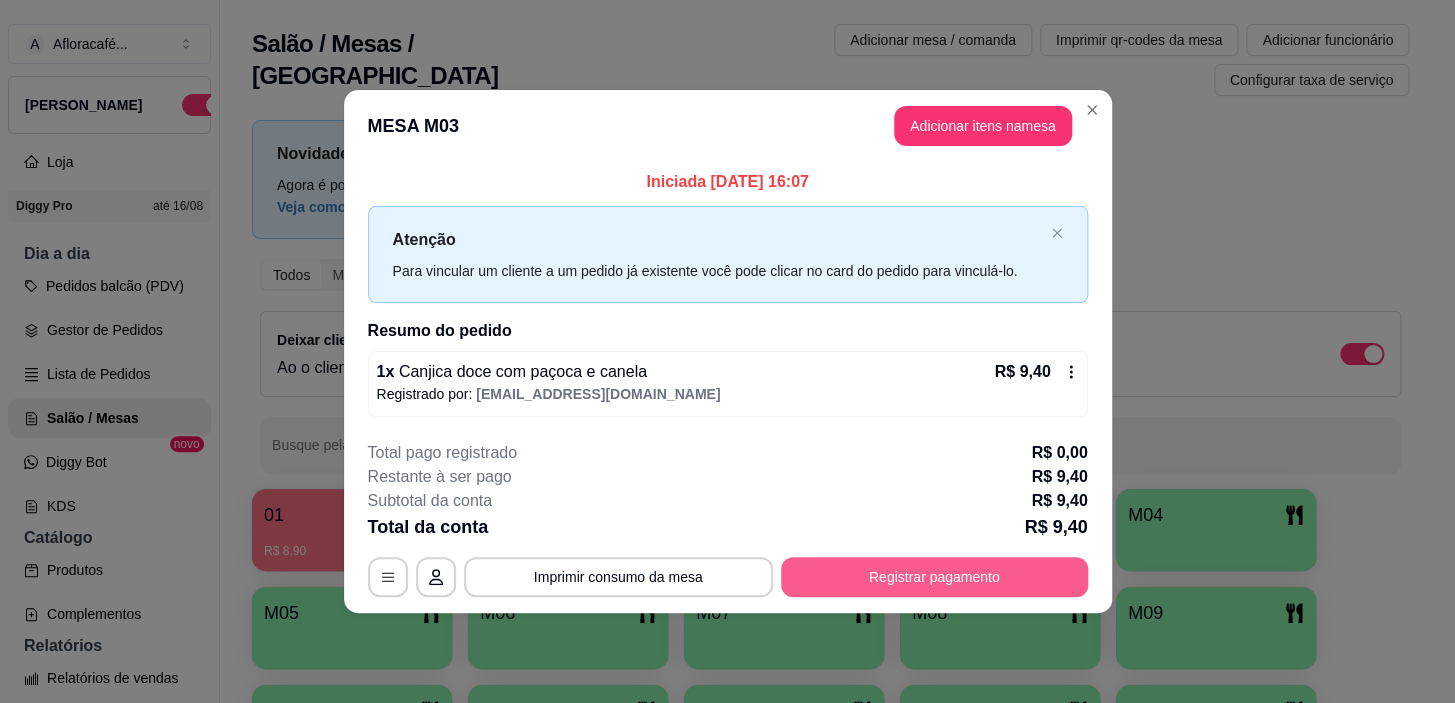 click on "Registrar pagamento" at bounding box center [934, 577] 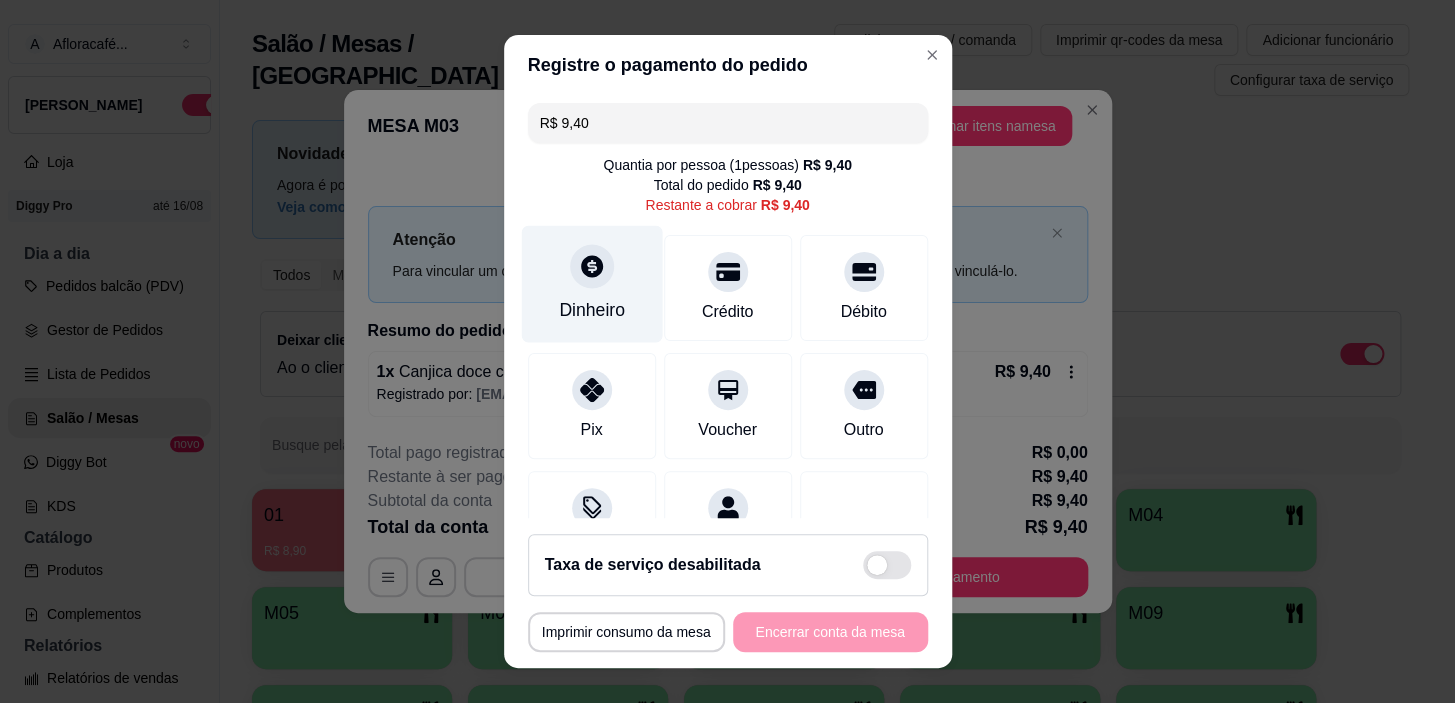 click on "Dinheiro" at bounding box center [591, 284] 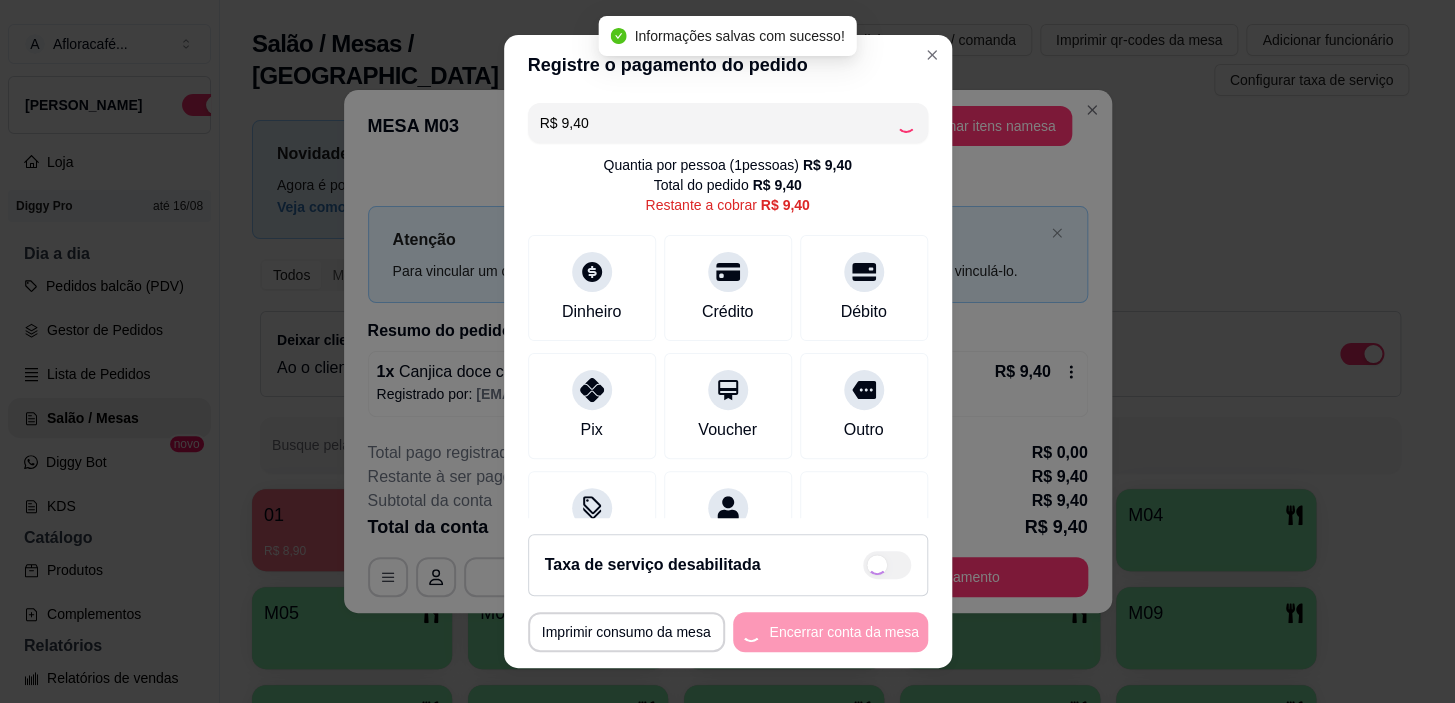 type on "R$ 0,00" 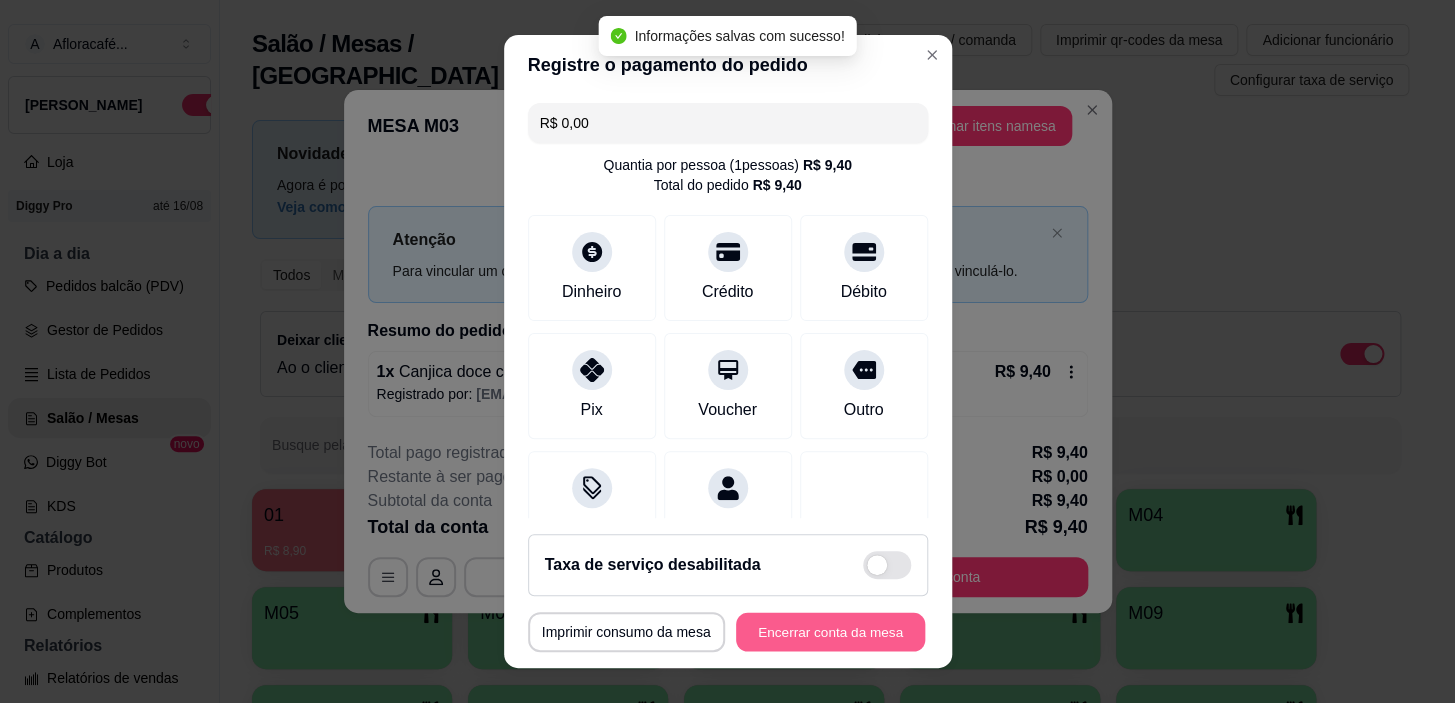 click on "Encerrar conta da mesa" at bounding box center [830, 631] 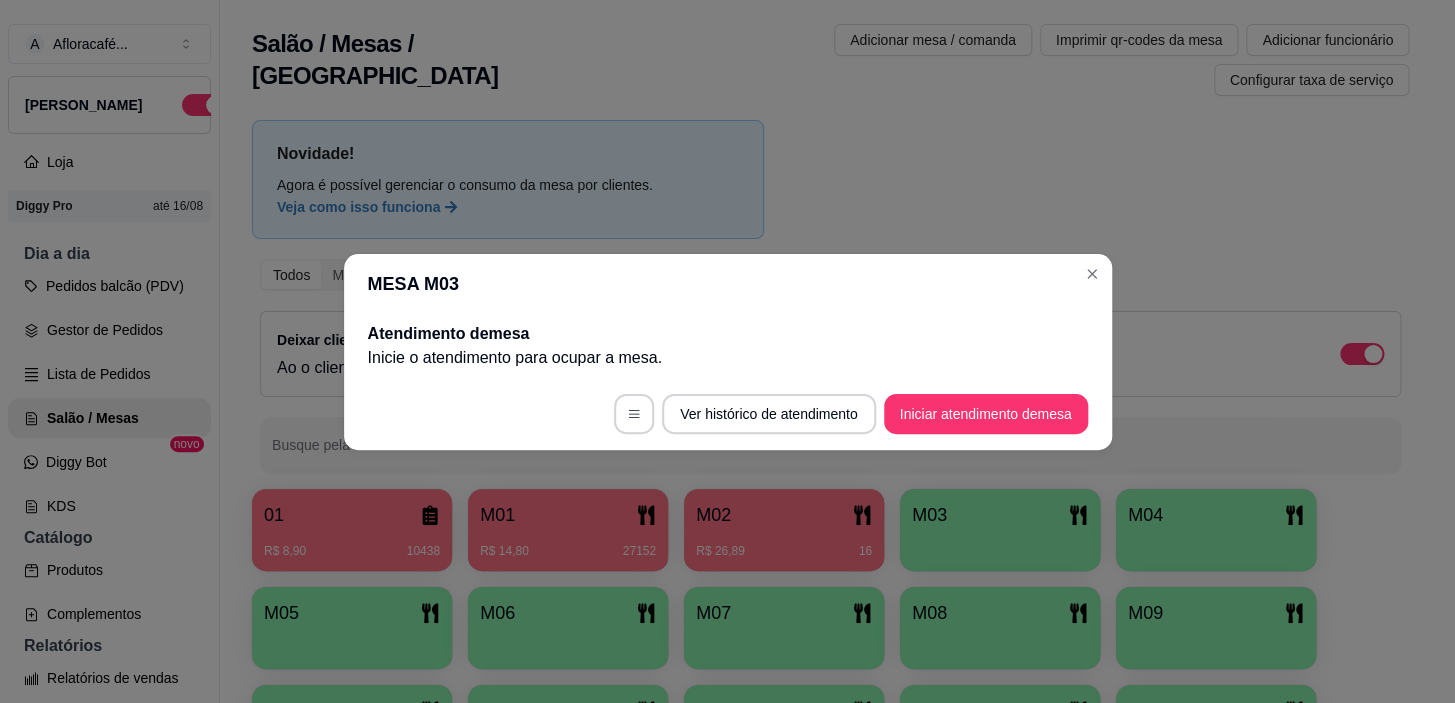 type 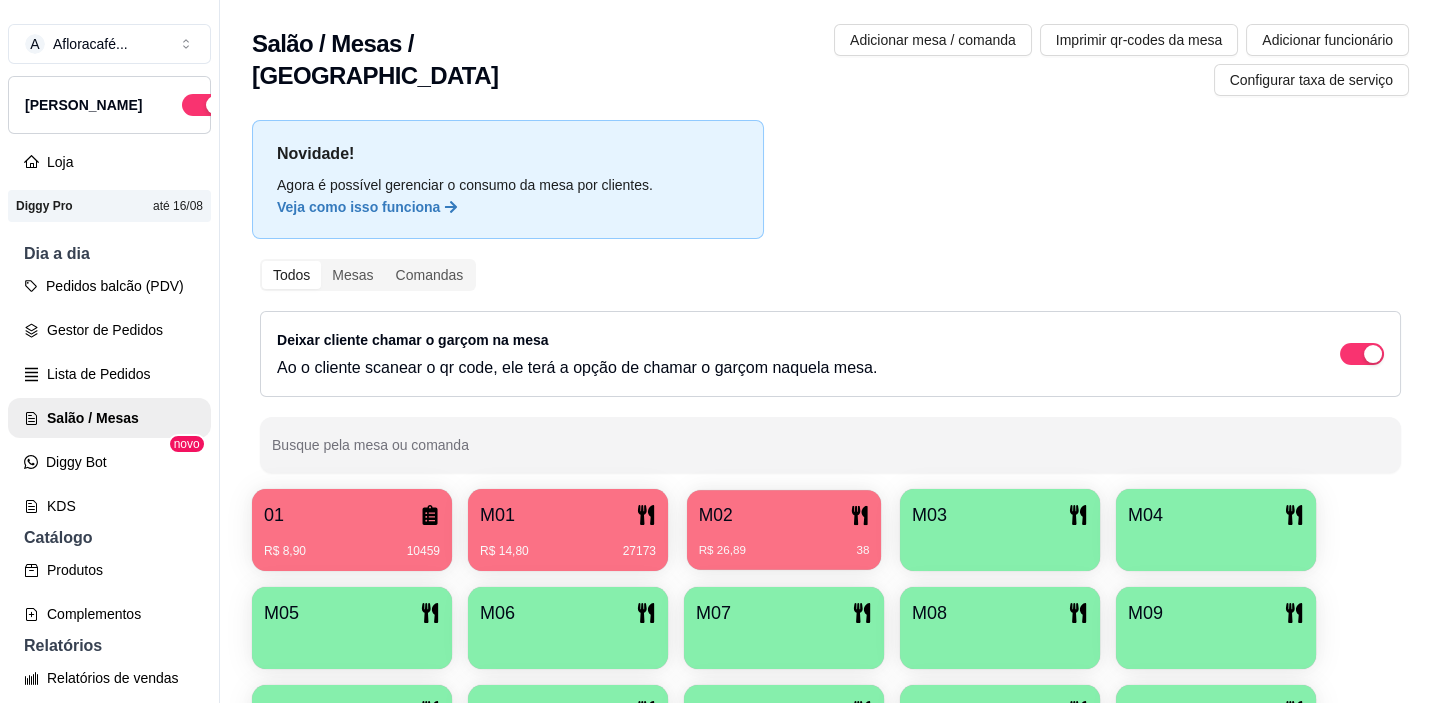 click on "R$ 26,89 38" at bounding box center (784, 543) 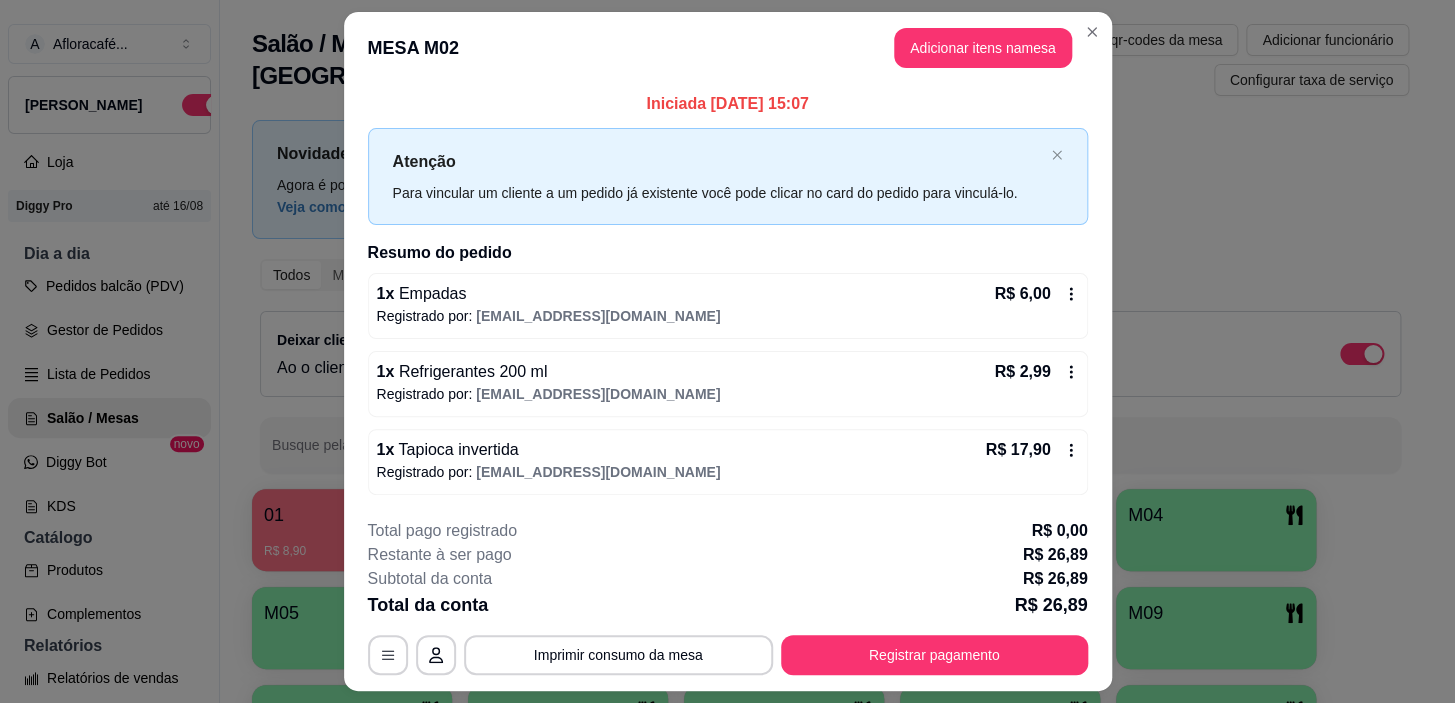 scroll, scrollTop: 51, scrollLeft: 0, axis: vertical 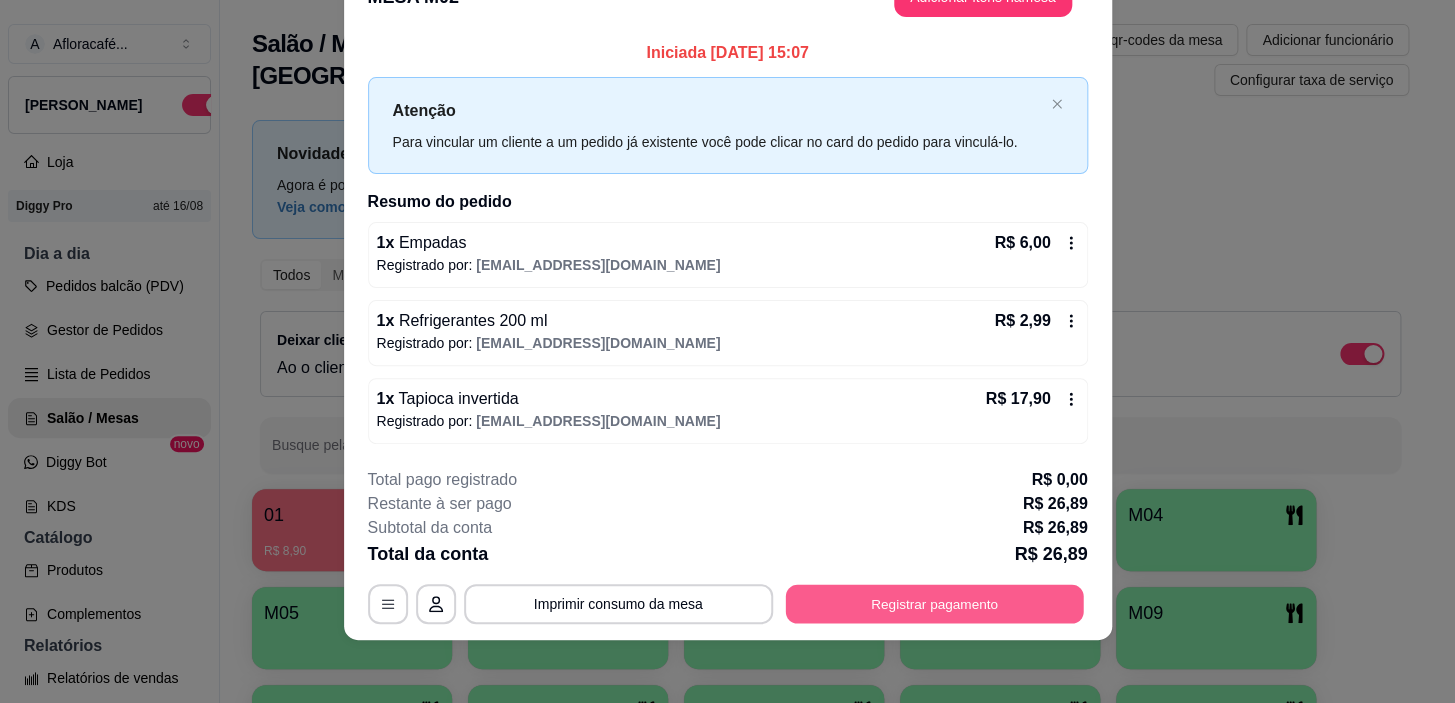 click on "Registrar pagamento" at bounding box center (934, 604) 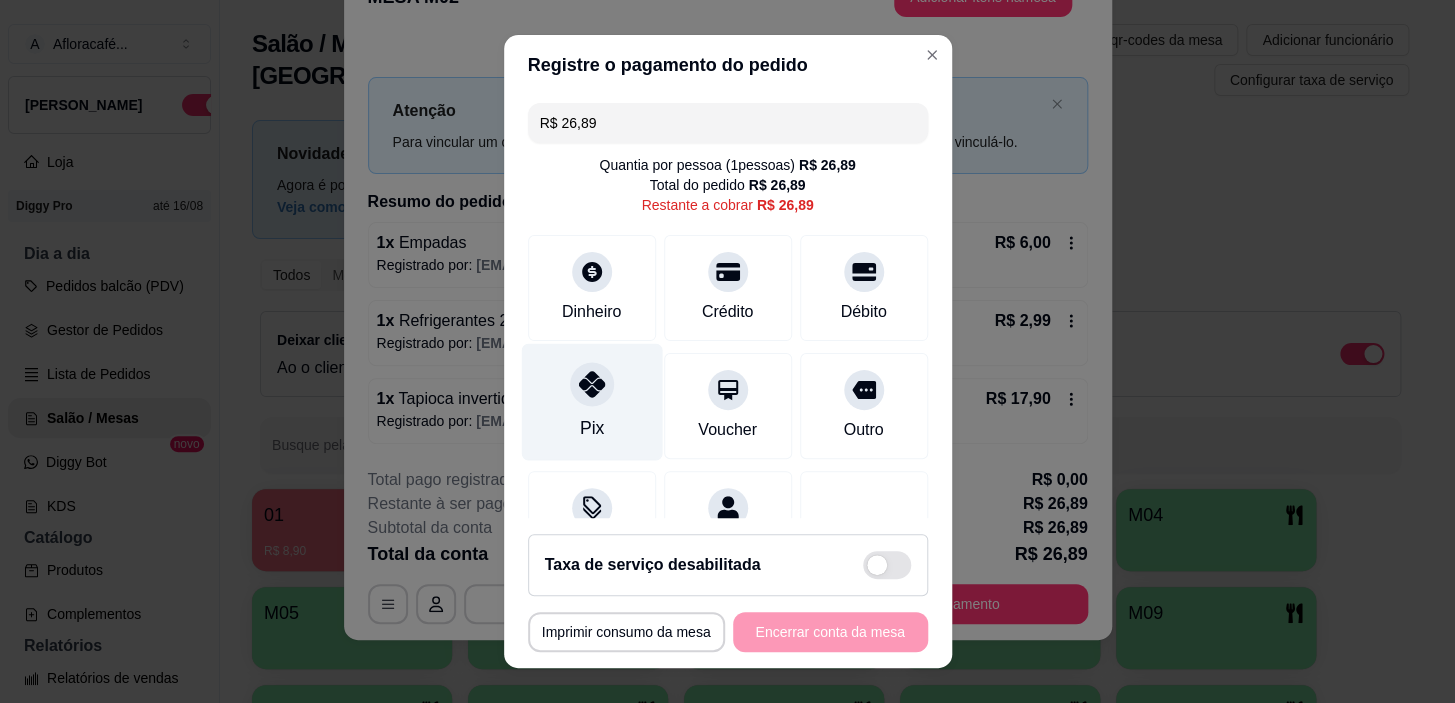 click 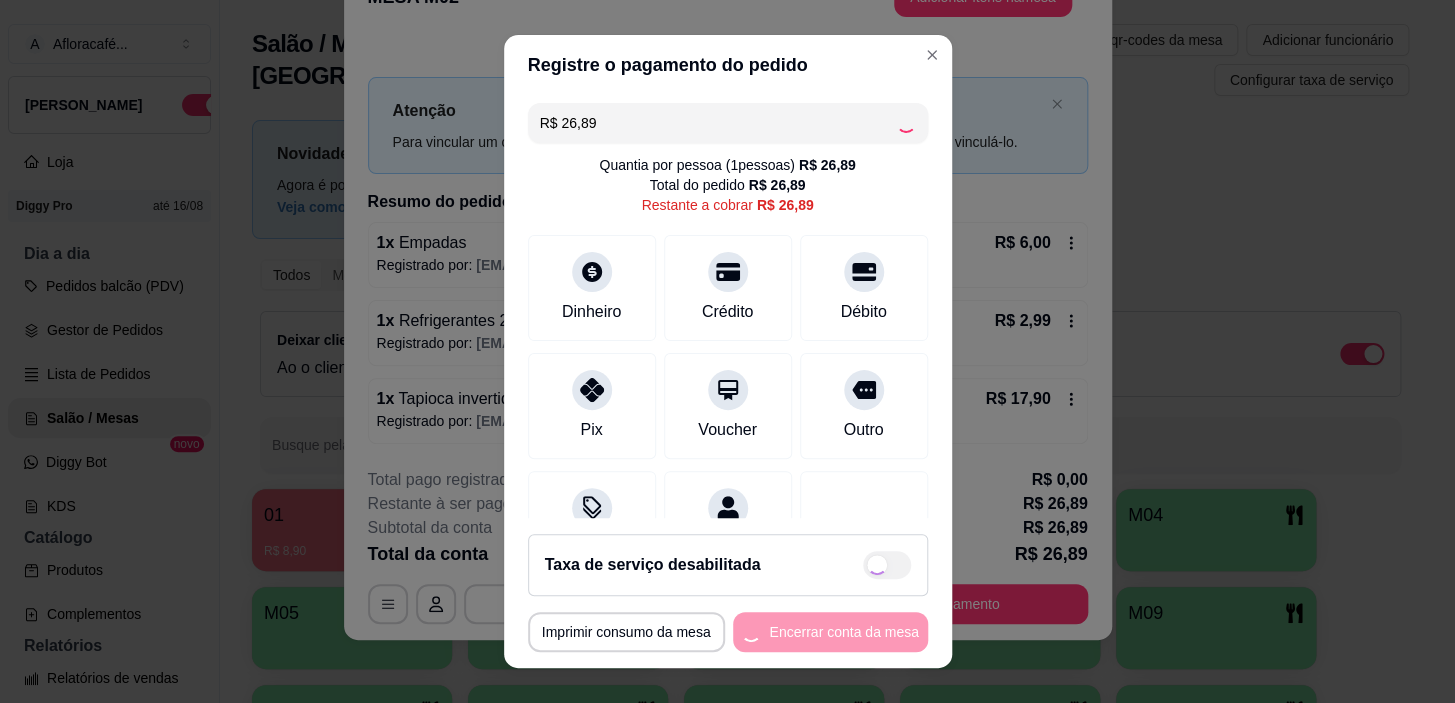 type on "R$ 0,00" 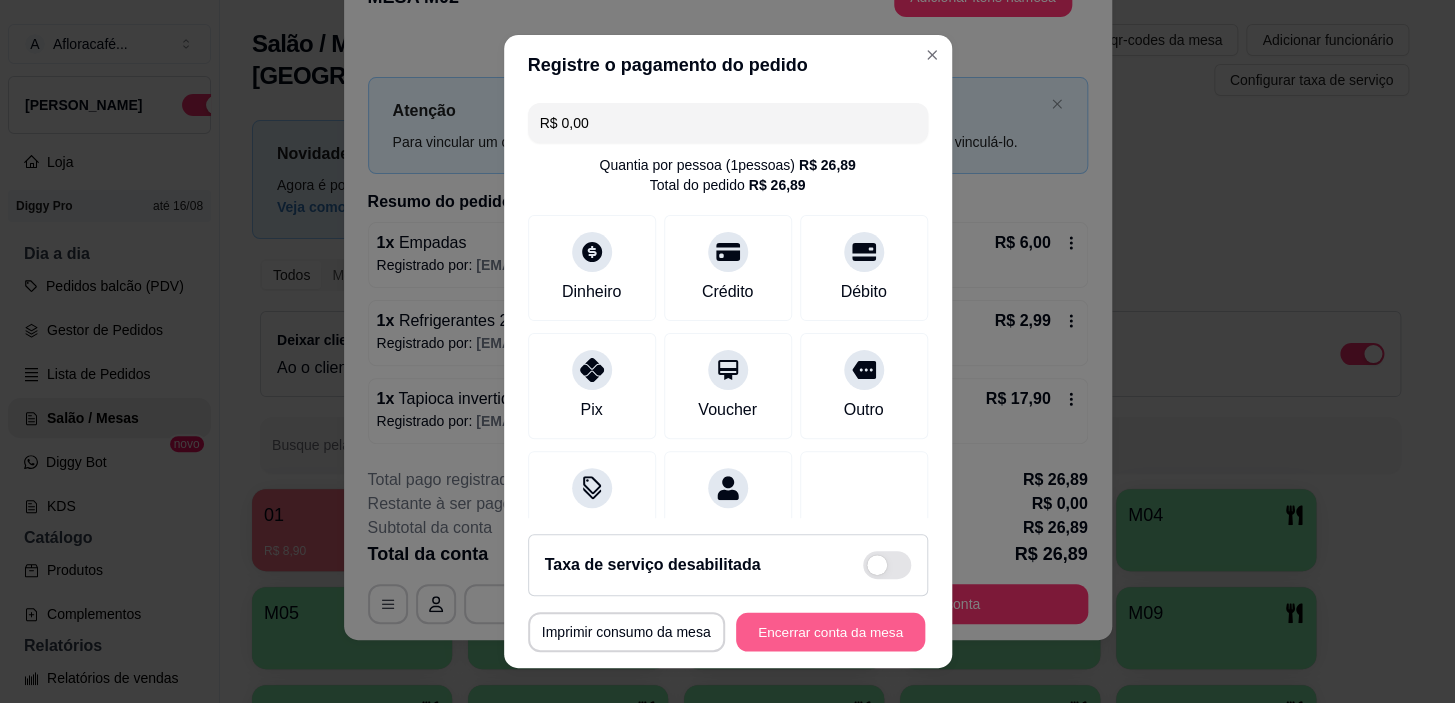 click on "Encerrar conta da mesa" at bounding box center [830, 631] 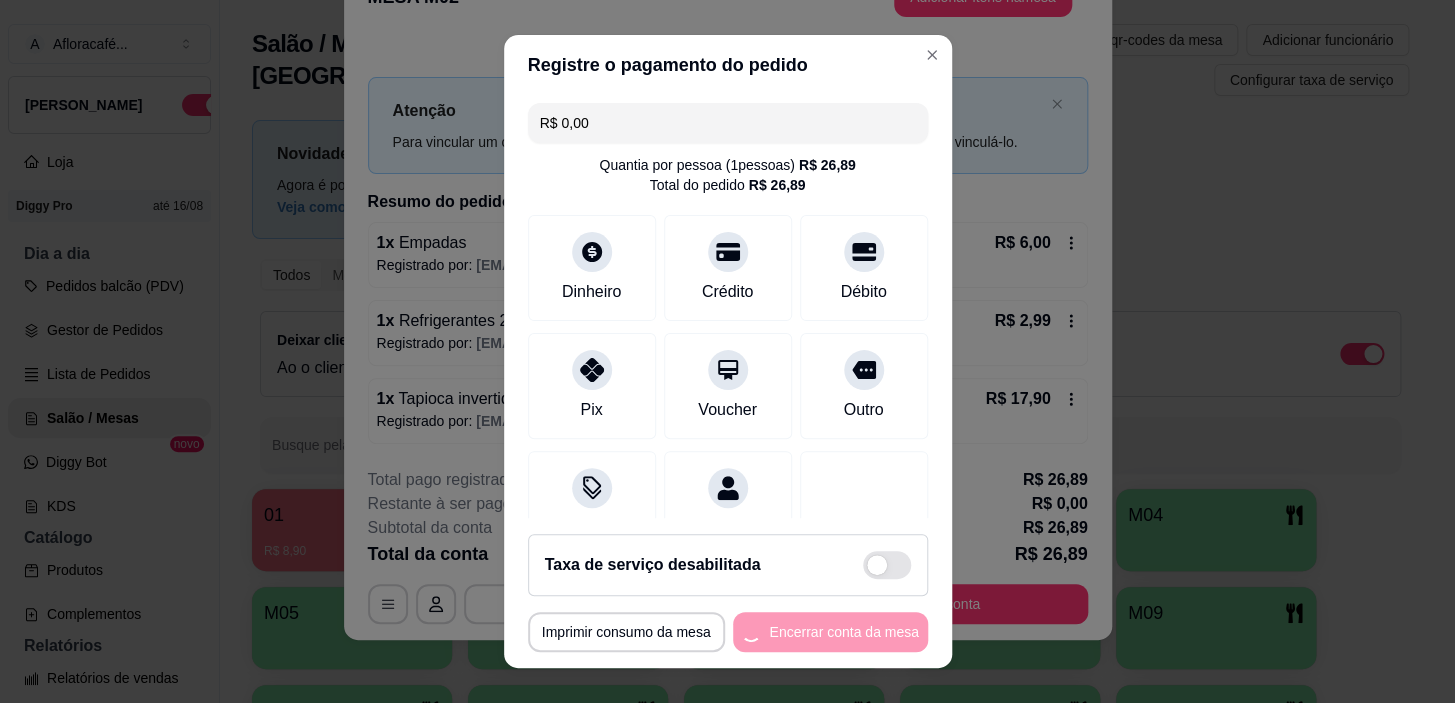 click on "**********" at bounding box center [728, 632] 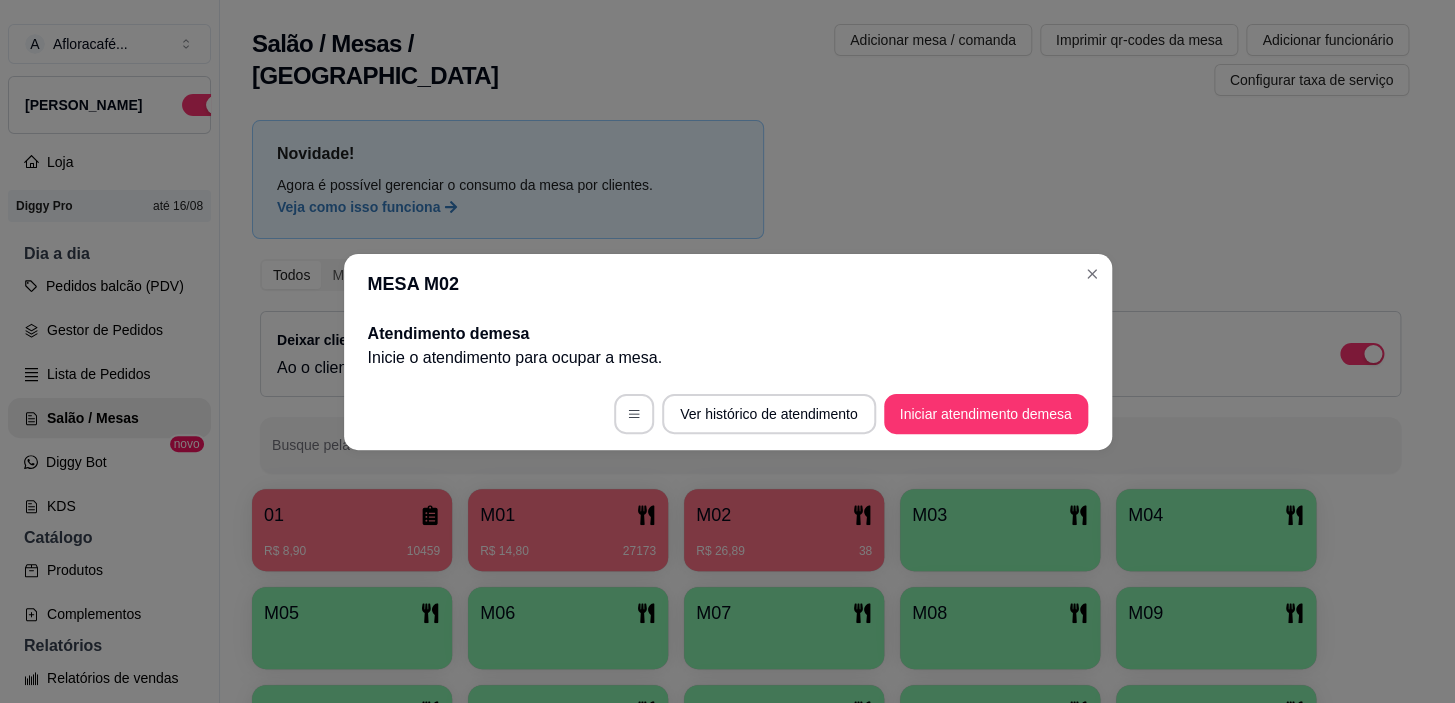 scroll, scrollTop: 0, scrollLeft: 0, axis: both 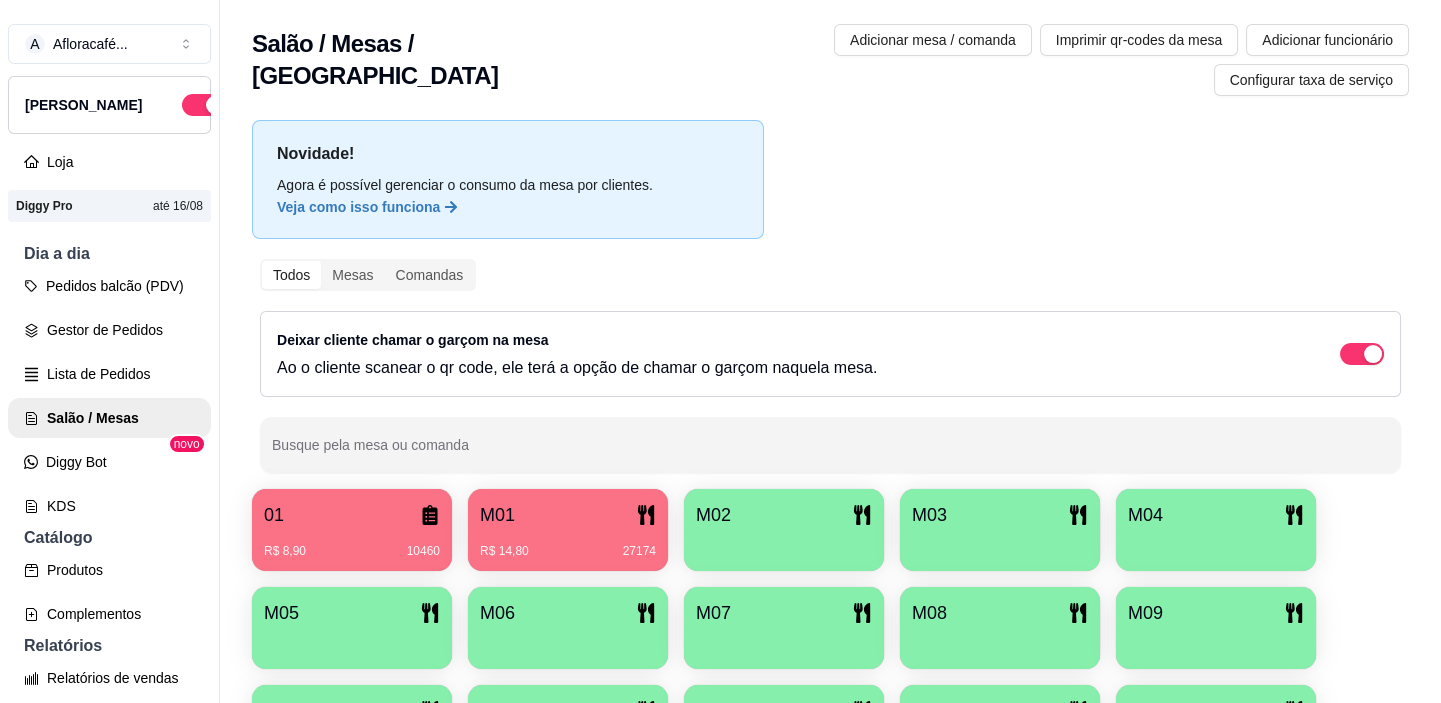 type 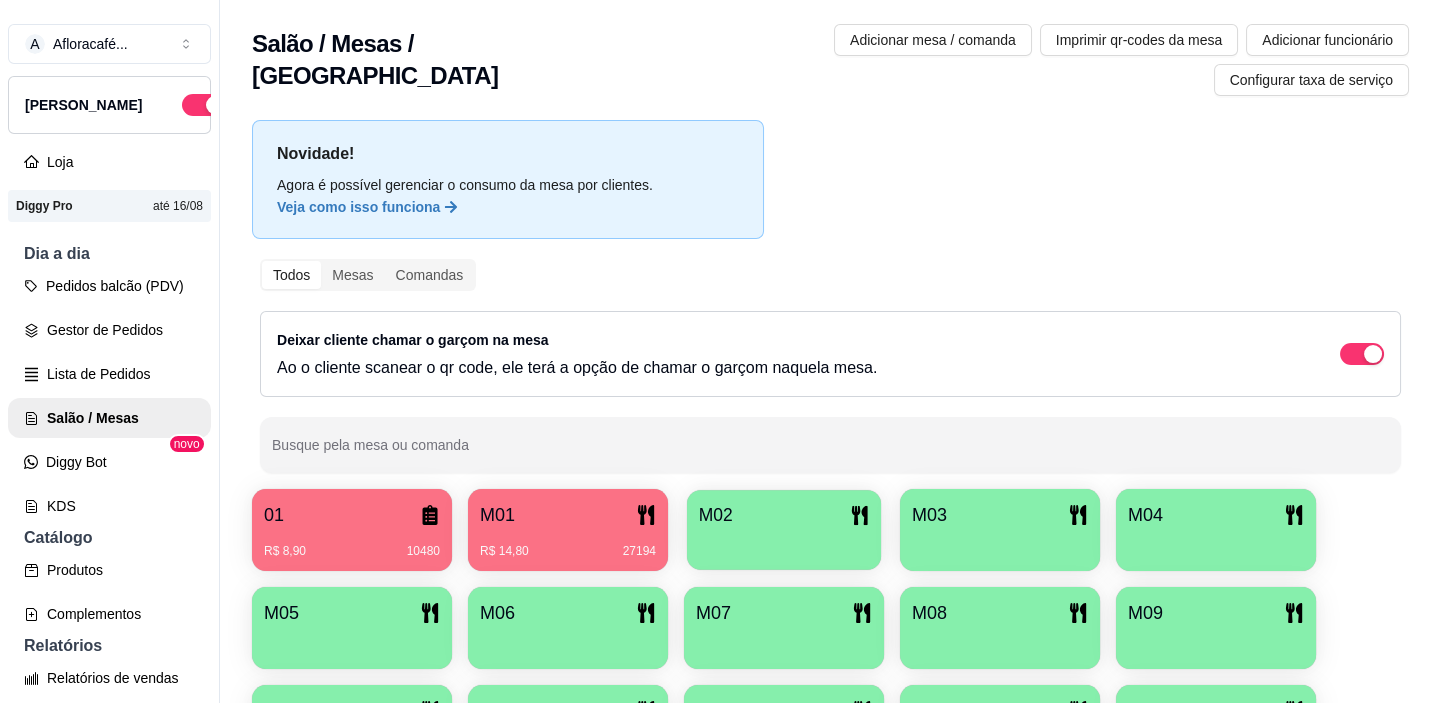 click on "M02" at bounding box center [784, 530] 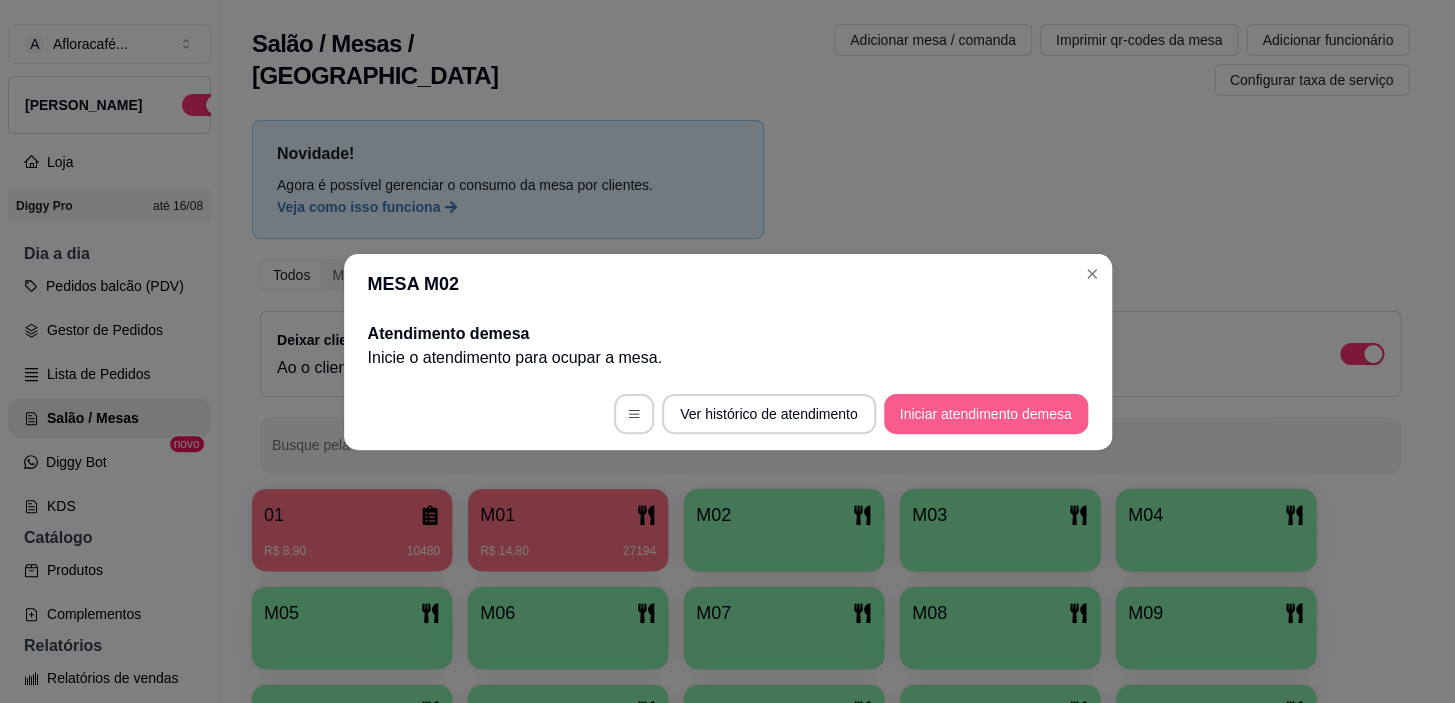 click on "Iniciar atendimento de  mesa" at bounding box center (986, 414) 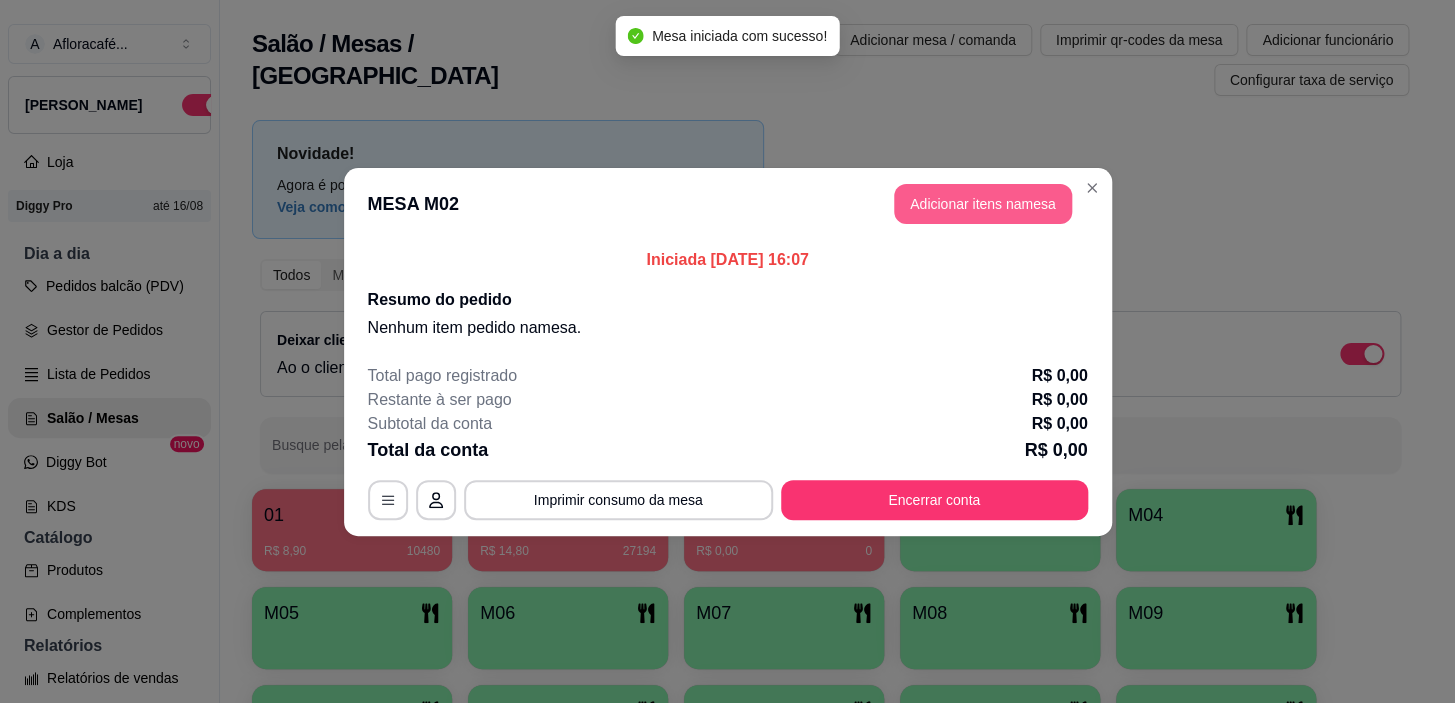 click on "Adicionar itens na  mesa" at bounding box center (983, 204) 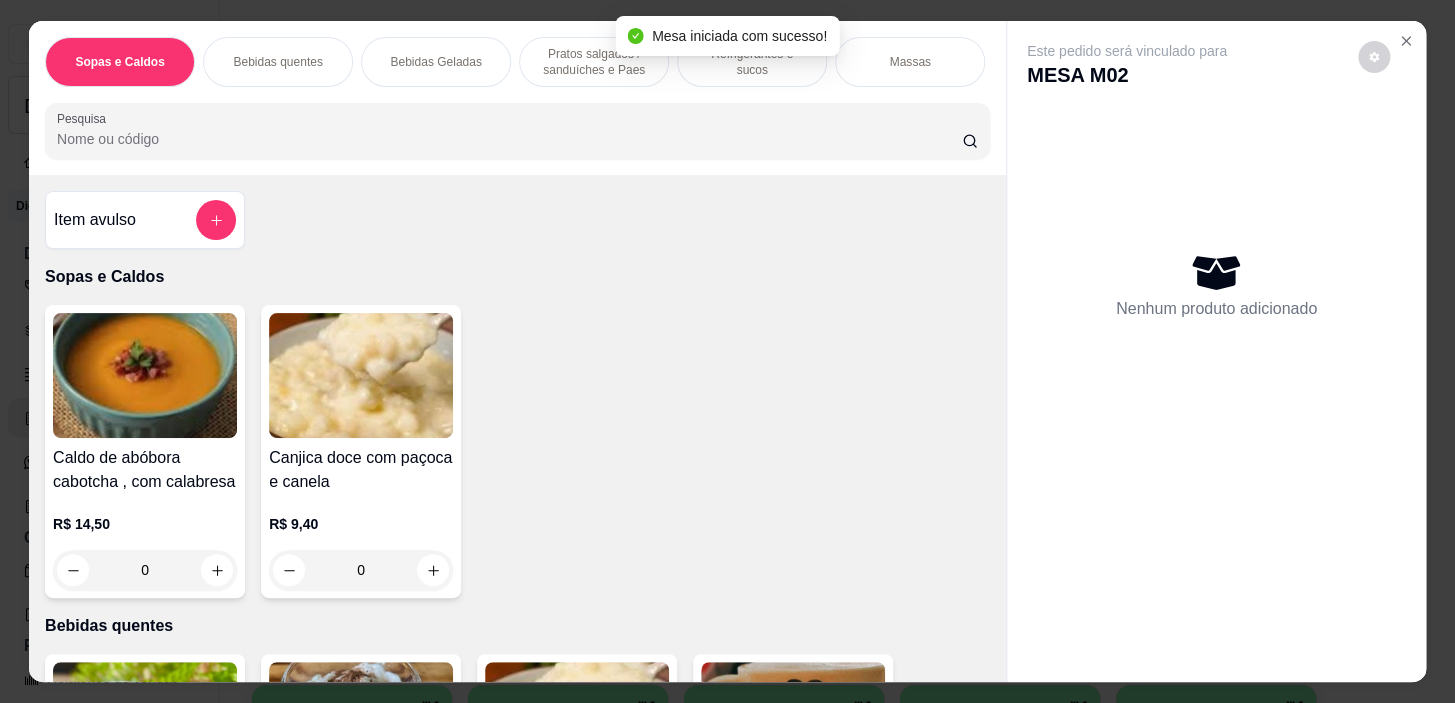 click on "Sopas e Caldos  Bebidas quentes Bebidas Geladas Pratos salgados / sanduíches e Paes  Refrigerantes e sucos  Massas  Refeições  Cervejas e drinks alcoólicos e não alcoólicos  Acompanhamentos das refeições  Pratos Doces e sobremesas  Descartáveis para consumos de alimentos que não são da loja  Pesquisa" at bounding box center (517, 98) 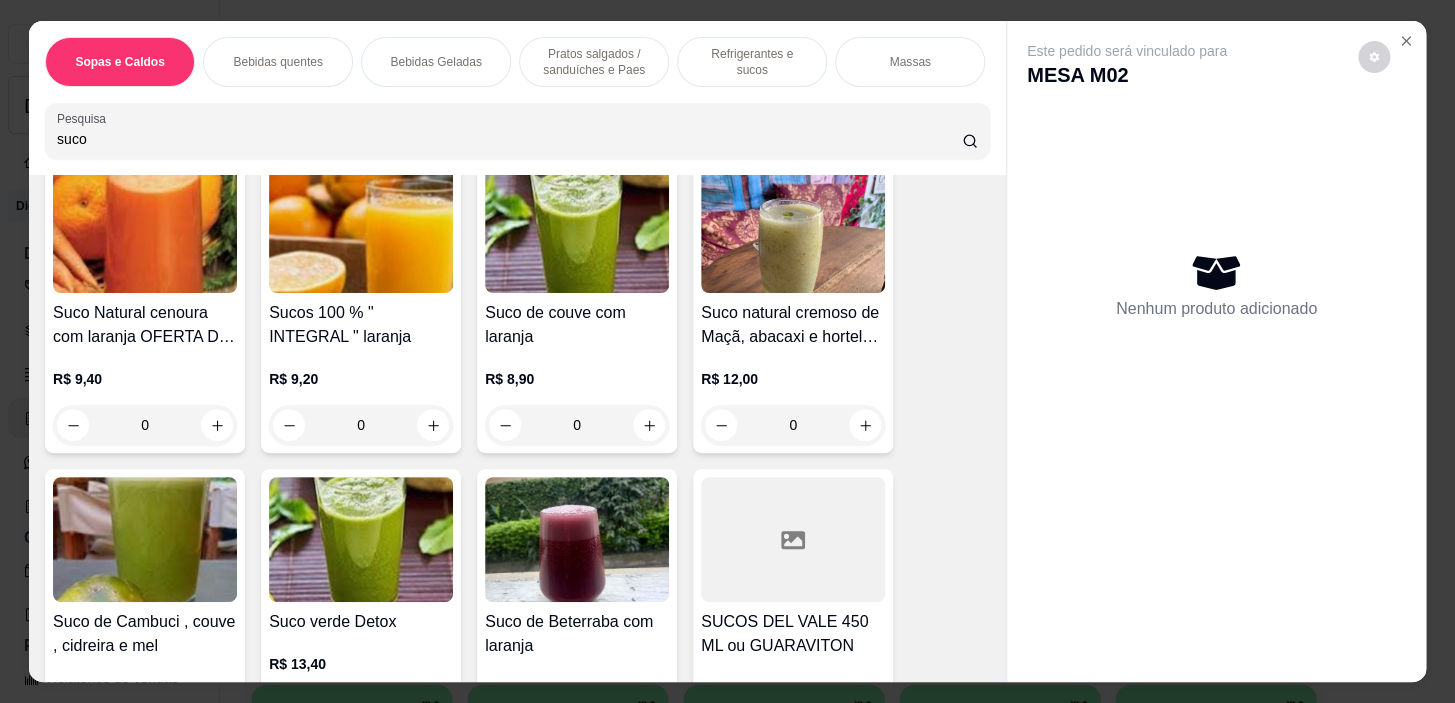 scroll, scrollTop: 636, scrollLeft: 0, axis: vertical 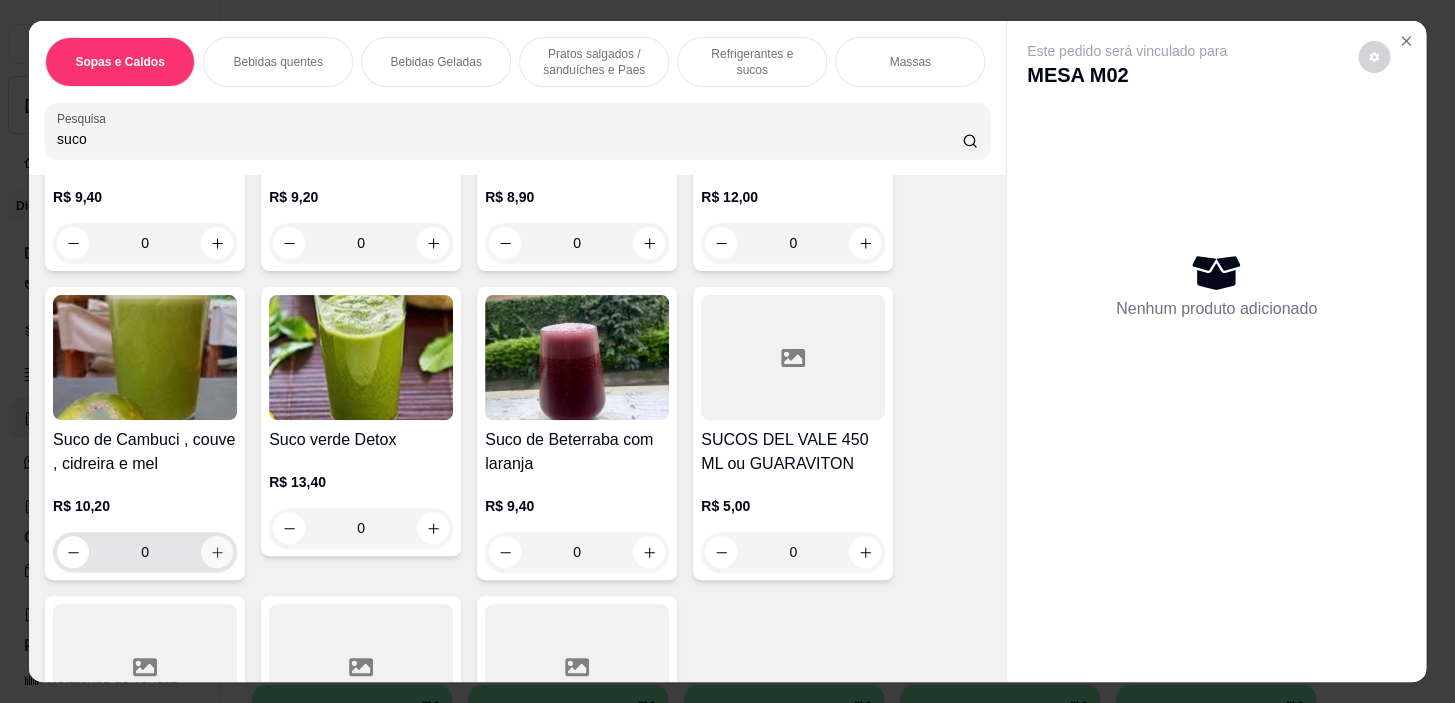 type on "suco" 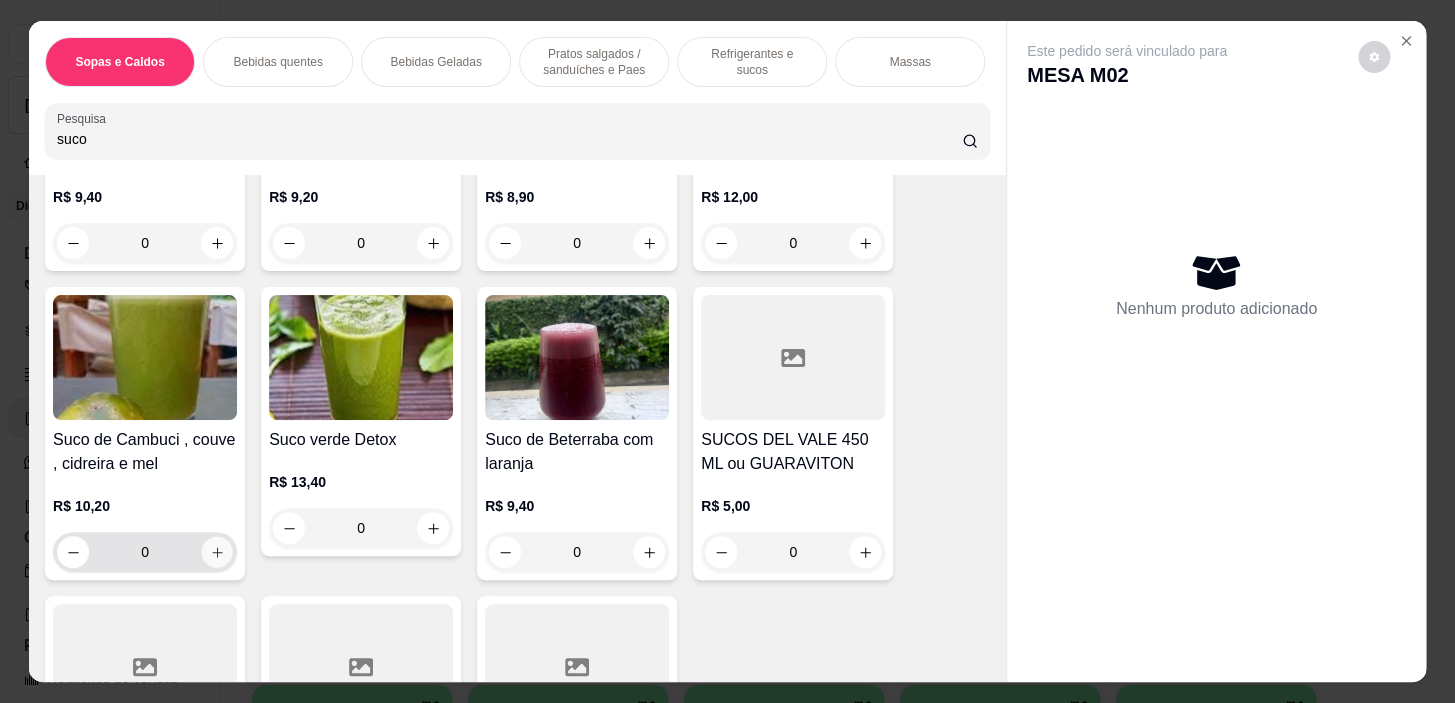 click 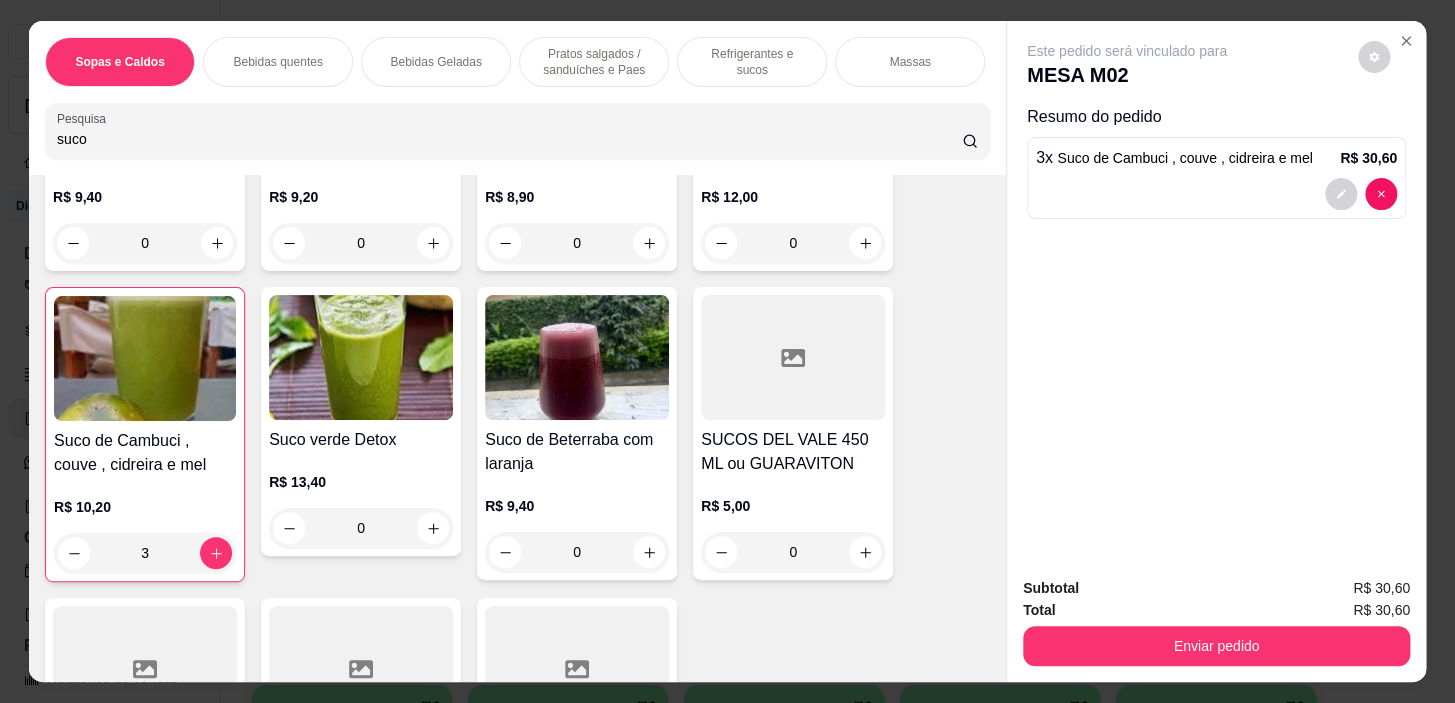 click on "Bebidas Geladas" at bounding box center [436, 62] 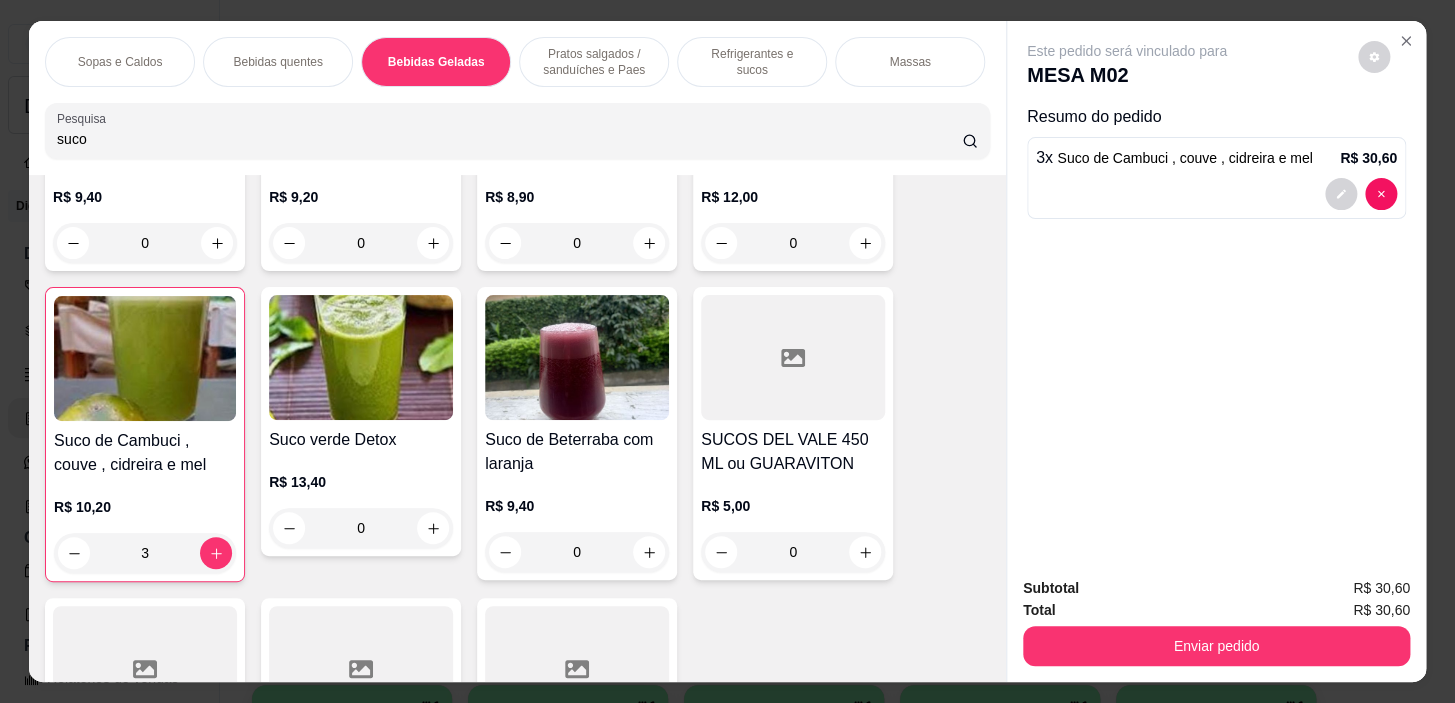scroll, scrollTop: 4228, scrollLeft: 0, axis: vertical 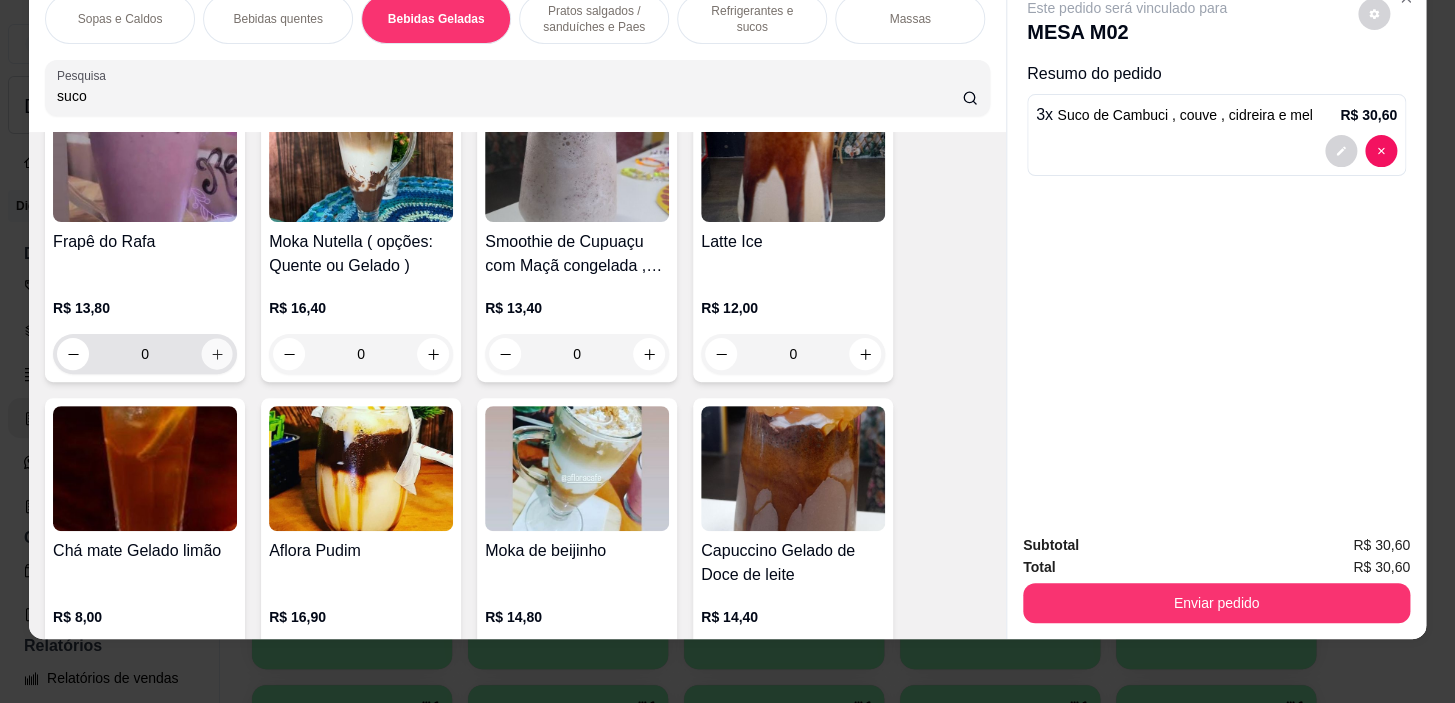 click 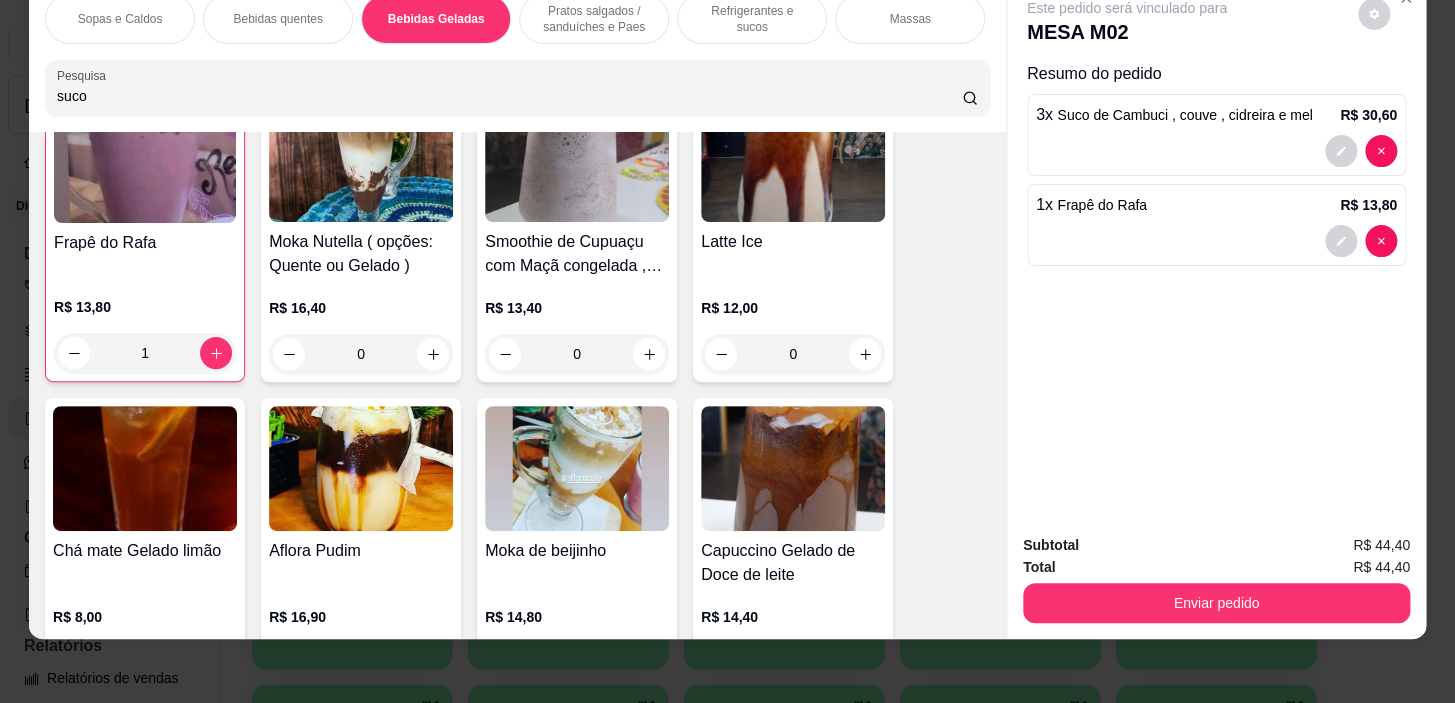 scroll, scrollTop: 5501, scrollLeft: 0, axis: vertical 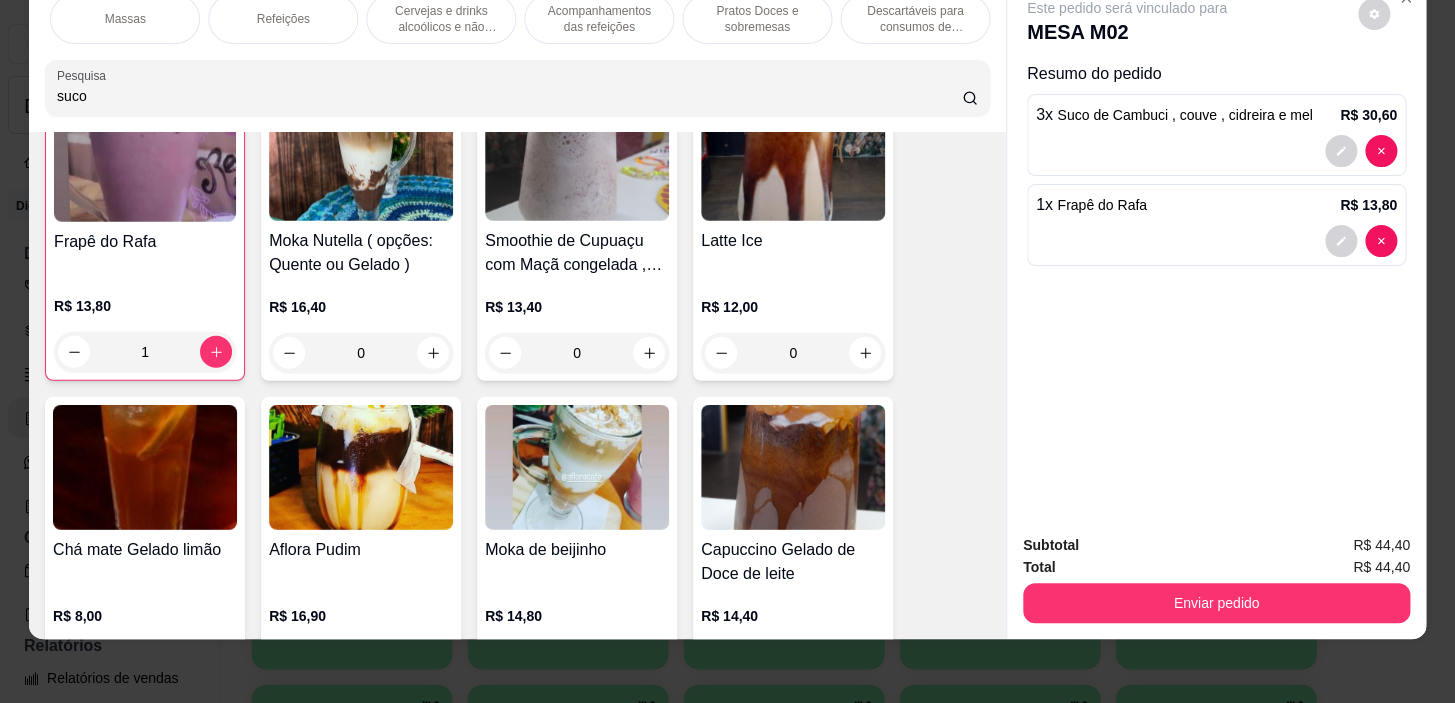 click on "Cervejas e drinks alcoólicos e não alcoólicos" at bounding box center (441, 19) 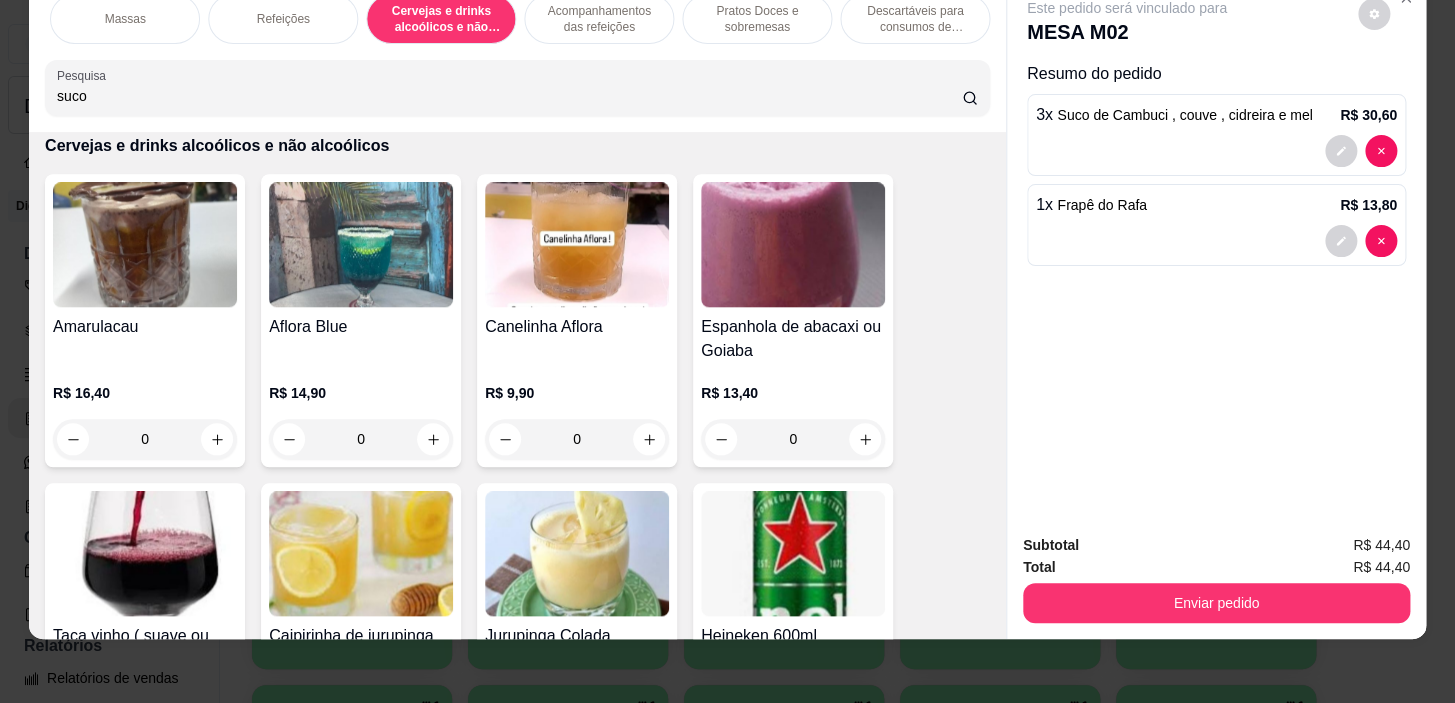 scroll, scrollTop: 13900, scrollLeft: 0, axis: vertical 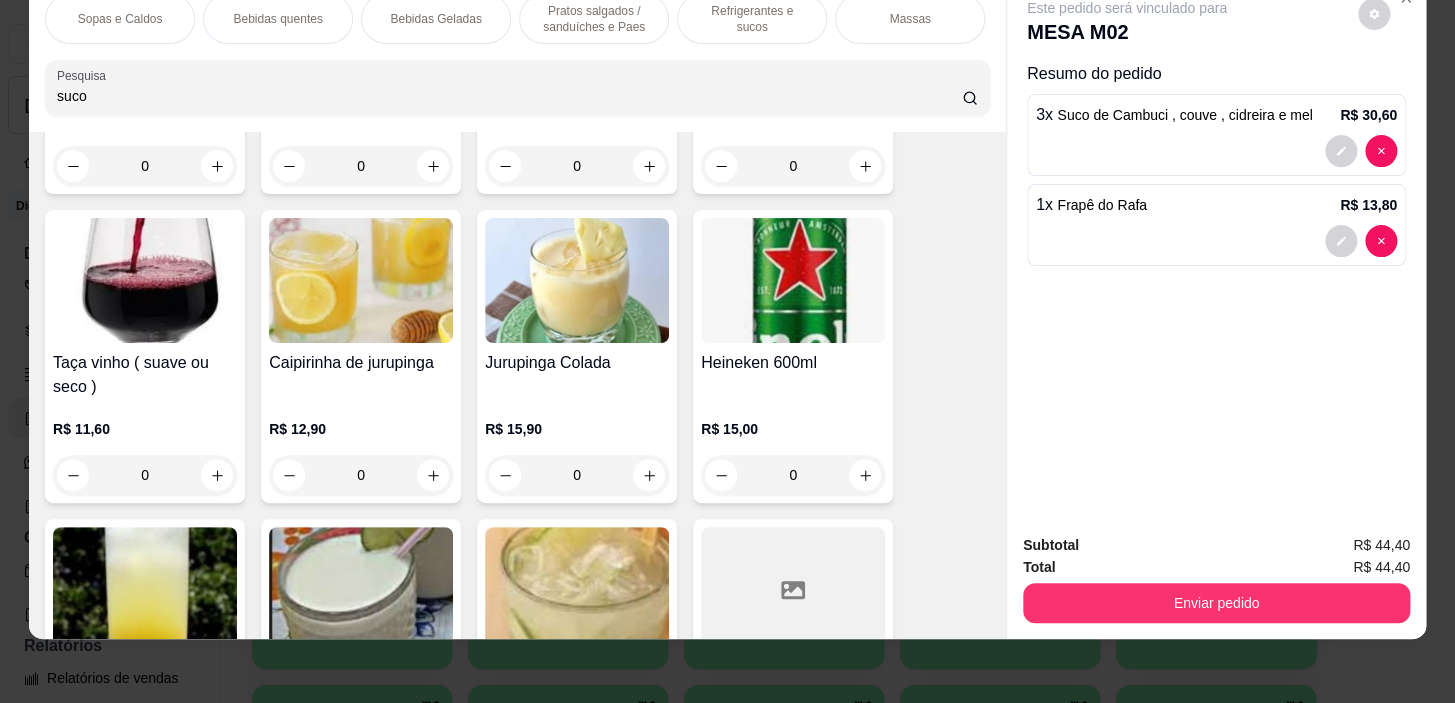 click on "Pratos salgados / sanduíches e Paes" at bounding box center (594, 19) 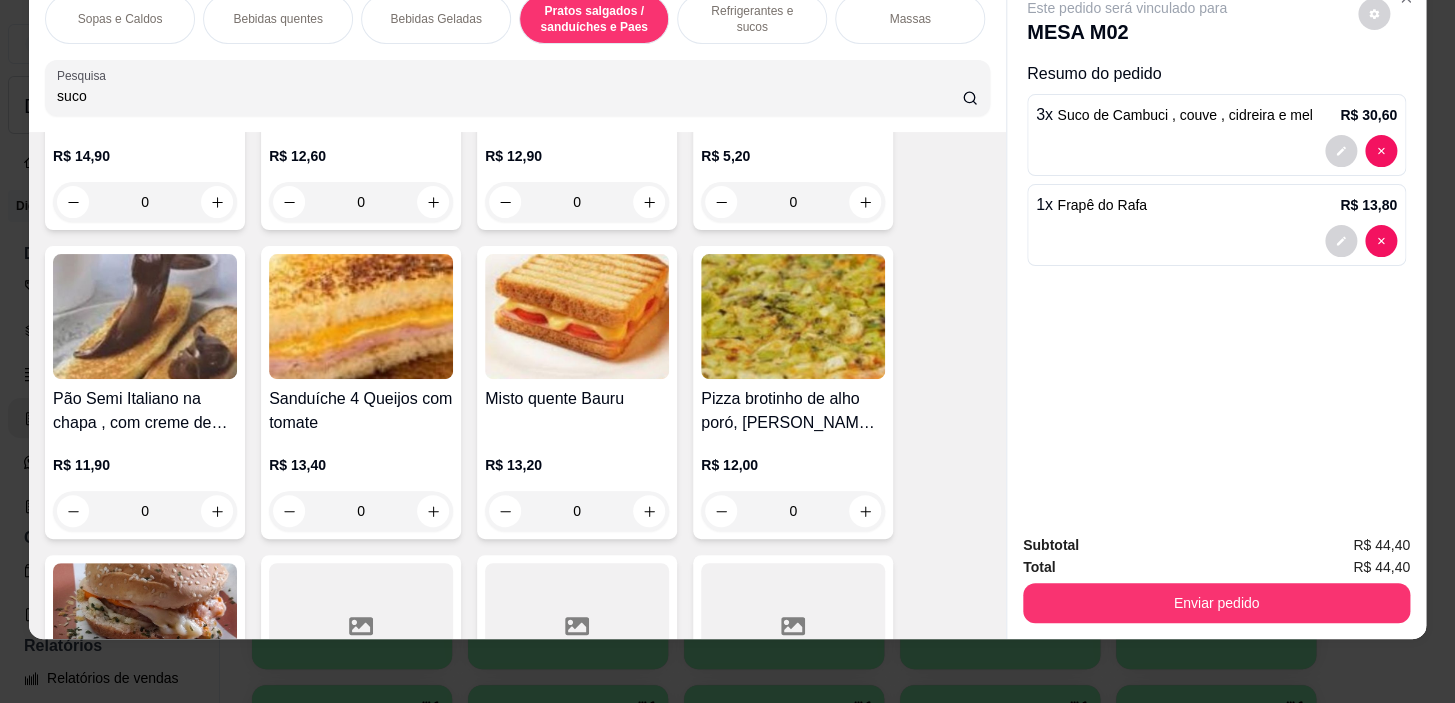 scroll, scrollTop: 9364, scrollLeft: 0, axis: vertical 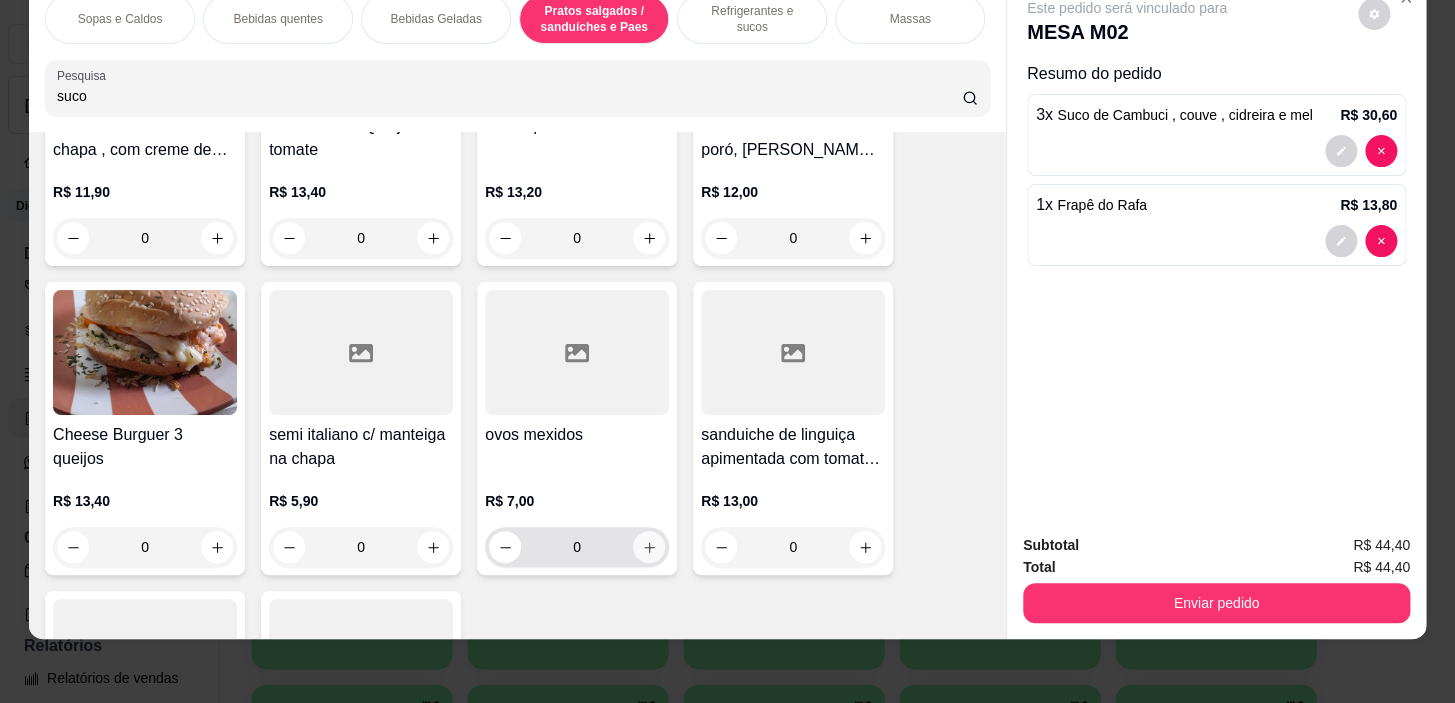 click 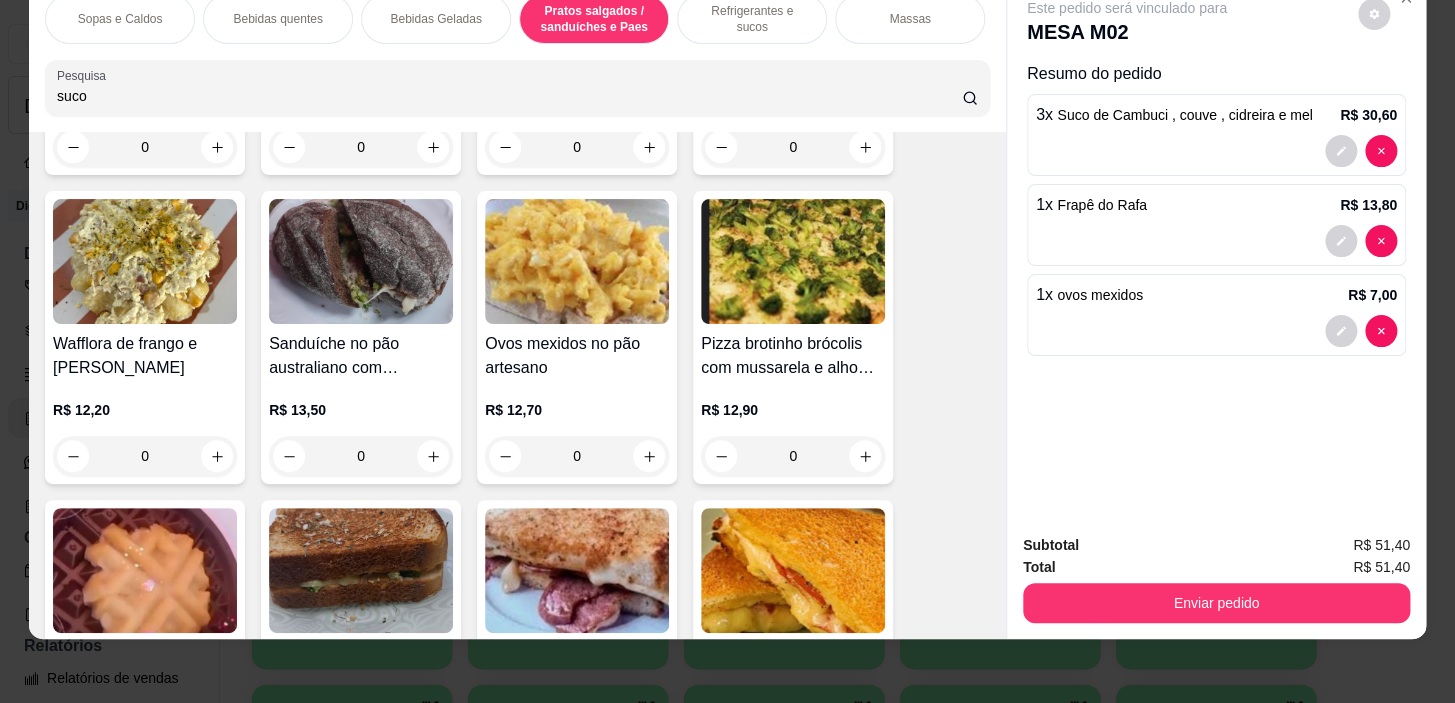 scroll, scrollTop: 7819, scrollLeft: 0, axis: vertical 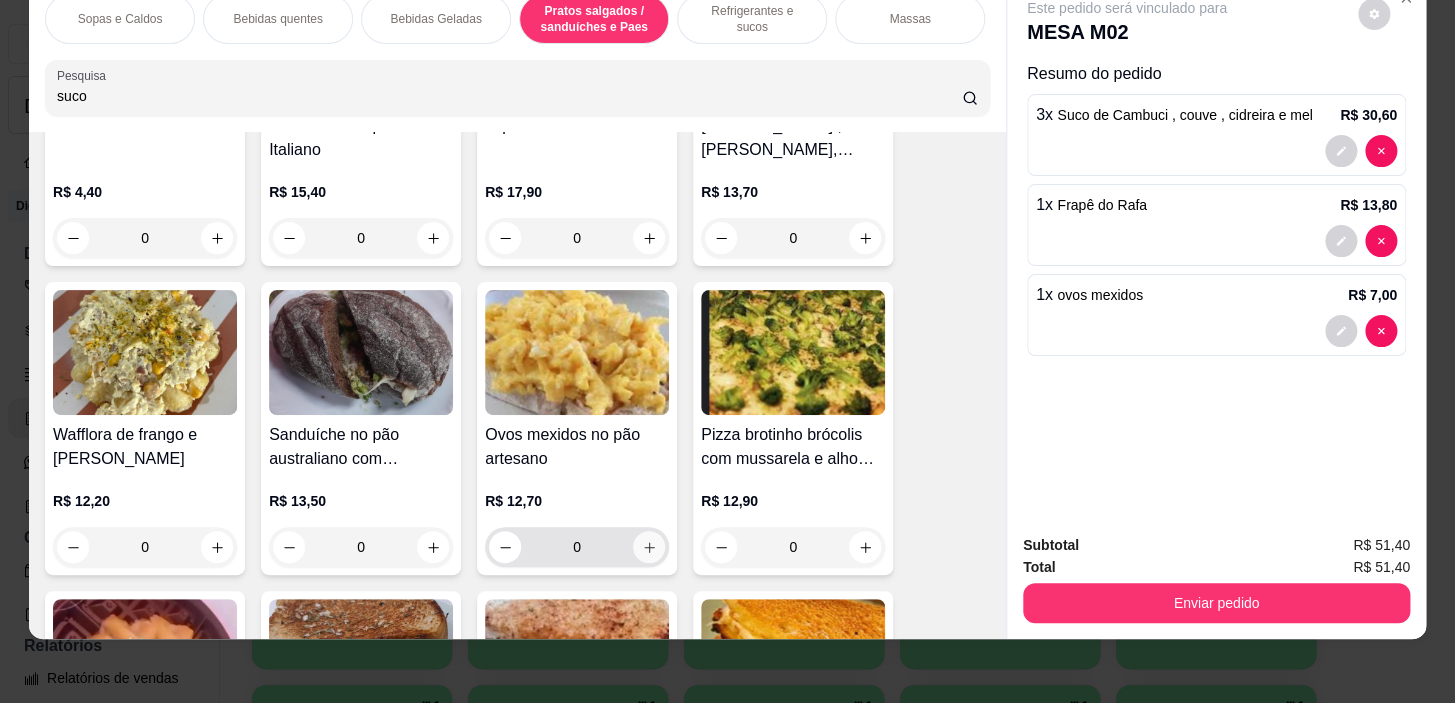 click at bounding box center (649, 547) 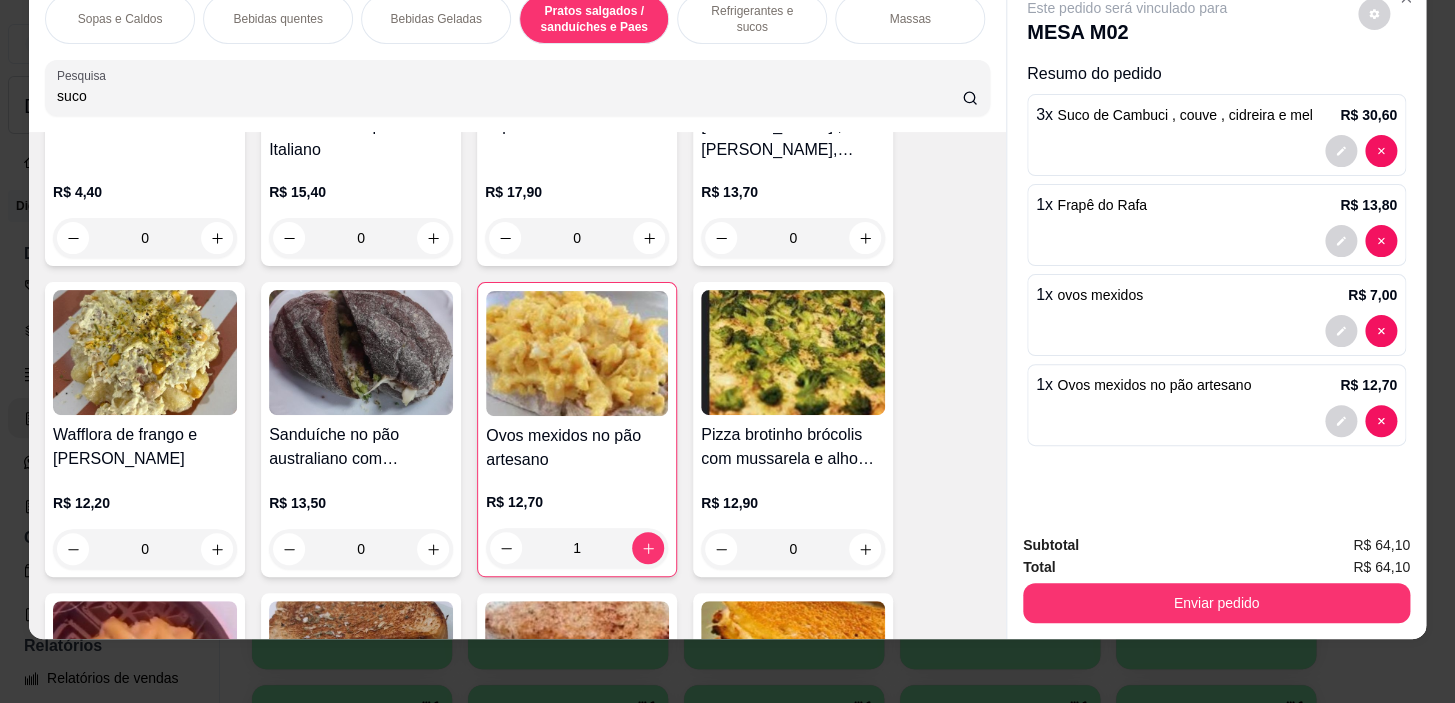 scroll, scrollTop: 8091, scrollLeft: 0, axis: vertical 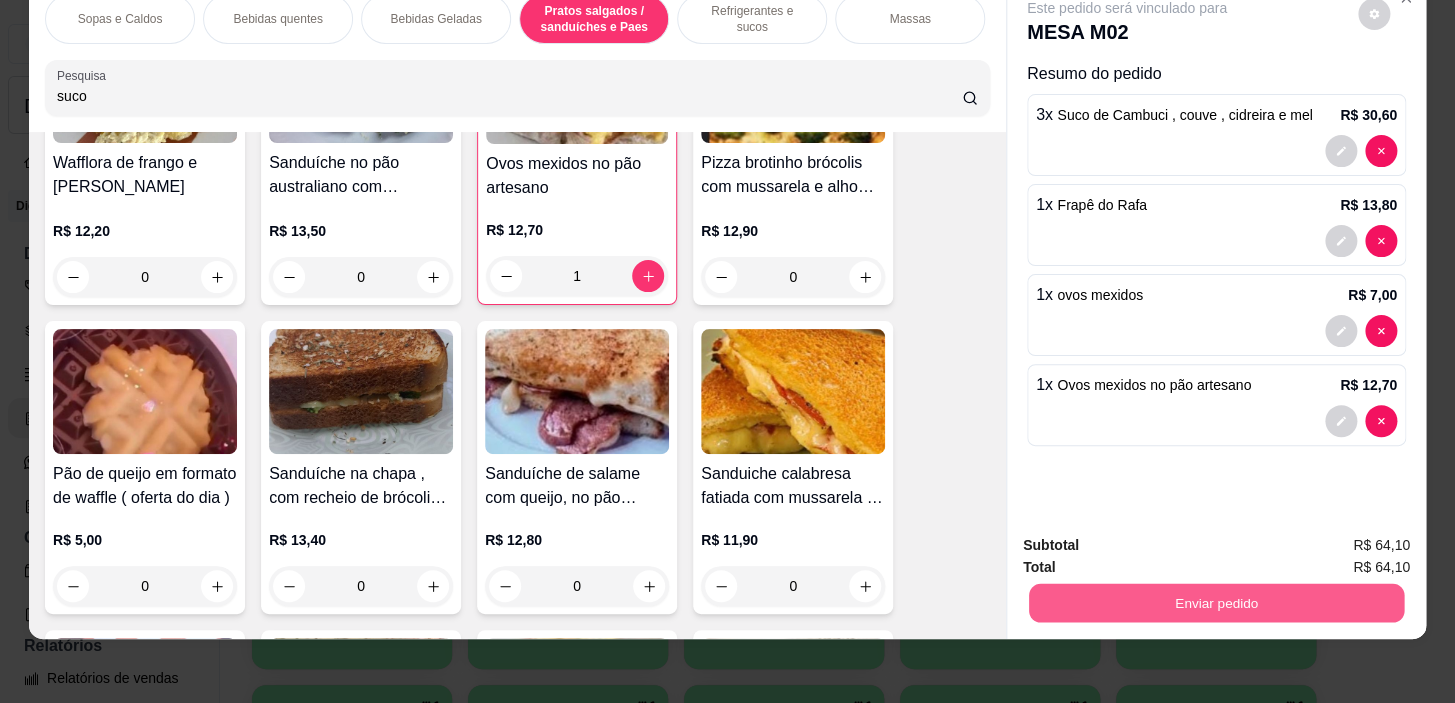 click on "Enviar pedido" at bounding box center [1216, 603] 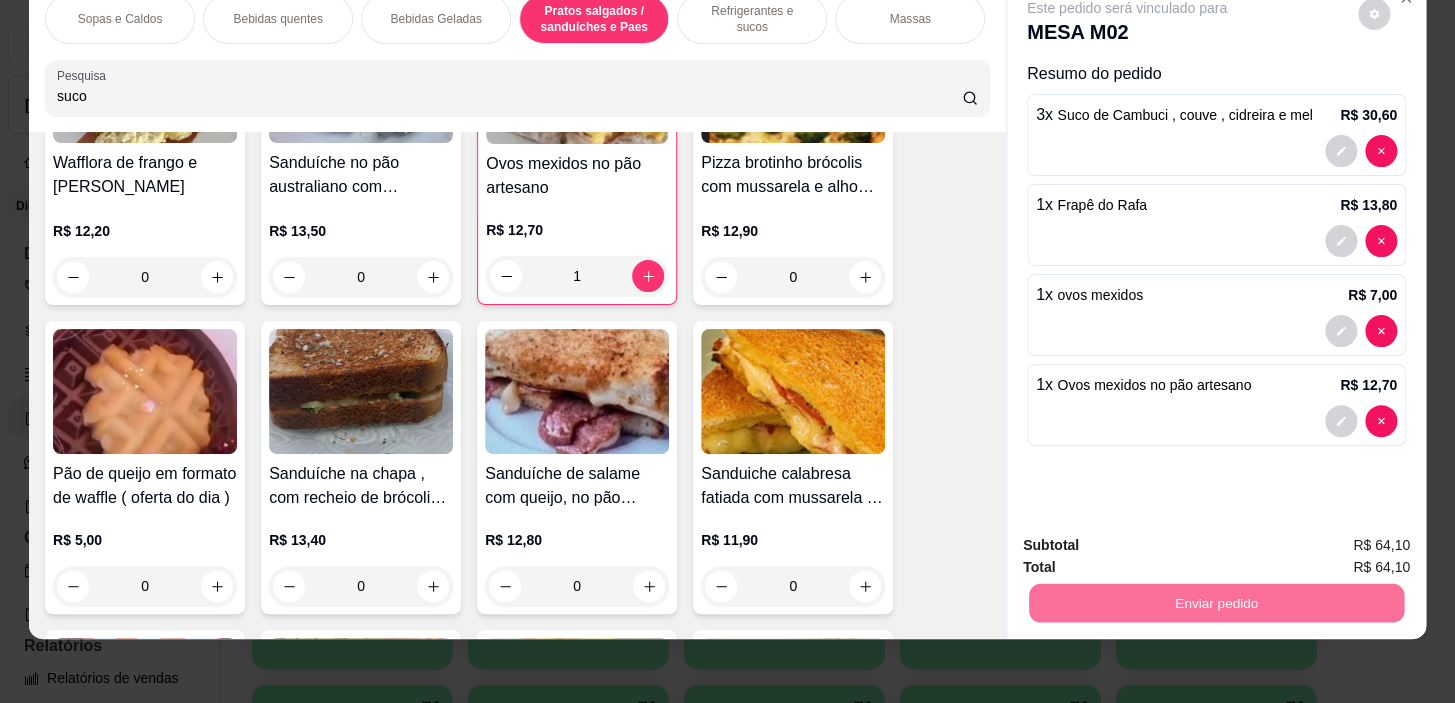 click on "Não registrar e enviar pedido" at bounding box center (1150, 540) 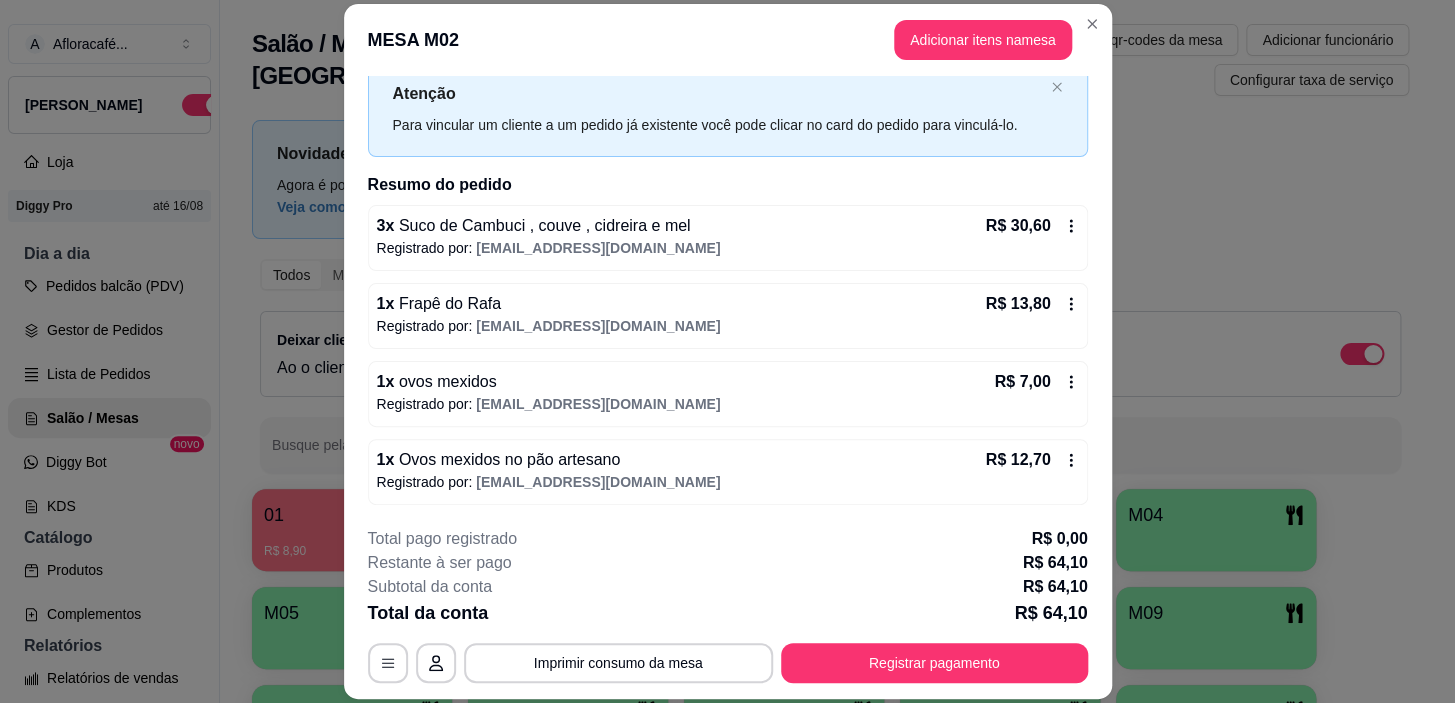 scroll, scrollTop: 0, scrollLeft: 0, axis: both 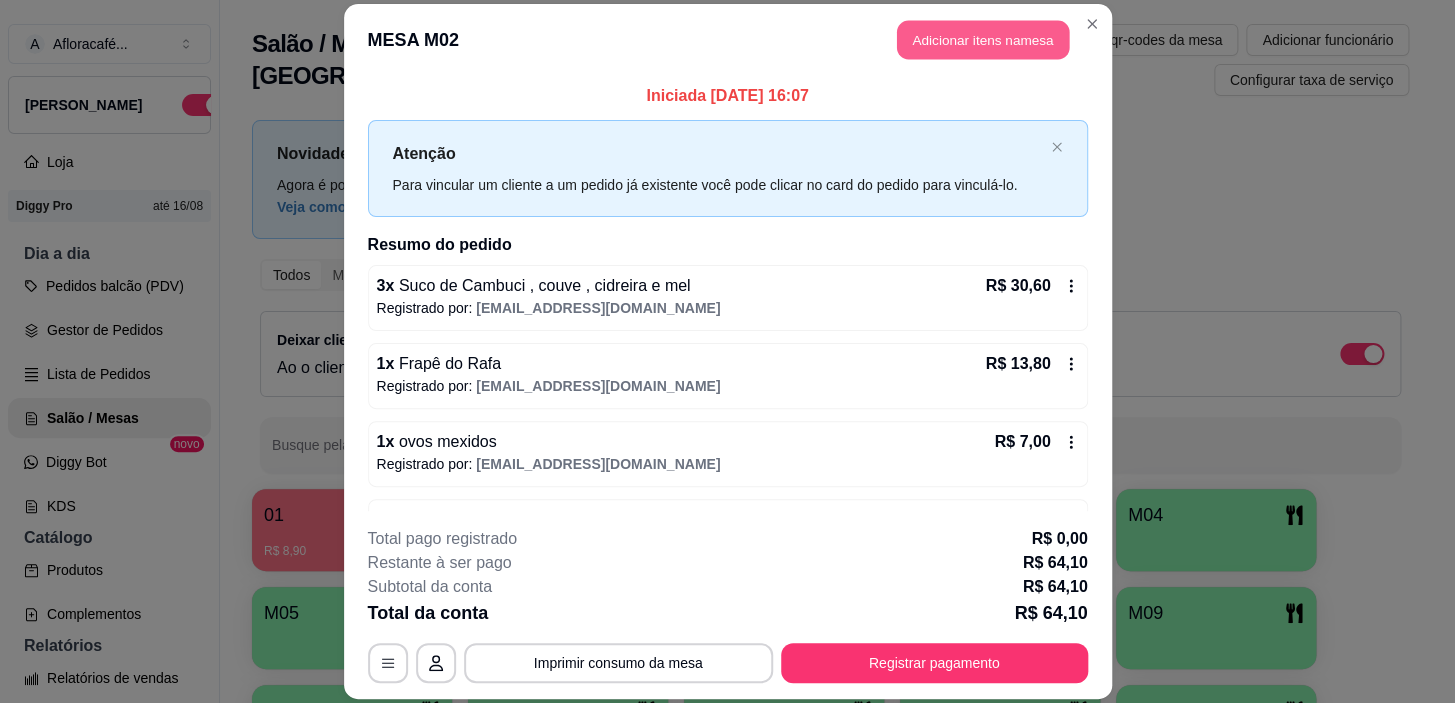 click on "Adicionar itens na  mesa" at bounding box center [983, 39] 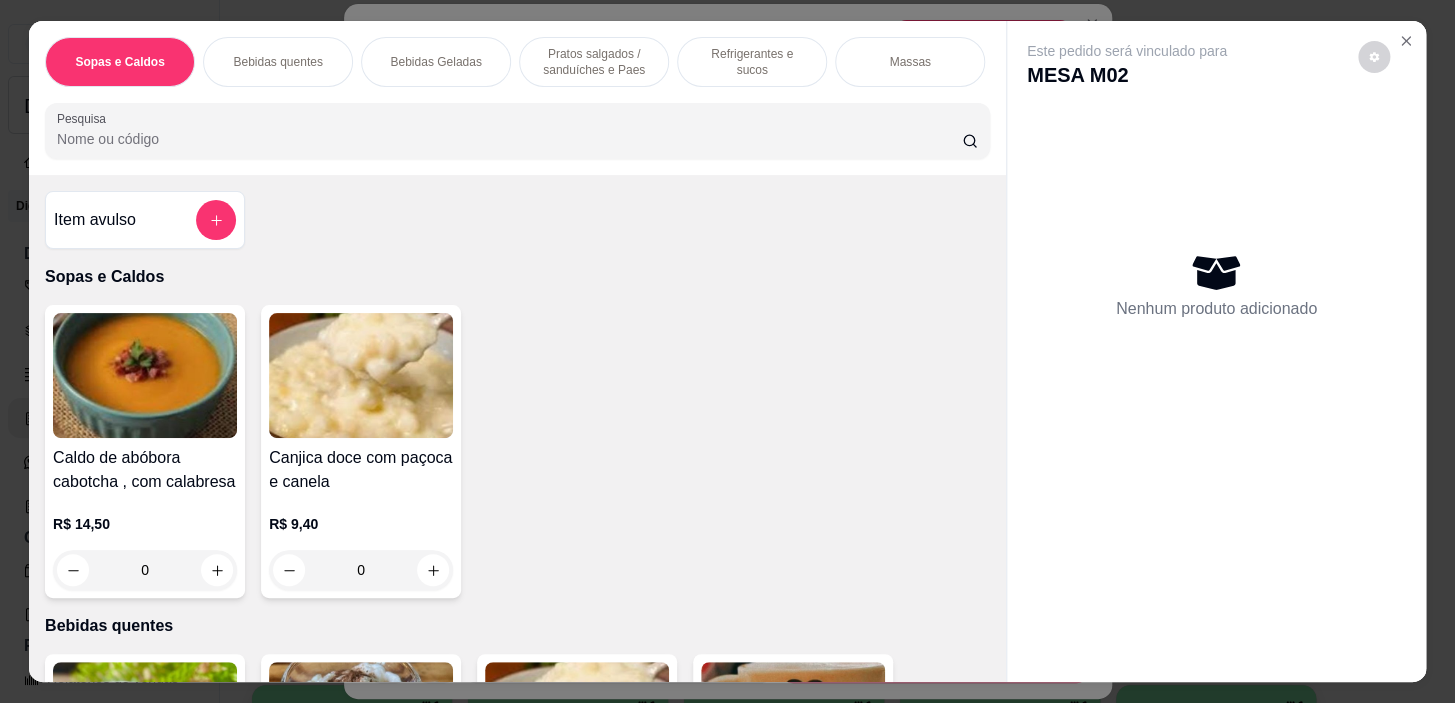 click on "Pratos salgados / sanduíches e Paes" at bounding box center [594, 62] 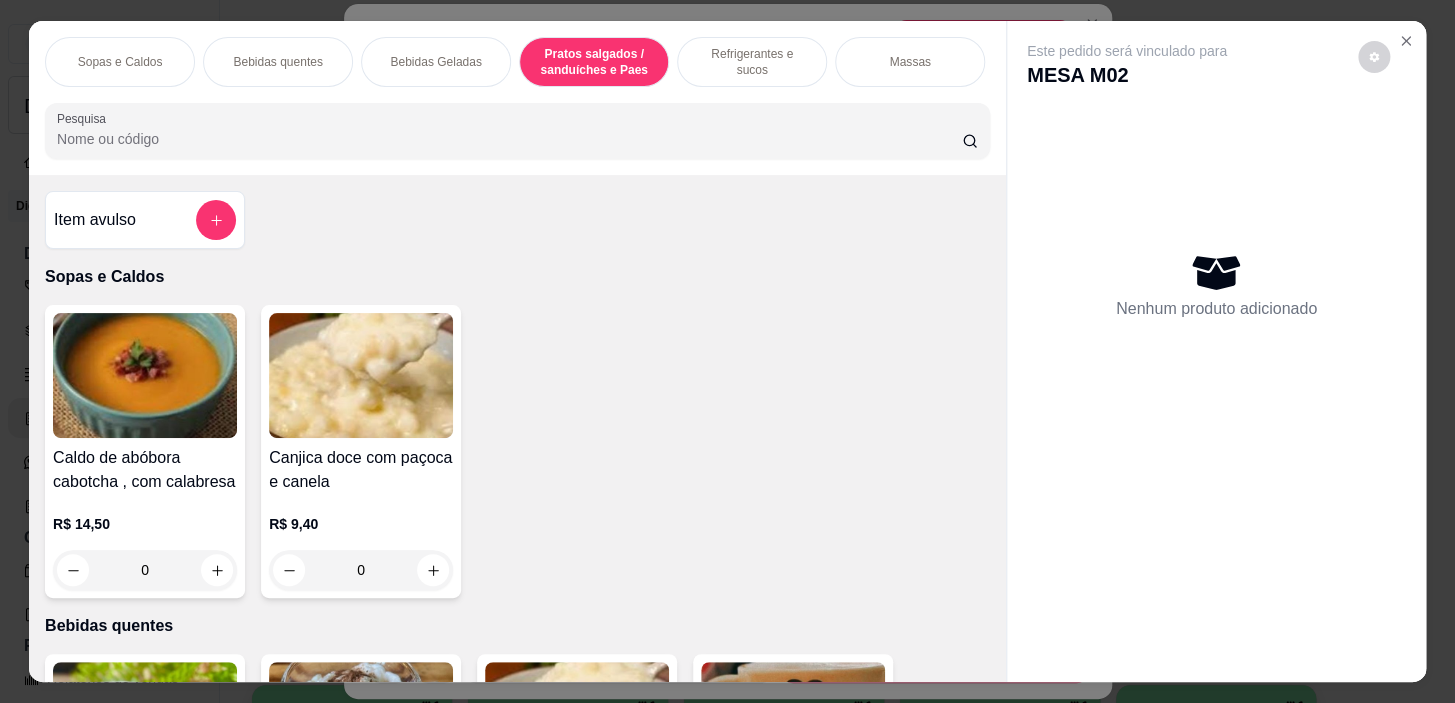 scroll, scrollTop: 5722, scrollLeft: 0, axis: vertical 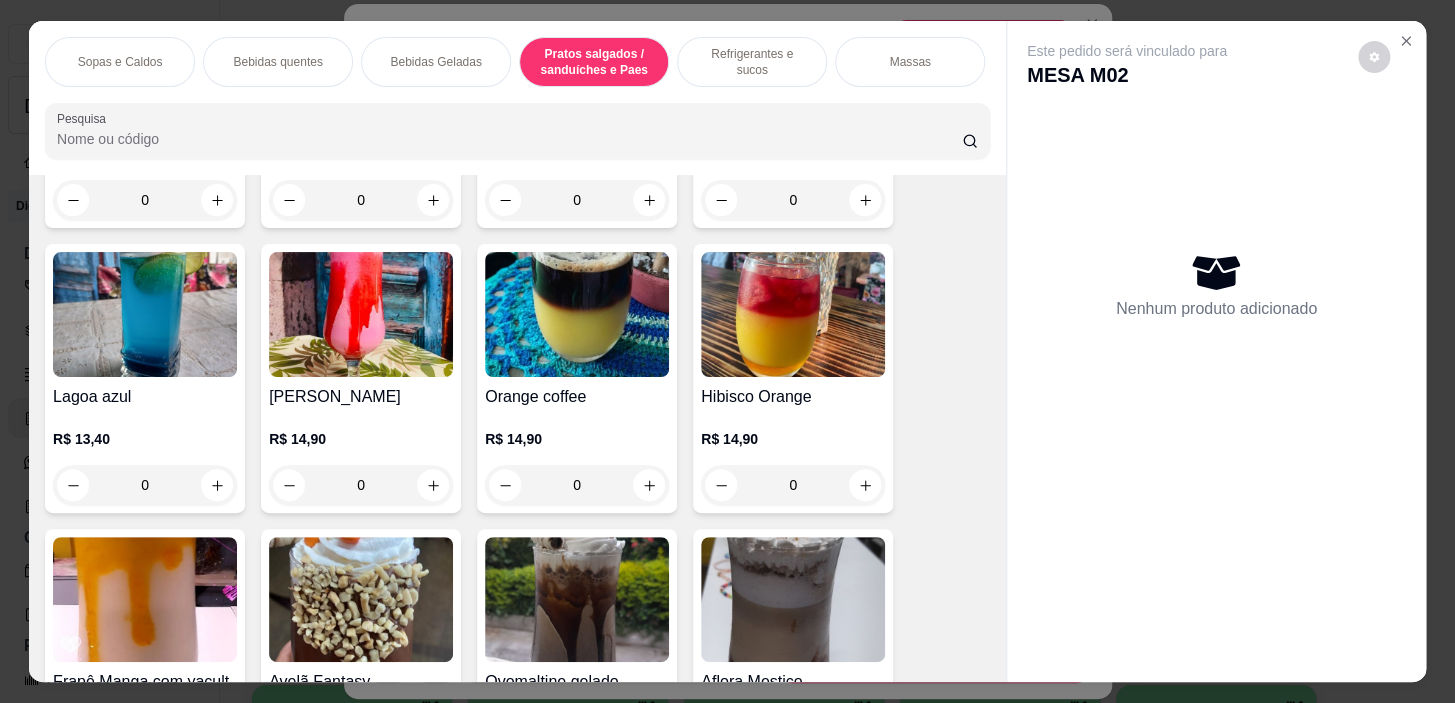 click on "Sopas e Caldos" at bounding box center [120, 62] 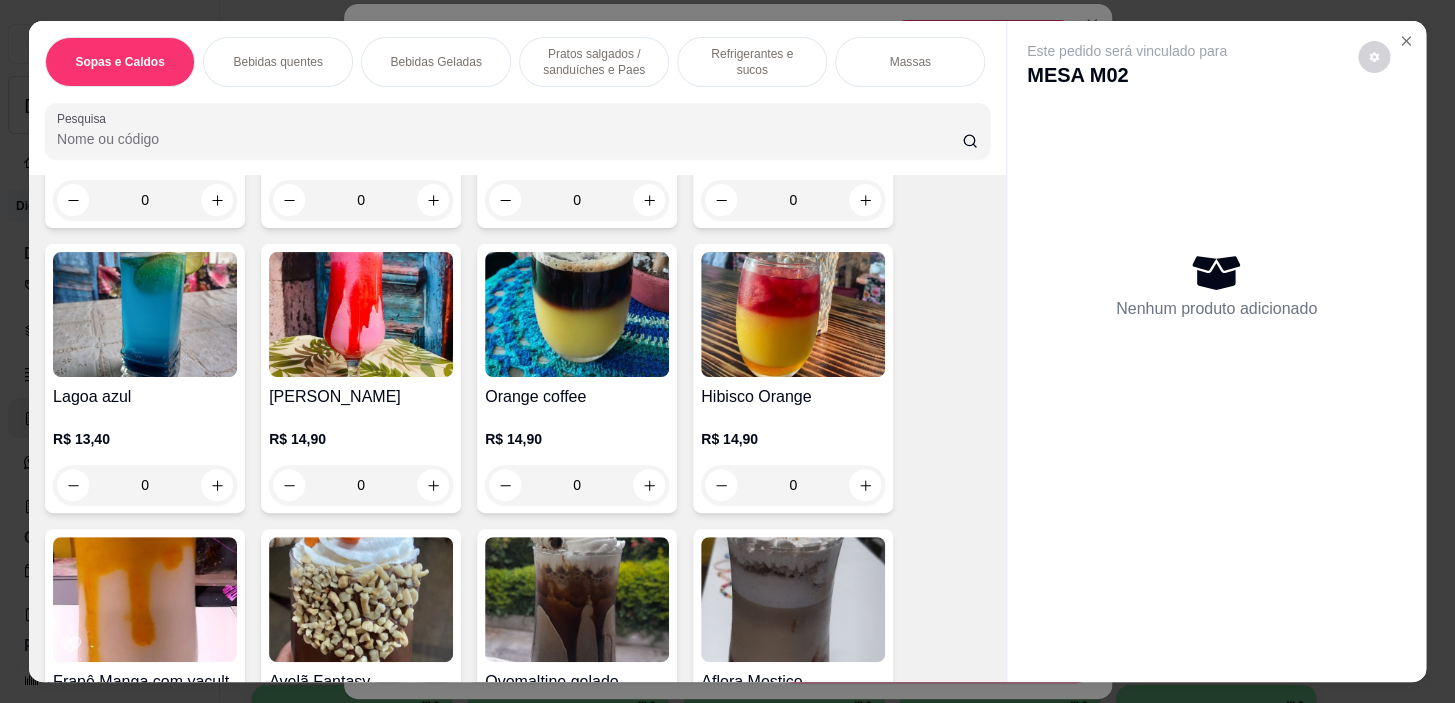 scroll, scrollTop: 90, scrollLeft: 0, axis: vertical 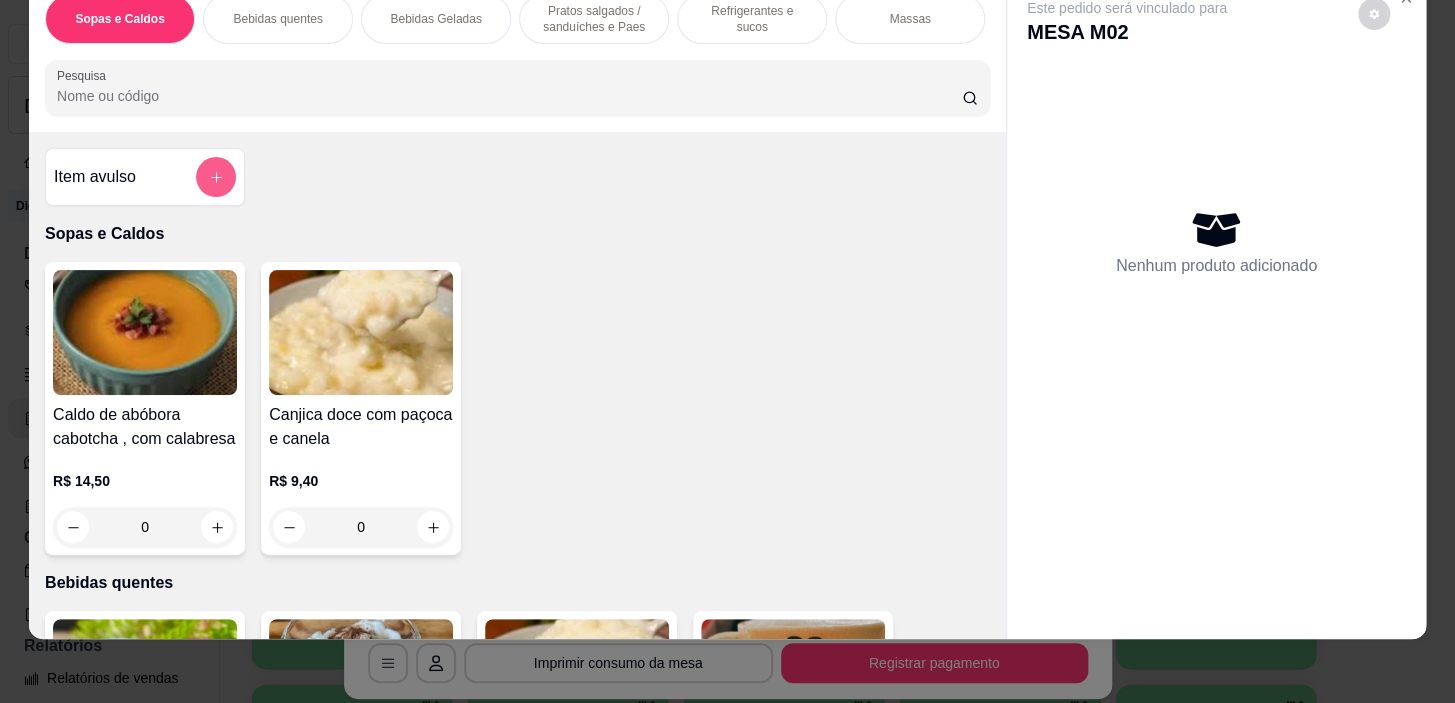 click at bounding box center [216, 177] 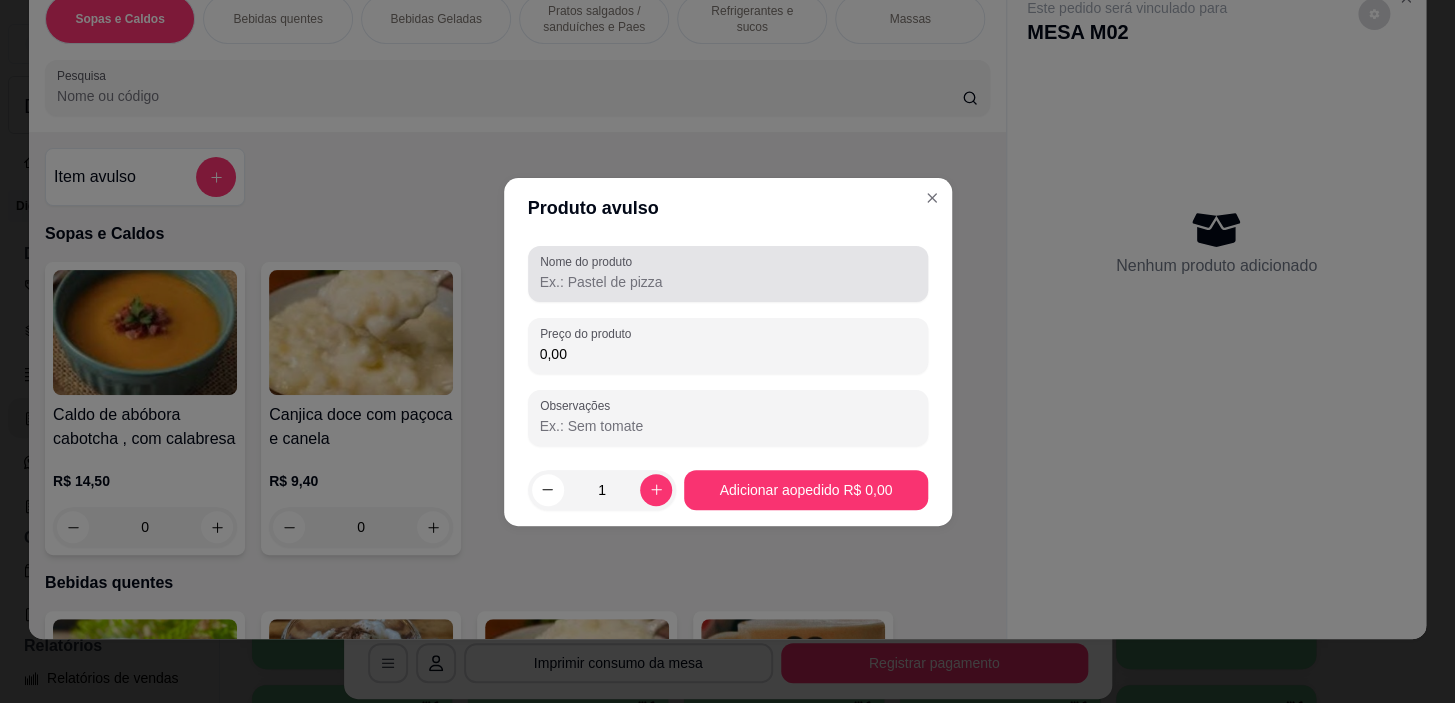 click on "Nome do produto" at bounding box center (728, 274) 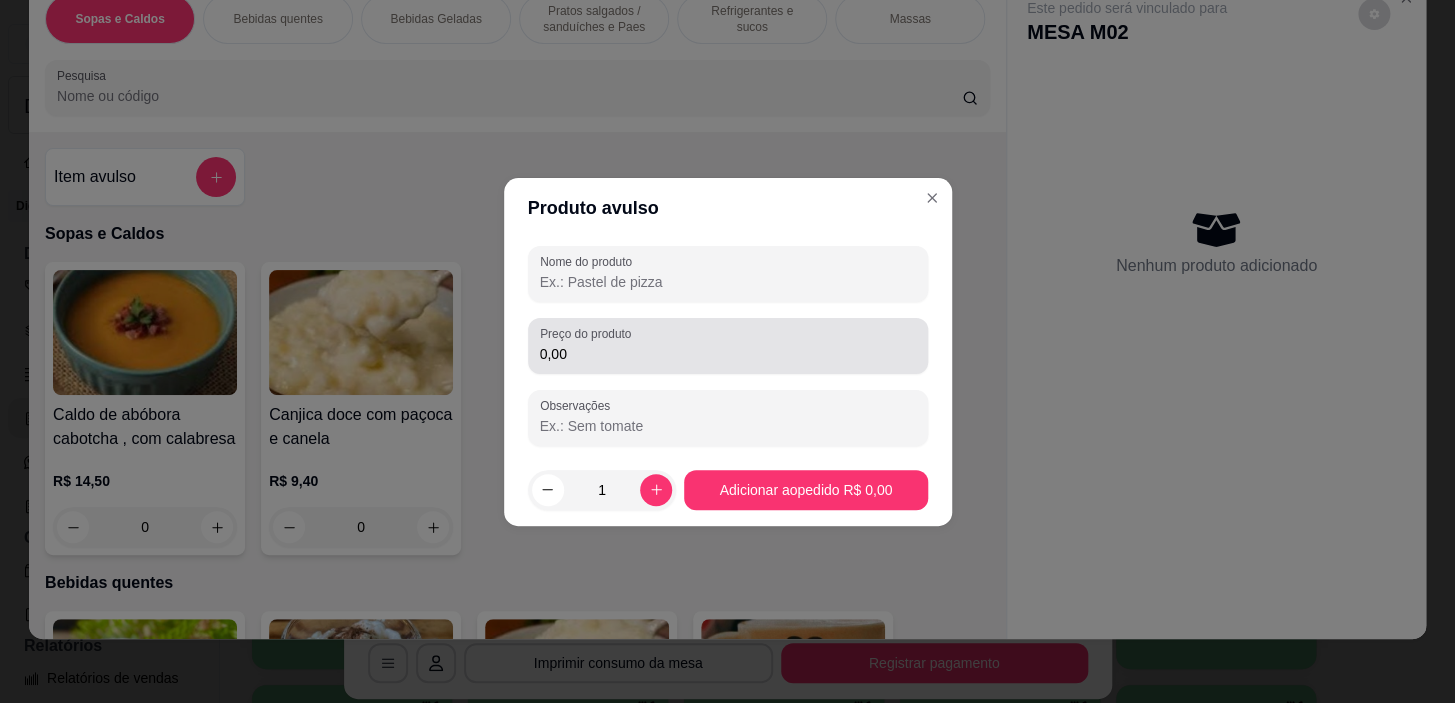 type on "s" 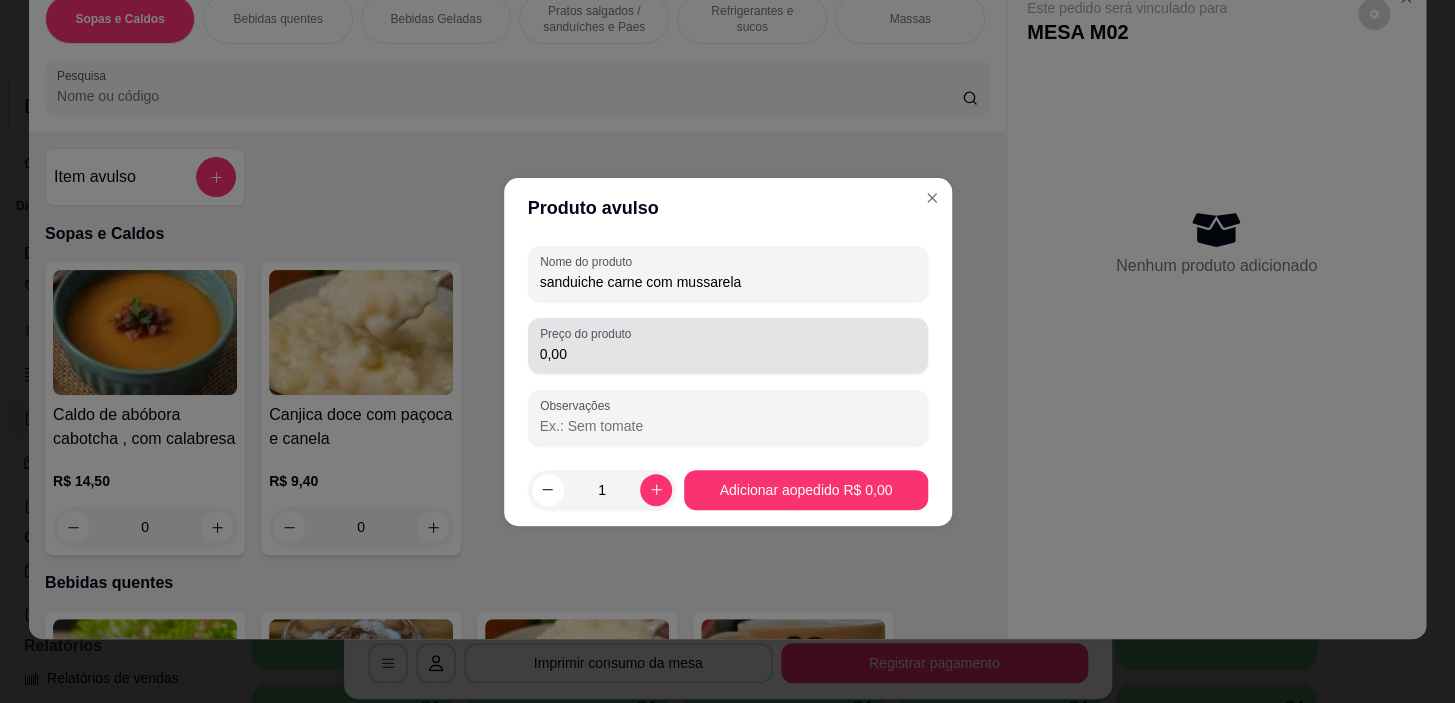 type on "sanduiche carne com mussarela" 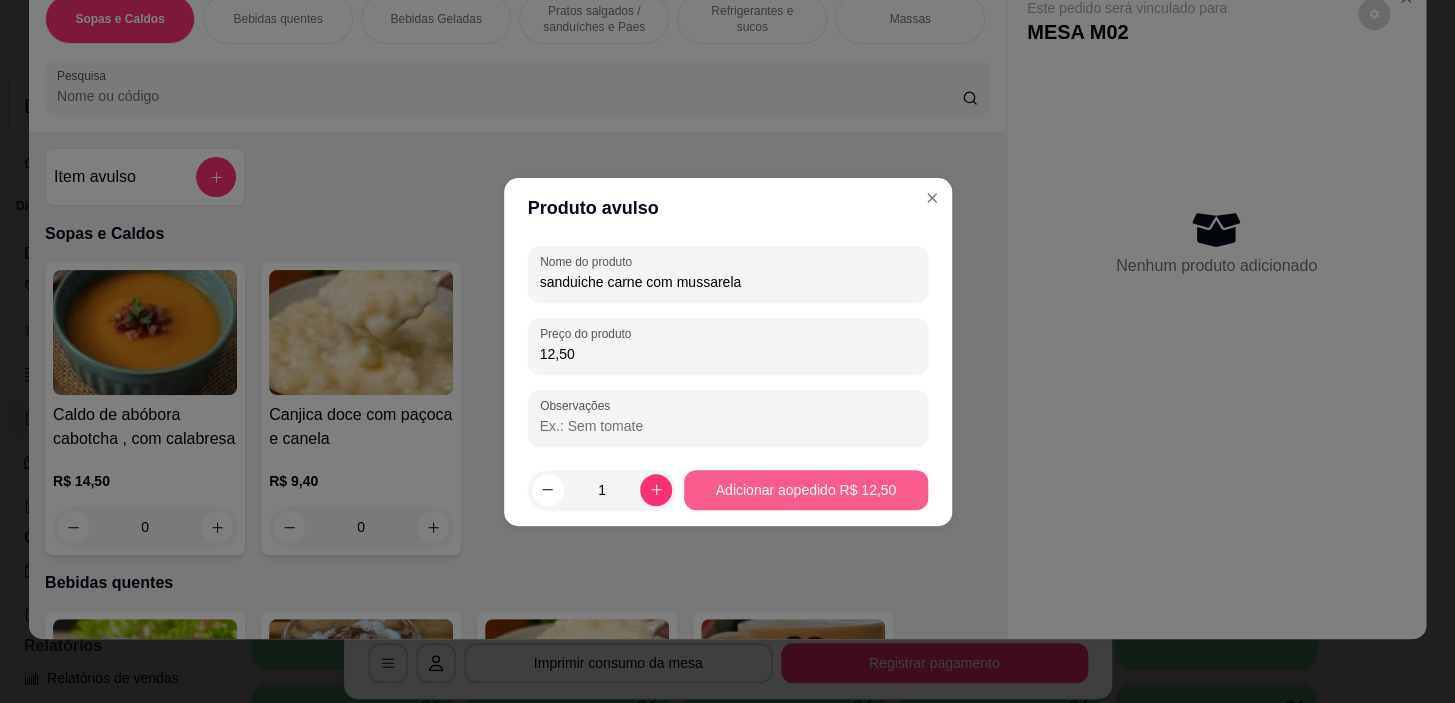 type on "12,50" 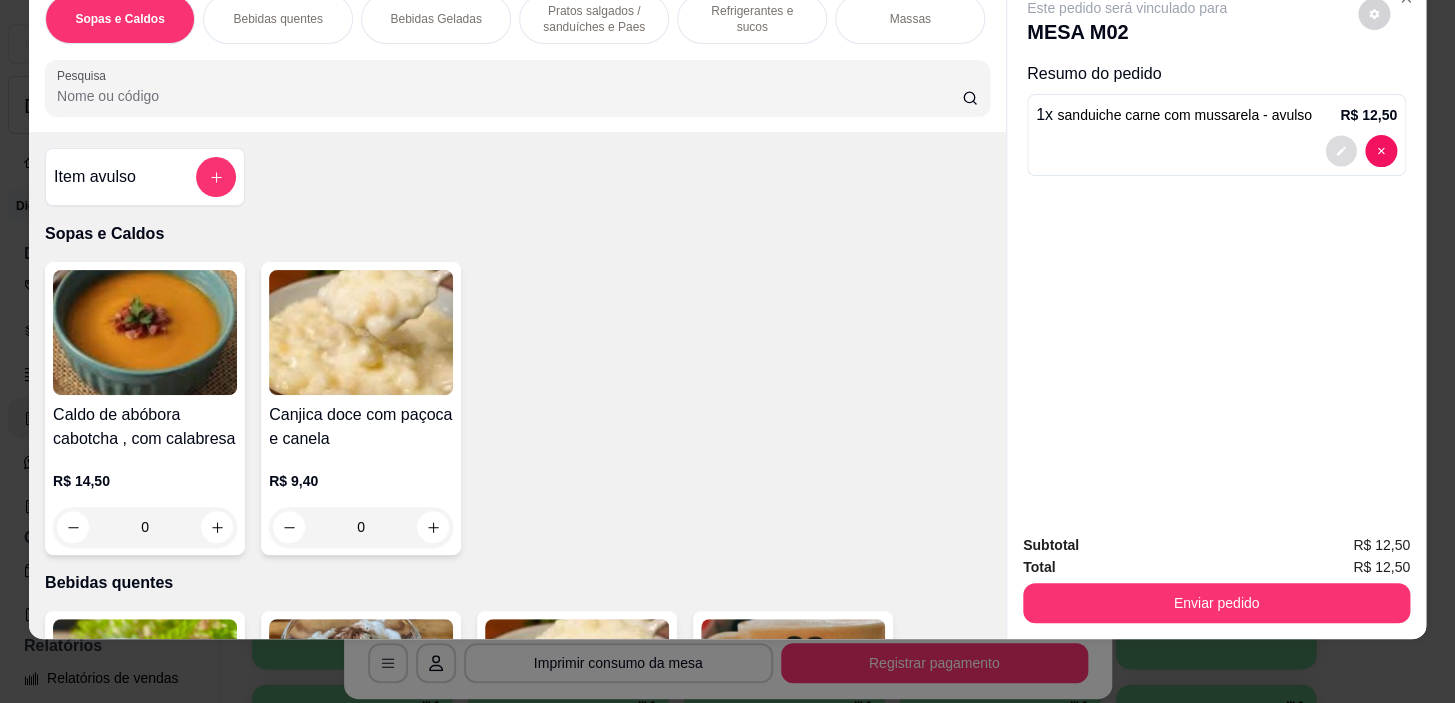 click at bounding box center [1340, 151] 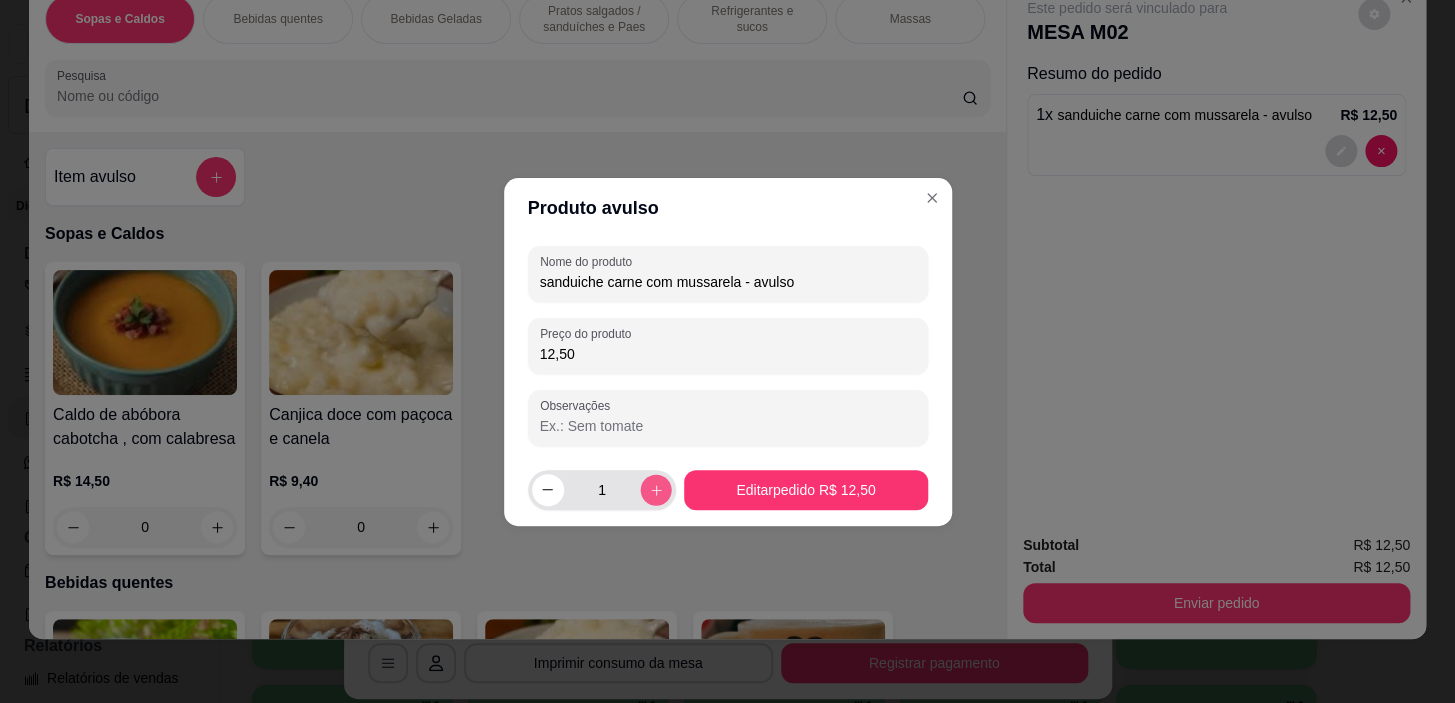 click at bounding box center [656, 489] 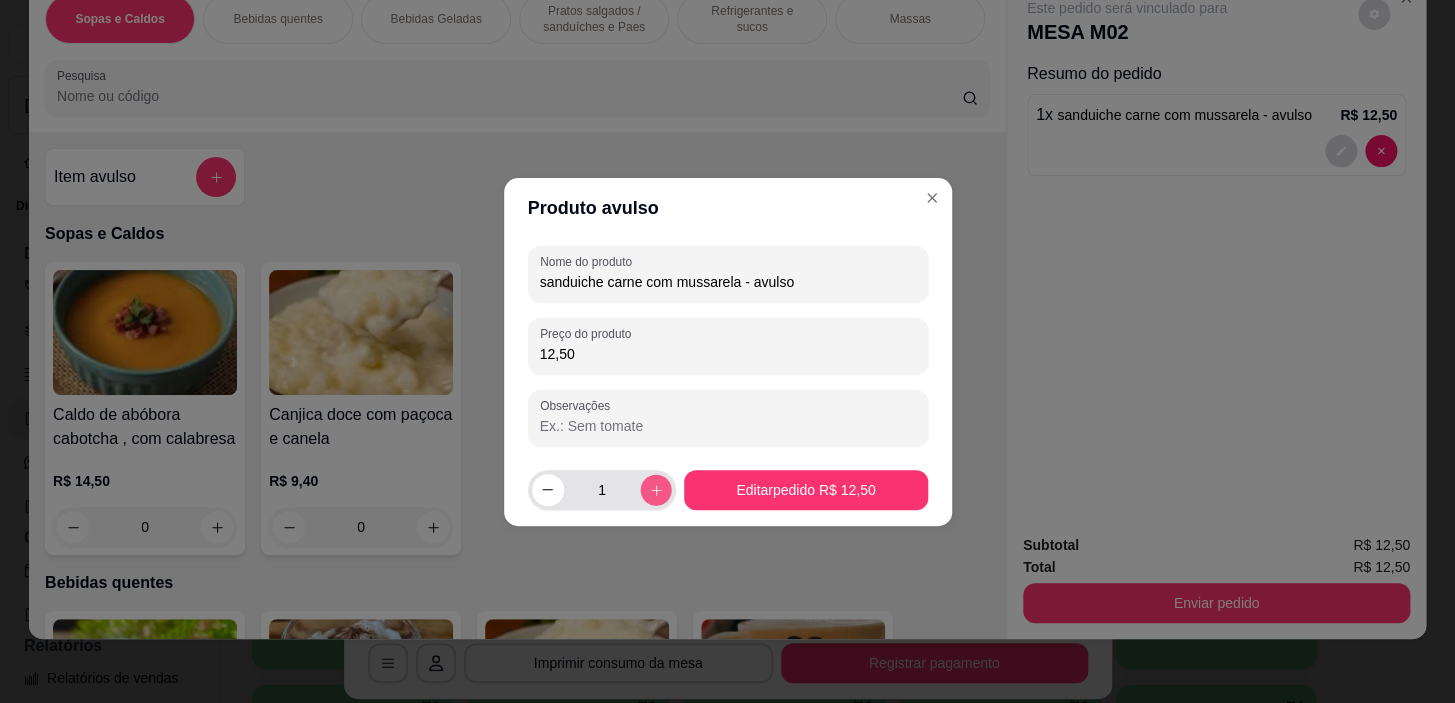 type on "2" 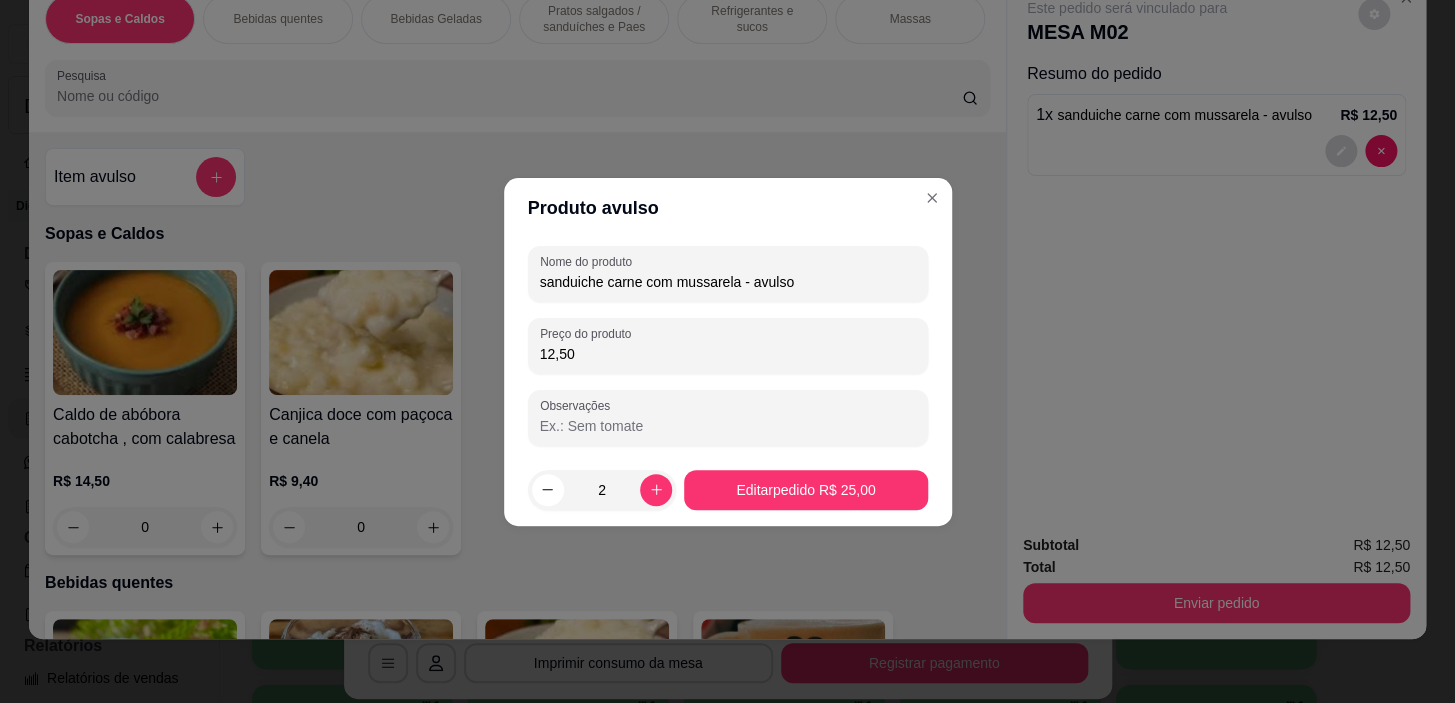 click on "2 Editar  pedido   R$ 25,00" at bounding box center (728, 490) 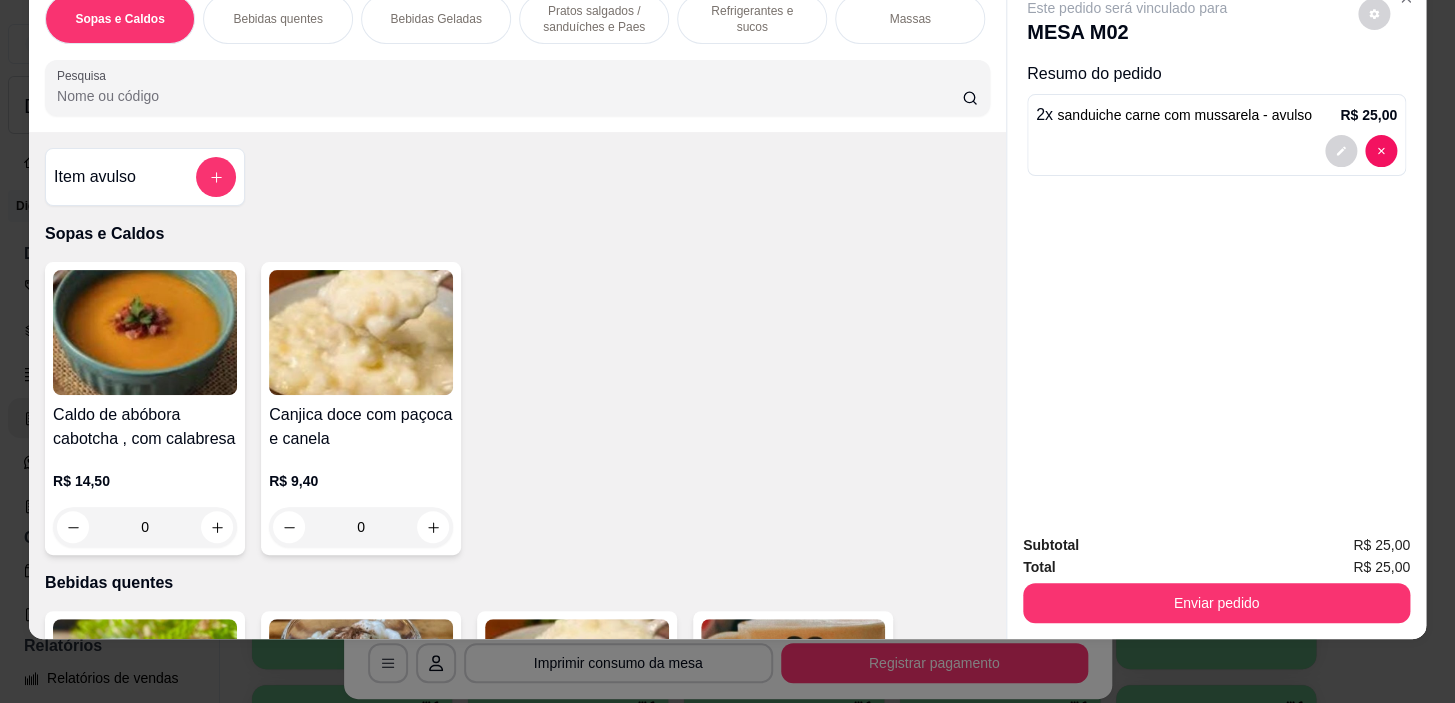 click on "Subtotal R$ 25,00 Total R$ 25,00 Enviar pedido" at bounding box center [1216, 578] 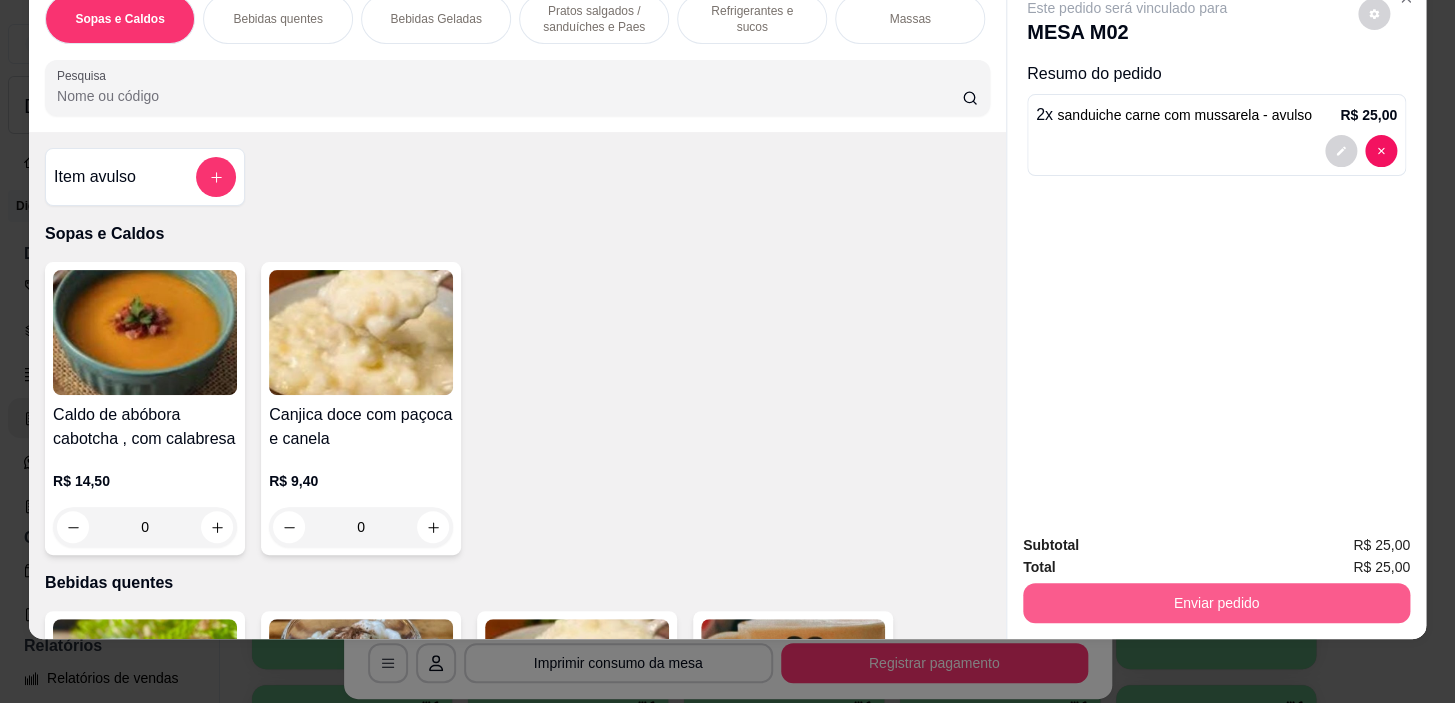 click on "Enviar pedido" at bounding box center [1216, 603] 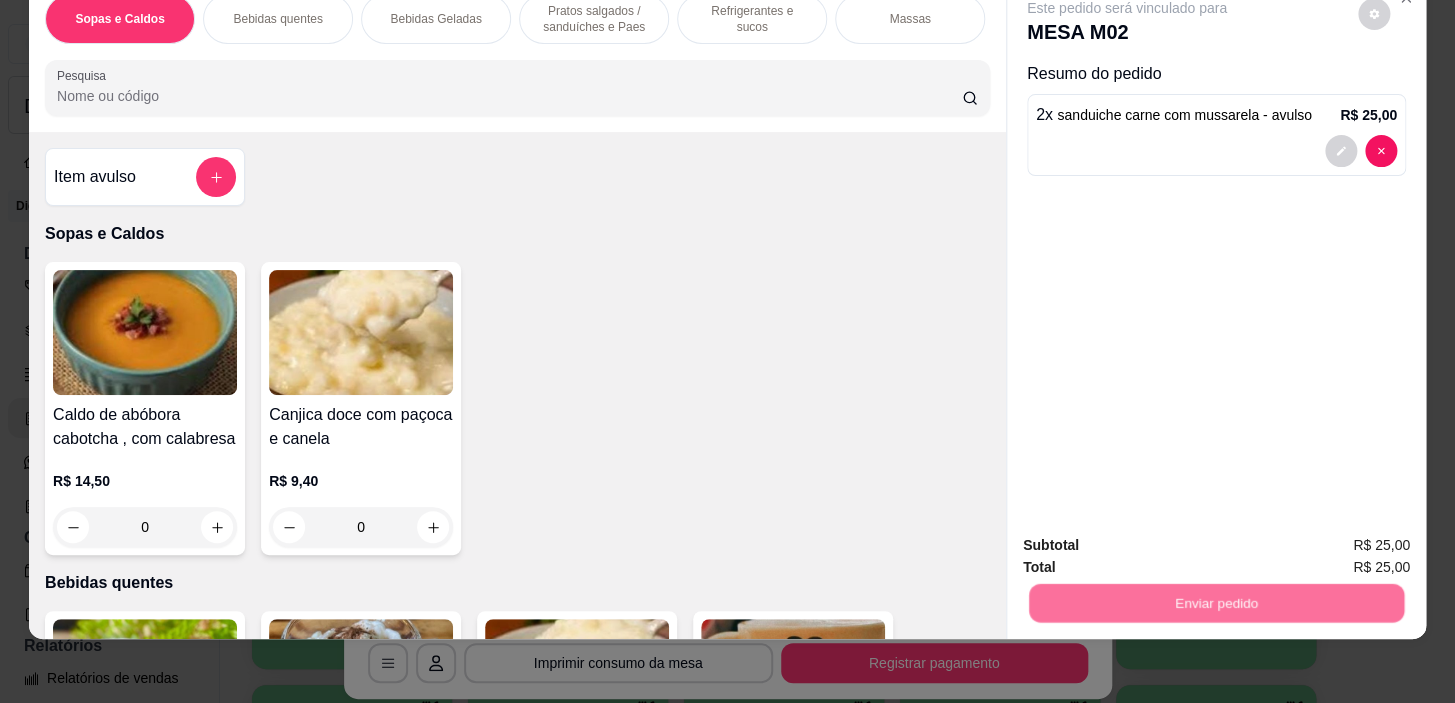 click on "Não registrar e enviar pedido" at bounding box center (1150, 540) 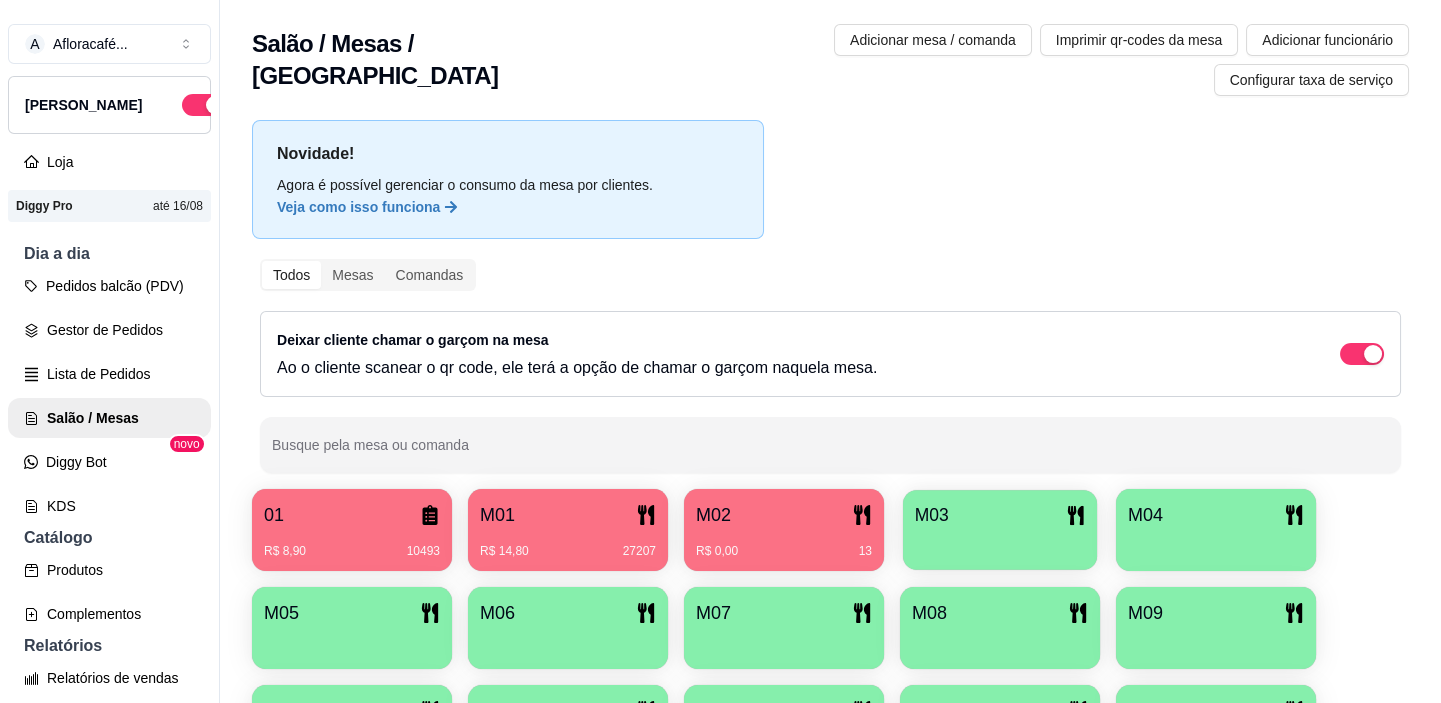 click on "M03" at bounding box center (1000, 515) 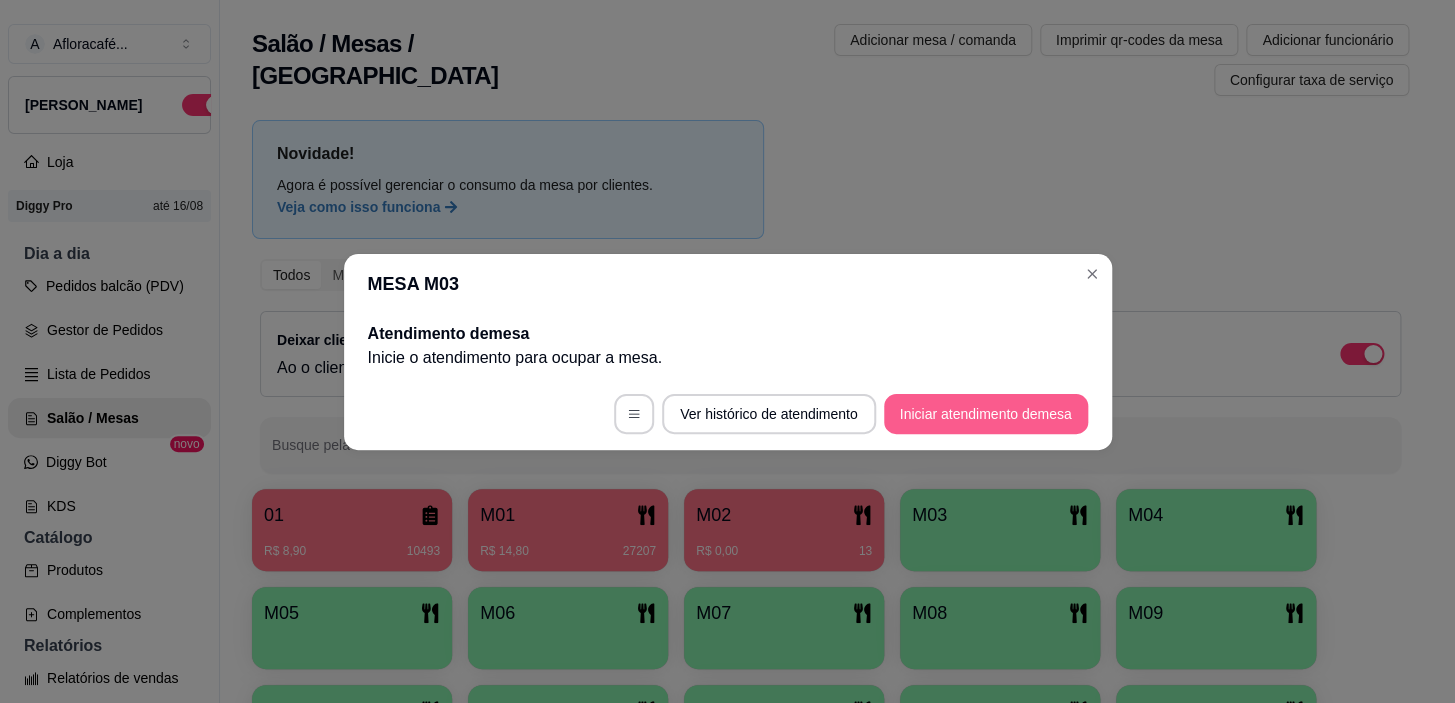 click on "Iniciar atendimento de  mesa" at bounding box center (986, 414) 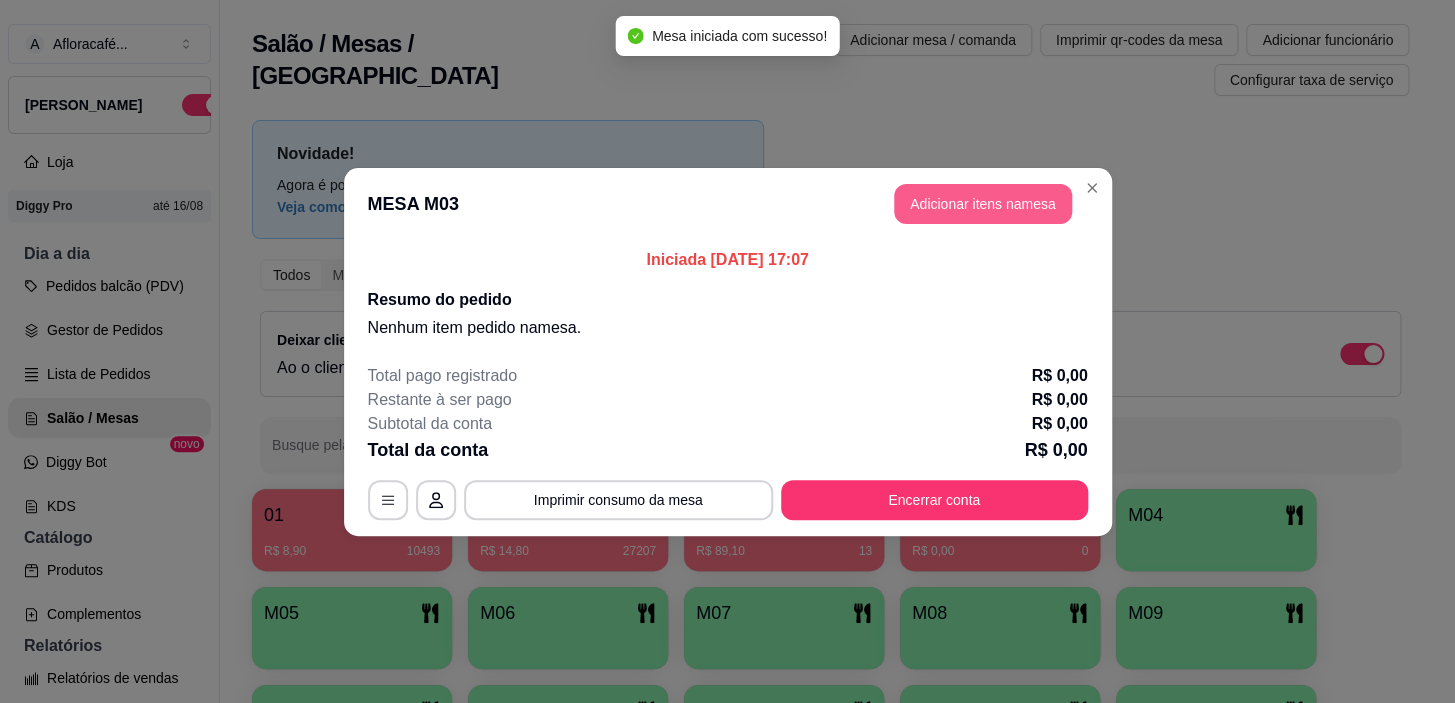 click on "Adicionar itens na  mesa" at bounding box center [983, 204] 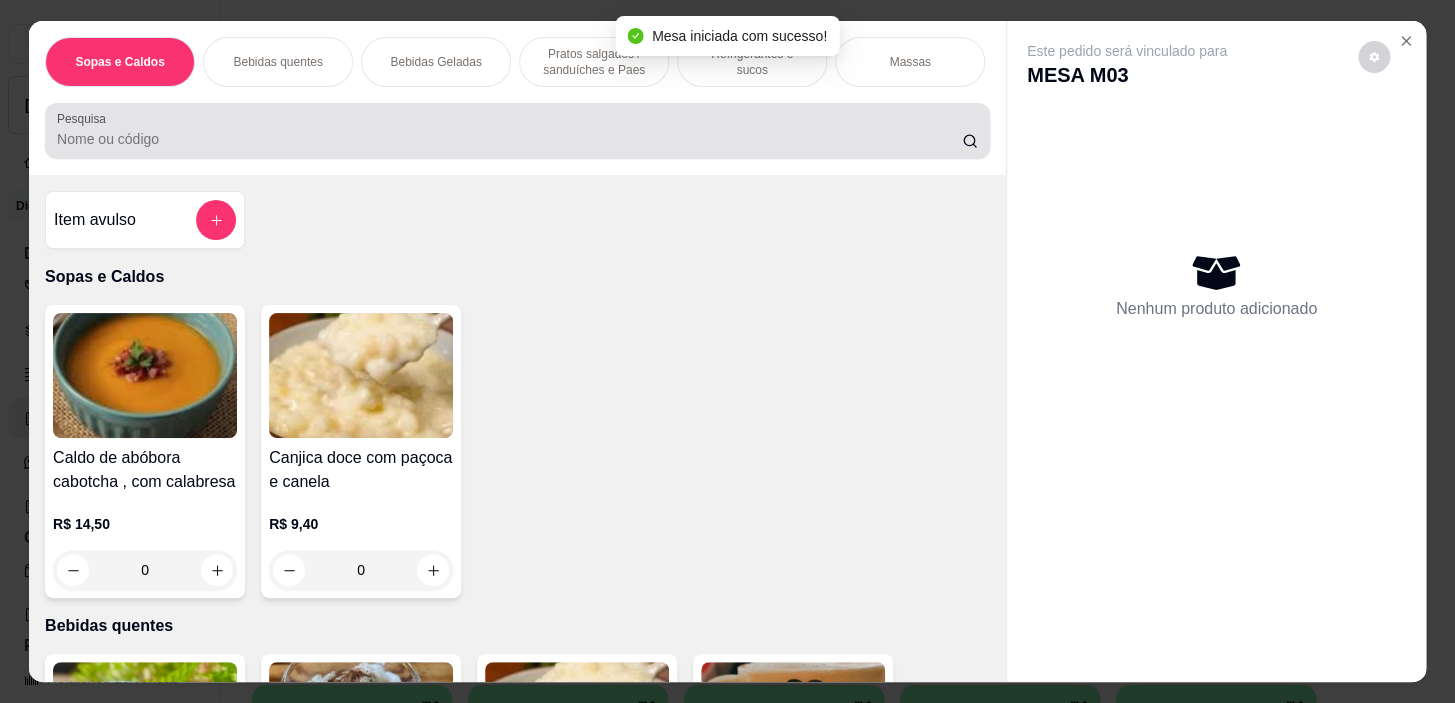 click on "Pesquisa" at bounding box center (517, 131) 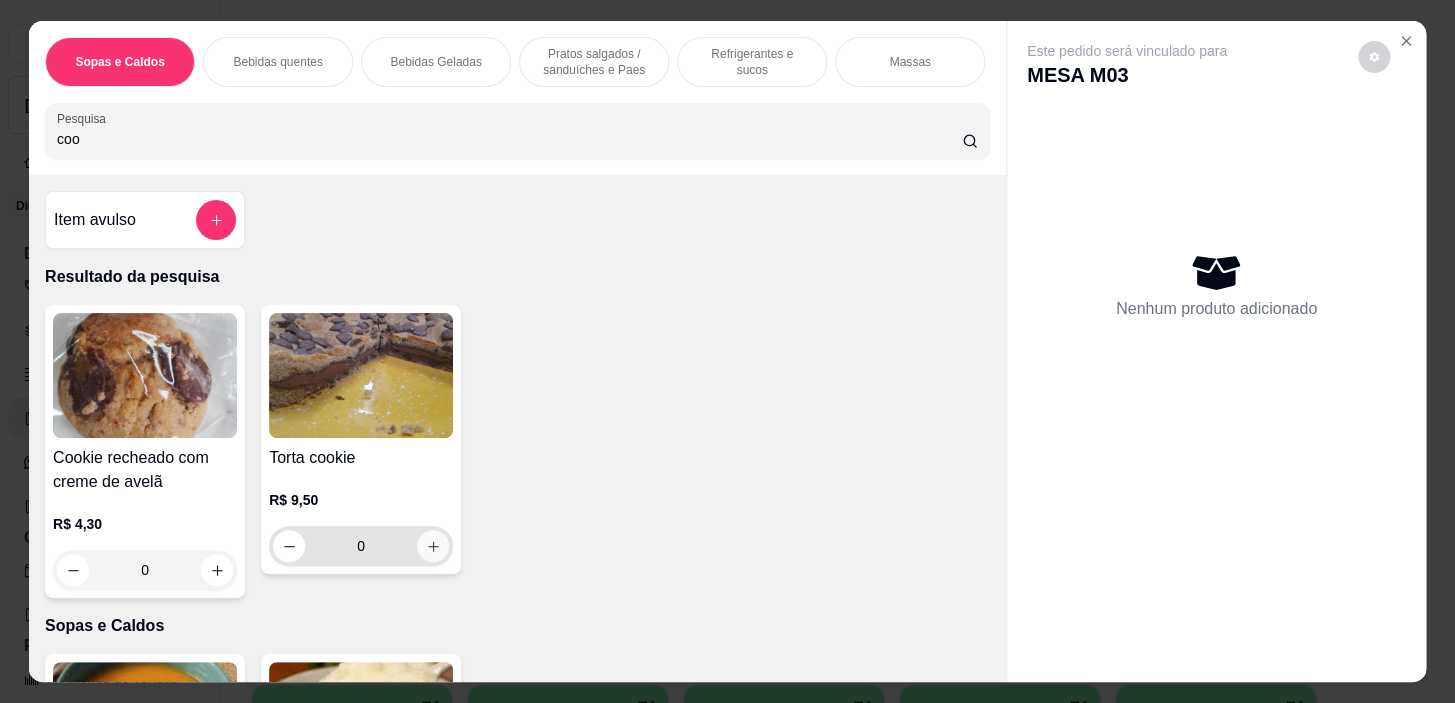 type on "coo" 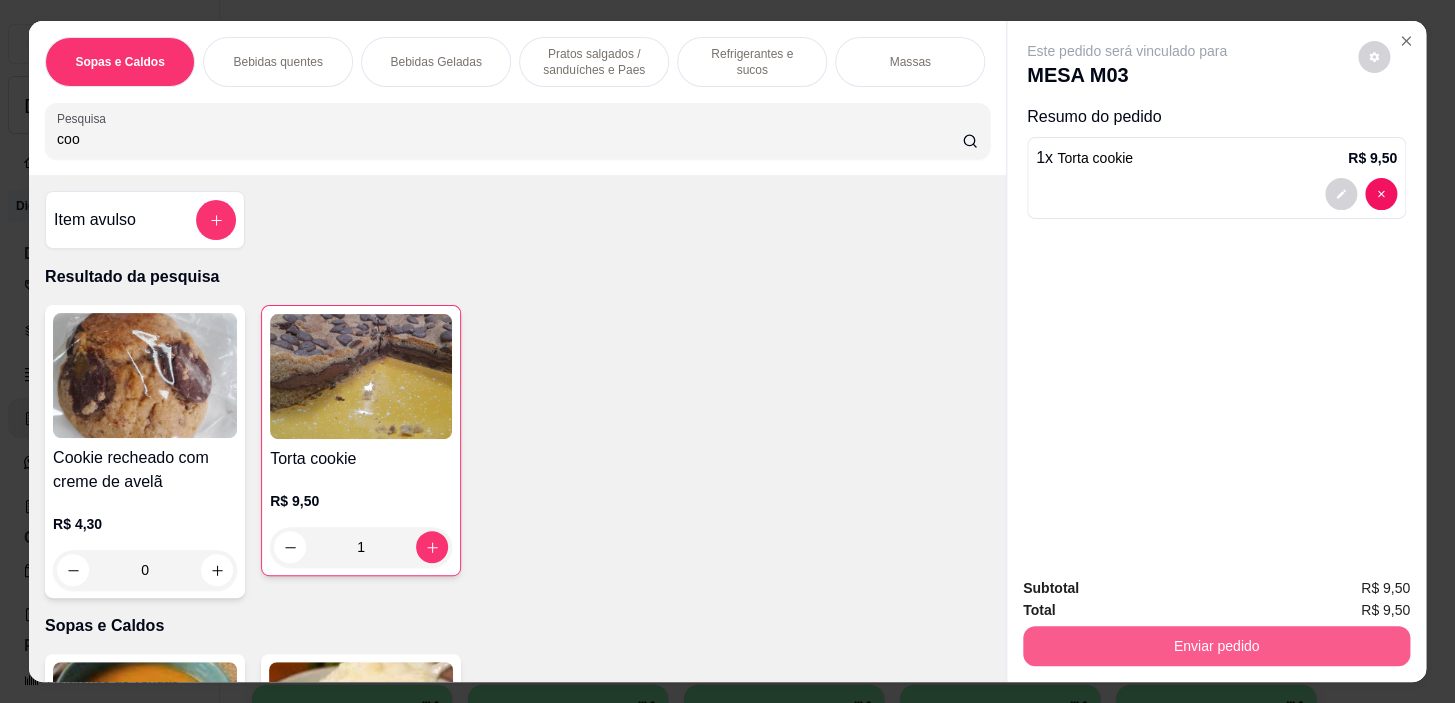 click on "Enviar pedido" at bounding box center [1216, 646] 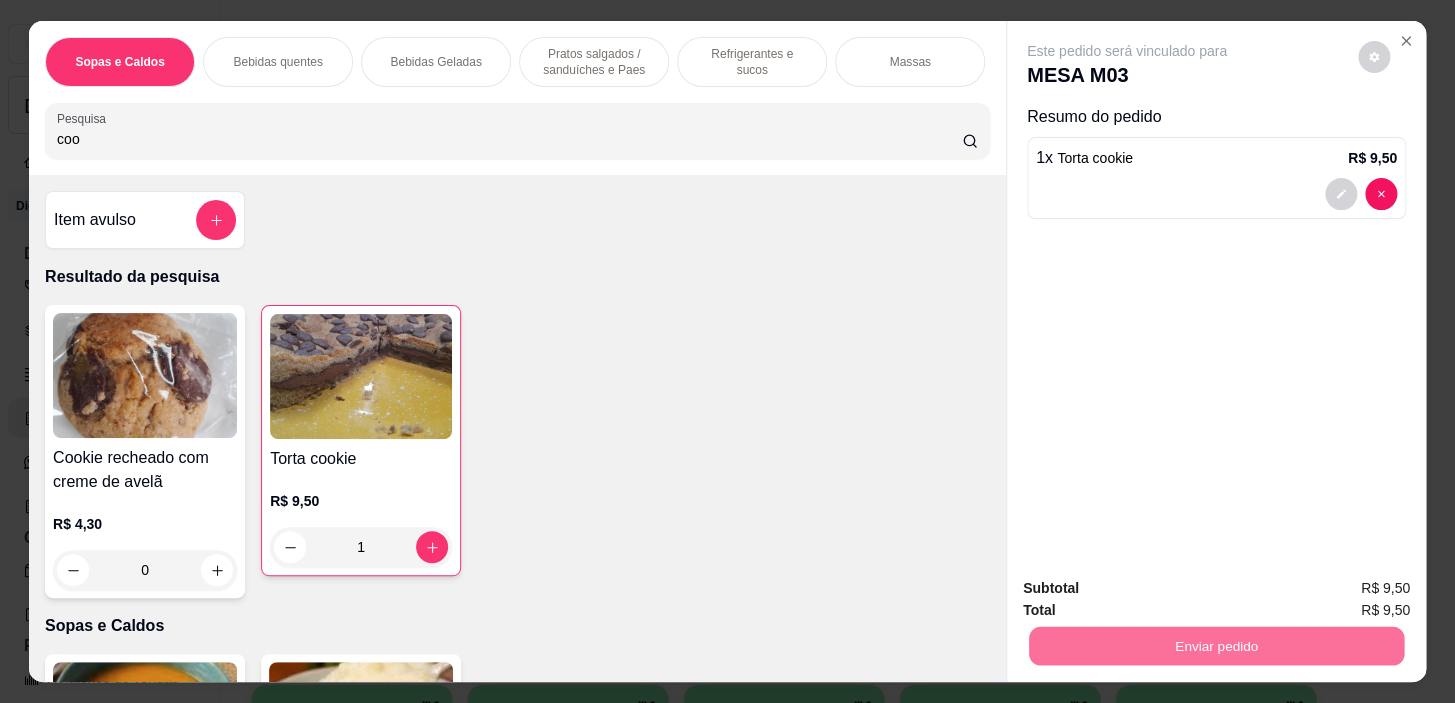click on "Não registrar e enviar pedido" at bounding box center [1150, 589] 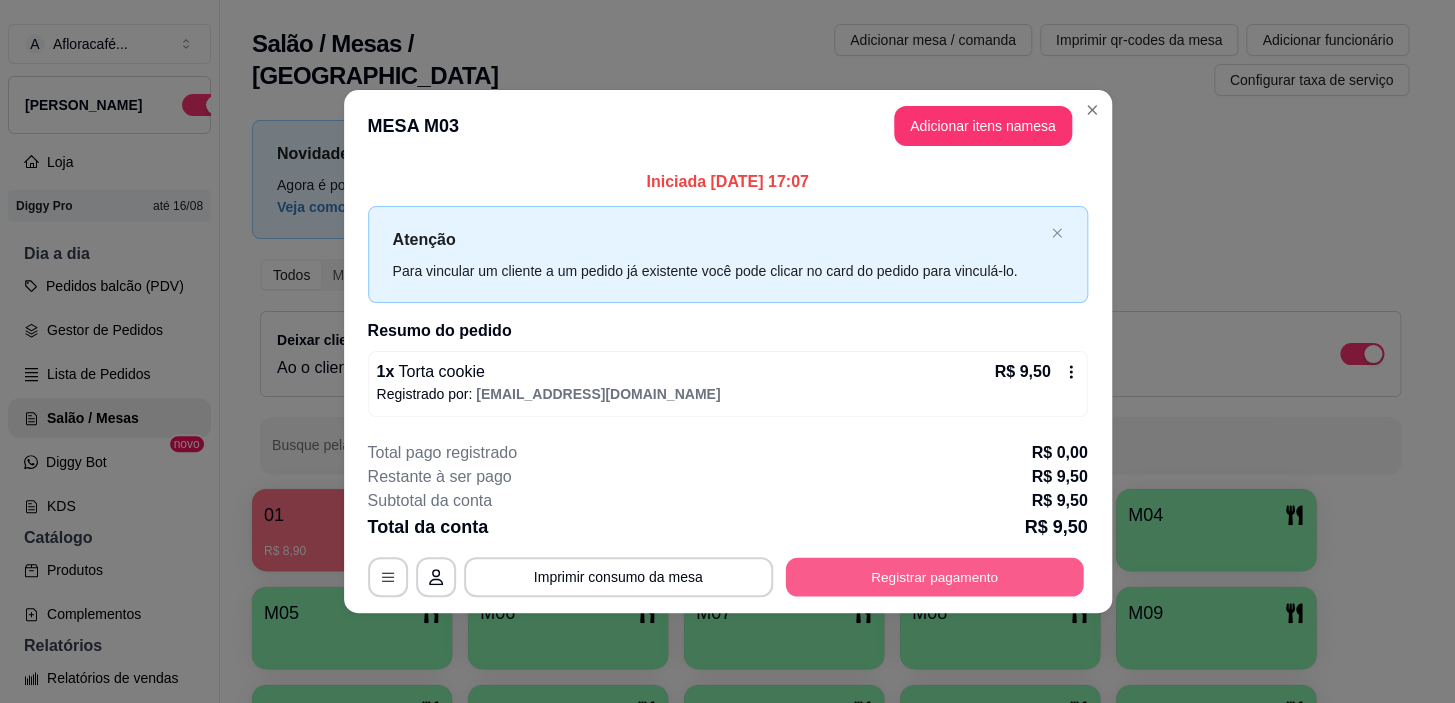 click on "Registrar pagamento" at bounding box center [934, 577] 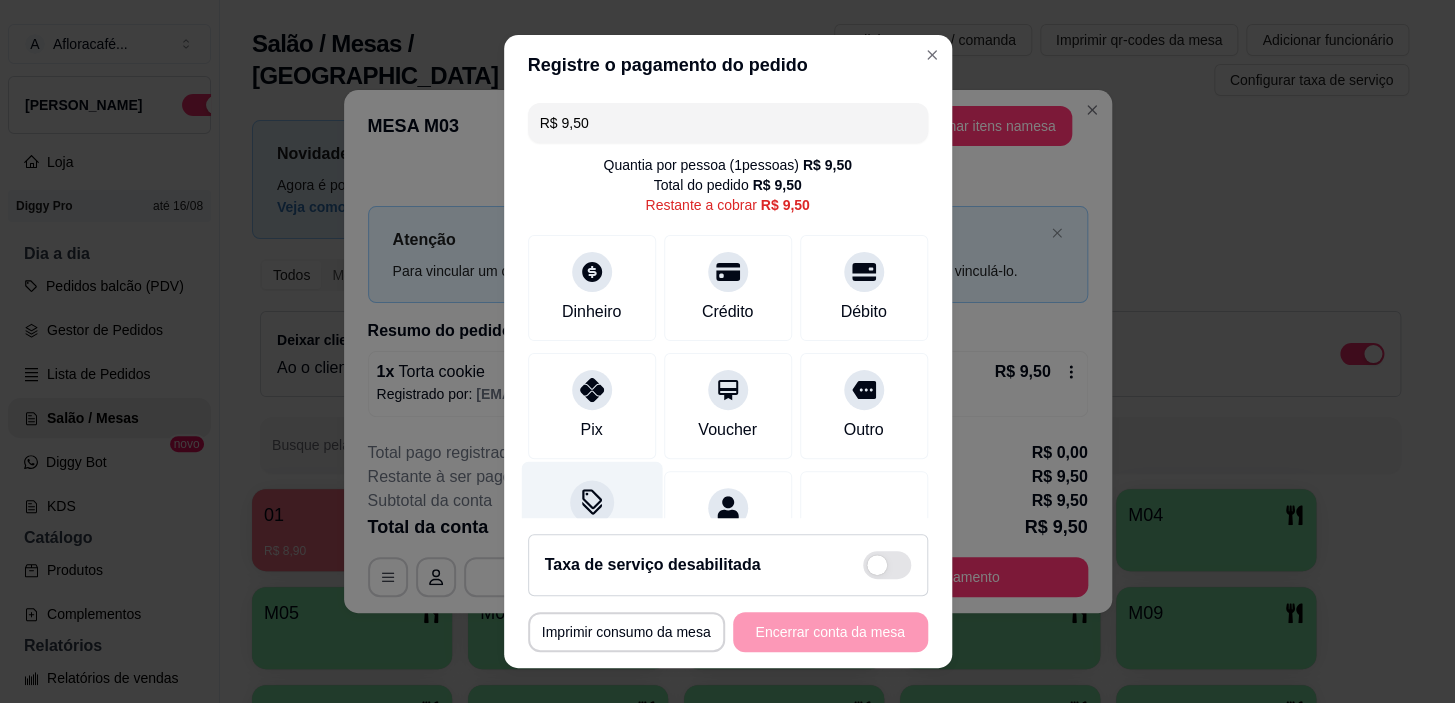 click 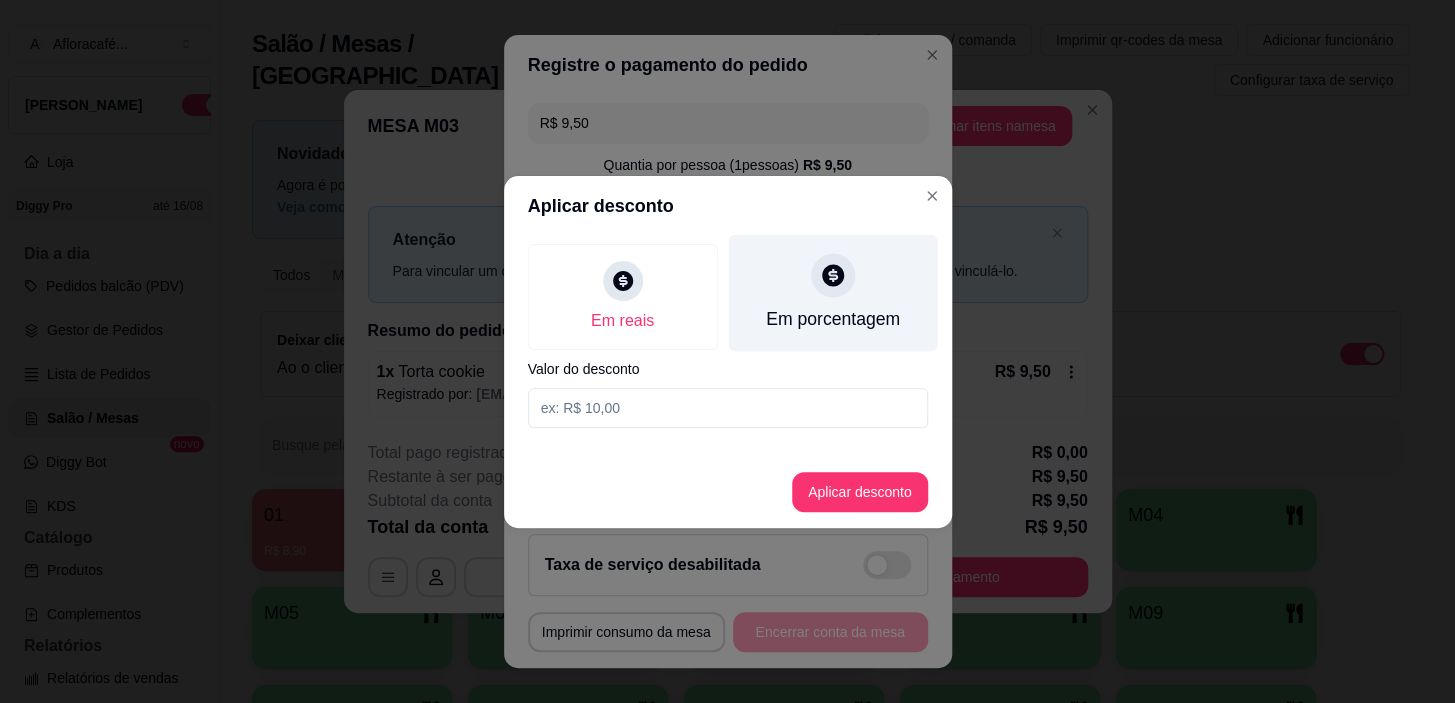 click on "Em porcentagem" at bounding box center [832, 292] 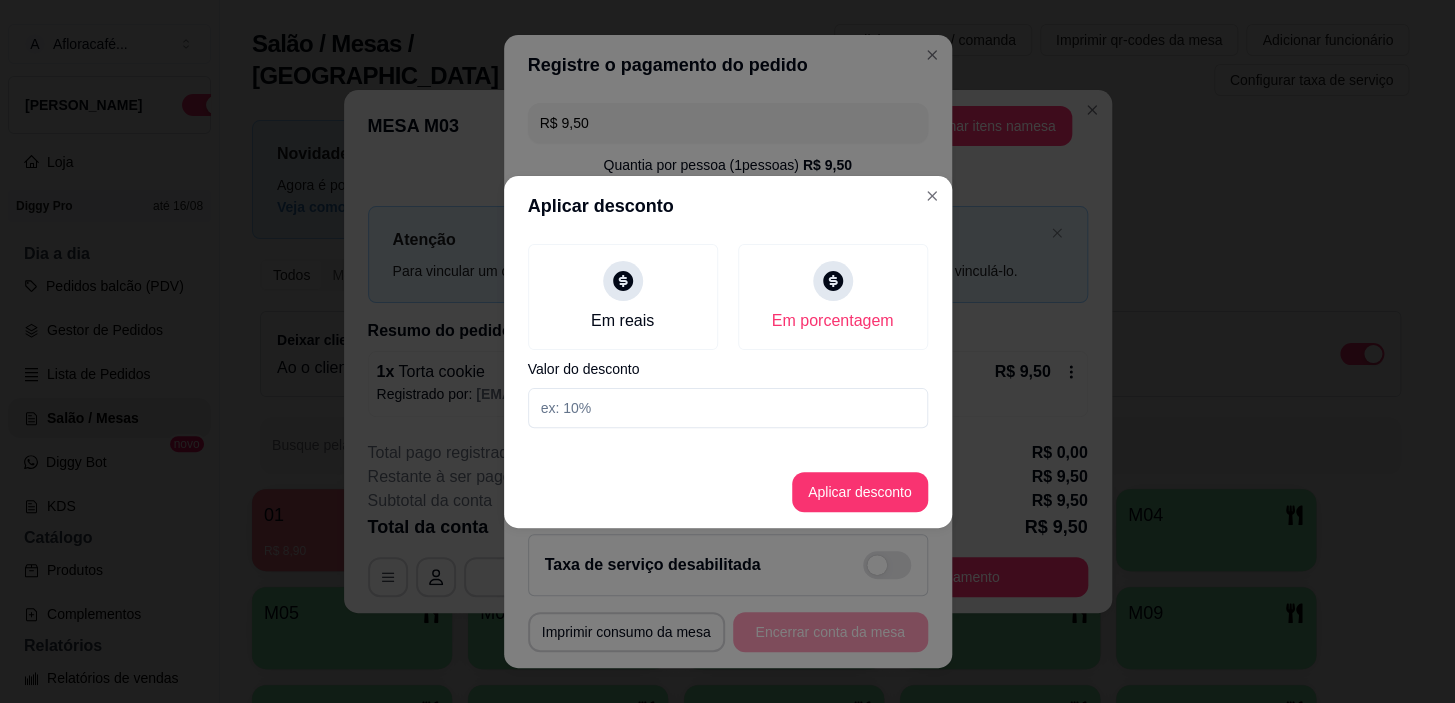 click at bounding box center [728, 408] 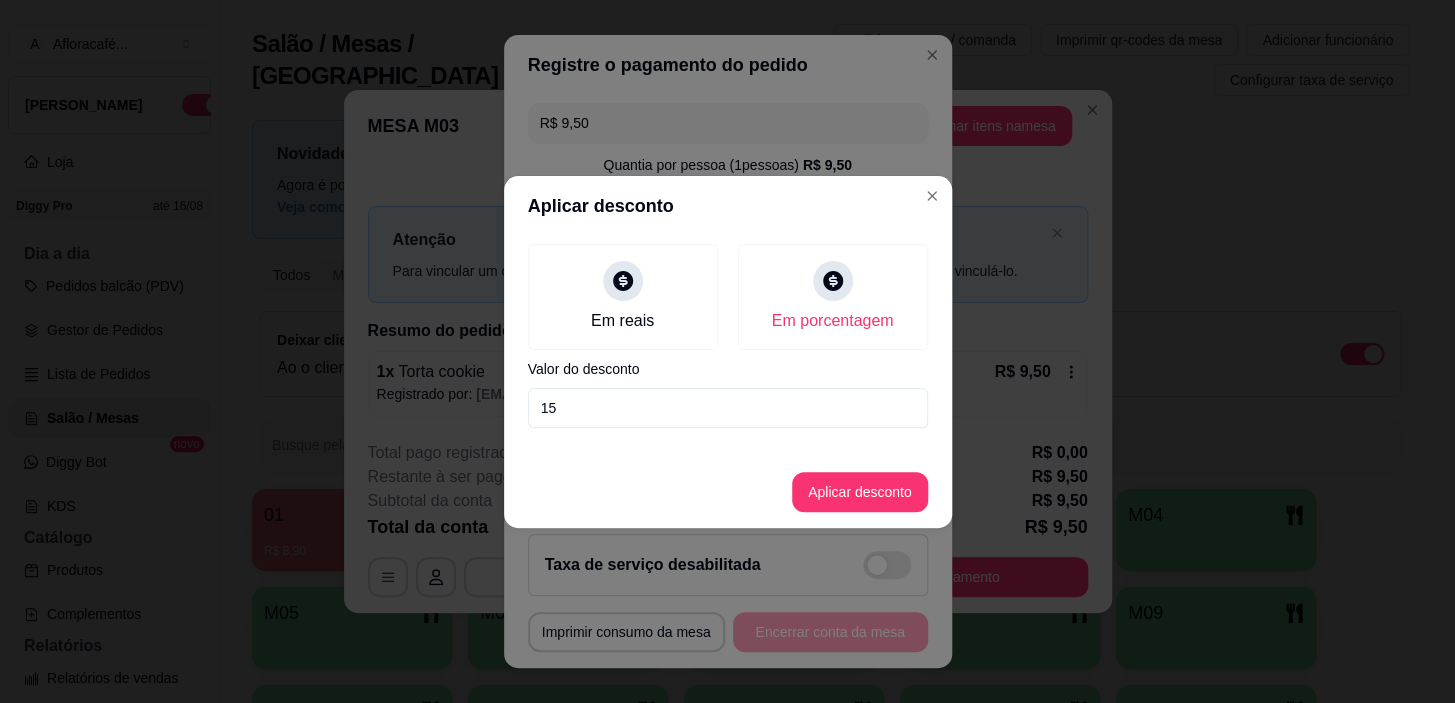 type on "15" 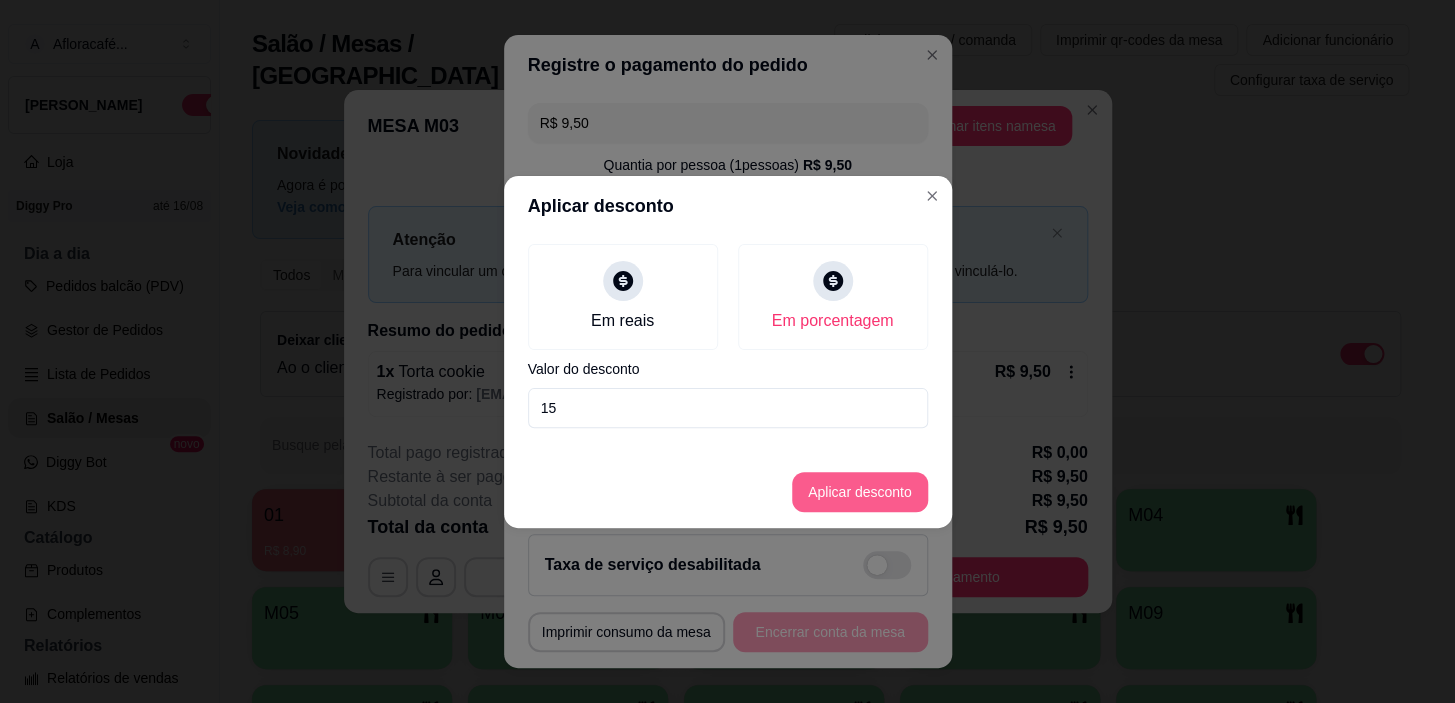 click on "Aplicar desconto" at bounding box center (860, 492) 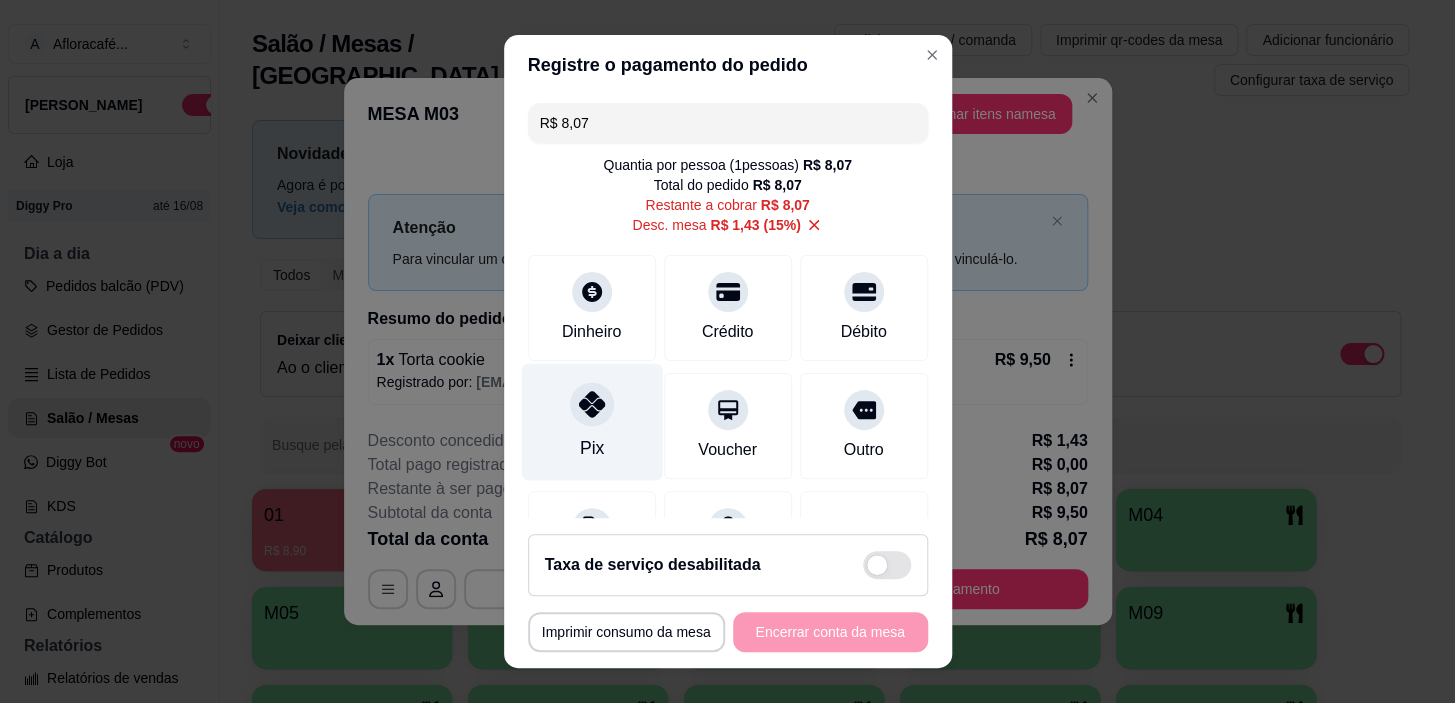 click at bounding box center (592, 405) 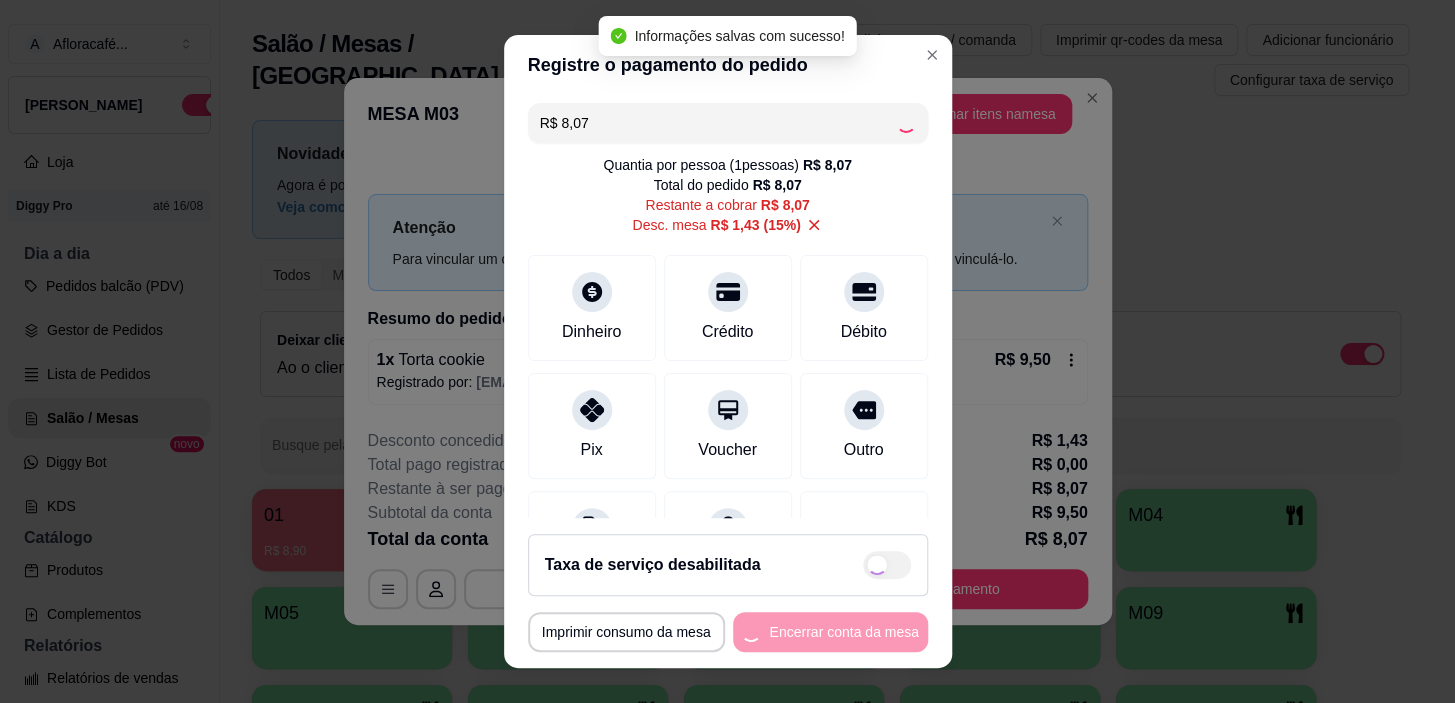 type on "R$ 0,00" 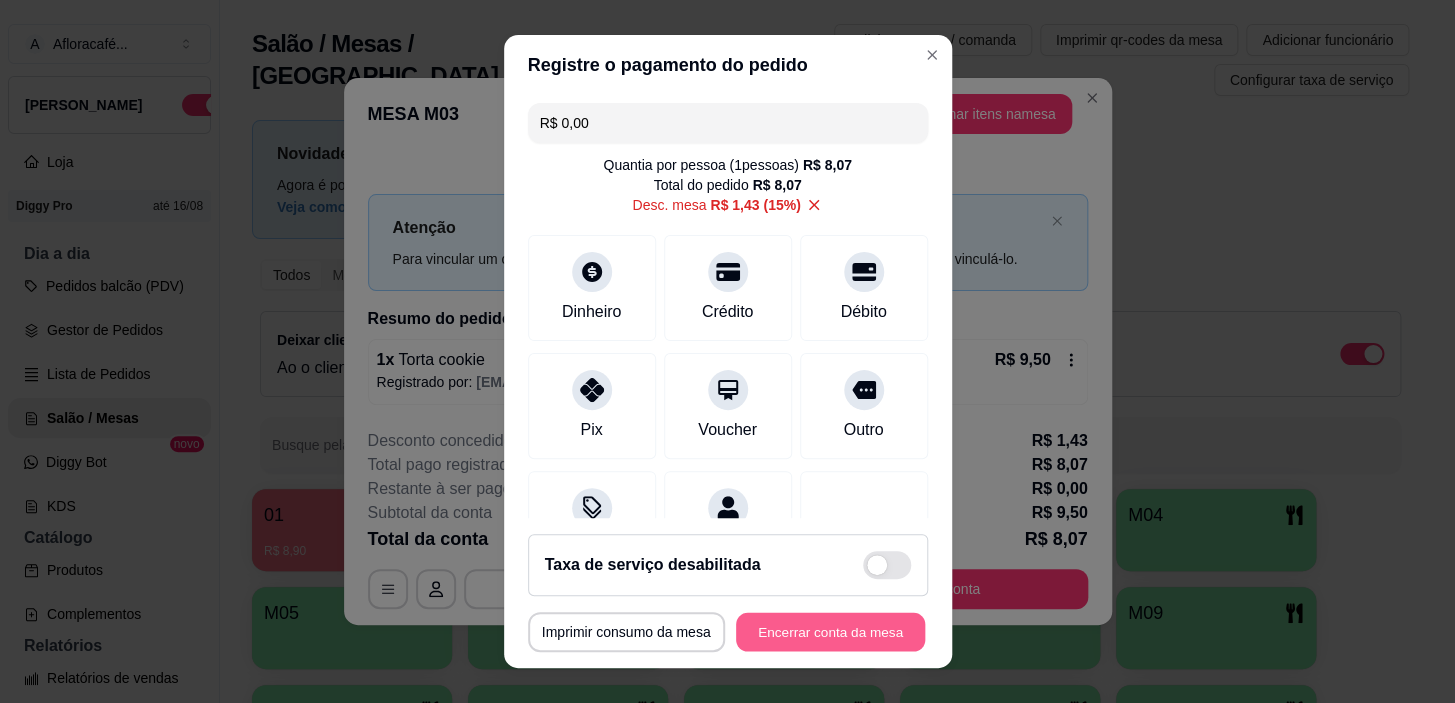 click on "Encerrar conta da mesa" at bounding box center [830, 631] 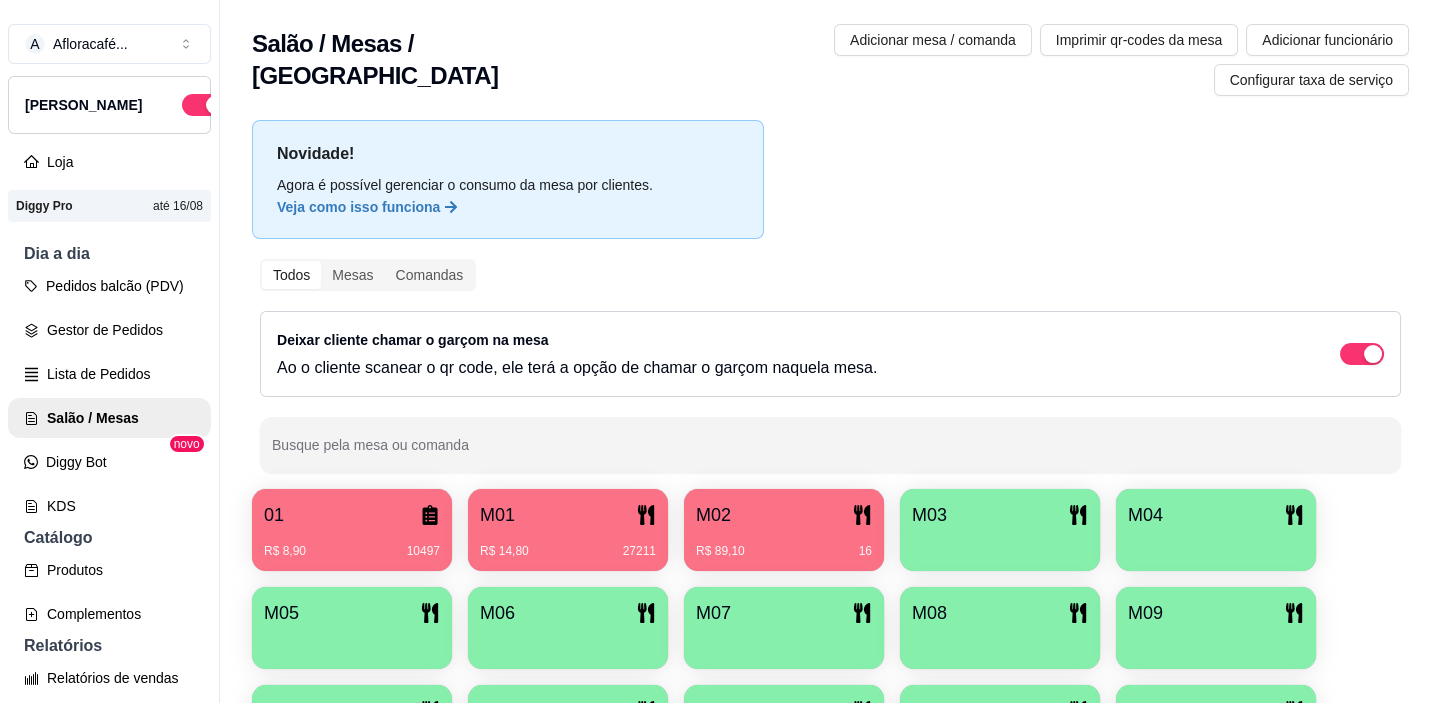 click on "R$ 89,10 16" at bounding box center [784, 544] 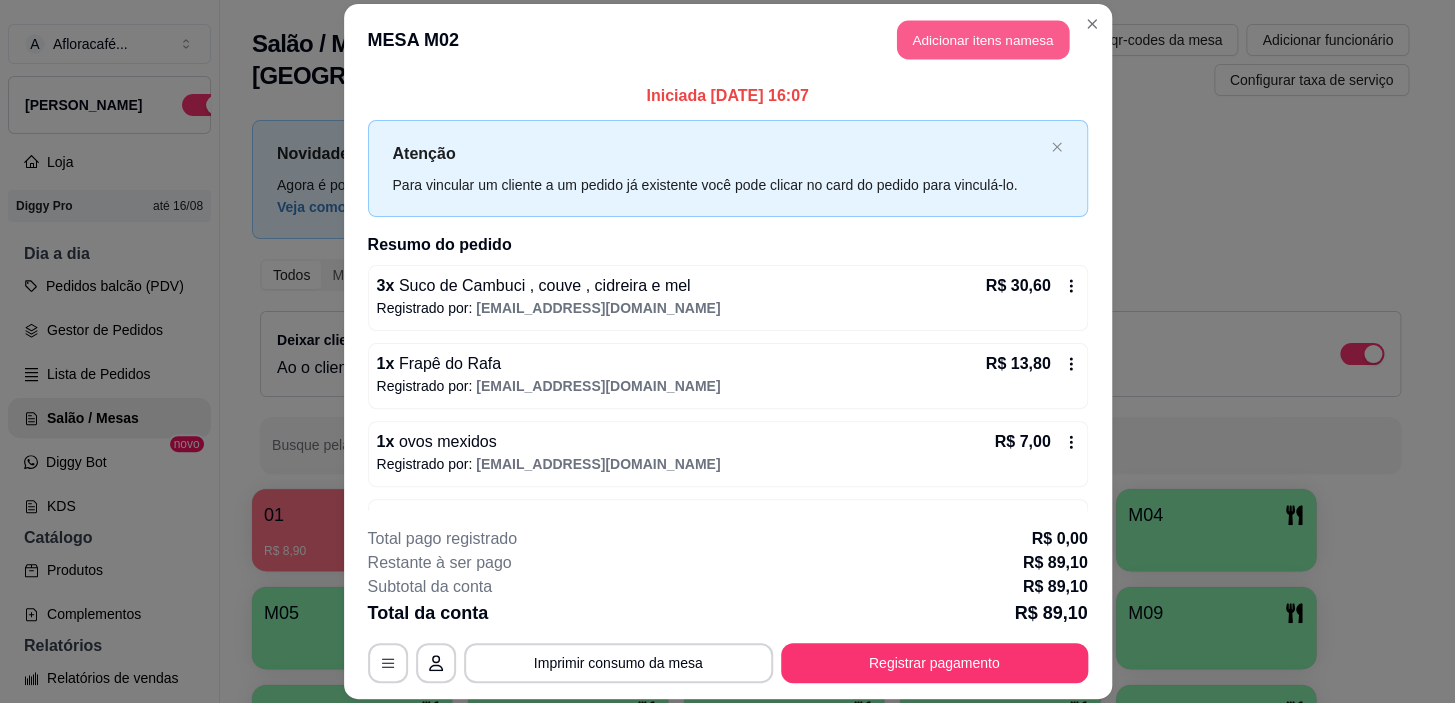 click on "Adicionar itens na  mesa" at bounding box center [983, 39] 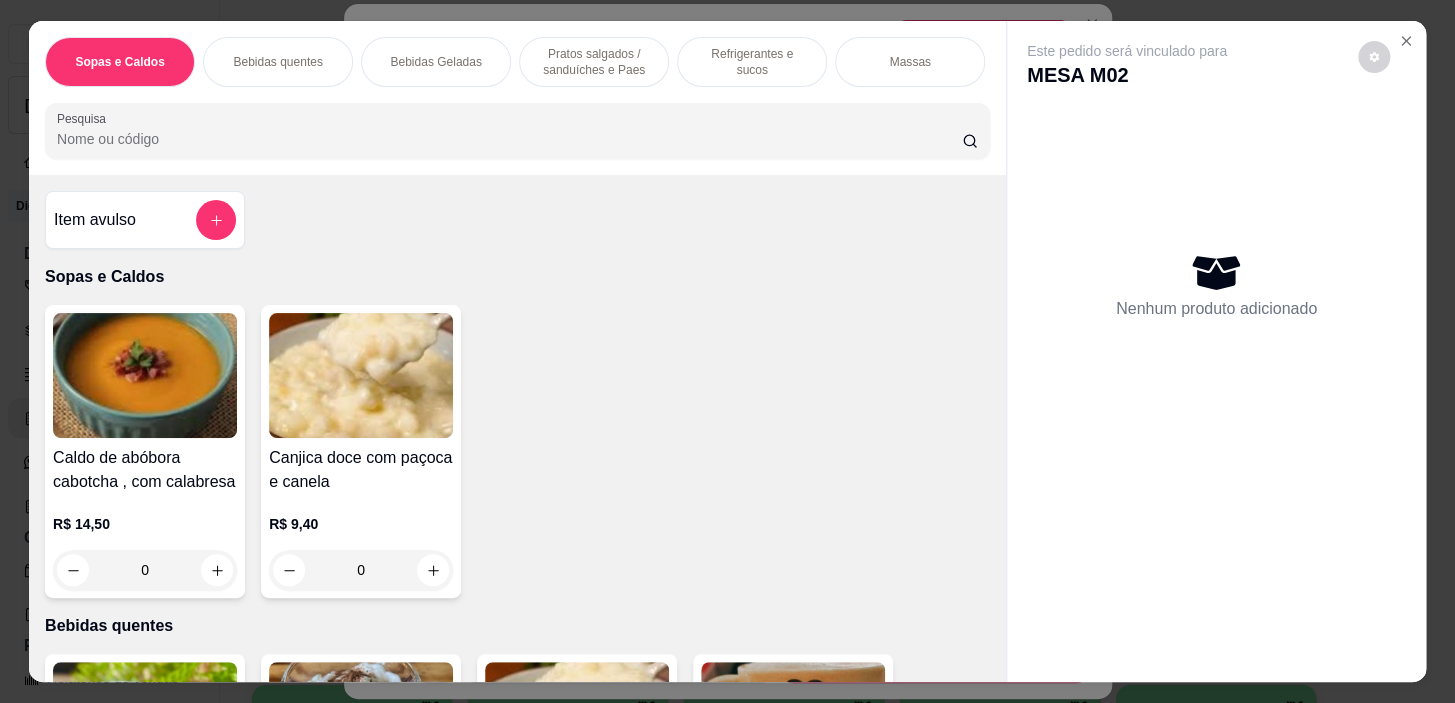 scroll, scrollTop: 0, scrollLeft: 785, axis: horizontal 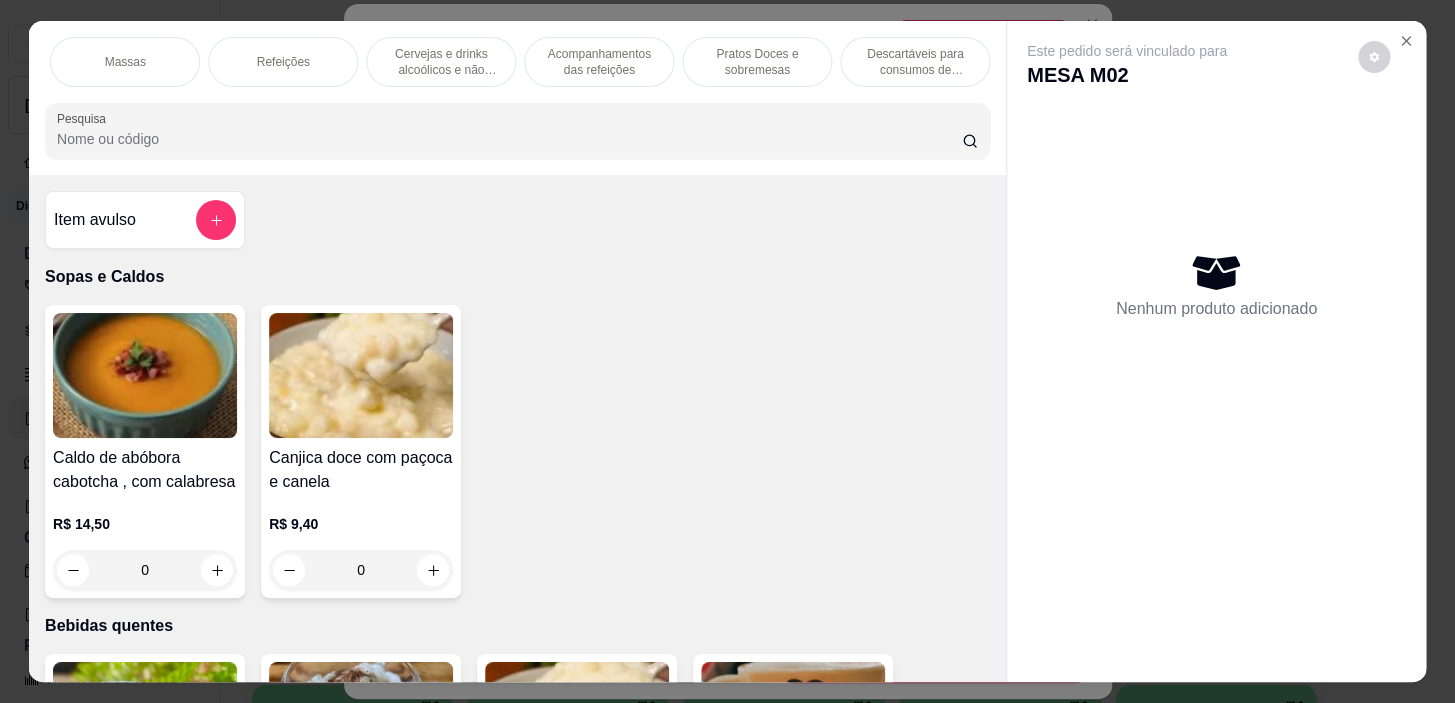 click on "Pratos Doces e sobremesas" at bounding box center (757, 62) 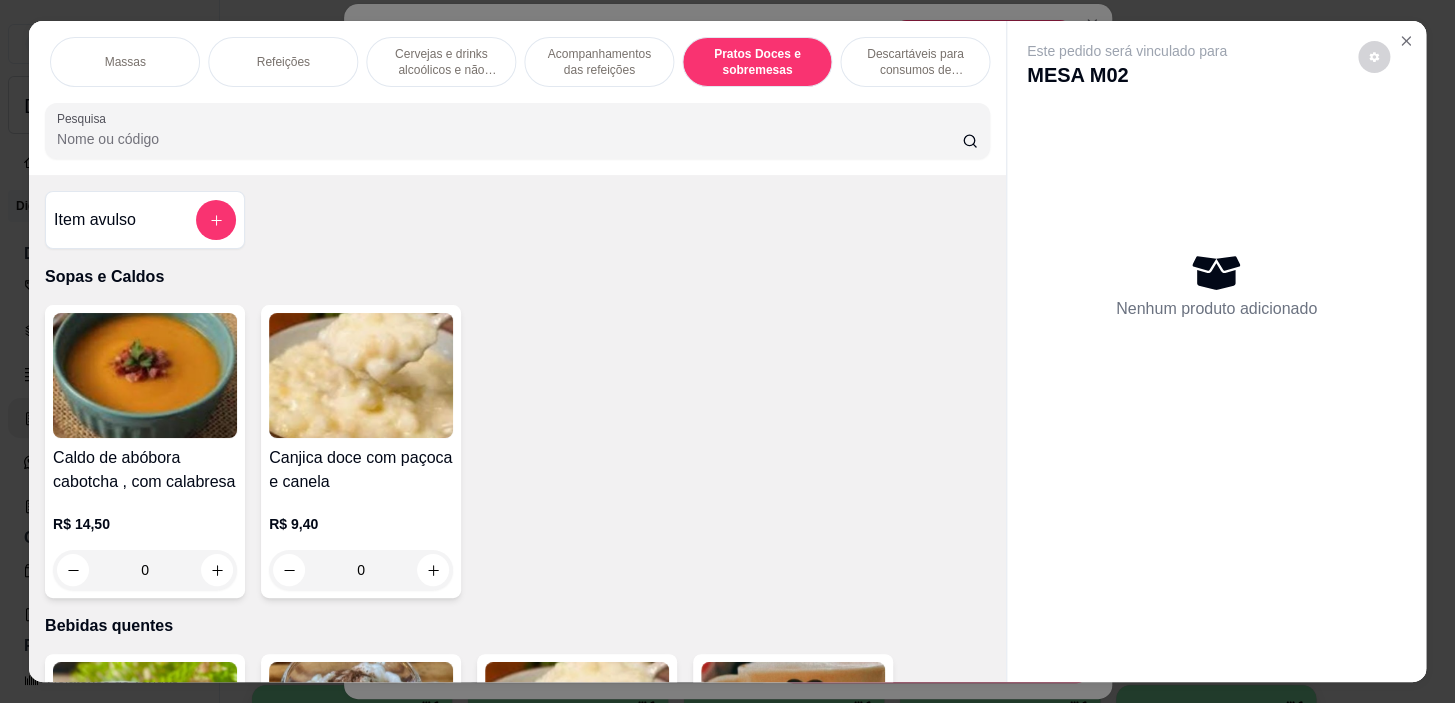 scroll, scrollTop: 14233, scrollLeft: 0, axis: vertical 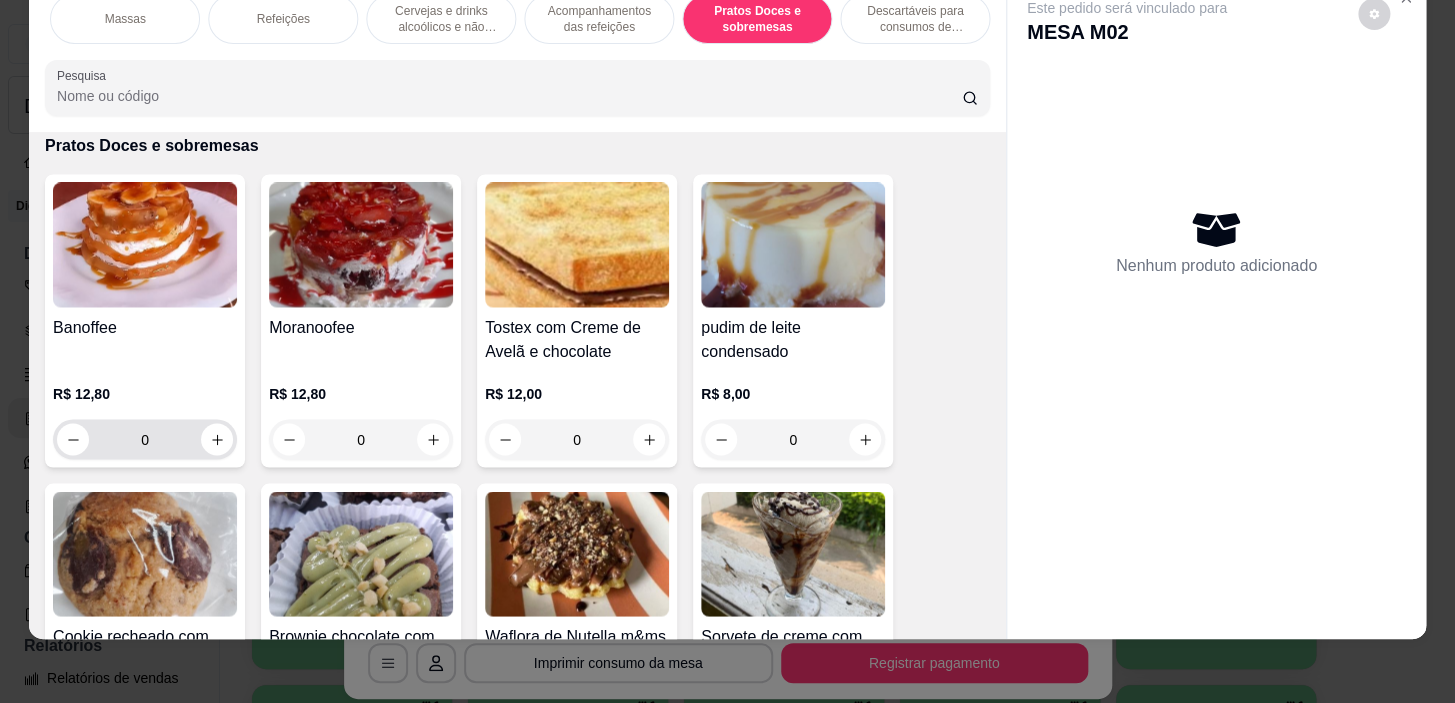 click on "0" at bounding box center [145, 439] 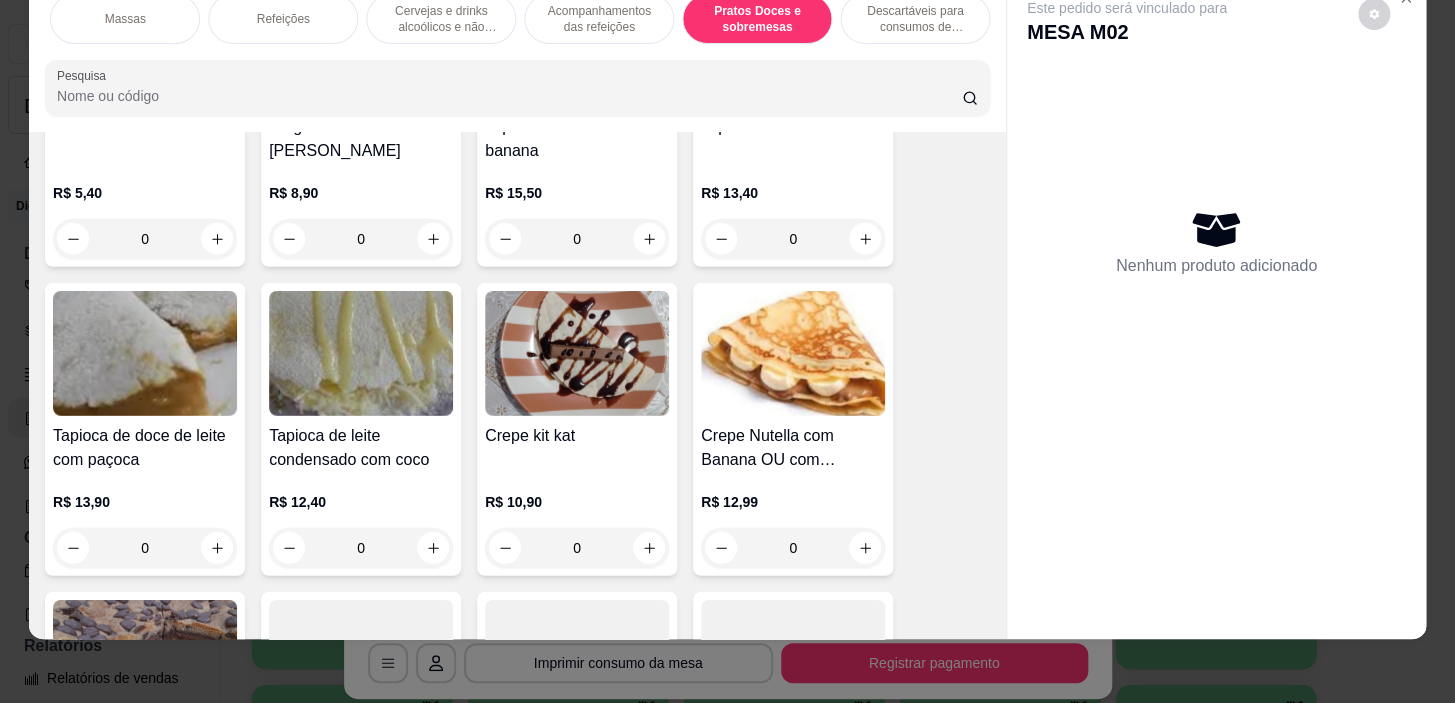 scroll, scrollTop: 15415, scrollLeft: 0, axis: vertical 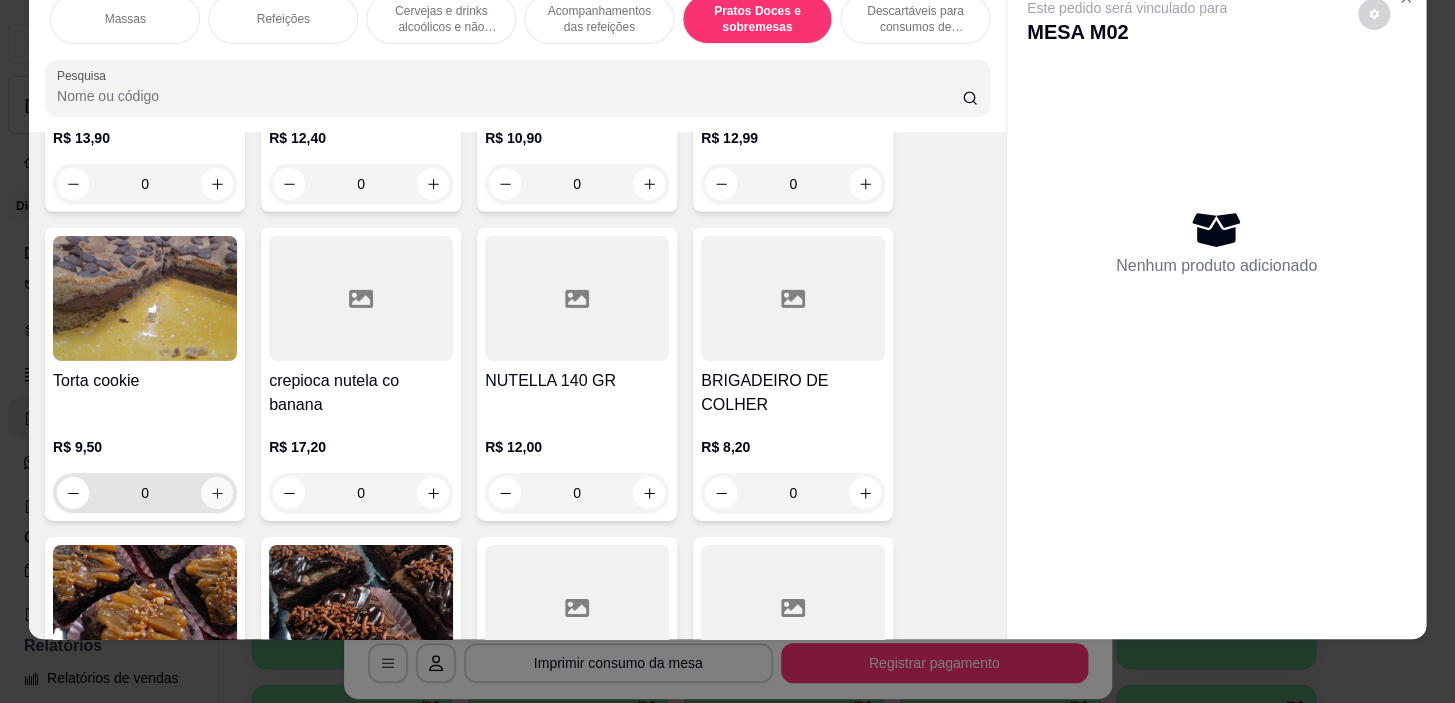 click 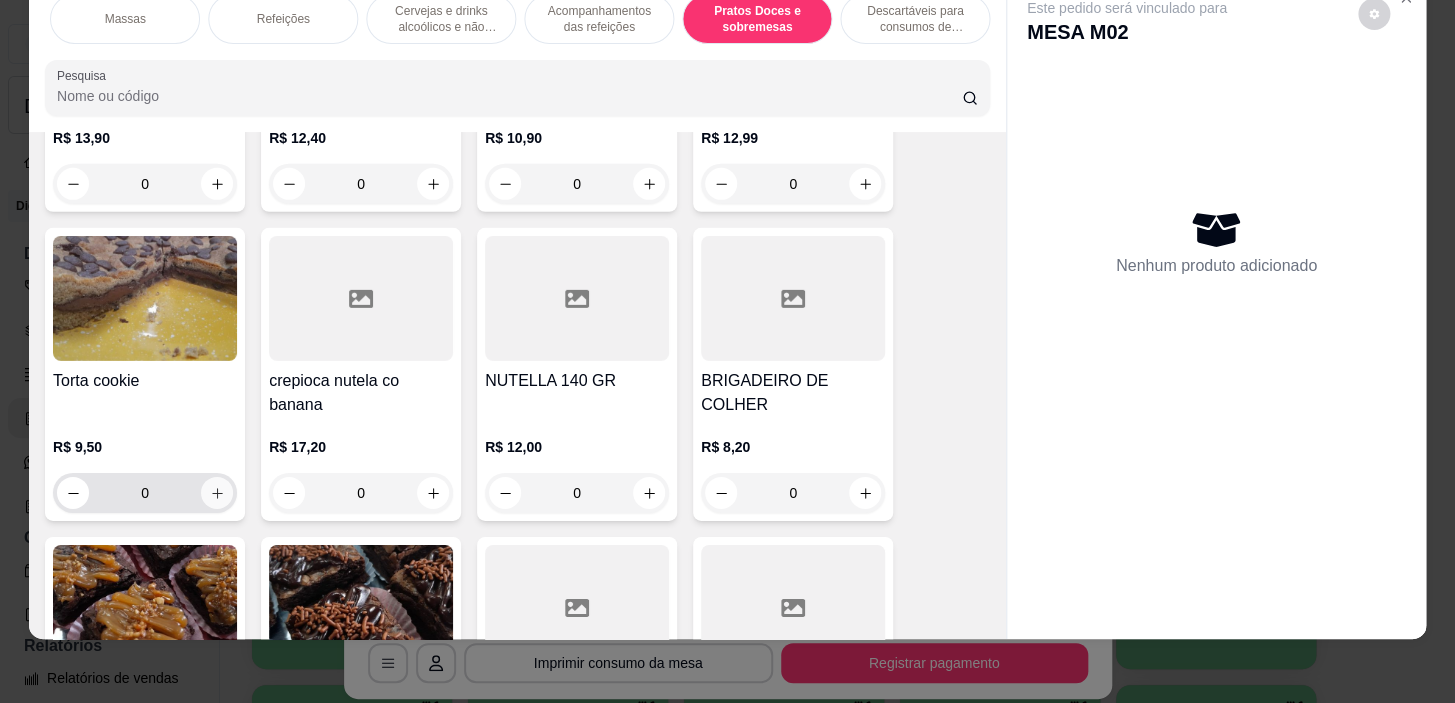 click 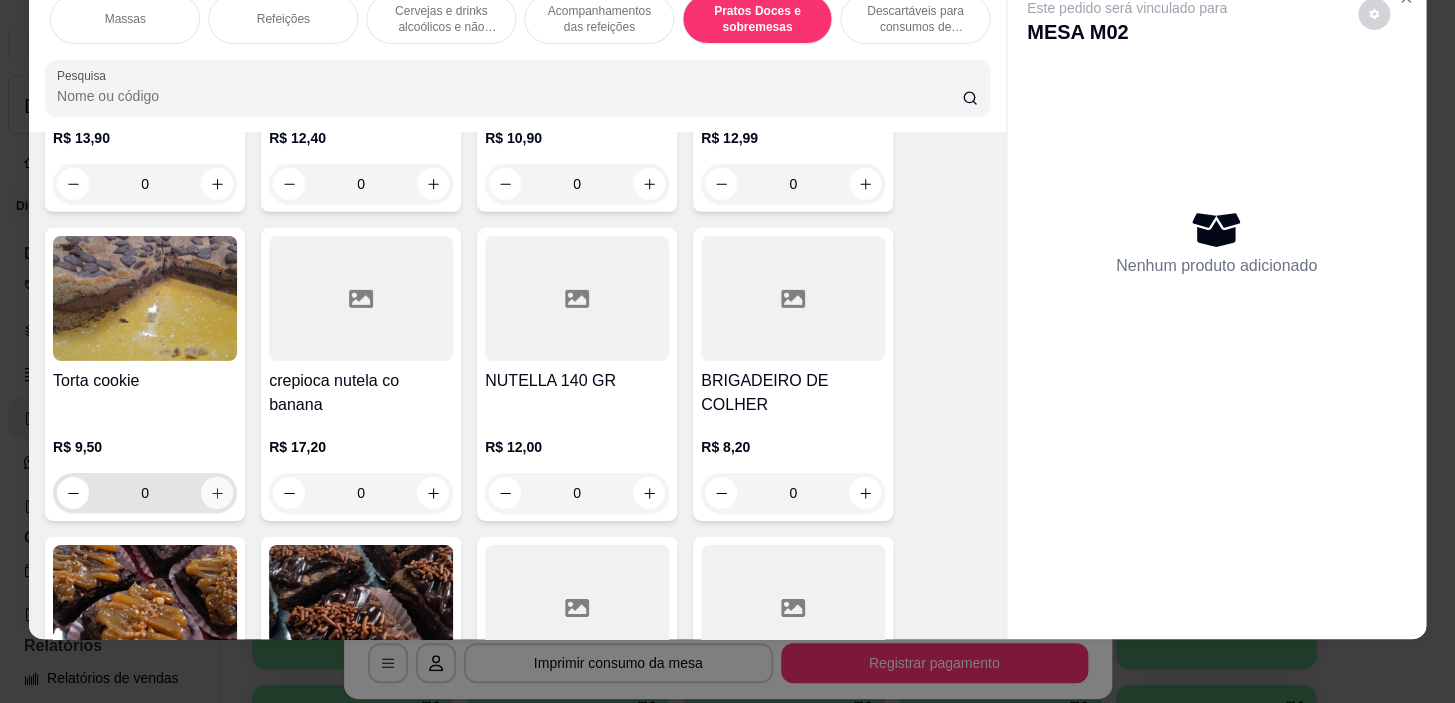 type on "2" 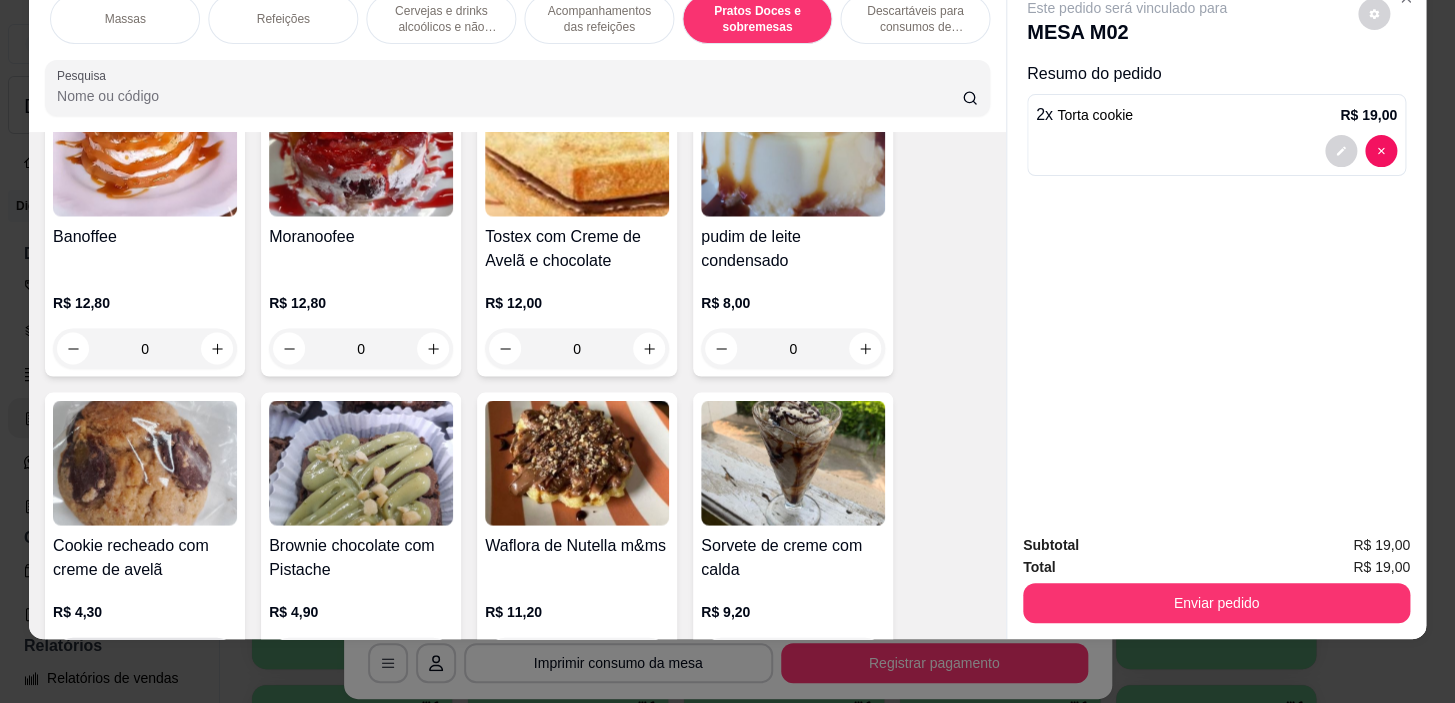 scroll, scrollTop: 14233, scrollLeft: 0, axis: vertical 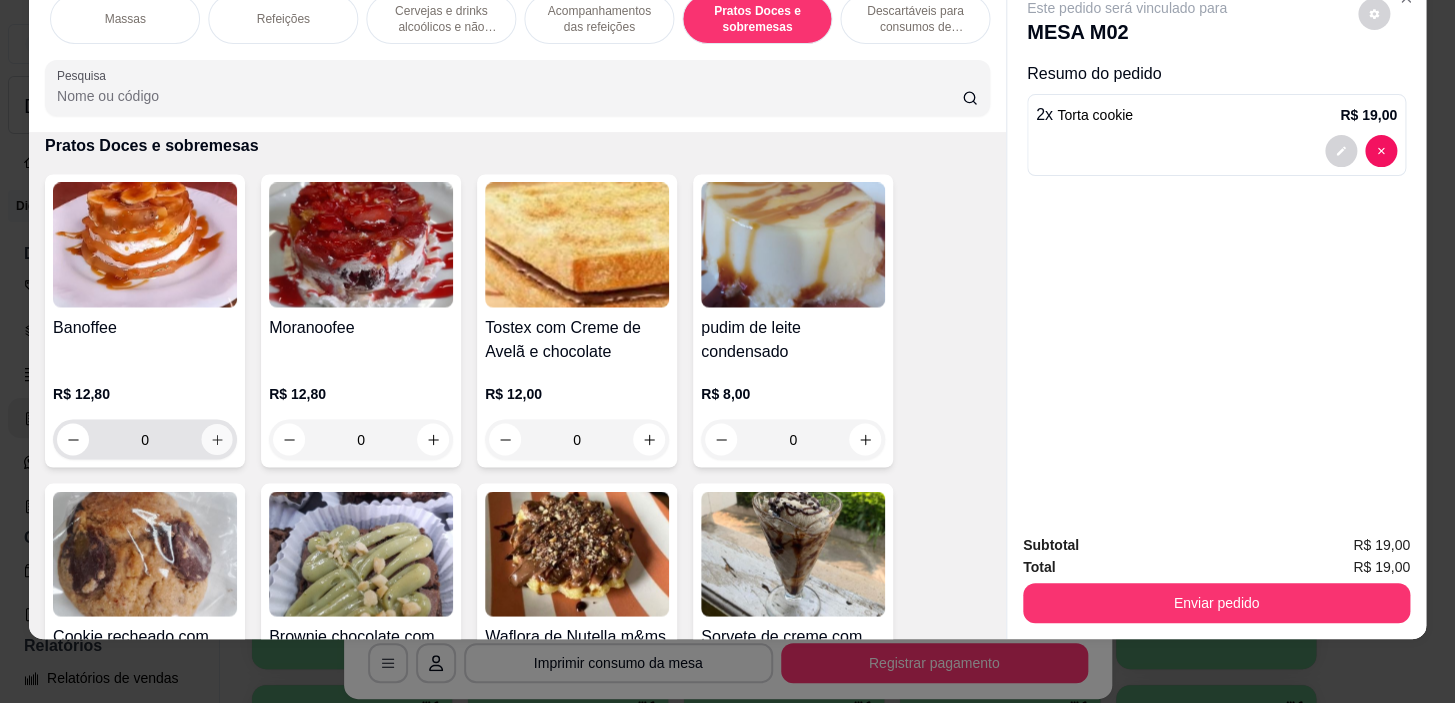 click at bounding box center [217, 439] 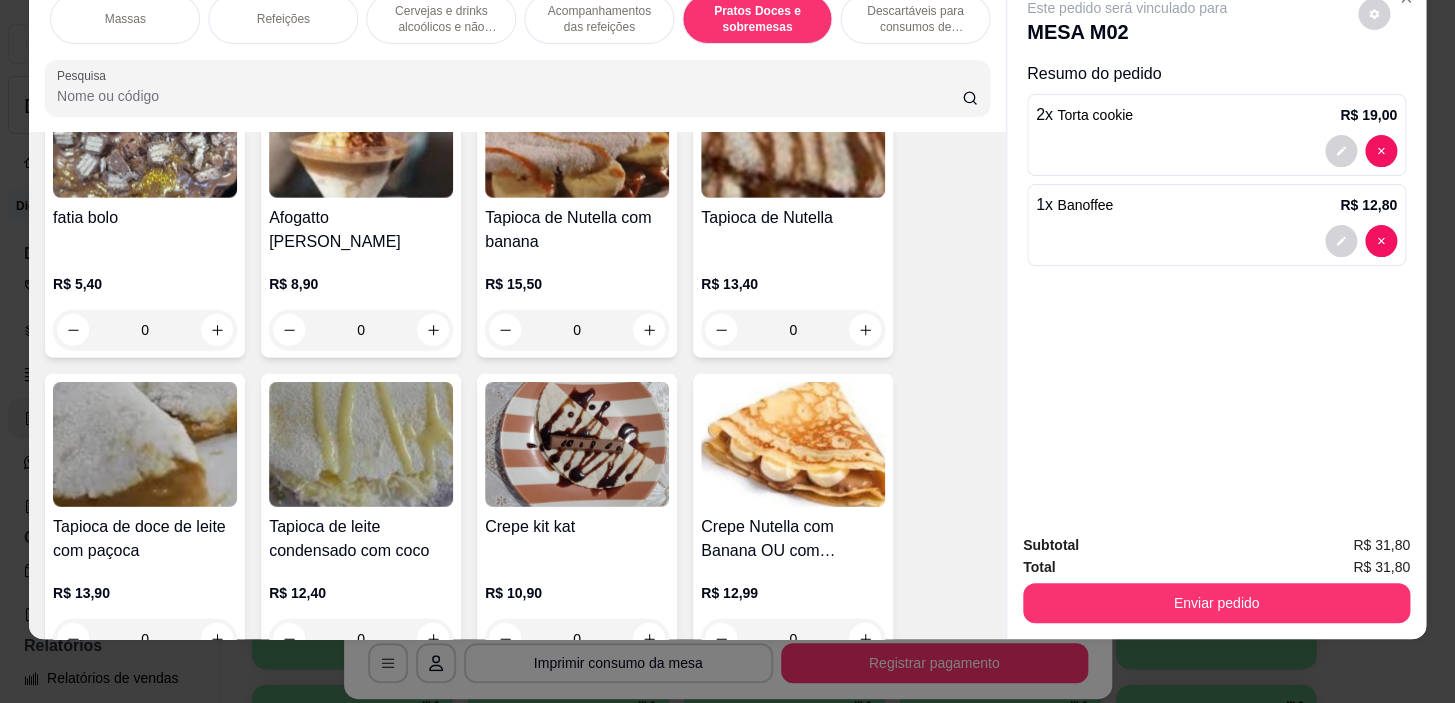 scroll, scrollTop: 15051, scrollLeft: 0, axis: vertical 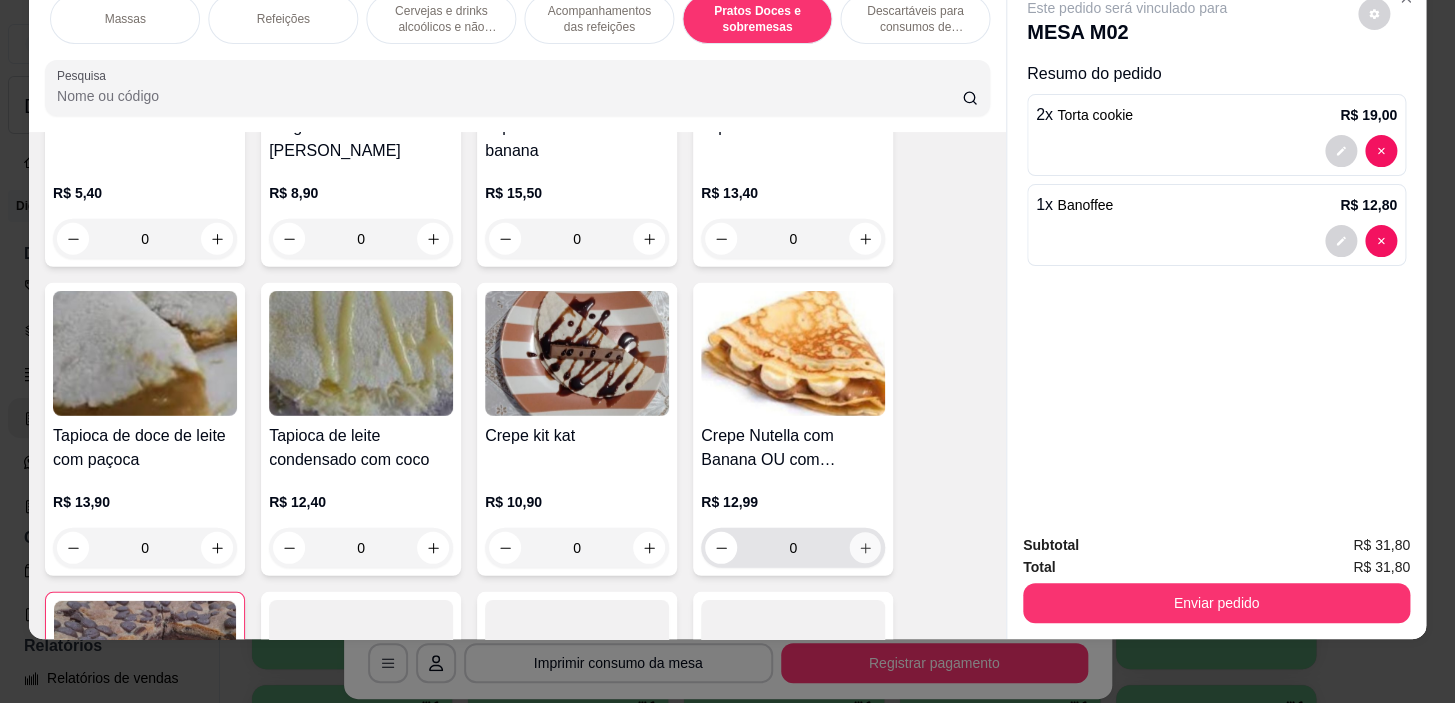 click at bounding box center (865, 548) 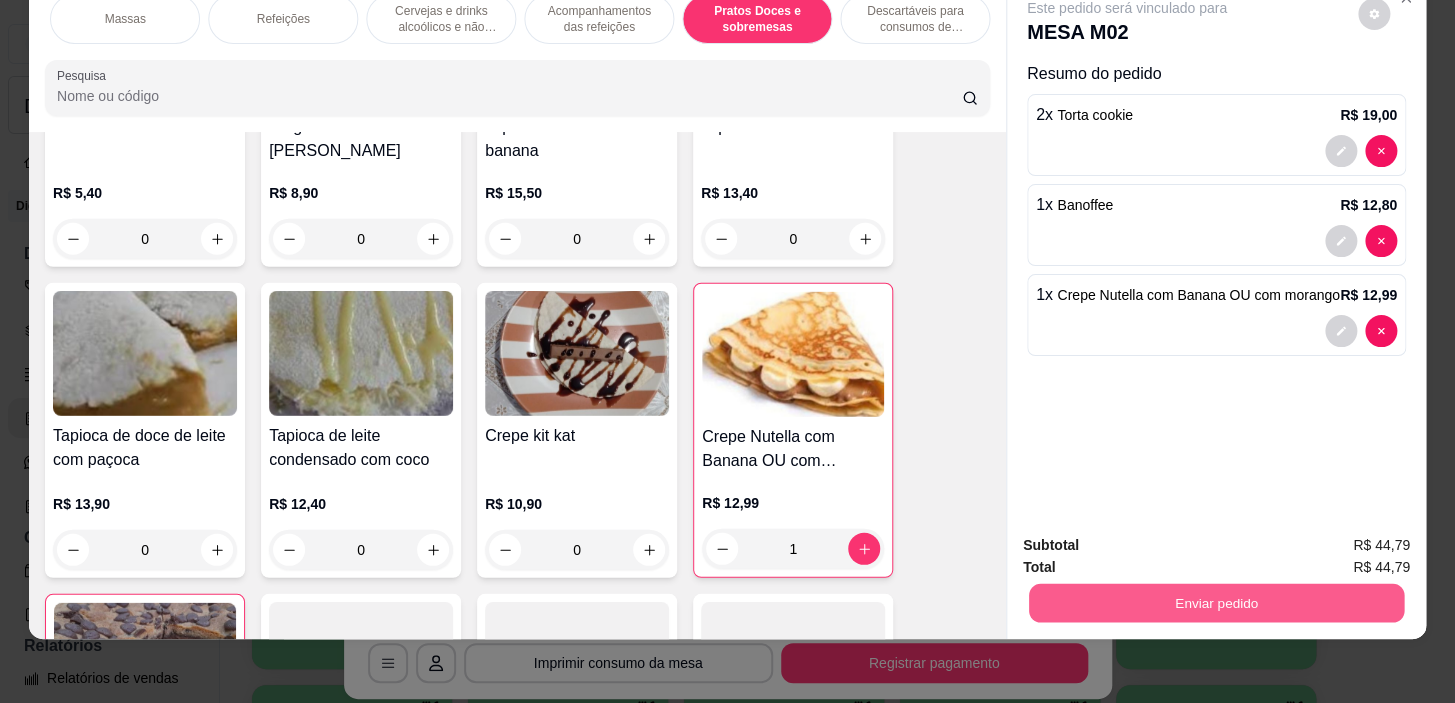 click on "Enviar pedido" at bounding box center [1216, 603] 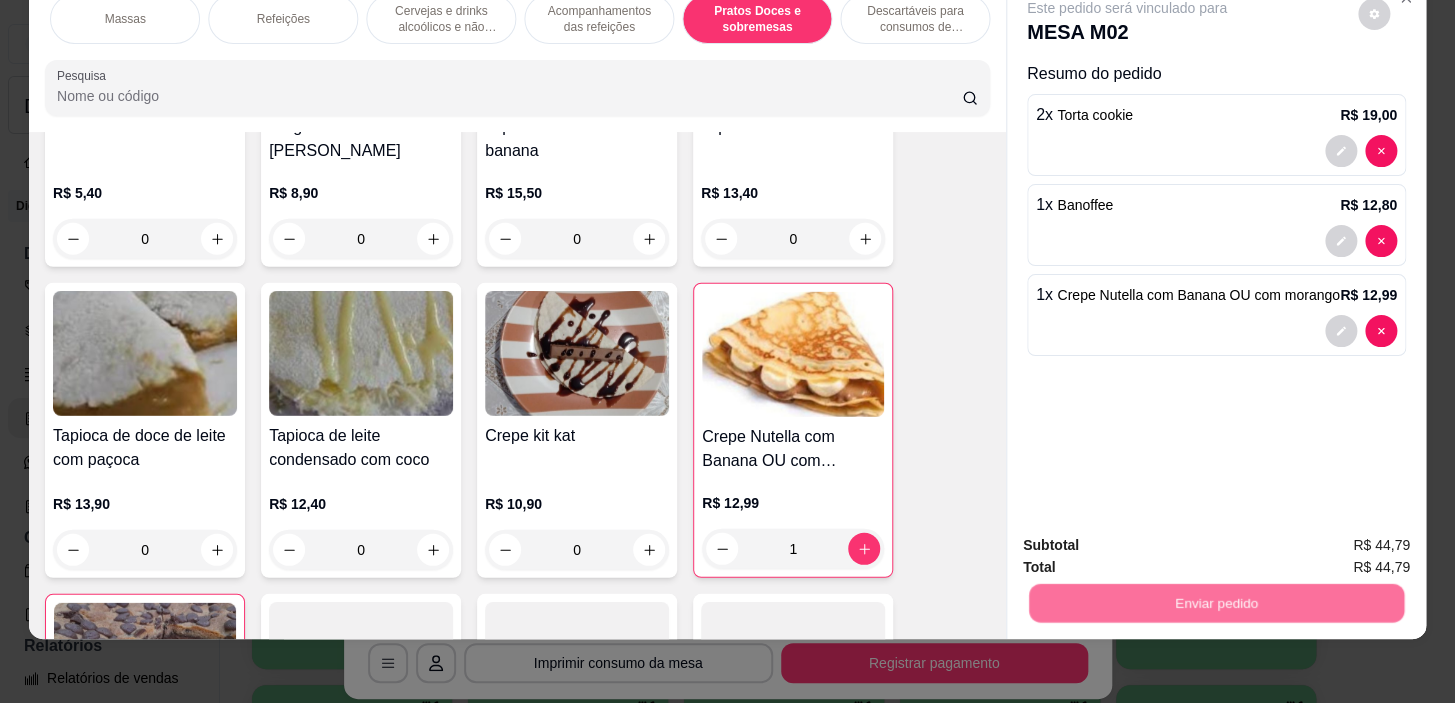 click on "Não registrar e enviar pedido" at bounding box center (1150, 539) 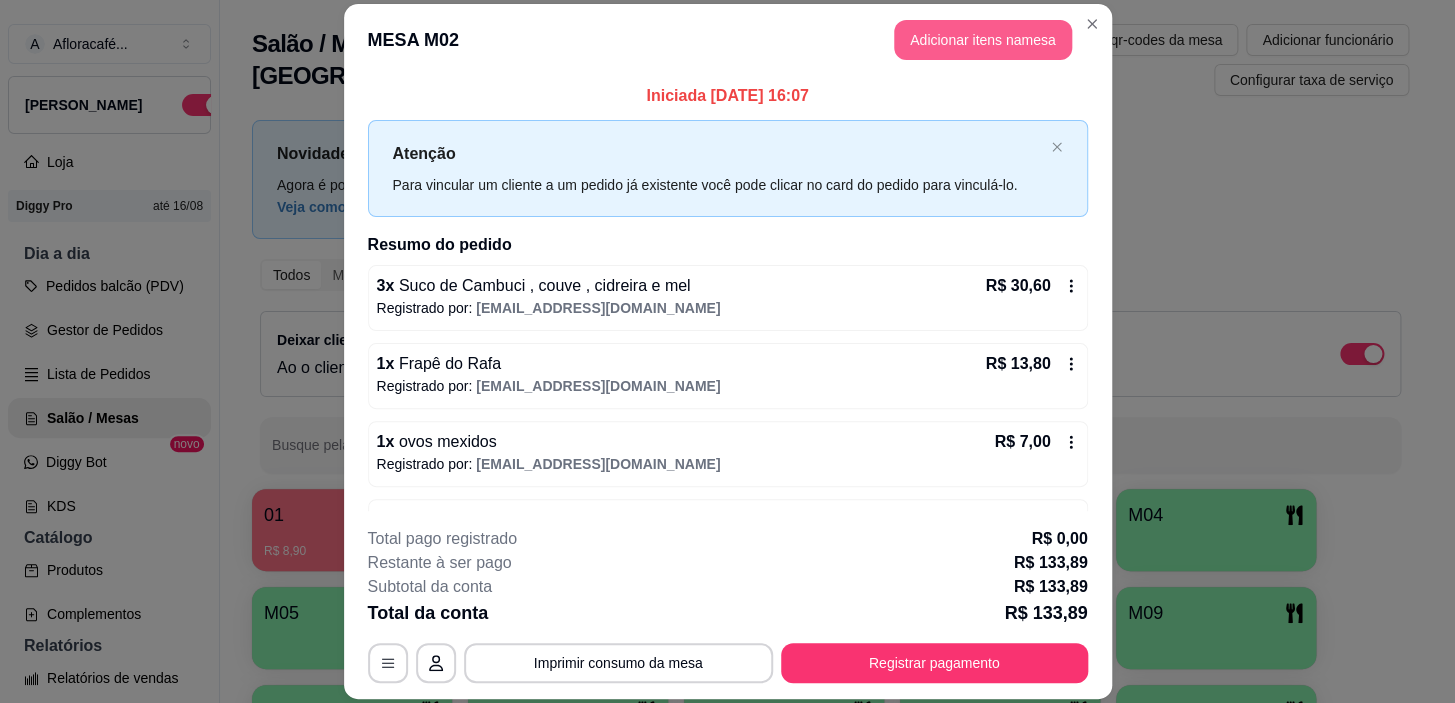 click on "Adicionar itens na  mesa" at bounding box center [983, 40] 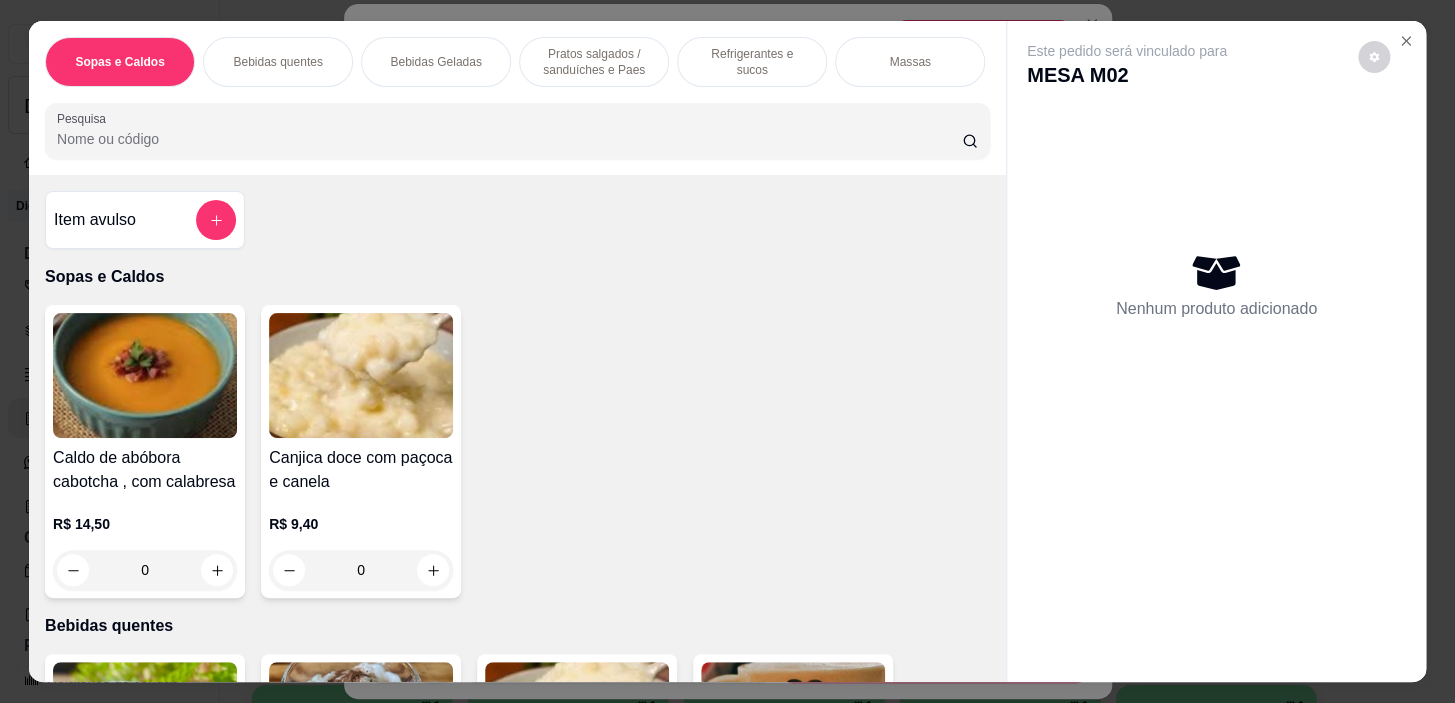 click on "Refrigerantes e sucos" at bounding box center (752, 62) 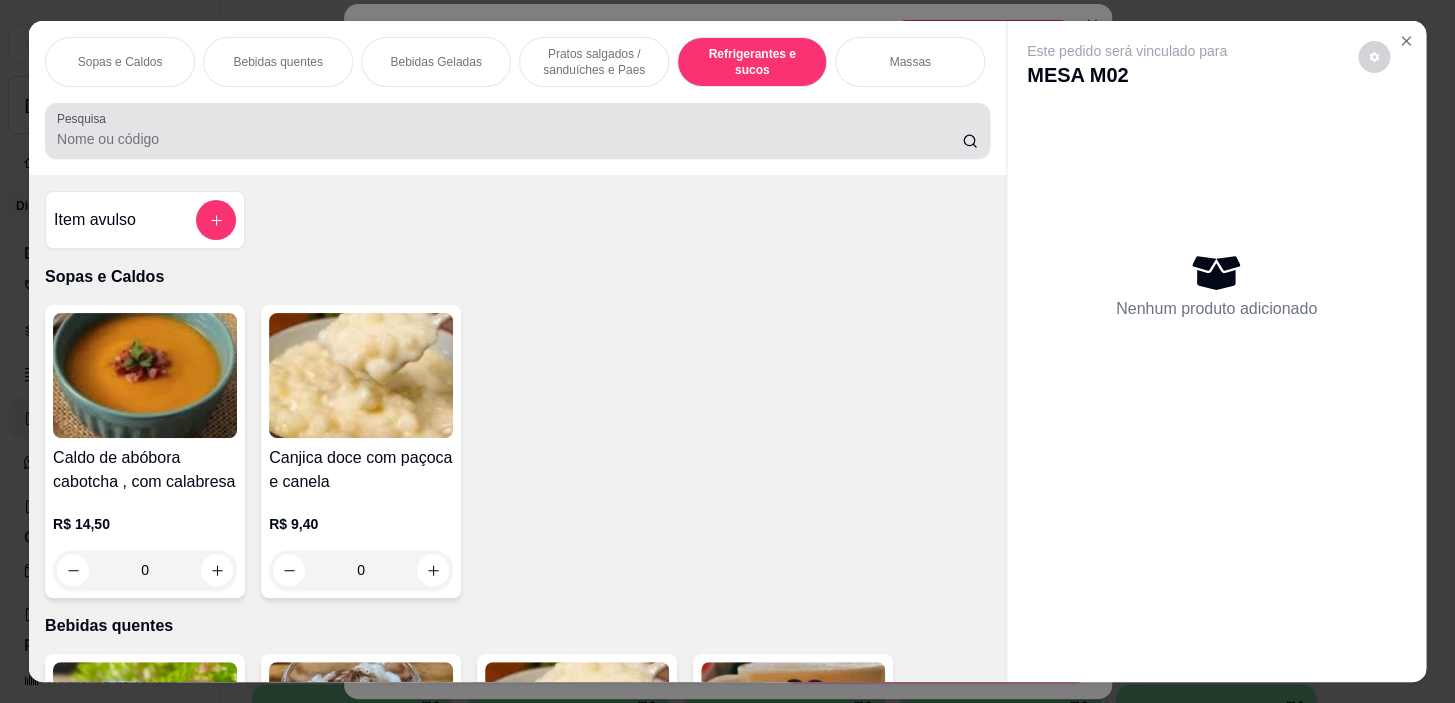 scroll, scrollTop: 8852, scrollLeft: 0, axis: vertical 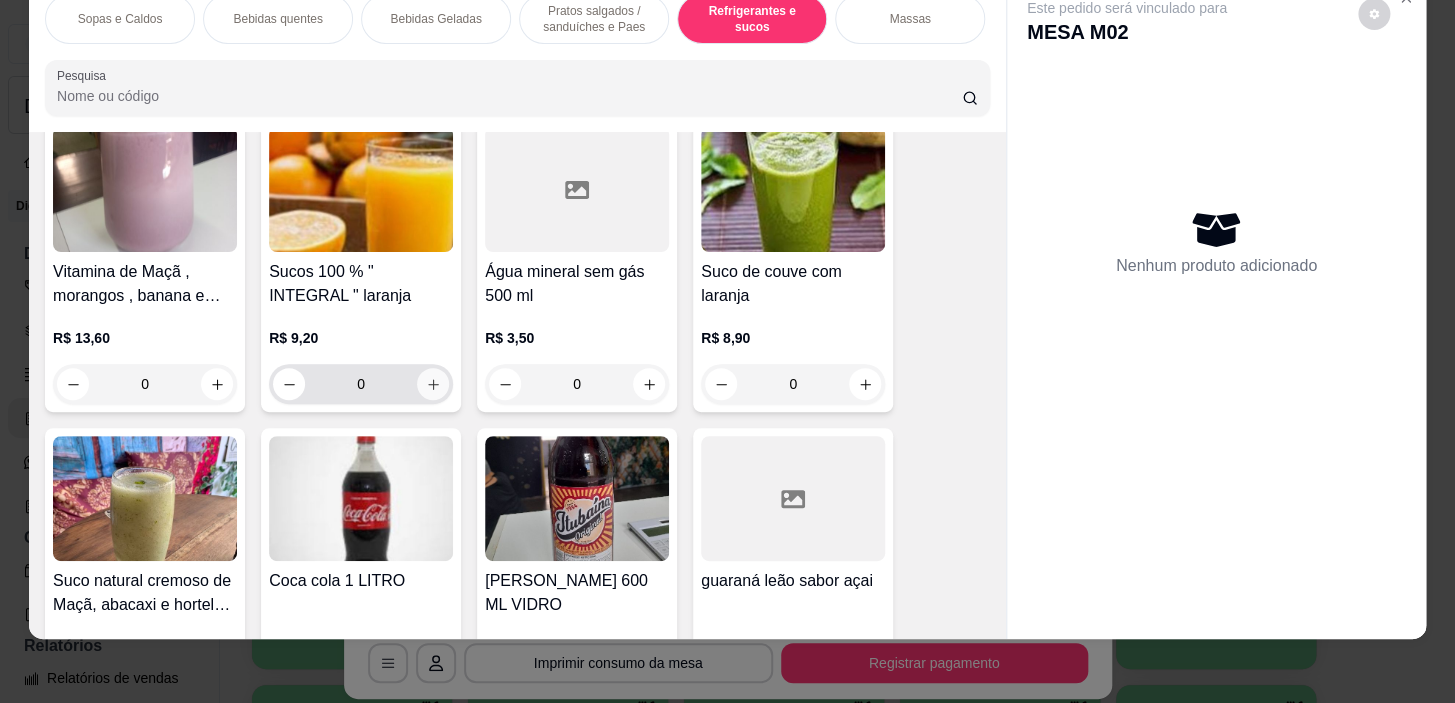 click 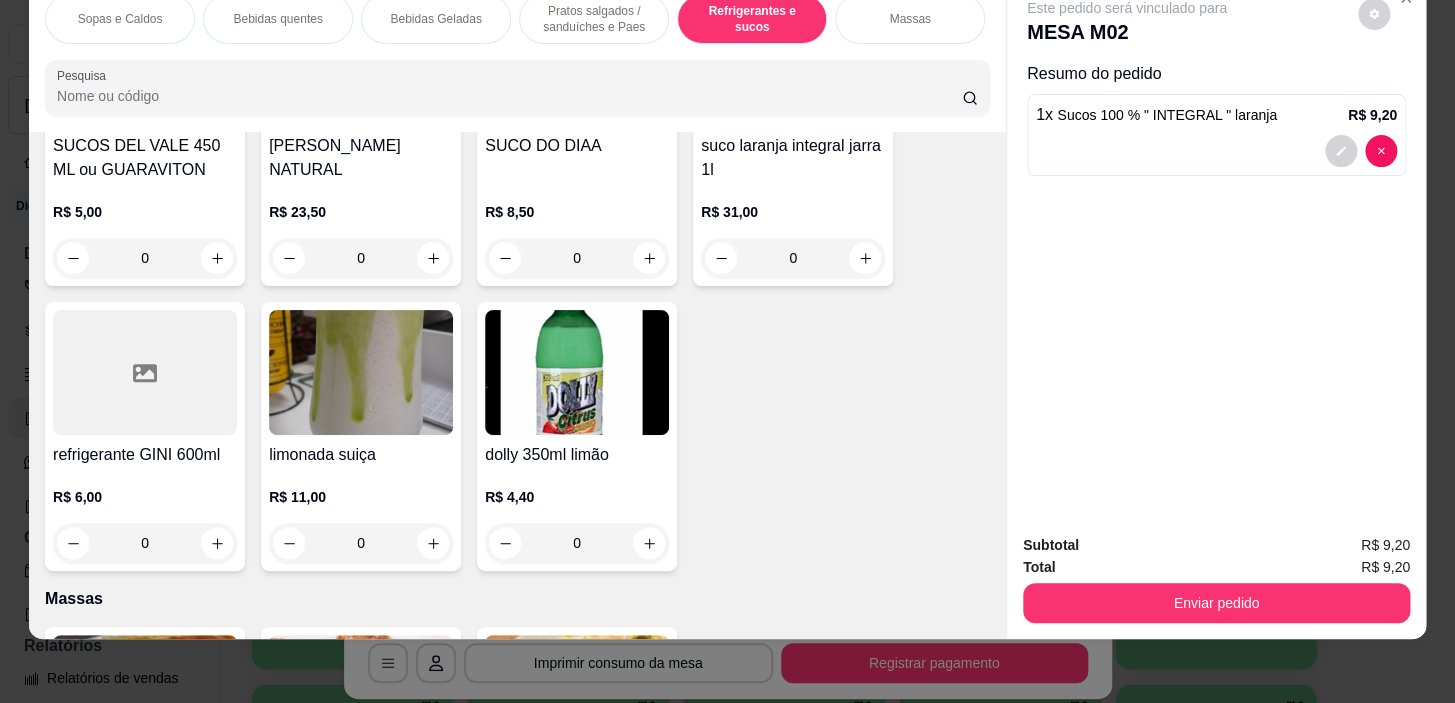 scroll, scrollTop: 10398, scrollLeft: 0, axis: vertical 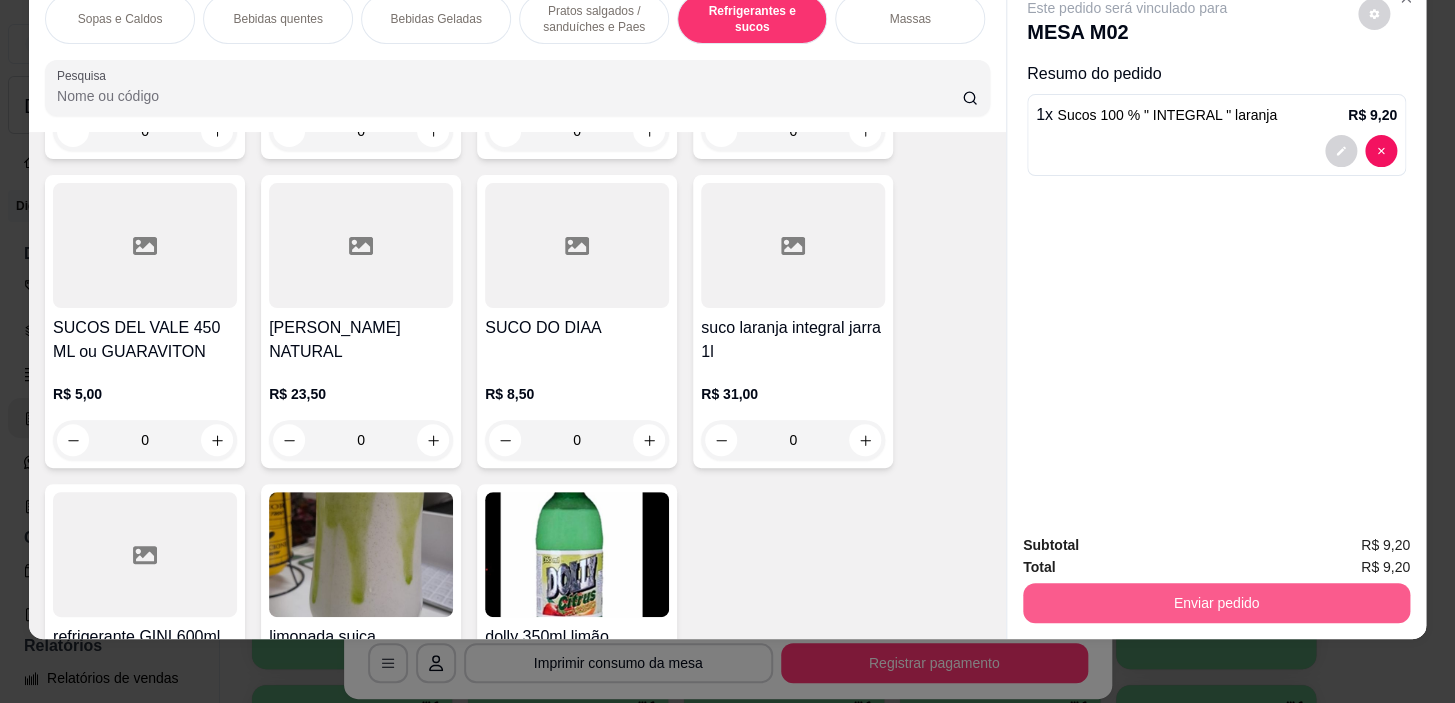 click on "Enviar pedido" at bounding box center [1216, 603] 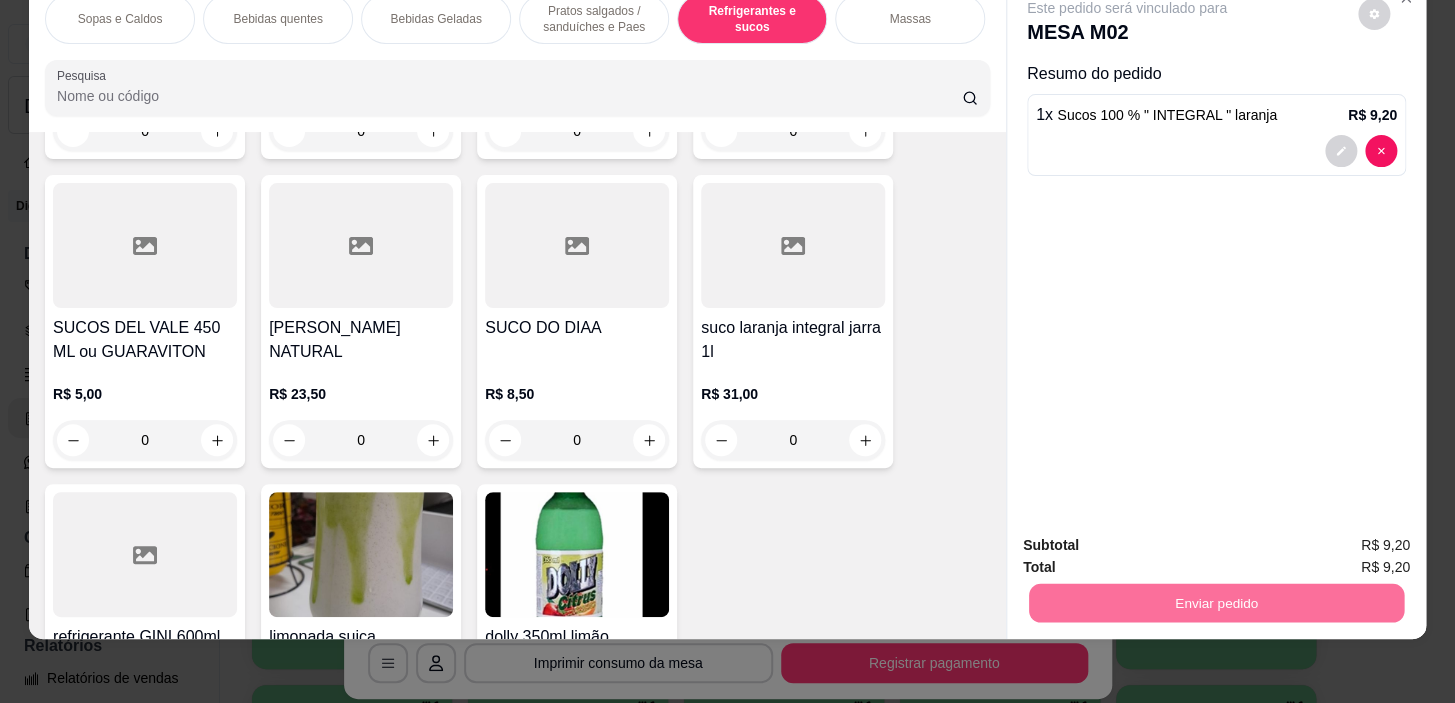 click on "Não registrar e enviar pedido" at bounding box center [1150, 539] 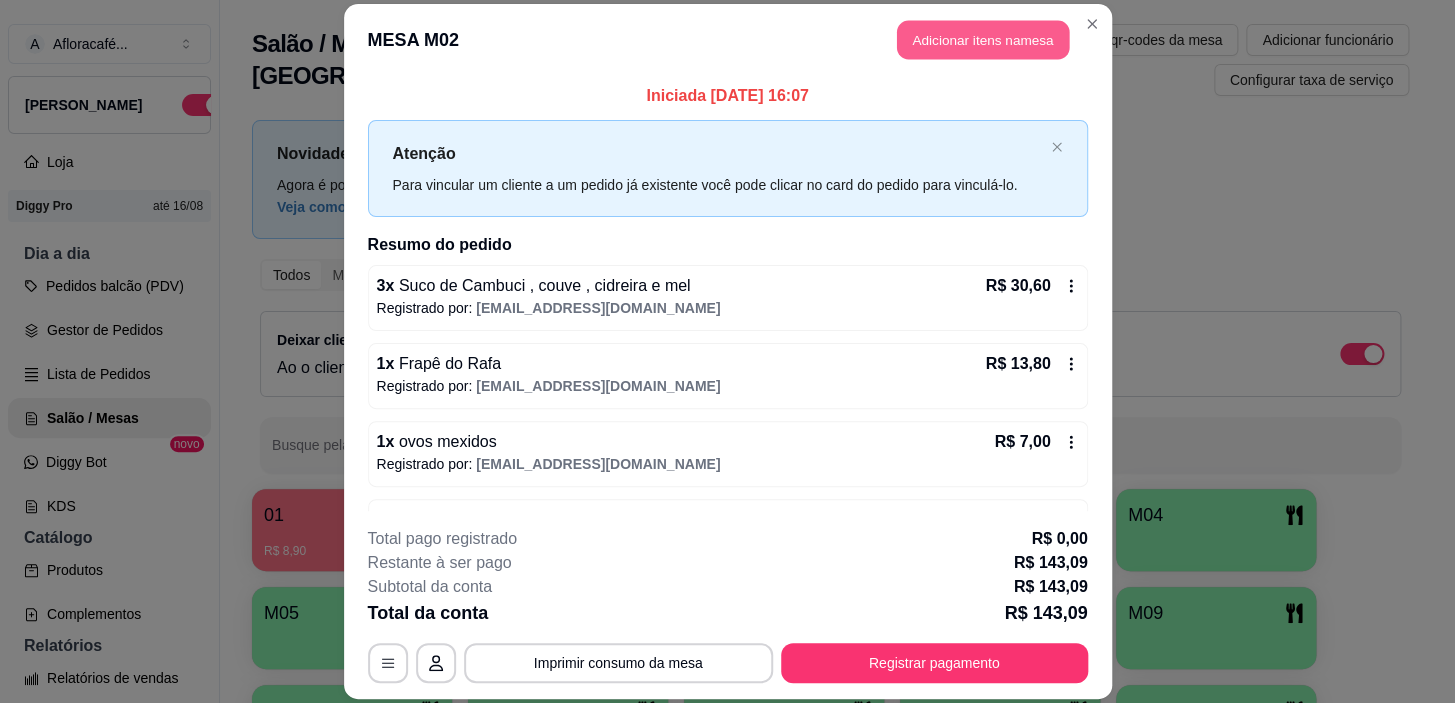 click on "Adicionar itens na  mesa" at bounding box center (983, 39) 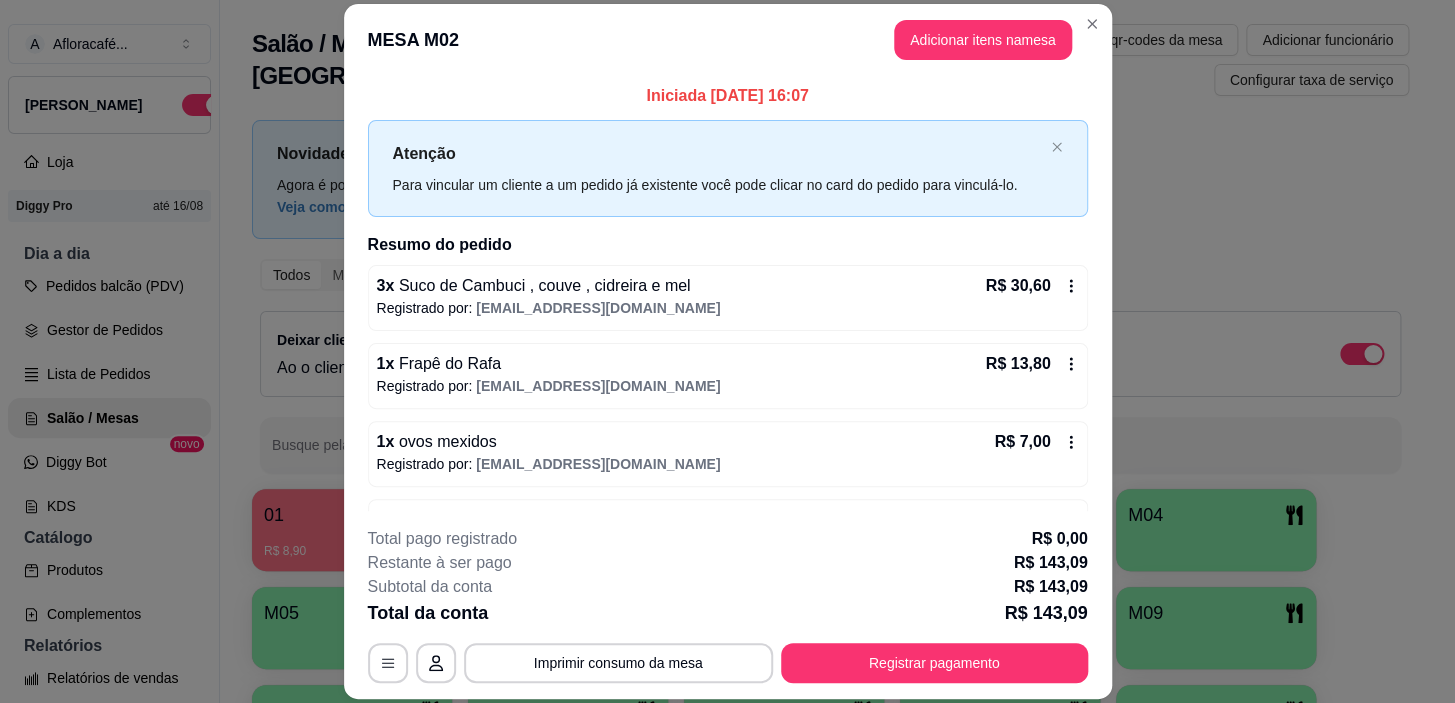 click at bounding box center (517, 131) 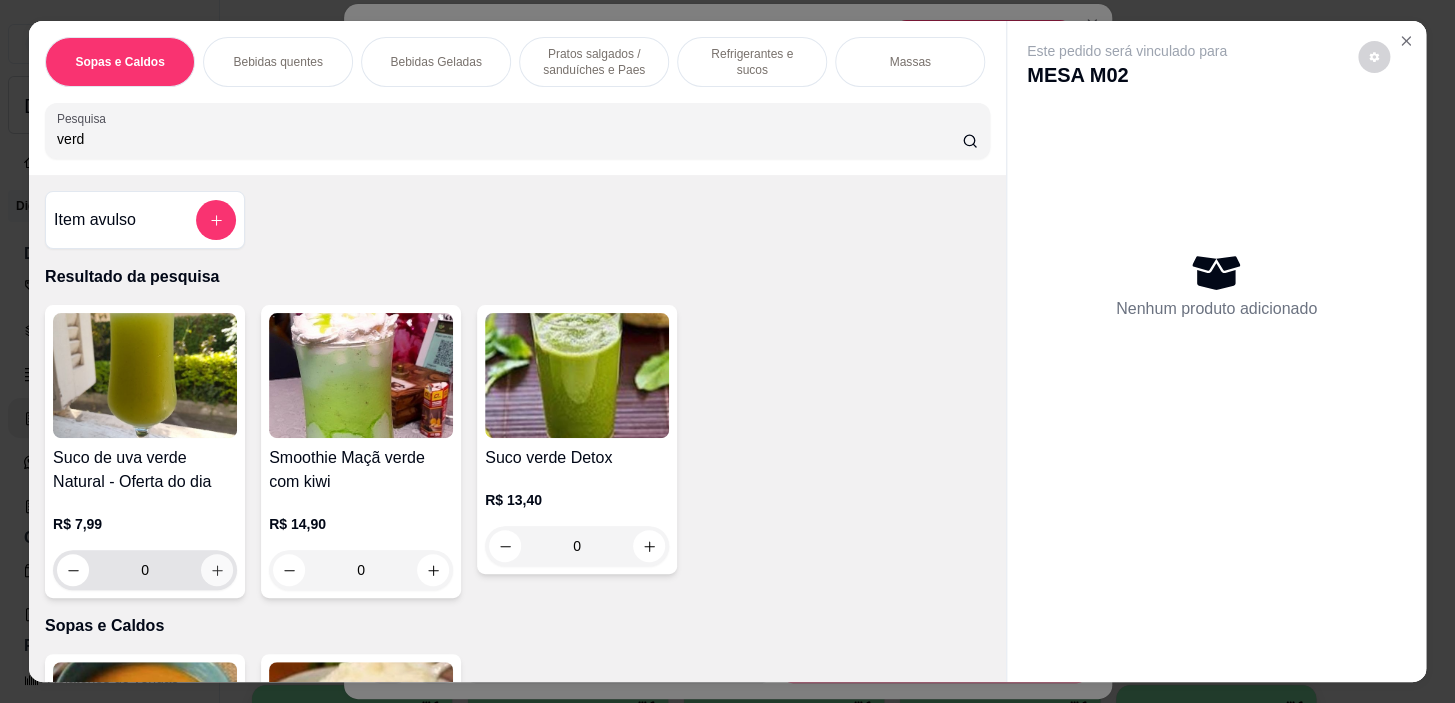 type on "verd" 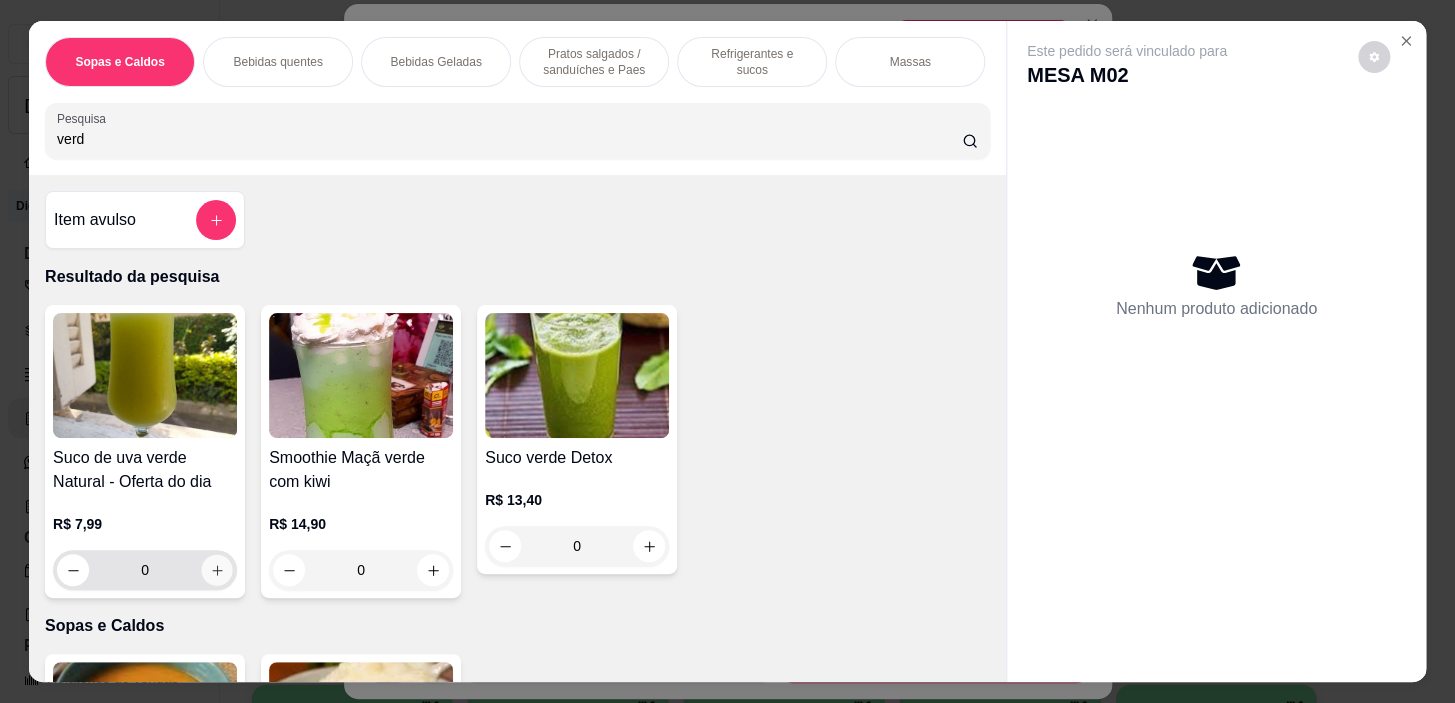 click 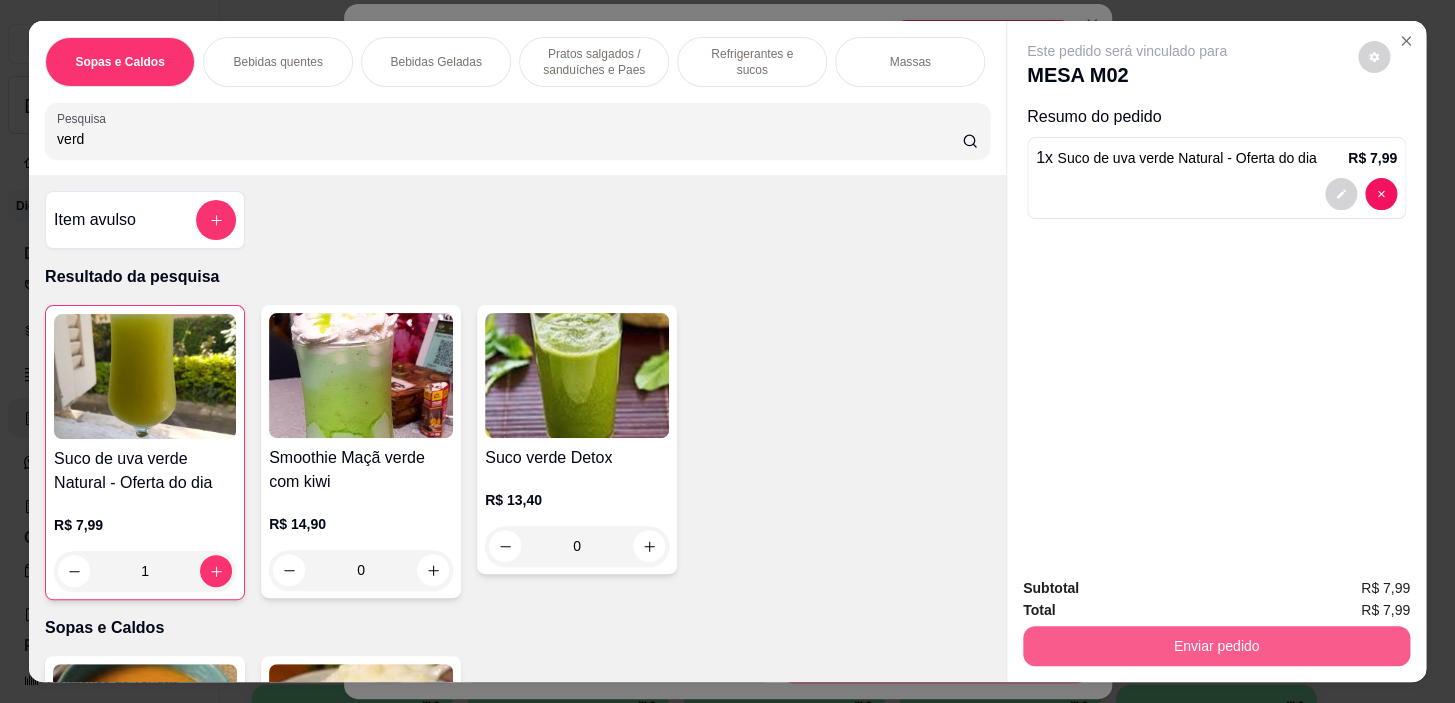 click on "Enviar pedido" at bounding box center (1216, 646) 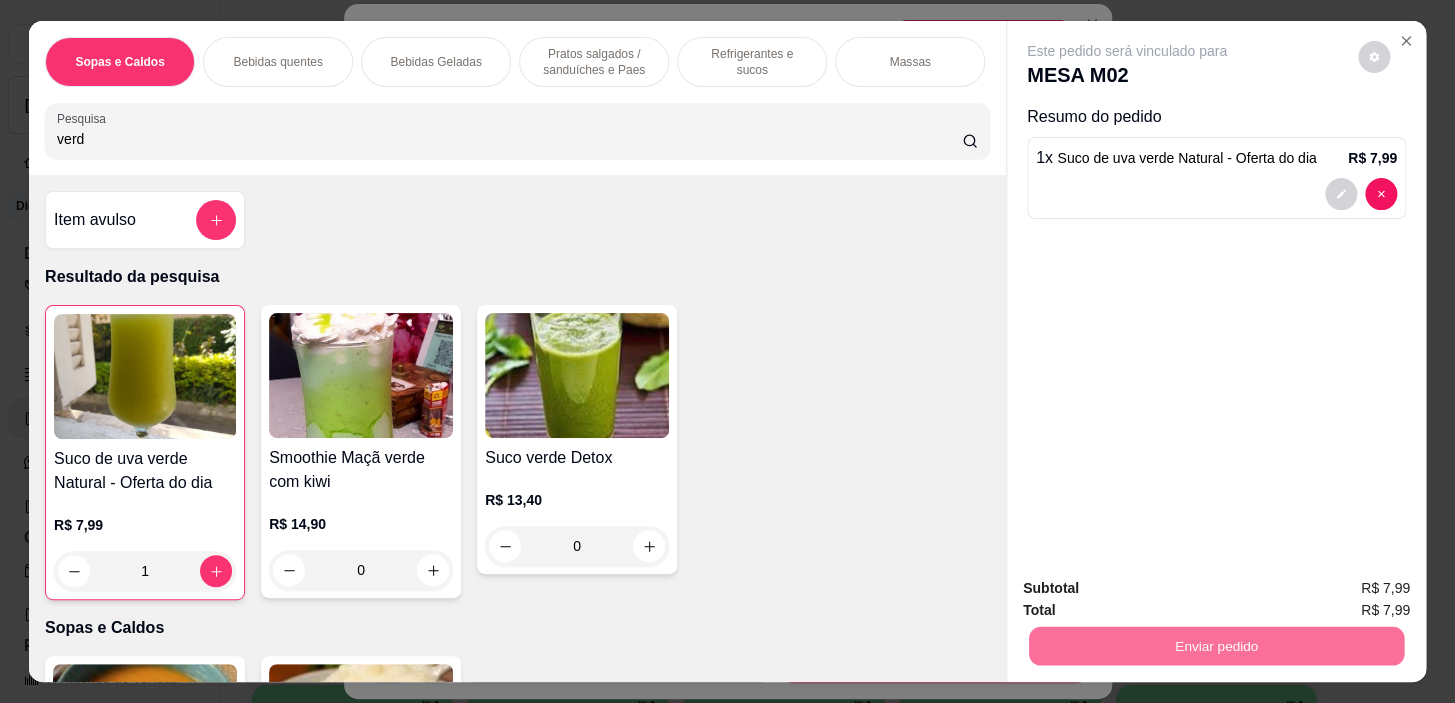 click on "Não registrar e enviar pedido" at bounding box center [1150, 589] 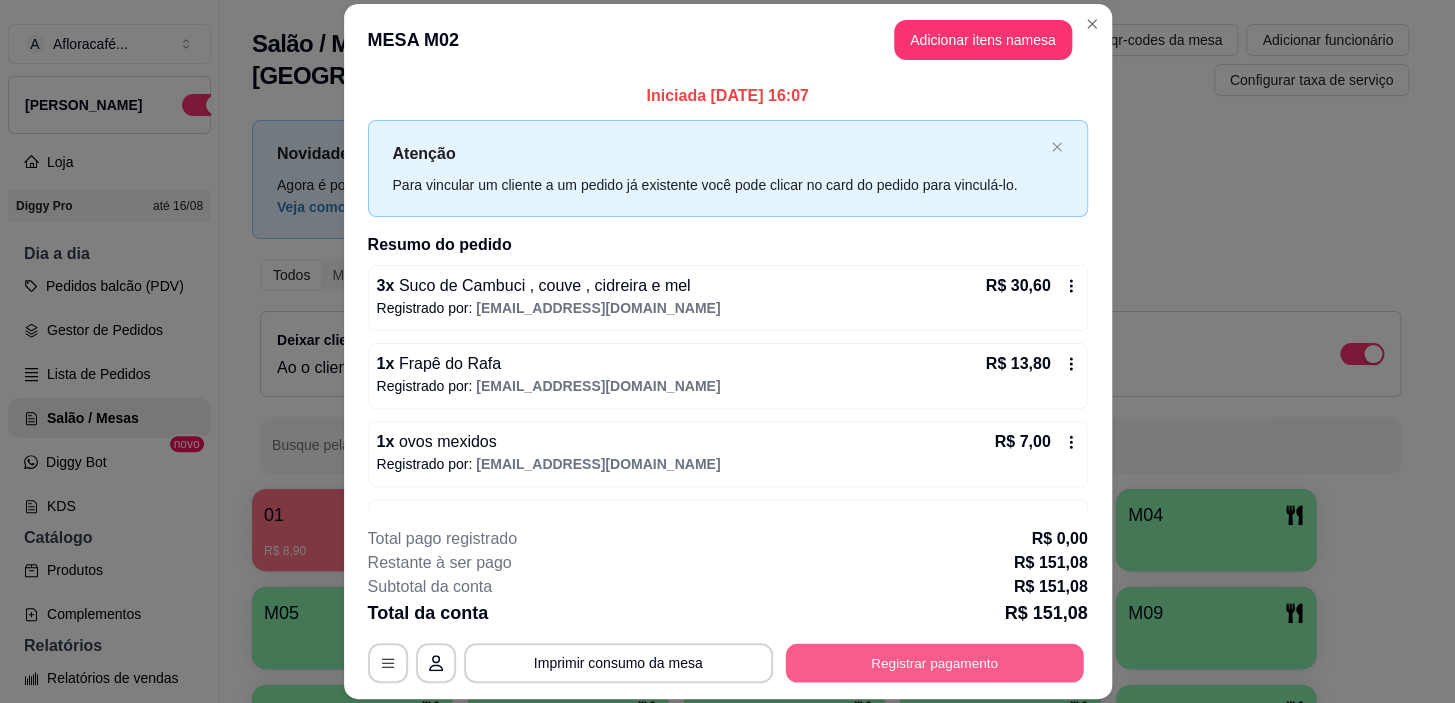click on "Registrar pagamento" at bounding box center (934, 663) 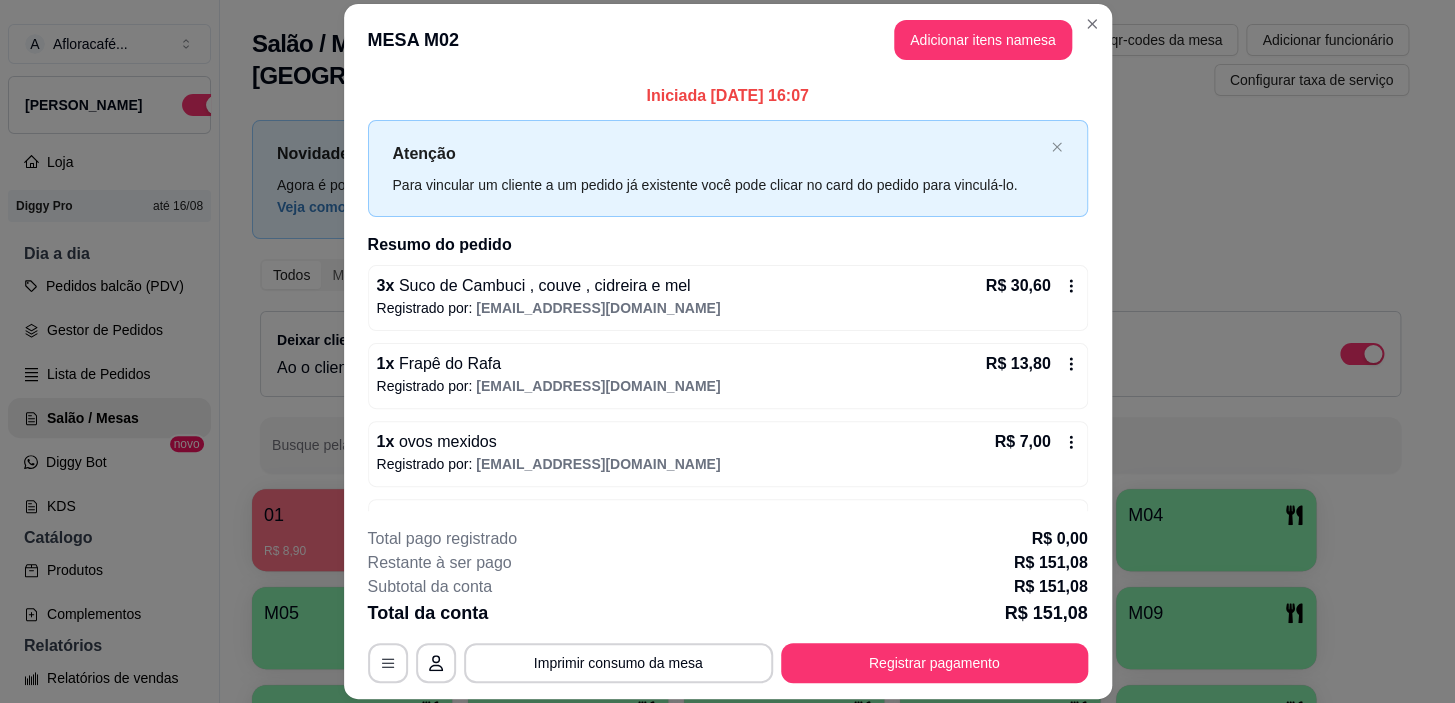 scroll, scrollTop: 527, scrollLeft: 0, axis: vertical 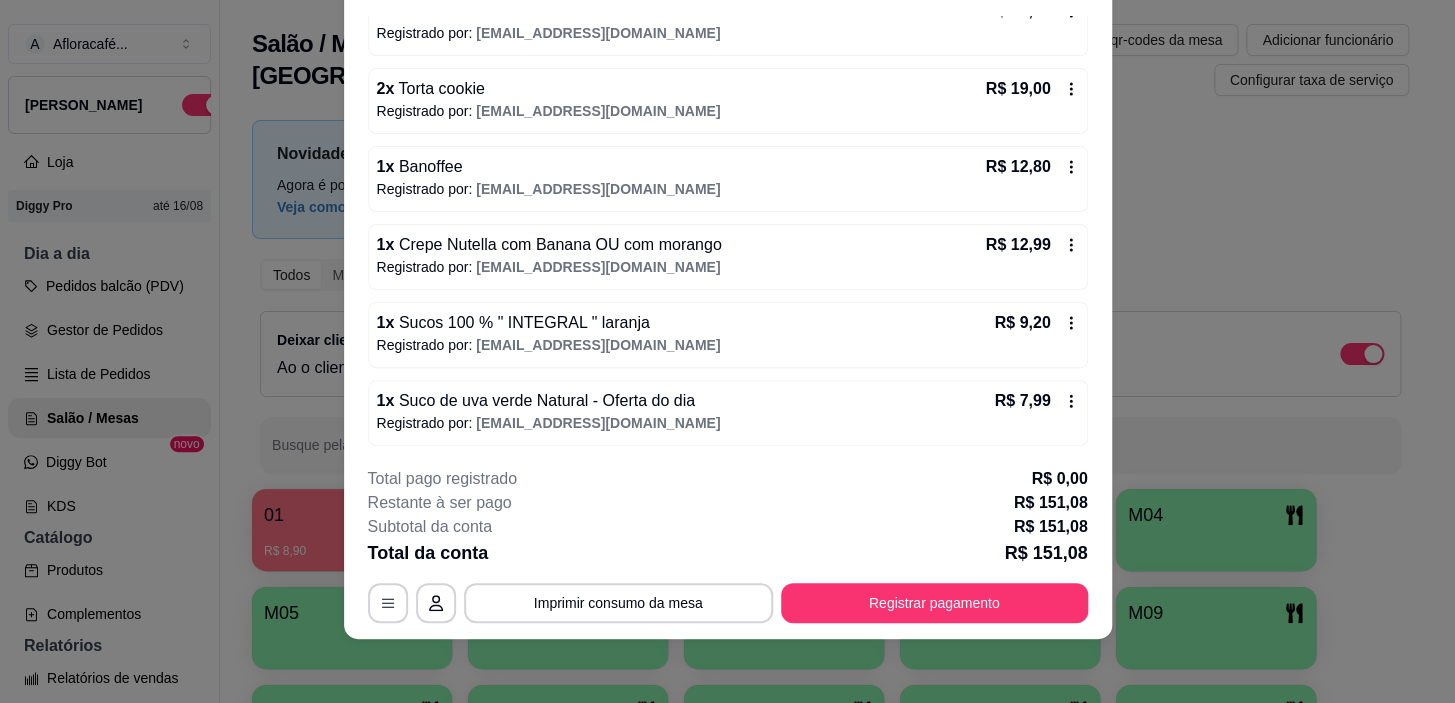 click on "1 x   Sucos 100 % " INTEGRAL "  laranja R$ 9,20" at bounding box center [728, 323] 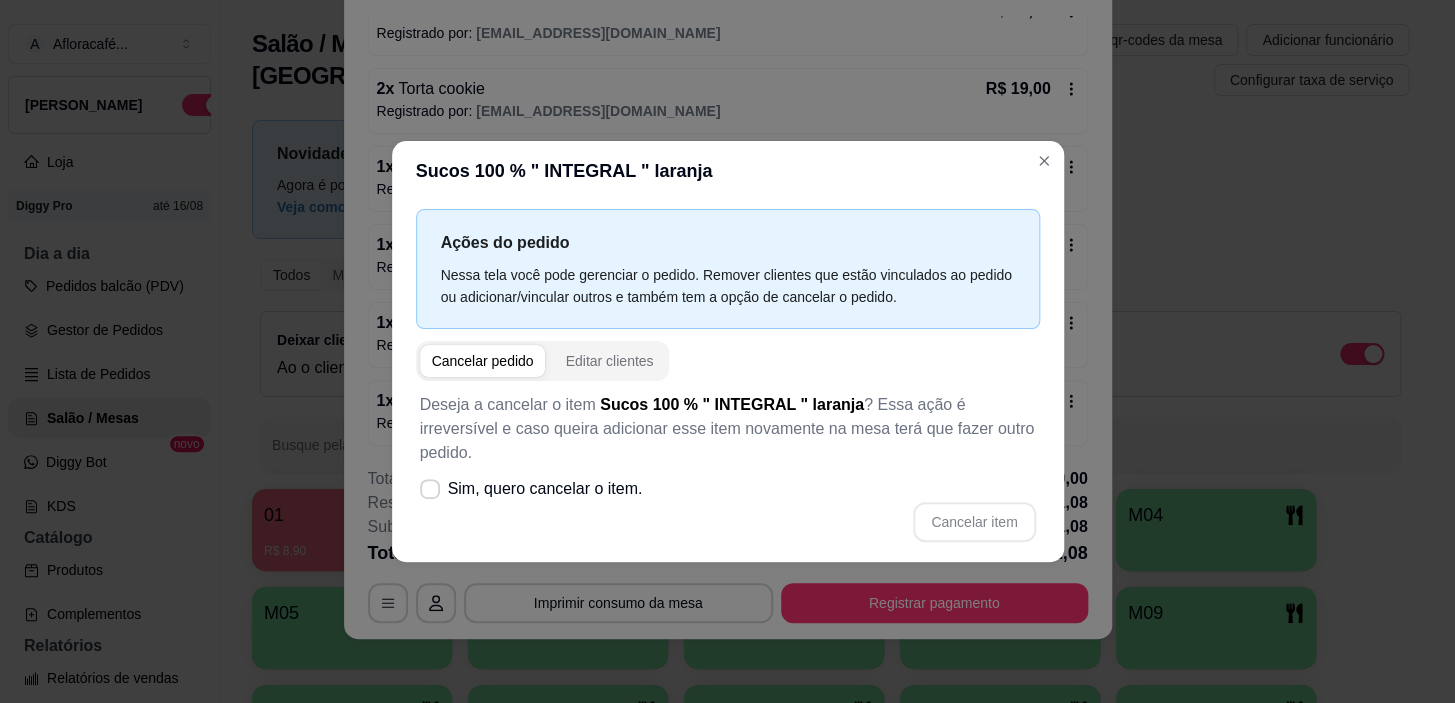 click on "Cancelar item" at bounding box center [728, 522] 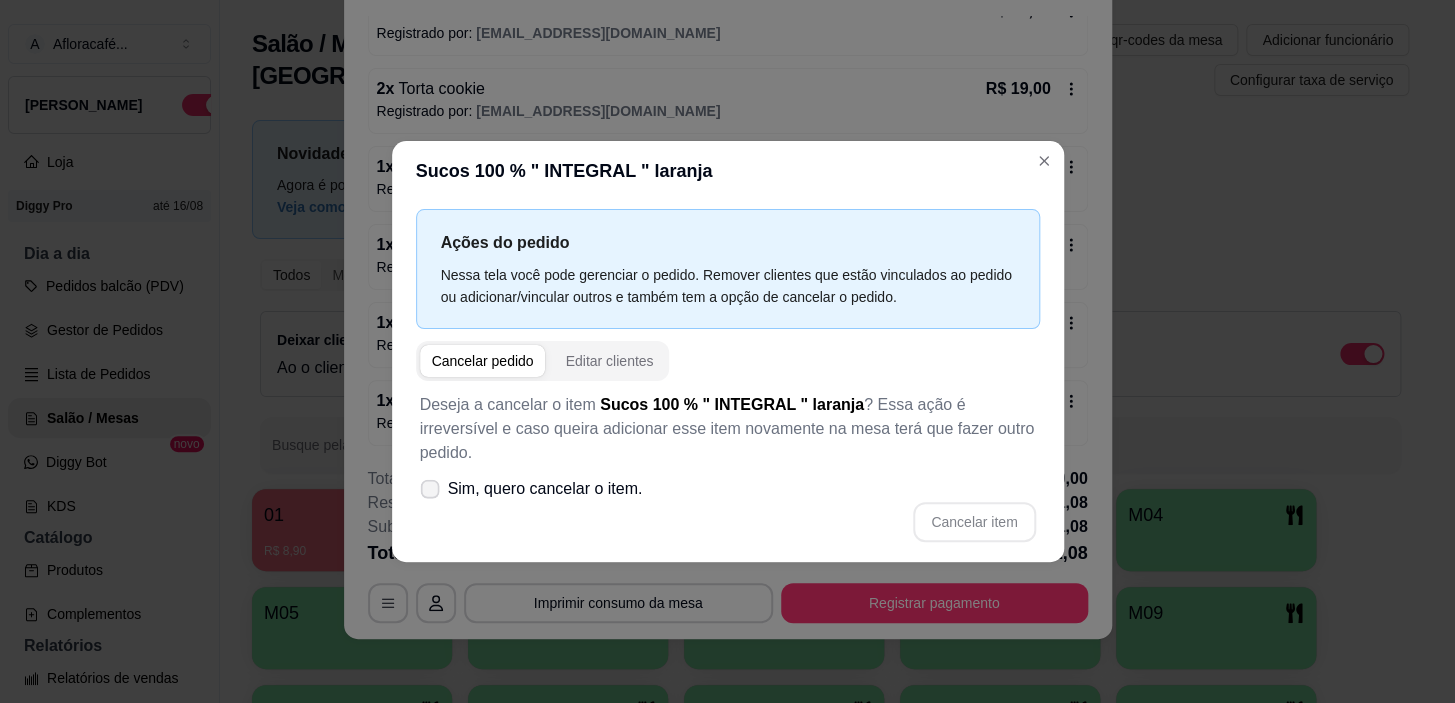 click on "Sim, quero cancelar o item." at bounding box center (545, 489) 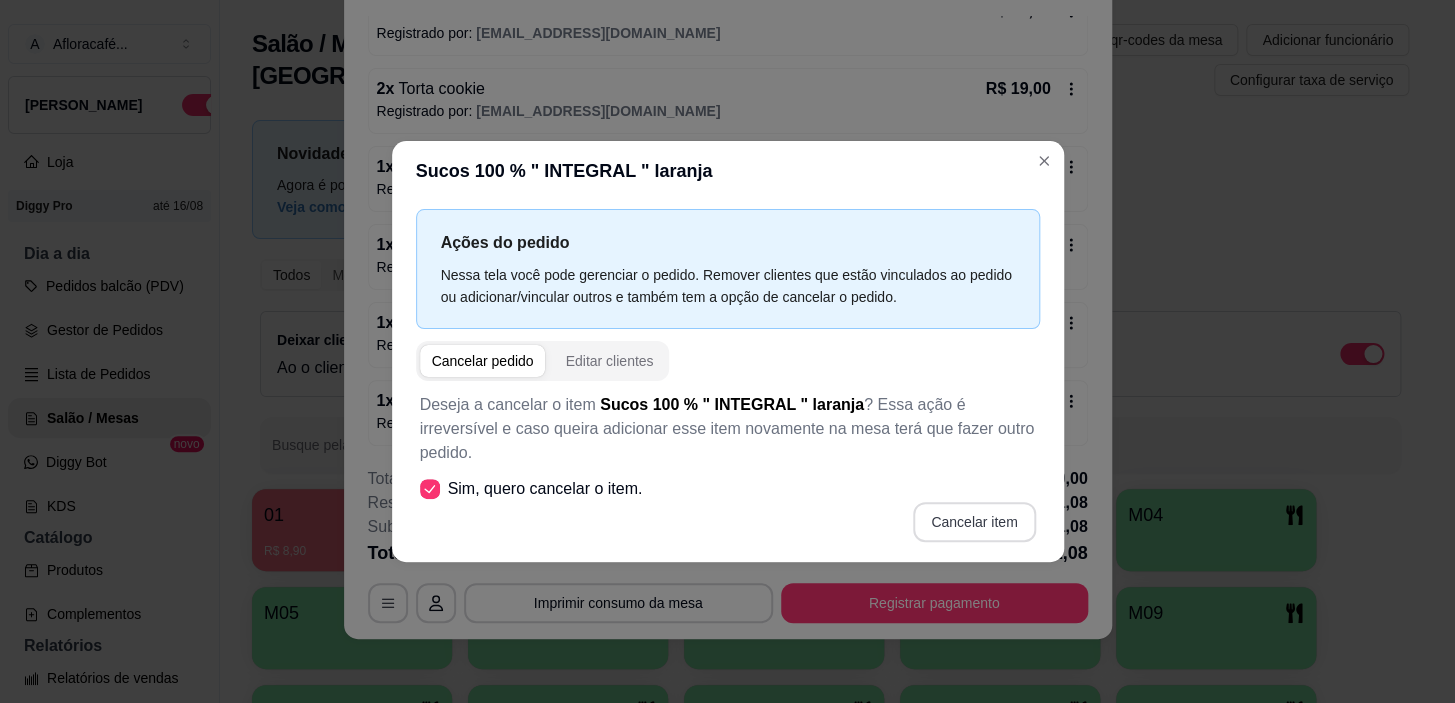 click on "Cancelar item" at bounding box center (974, 522) 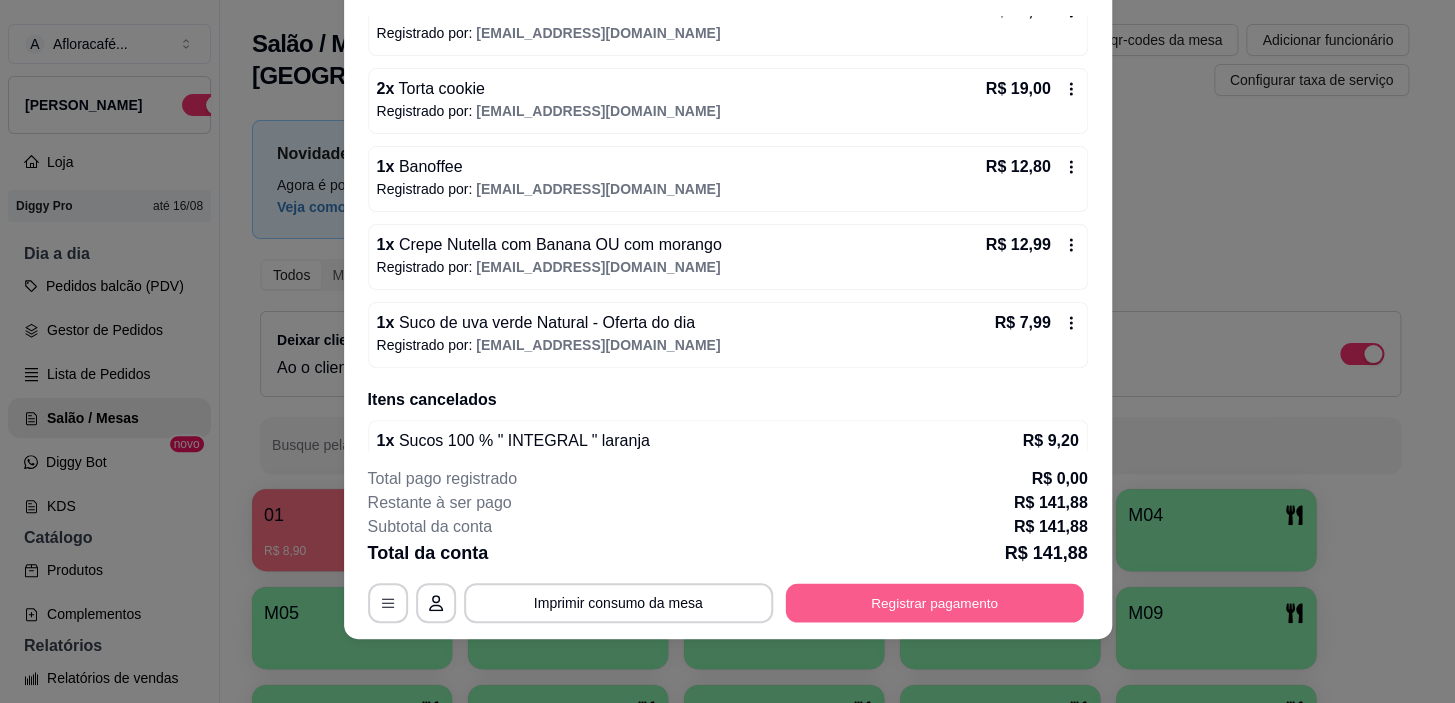 click on "Registrar pagamento" at bounding box center (934, 603) 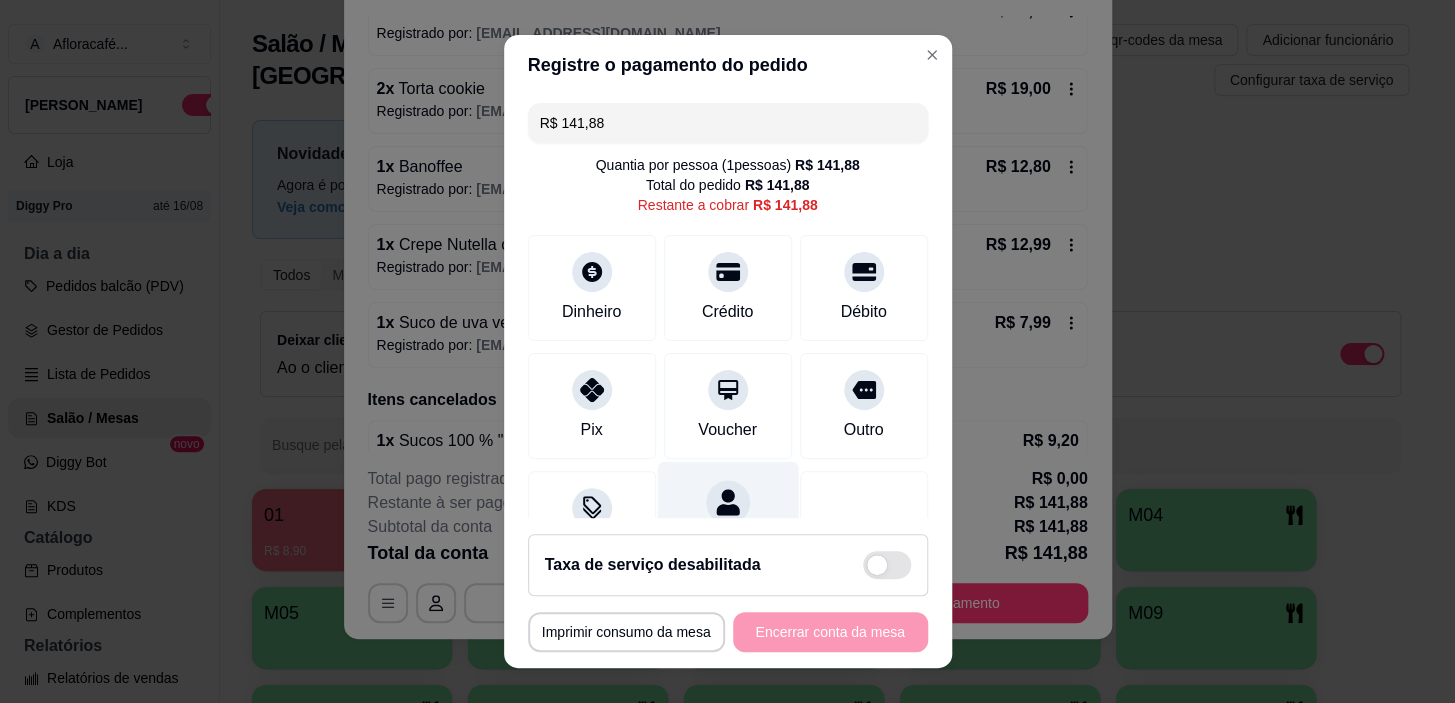 scroll, scrollTop: 90, scrollLeft: 0, axis: vertical 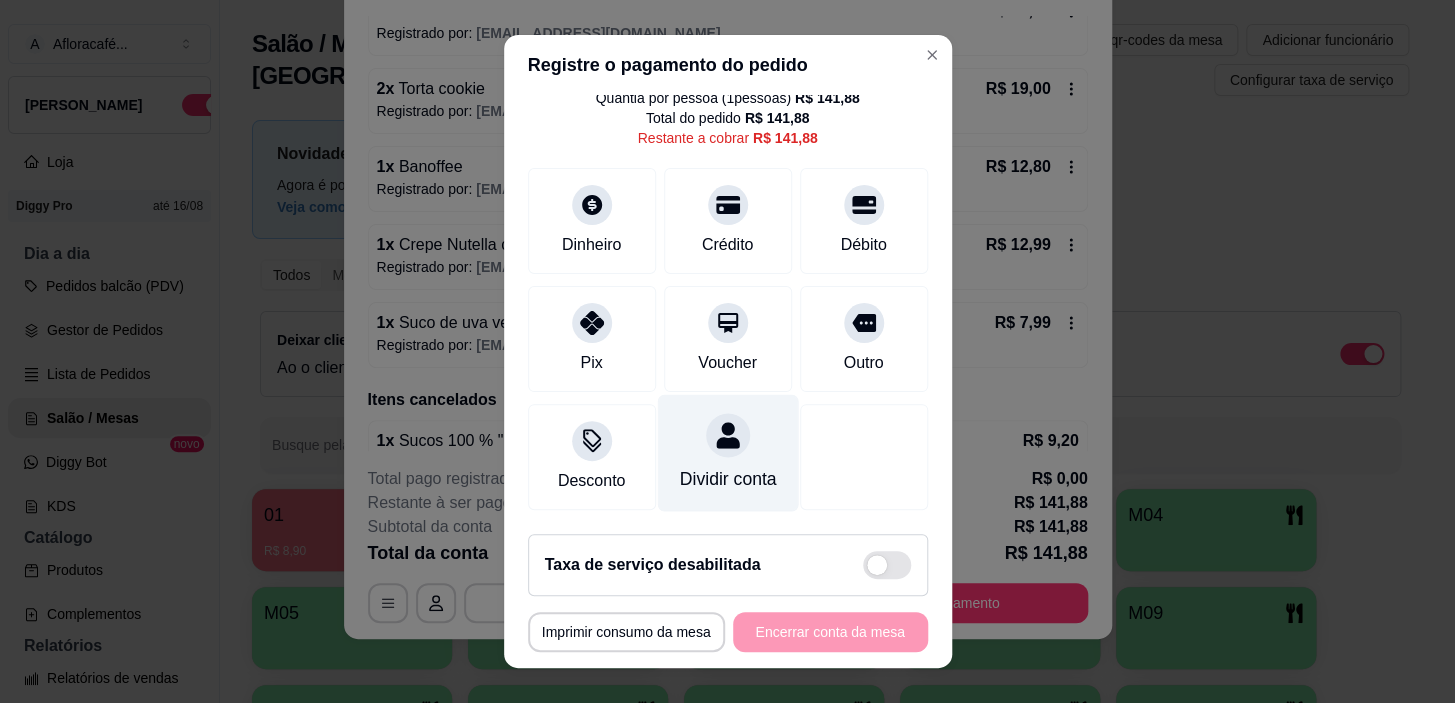 click 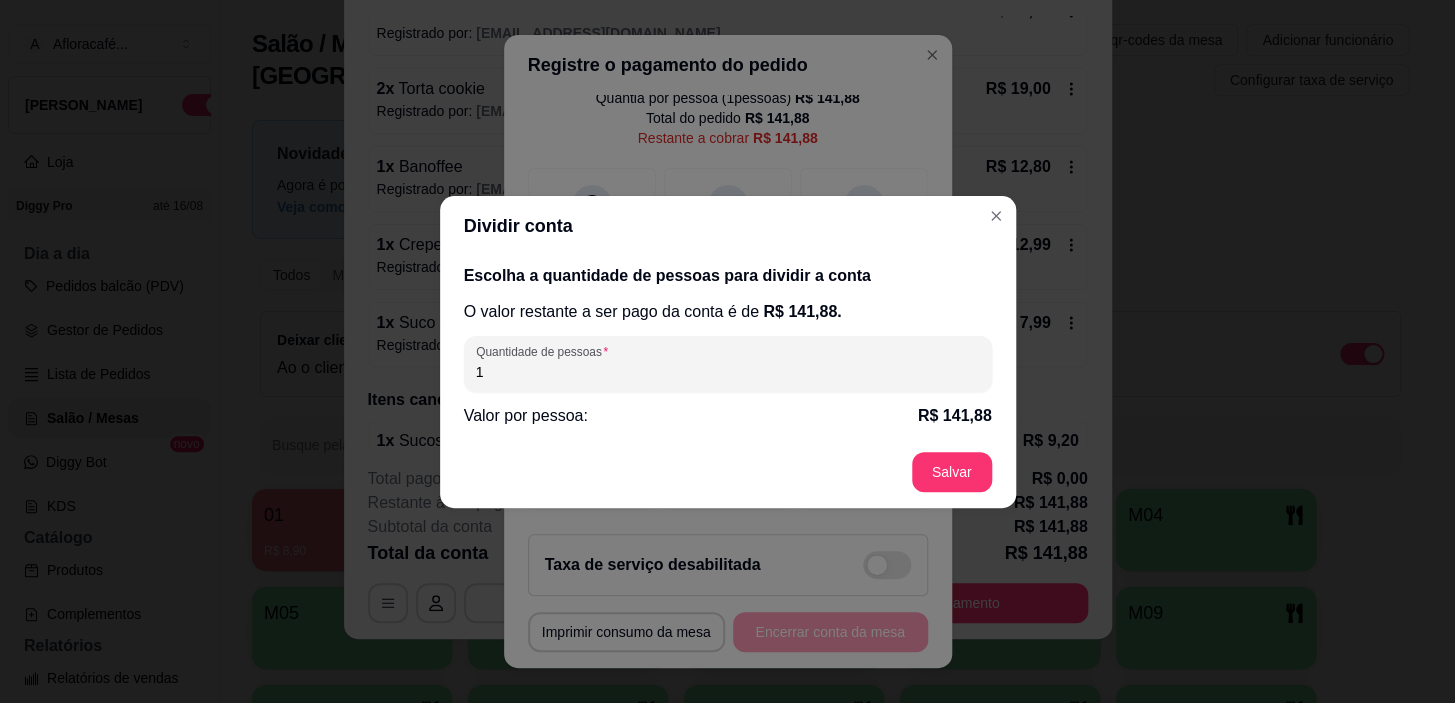 click on "1" at bounding box center (728, 372) 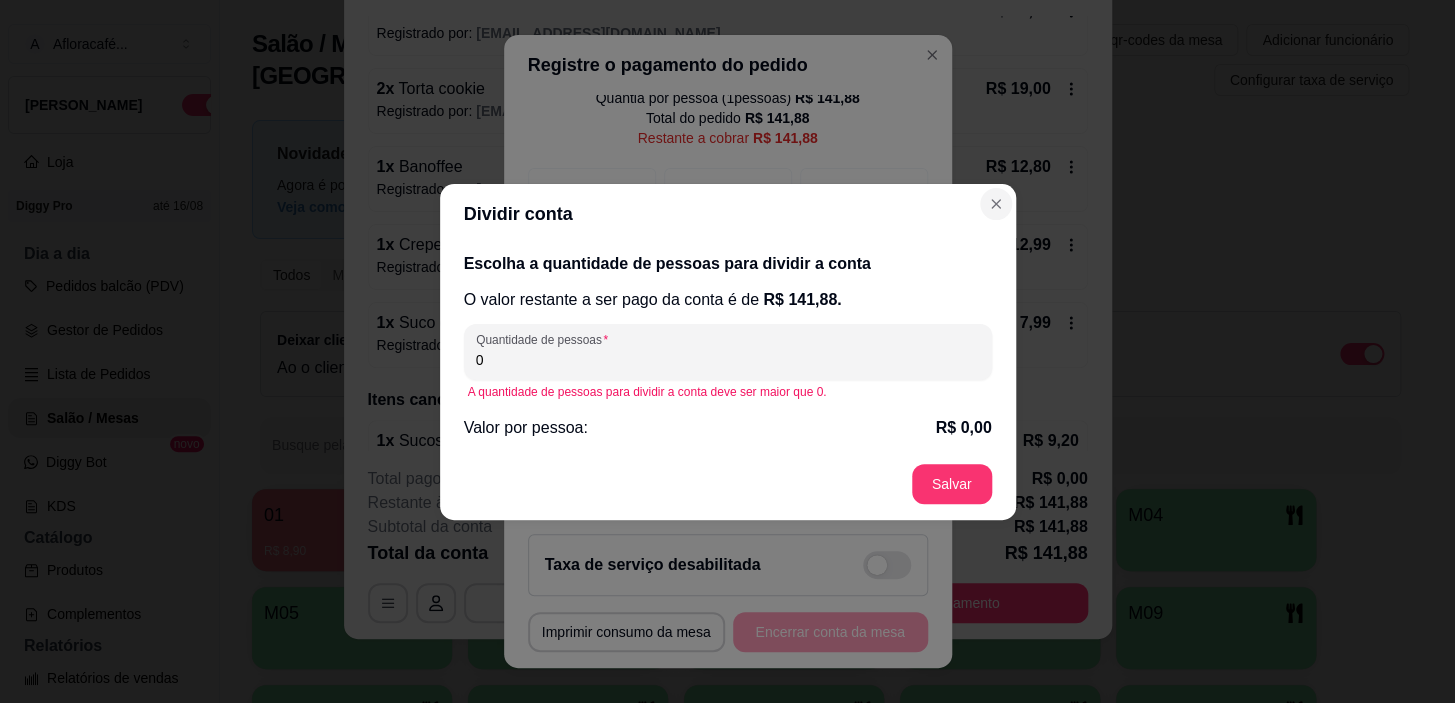 type on "0" 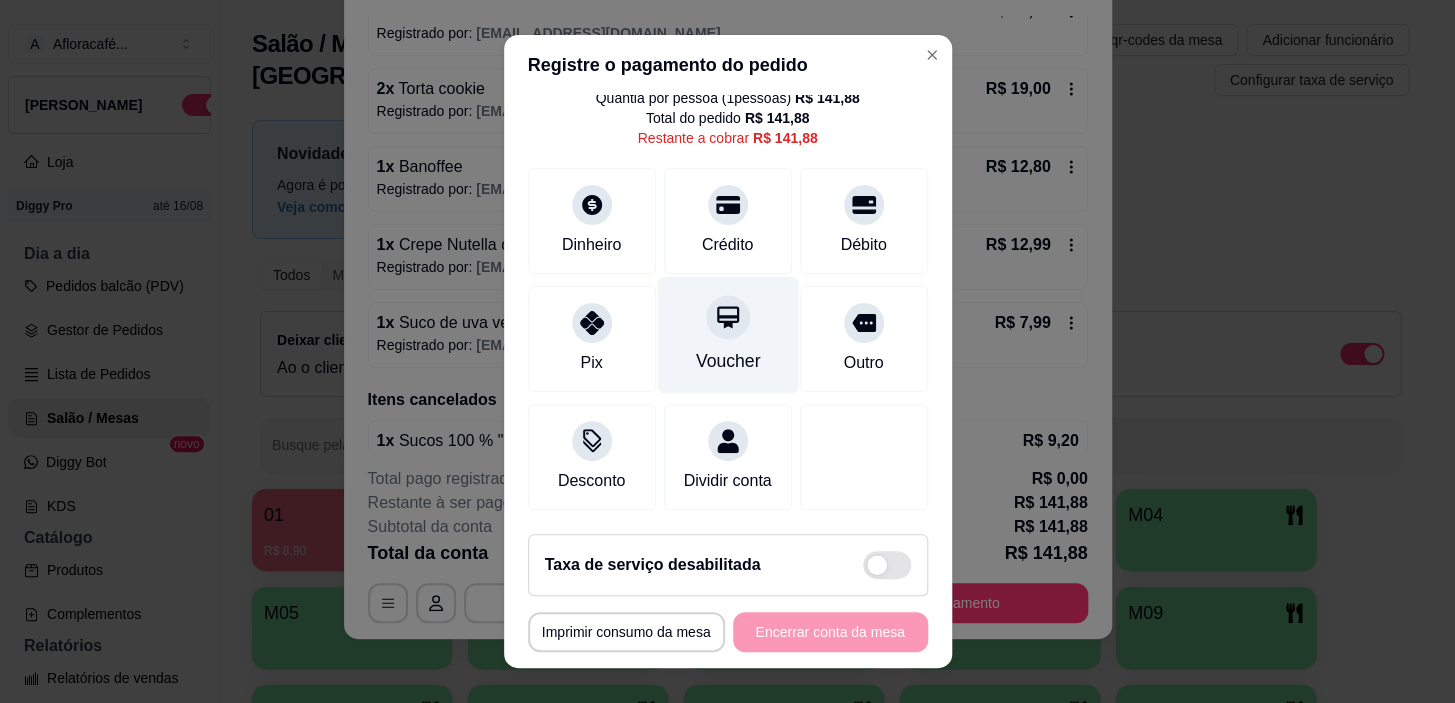 scroll, scrollTop: 29, scrollLeft: 0, axis: vertical 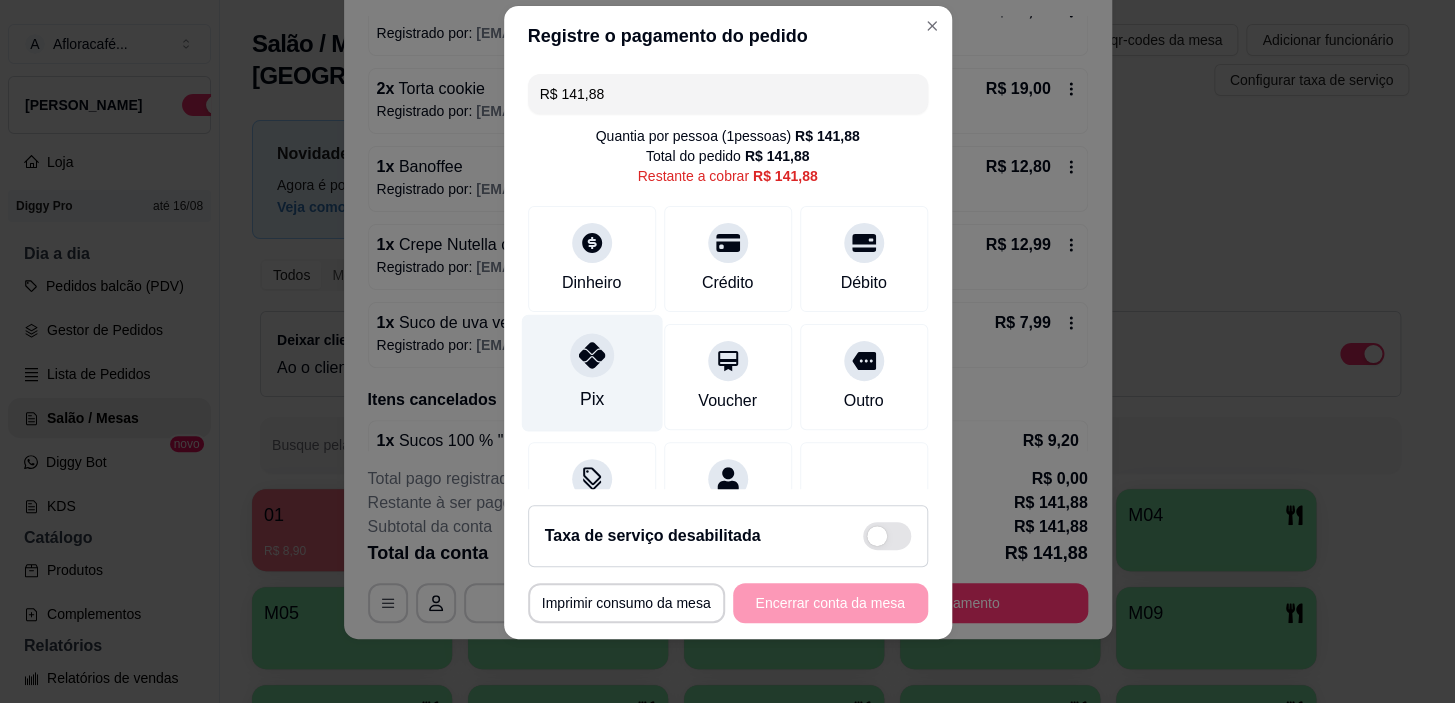 drag, startPoint x: 570, startPoint y: 354, endPoint x: 588, endPoint y: 356, distance: 18.110771 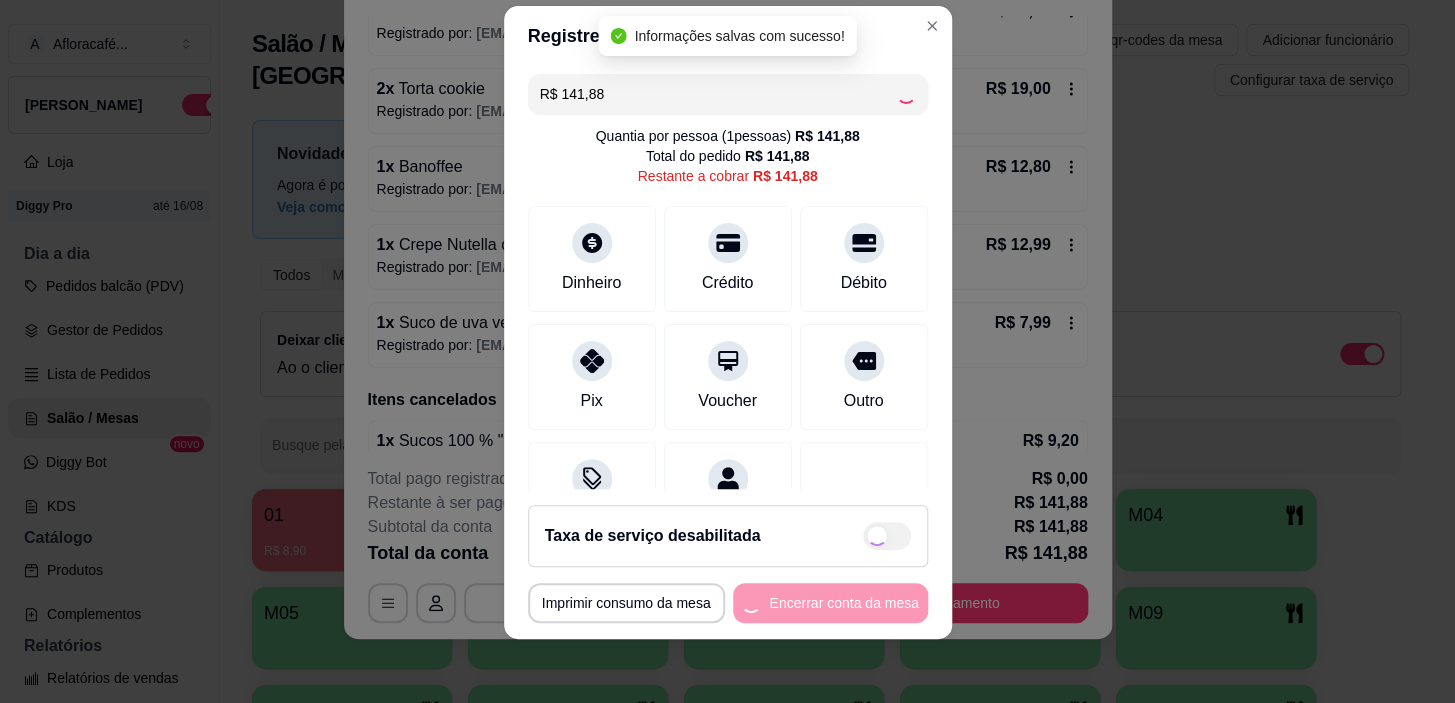 type on "R$ 0,00" 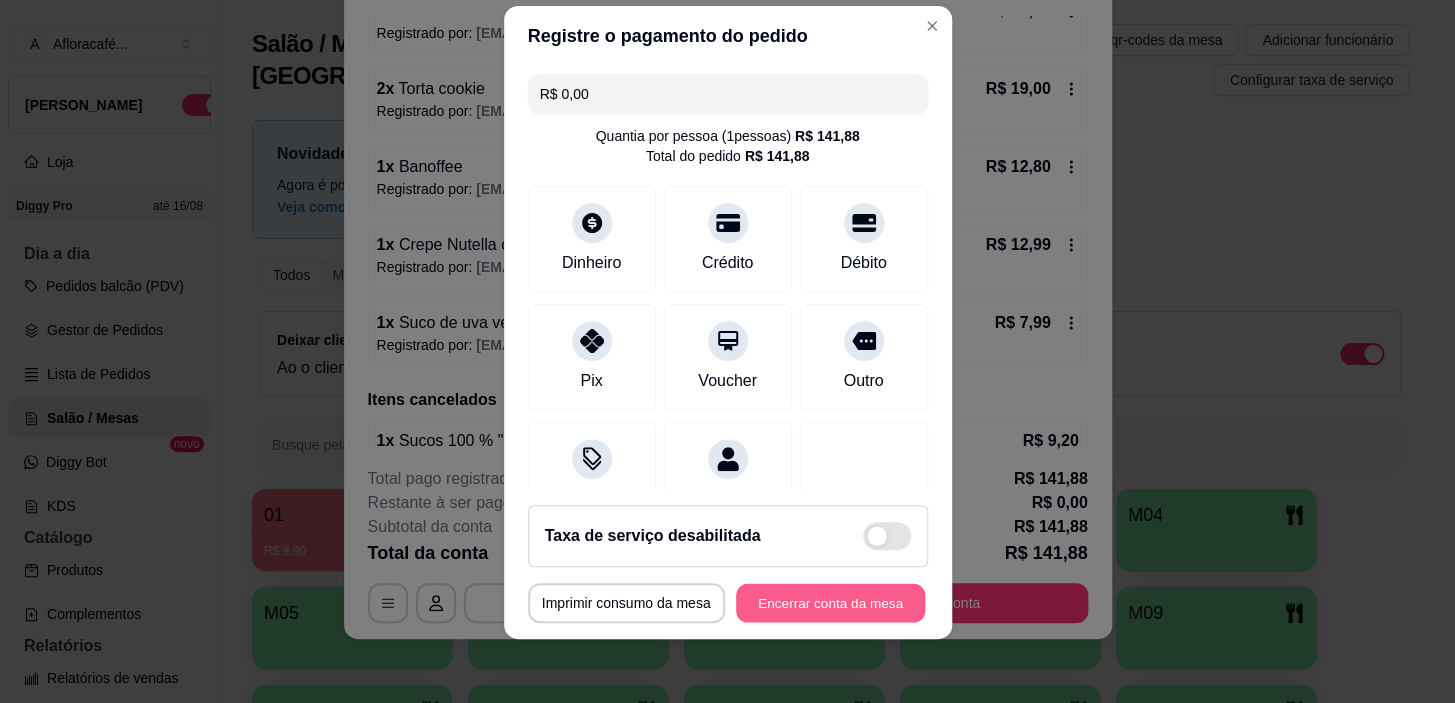 click on "Encerrar conta da mesa" at bounding box center [830, 602] 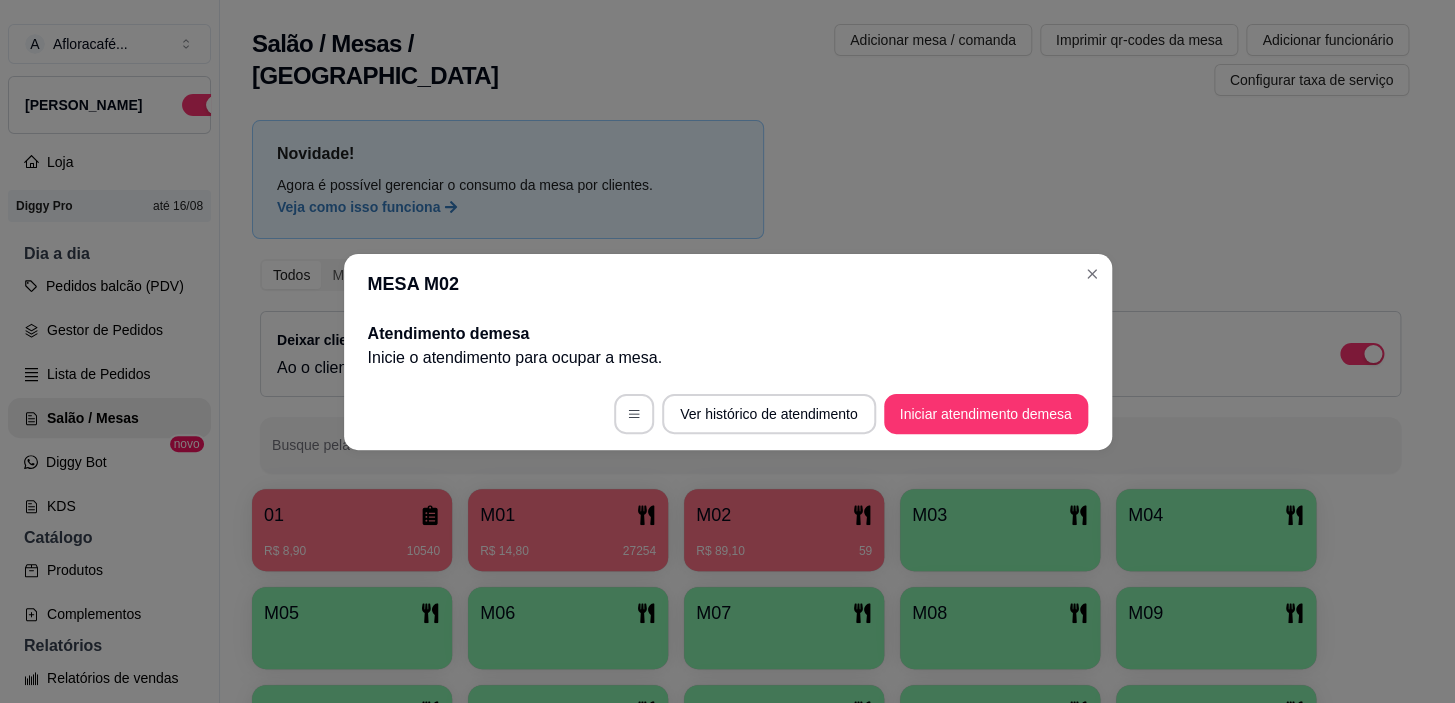scroll, scrollTop: 0, scrollLeft: 0, axis: both 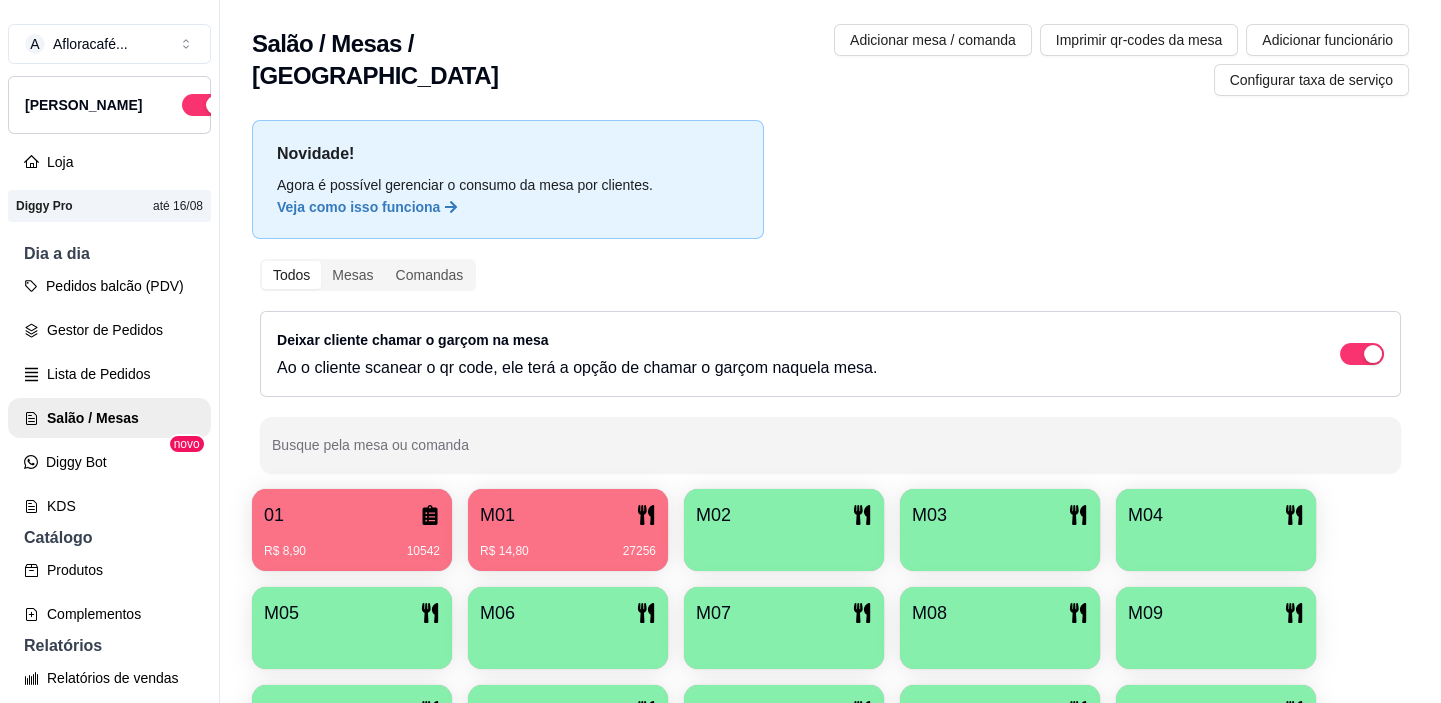 click at bounding box center [784, 544] 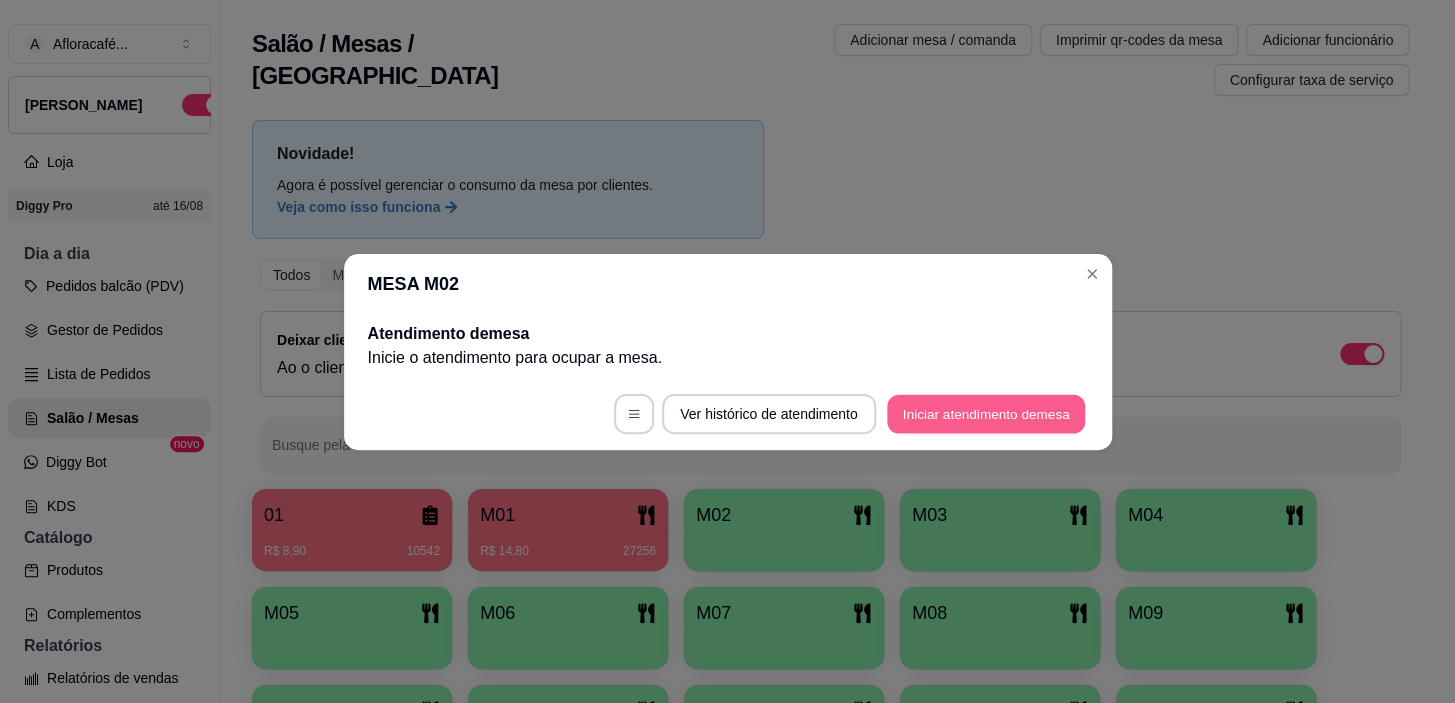 click on "Iniciar atendimento de  mesa" at bounding box center (986, 413) 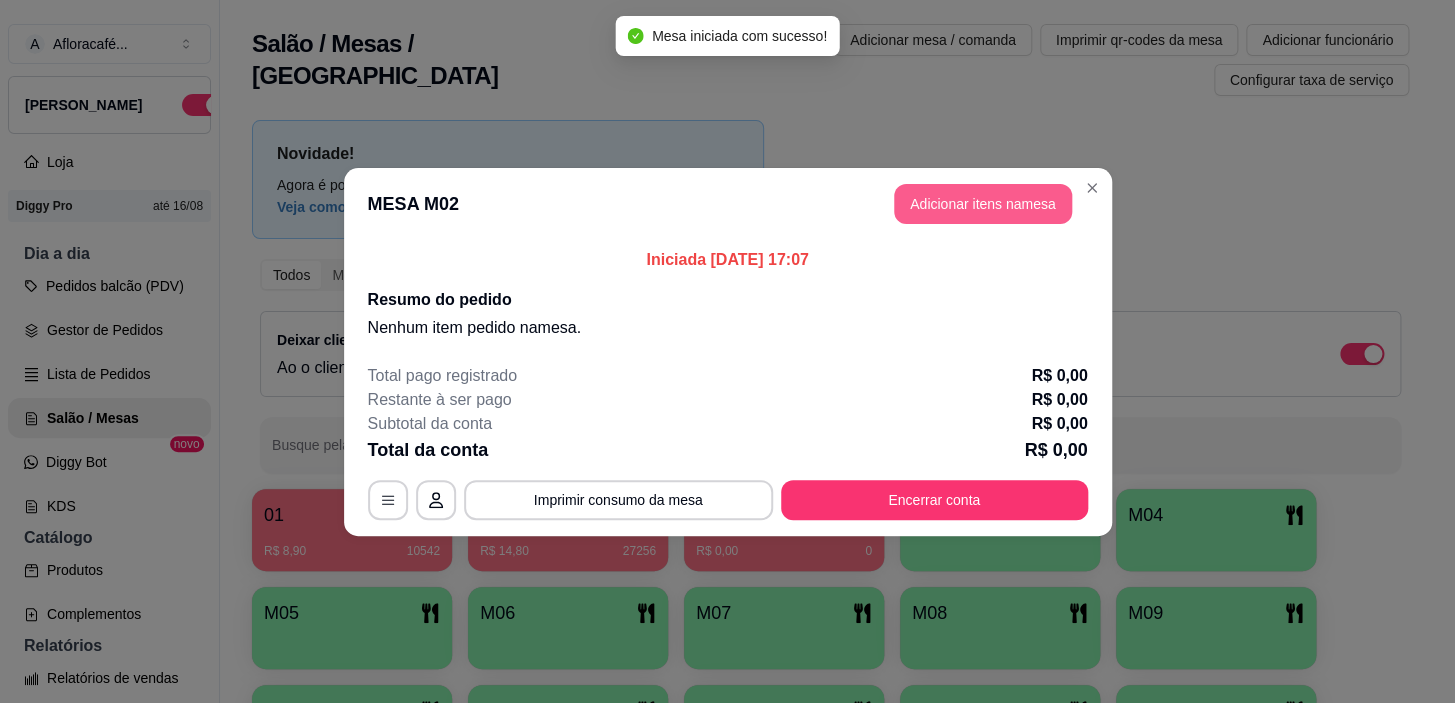 click on "Adicionar itens na  mesa" at bounding box center (983, 204) 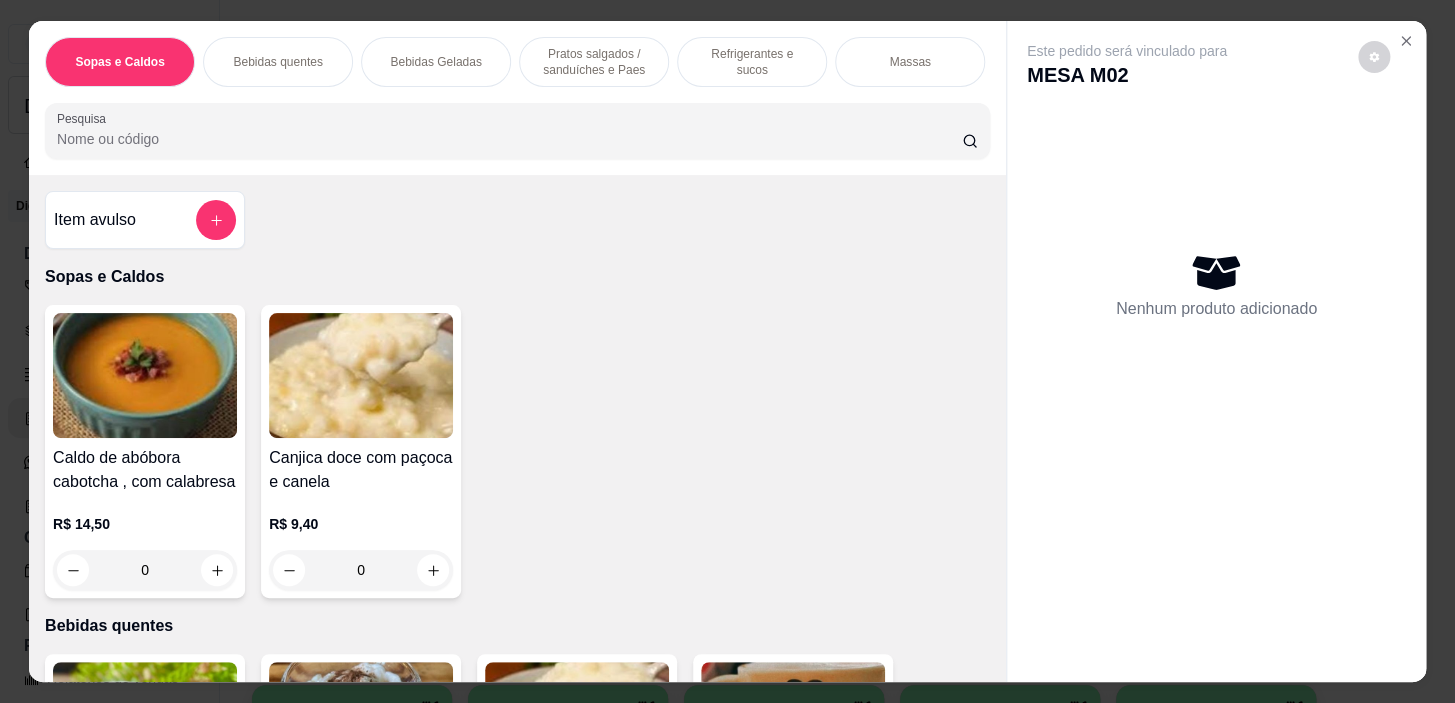click on "Pratos salgados / sanduíches e Paes" at bounding box center [594, 62] 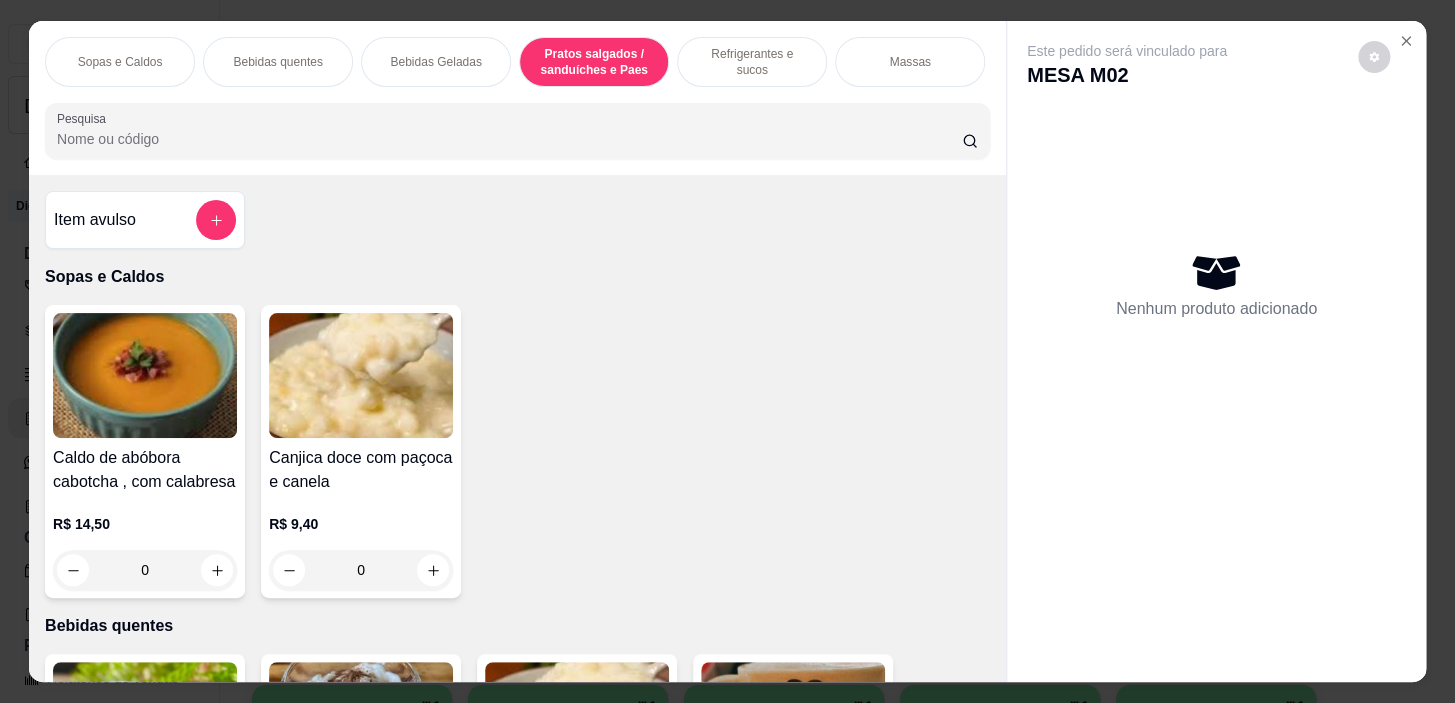 scroll, scrollTop: 5722, scrollLeft: 0, axis: vertical 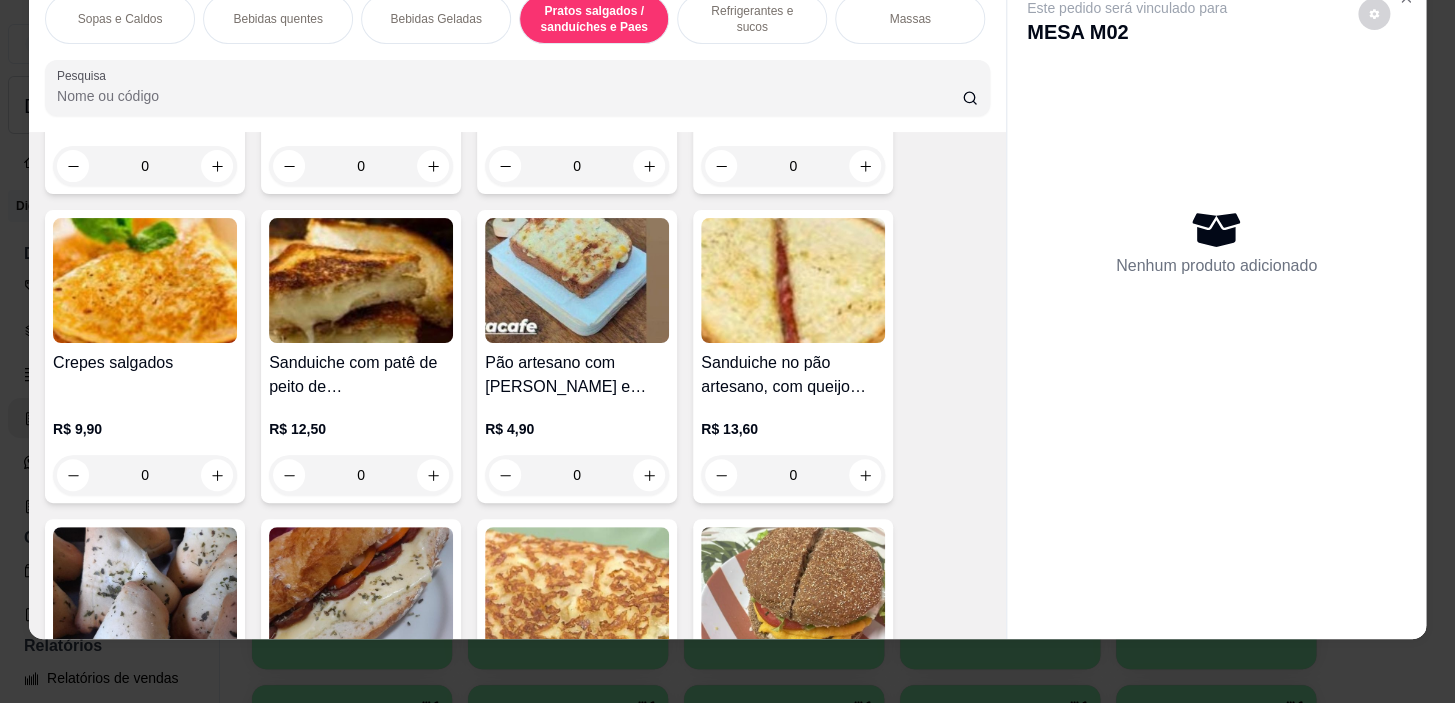 click on "Refrigerantes e sucos" at bounding box center (752, 19) 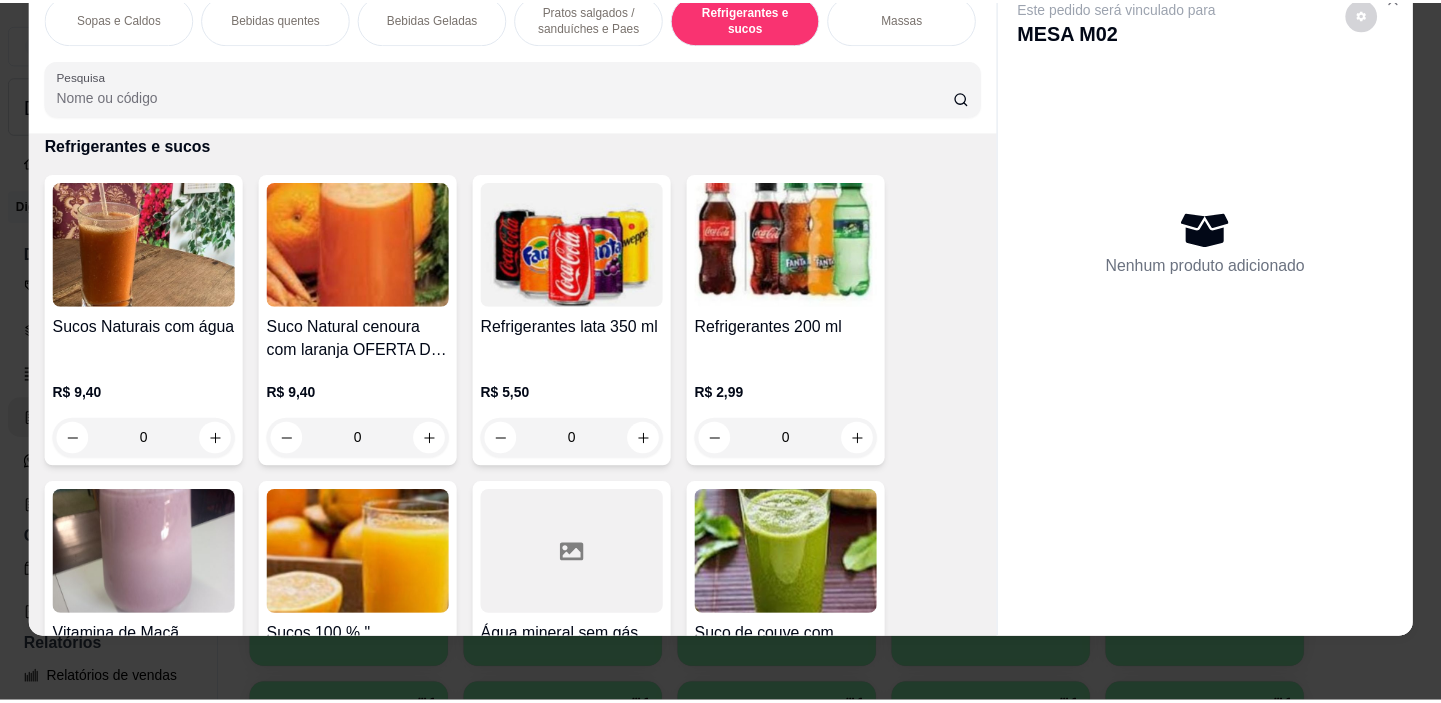 scroll, scrollTop: 9034, scrollLeft: 0, axis: vertical 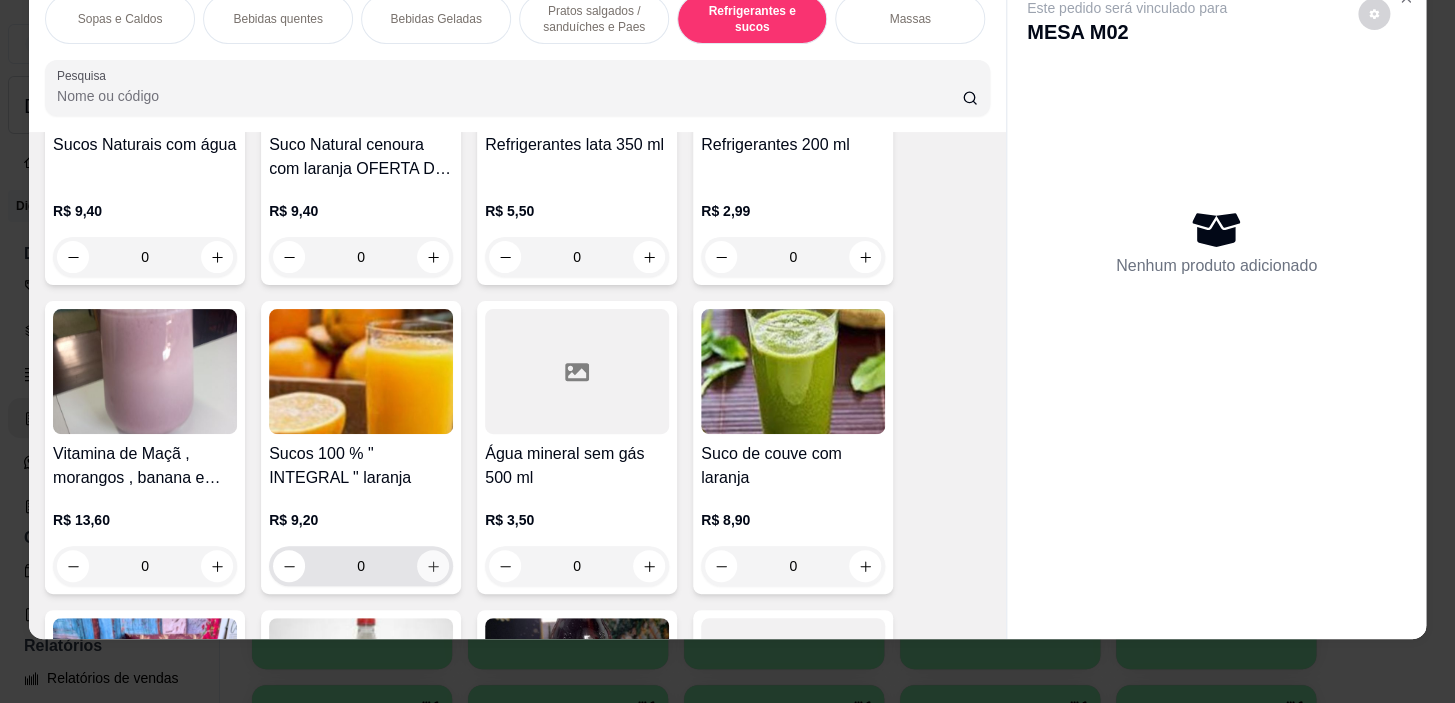 click at bounding box center [433, 566] 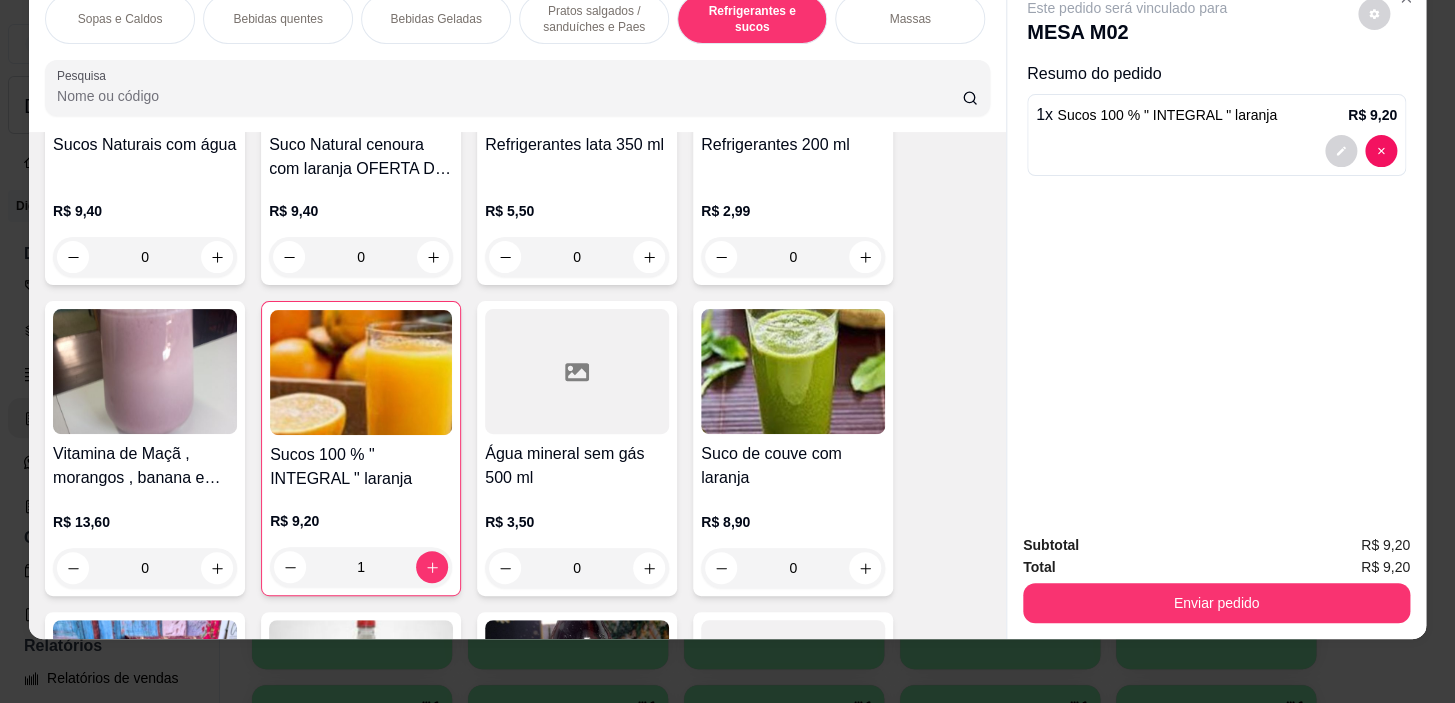 click on "Enviar pedido" at bounding box center (1216, 600) 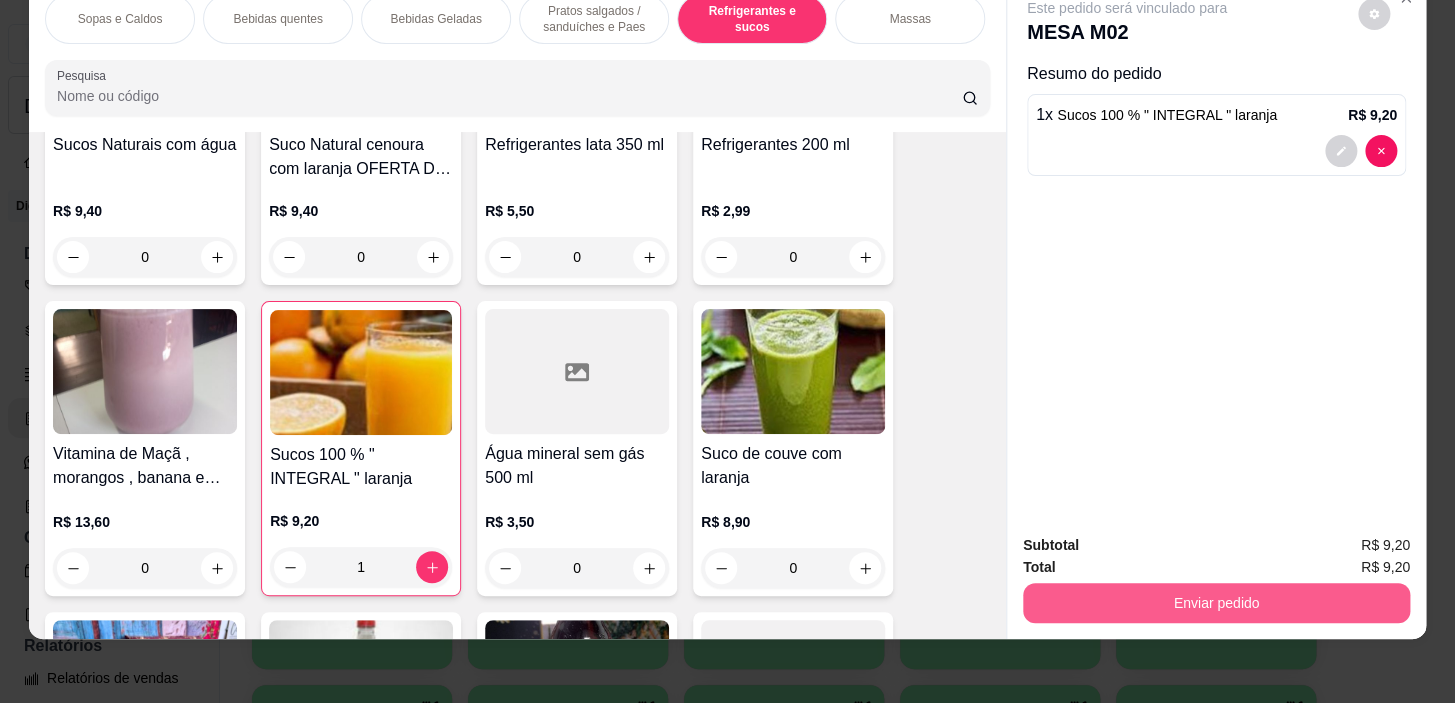 click on "Enviar pedido" at bounding box center (1216, 603) 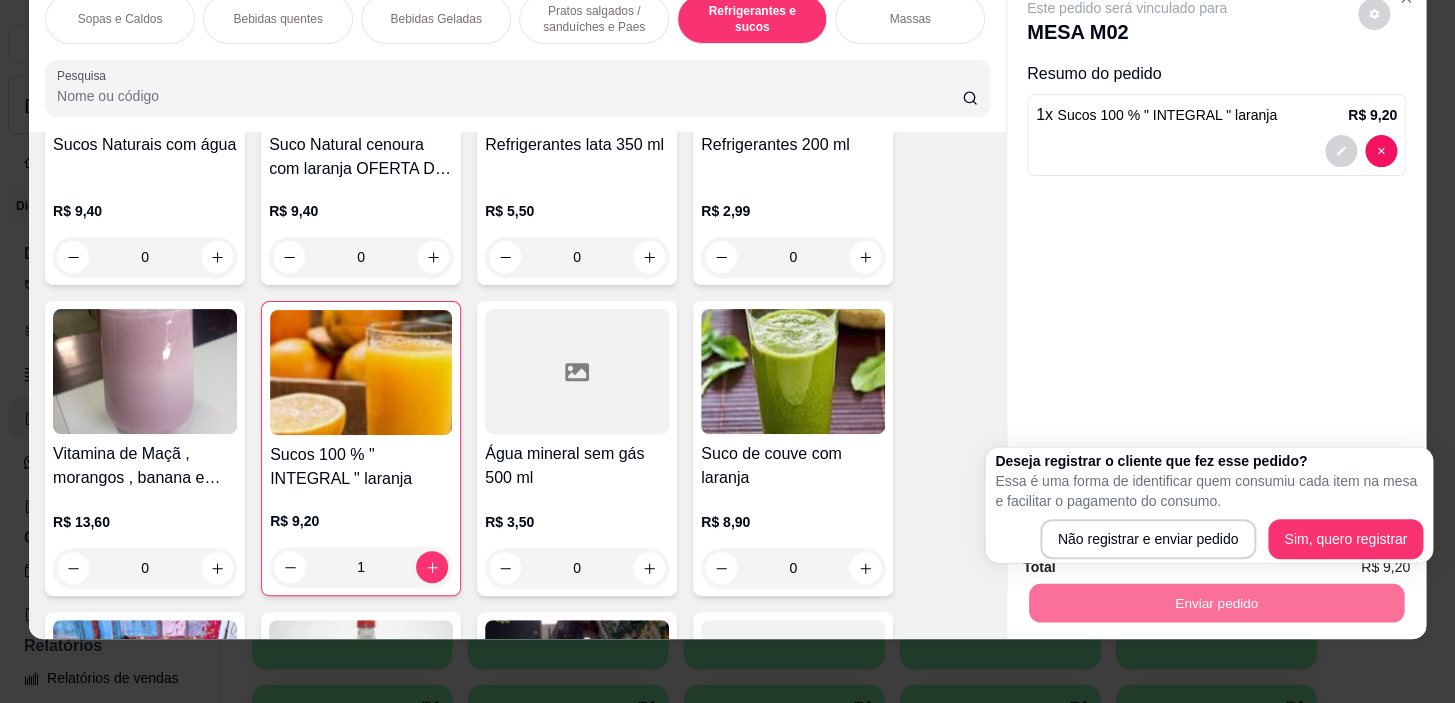click on "A Afloracafé  ... Loja Aberta Loja Diggy Pro até 16/08   Dia a dia Pedidos balcão (PDV) Gestor de Pedidos Lista de Pedidos Salão / Mesas Diggy Bot novo KDS Catálogo Produtos Complementos Relatórios Relatórios de vendas Relatório de clientes Relatório de fidelidade novo Gerenciar Entregadores novo Nota Fiscal (NFC-e) Controle de caixa Controle de fiado Cupons Clientes Estoque Configurações Diggy Planos Precisa de ajuda? Sair Salão / Mesas / Comandas Adicionar mesa / comanda Imprimir qr-codes da mesa Adicionar funcionário Configurar taxa de serviço Novidade! Agora é possível gerenciar o consumo da mesa por clientes.   Veja como isso funciona Todos Mesas Comandas Deixar cliente chamar o garçom na mesa Ao o cliente scanear o qr code, ele terá a opção de chamar o garçom naquela mesa. Busque pela mesa ou comanda
01 R$ 8,90 10542 M01 R$ 14,80 27256 M02 R$ 0,00 0 M03 M04 M05 M06 M07 M08 M09 M10 M11 M12 M13 M14 [PERSON_NAME] Digital Diggy © 2025 MESA M02 Adicionar itens na    ." at bounding box center [720, 351] 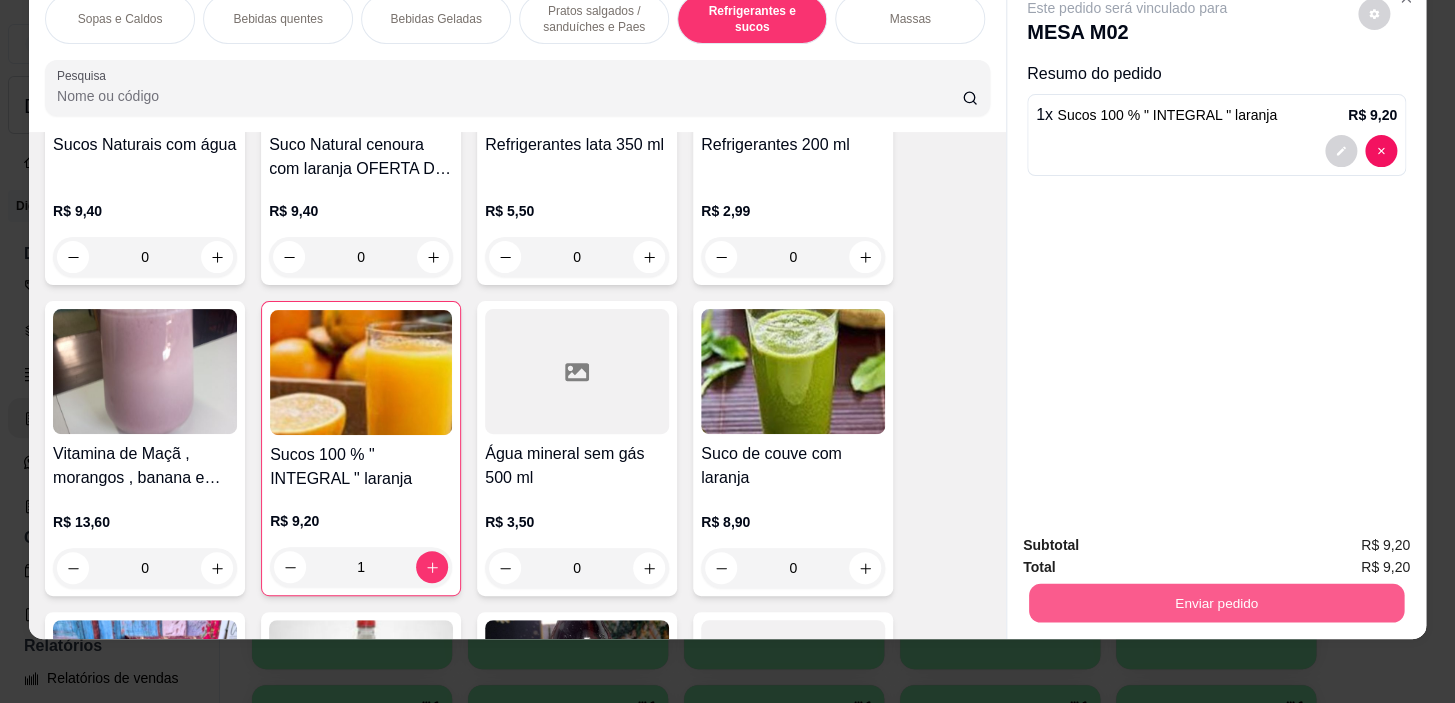 click on "Enviar pedido" at bounding box center (1216, 603) 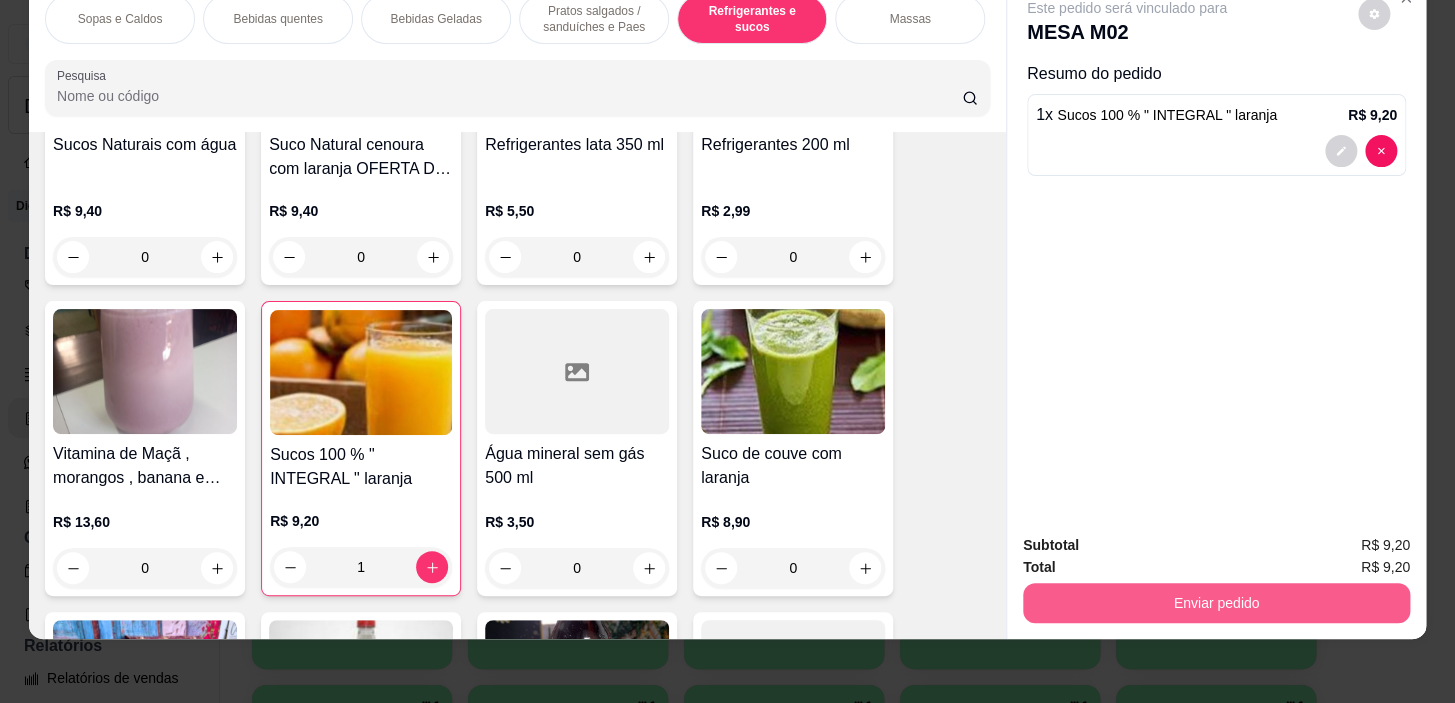 click on "Enviar pedido" at bounding box center [1216, 603] 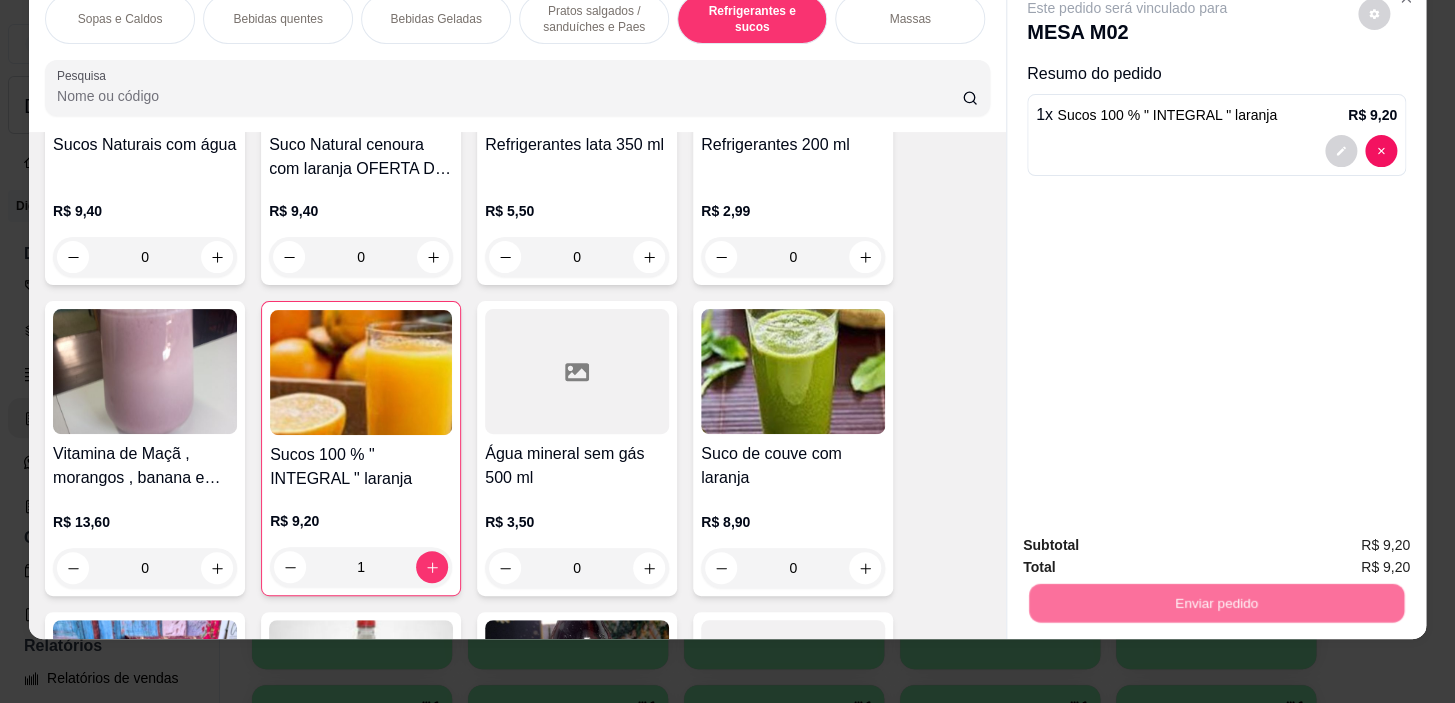 click on "Não registrar e enviar pedido" at bounding box center [1150, 539] 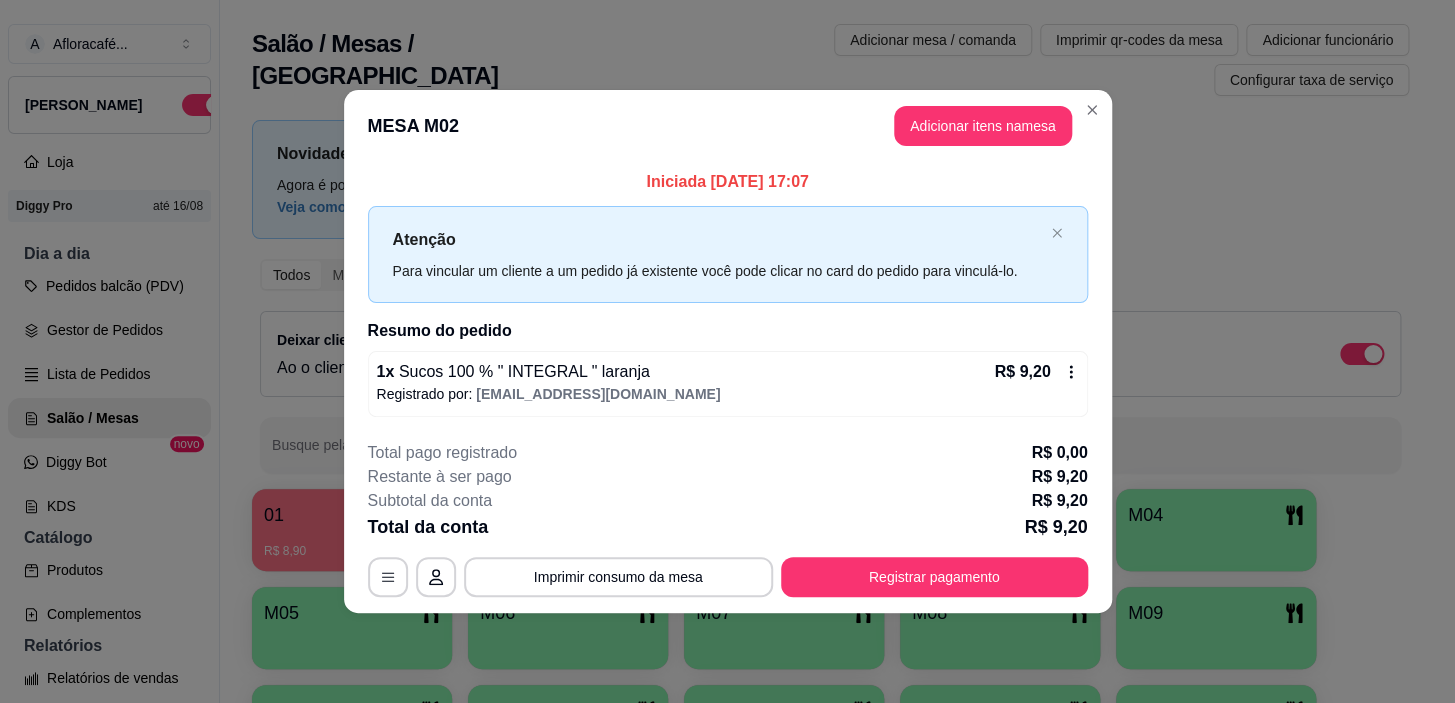 click on "**********" at bounding box center [728, 519] 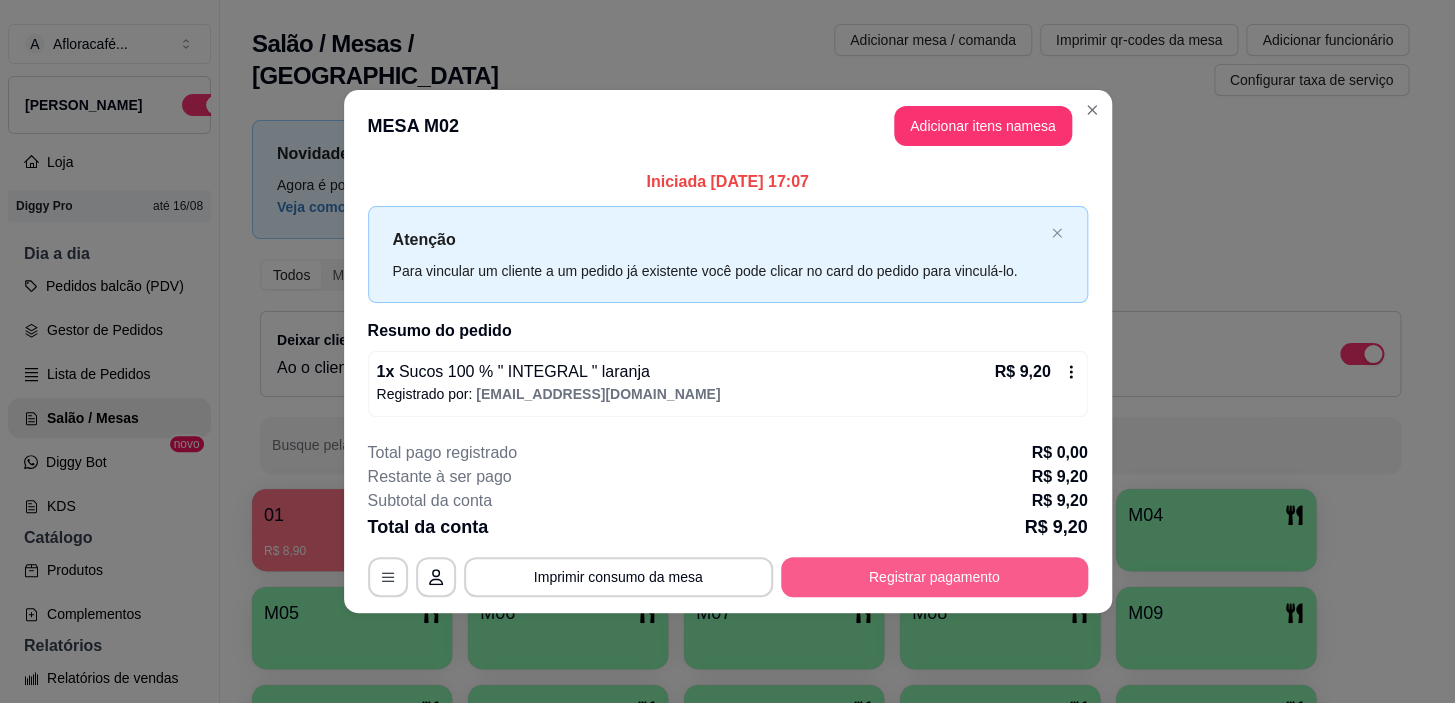 click on "Registrar pagamento" at bounding box center [934, 577] 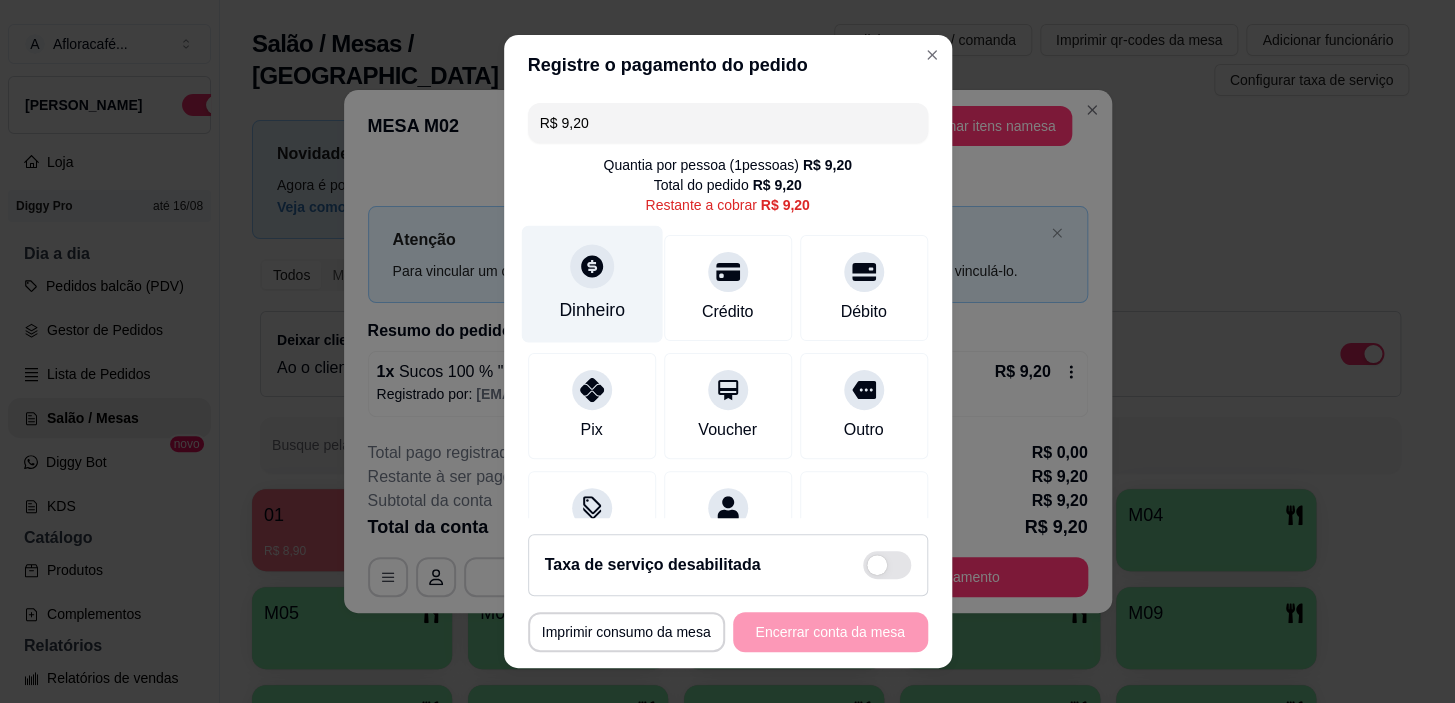 click on "Dinheiro" at bounding box center (591, 284) 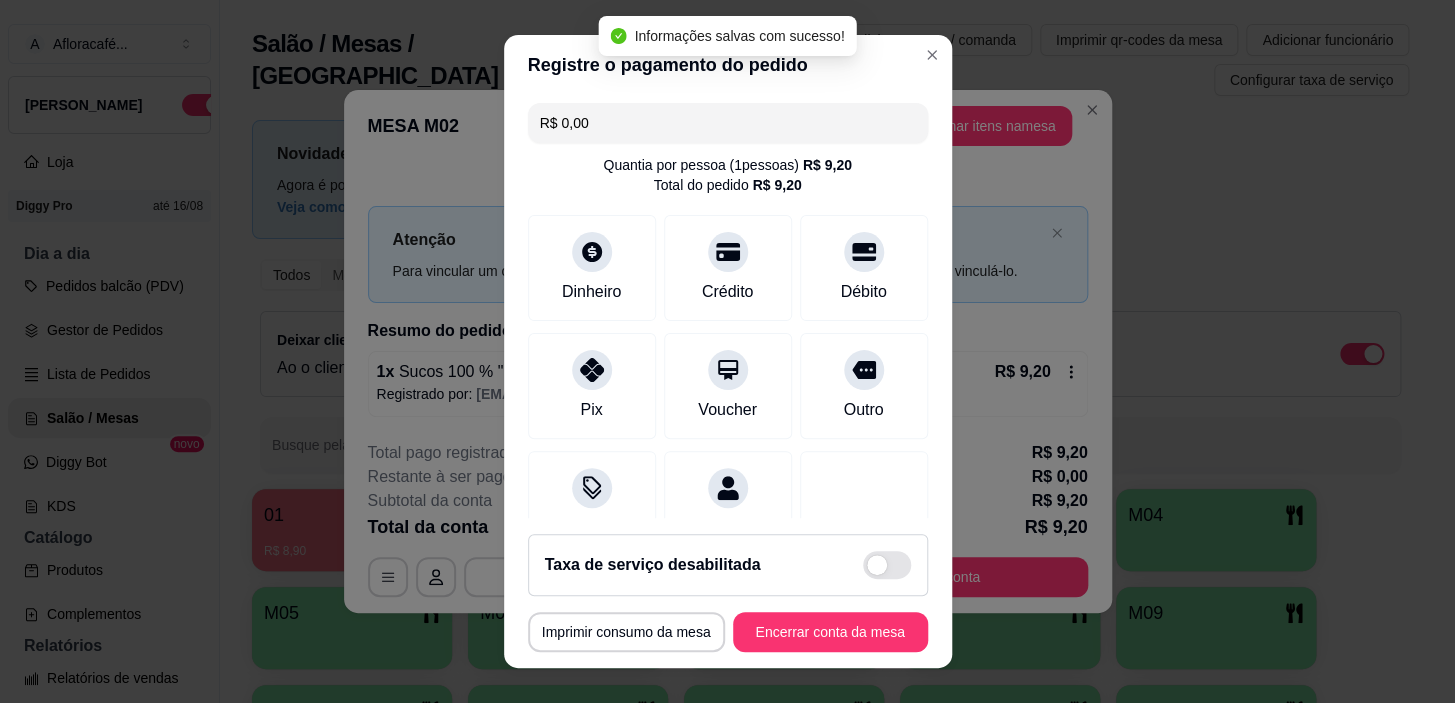 type on "R$ 0,00" 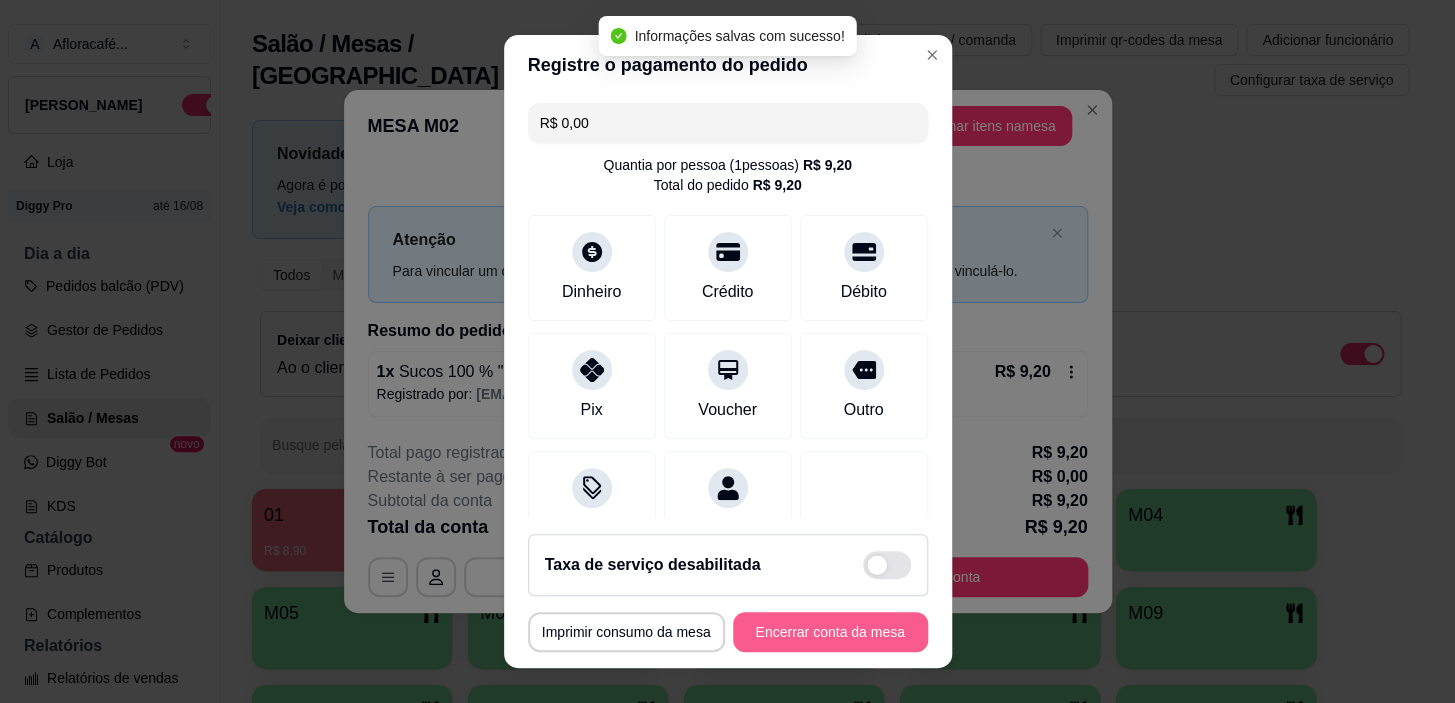 click on "Encerrar conta da mesa" at bounding box center (830, 632) 